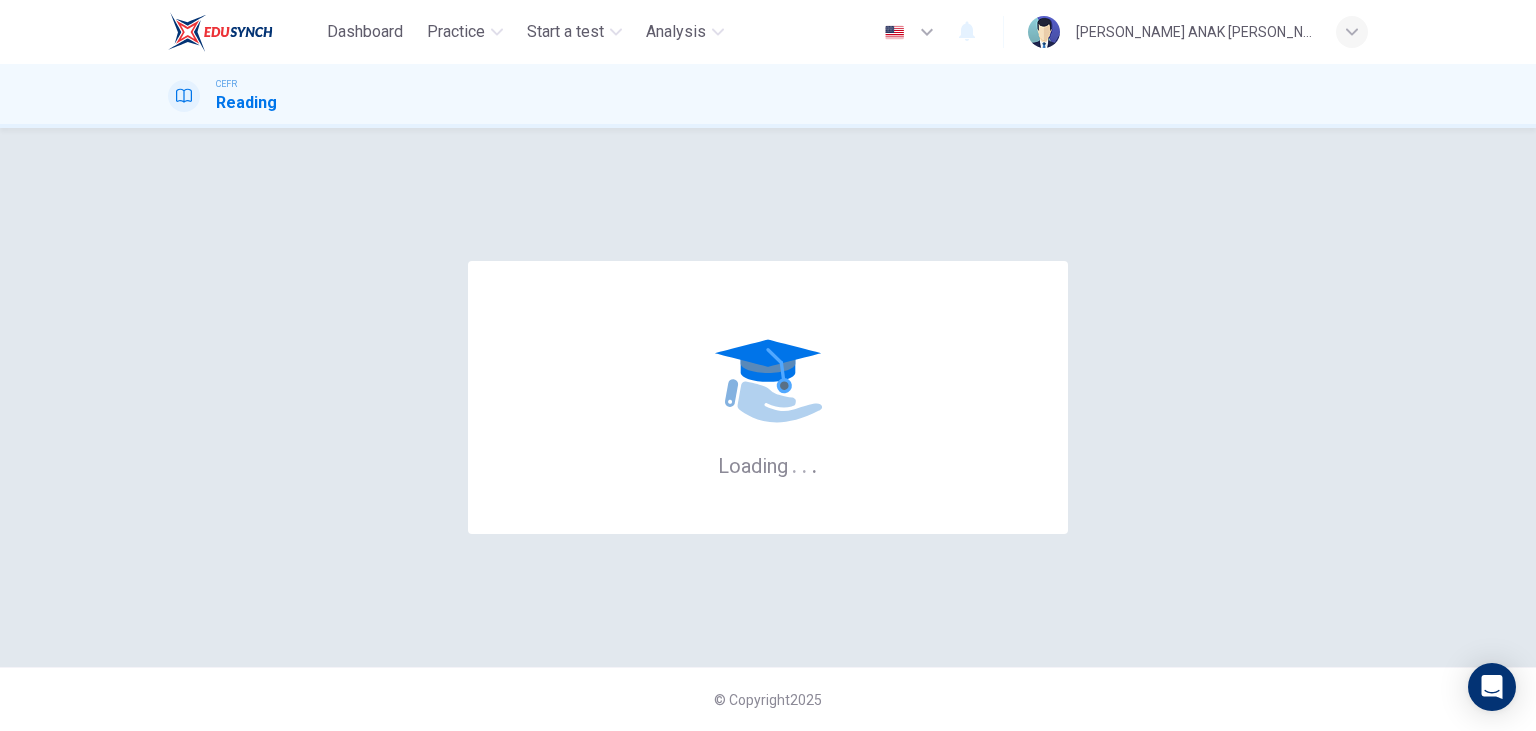 scroll, scrollTop: 0, scrollLeft: 0, axis: both 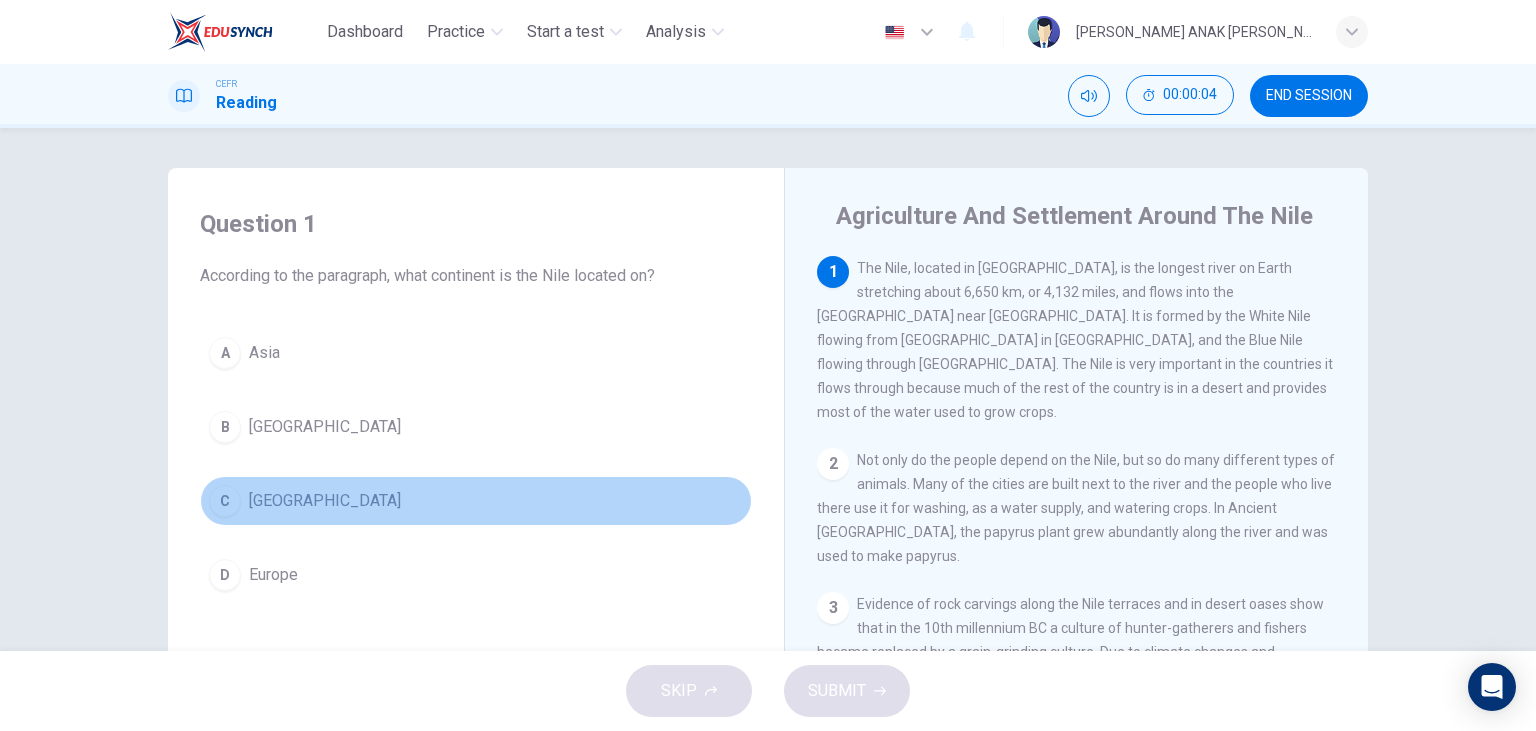 click on "C" at bounding box center (225, 501) 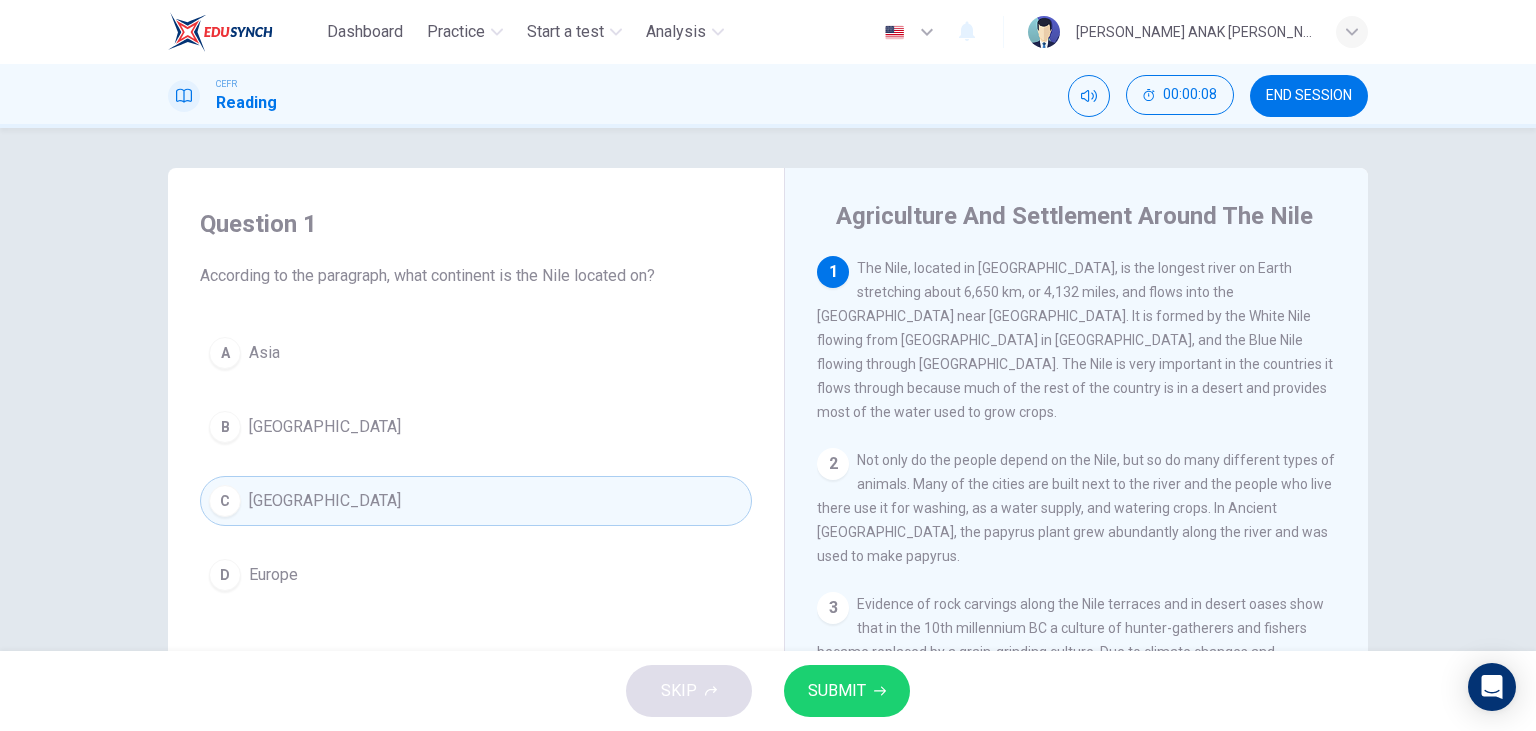 click on "SUBMIT" at bounding box center (837, 691) 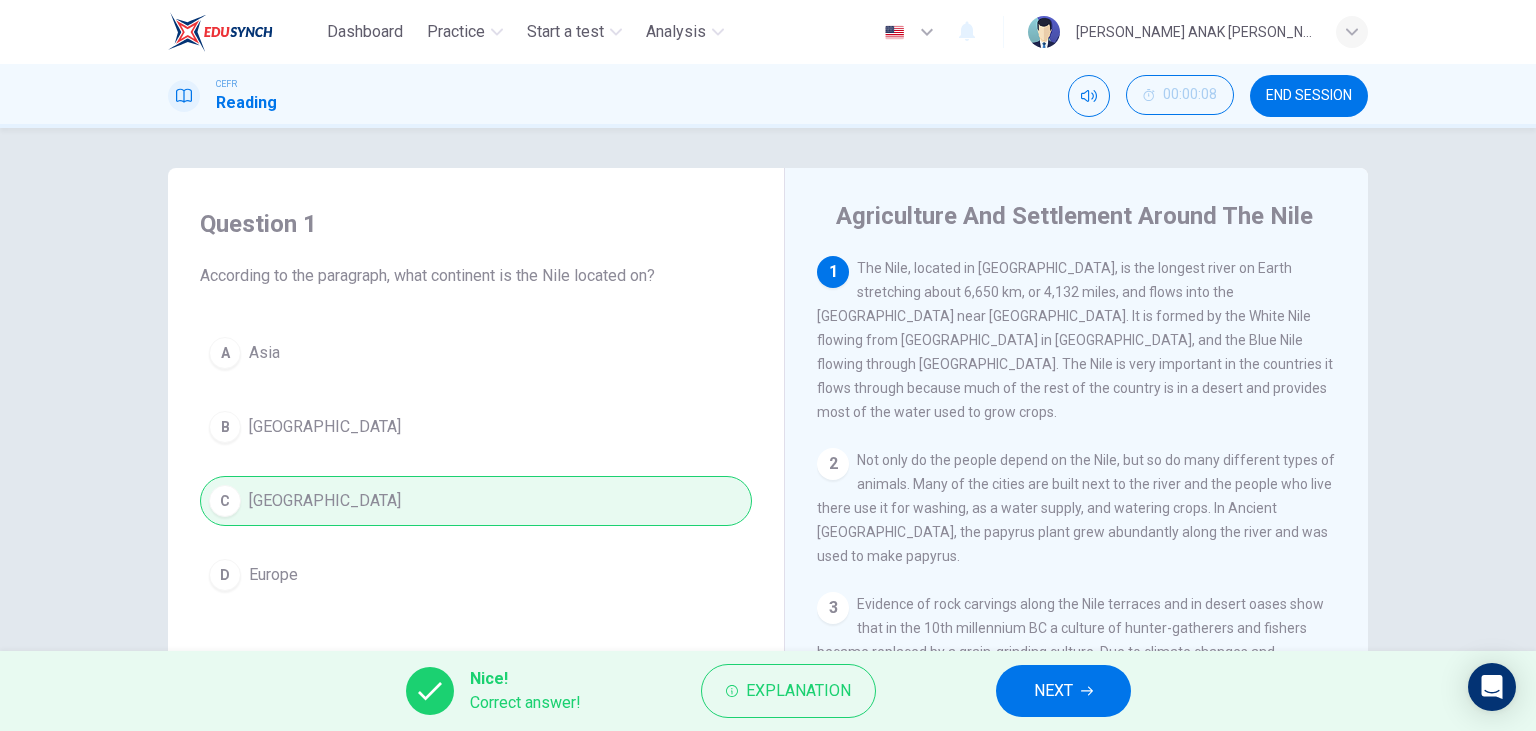 click on "NEXT" at bounding box center [1063, 691] 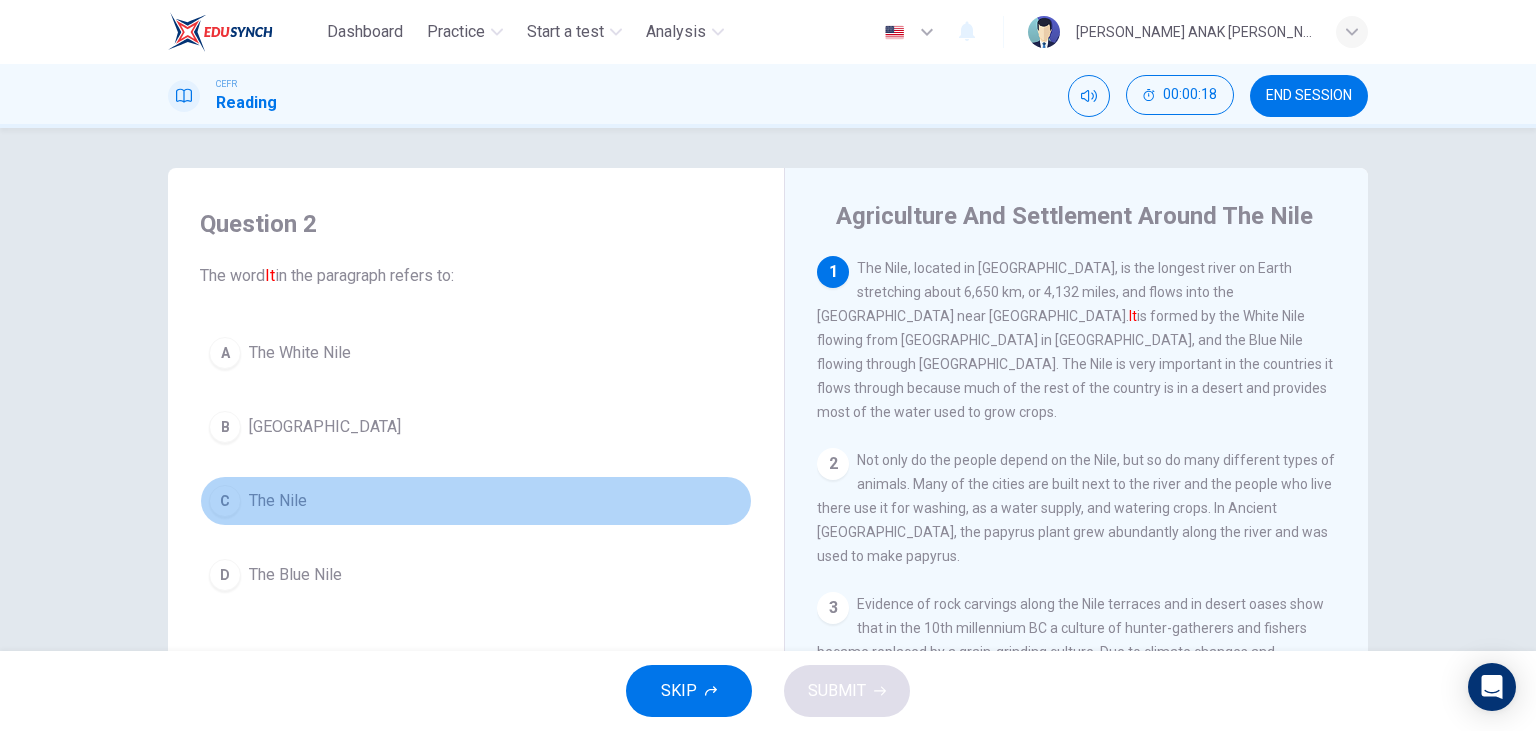 click on "C" at bounding box center (225, 501) 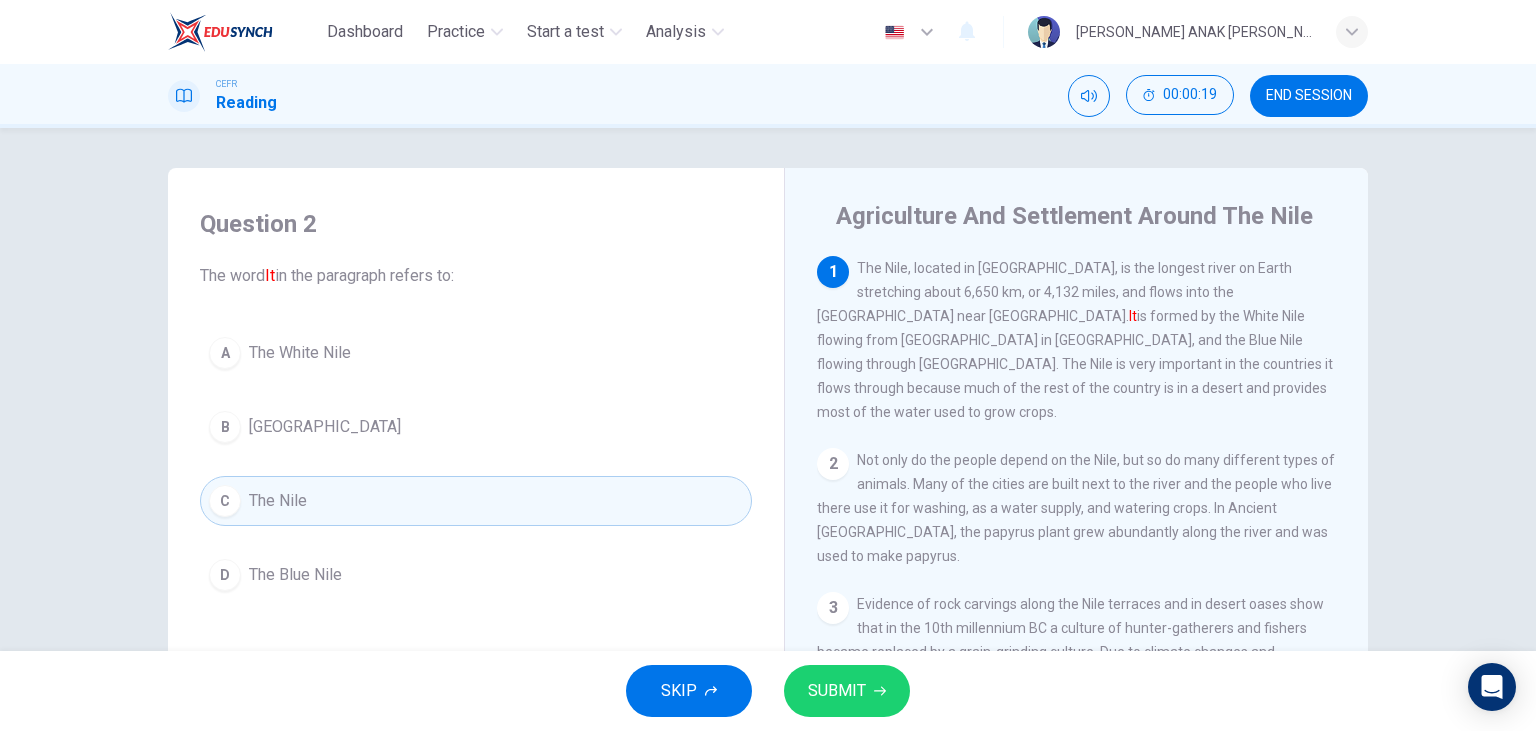click on "SUBMIT" at bounding box center (837, 691) 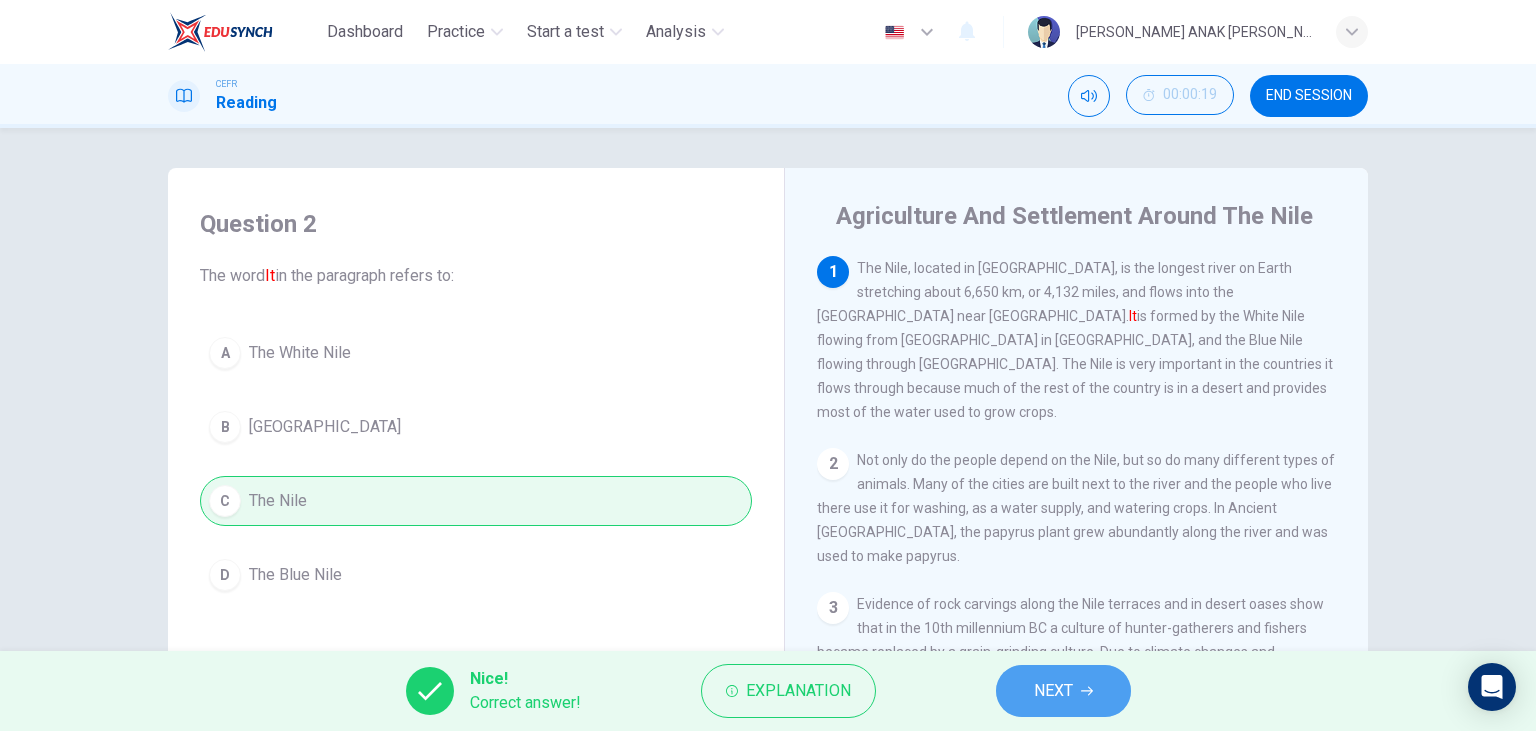 click on "NEXT" at bounding box center [1053, 691] 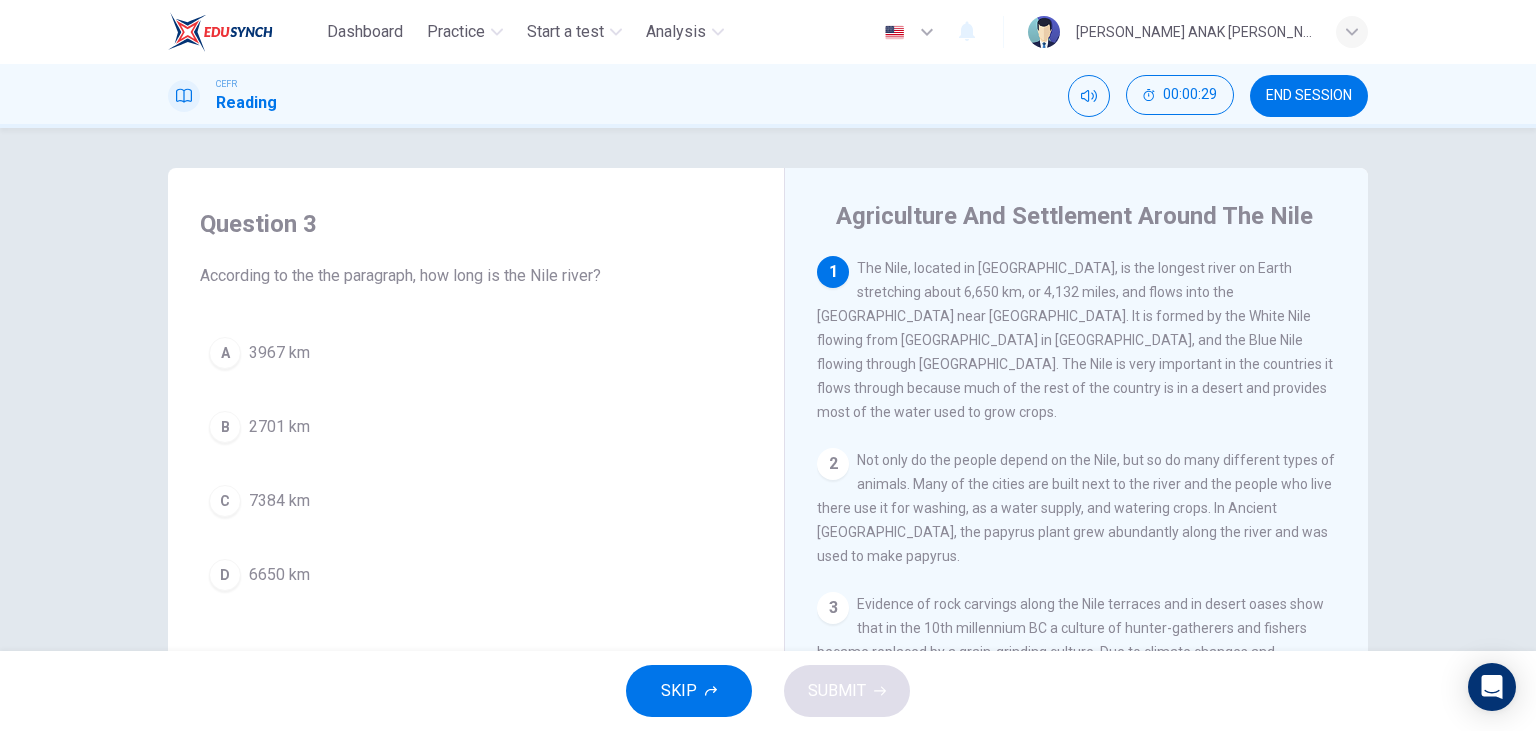 click on "D" at bounding box center [225, 575] 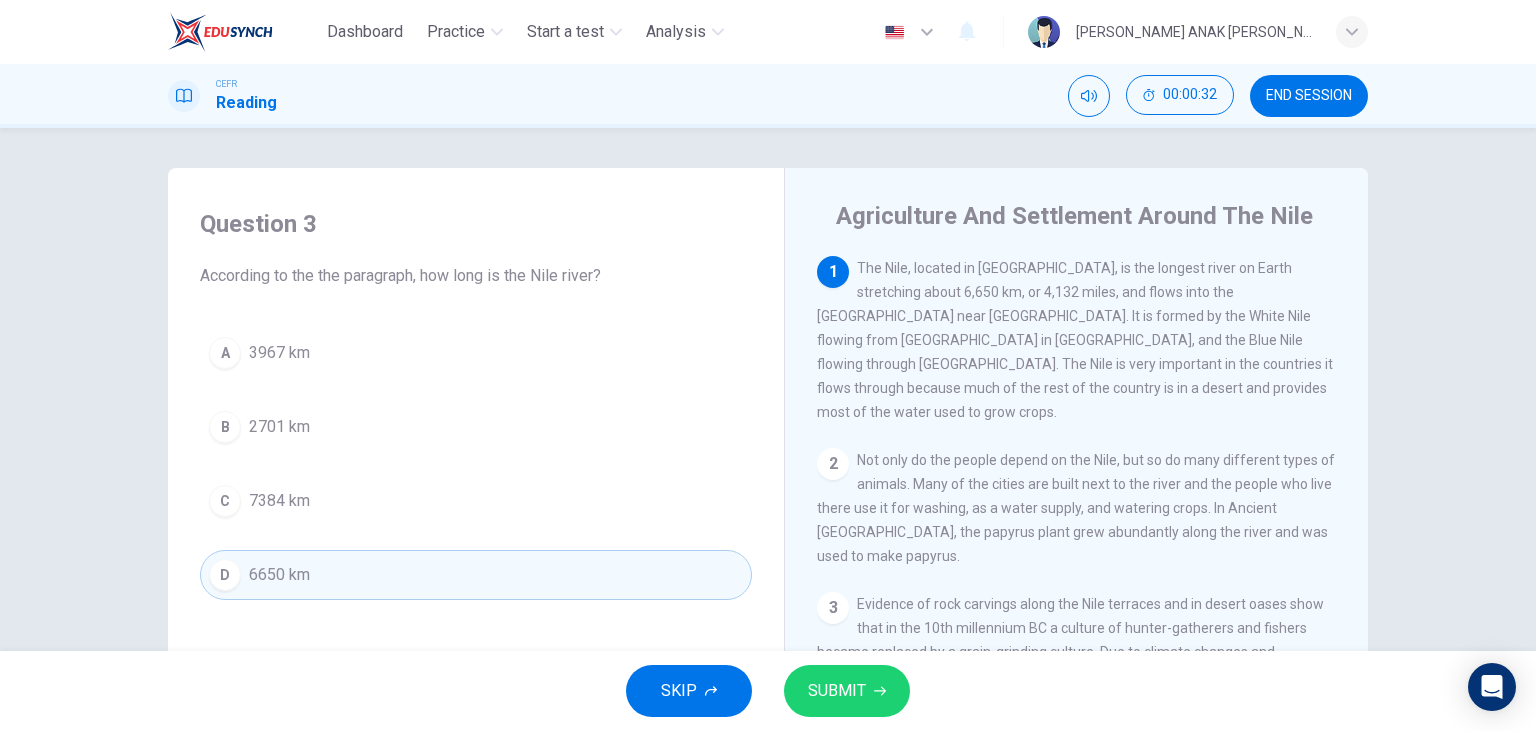 click on "SUBMIT" at bounding box center (837, 691) 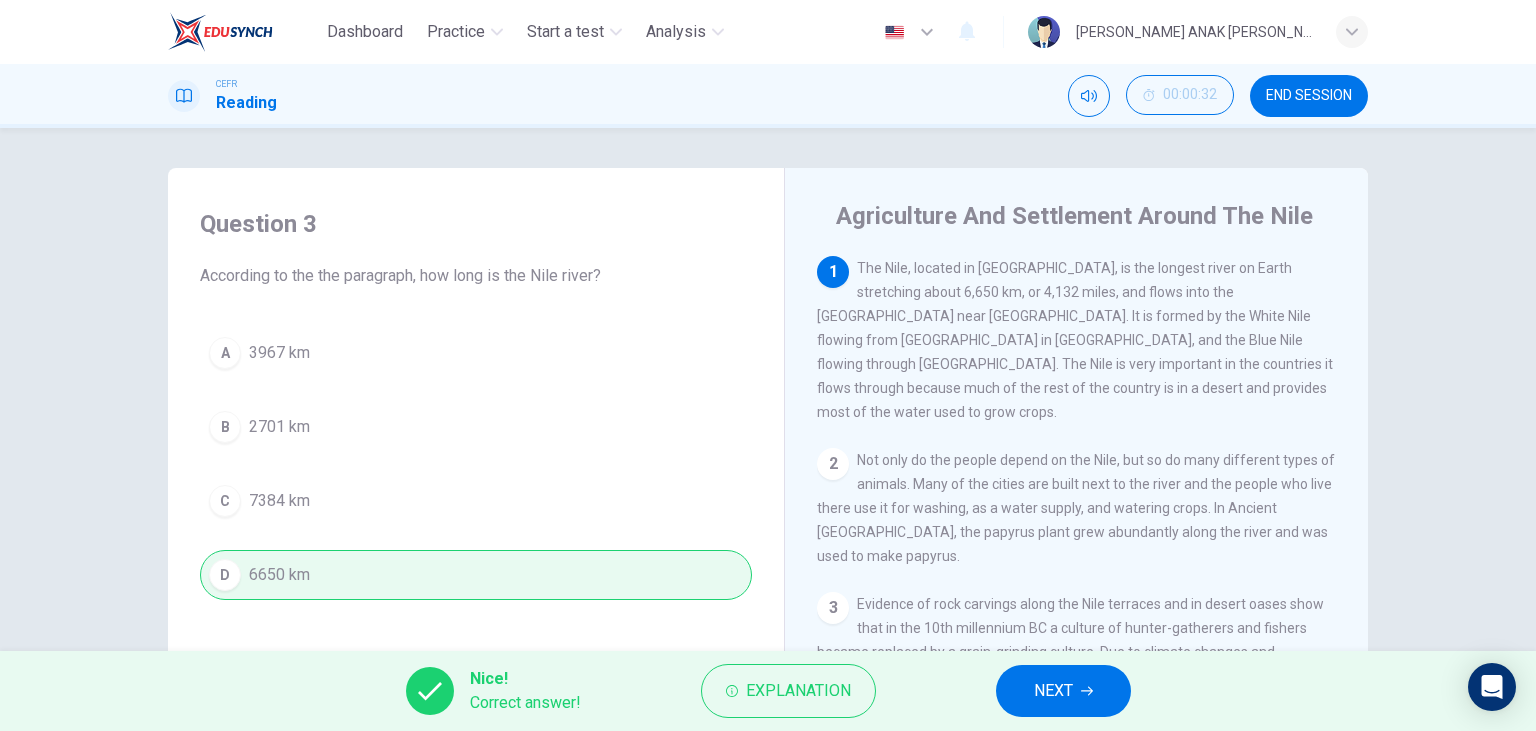 click on "NEXT" at bounding box center (1053, 691) 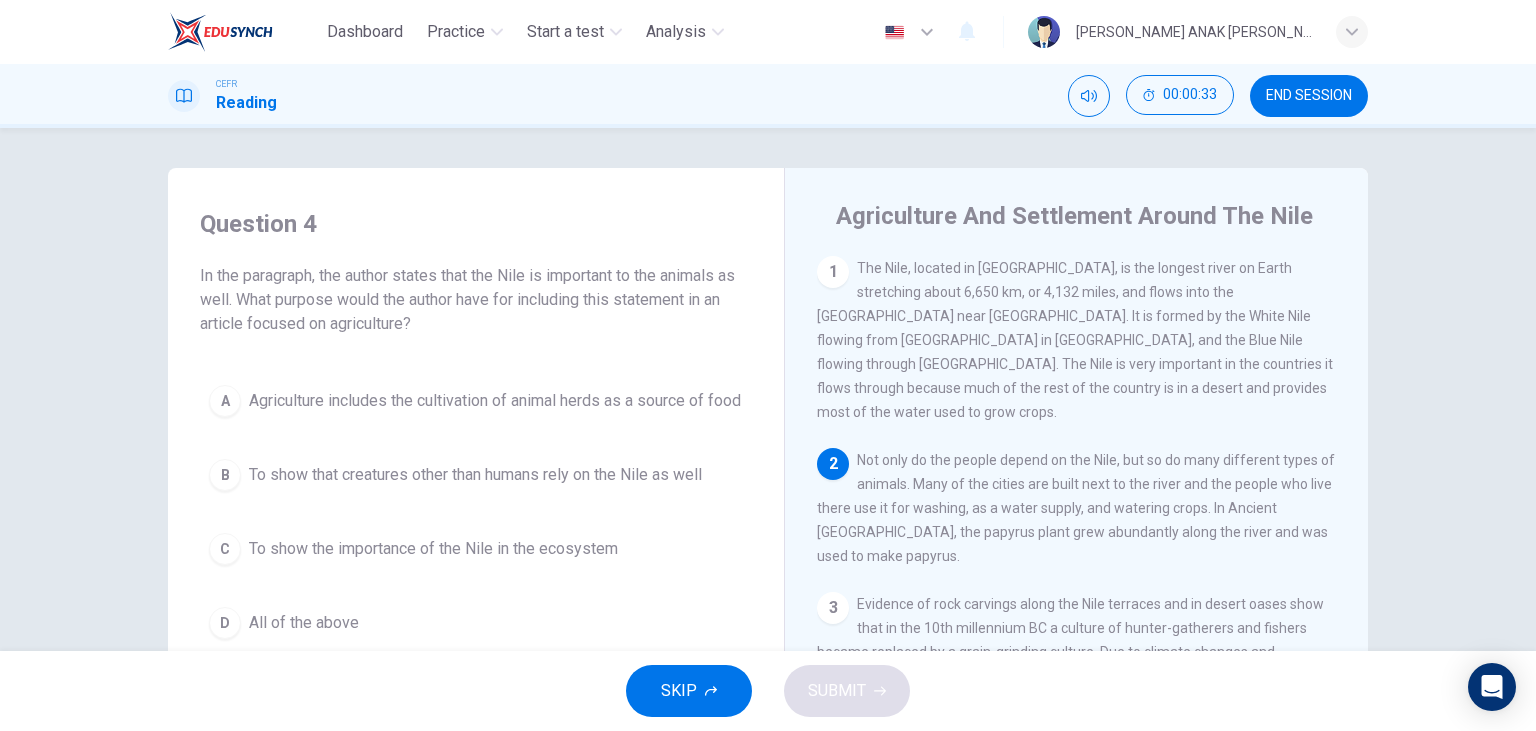 scroll, scrollTop: 115, scrollLeft: 0, axis: vertical 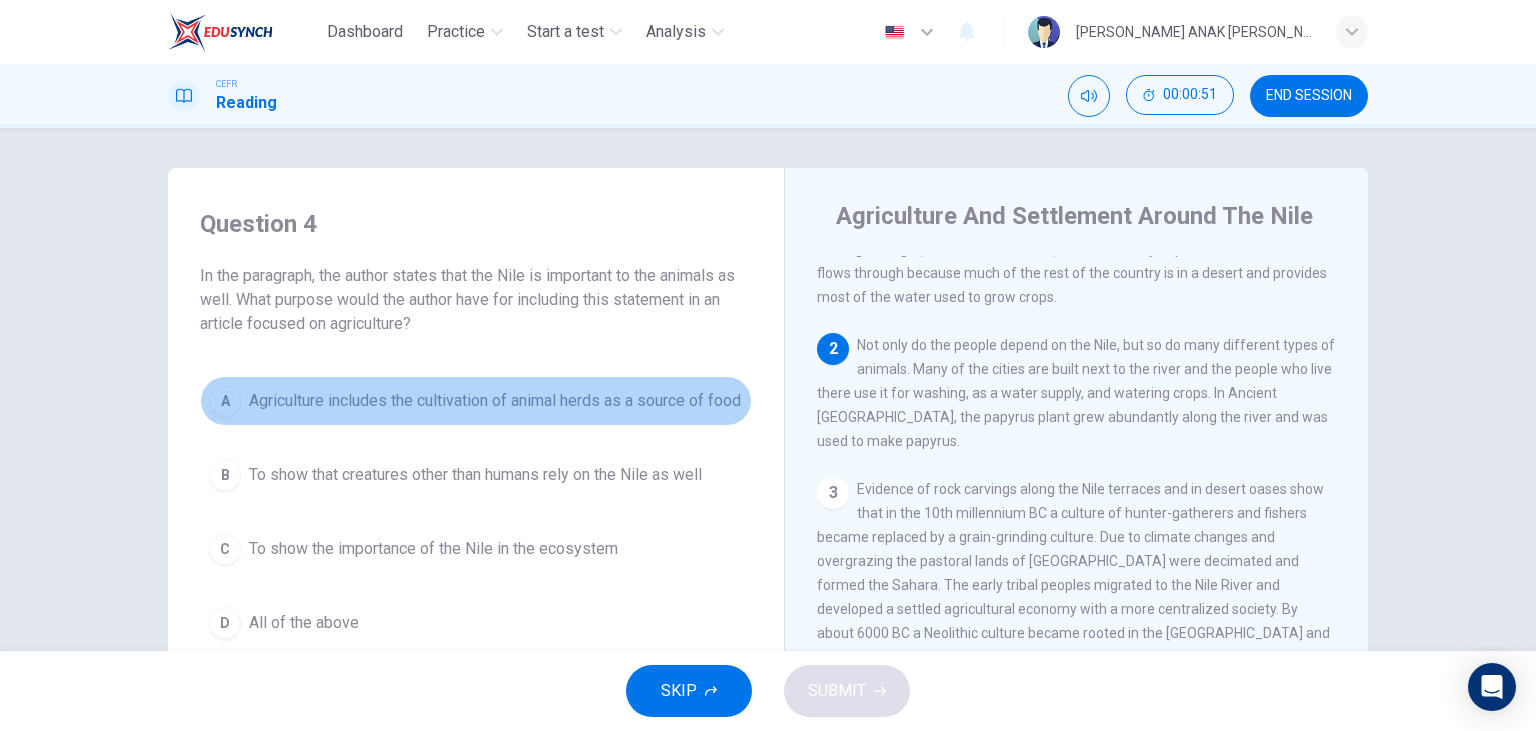 click on "A" at bounding box center [225, 401] 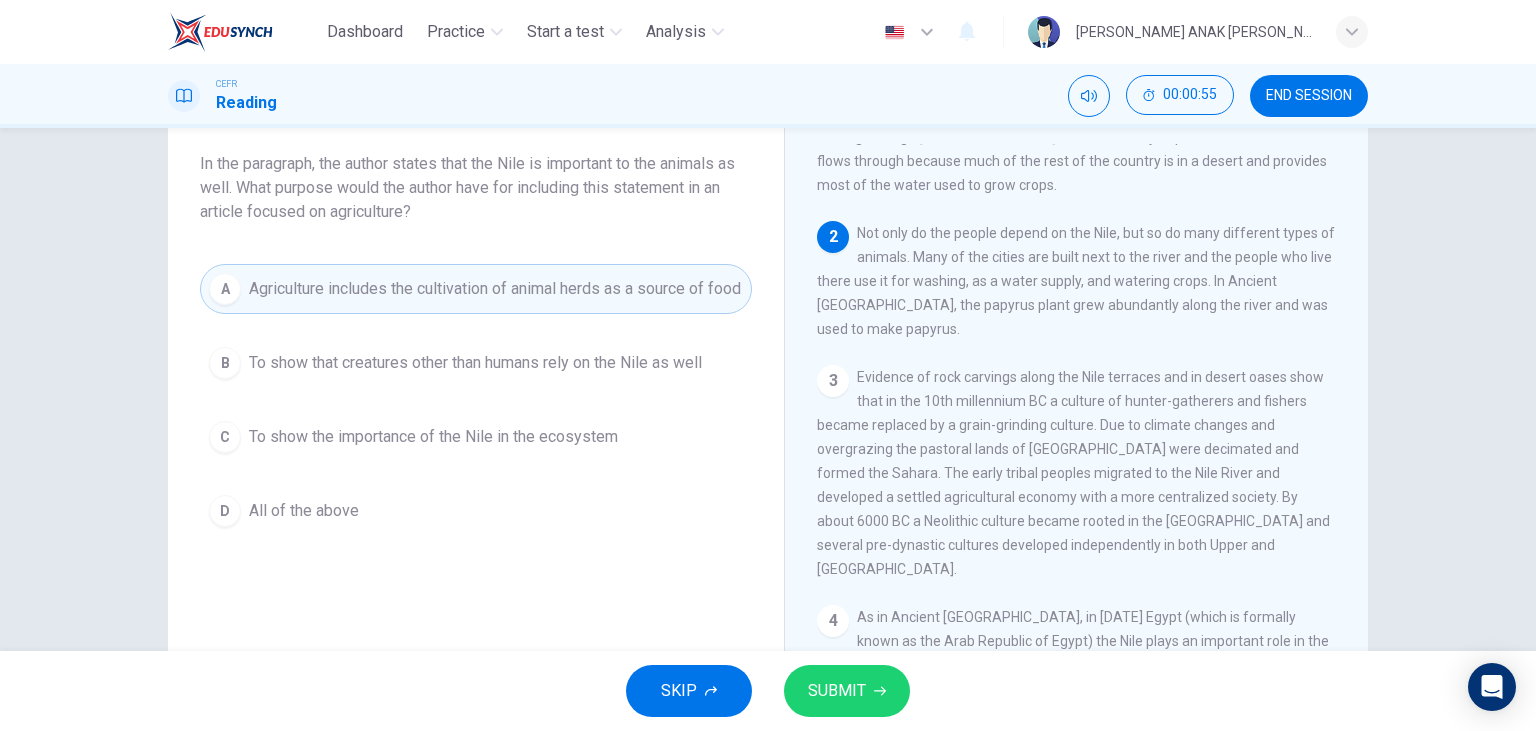 scroll, scrollTop: 0, scrollLeft: 0, axis: both 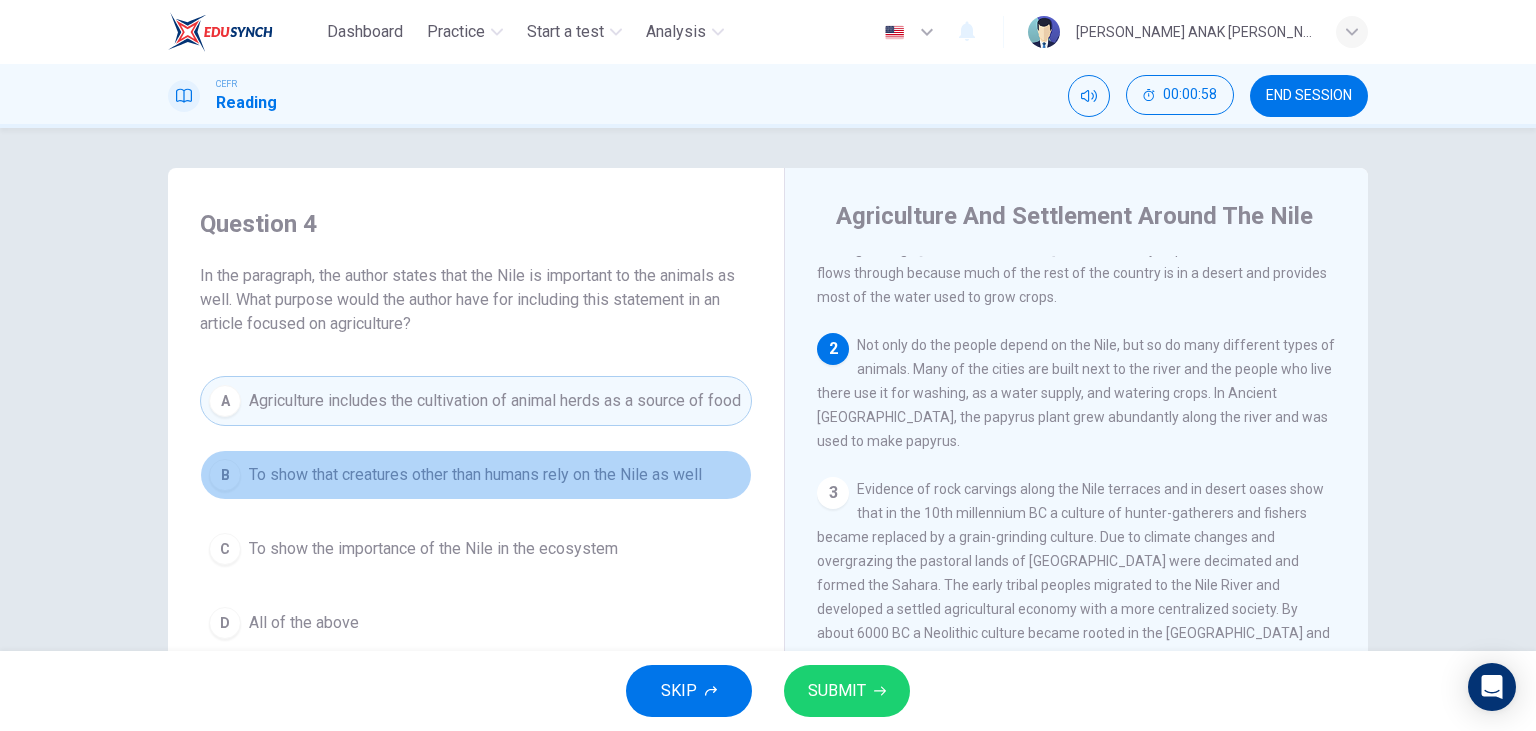 click on "To show that creatures other than humans rely on the Nile as well" at bounding box center [475, 475] 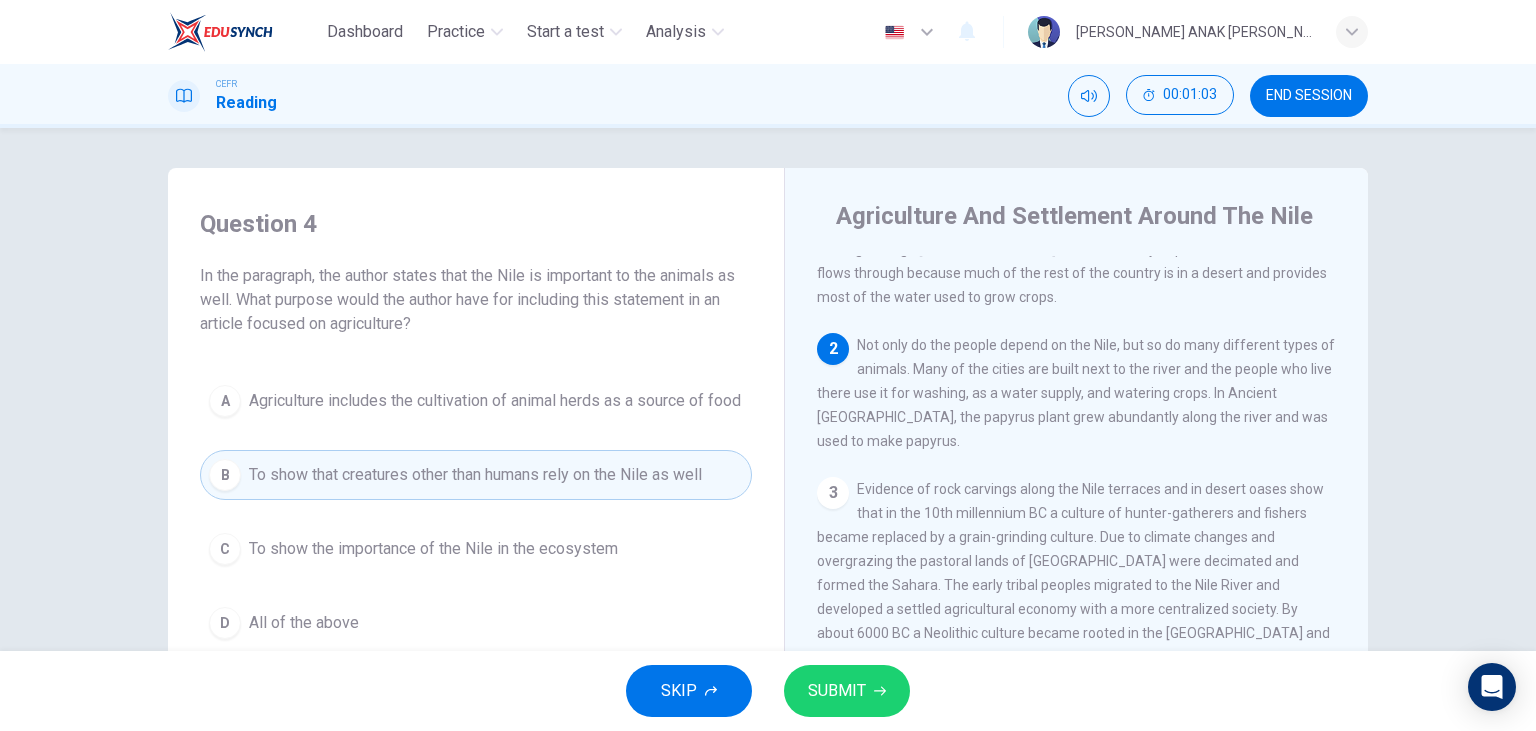 click on "SUBMIT" at bounding box center (837, 691) 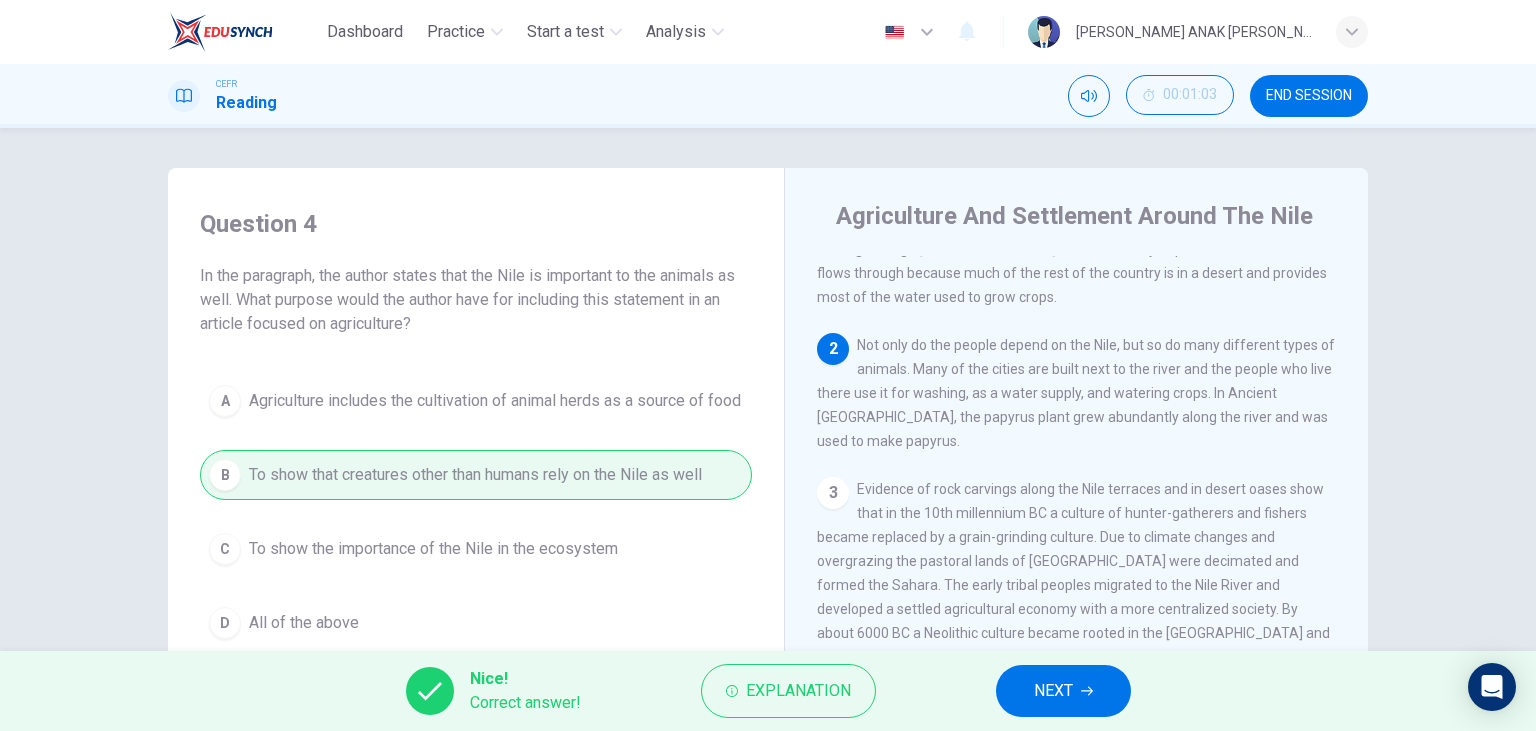 click on "NEXT" at bounding box center (1063, 691) 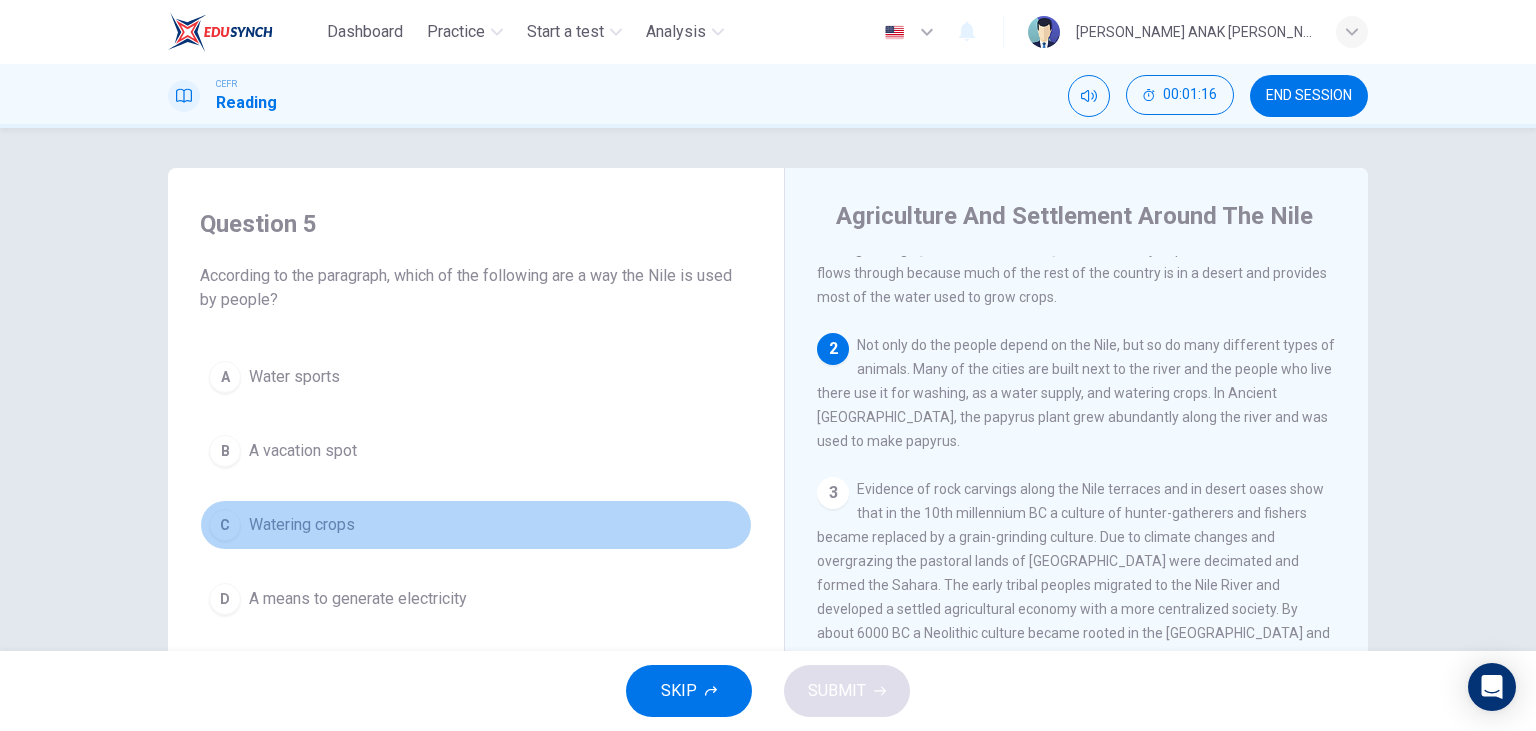 click on "Watering crops" at bounding box center (302, 525) 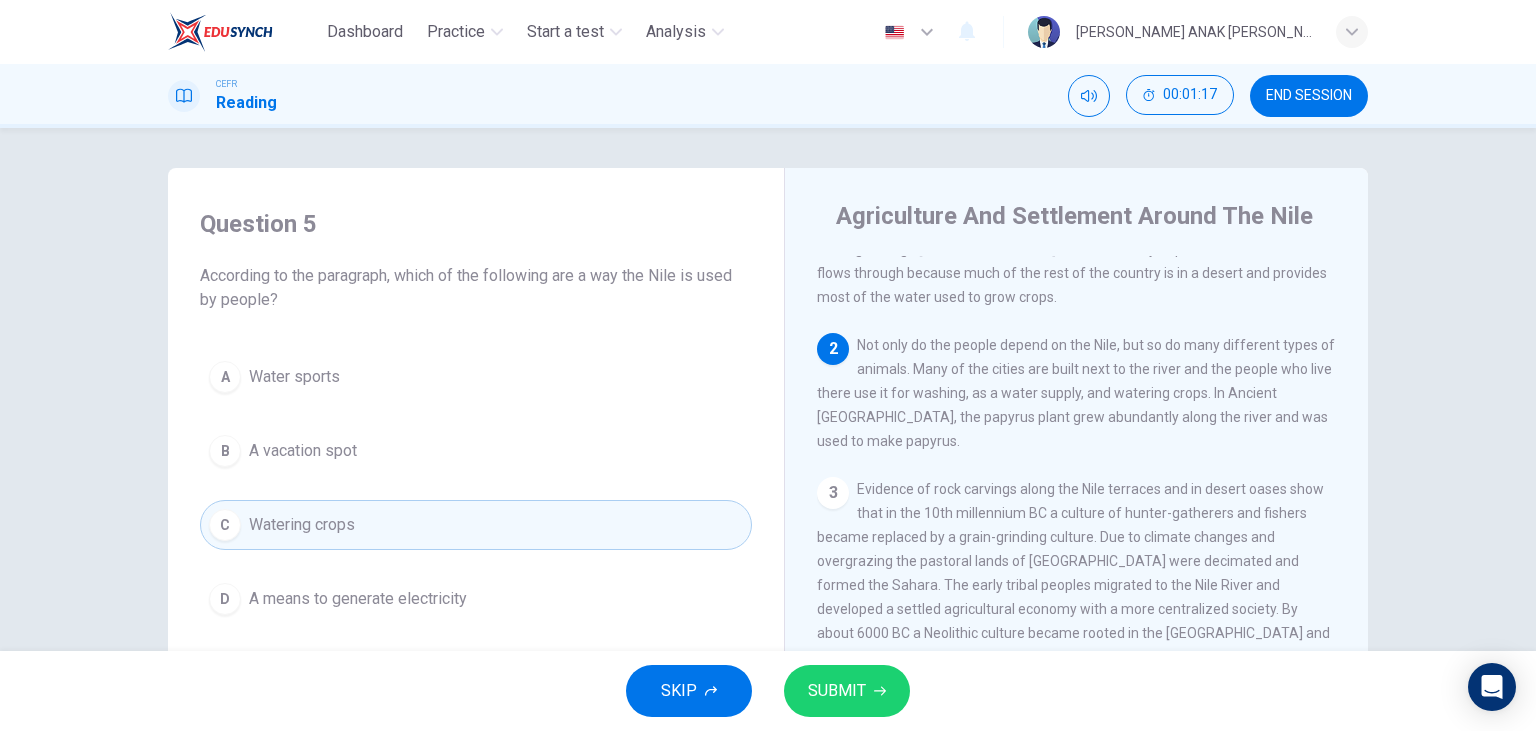 click on "SUBMIT" at bounding box center (837, 691) 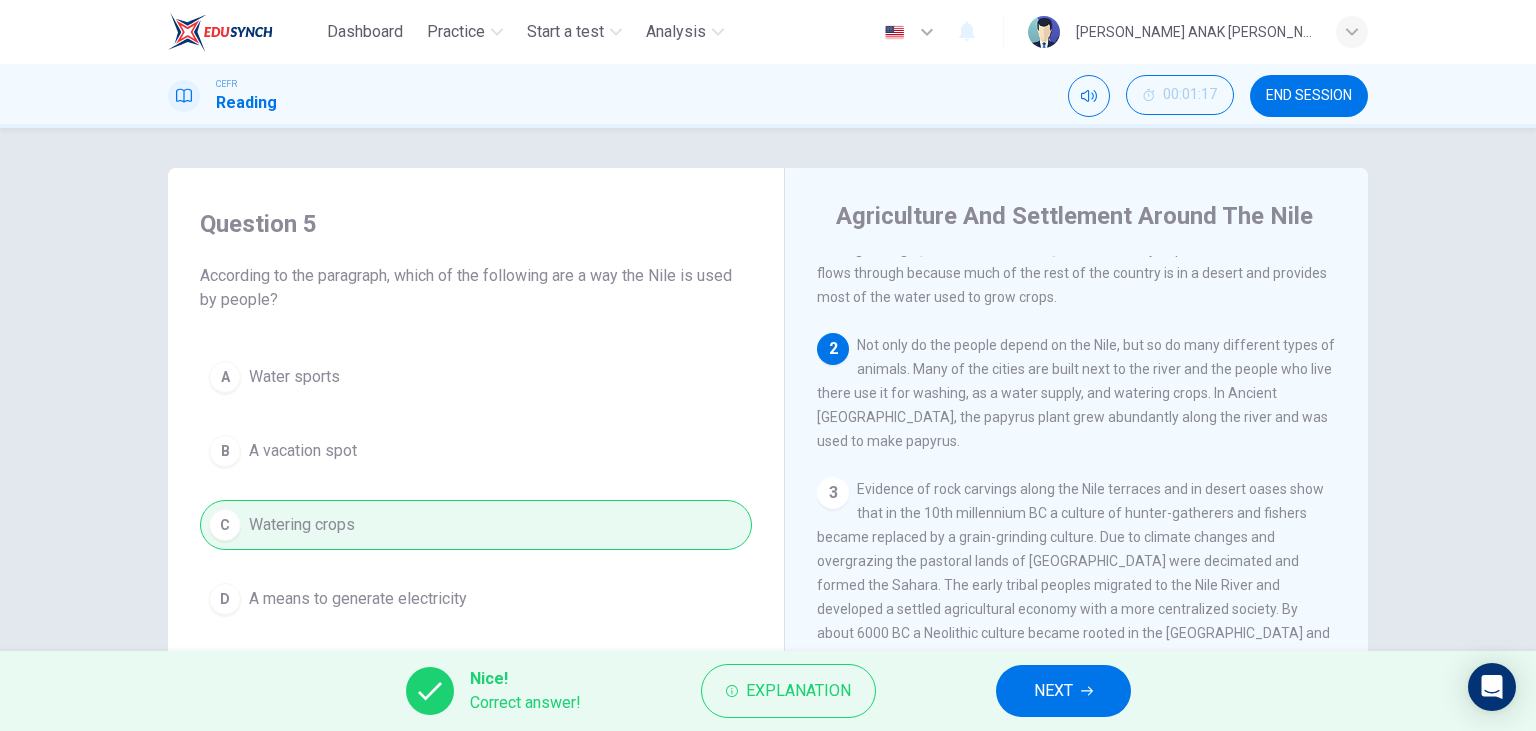 click on "NEXT" at bounding box center (1063, 691) 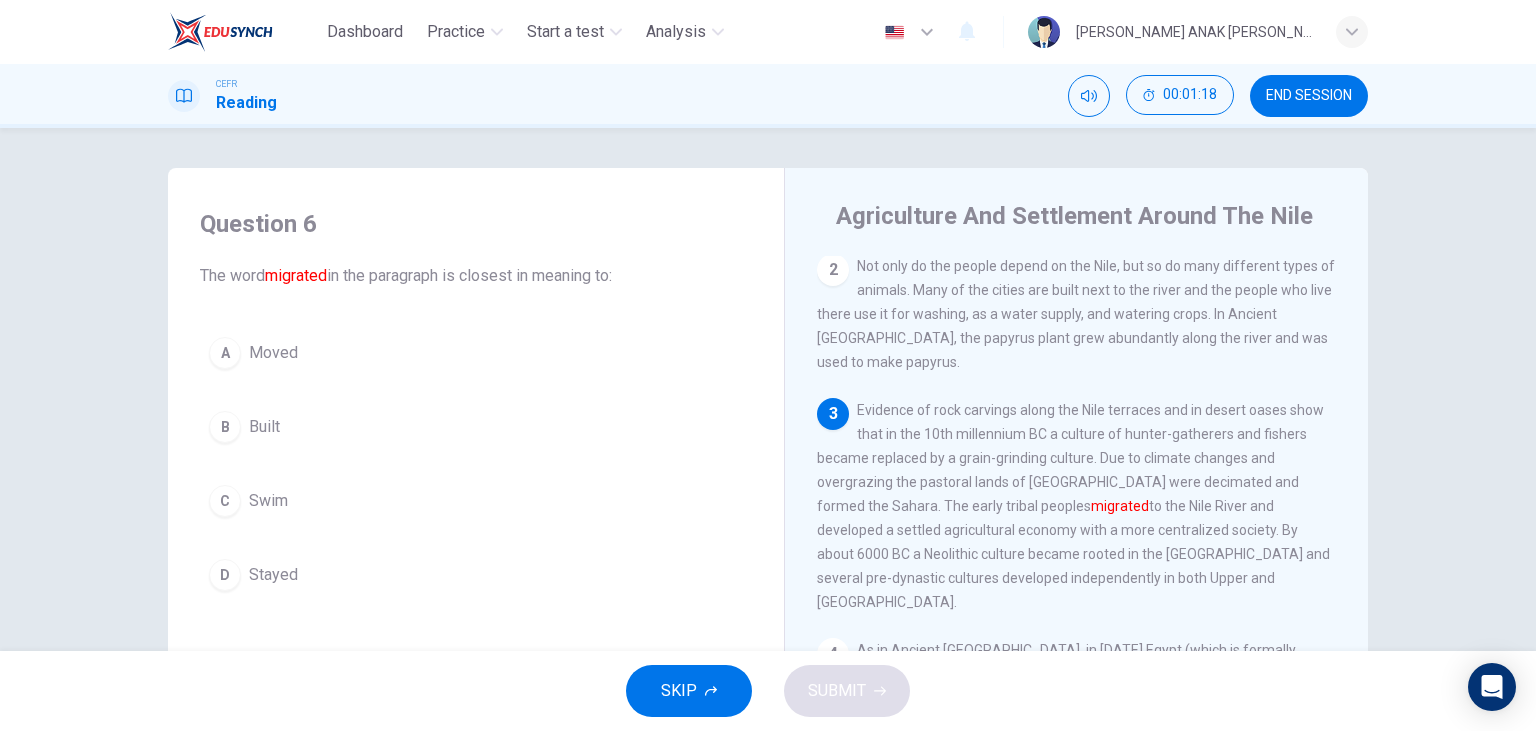 scroll, scrollTop: 230, scrollLeft: 0, axis: vertical 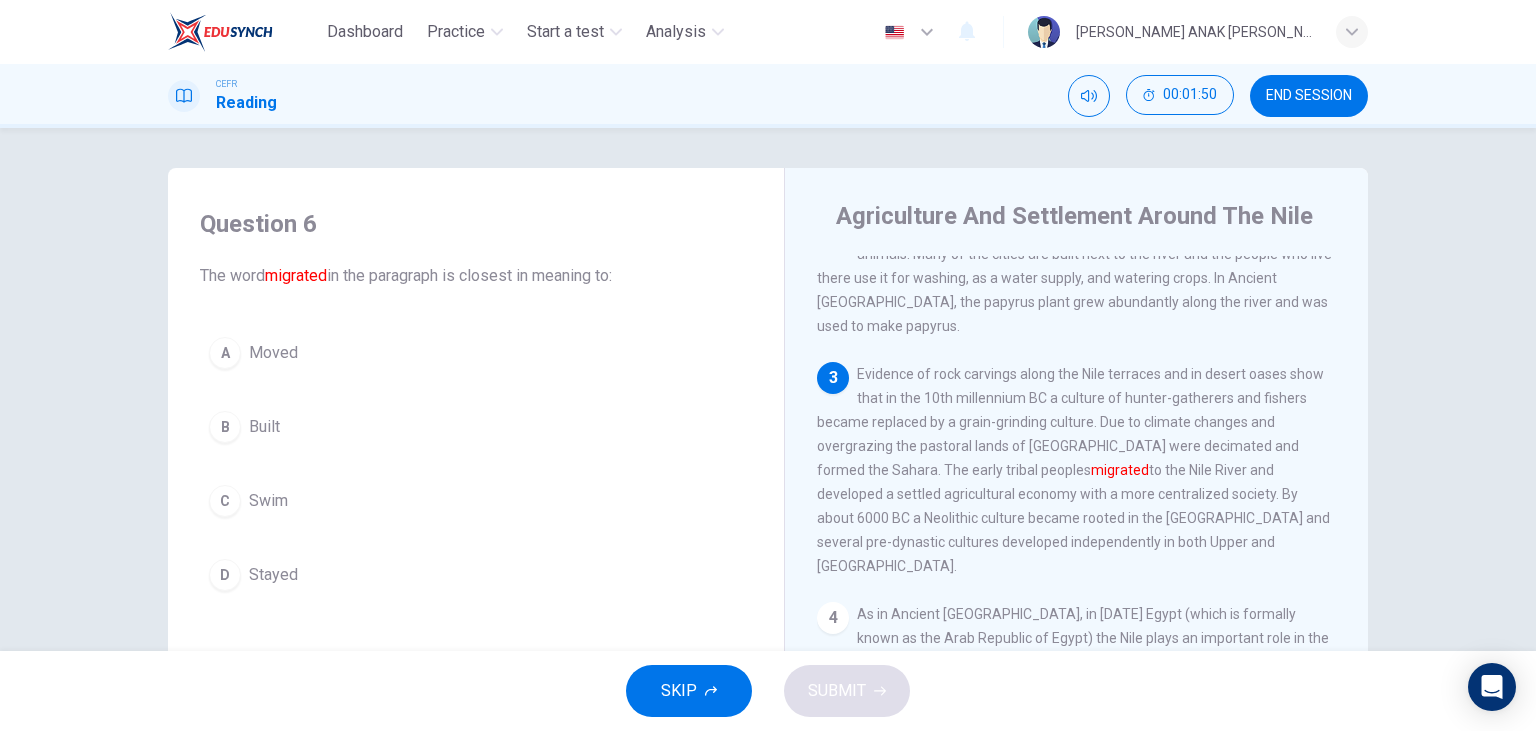 click on "A" at bounding box center [225, 353] 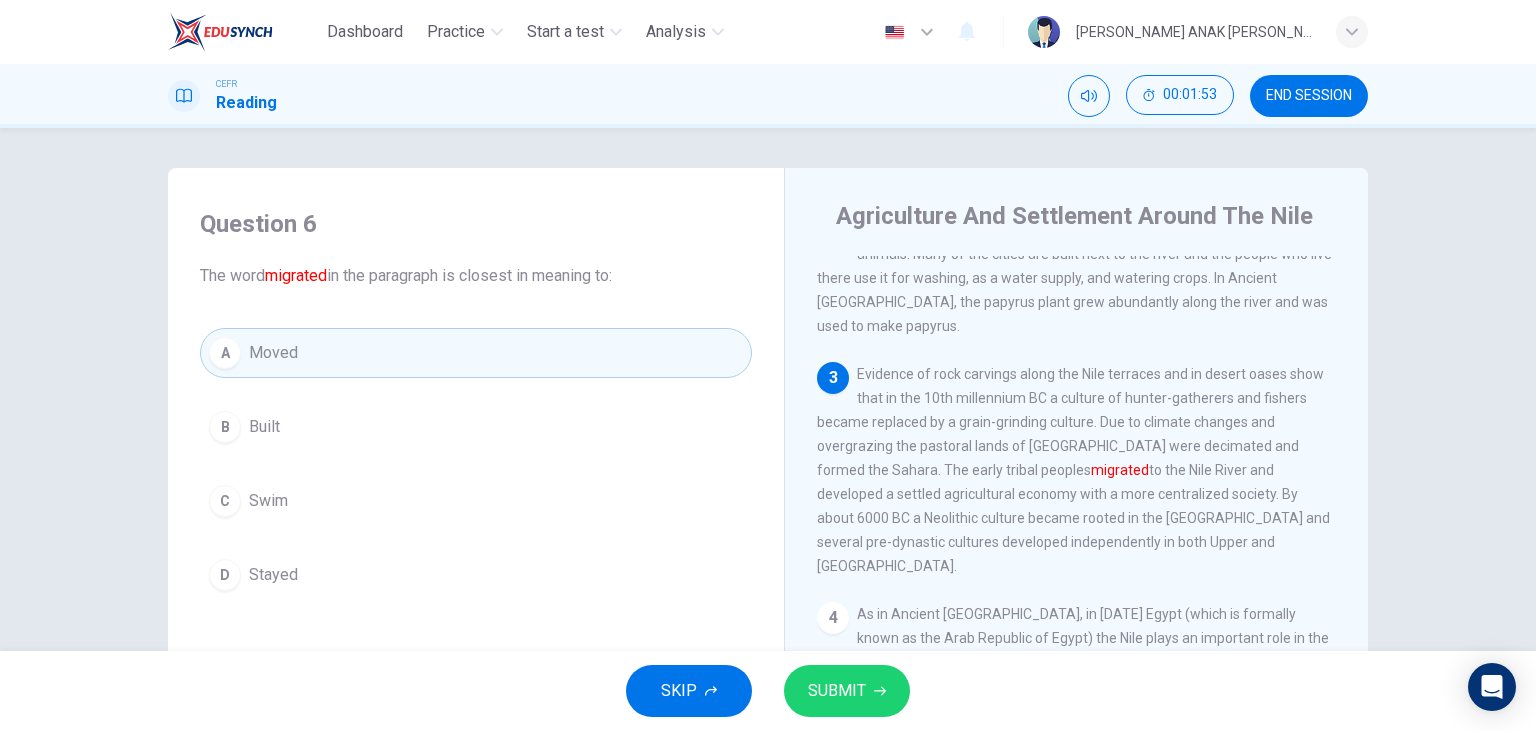 click on "SUBMIT" at bounding box center (837, 691) 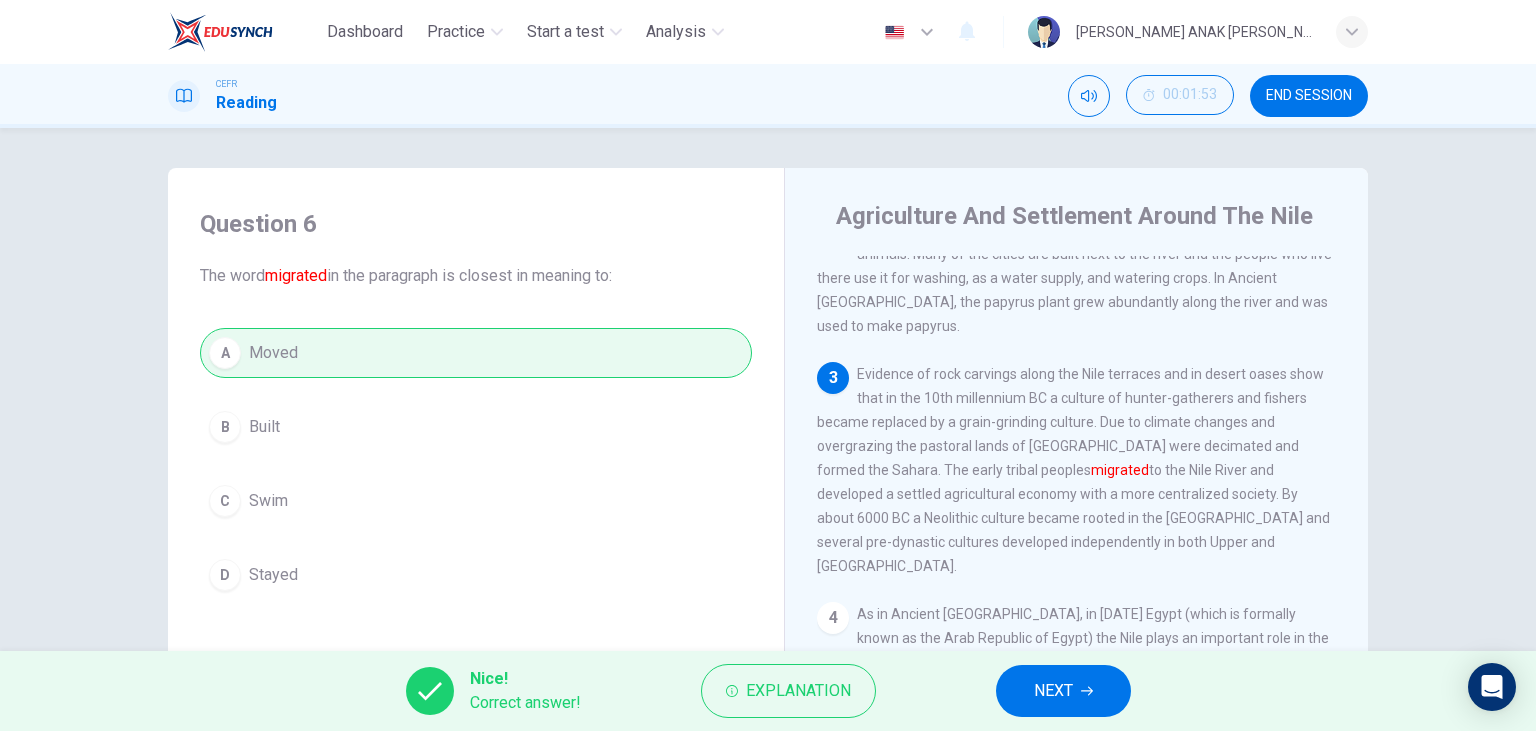 click on "NEXT" at bounding box center (1053, 691) 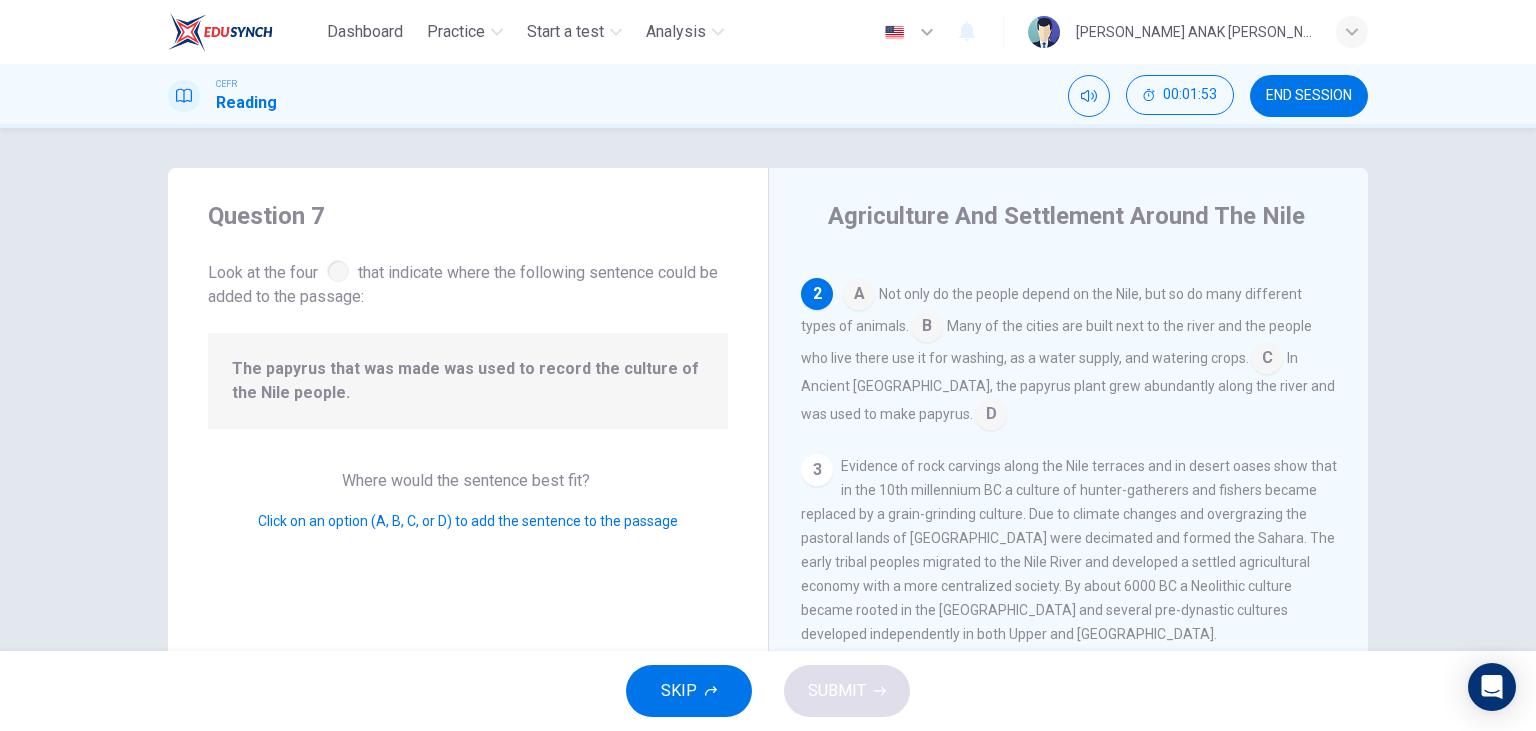 scroll, scrollTop: 170, scrollLeft: 0, axis: vertical 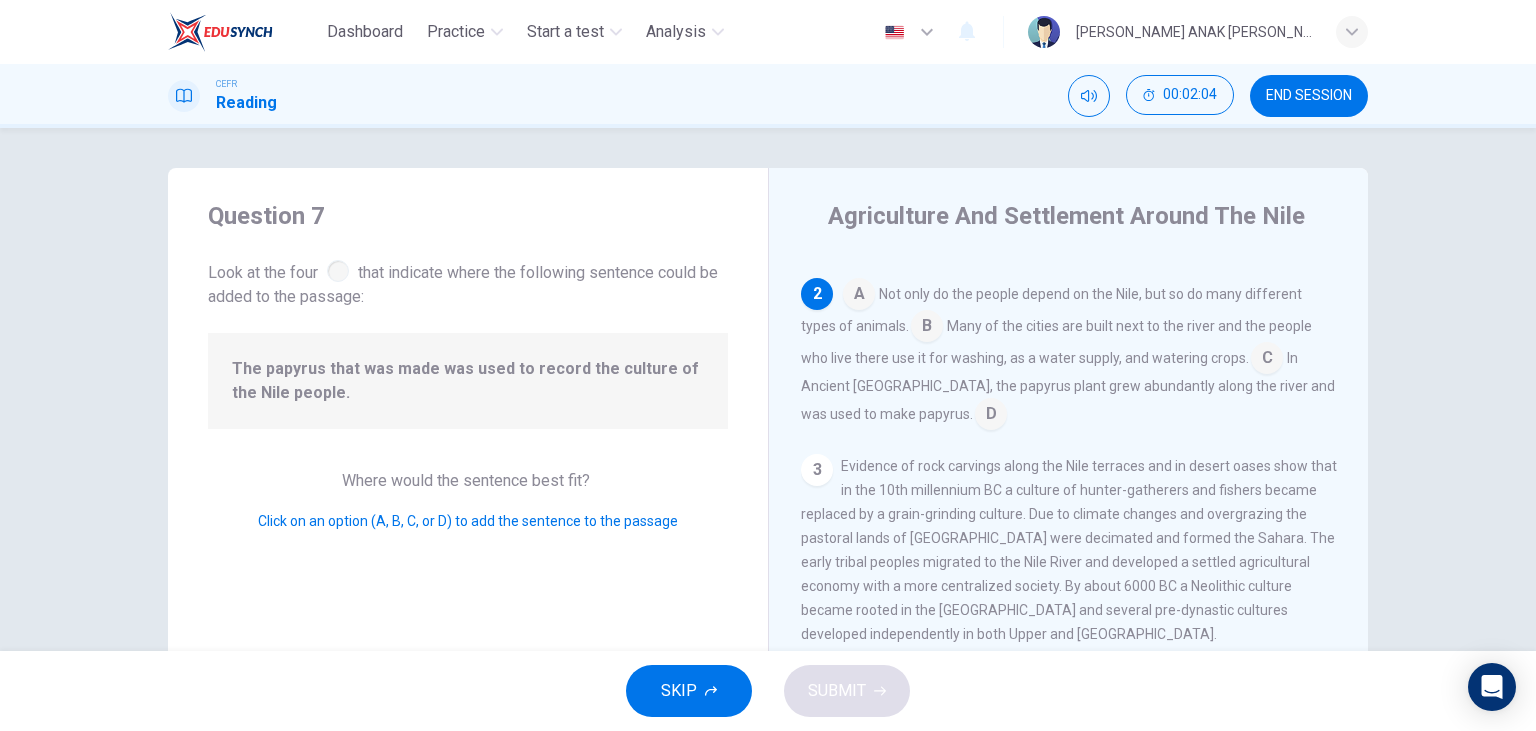 click at bounding box center (991, 416) 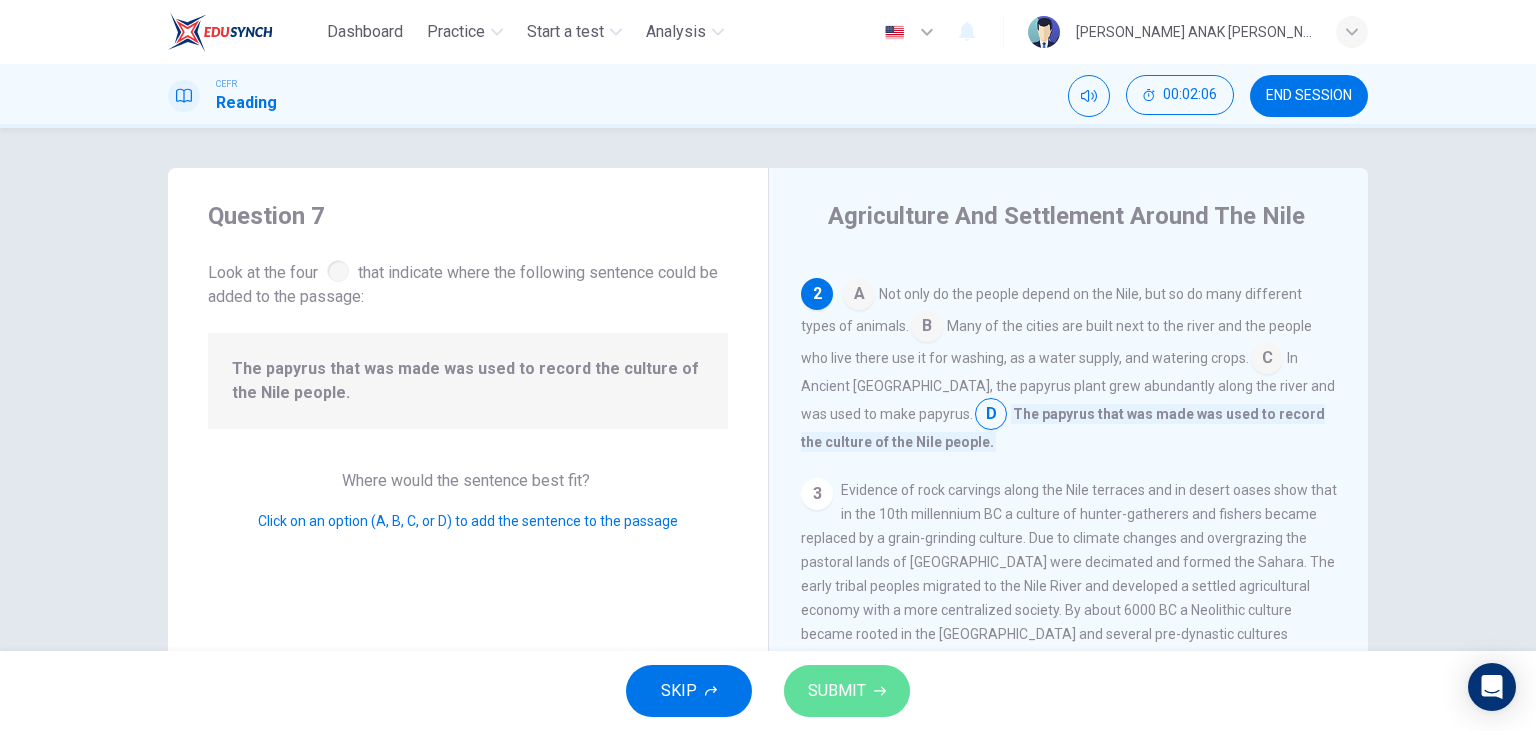 scroll, scrollTop: 170, scrollLeft: 0, axis: vertical 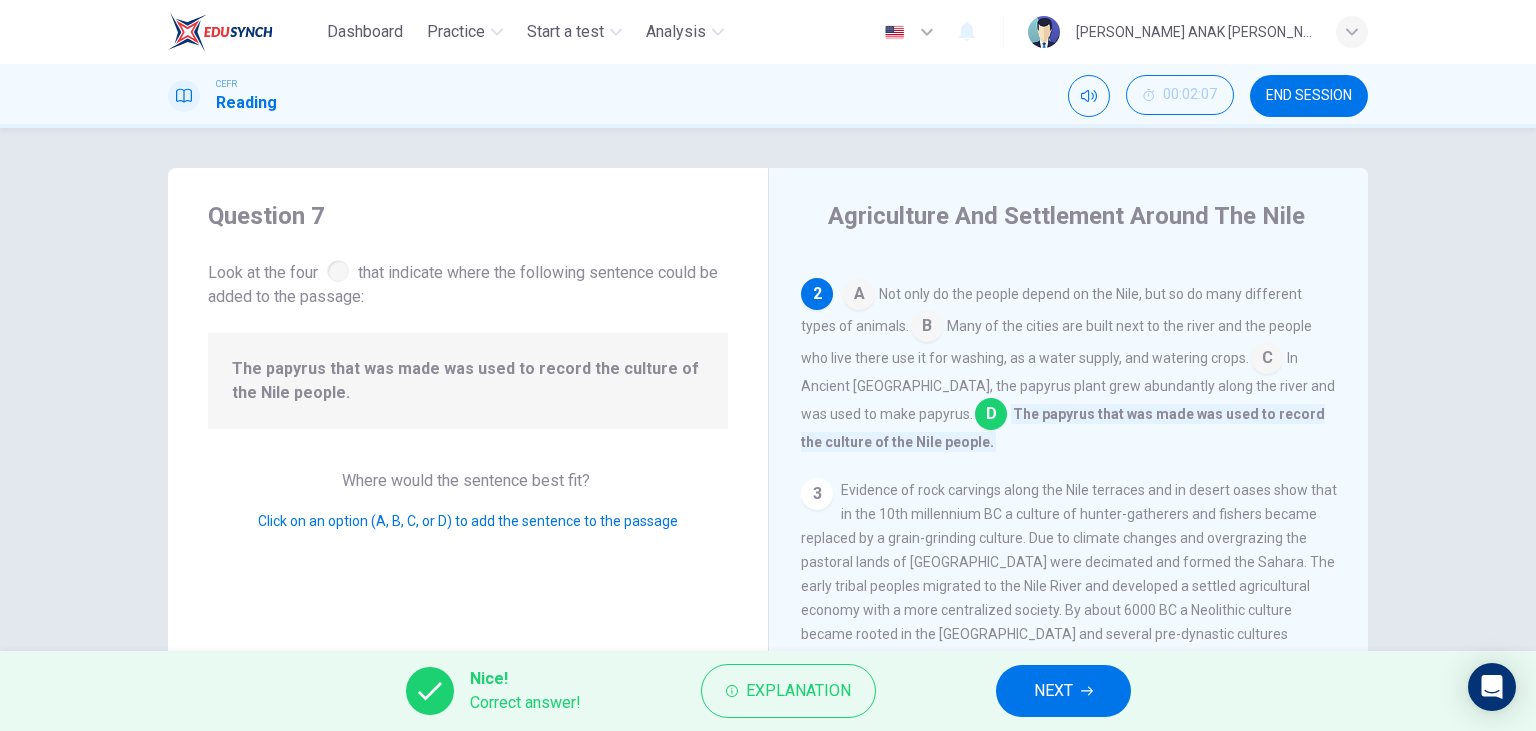 click on "NEXT" at bounding box center [1063, 691] 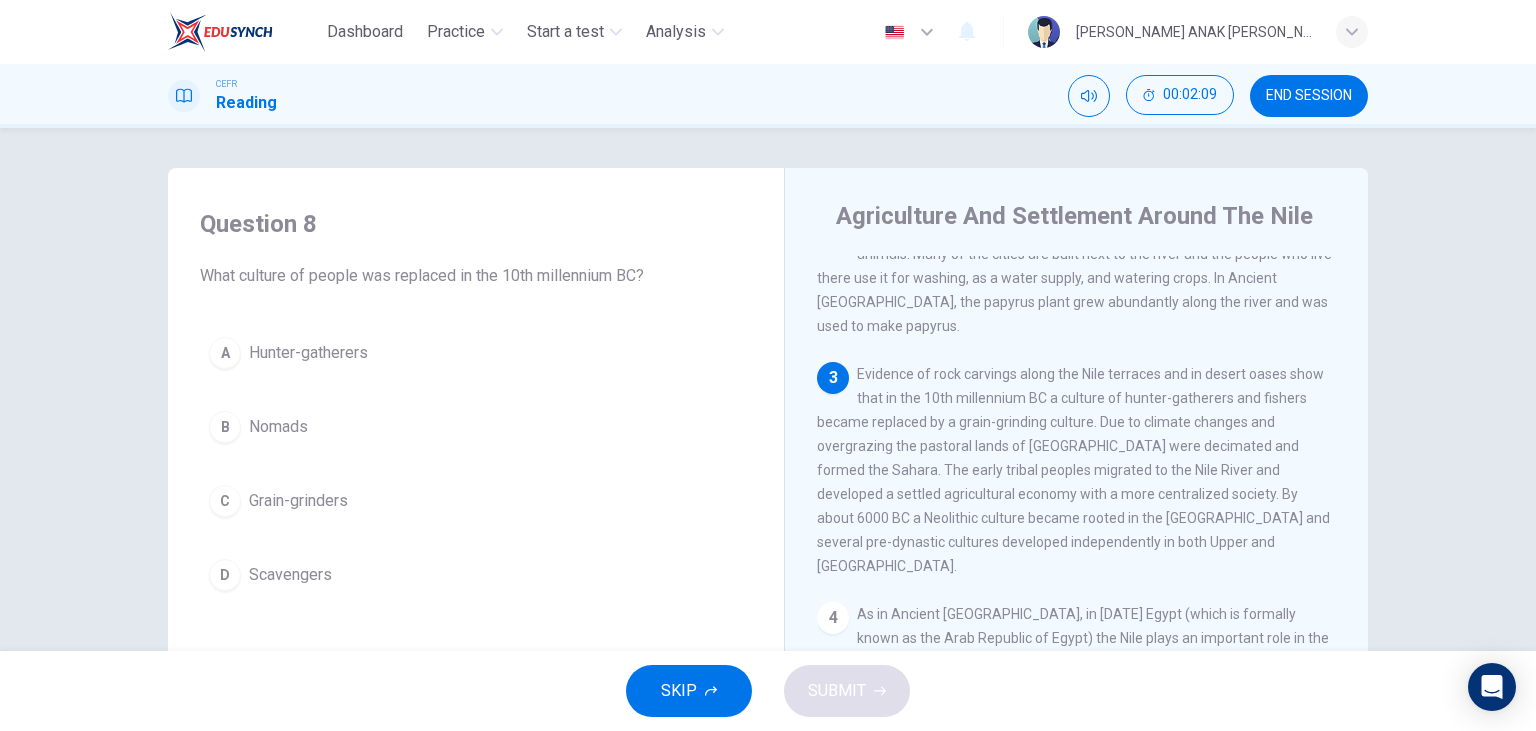 scroll, scrollTop: 245, scrollLeft: 0, axis: vertical 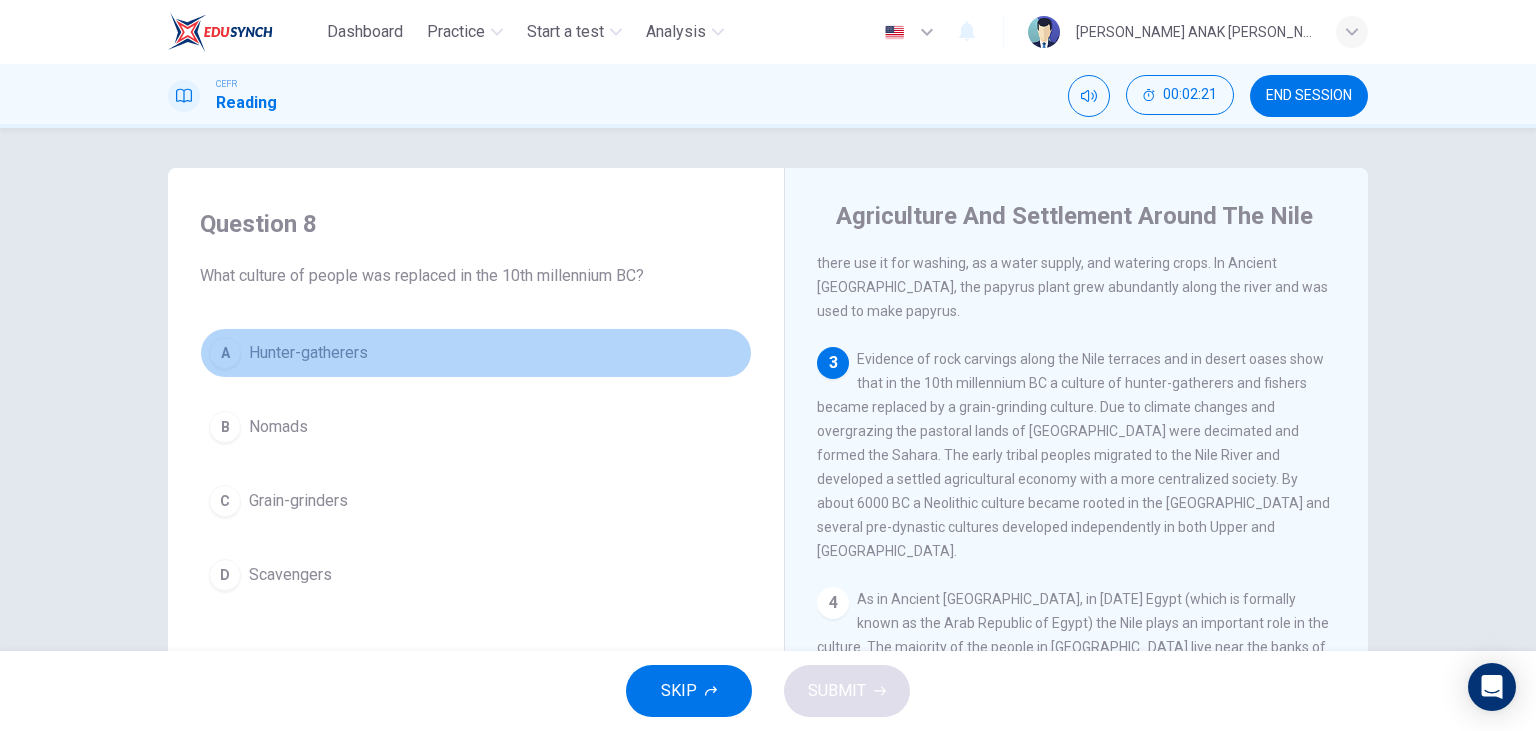 click on "Hunter-gatherers" at bounding box center (308, 353) 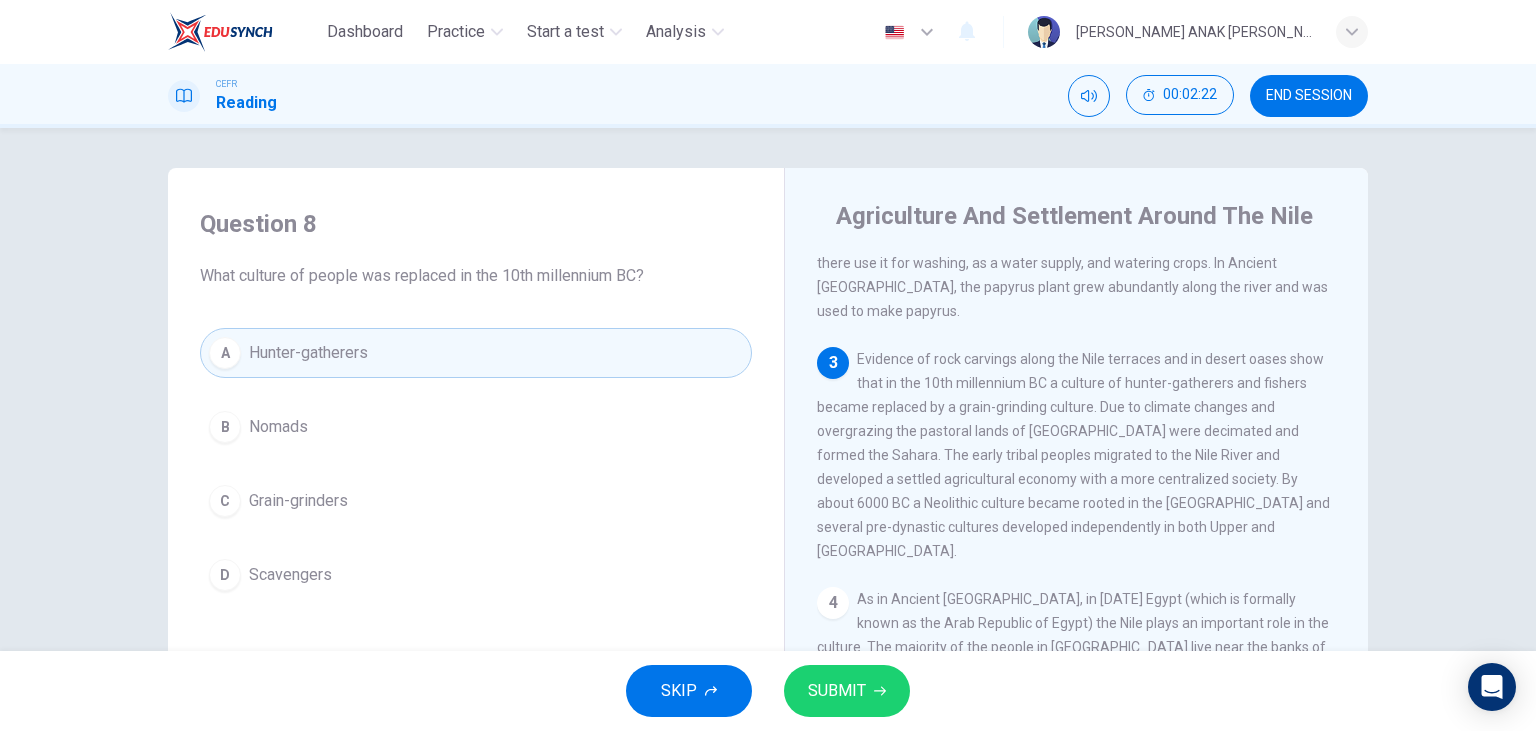 click on "SUBMIT" at bounding box center (837, 691) 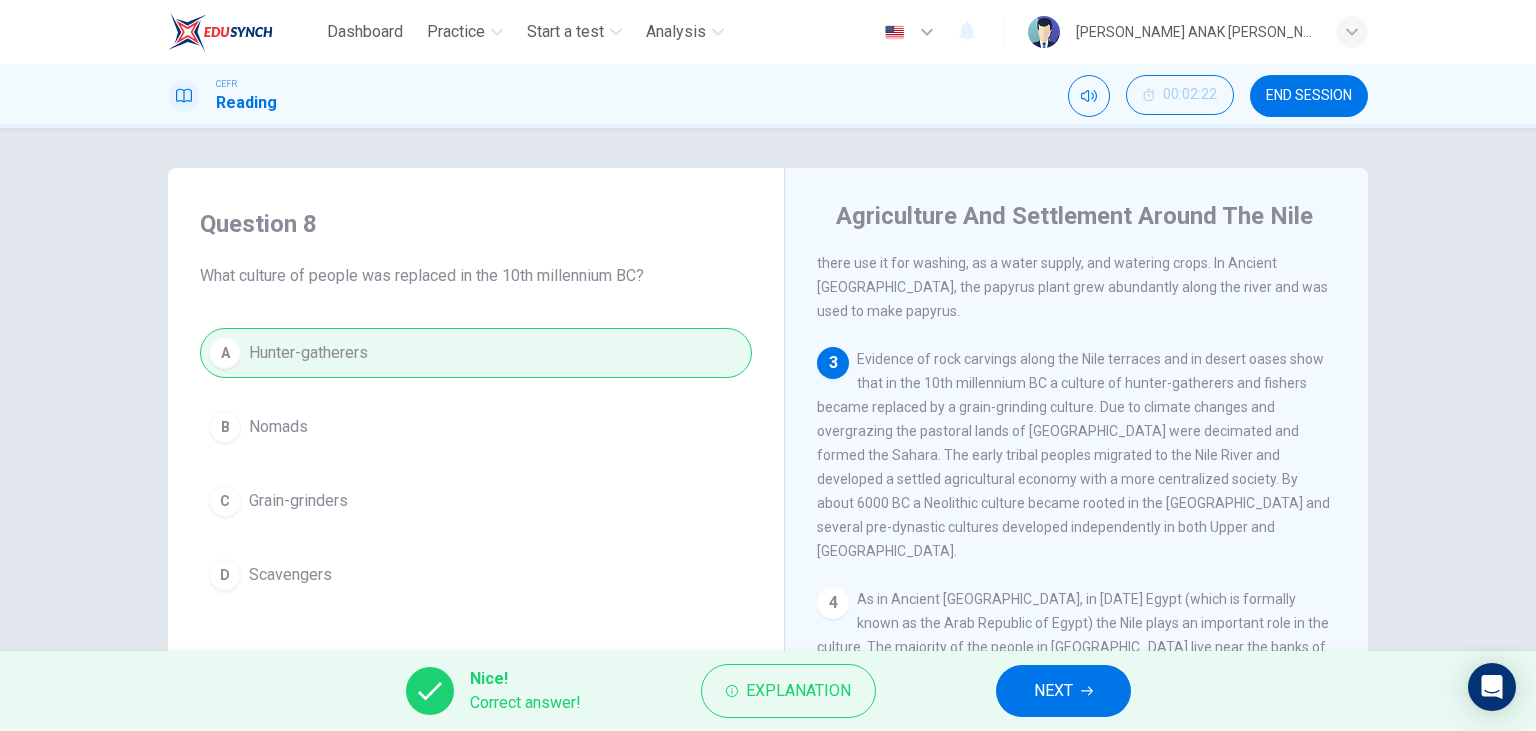 click on "NEXT" at bounding box center (1063, 691) 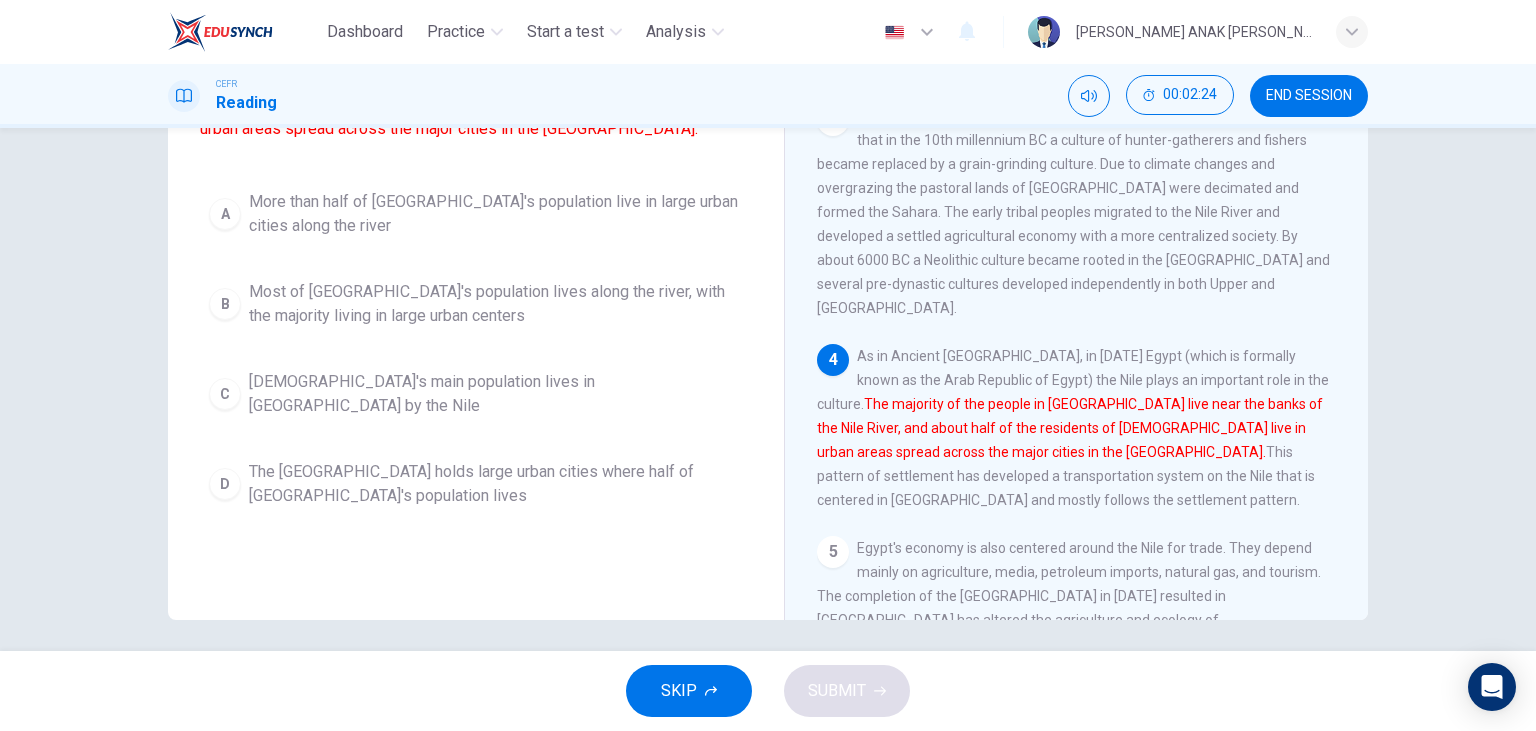 scroll, scrollTop: 252, scrollLeft: 0, axis: vertical 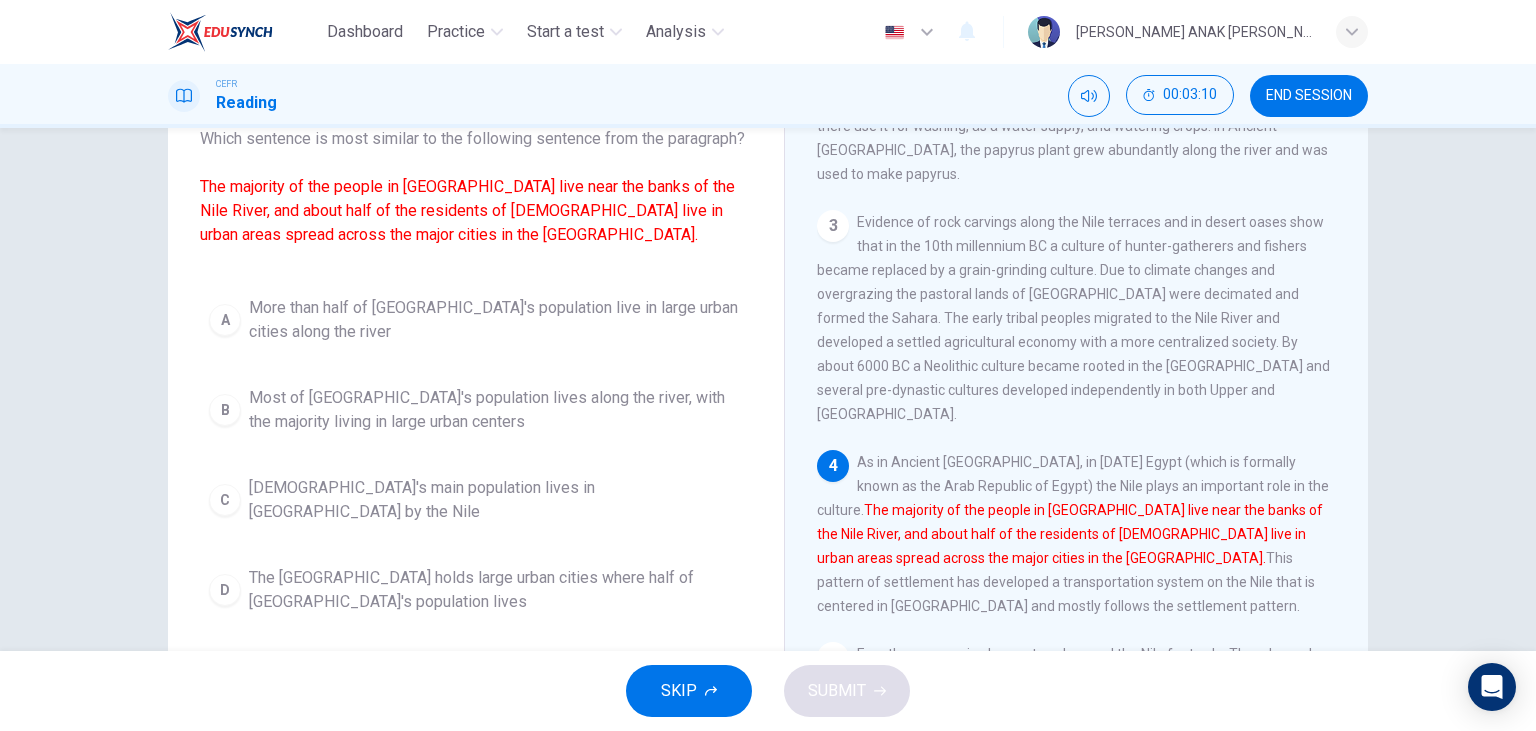 click on "The Nile Delta holds large urban cities where half of Egypt's population lives" at bounding box center (496, 590) 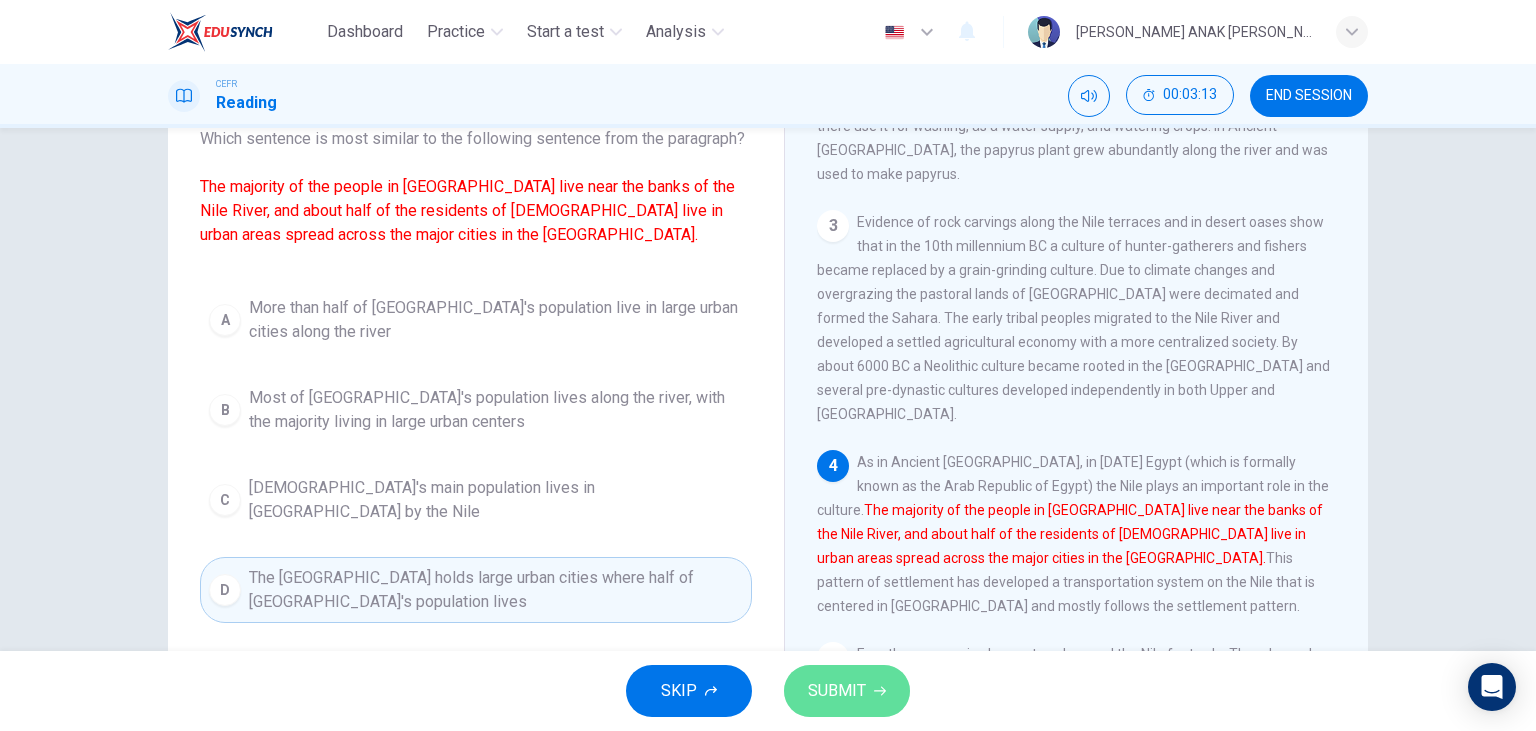click on "SUBMIT" at bounding box center [847, 691] 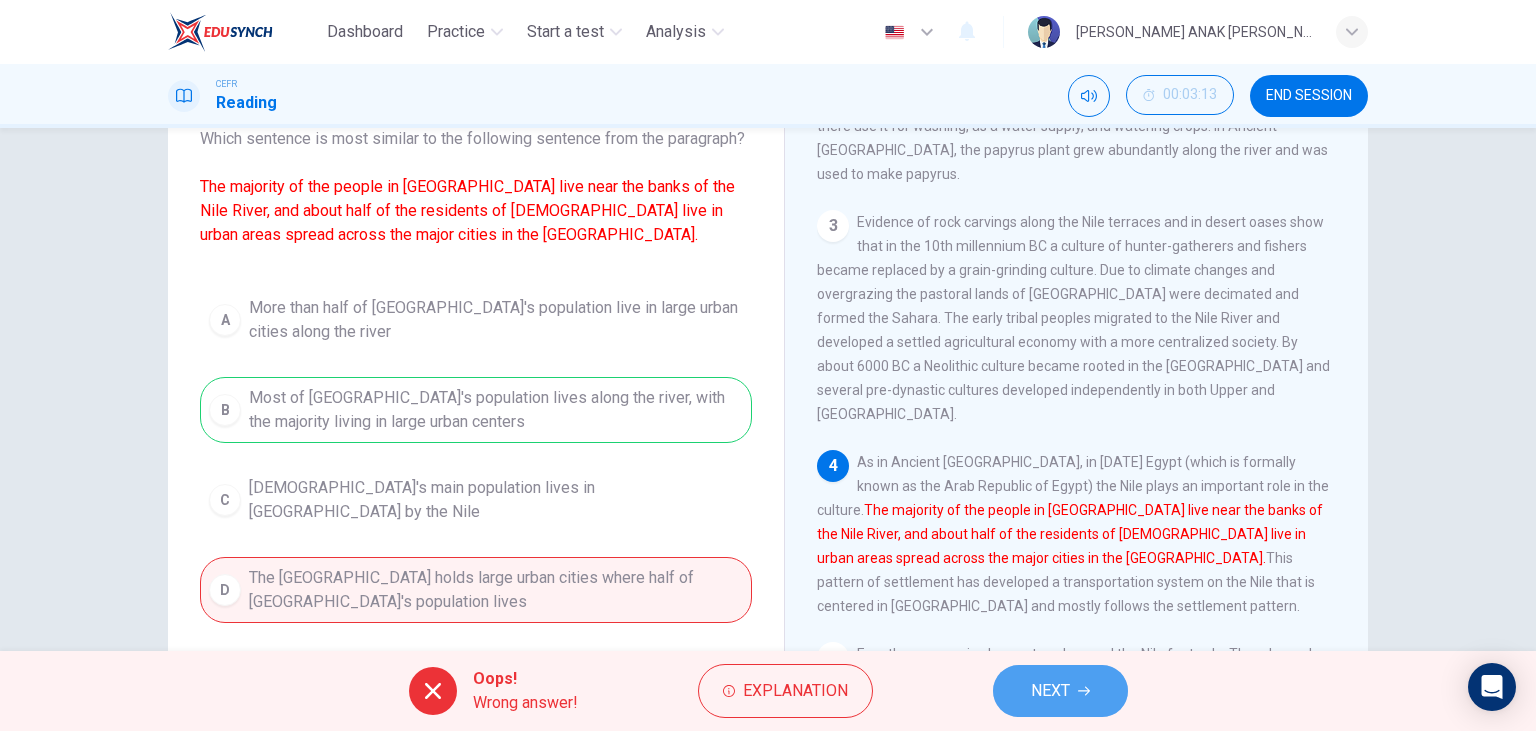 click on "NEXT" at bounding box center [1060, 691] 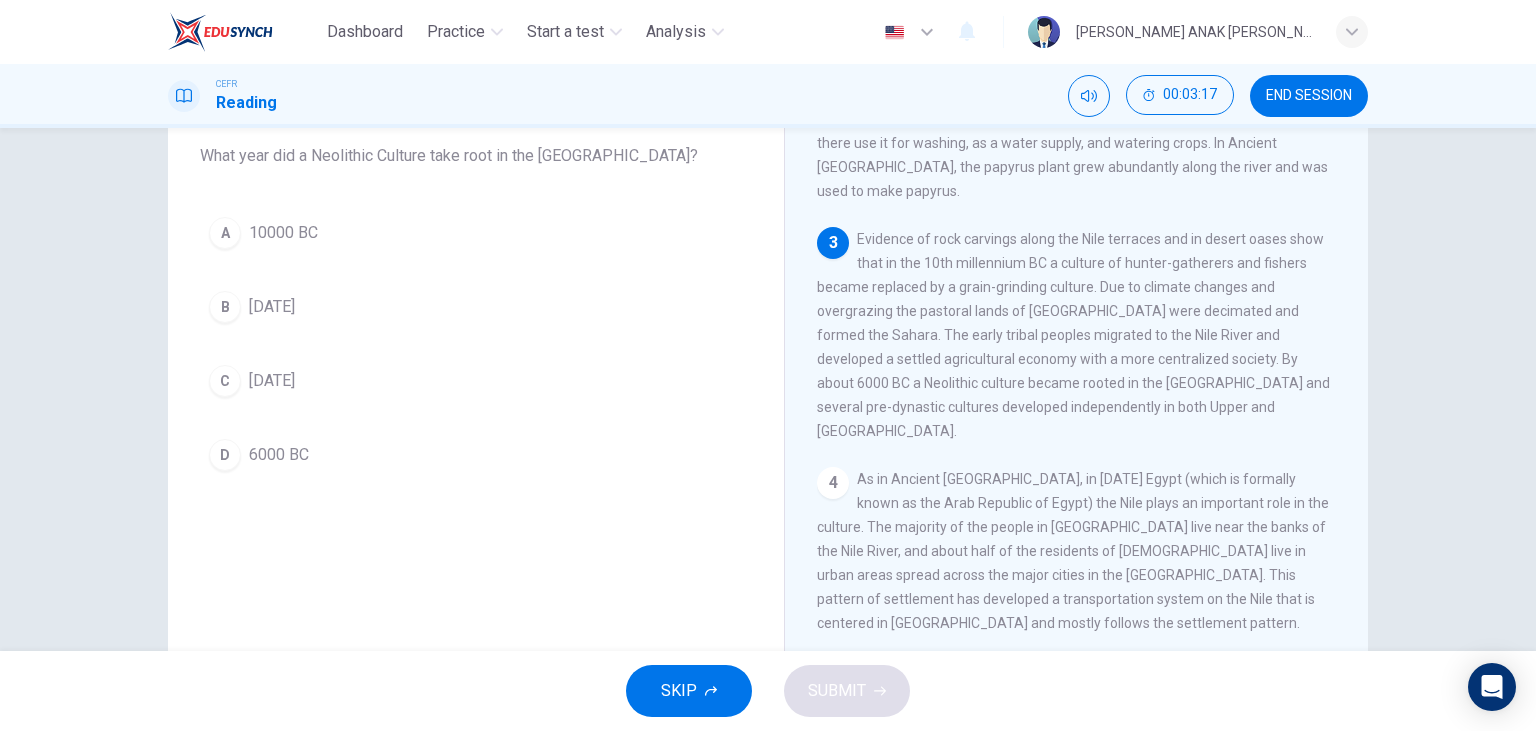 scroll, scrollTop: 0, scrollLeft: 0, axis: both 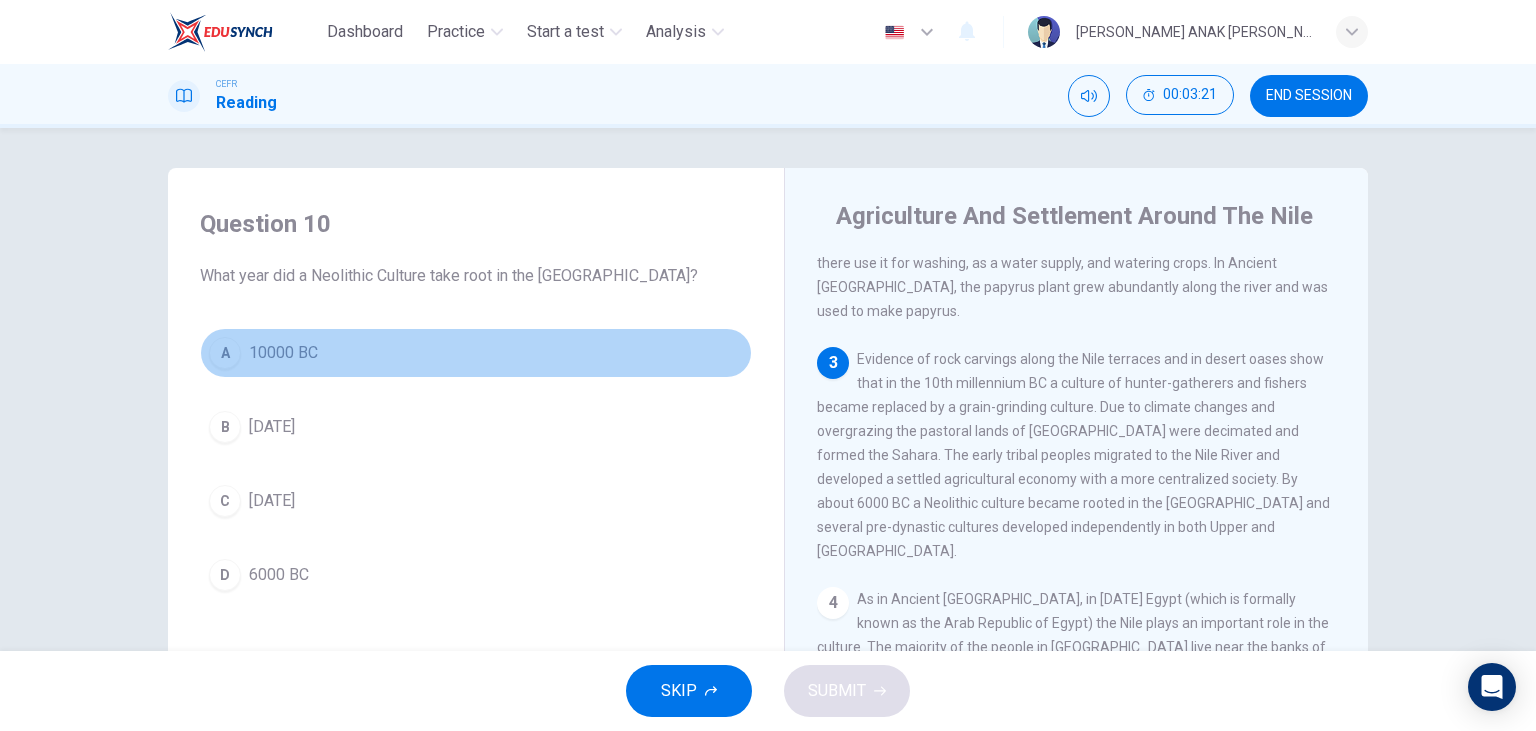 click on "10000 BC" at bounding box center (283, 353) 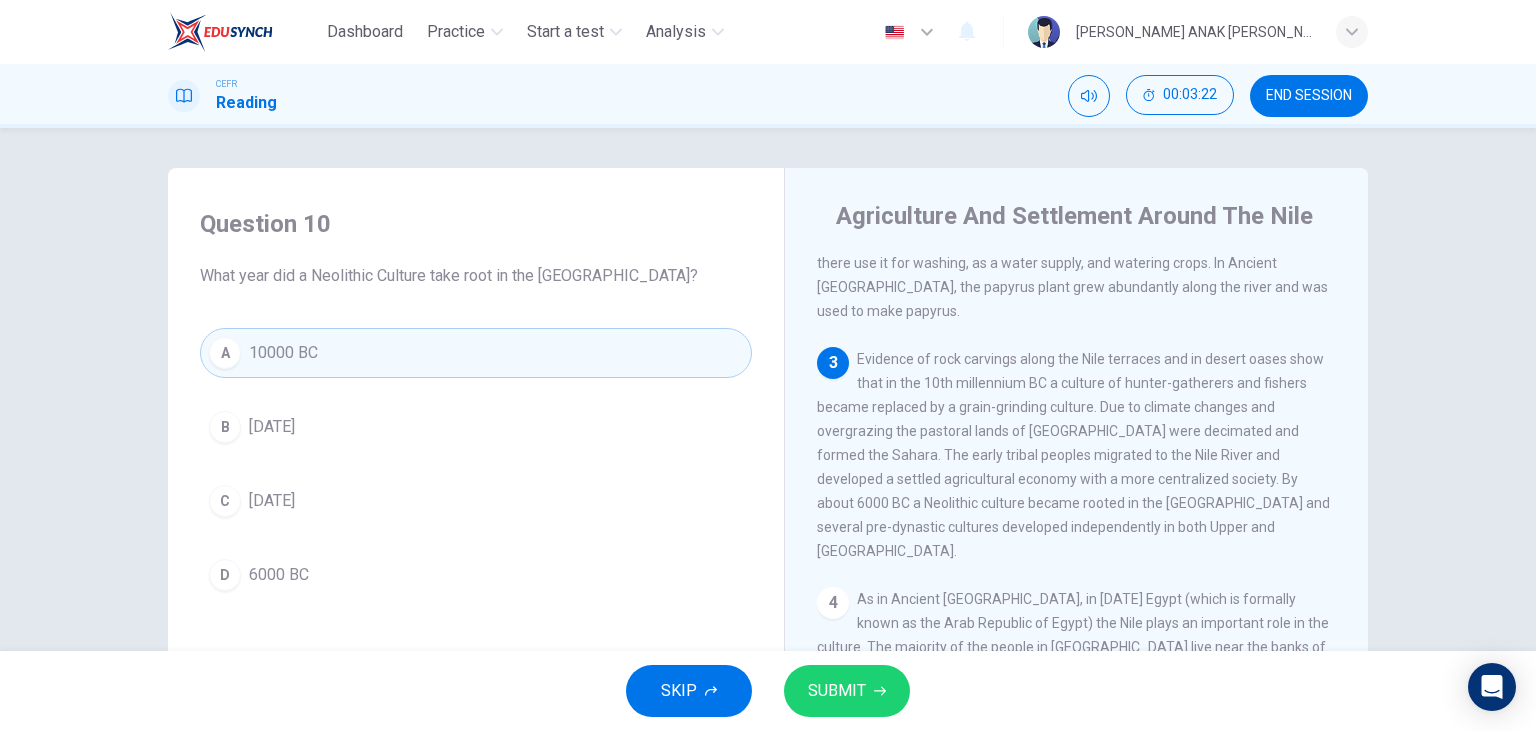 click on "SUBMIT" at bounding box center [837, 691] 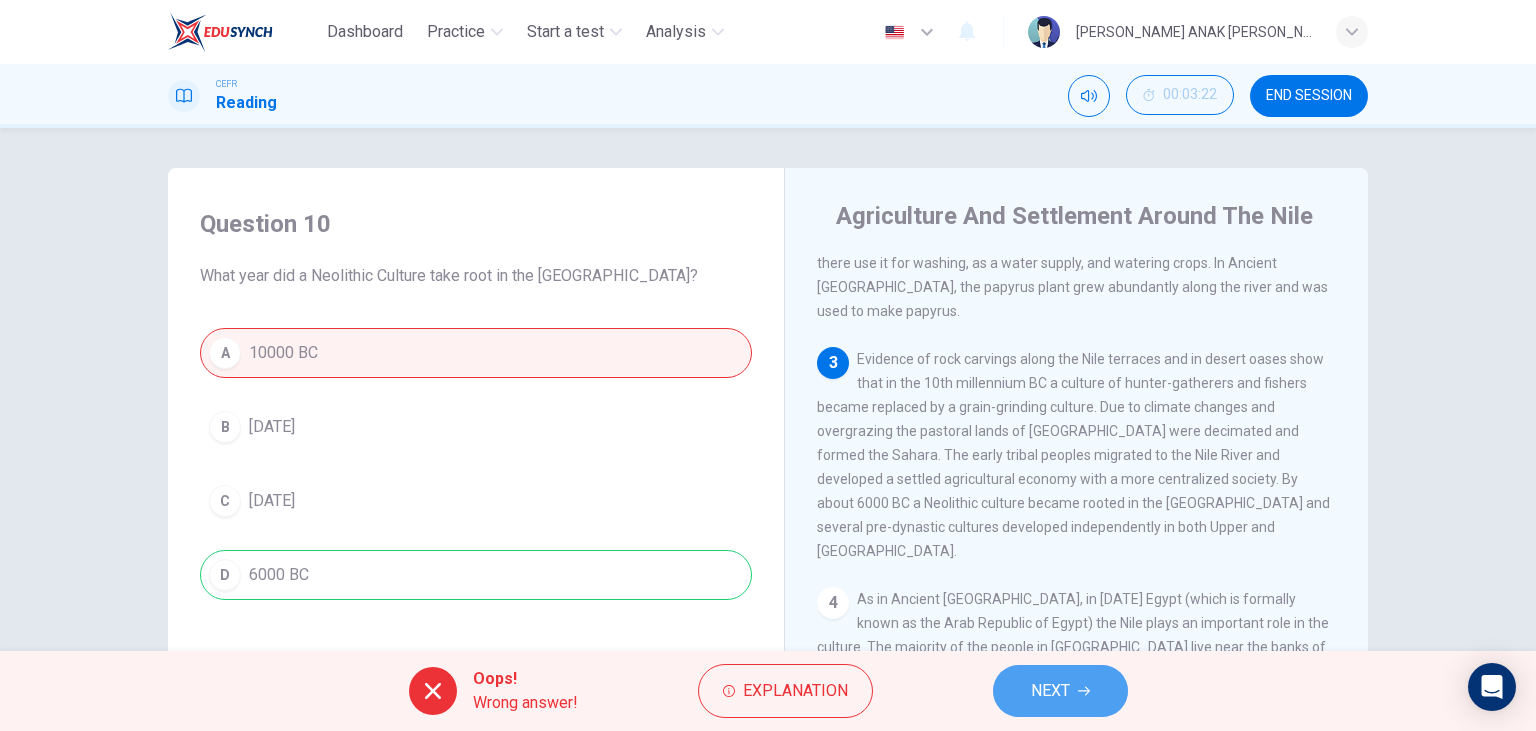 click on "NEXT" at bounding box center (1050, 691) 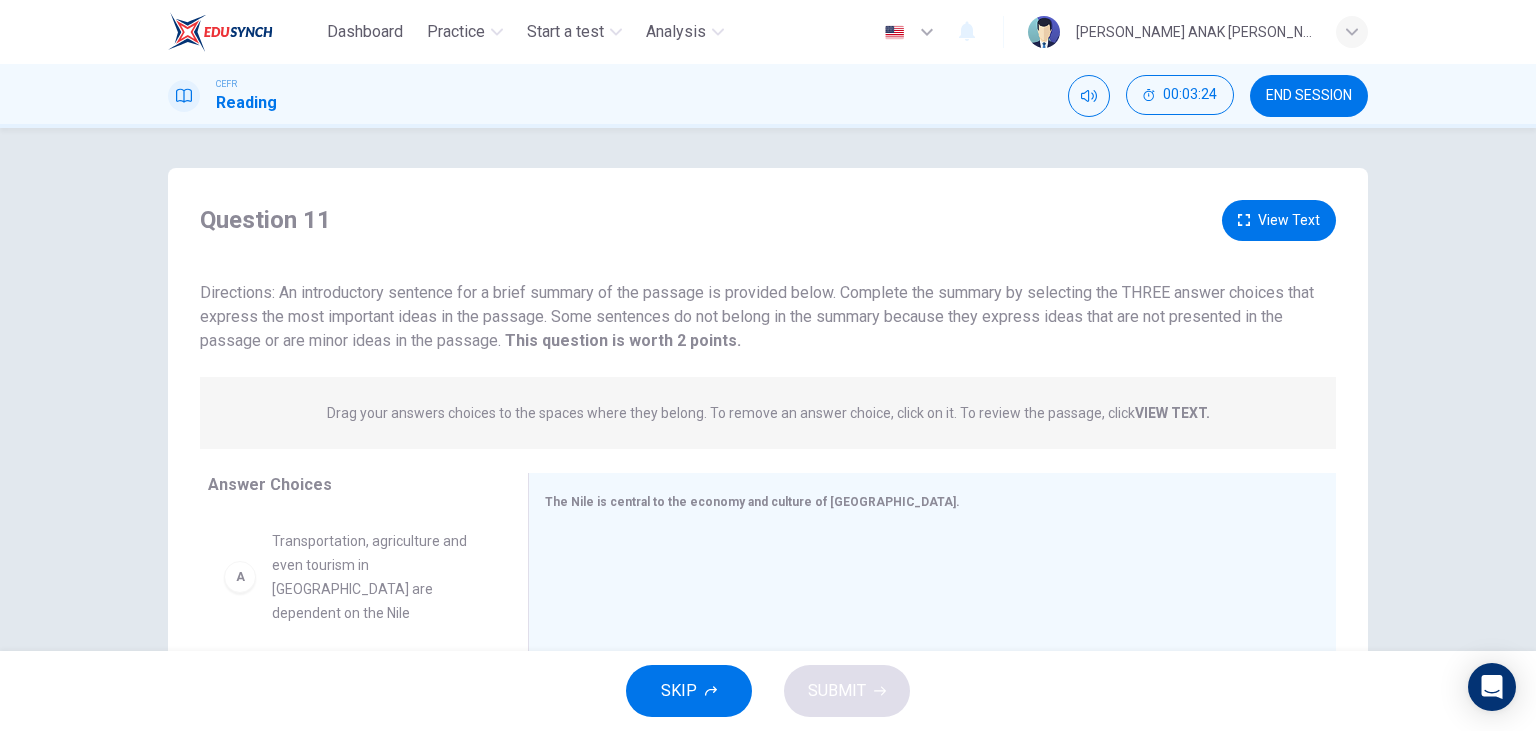 scroll, scrollTop: 230, scrollLeft: 0, axis: vertical 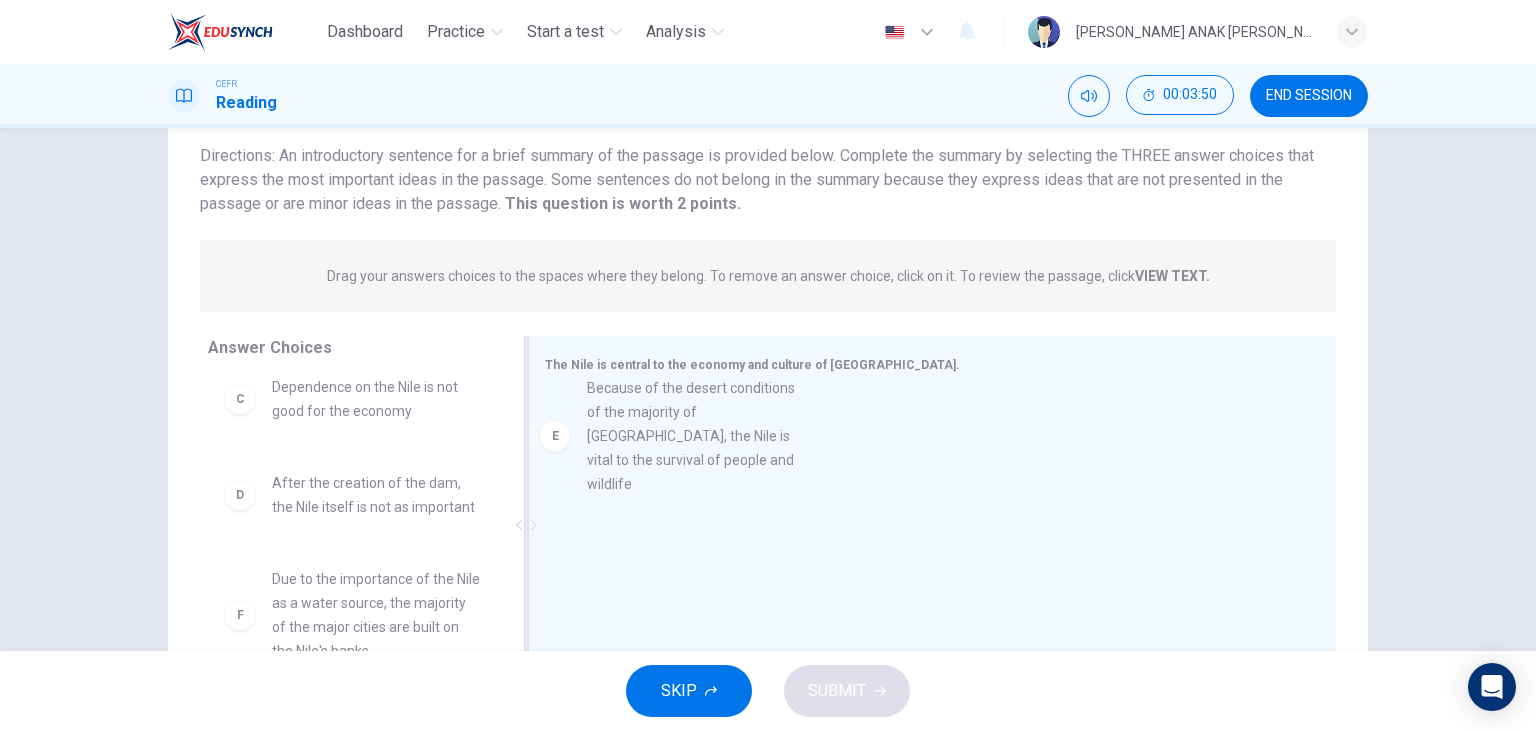drag, startPoint x: 419, startPoint y: 587, endPoint x: 744, endPoint y: 414, distance: 368.17657 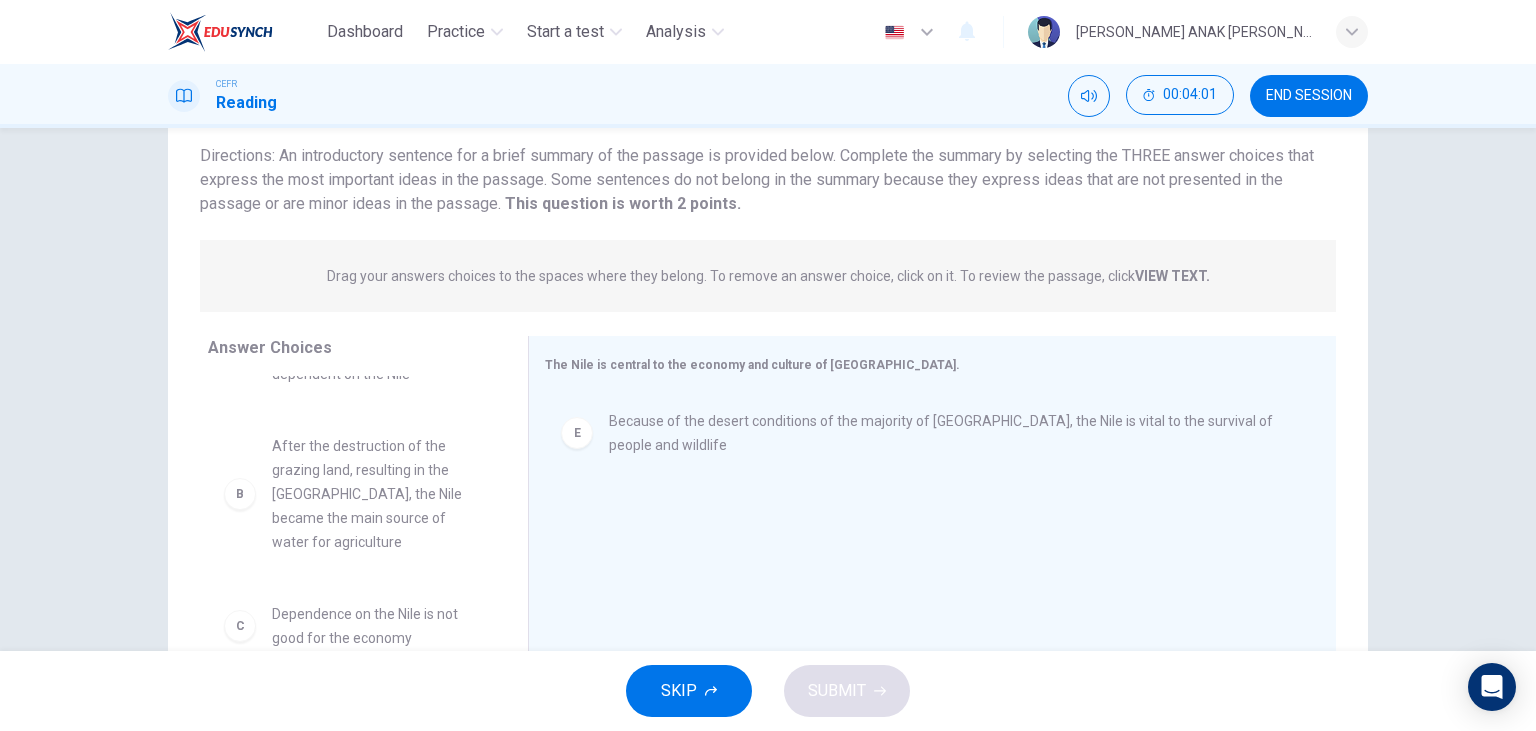 scroll, scrollTop: 300, scrollLeft: 0, axis: vertical 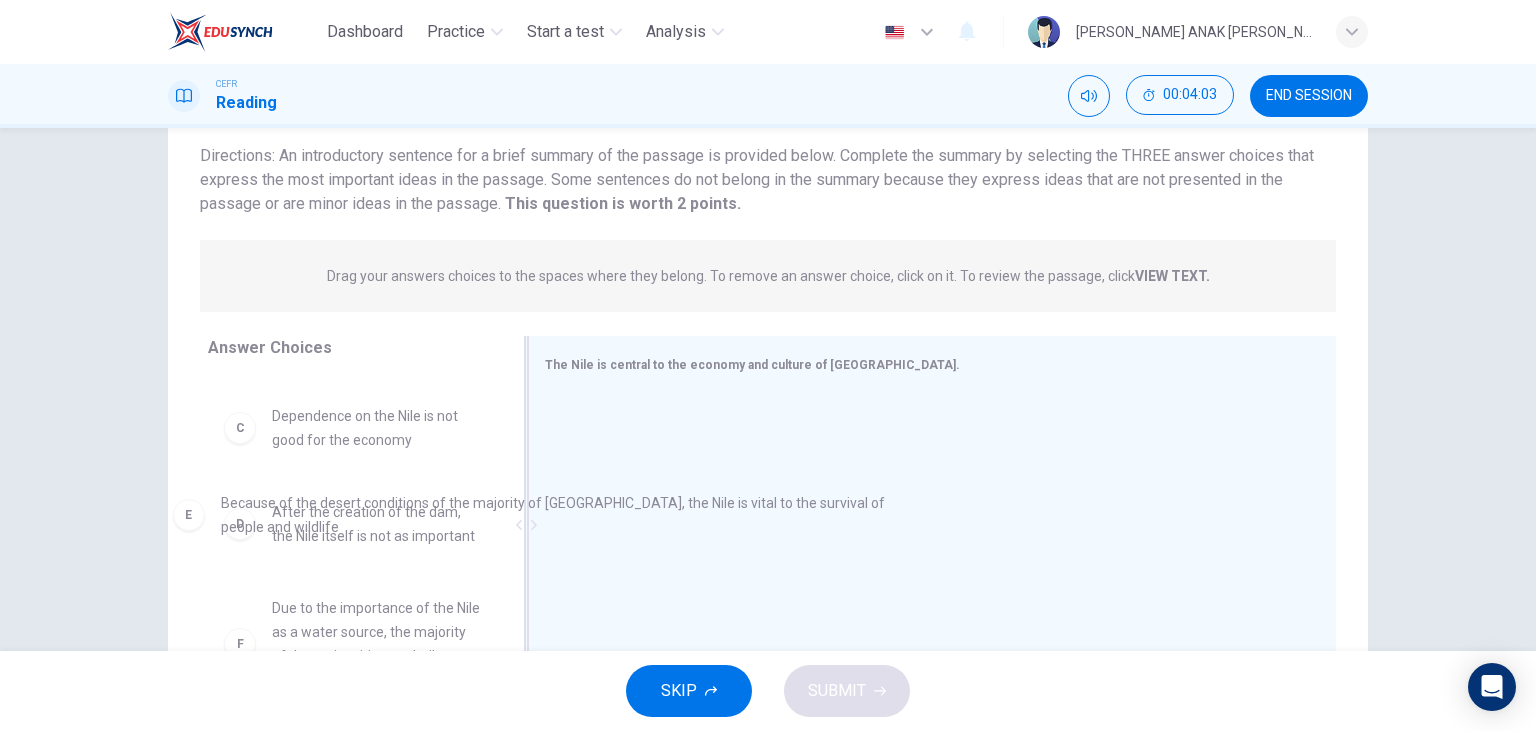 drag, startPoint x: 678, startPoint y: 428, endPoint x: 283, endPoint y: 513, distance: 404.04208 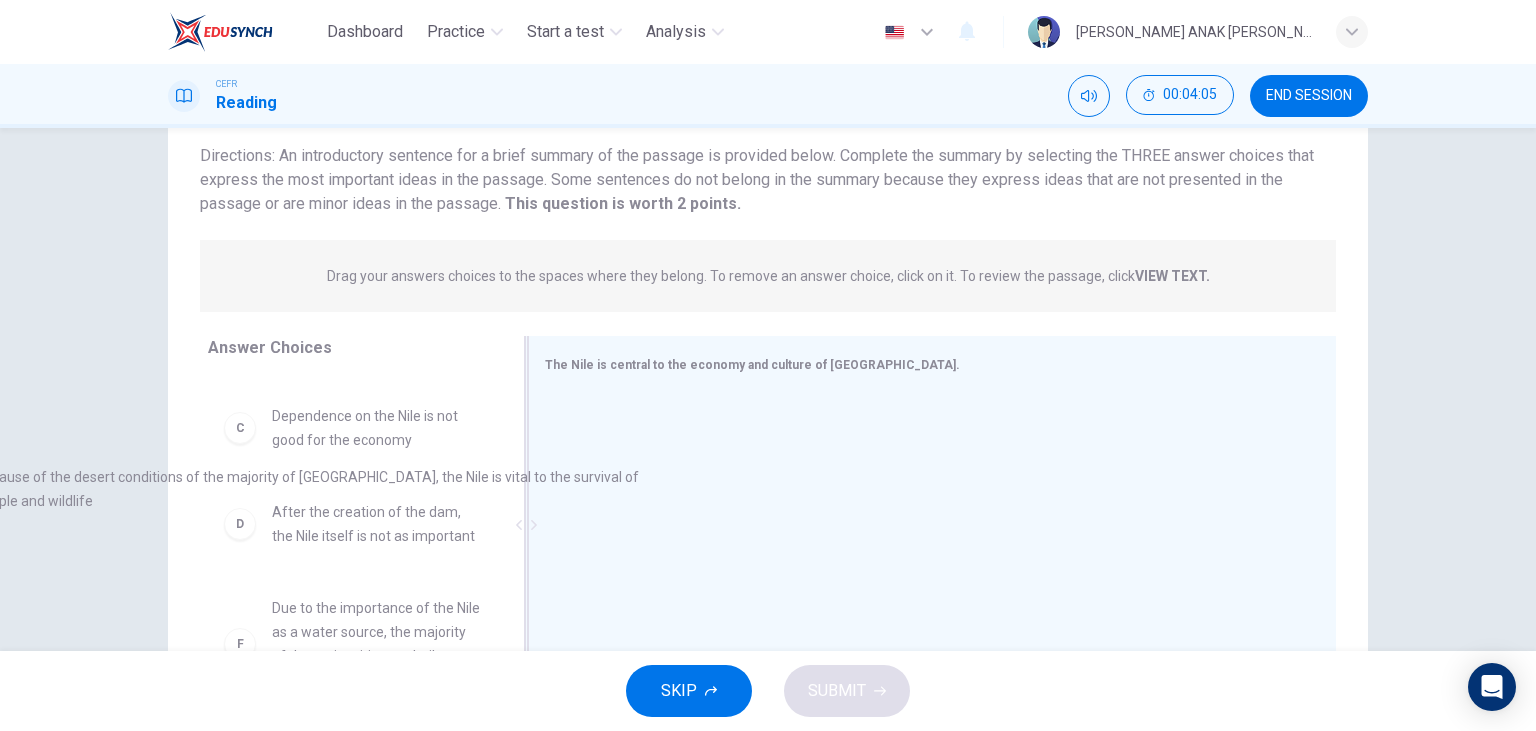 drag, startPoint x: 807, startPoint y: 428, endPoint x: 168, endPoint y: 487, distance: 641.718 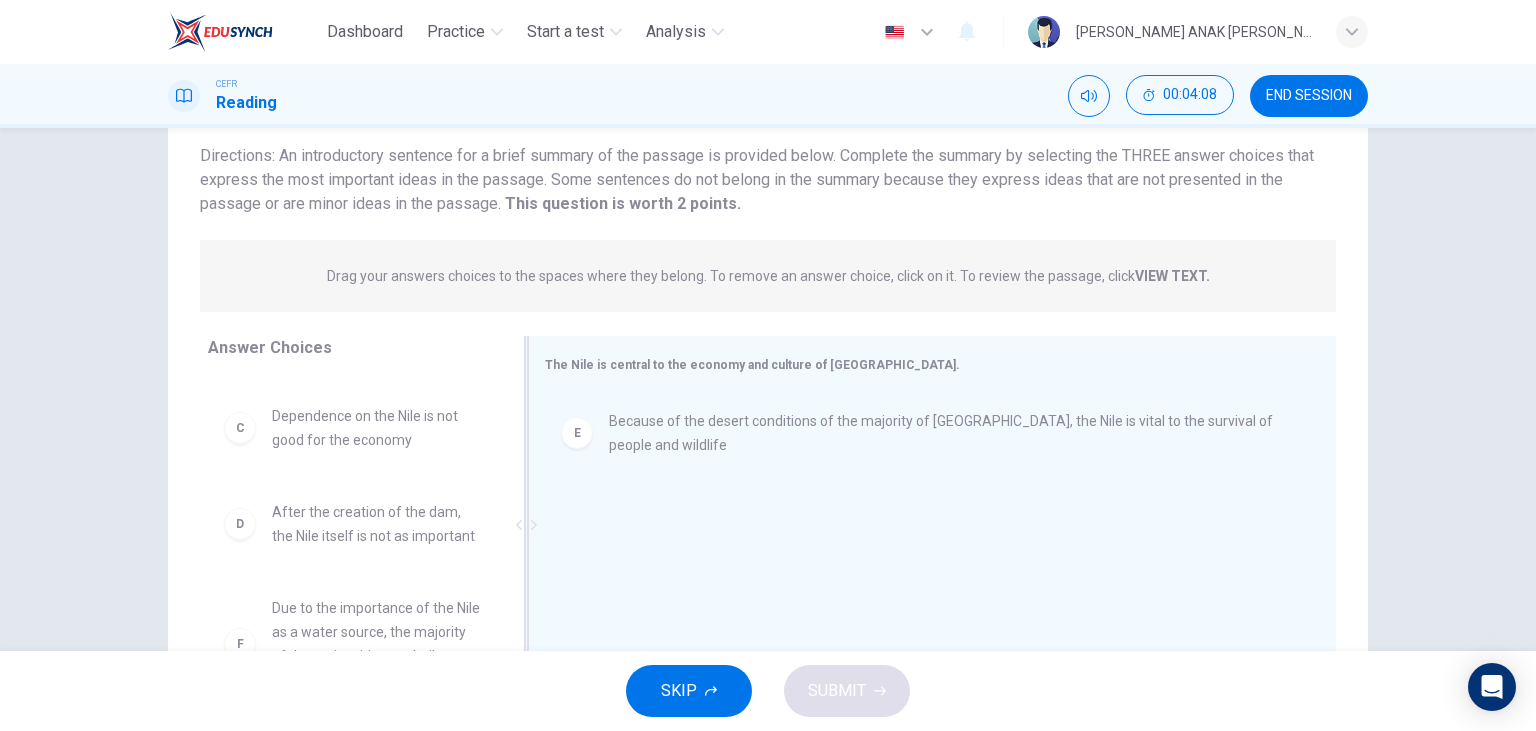 scroll, scrollTop: 252, scrollLeft: 0, axis: vertical 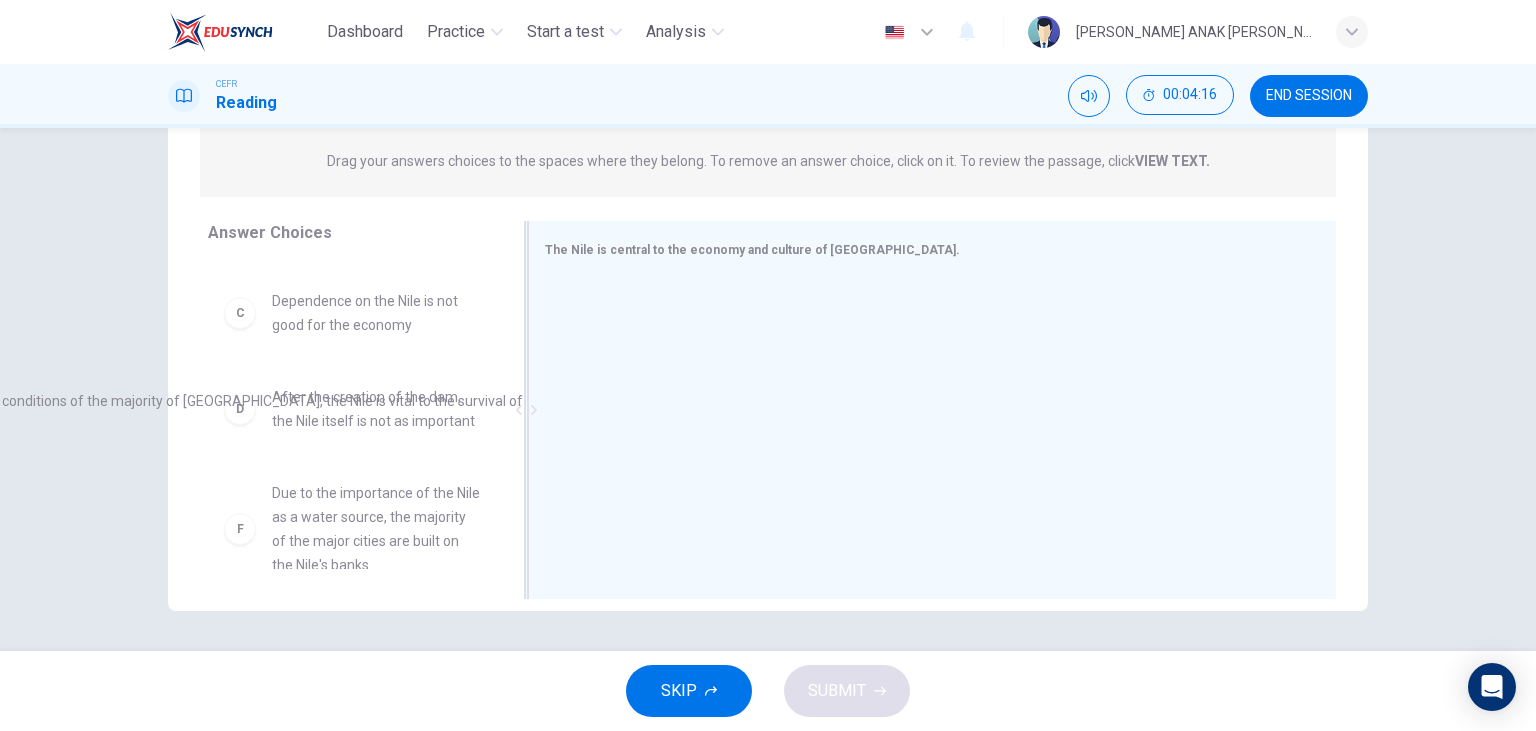 drag, startPoint x: 755, startPoint y: 313, endPoint x: 0, endPoint y: 411, distance: 761.3337 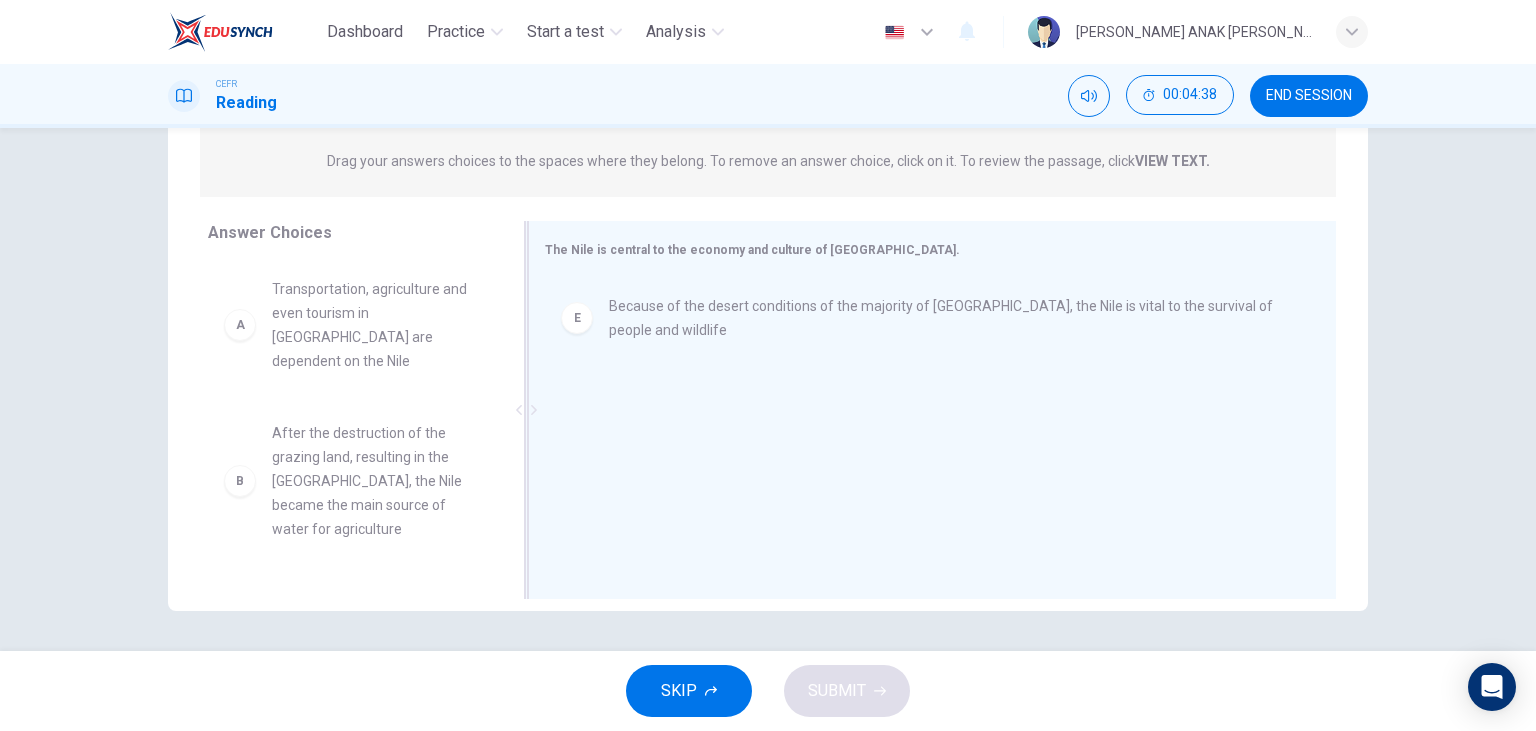 scroll, scrollTop: 300, scrollLeft: 0, axis: vertical 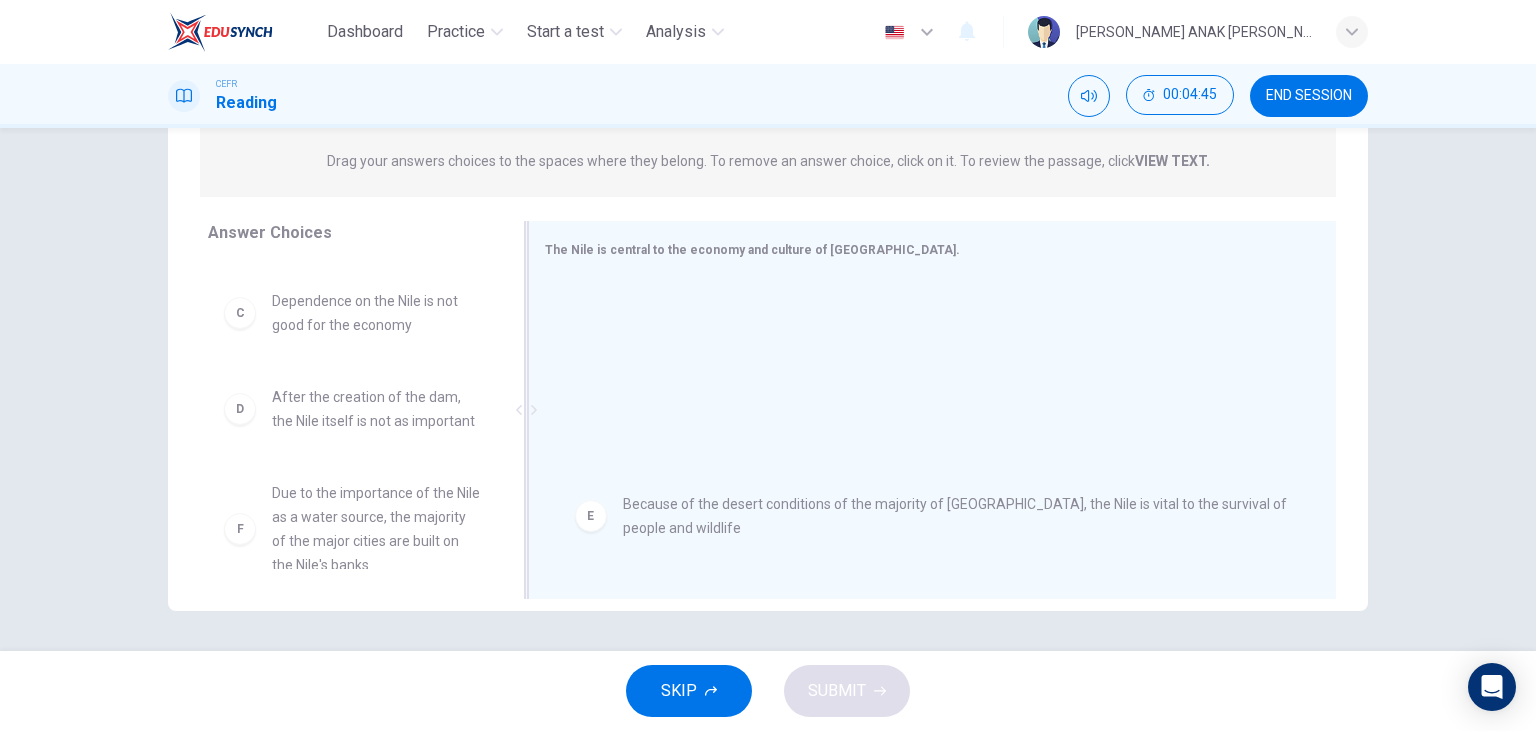 drag, startPoint x: 679, startPoint y: 349, endPoint x: 696, endPoint y: 512, distance: 163.88411 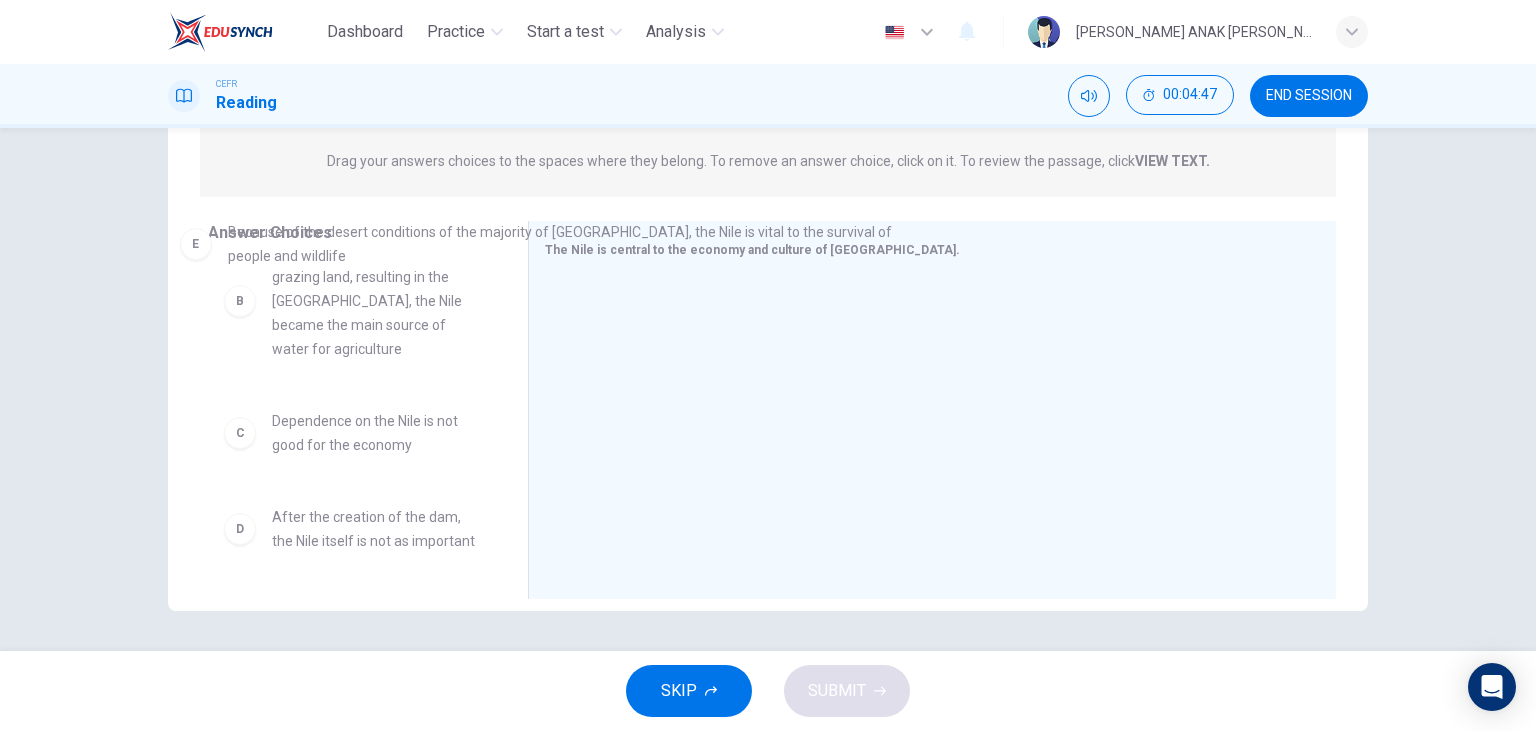 scroll, scrollTop: 0, scrollLeft: 0, axis: both 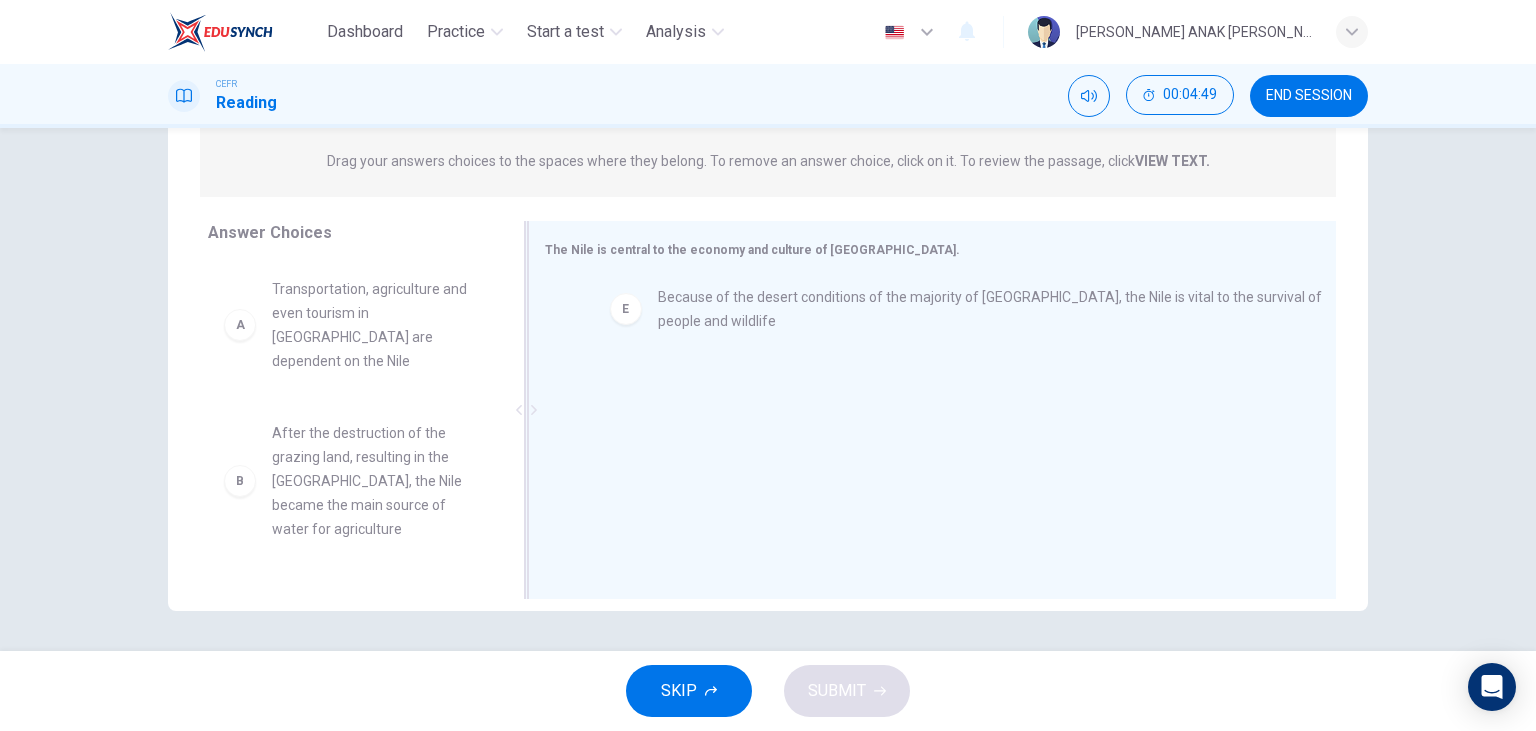 drag, startPoint x: 640, startPoint y: 315, endPoint x: 683, endPoint y: 305, distance: 44.14748 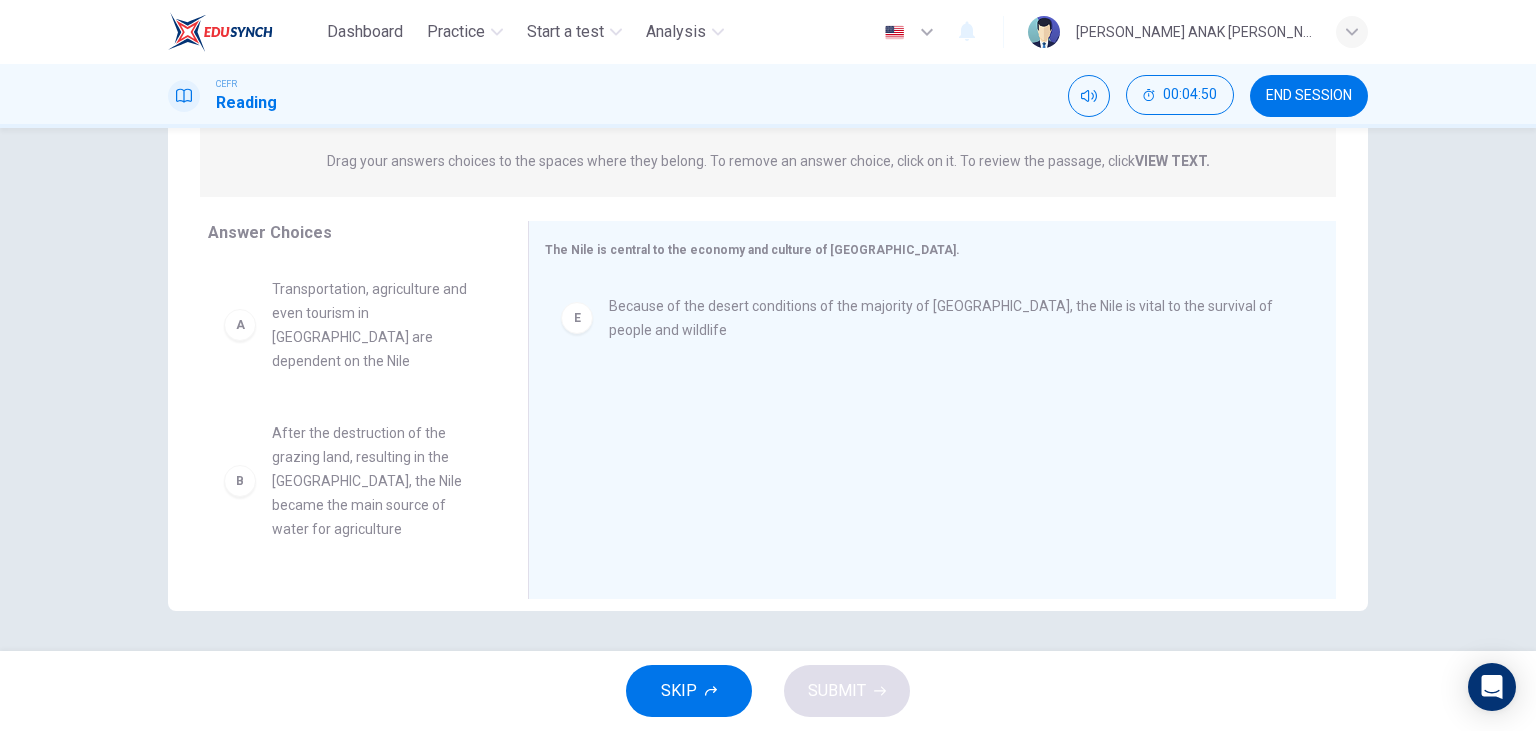 click on "Because of the desert conditions of the majority of Egypt, the Nile is vital to the survival of people and wildlife" at bounding box center [948, 318] 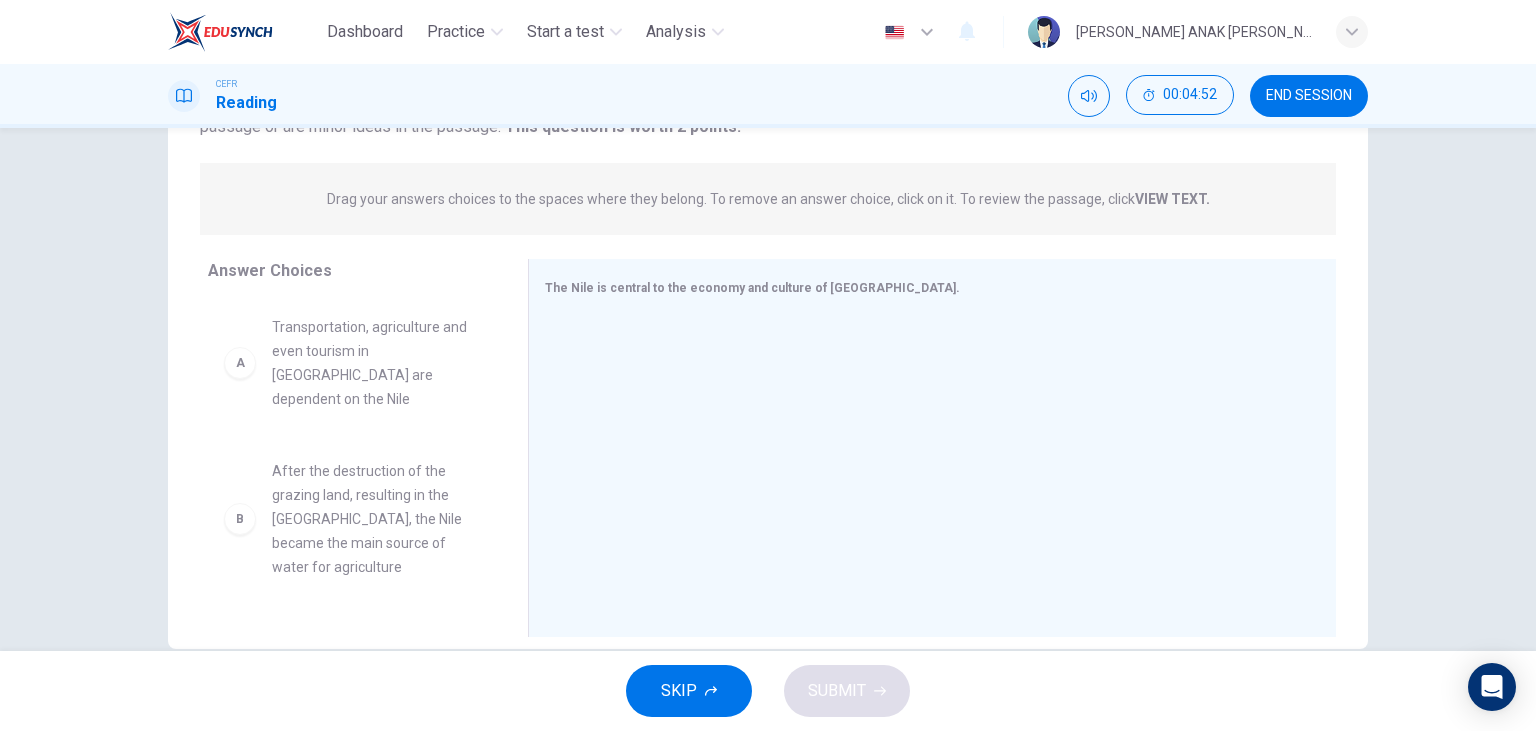 scroll, scrollTop: 252, scrollLeft: 0, axis: vertical 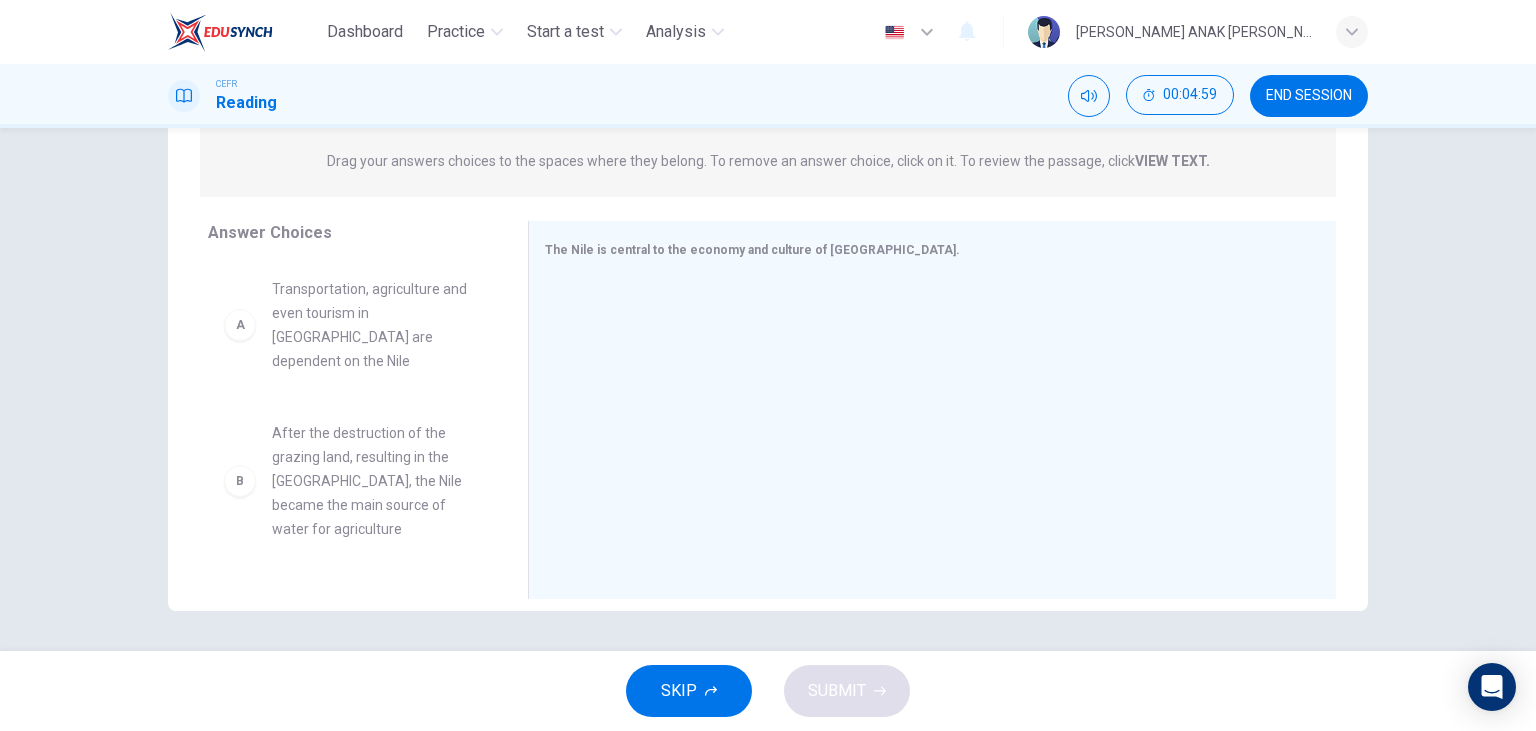 click on "Transportation, agriculture and even tourism in Egypt are dependent on the Nile" at bounding box center [376, 325] 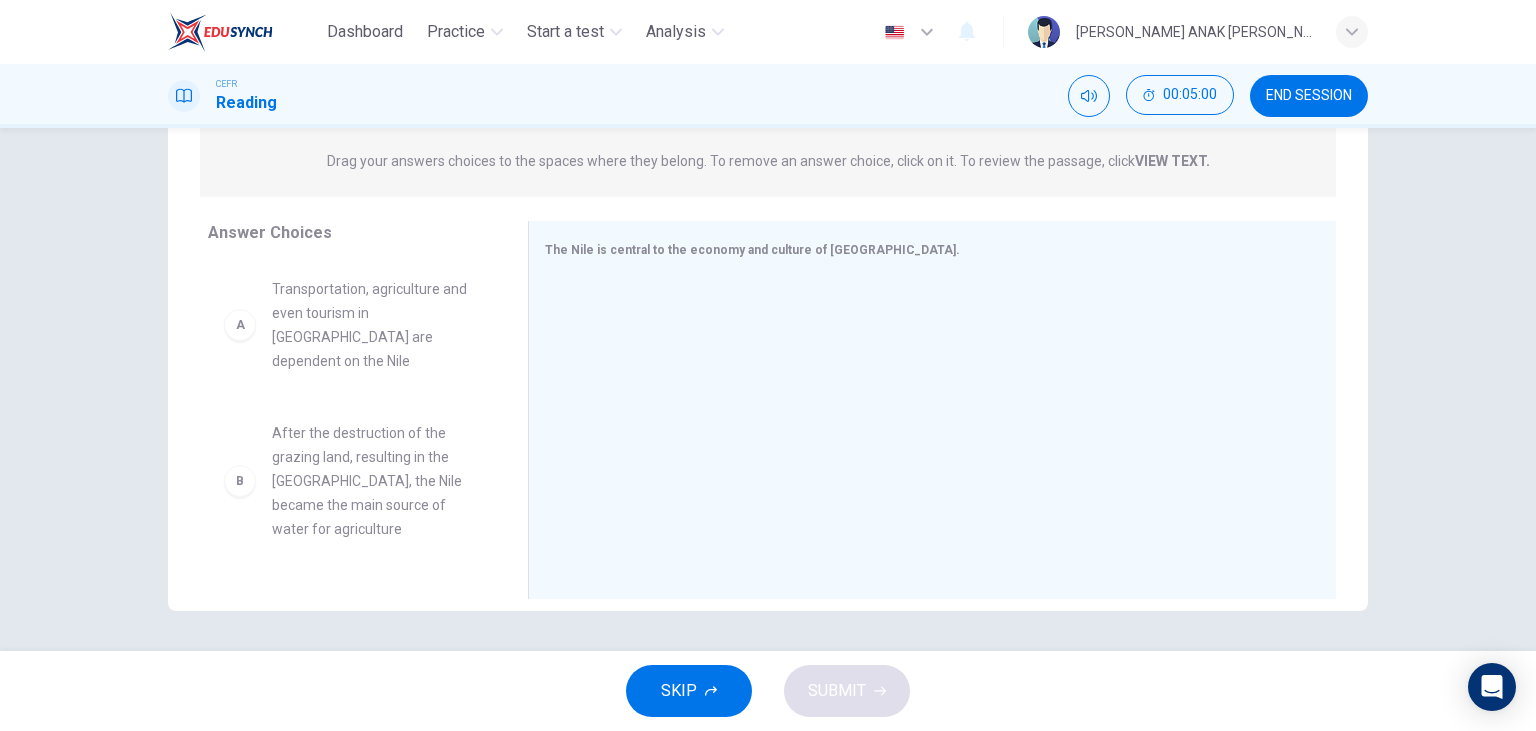 click on "Transportation, agriculture and even tourism in Egypt are dependent on the Nile" at bounding box center (376, 325) 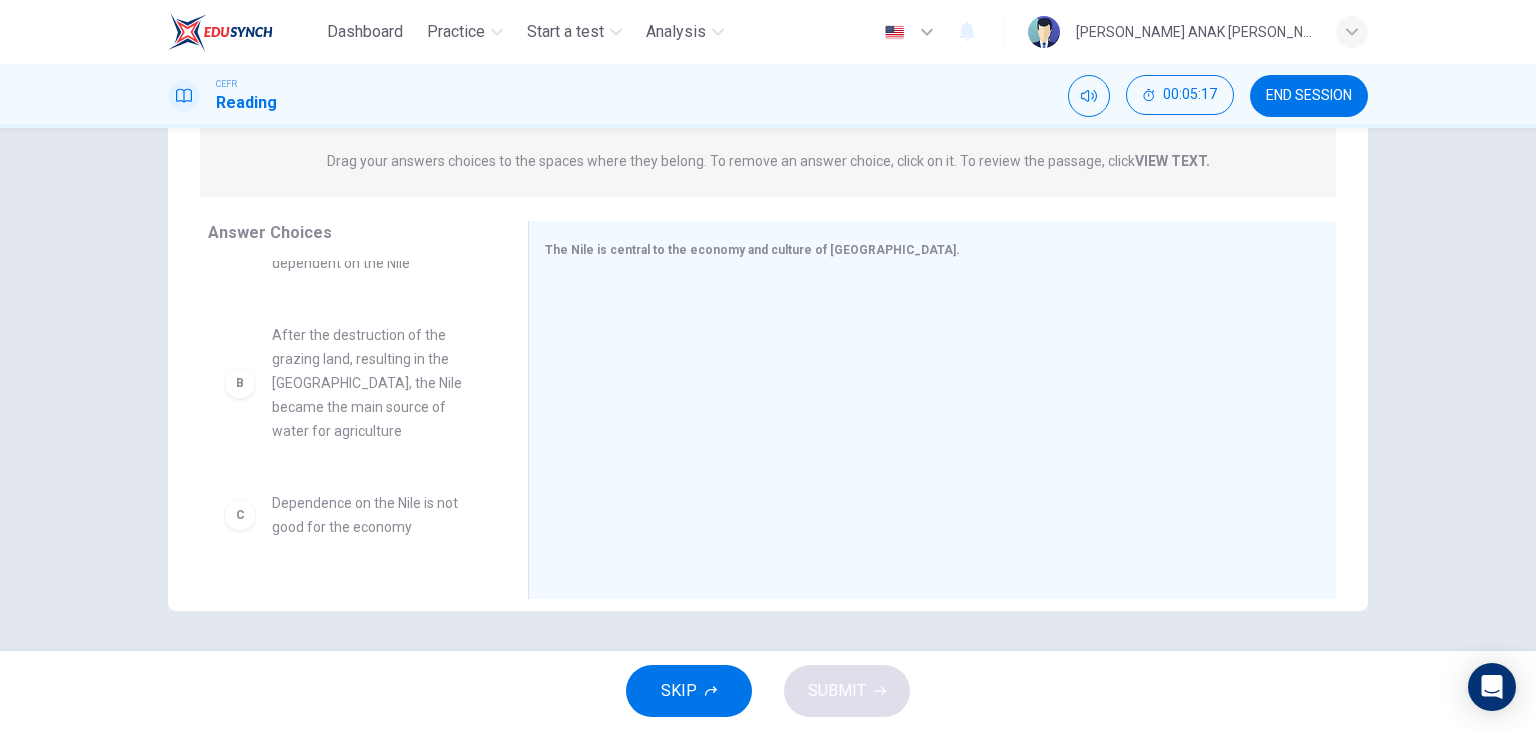 scroll, scrollTop: 329, scrollLeft: 0, axis: vertical 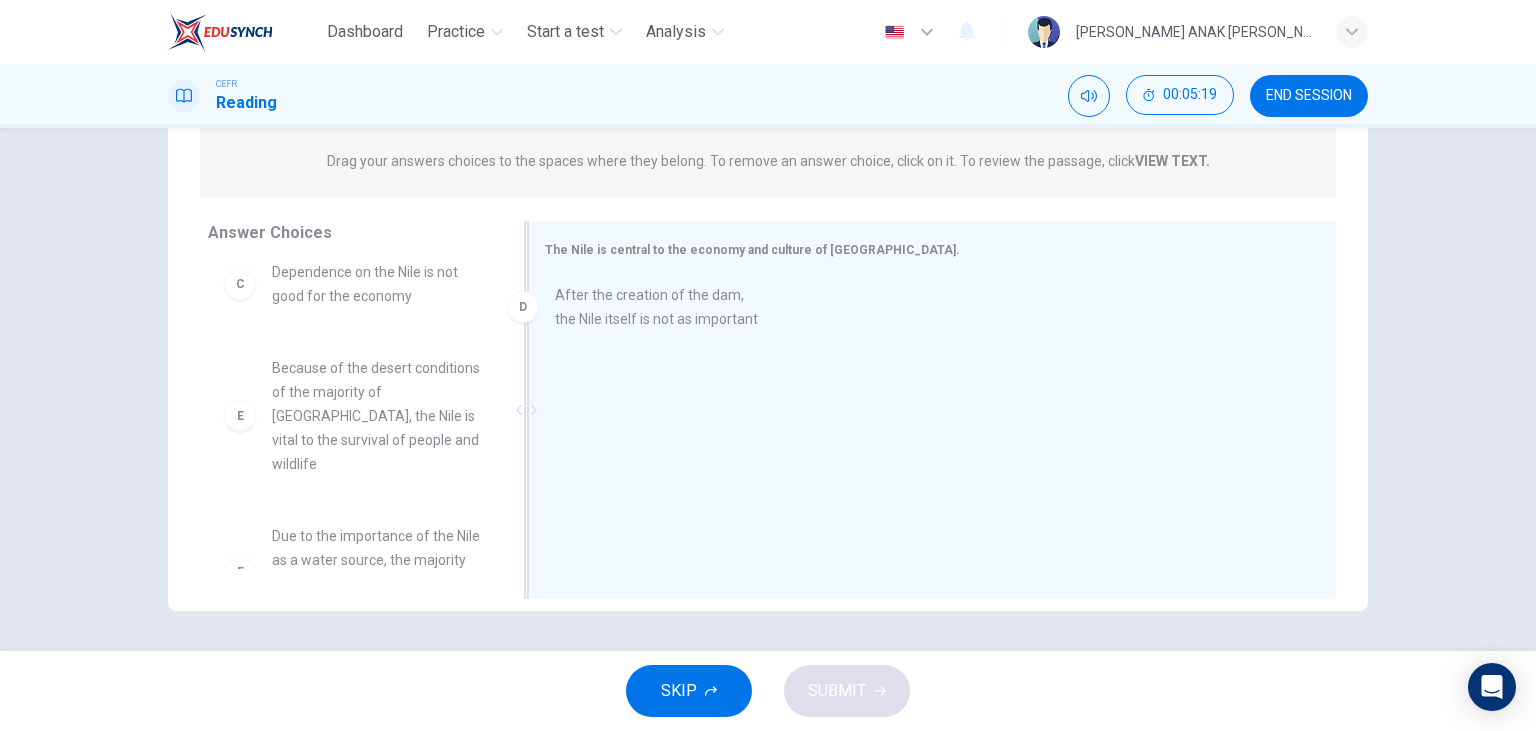 drag, startPoint x: 410, startPoint y: 371, endPoint x: 700, endPoint y: 317, distance: 294.98474 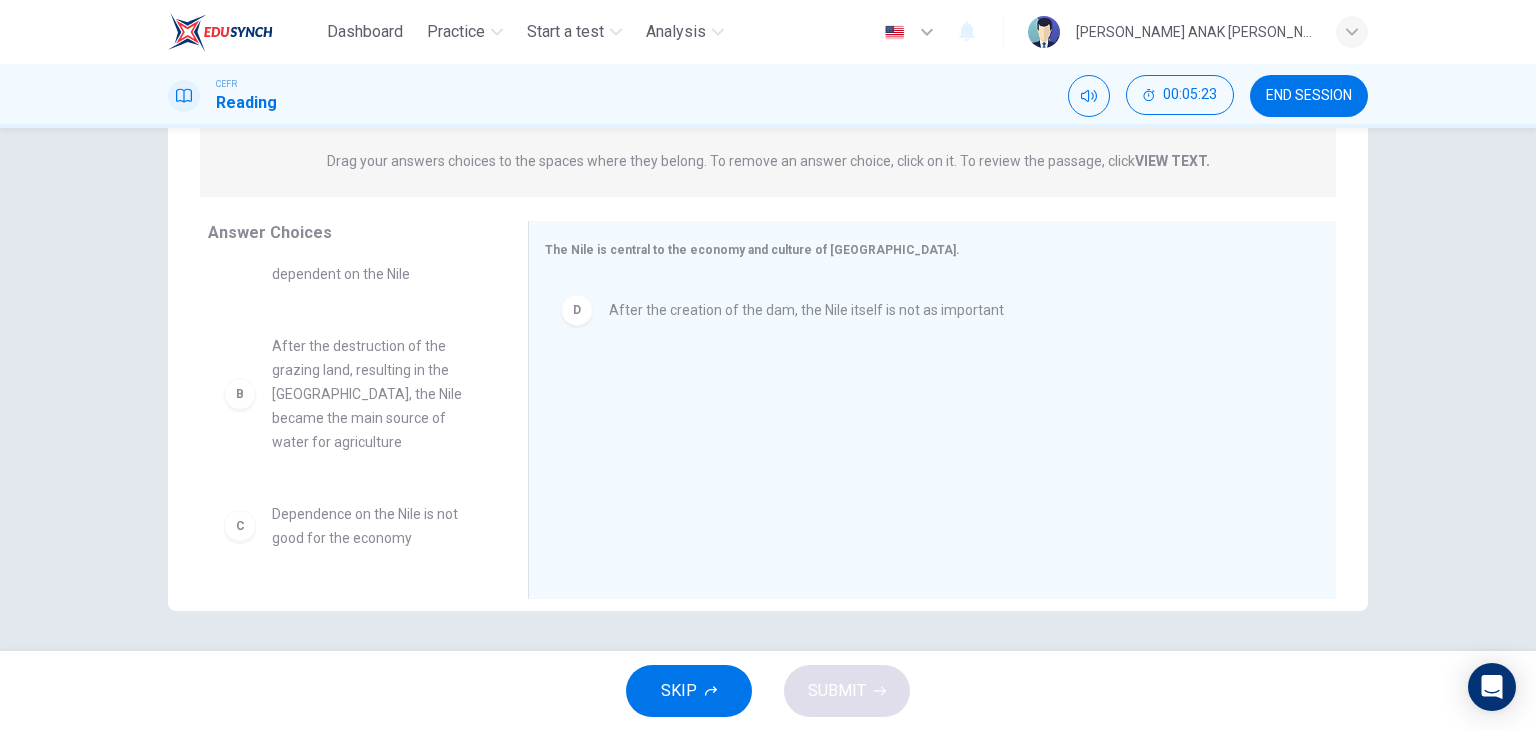 scroll, scrollTop: 115, scrollLeft: 0, axis: vertical 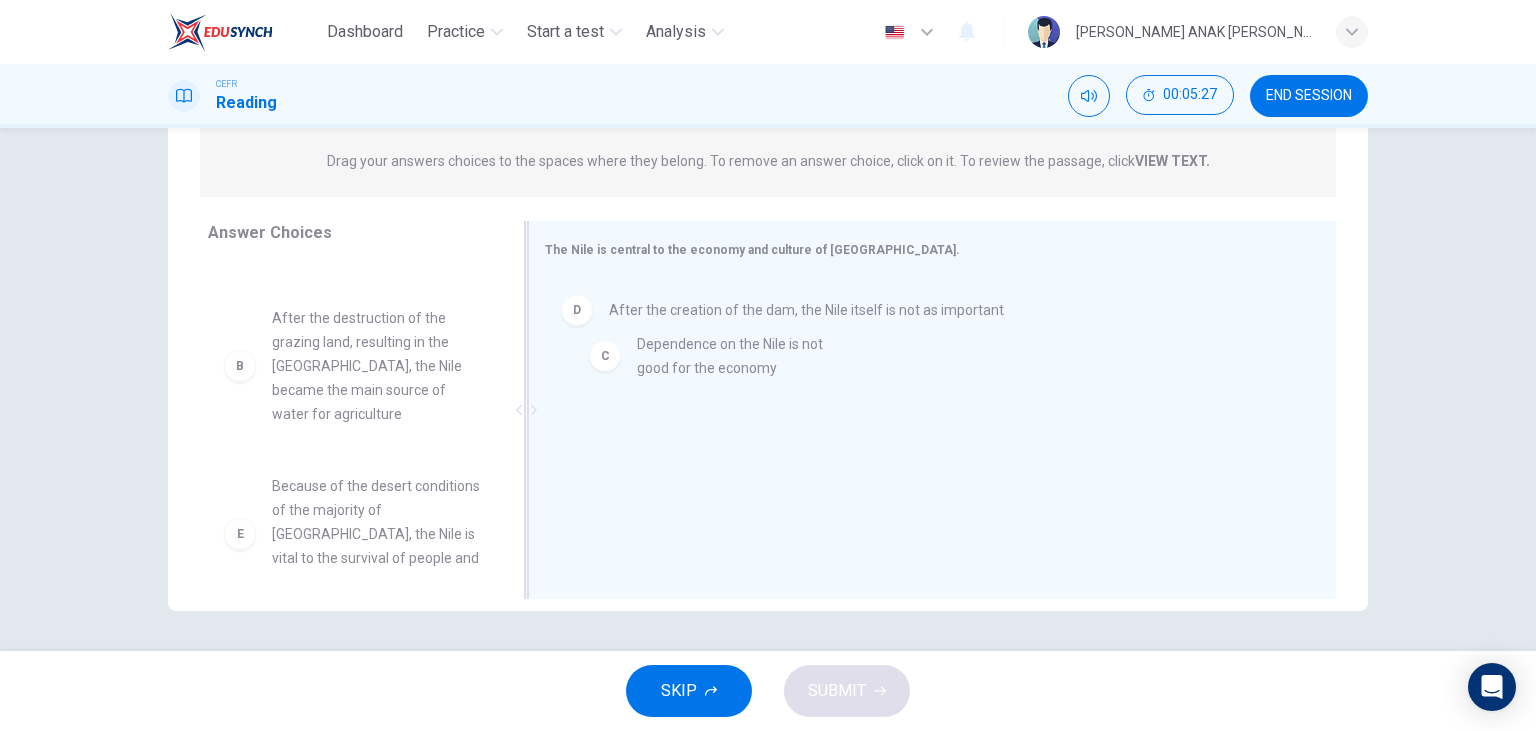 drag, startPoint x: 390, startPoint y: 471, endPoint x: 760, endPoint y: 351, distance: 388.973 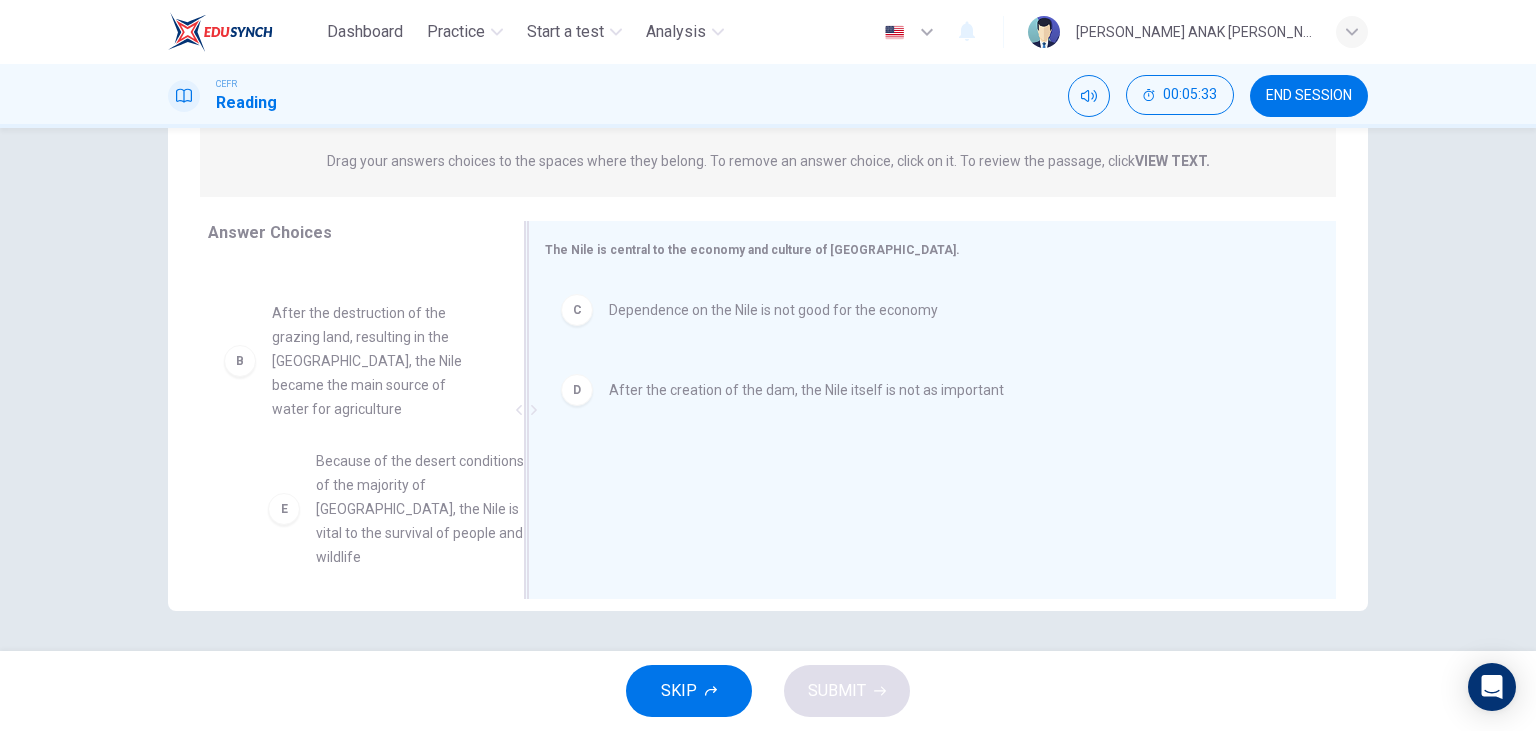 scroll, scrollTop: 121, scrollLeft: 0, axis: vertical 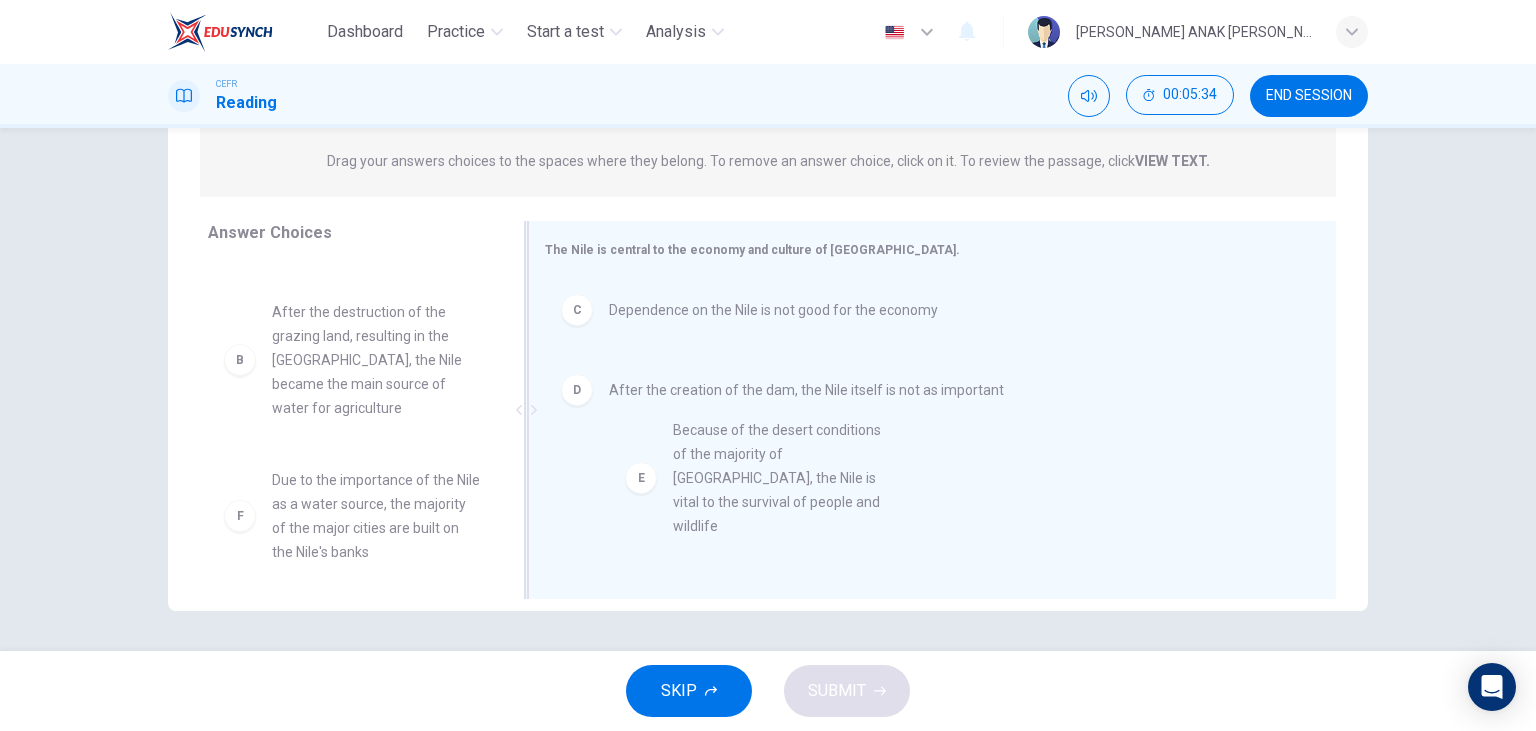 drag, startPoint x: 369, startPoint y: 505, endPoint x: 782, endPoint y: 467, distance: 414.7445 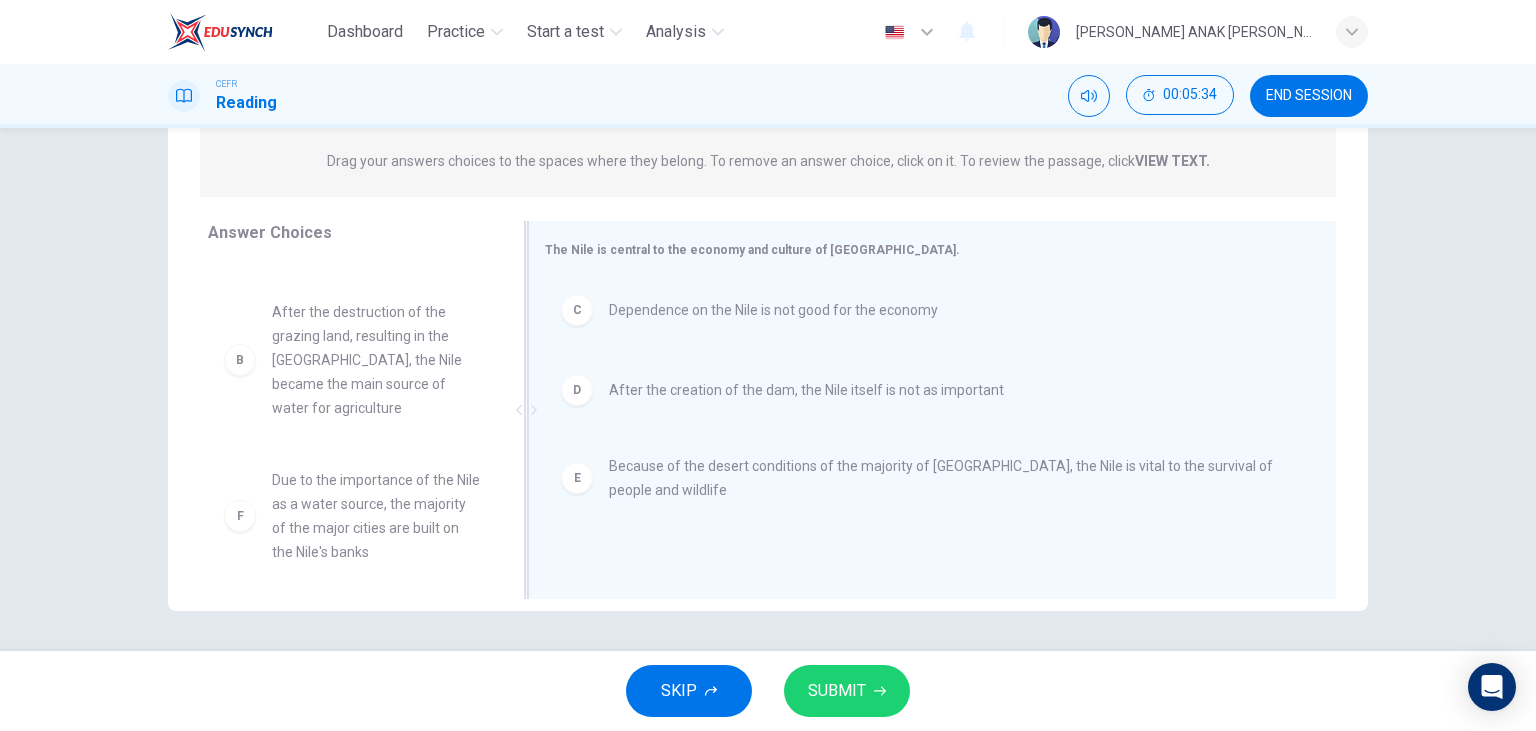 scroll, scrollTop: 108, scrollLeft: 0, axis: vertical 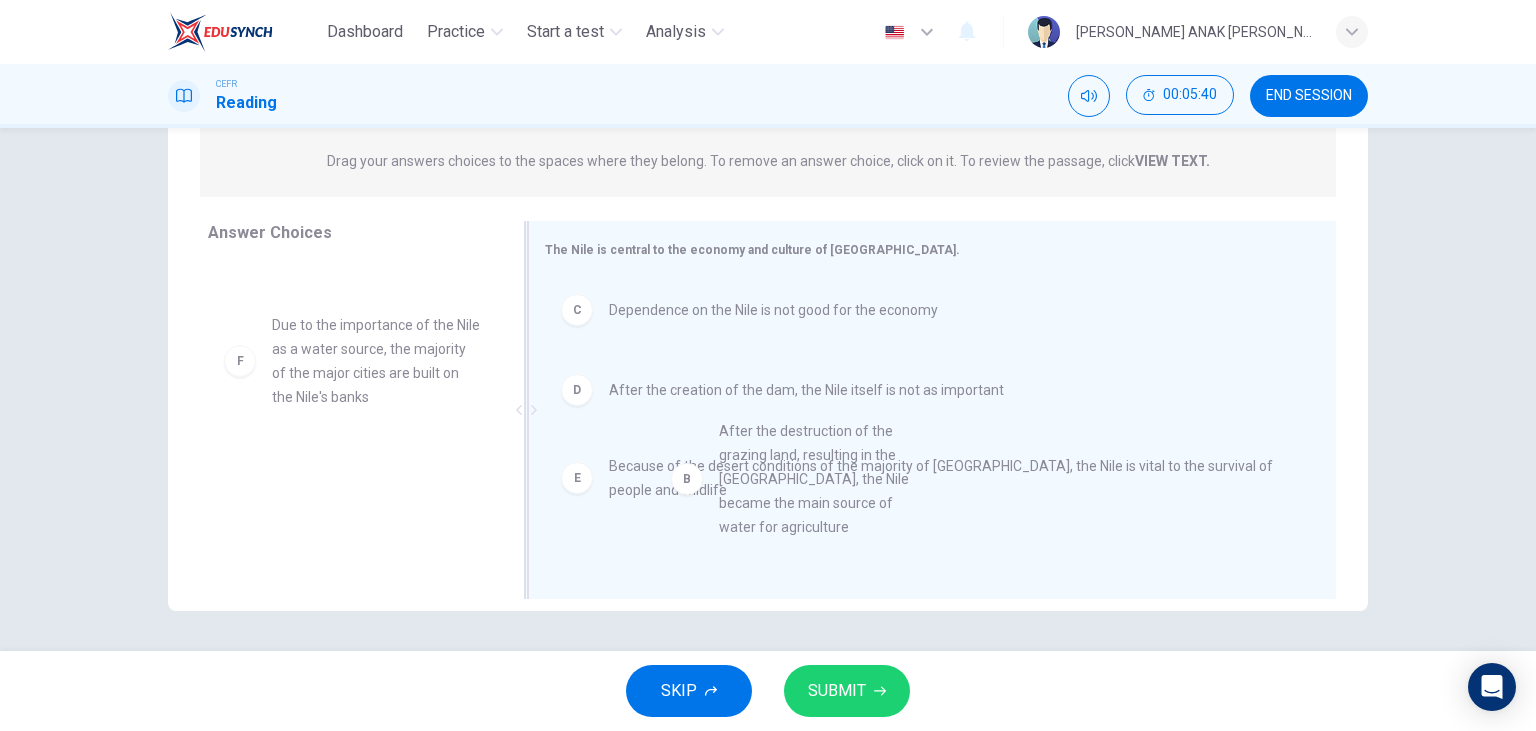 drag, startPoint x: 368, startPoint y: 351, endPoint x: 837, endPoint y: 488, distance: 488.60004 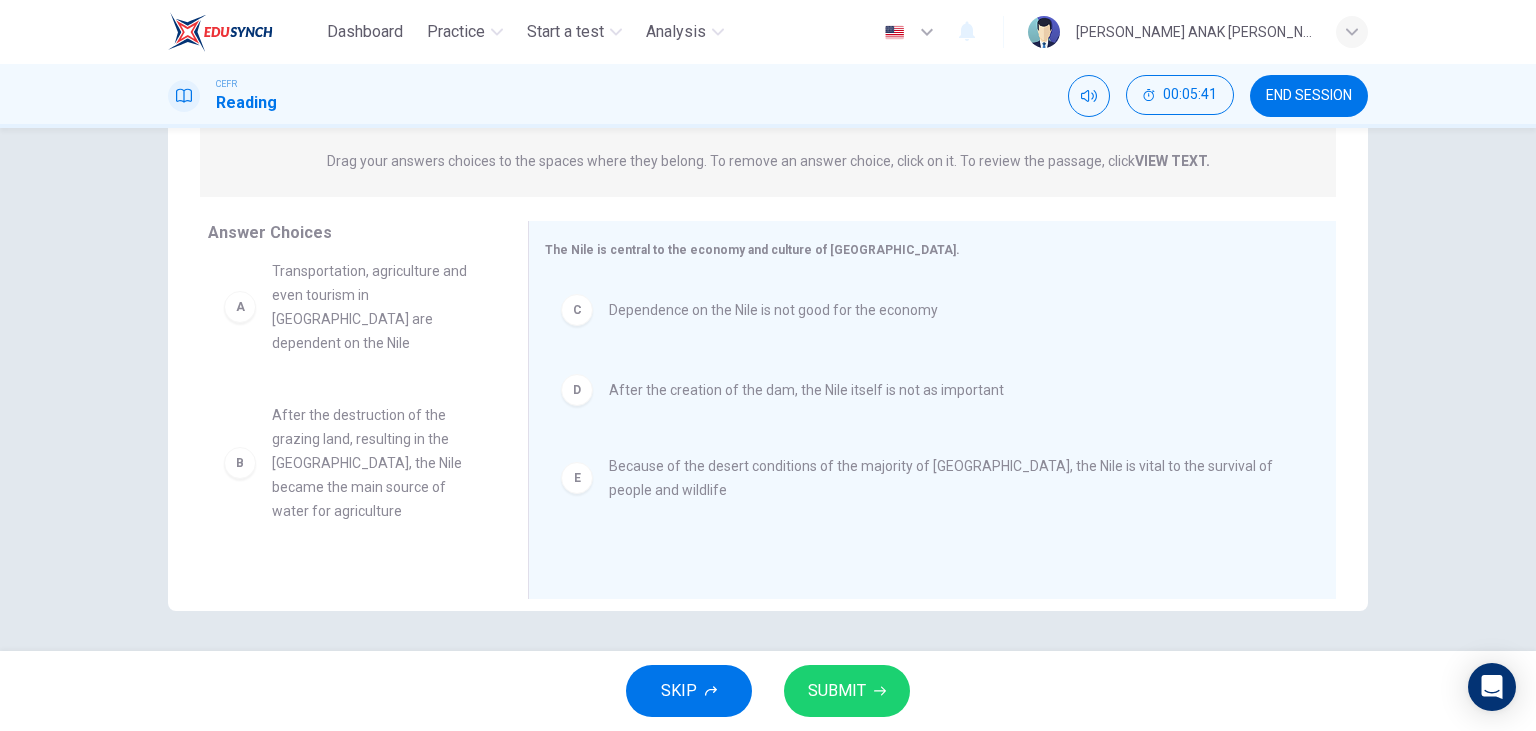 scroll, scrollTop: 0, scrollLeft: 0, axis: both 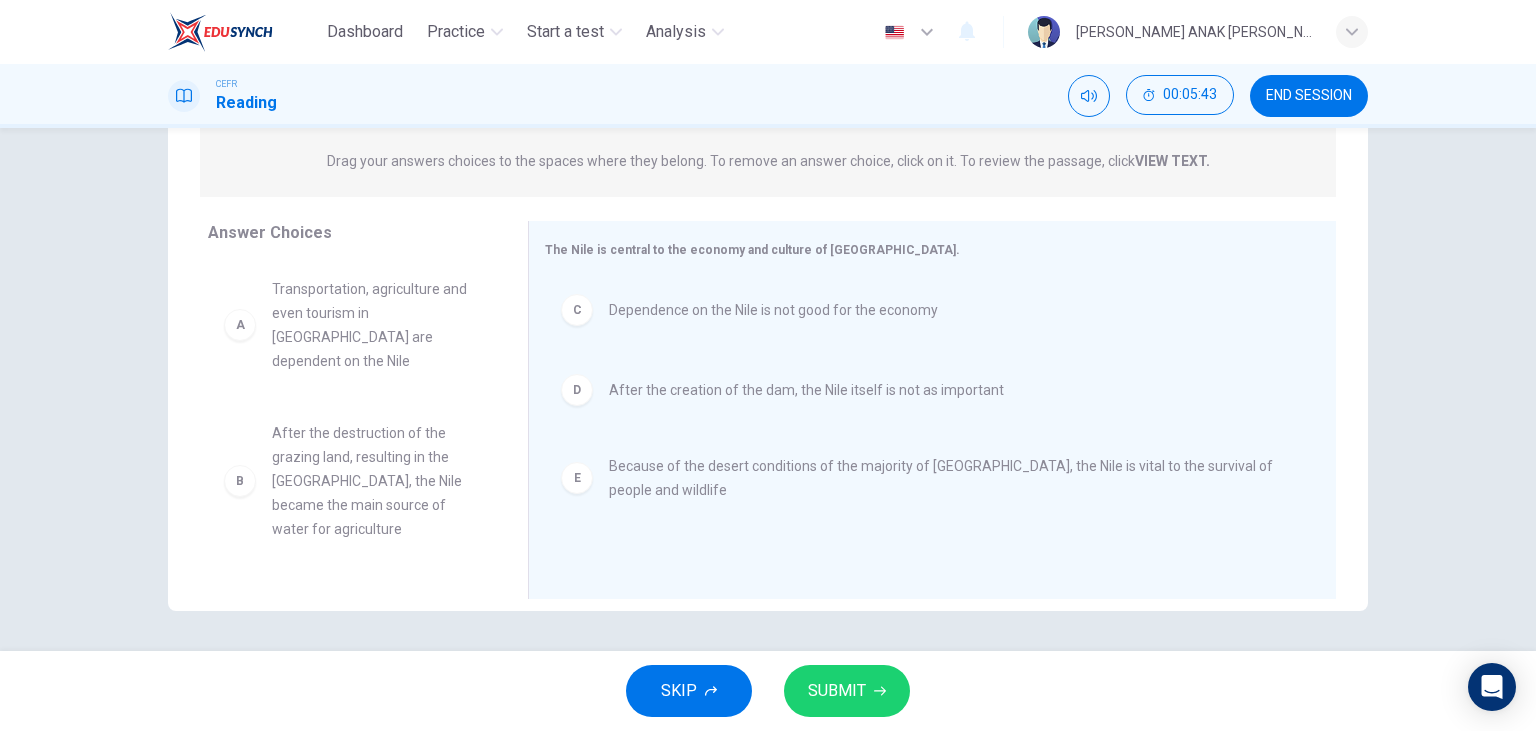 click on "After the destruction of the grazing land, resulting in the Sahara, the Nile became the main source of water for agriculture" at bounding box center (376, 481) 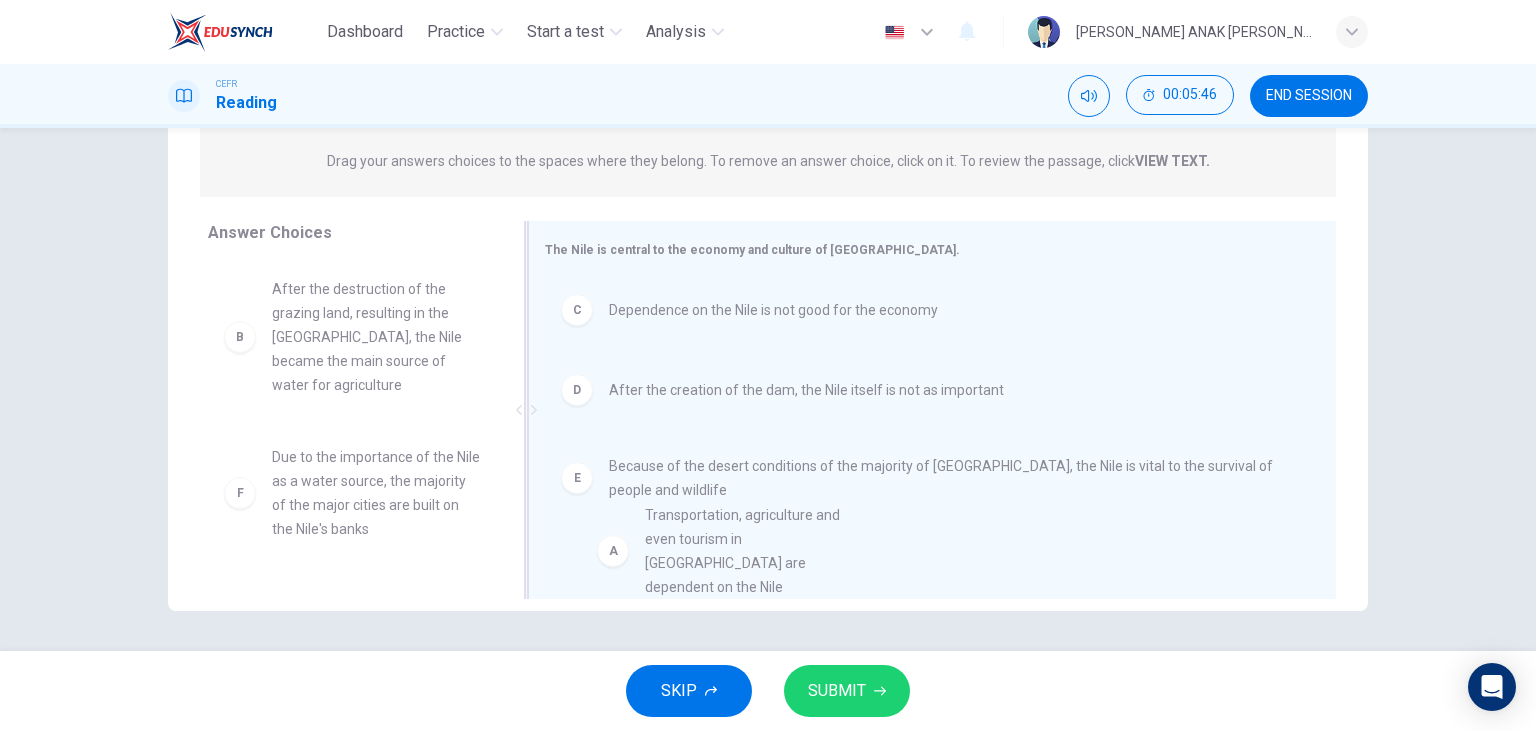 drag, startPoint x: 360, startPoint y: 287, endPoint x: 736, endPoint y: 527, distance: 446.06726 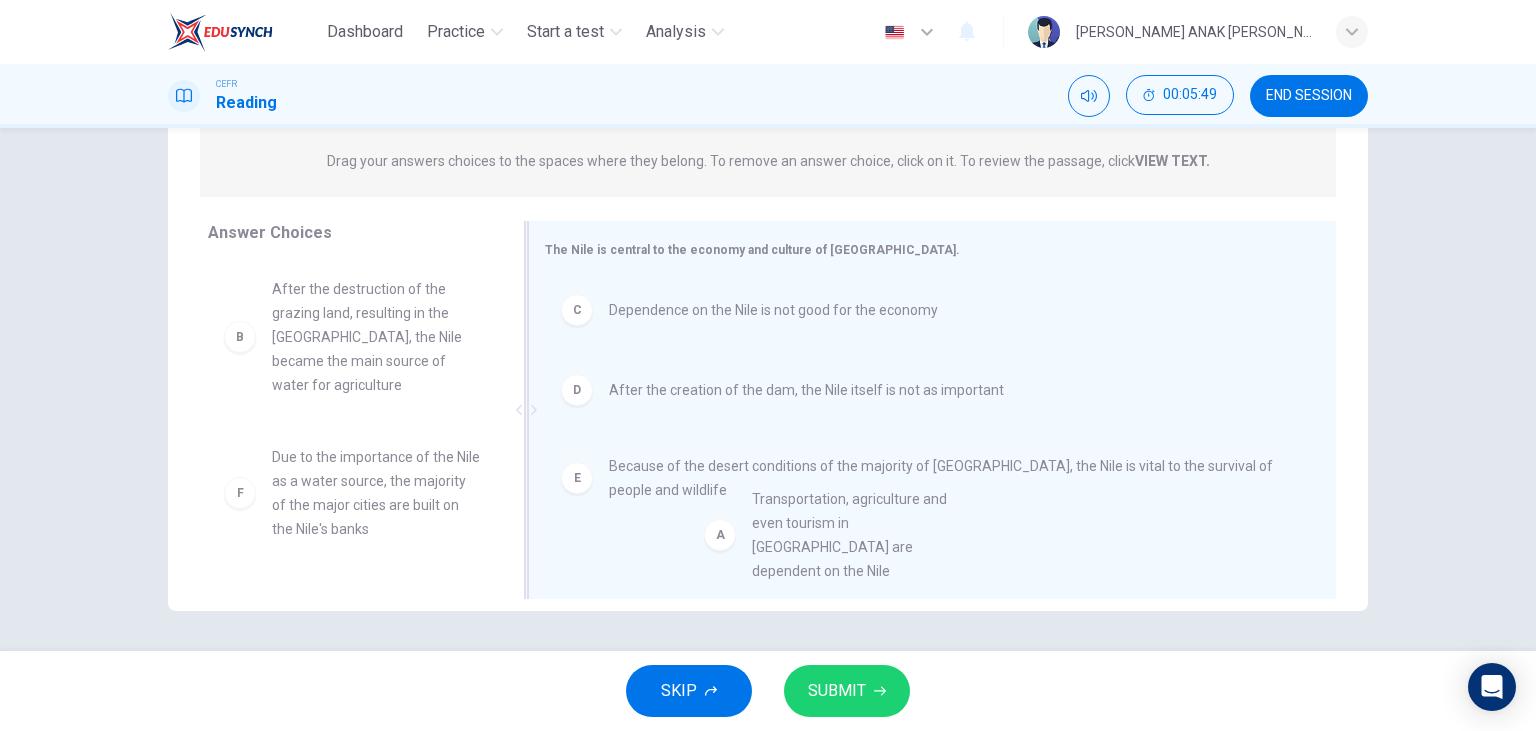 drag, startPoint x: 357, startPoint y: 326, endPoint x: 842, endPoint y: 540, distance: 530.11414 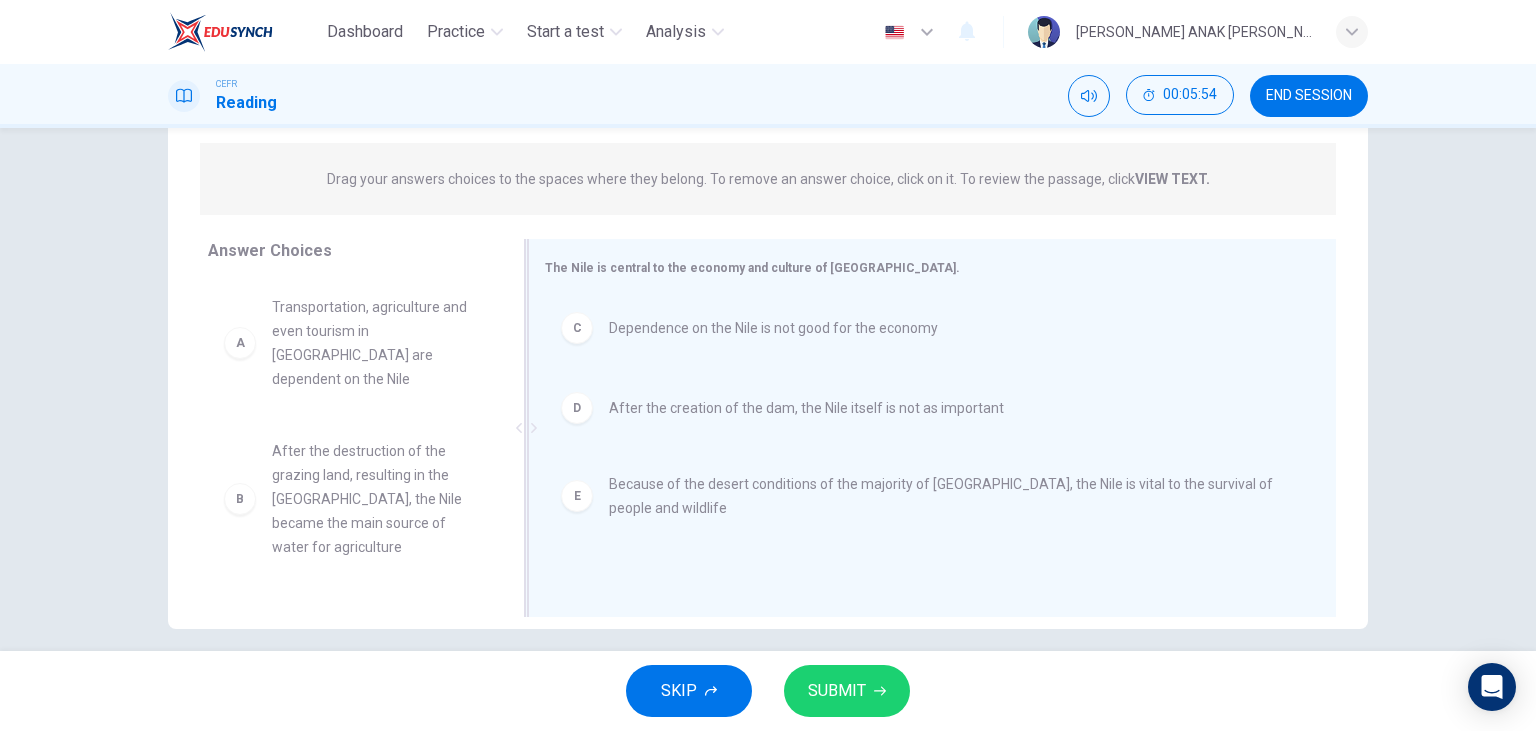 scroll, scrollTop: 252, scrollLeft: 0, axis: vertical 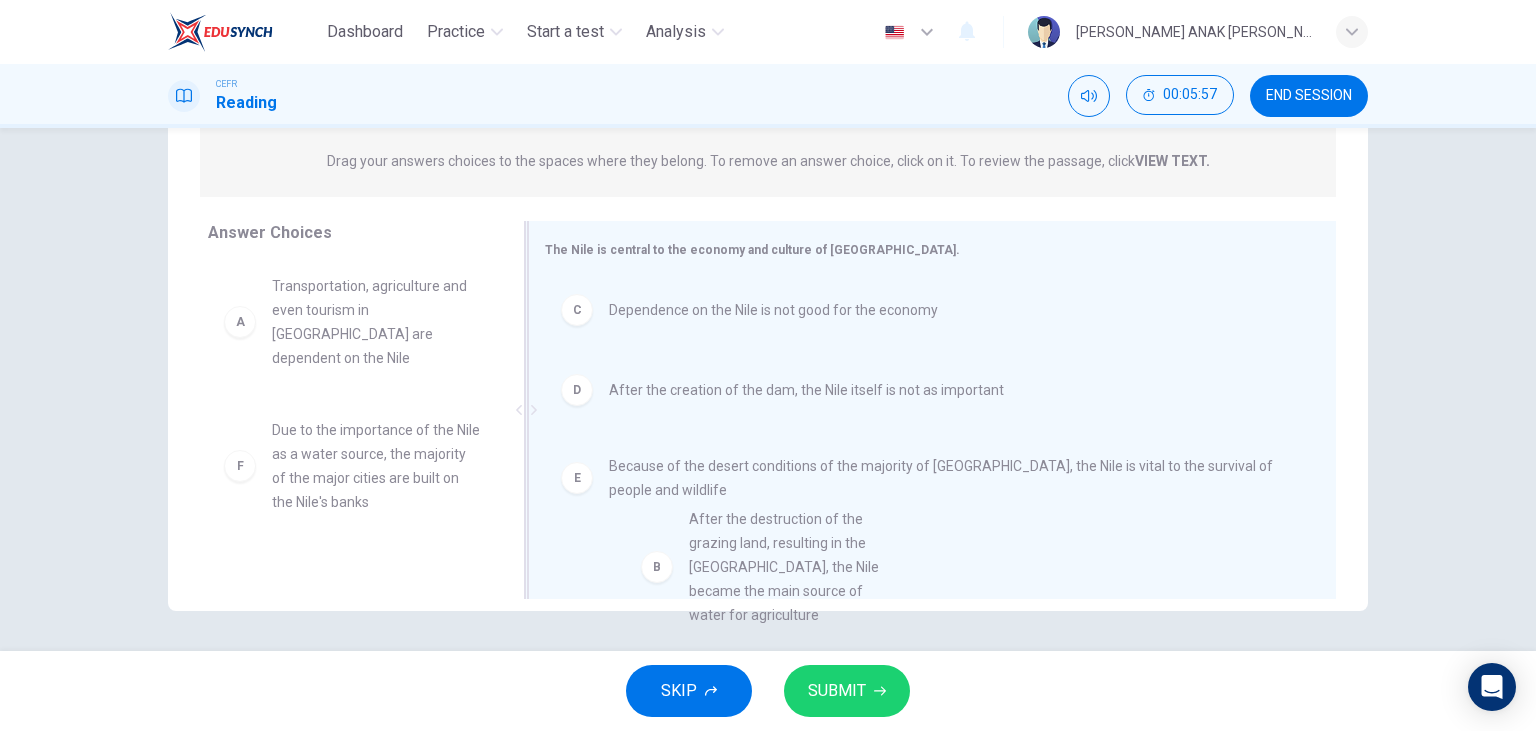 drag, startPoint x: 414, startPoint y: 479, endPoint x: 837, endPoint y: 586, distance: 436.32327 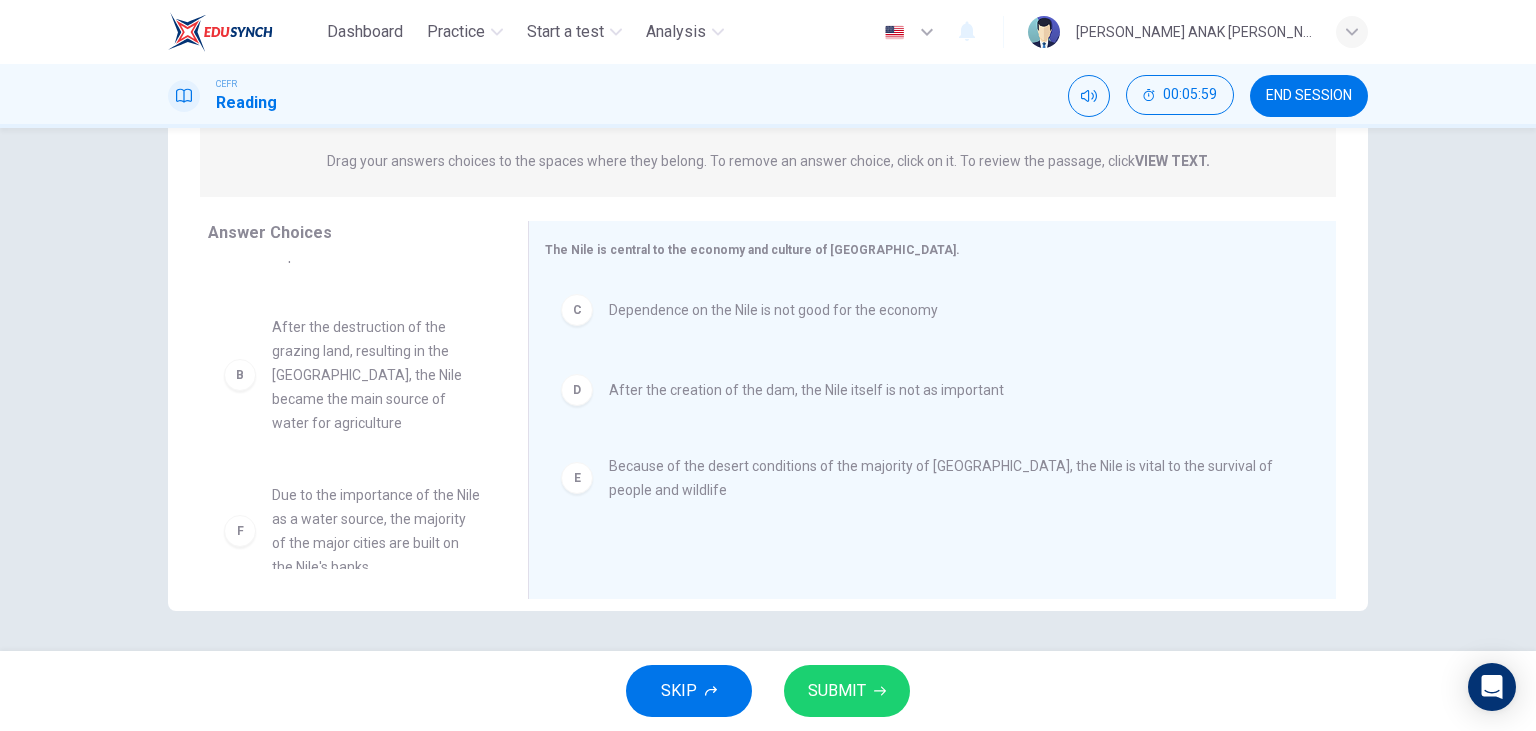 scroll, scrollTop: 108, scrollLeft: 0, axis: vertical 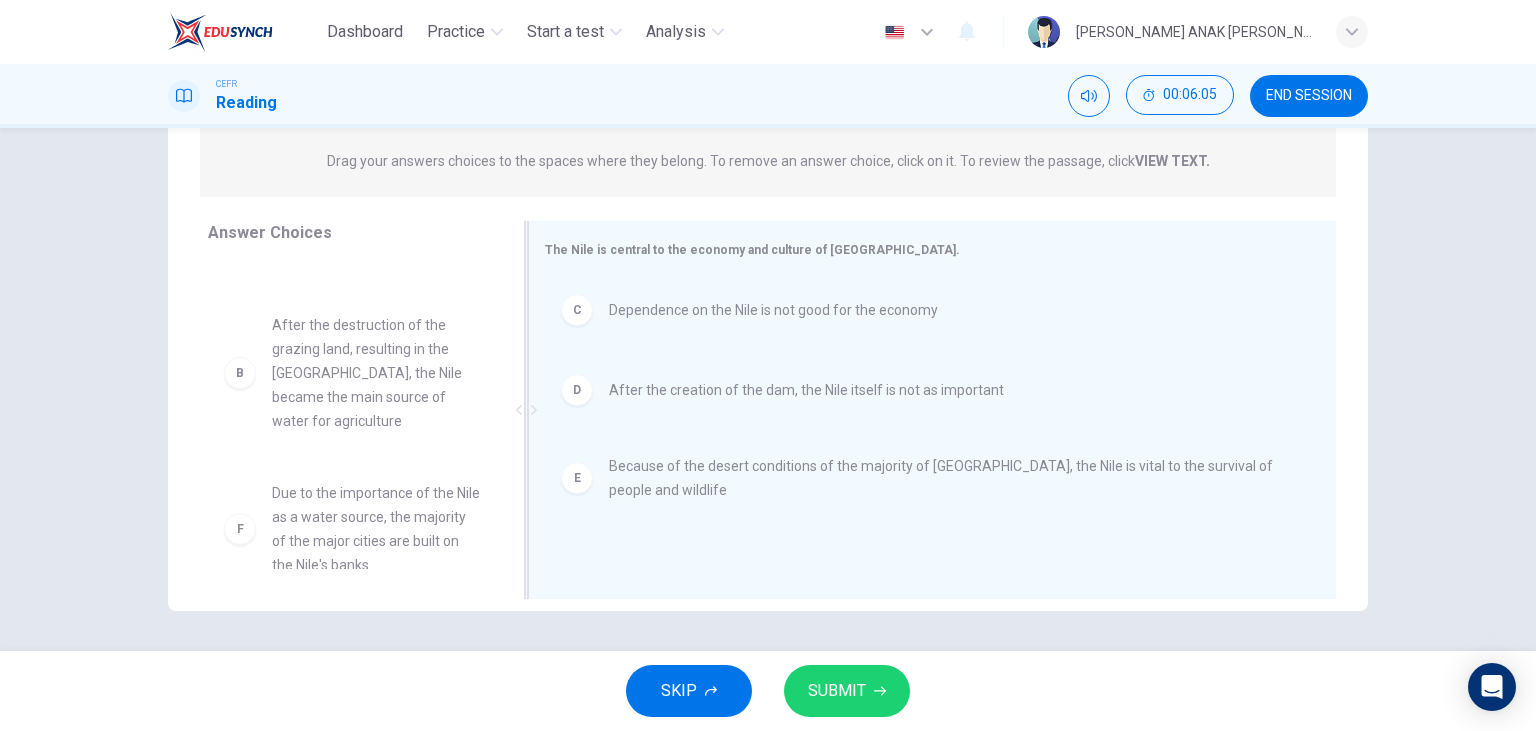 click on "Dependence on the Nile is not good for the economy" at bounding box center [773, 310] 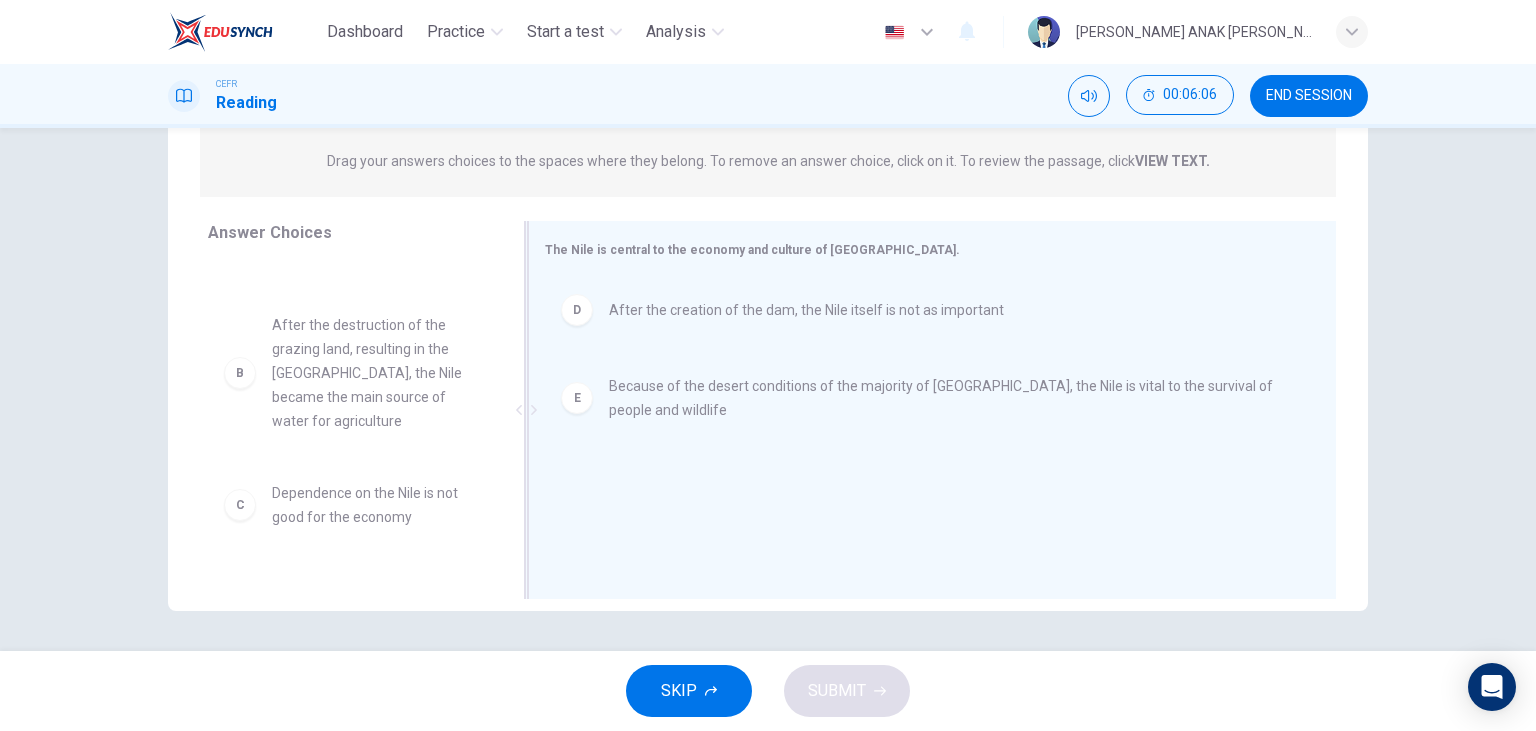 click on "After the creation of the dam, the Nile itself is not as important" at bounding box center [806, 310] 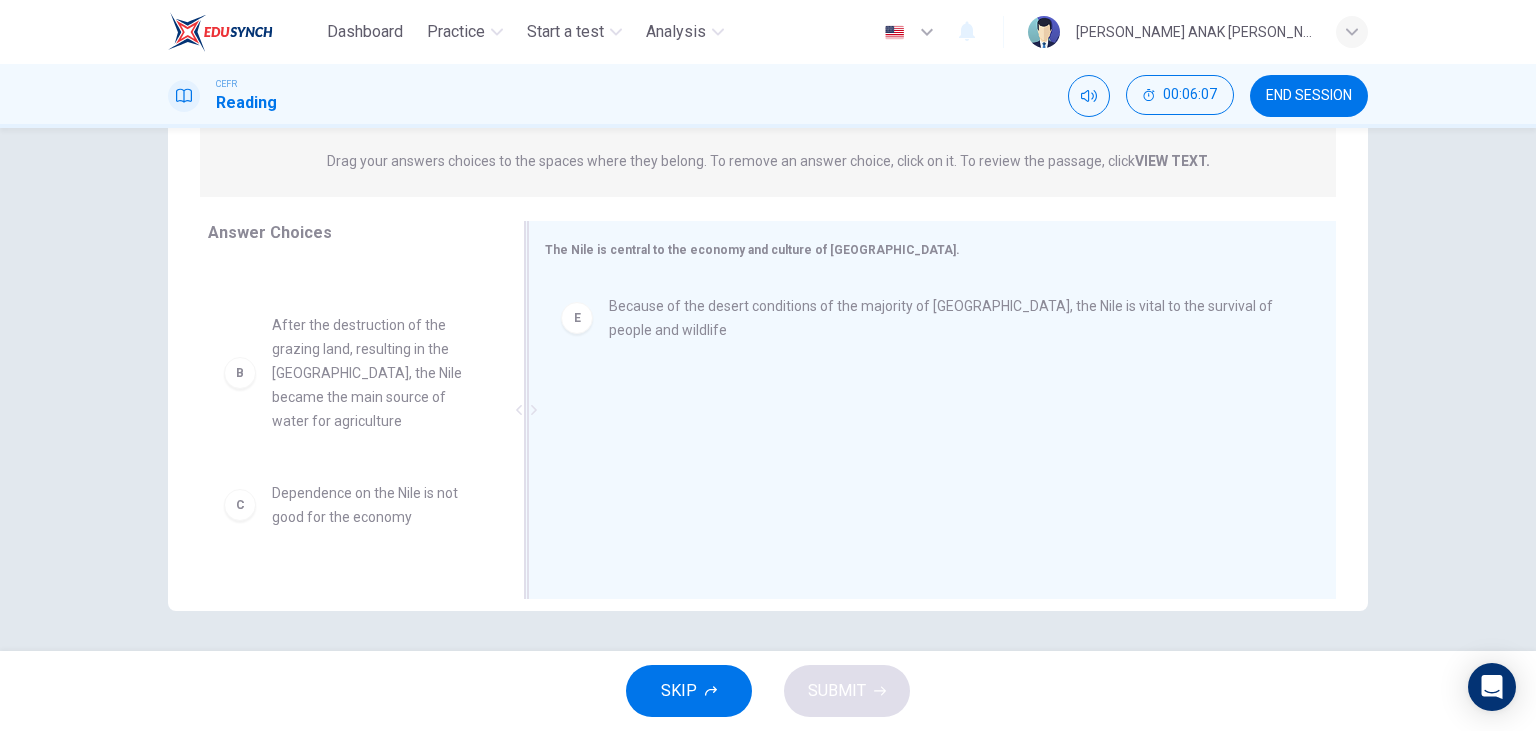 drag, startPoint x: 731, startPoint y: 313, endPoint x: 723, endPoint y: 321, distance: 11.313708 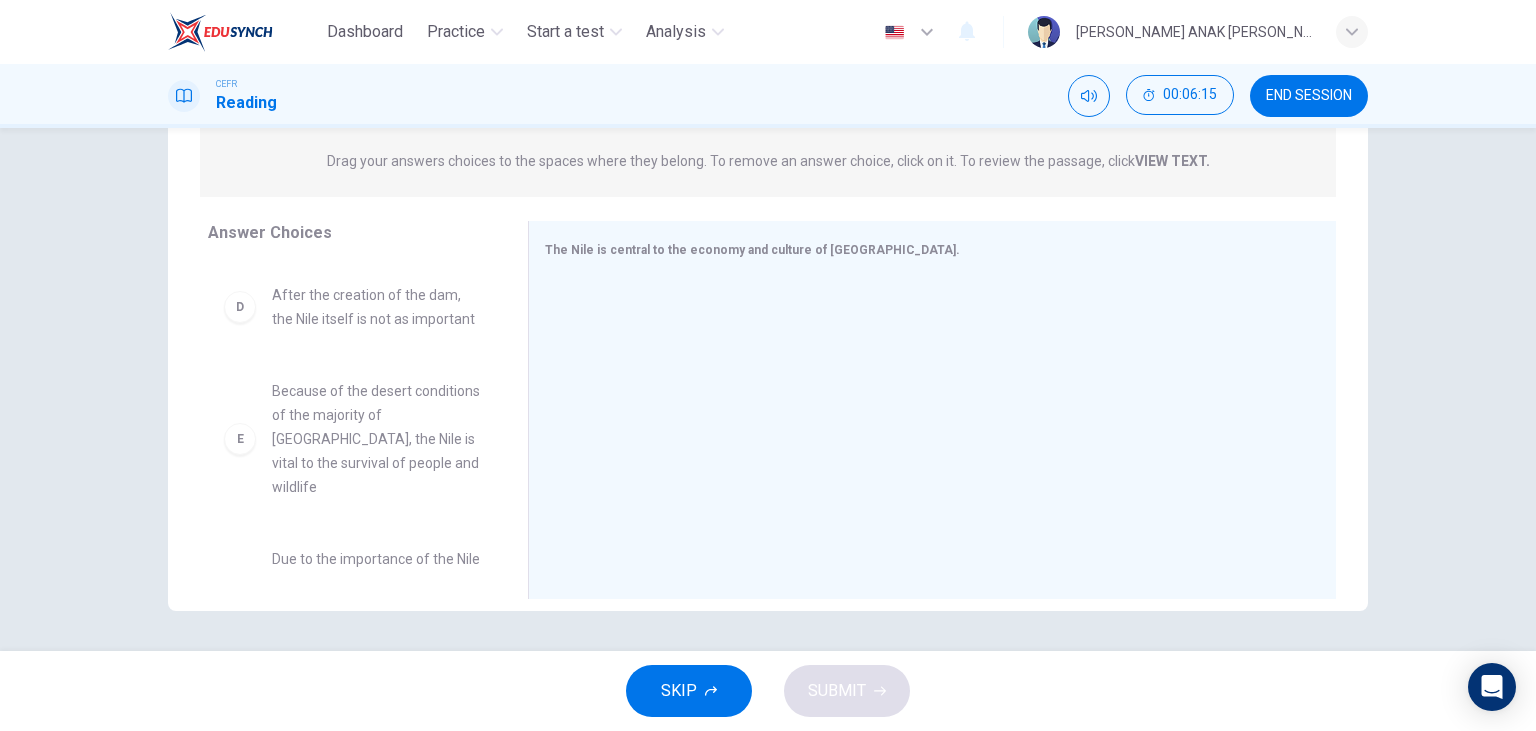 scroll, scrollTop: 444, scrollLeft: 0, axis: vertical 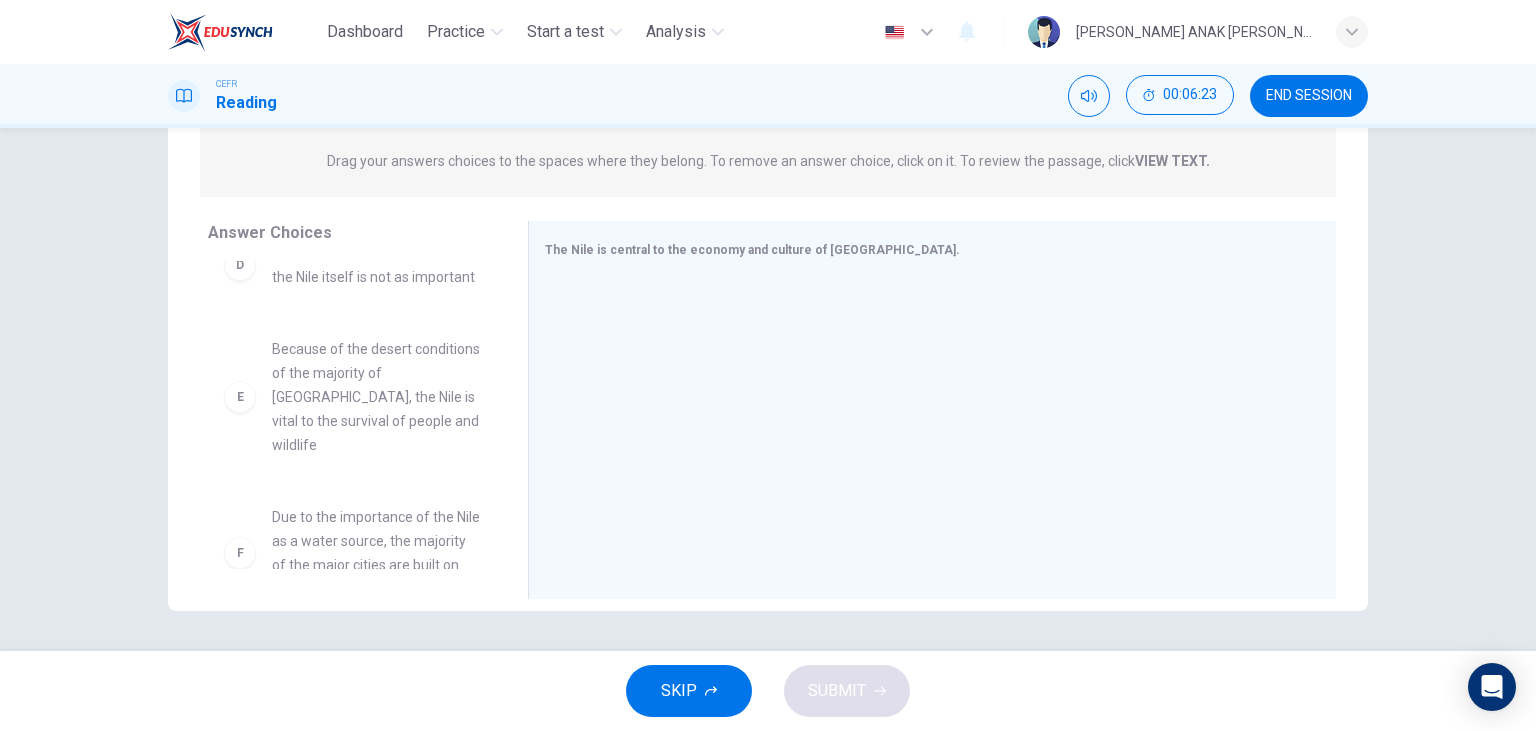 click on "Due to the importance of the Nile as a water source, the majority of the major cities are built on the Nile's banks" at bounding box center [376, 553] 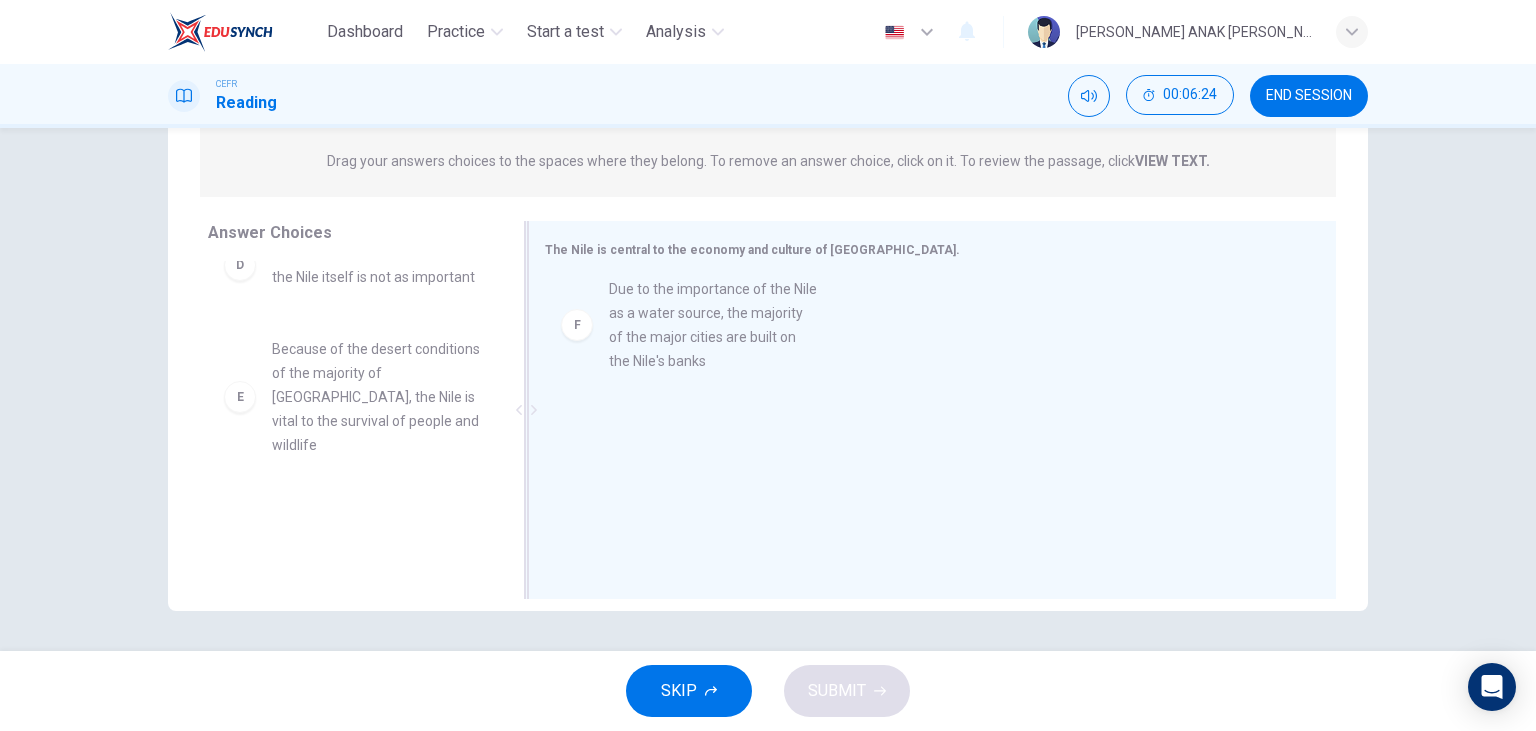 drag, startPoint x: 382, startPoint y: 491, endPoint x: 708, endPoint y: 317, distance: 369.52942 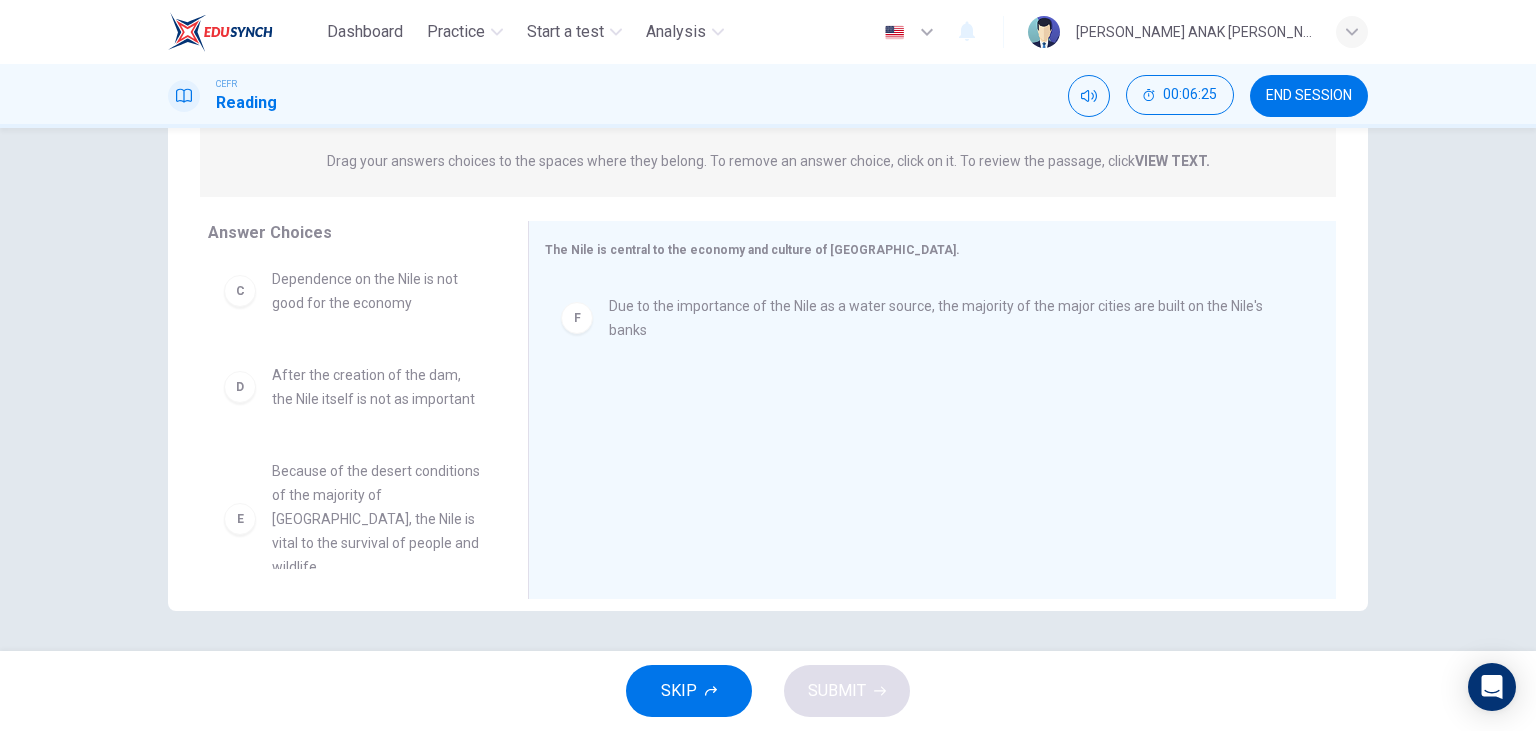 scroll, scrollTop: 300, scrollLeft: 0, axis: vertical 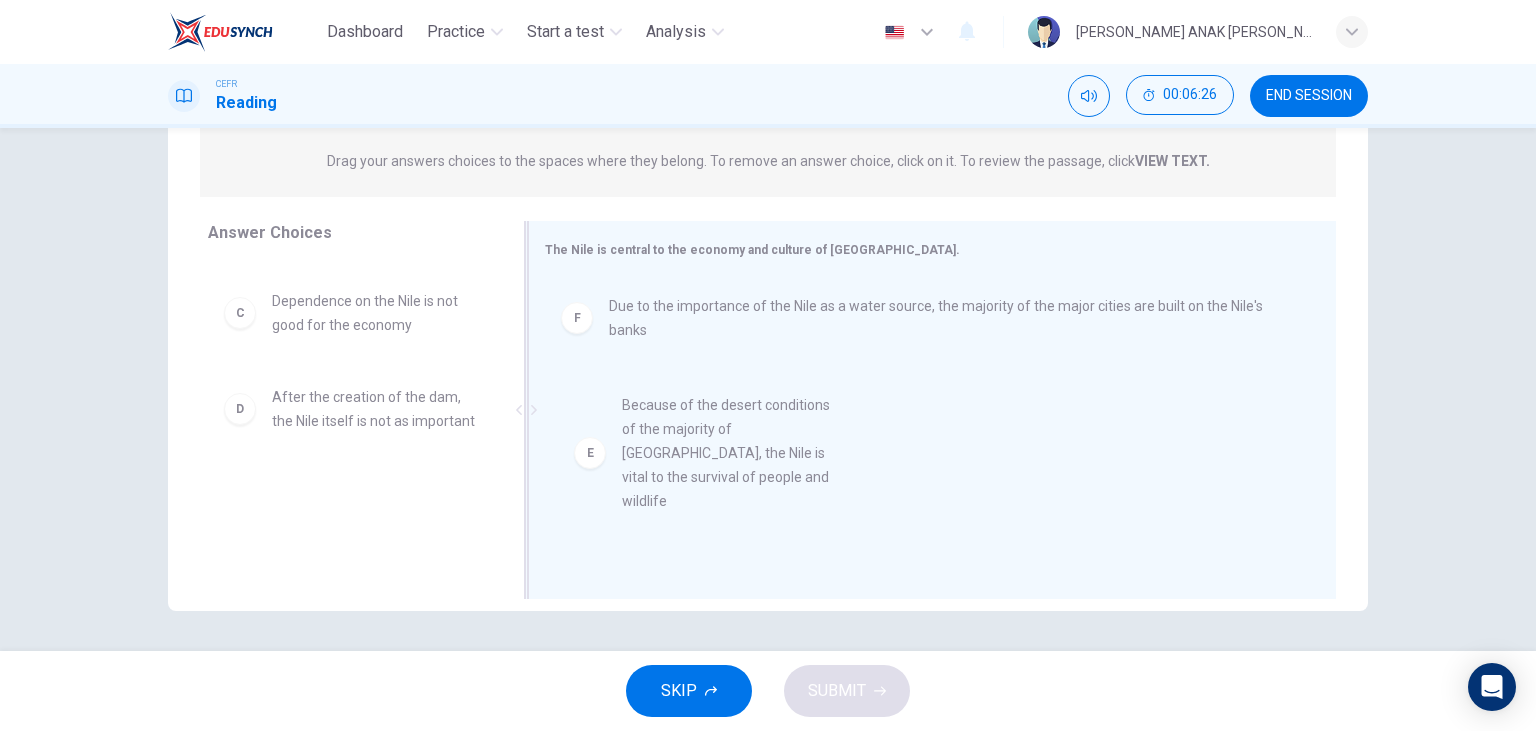 drag, startPoint x: 384, startPoint y: 519, endPoint x: 762, endPoint y: 422, distance: 390.24734 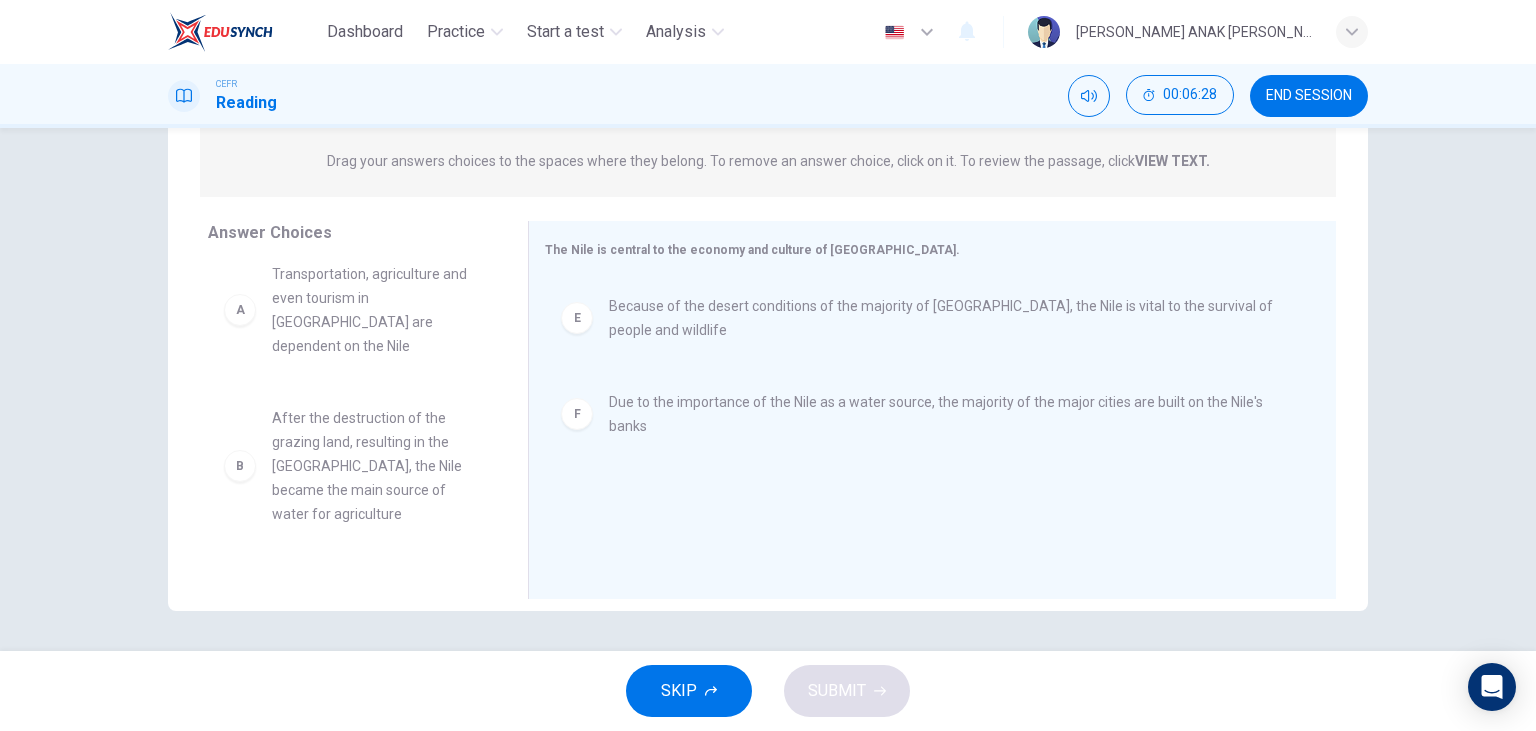 scroll, scrollTop: 0, scrollLeft: 0, axis: both 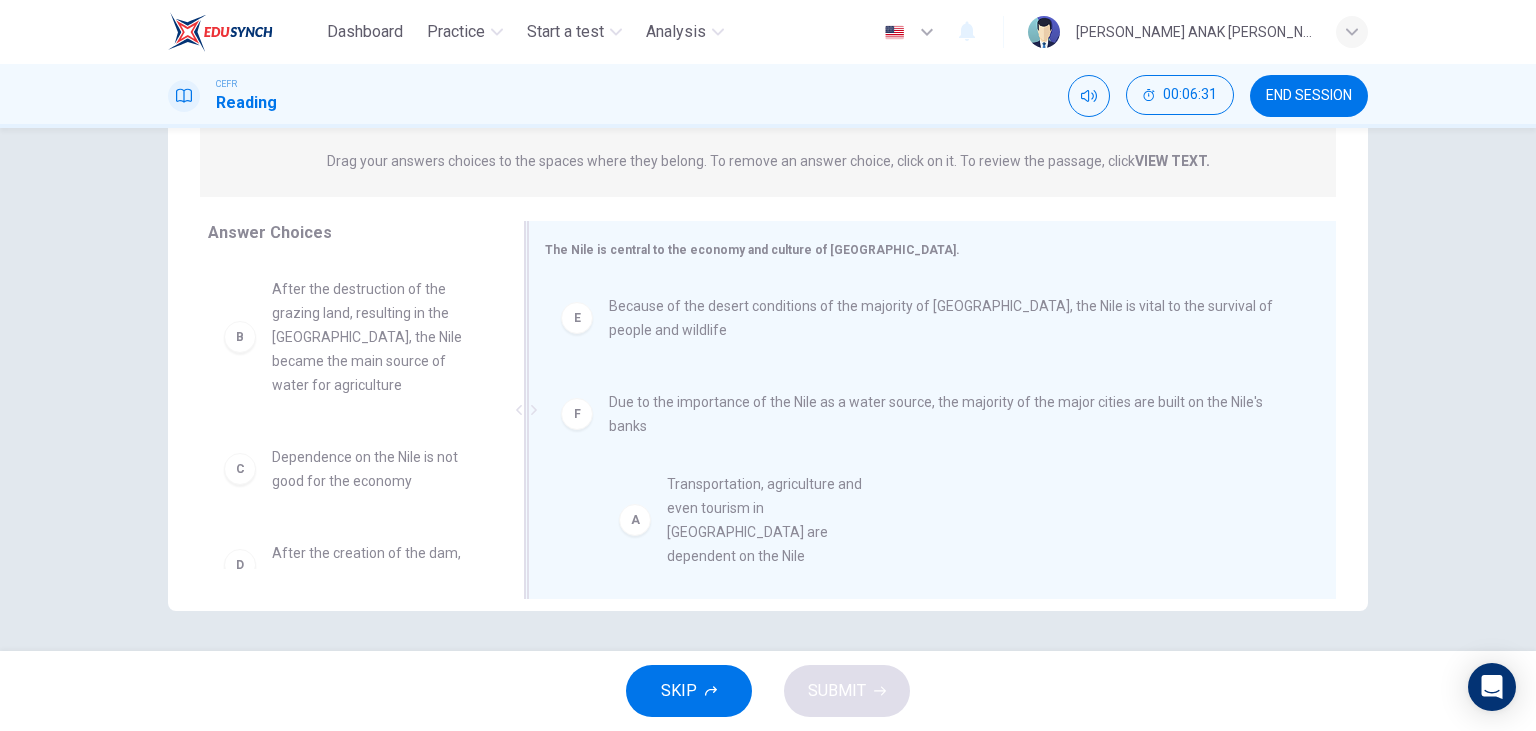 drag, startPoint x: 378, startPoint y: 330, endPoint x: 761, endPoint y: 509, distance: 422.7647 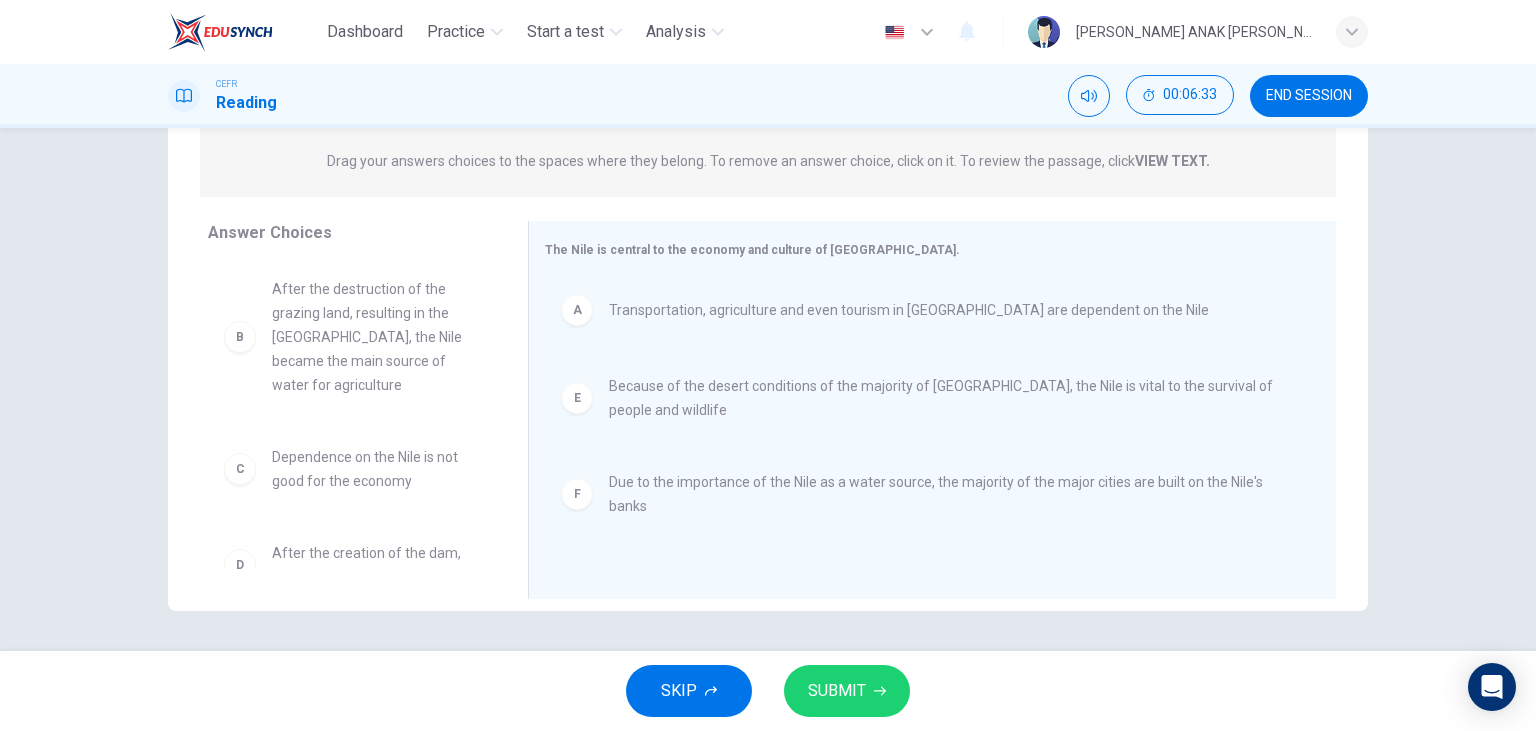 click on "SUBMIT" at bounding box center (837, 691) 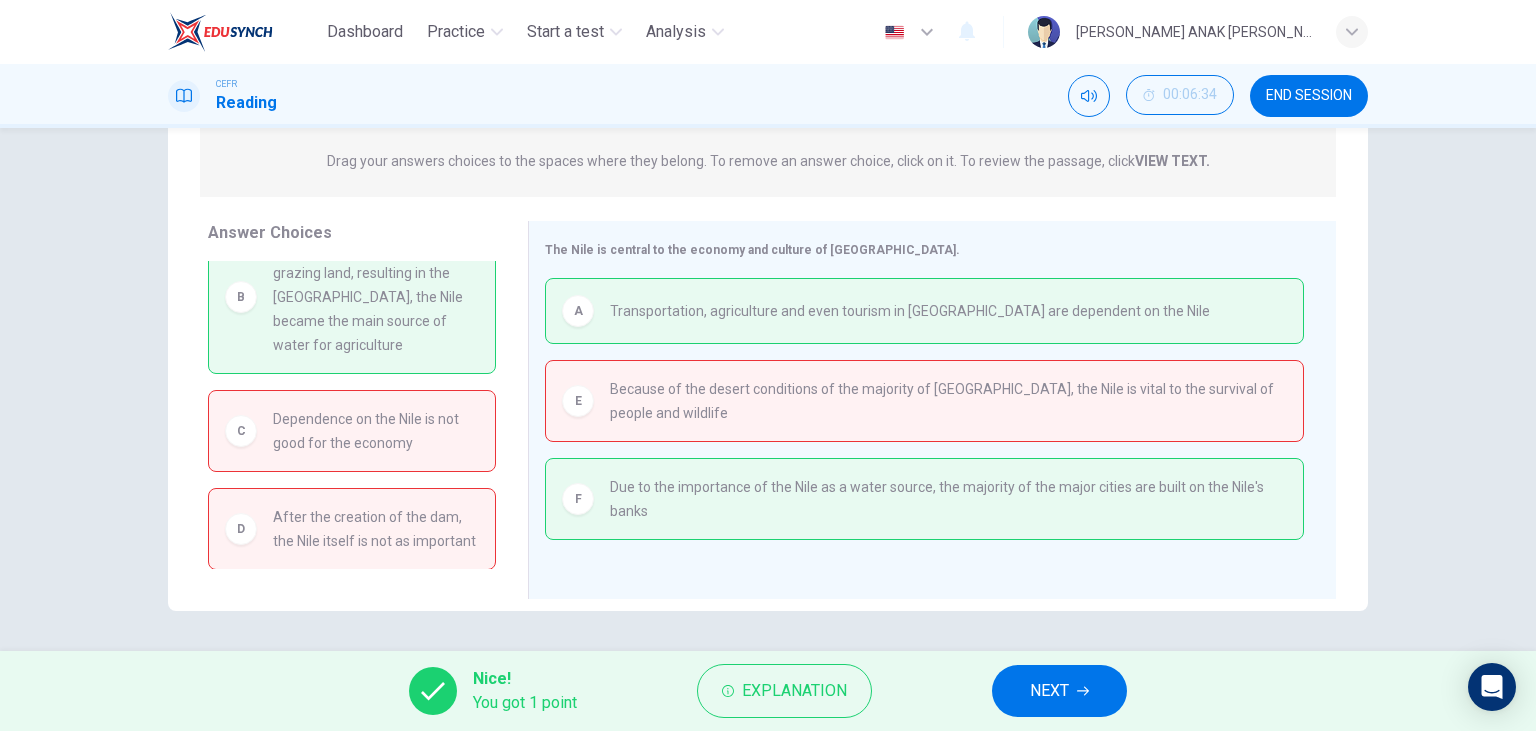 scroll, scrollTop: 0, scrollLeft: 0, axis: both 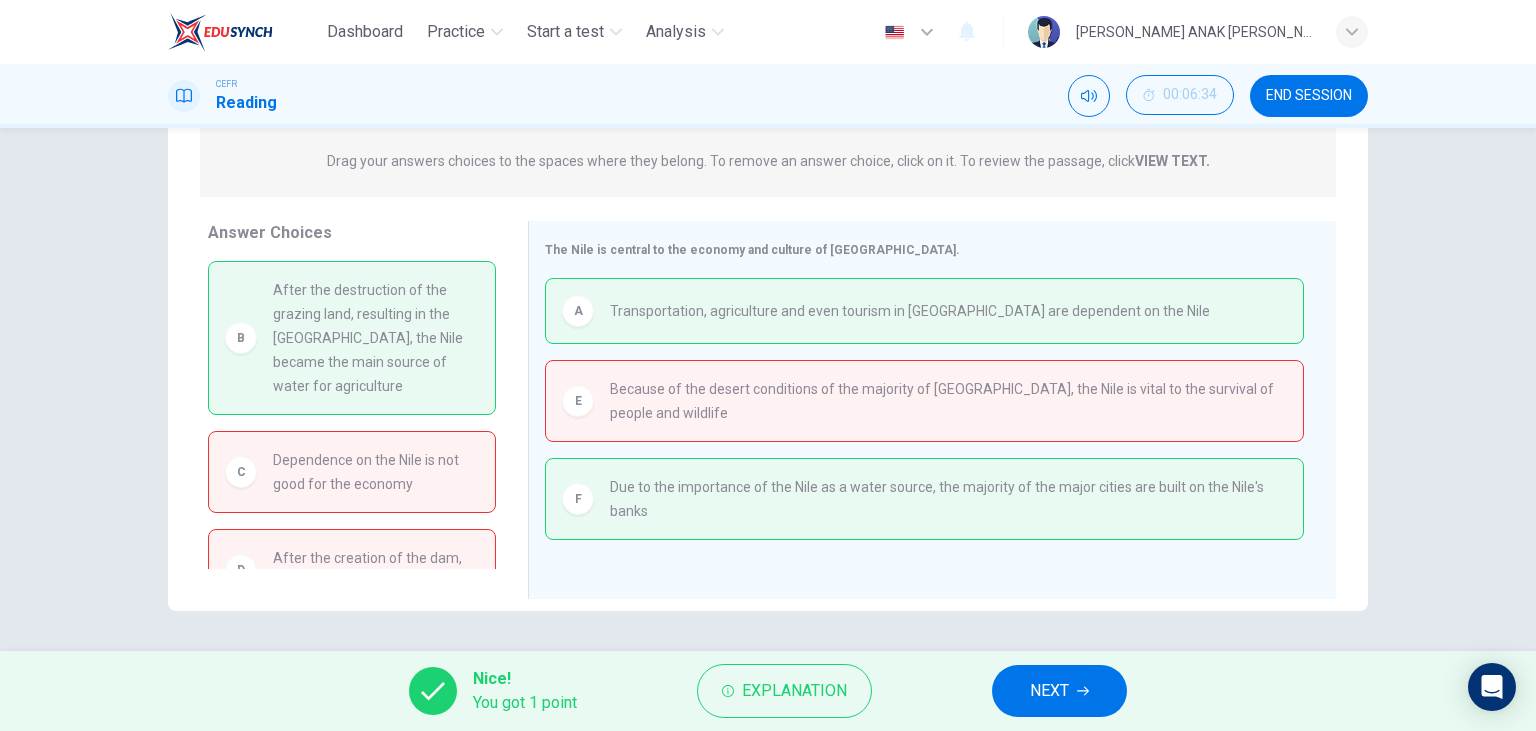 click on "NEXT" at bounding box center [1059, 691] 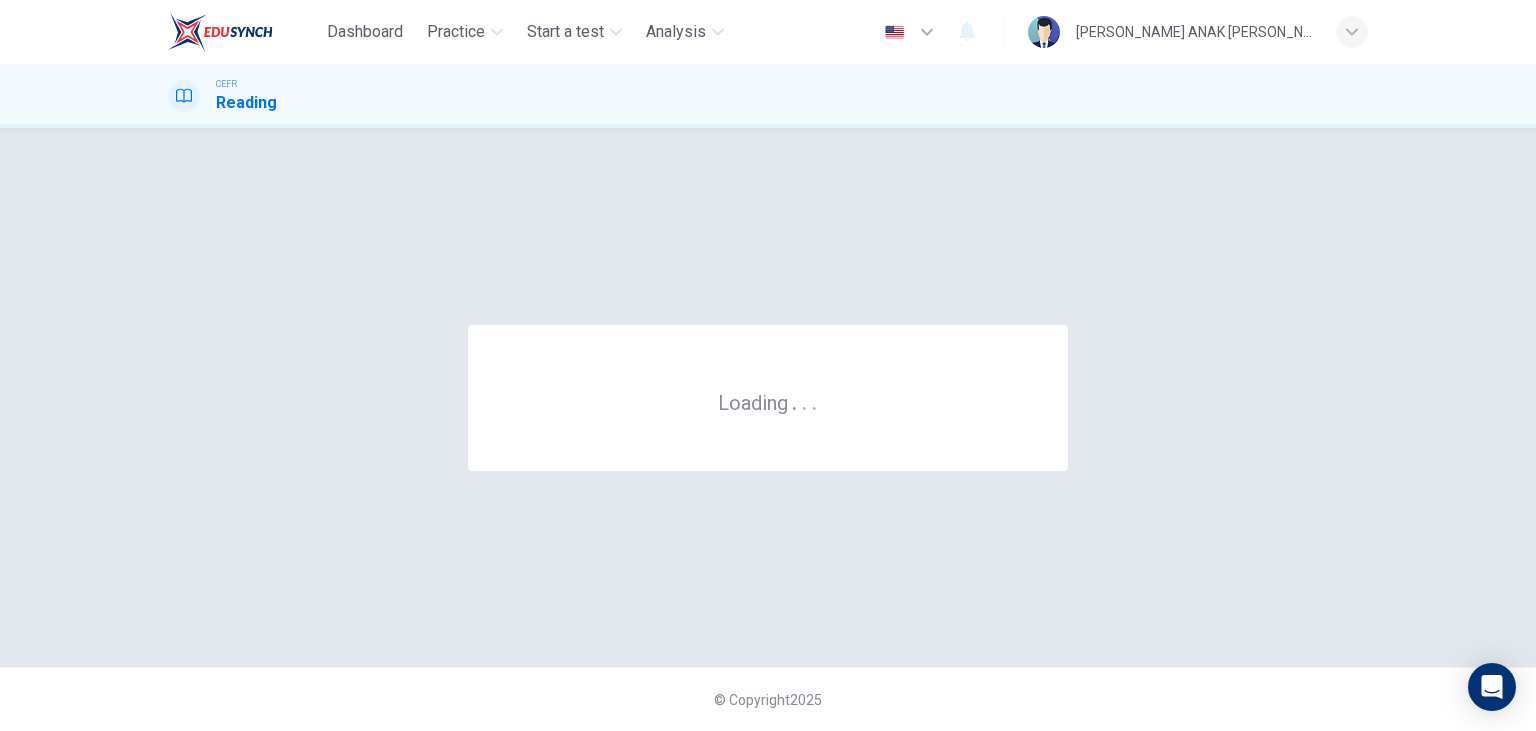 scroll, scrollTop: 0, scrollLeft: 0, axis: both 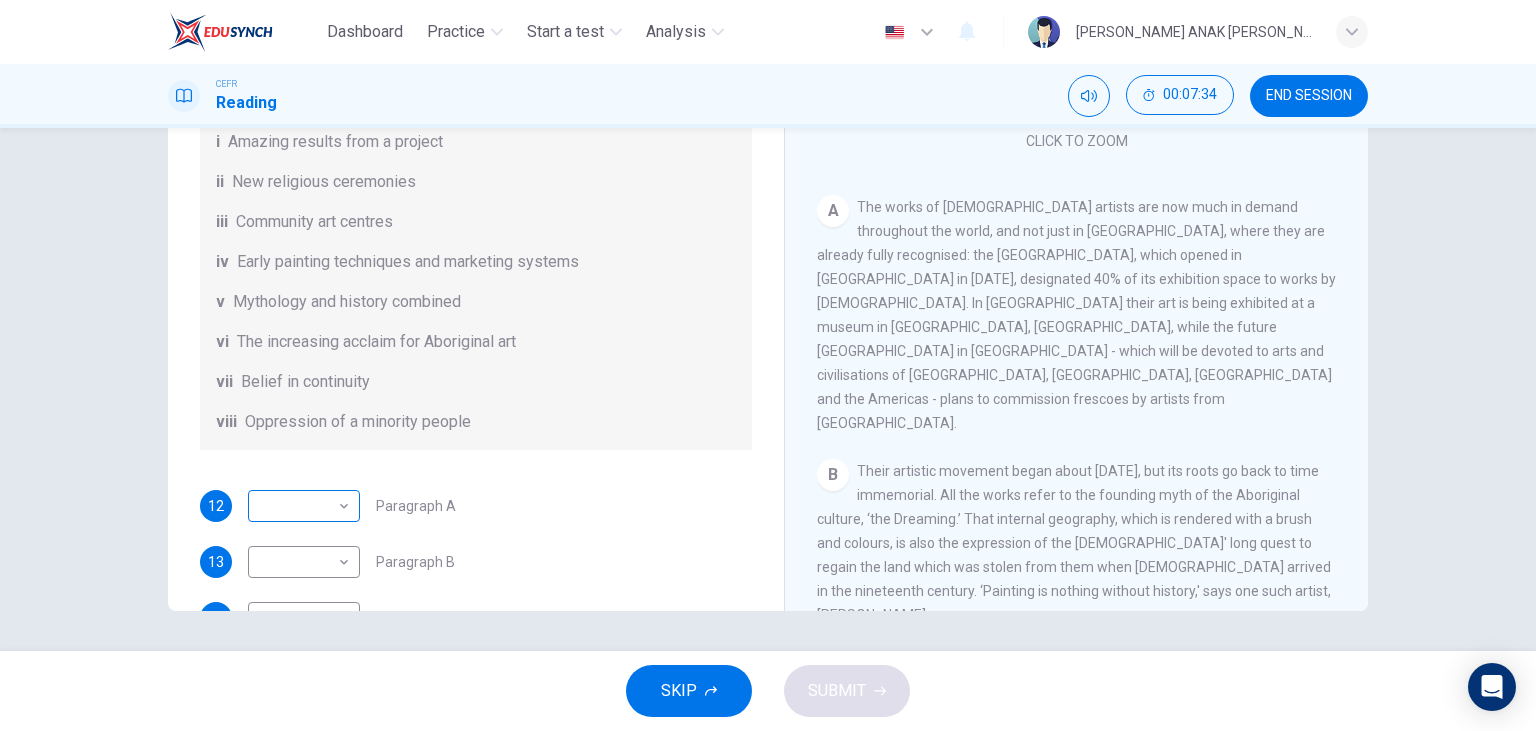 click on "Dashboard Practice Start a test Analysis English en ​ MARYLYNE JUPA ANAK SALIH CEFR Reading 00:07:34 END SESSION Questions 12 - 17 The Reading Passage has eight paragraphs  A-H .
Choose the most suitable heading for paragraphs  A-F  from the list of headings below.
Write the correct number (i-viii) in the boxes below. List of Headings i Amazing results from a project ii New religious ceremonies iii Community art centres iv Early painting techniques and marketing systems v Mythology and history combined vi The increasing acclaim for Aboriginal art vii Belief in continuity viii Oppression of a minority people 12 ​ ​ Paragraph A 13 ​ ​ Paragraph B 14 ​ ​ Paragraph C 15 ​ ​ Paragraph D 16 ​ ​ Paragraph E 17 ​ ​ Paragraph F Painters of Time CLICK TO ZOOM Click to Zoom A B C D E F G H  Today, Aboriginal painting has become a great success. Some works sell for more than $25,000, and exceptional items may fetch as much as $180,000 in Australia. SKIP SUBMIT
Dashboard Practice 2025" at bounding box center [768, 365] 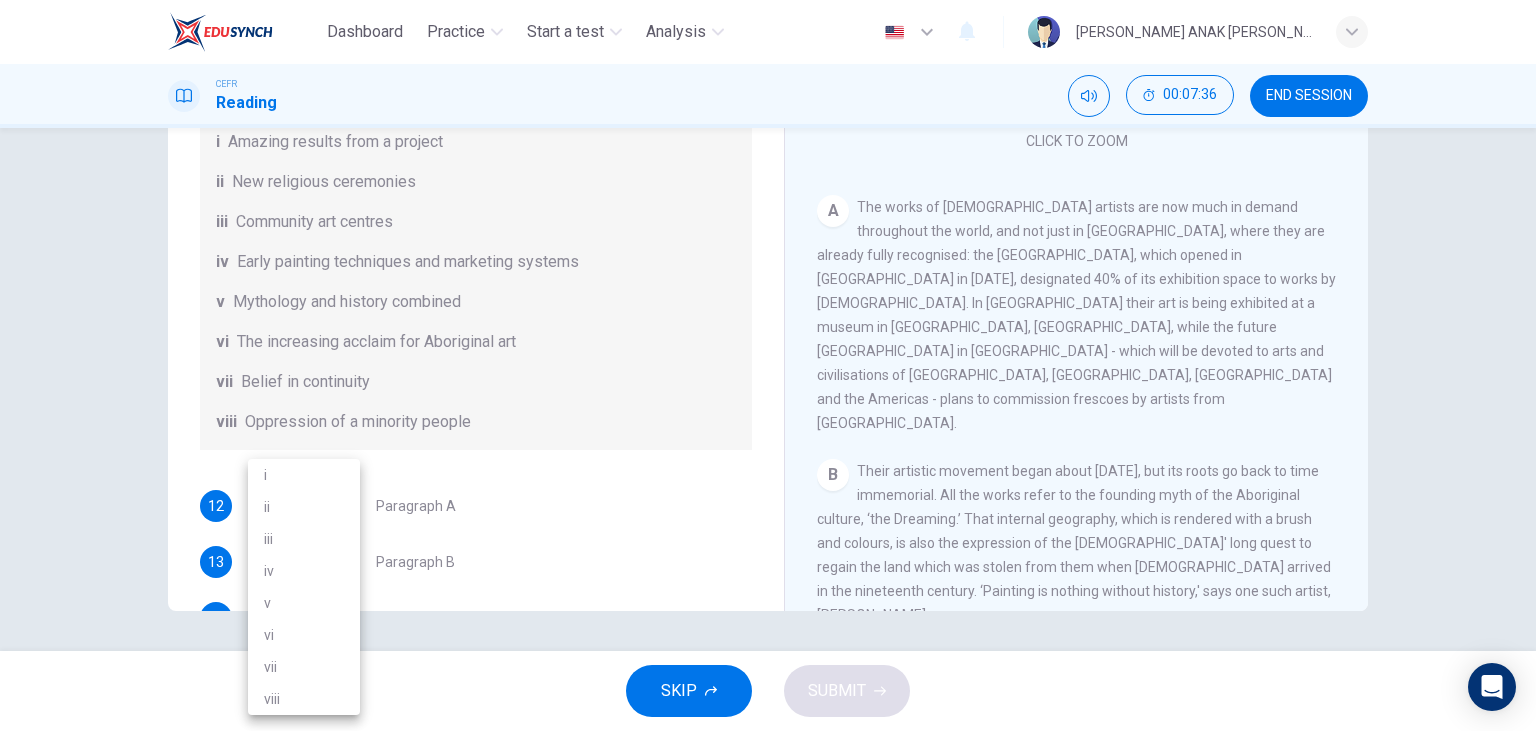 click on "vi" at bounding box center (304, 635) 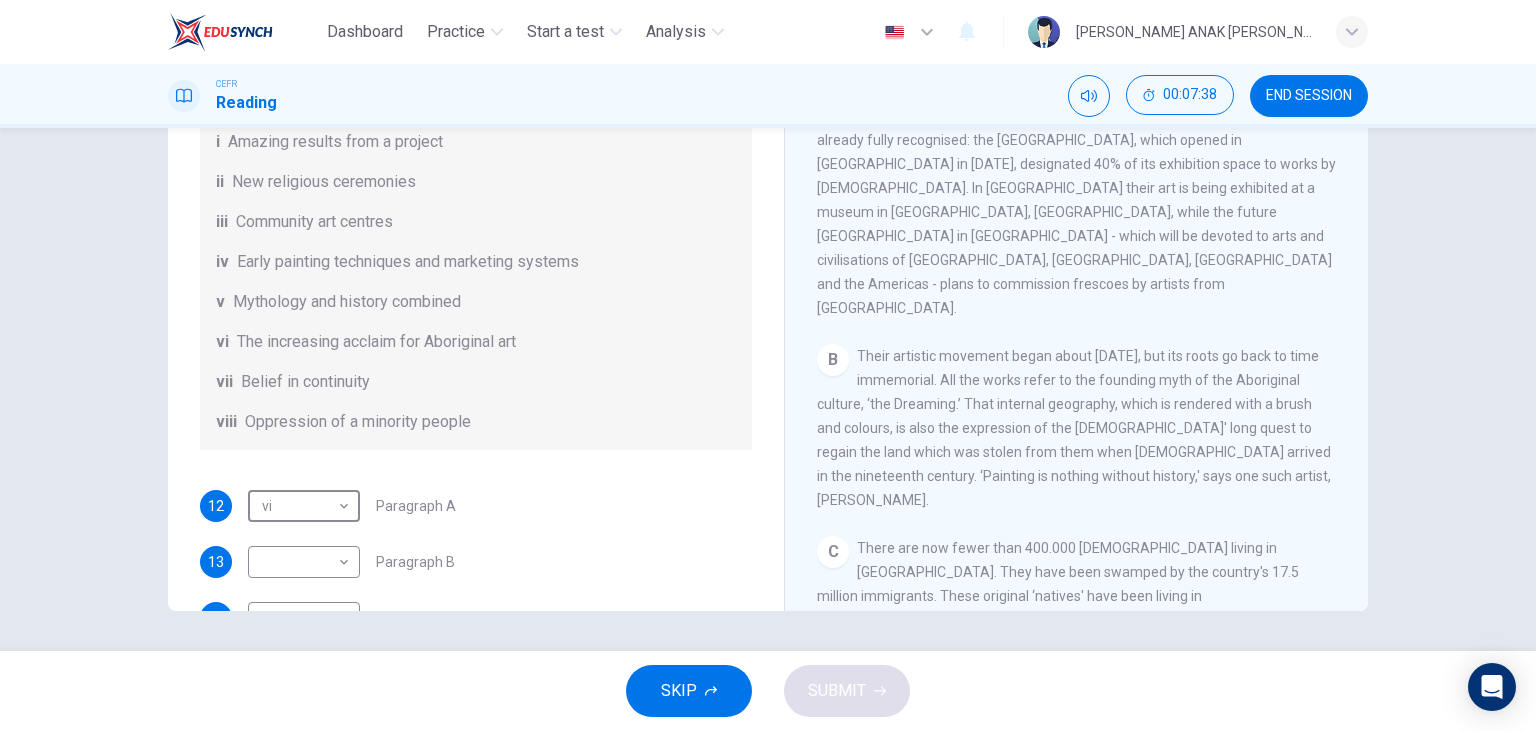 scroll, scrollTop: 346, scrollLeft: 0, axis: vertical 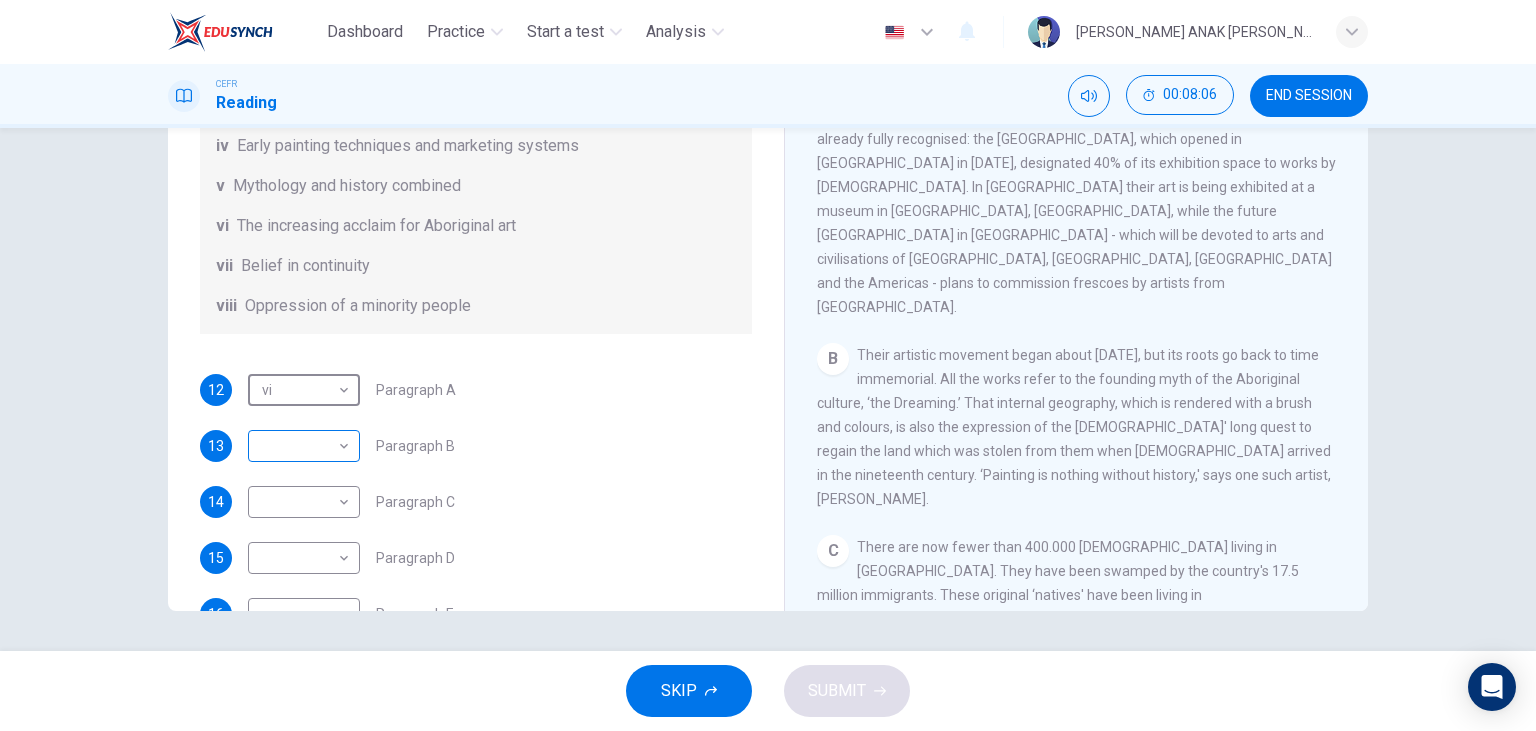 click on "Dashboard Practice Start a test Analysis English en ​ MARYLYNE JUPA ANAK SALIH CEFR Reading 00:08:06 END SESSION Questions 12 - 17 The Reading Passage has eight paragraphs  A-H .
Choose the most suitable heading for paragraphs  A-F  from the list of headings below.
Write the correct number (i-viii) in the boxes below. List of Headings i Amazing results from a project ii New religious ceremonies iii Community art centres iv Early painting techniques and marketing systems v Mythology and history combined vi The increasing acclaim for Aboriginal art vii Belief in continuity viii Oppression of a minority people 12 vi vi ​ Paragraph A 13 ​ ​ Paragraph B 14 ​ ​ Paragraph C 15 ​ ​ Paragraph D 16 ​ ​ Paragraph E 17 ​ ​ Paragraph F Painters of Time CLICK TO ZOOM Click to Zoom A B C D E F G H  Today, Aboriginal painting has become a great success. Some works sell for more than $25,000, and exceptional items may fetch as much as $180,000 in Australia. SKIP SUBMIT
Dashboard Practice 2025" at bounding box center (768, 365) 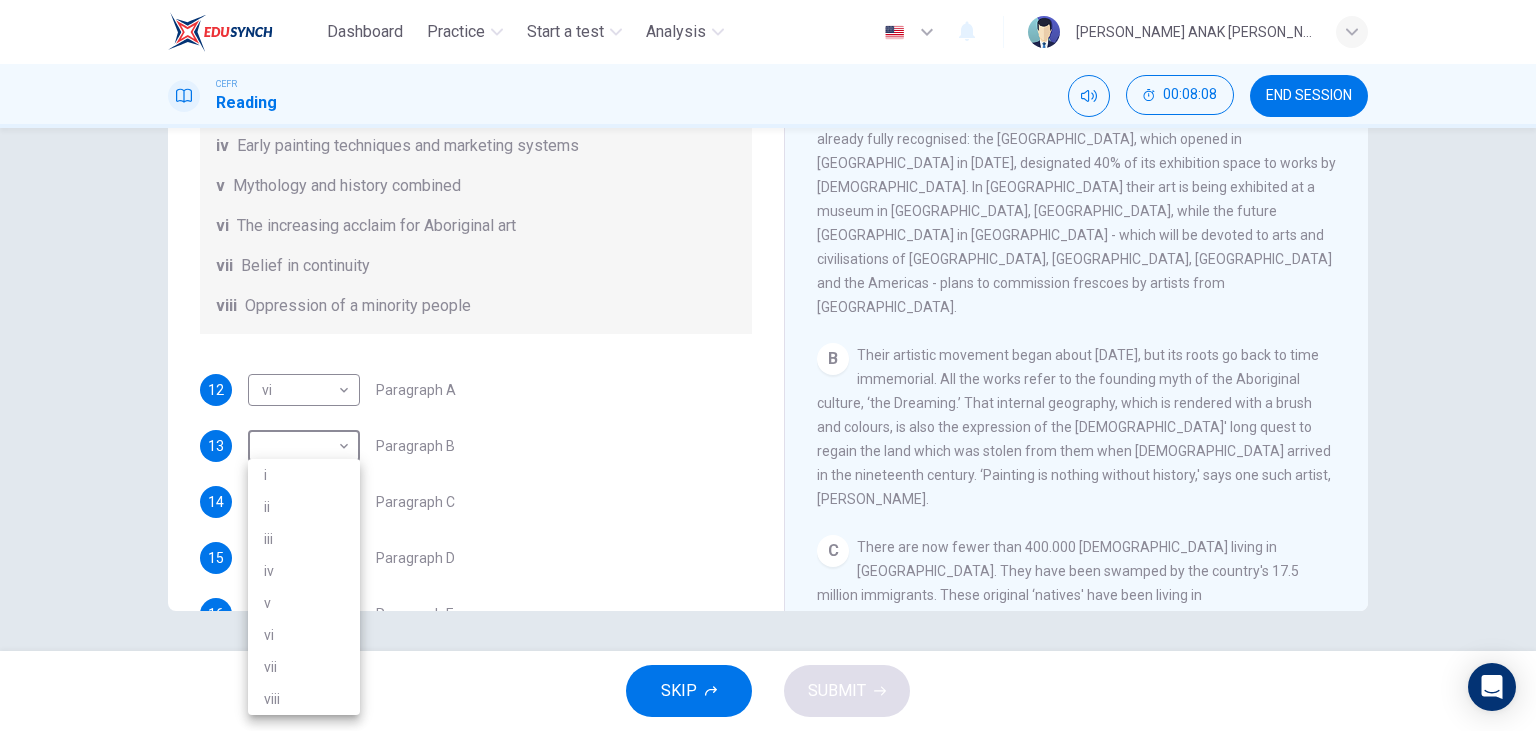 click on "iv" at bounding box center (304, 571) 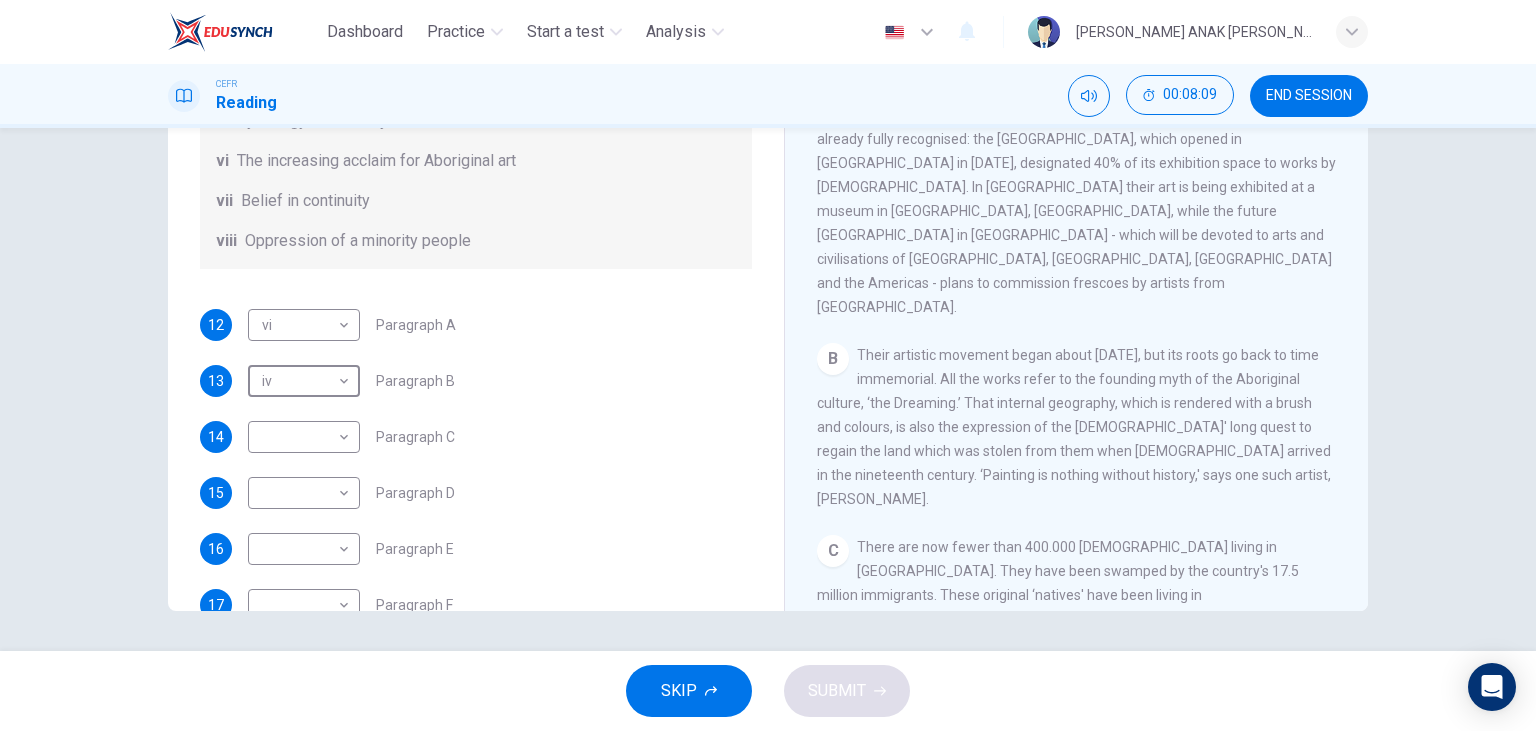 scroll, scrollTop: 353, scrollLeft: 0, axis: vertical 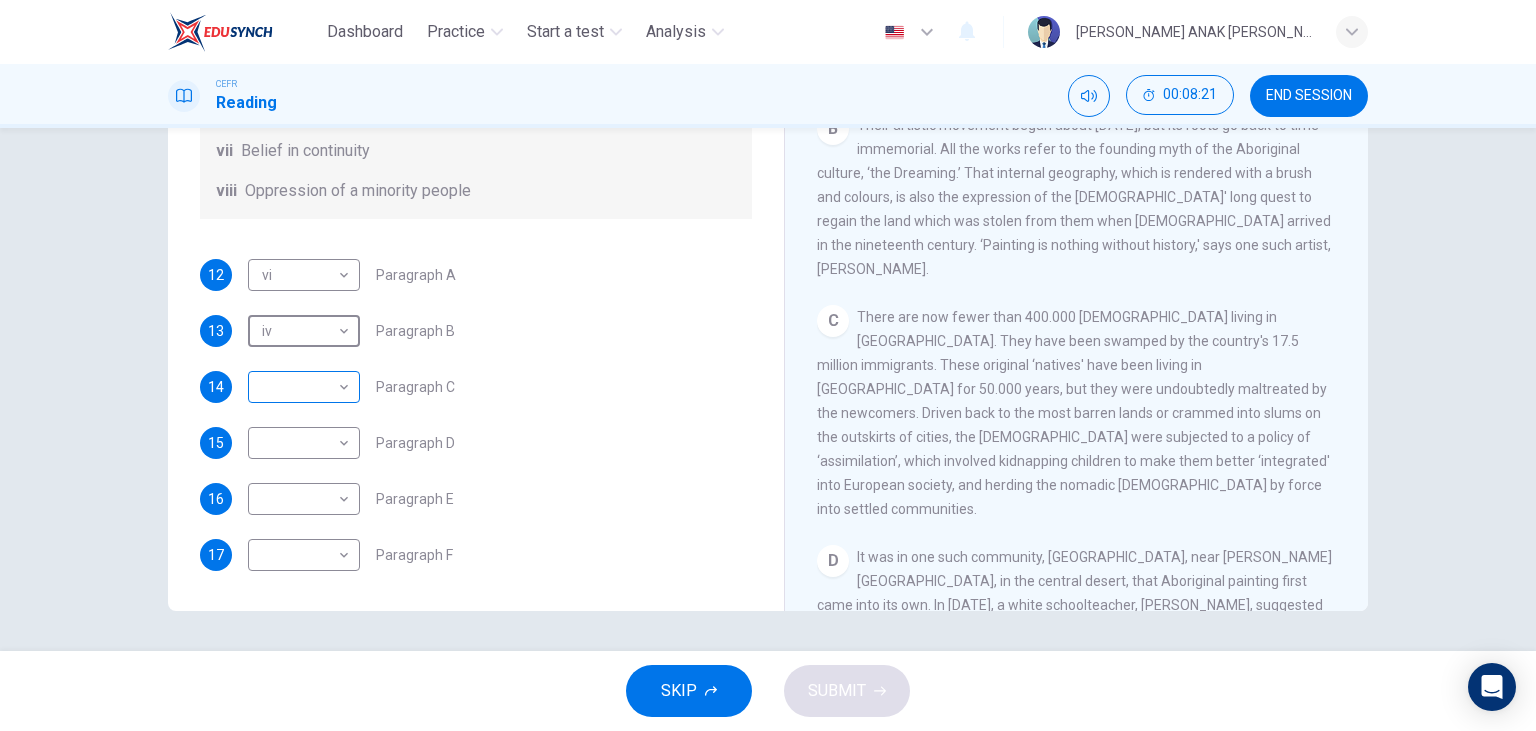 click on "Dashboard Practice Start a test Analysis English en ​ MARYLYNE JUPA ANAK SALIH CEFR Reading 00:08:21 END SESSION Questions 12 - 17 The Reading Passage has eight paragraphs  A-H .
Choose the most suitable heading for paragraphs  A-F  from the list of headings below.
Write the correct number (i-viii) in the boxes below. List of Headings i Amazing results from a project ii New religious ceremonies iii Community art centres iv Early painting techniques and marketing systems v Mythology and history combined vi The increasing acclaim for Aboriginal art vii Belief in continuity viii Oppression of a minority people 12 vi vi ​ Paragraph A 13 iv iv ​ Paragraph B 14 ​ ​ Paragraph C 15 ​ ​ Paragraph D 16 ​ ​ Paragraph E 17 ​ ​ Paragraph F Painters of Time CLICK TO ZOOM Click to Zoom A B C D E F G H  Today, Aboriginal painting has become a great success. Some works sell for more than $25,000, and exceptional items may fetch as much as $180,000 in Australia. SKIP SUBMIT
Dashboard Practice" at bounding box center [768, 365] 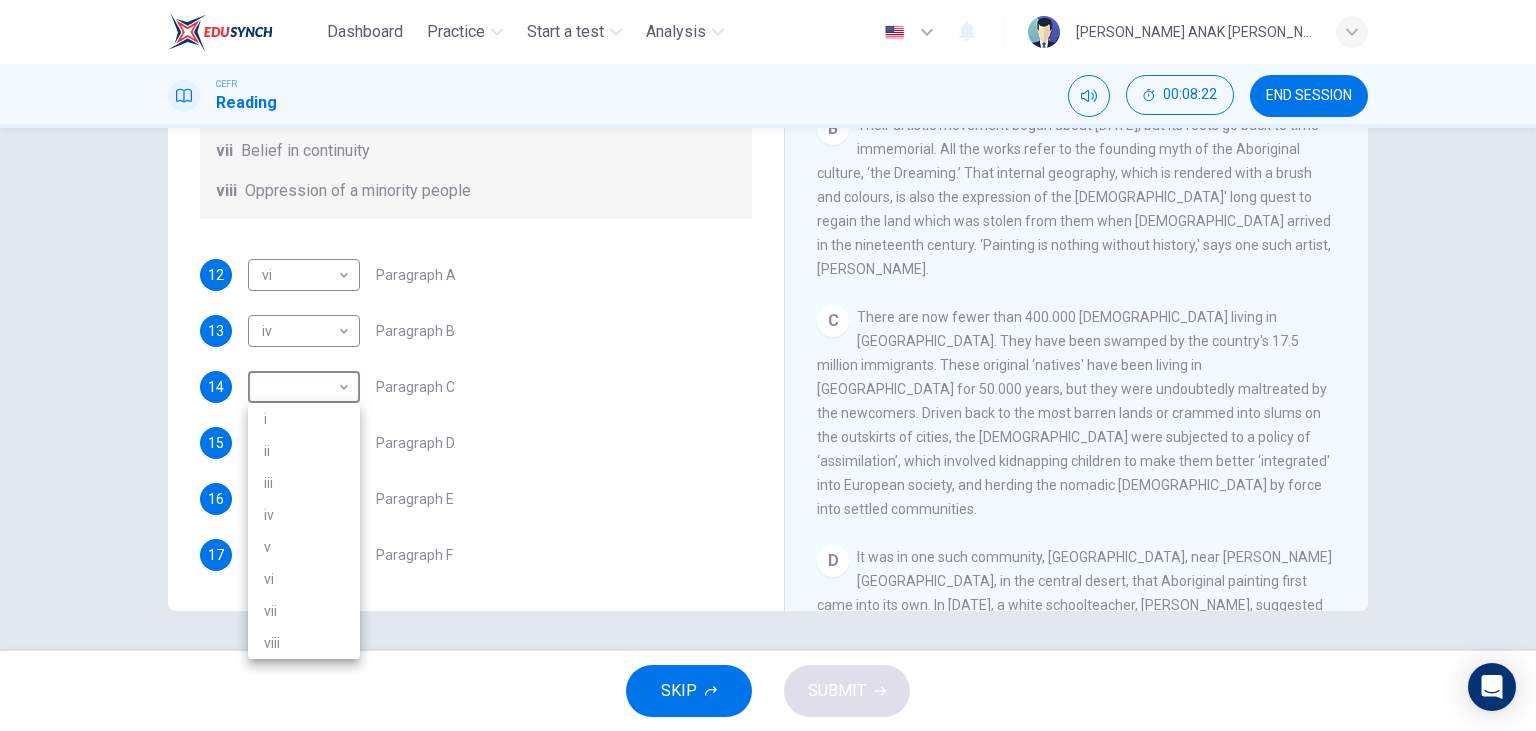 click on "viii" at bounding box center (304, 643) 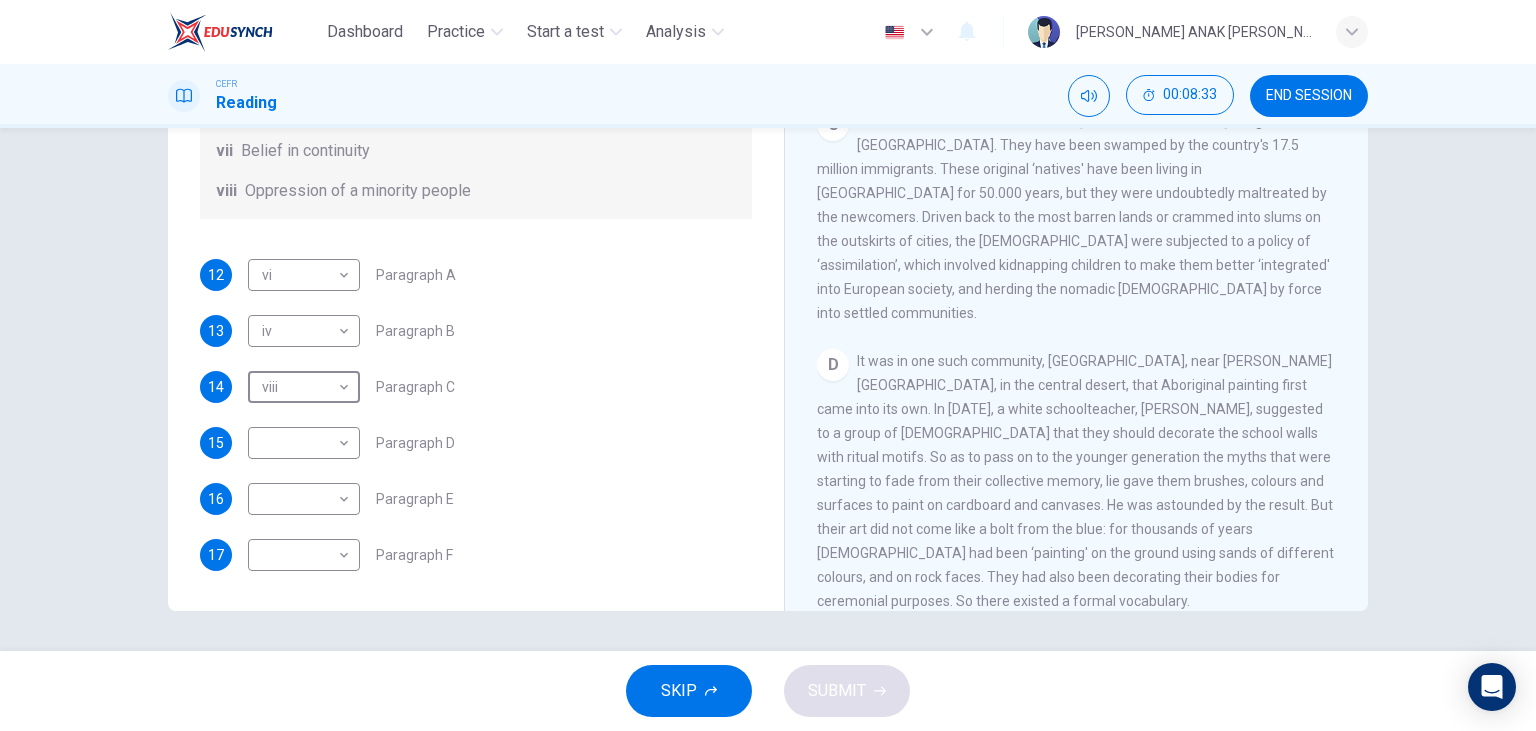 scroll, scrollTop: 806, scrollLeft: 0, axis: vertical 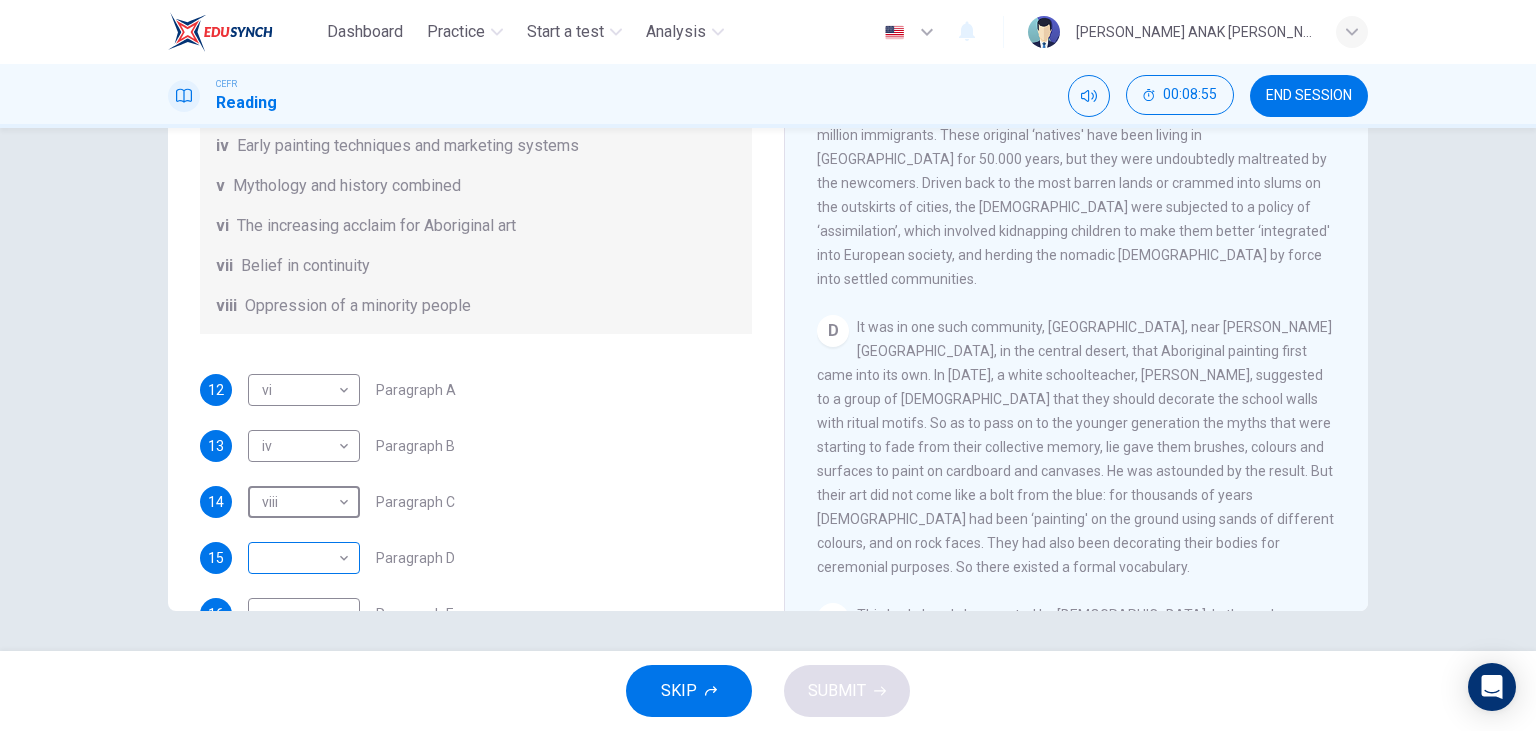 click on "Dashboard Practice Start a test Analysis English en ​ MARYLYNE JUPA ANAK SALIH CEFR Reading 00:08:55 END SESSION Questions 12 - 17 The Reading Passage has eight paragraphs  A-H .
Choose the most suitable heading for paragraphs  A-F  from the list of headings below.
Write the correct number (i-viii) in the boxes below. List of Headings i Amazing results from a project ii New religious ceremonies iii Community art centres iv Early painting techniques and marketing systems v Mythology and history combined vi The increasing acclaim for Aboriginal art vii Belief in continuity viii Oppression of a minority people 12 vi vi ​ Paragraph A 13 iv iv ​ Paragraph B 14 viii viii ​ Paragraph C 15 ​ ​ Paragraph D 16 ​ ​ Paragraph E 17 ​ ​ Paragraph F Painters of Time CLICK TO ZOOM Click to Zoom A B C D E F G H  Today, Aboriginal painting has become a great success. Some works sell for more than $25,000, and exceptional items may fetch as much as $180,000 in Australia. SKIP SUBMIT
Dashboard 2025" at bounding box center (768, 365) 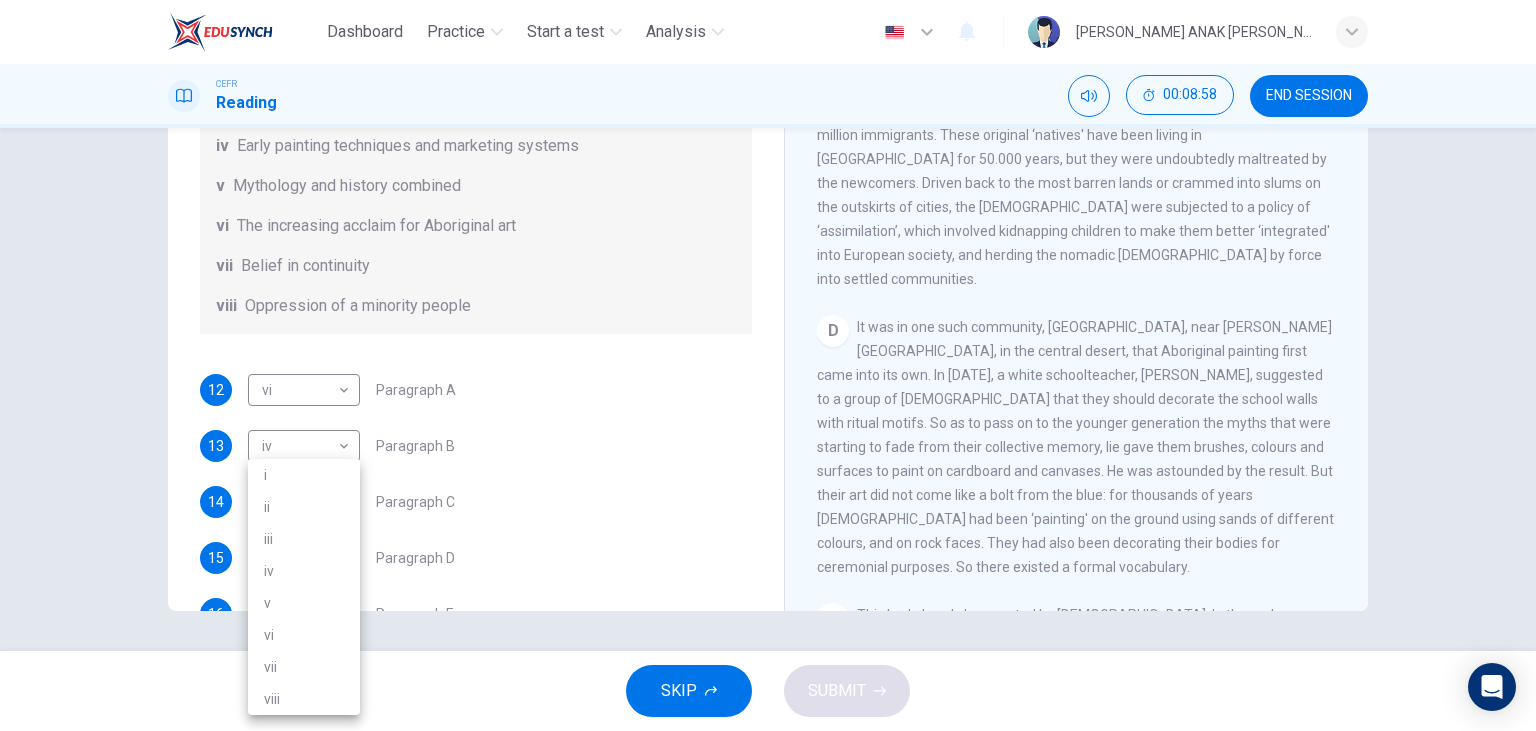 click on "v" at bounding box center [304, 603] 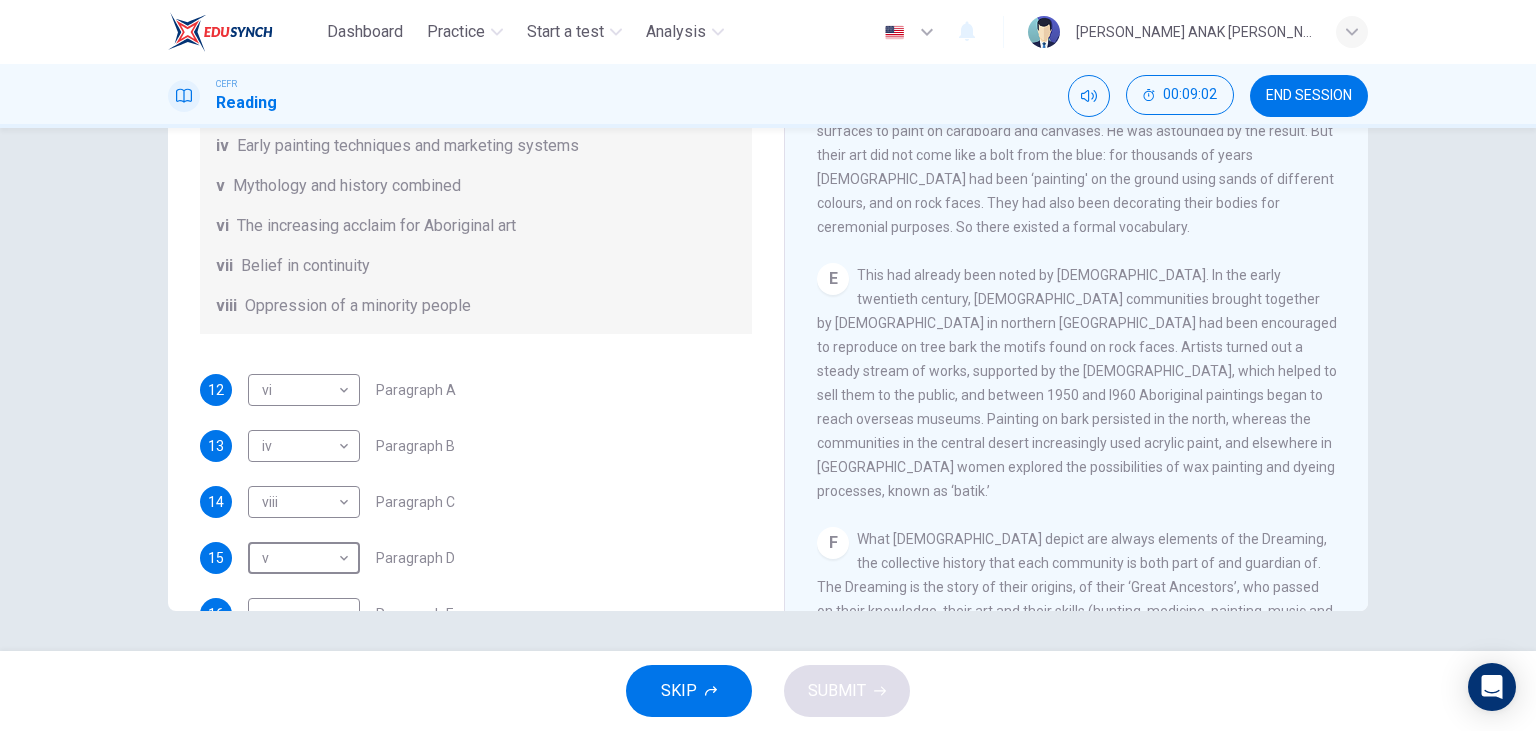 scroll, scrollTop: 1037, scrollLeft: 0, axis: vertical 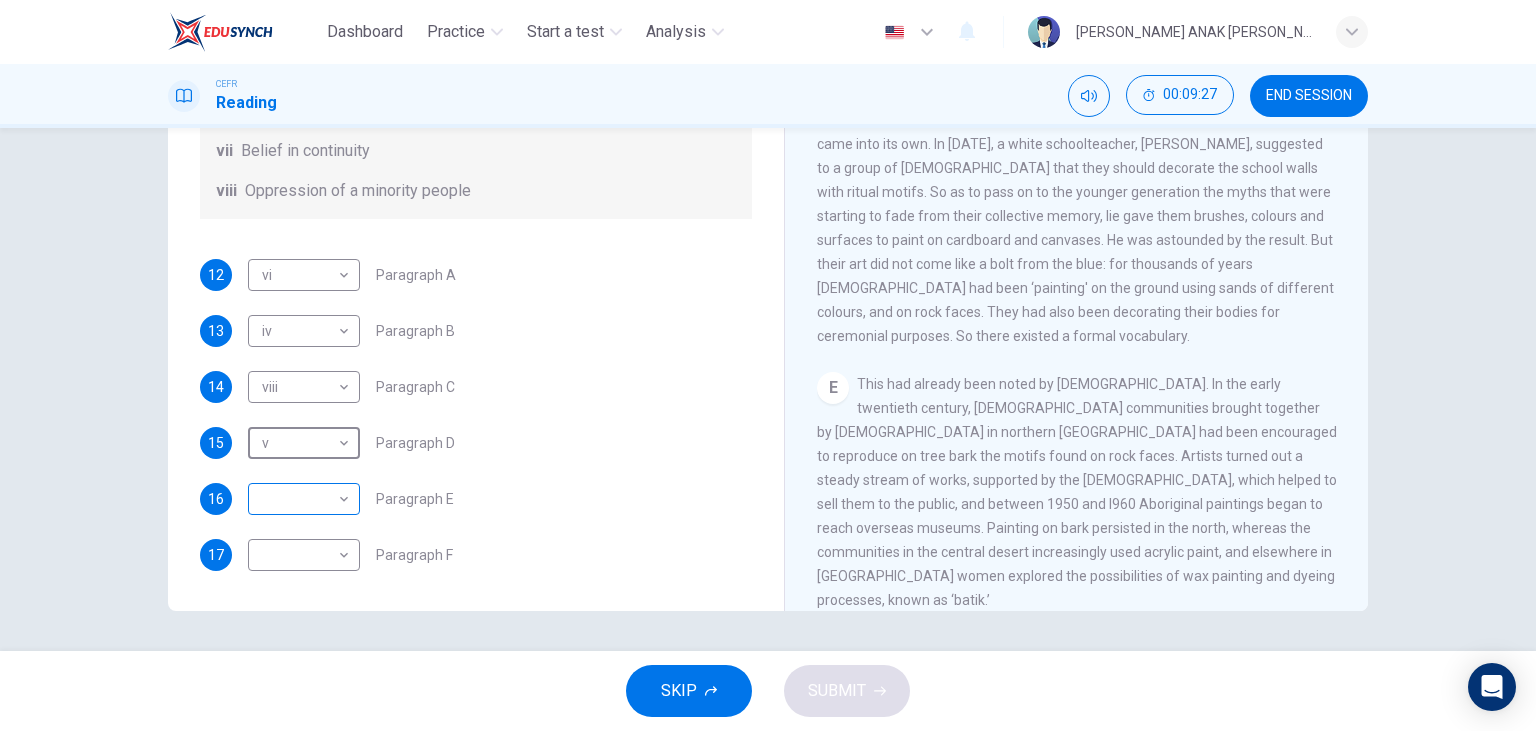 click on "Dashboard Practice Start a test Analysis English en ​ MARYLYNE JUPA ANAK SALIH CEFR Reading 00:09:27 END SESSION Questions 12 - 17 The Reading Passage has eight paragraphs  A-H .
Choose the most suitable heading for paragraphs  A-F  from the list of headings below.
Write the correct number (i-viii) in the boxes below. List of Headings i Amazing results from a project ii New religious ceremonies iii Community art centres iv Early painting techniques and marketing systems v Mythology and history combined vi The increasing acclaim for Aboriginal art vii Belief in continuity viii Oppression of a minority people 12 vi vi ​ Paragraph A 13 iv iv ​ Paragraph B 14 viii viii ​ Paragraph C 15 v v ​ Paragraph D 16 ​ ​ Paragraph E 17 ​ ​ Paragraph F Painters of Time CLICK TO ZOOM Click to Zoom A B C D E F G H  Today, Aboriginal painting has become a great success. Some works sell for more than $25,000, and exceptional items may fetch as much as $180,000 in Australia. SKIP SUBMIT
Dashboard 2025" at bounding box center (768, 365) 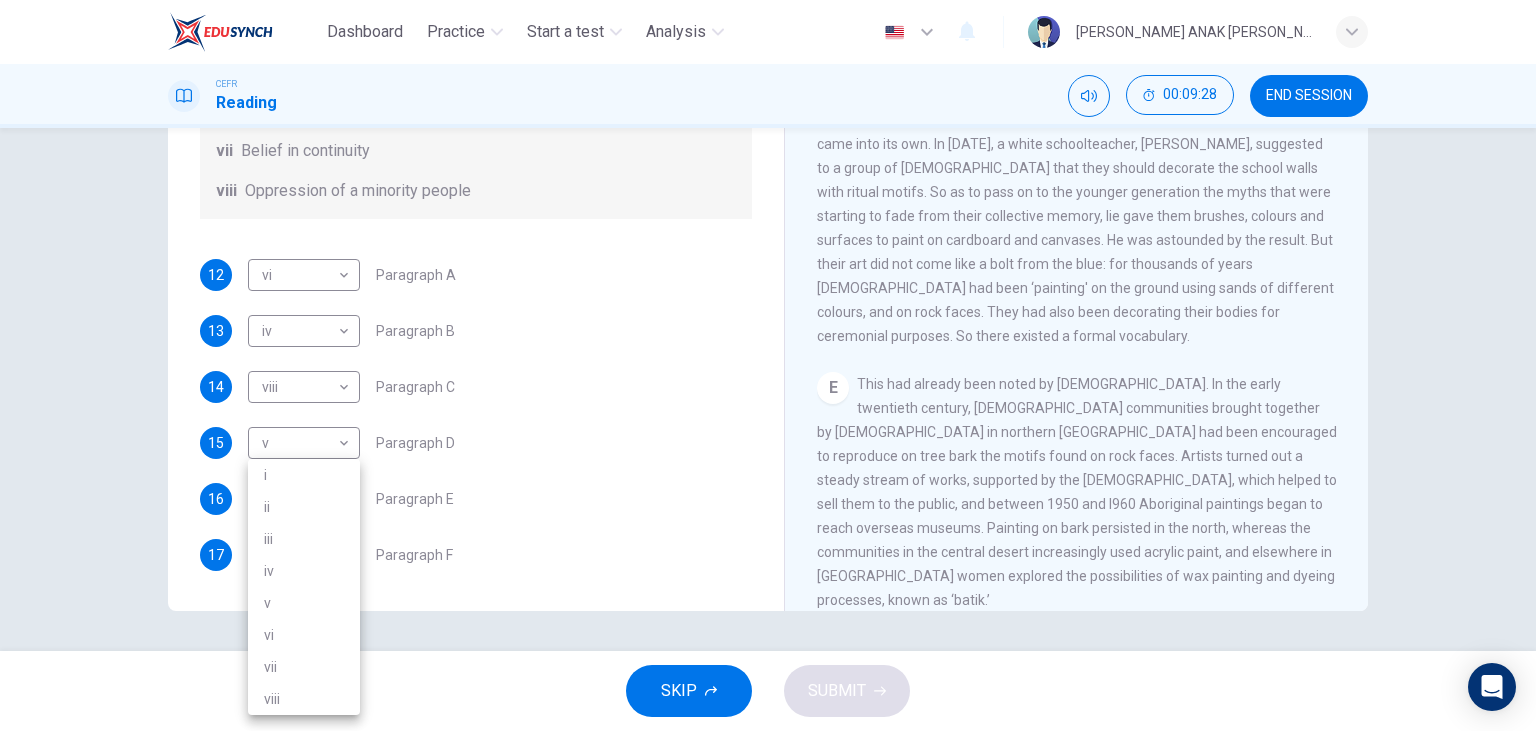 click on "iii" at bounding box center [304, 539] 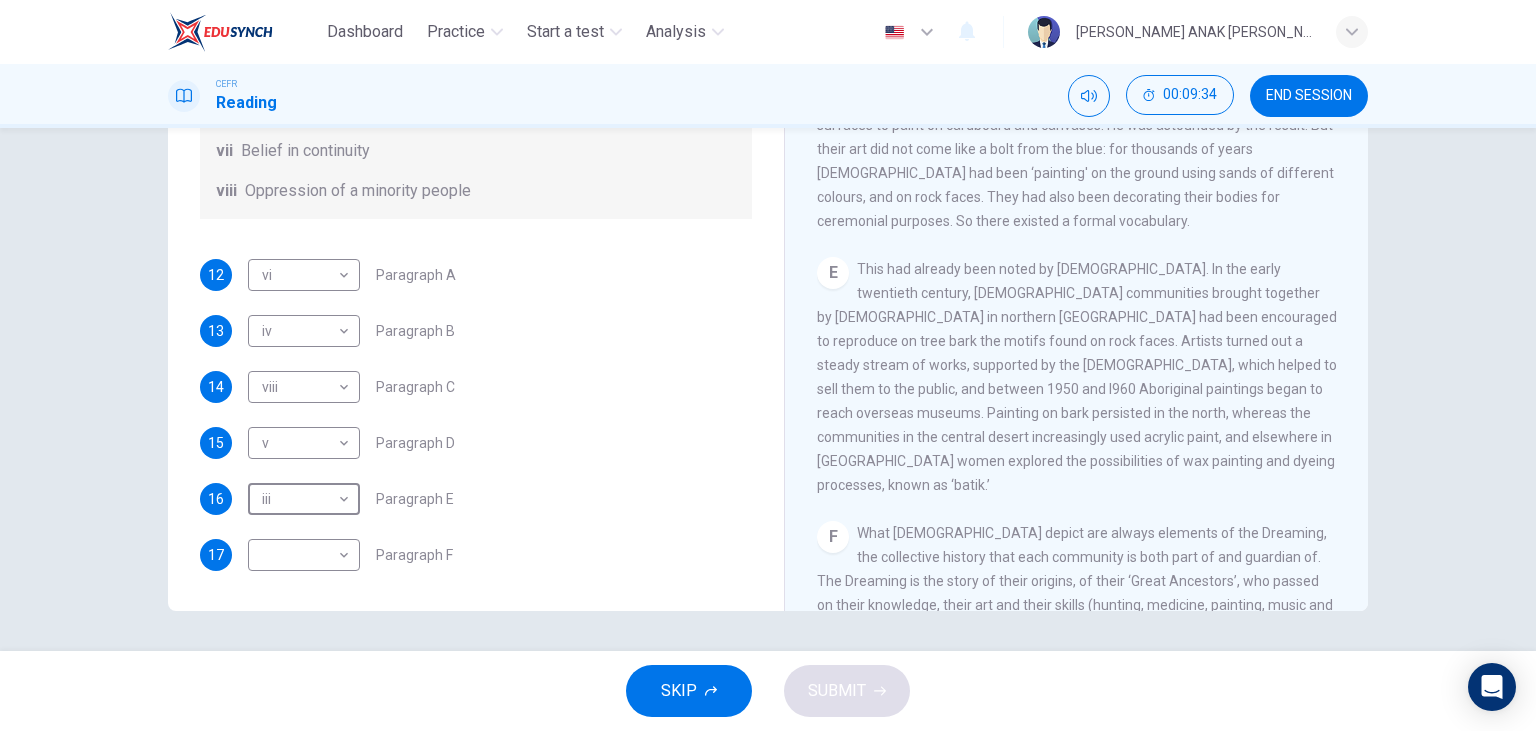 scroll, scrollTop: 1267, scrollLeft: 0, axis: vertical 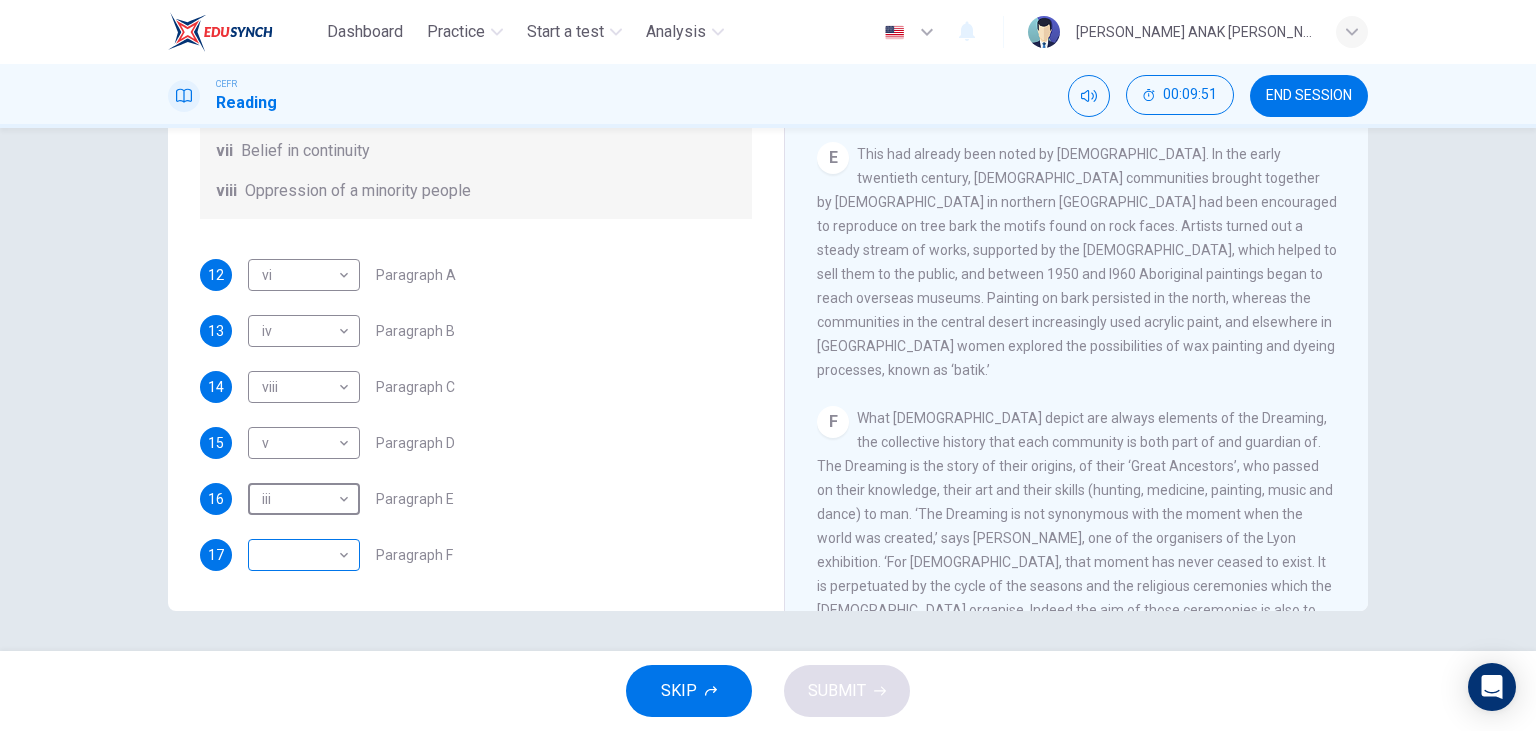click on "Dashboard Practice Start a test Analysis English en ​ MARYLYNE JUPA ANAK SALIH CEFR Reading 00:09:51 END SESSION Questions 12 - 17 The Reading Passage has eight paragraphs  A-H .
Choose the most suitable heading for paragraphs  A-F  from the list of headings below.
Write the correct number (i-viii) in the boxes below. List of Headings i Amazing results from a project ii New religious ceremonies iii Community art centres iv Early painting techniques and marketing systems v Mythology and history combined vi The increasing acclaim for Aboriginal art vii Belief in continuity viii Oppression of a minority people 12 vi vi ​ Paragraph A 13 iv iv ​ Paragraph B 14 viii viii ​ Paragraph C 15 v v ​ Paragraph D 16 iii iii ​ Paragraph E 17 ​ ​ Paragraph F Painters of Time CLICK TO ZOOM Click to Zoom A B C D E F G H  Today, Aboriginal painting has become a great success. Some works sell for more than $25,000, and exceptional items may fetch as much as $180,000 in Australia. SKIP SUBMIT
Dashboard" at bounding box center [768, 365] 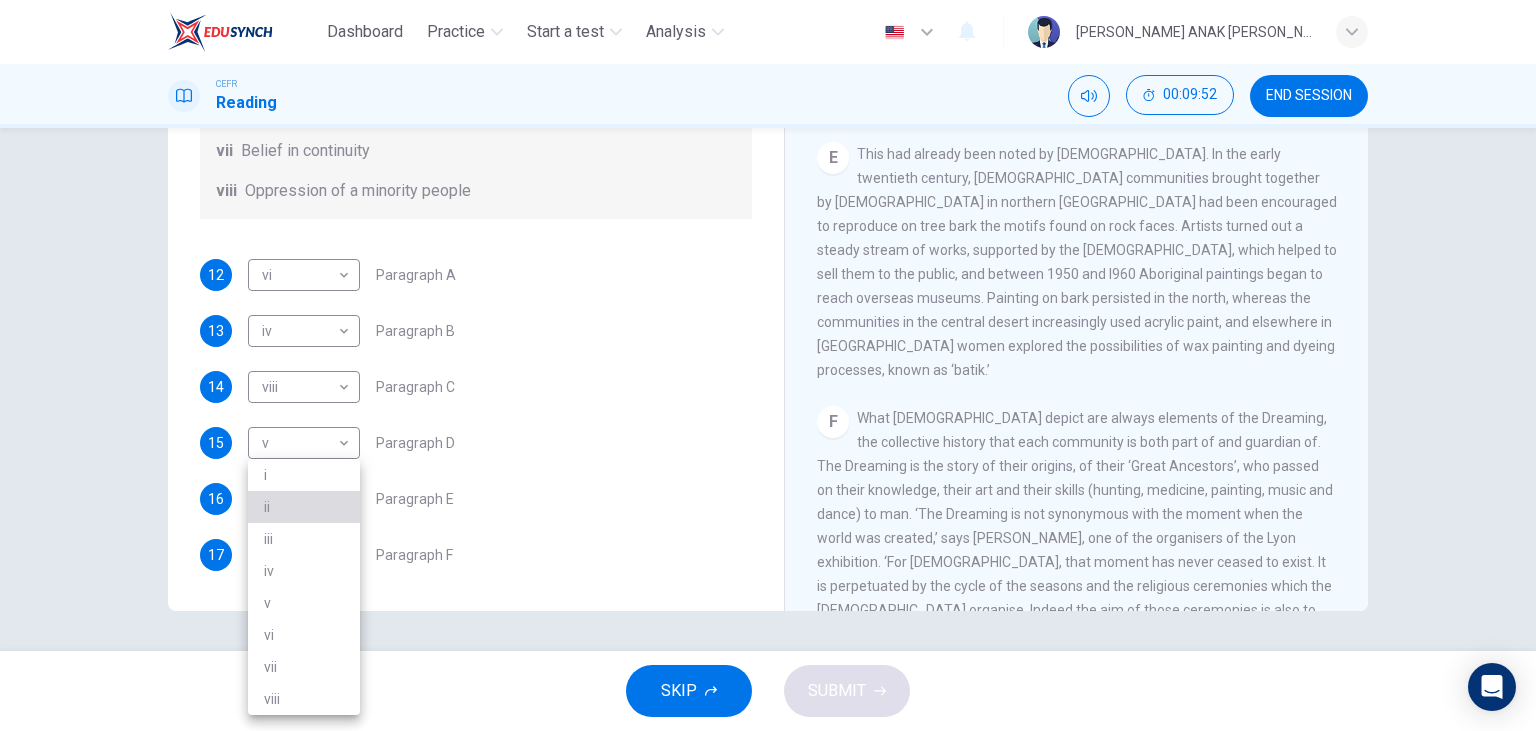 drag, startPoint x: 329, startPoint y: 510, endPoint x: 324, endPoint y: 524, distance: 14.866069 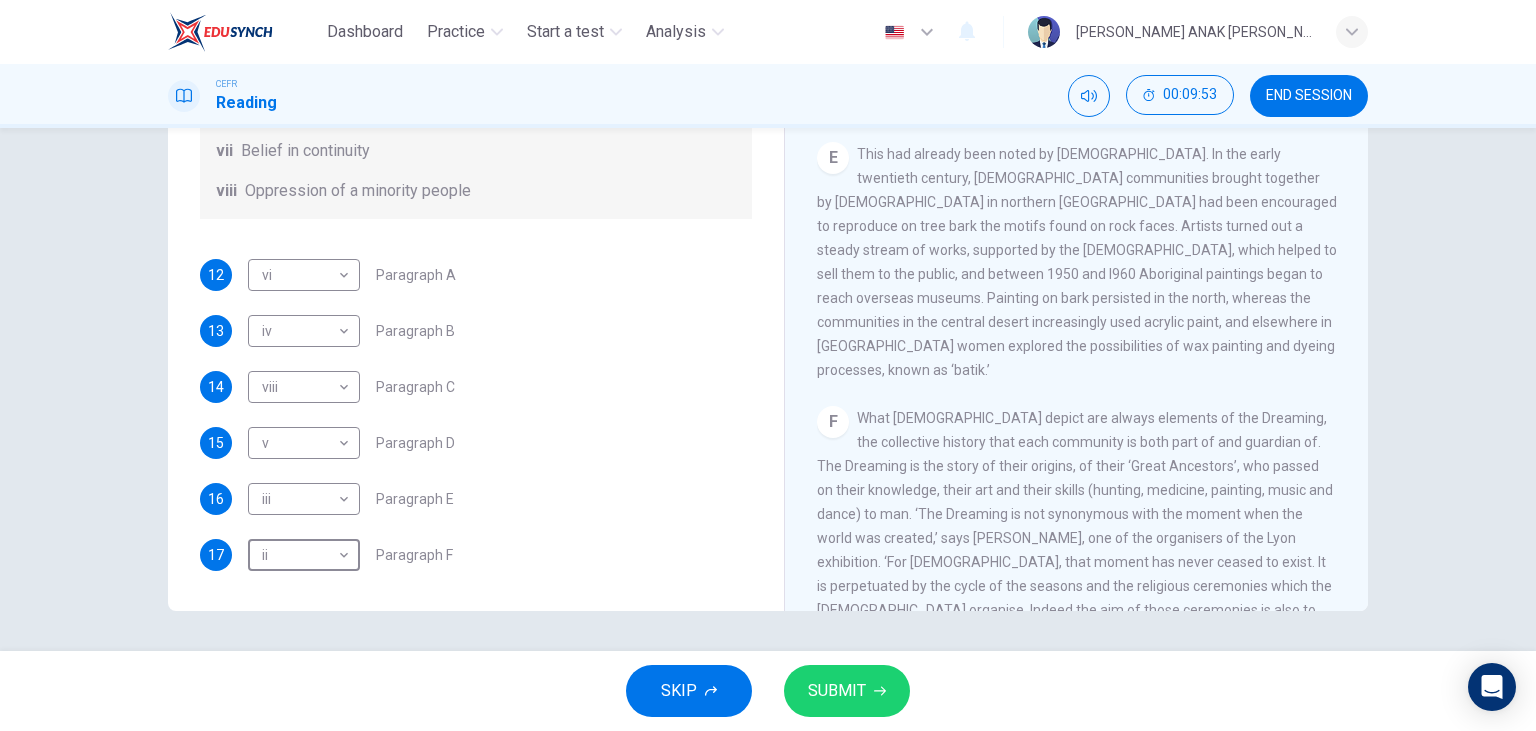 click on "SUBMIT" at bounding box center (837, 691) 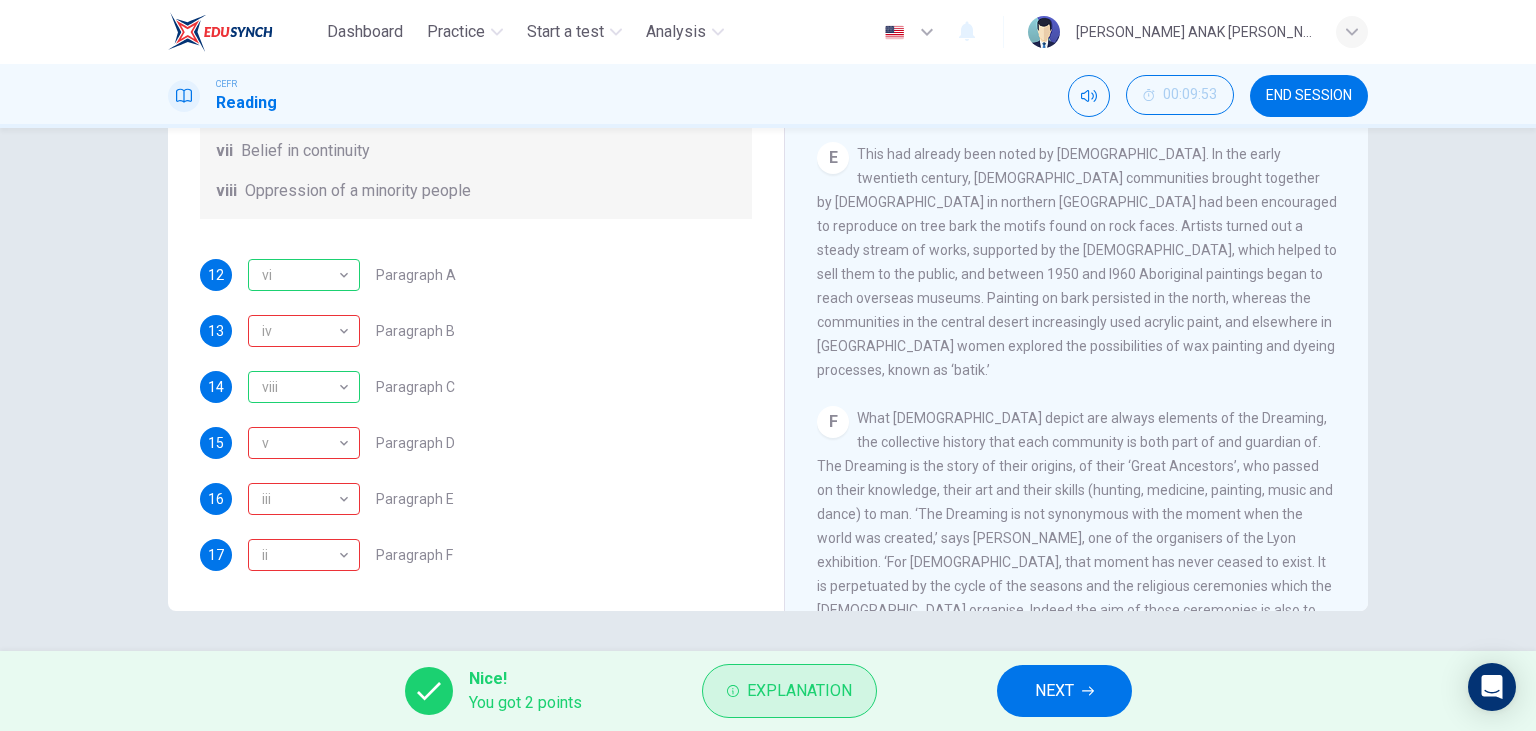click on "Explanation" at bounding box center (789, 691) 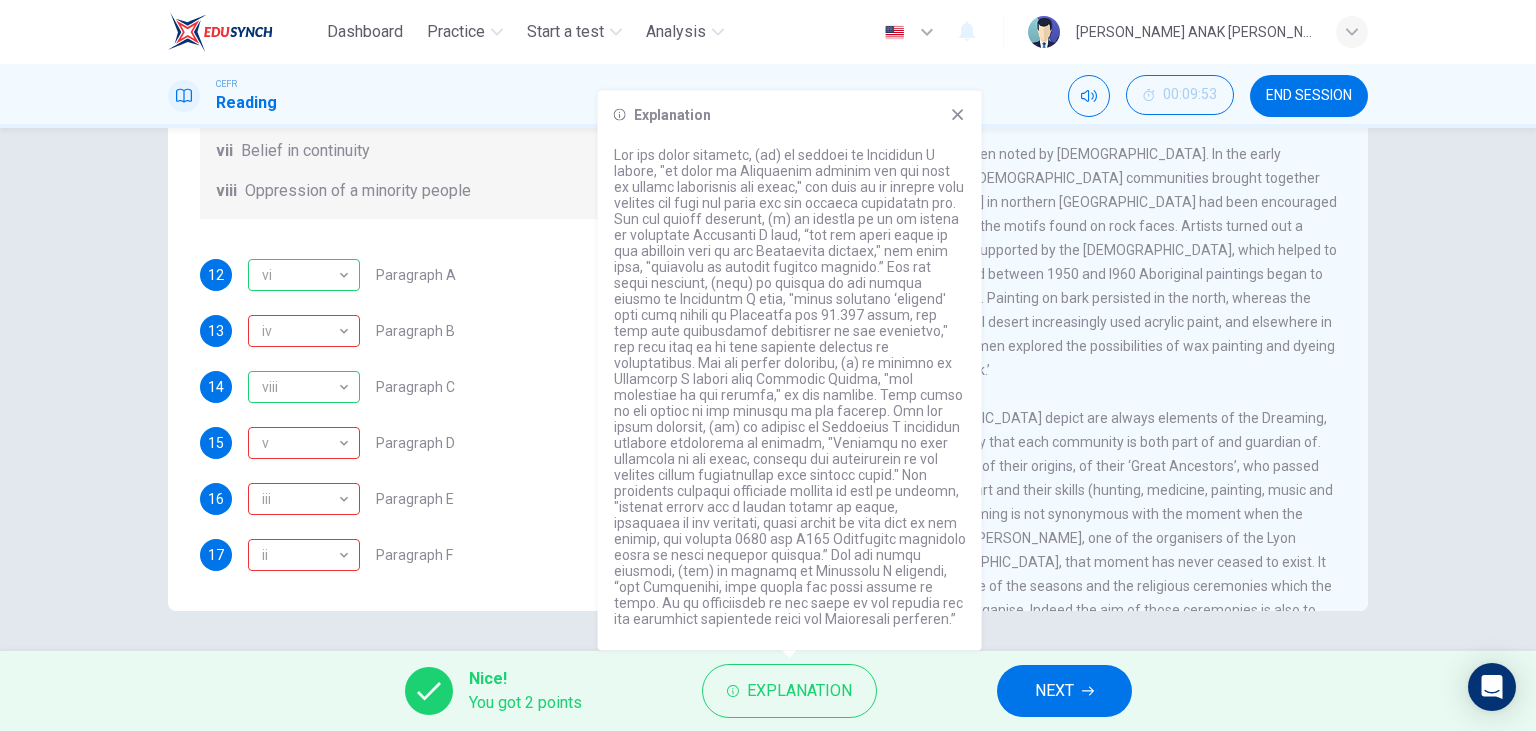 click 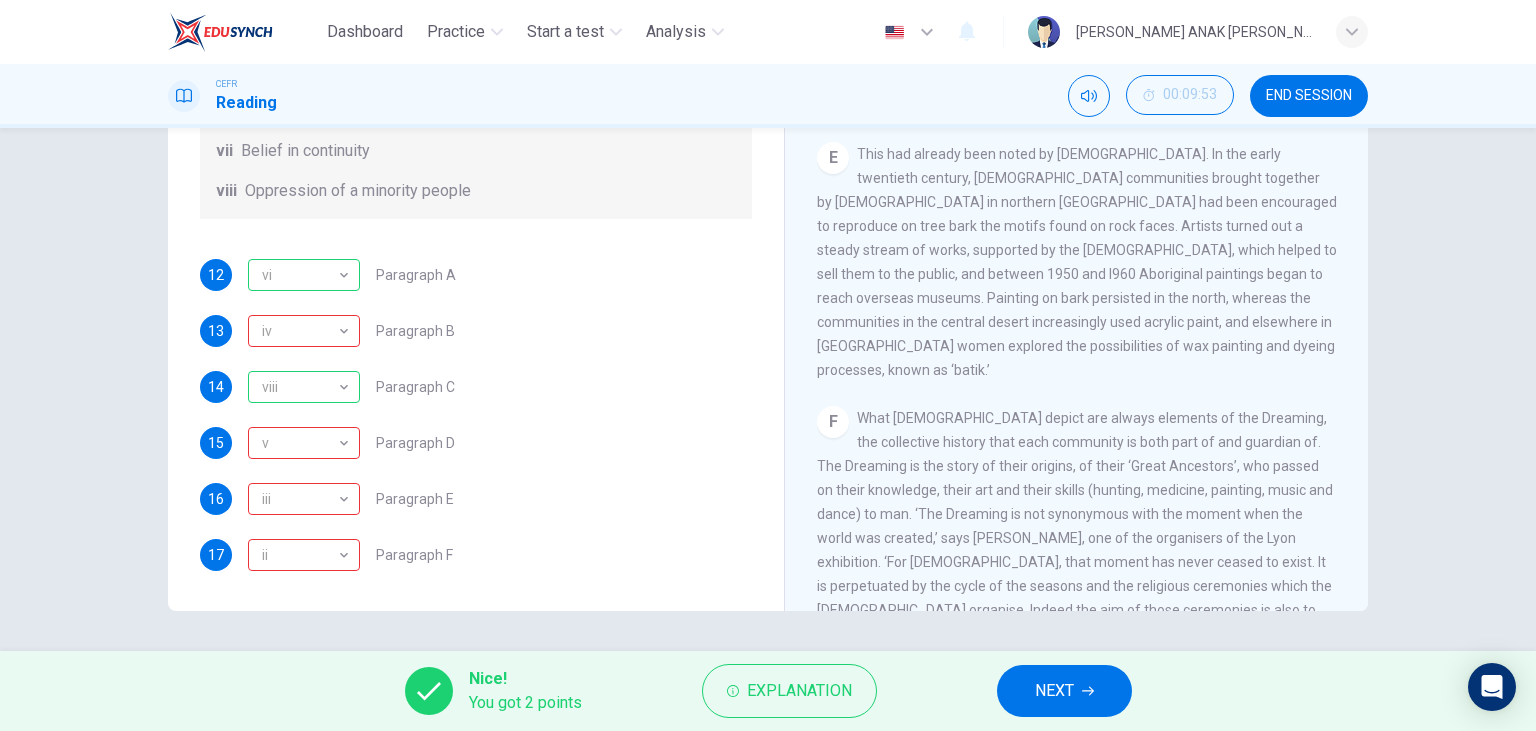 click on "Nice! You got 2
points Explanation NEXT" at bounding box center [768, 691] 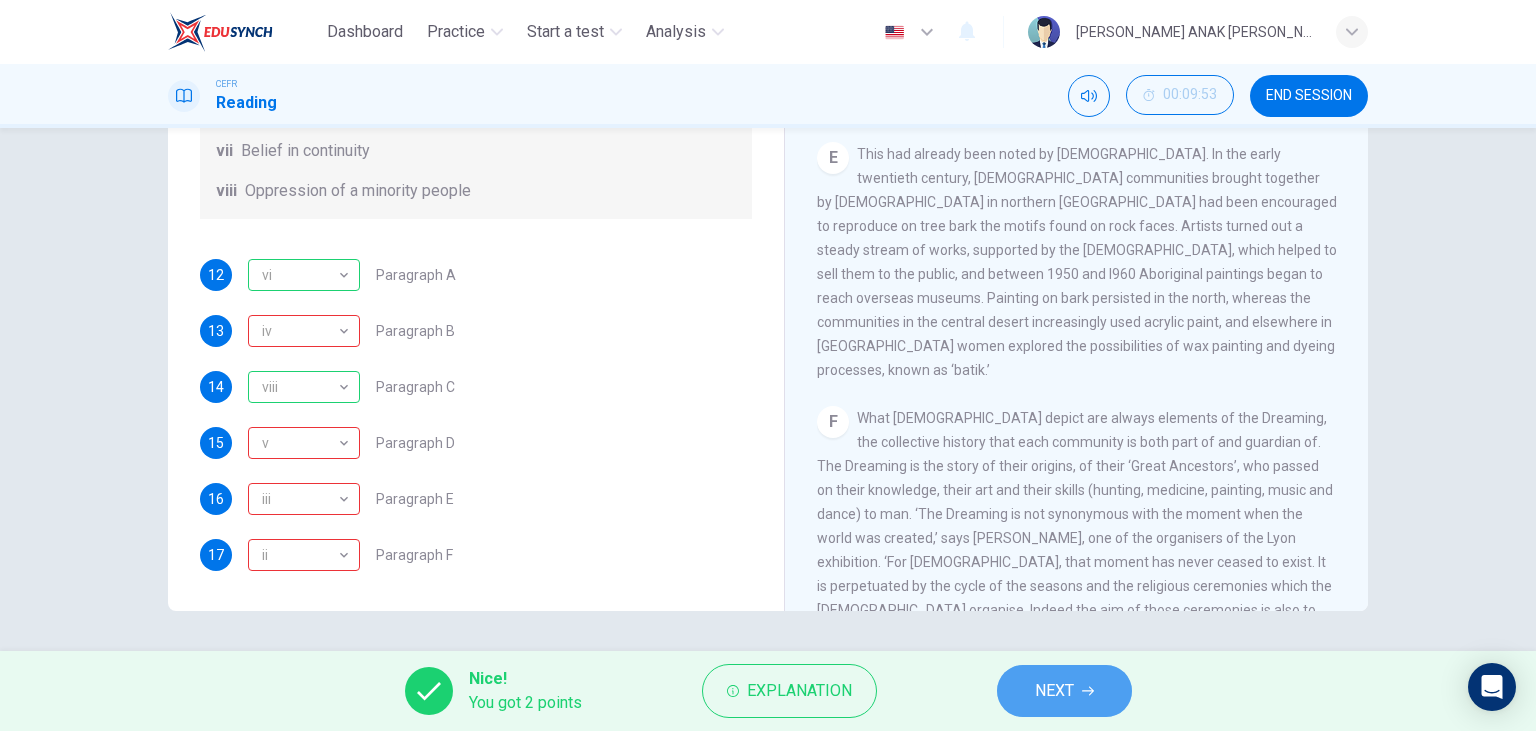 click on "NEXT" at bounding box center [1064, 691] 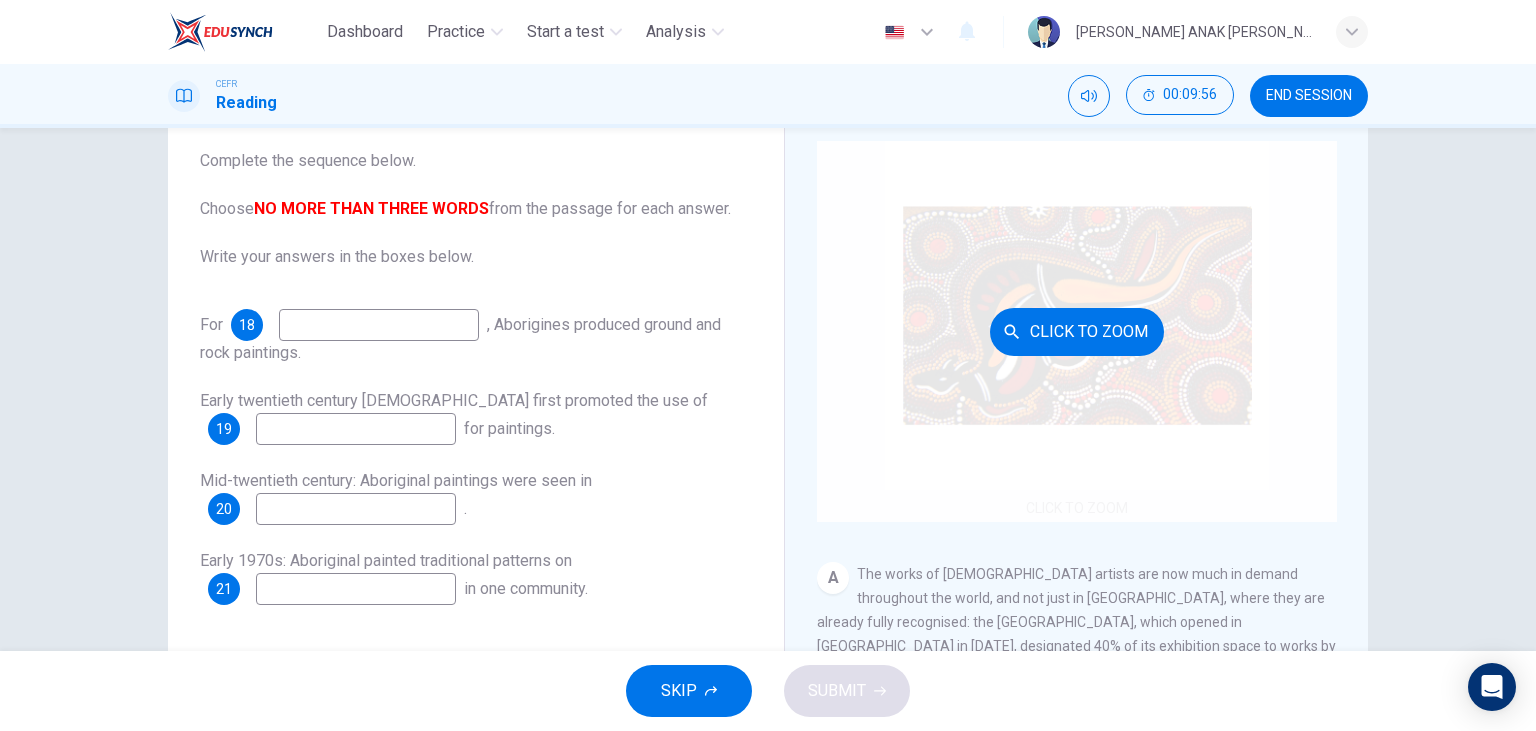 scroll, scrollTop: 137, scrollLeft: 0, axis: vertical 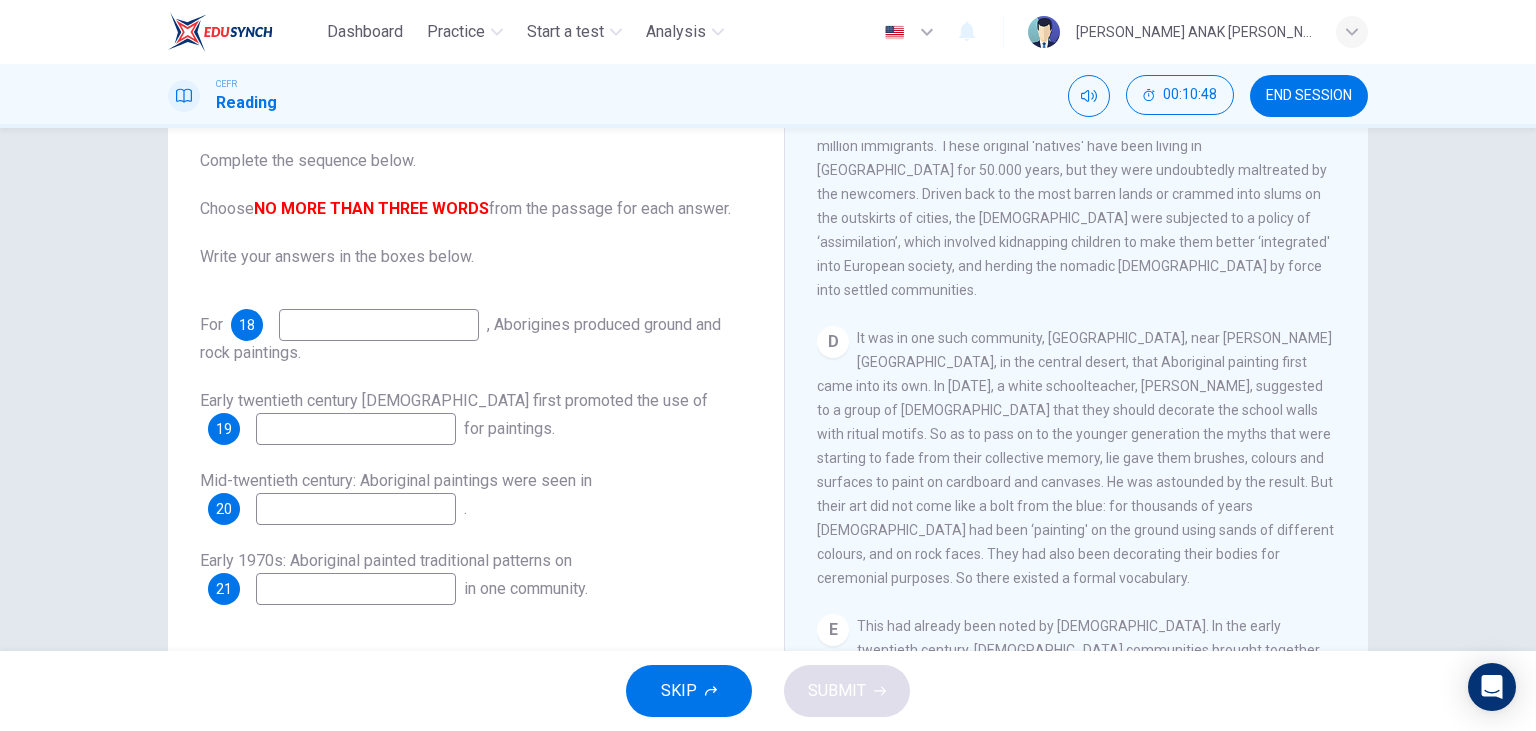 click at bounding box center (356, 589) 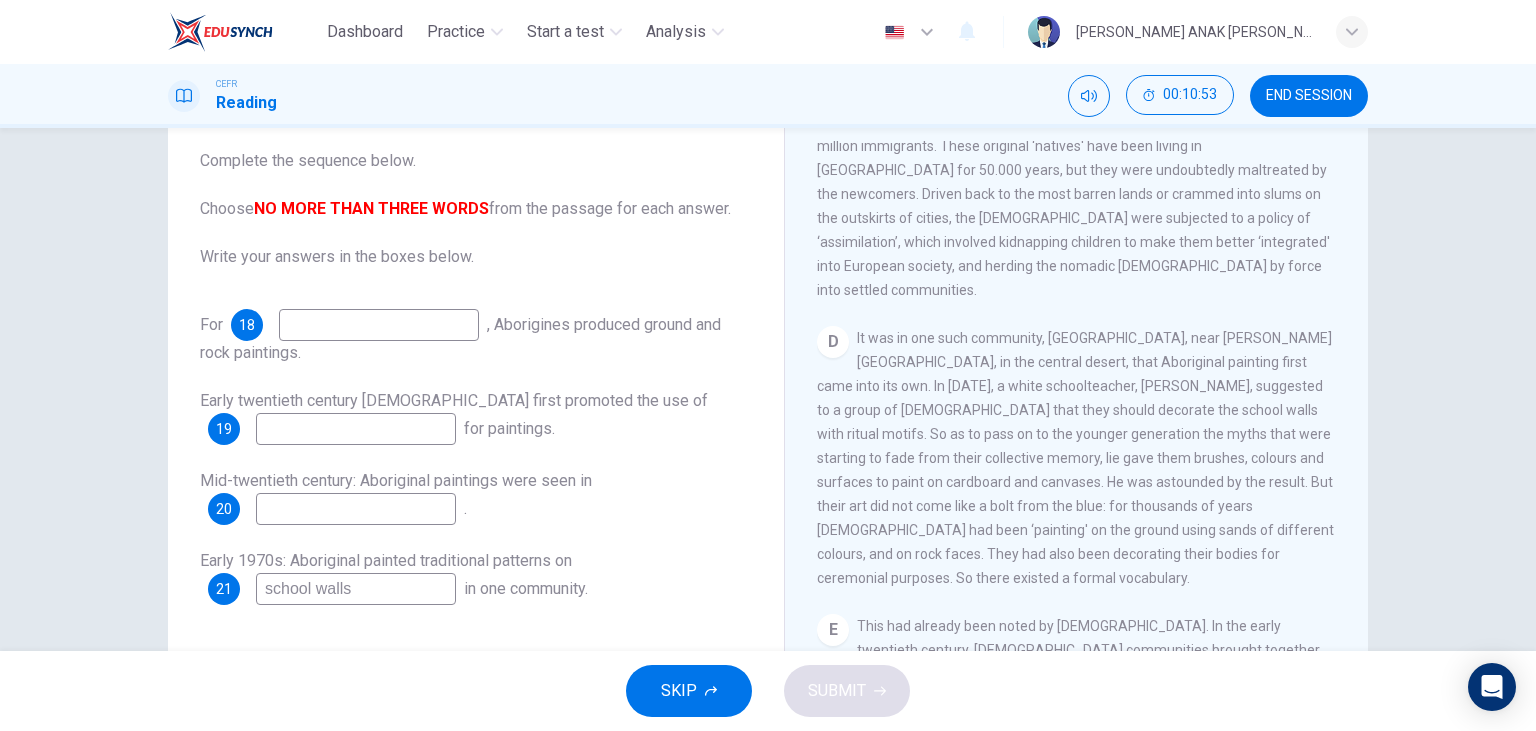 type on "school walls" 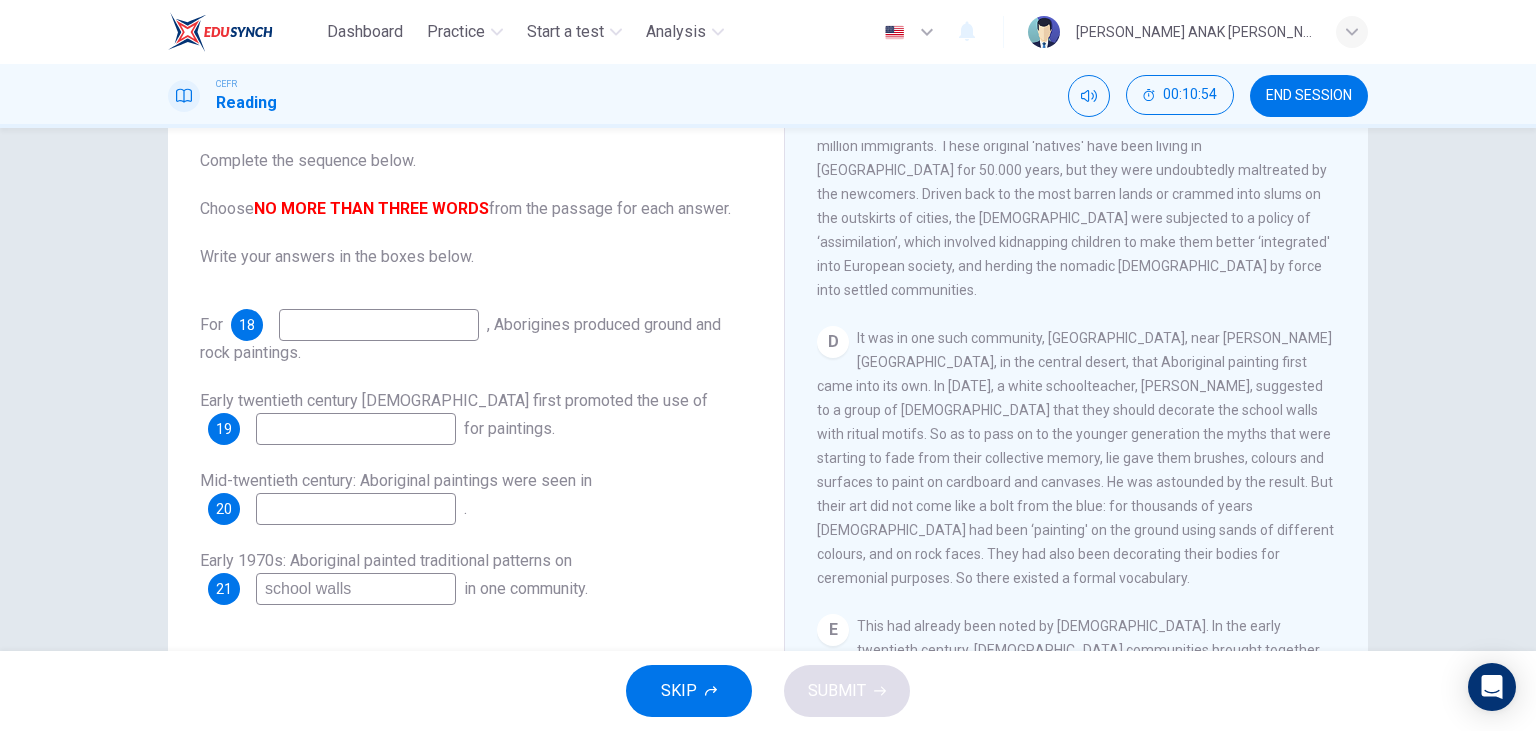 click at bounding box center [356, 509] 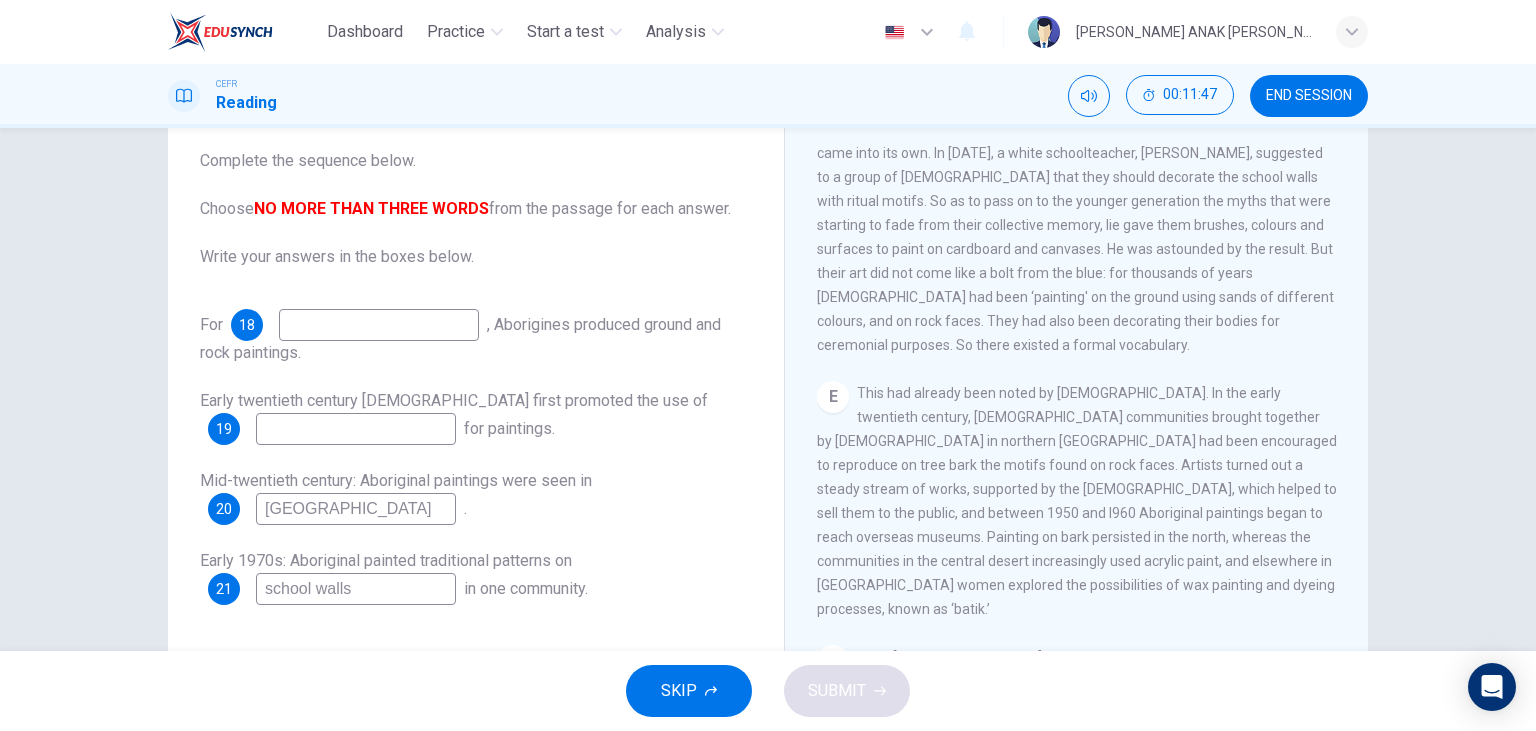 scroll, scrollTop: 1162, scrollLeft: 0, axis: vertical 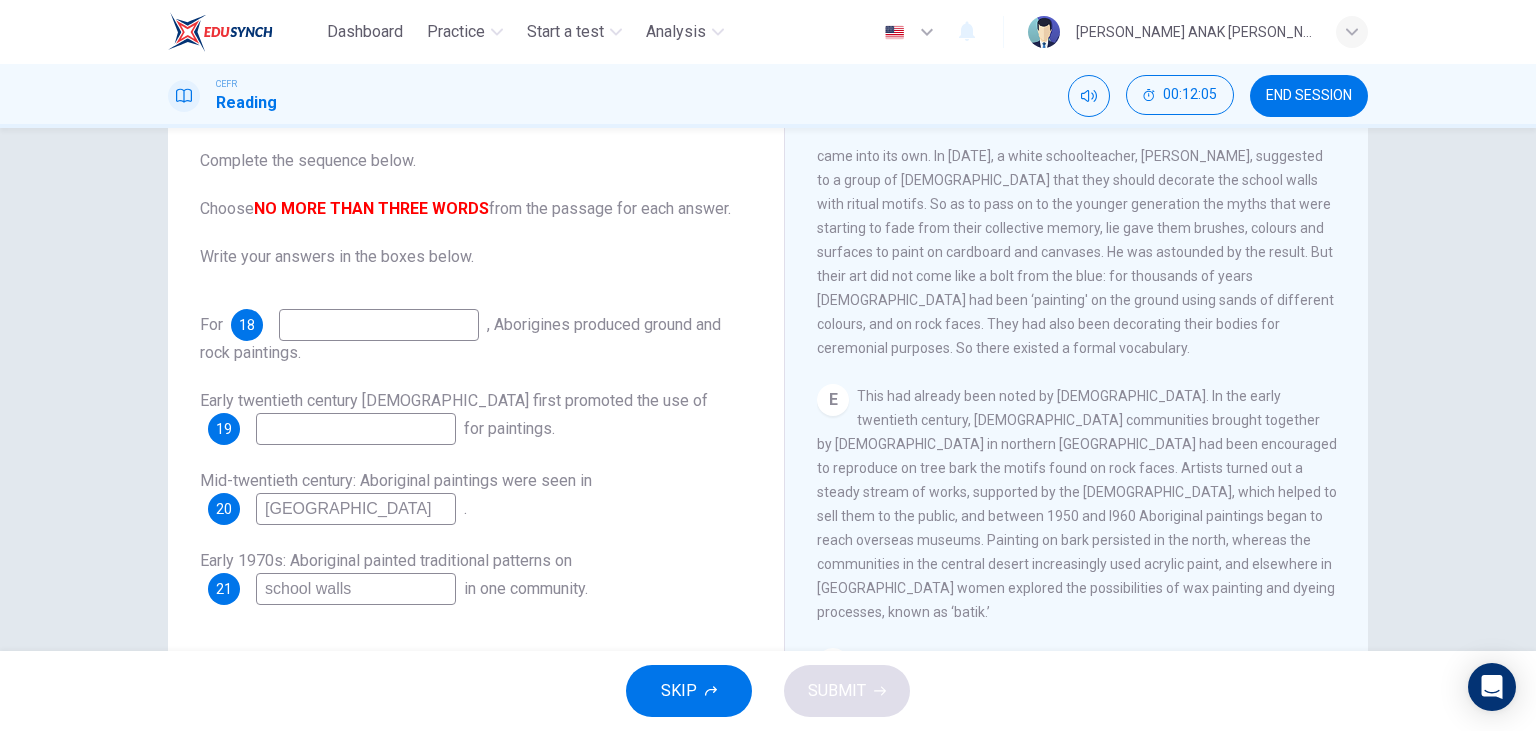 type on "National Museum" 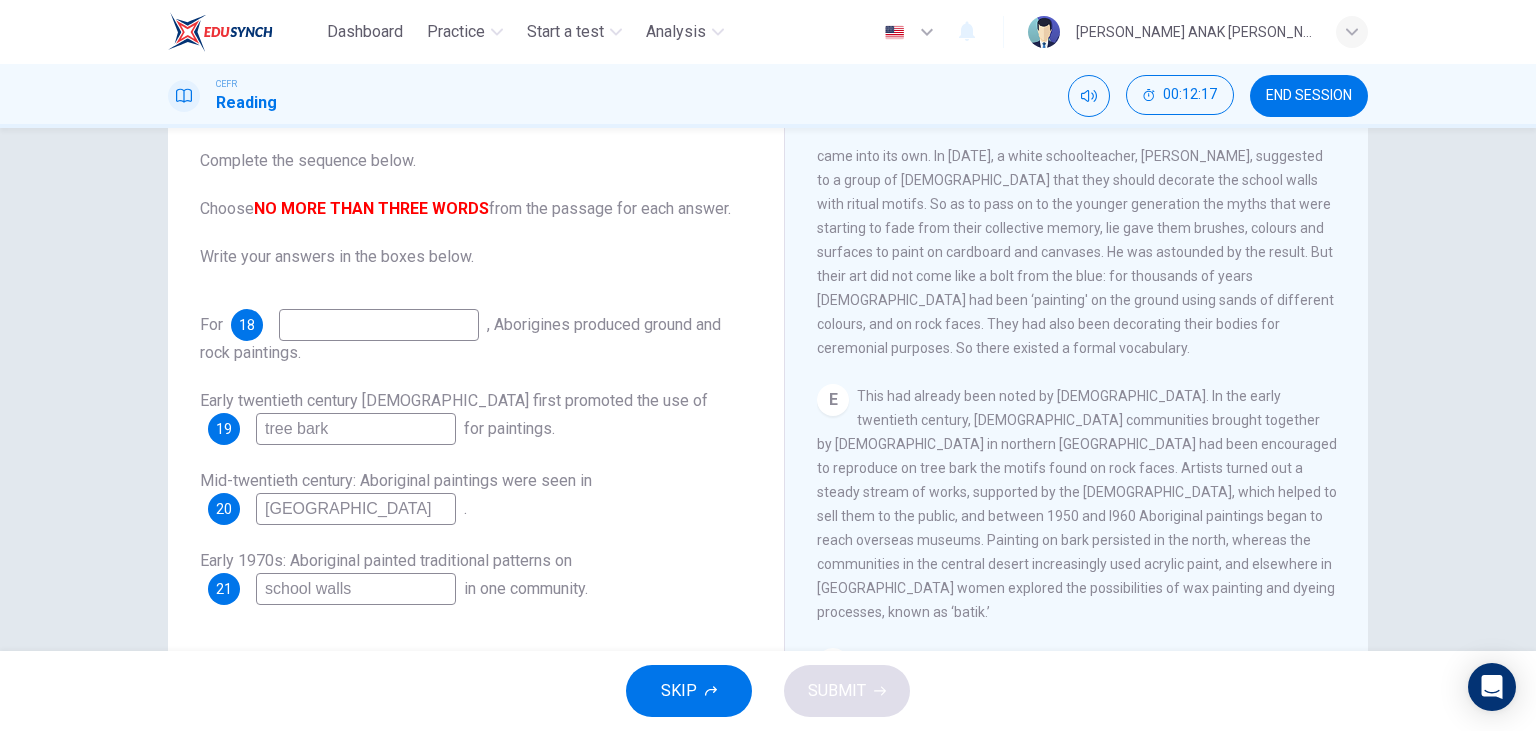 type on "tree bark" 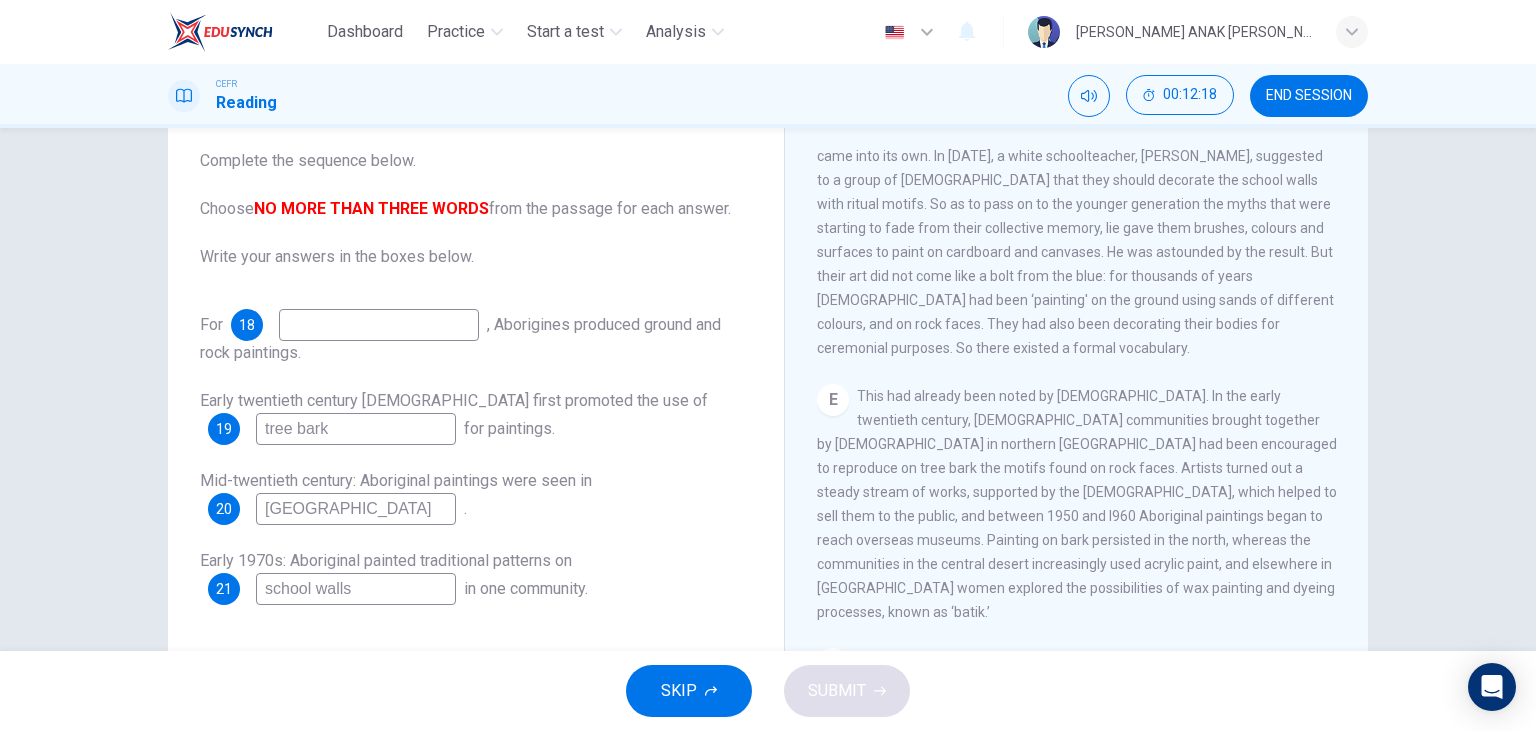 click at bounding box center (379, 325) 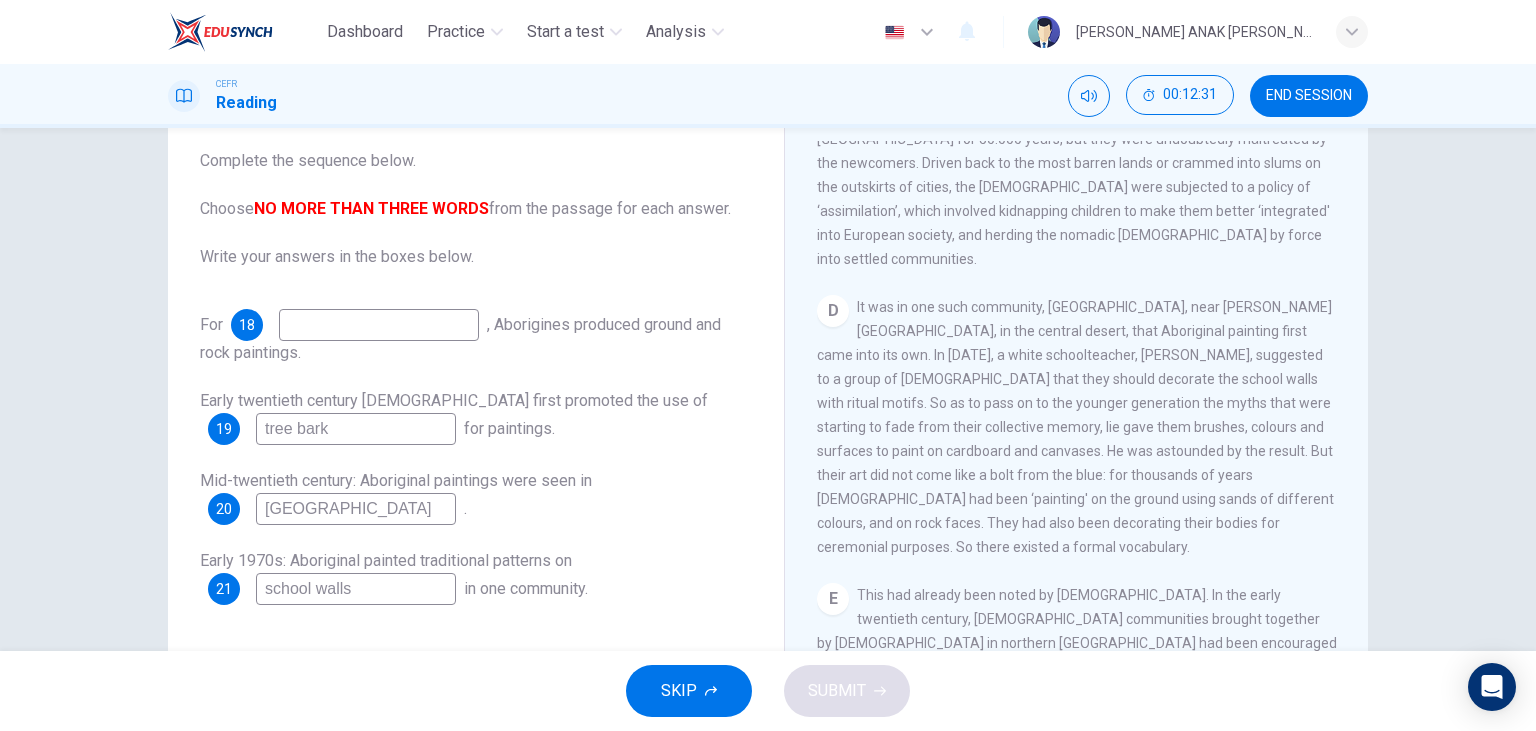 scroll, scrollTop: 932, scrollLeft: 0, axis: vertical 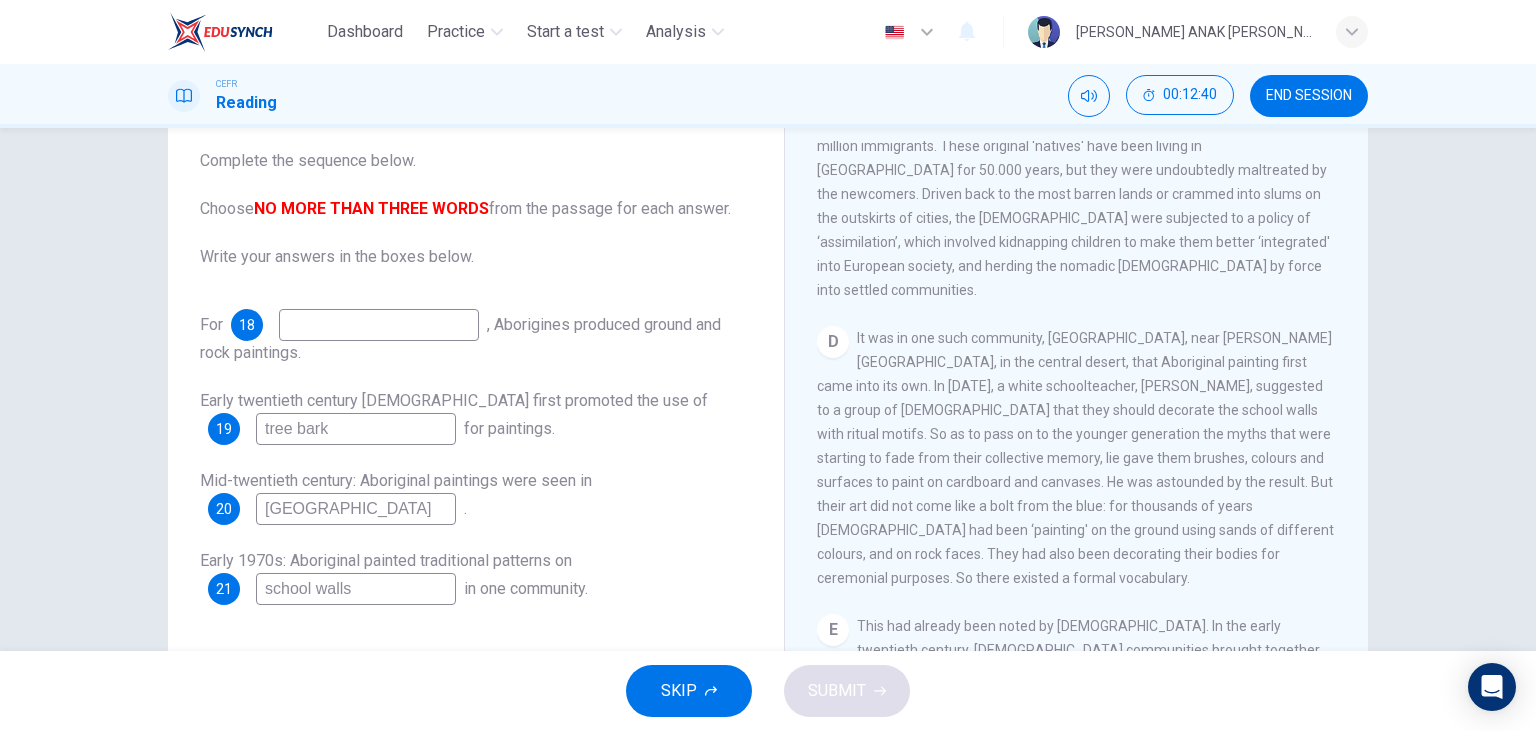 click at bounding box center [379, 325] 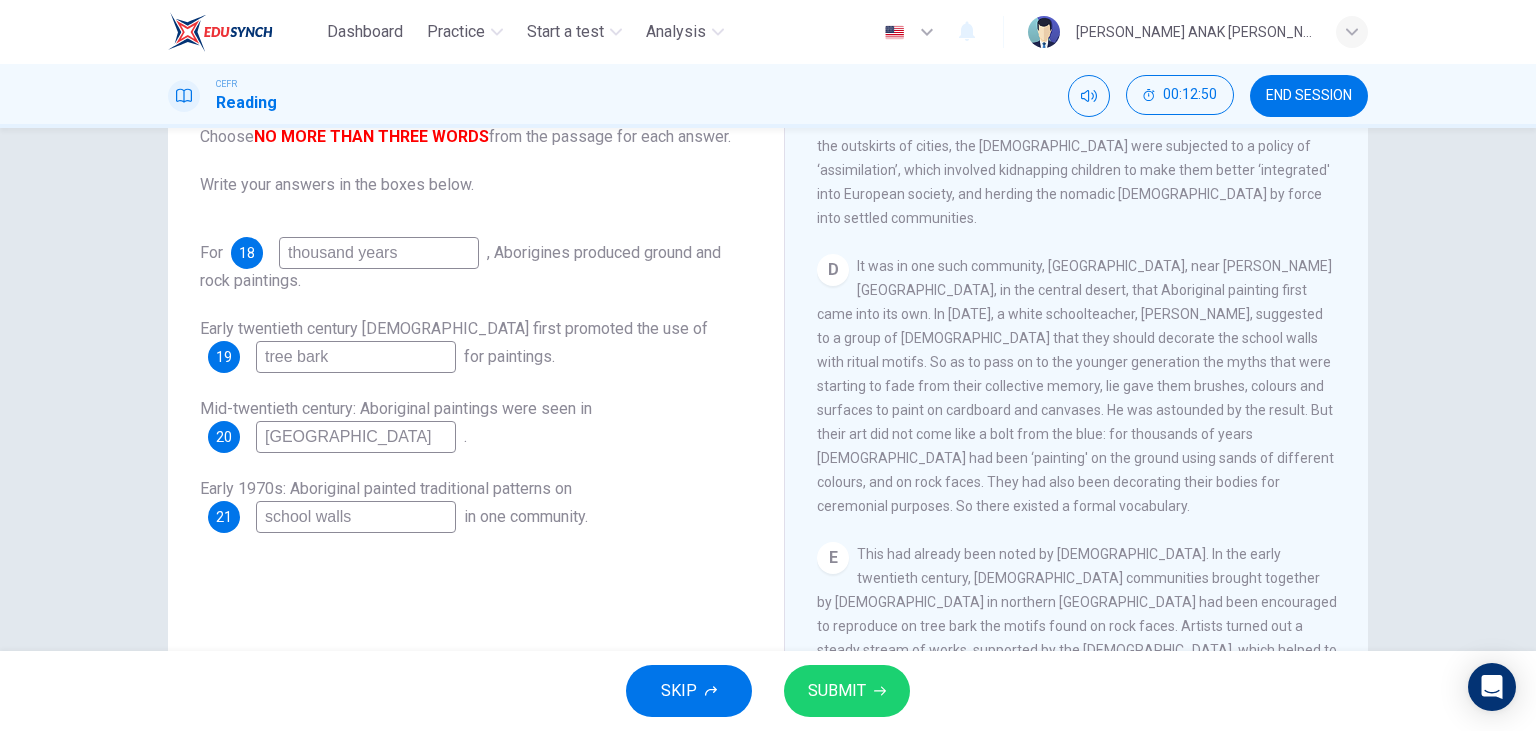 scroll, scrollTop: 137, scrollLeft: 0, axis: vertical 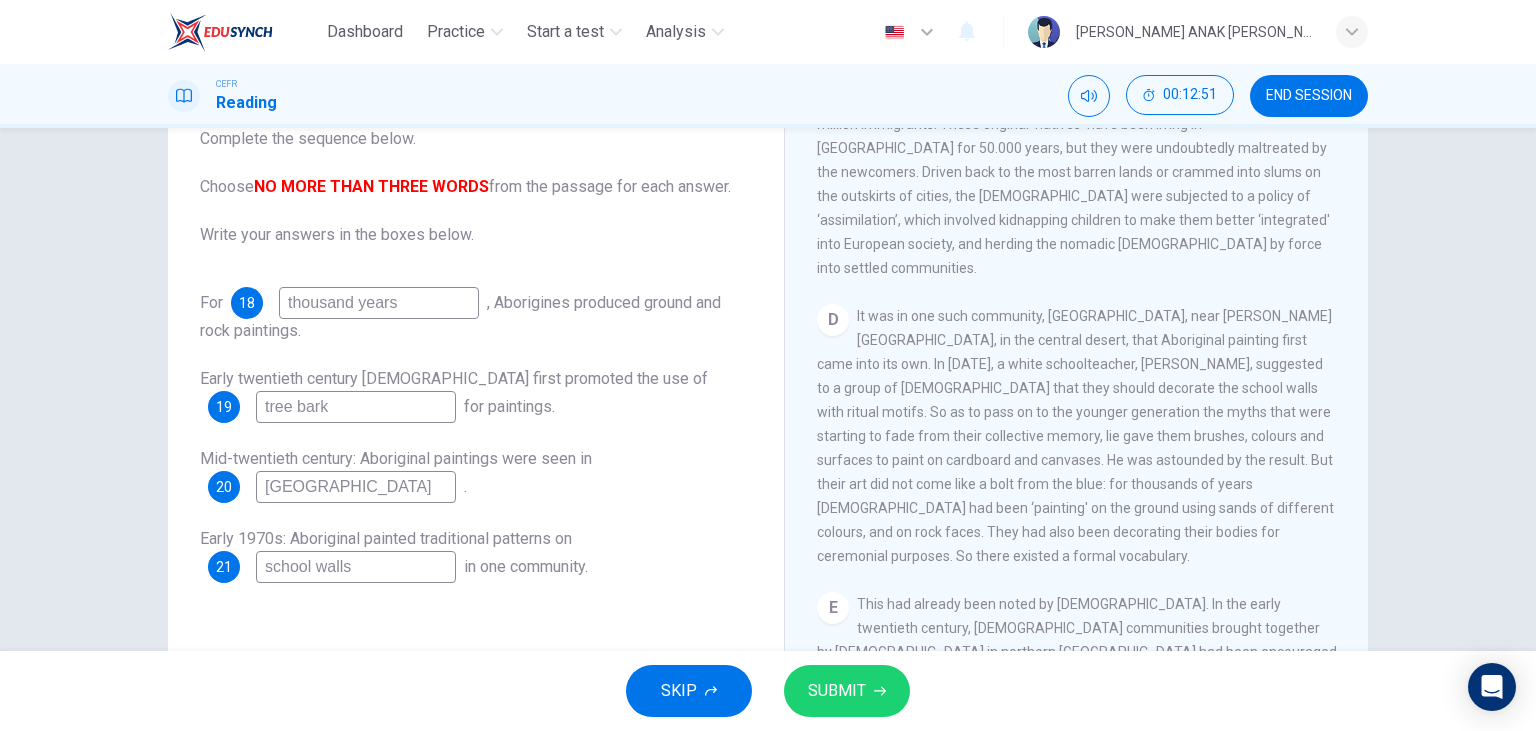 type on "thousand years" 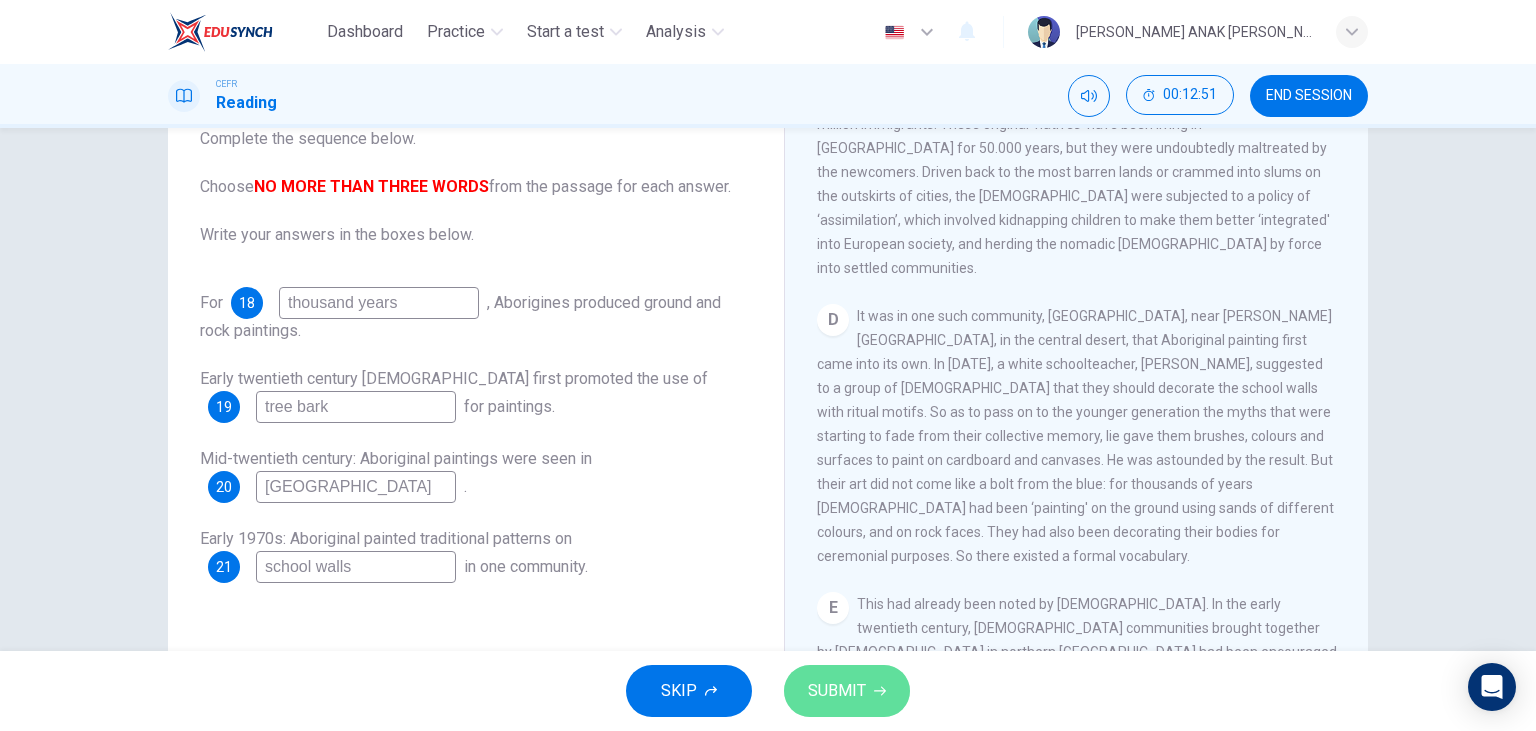 click 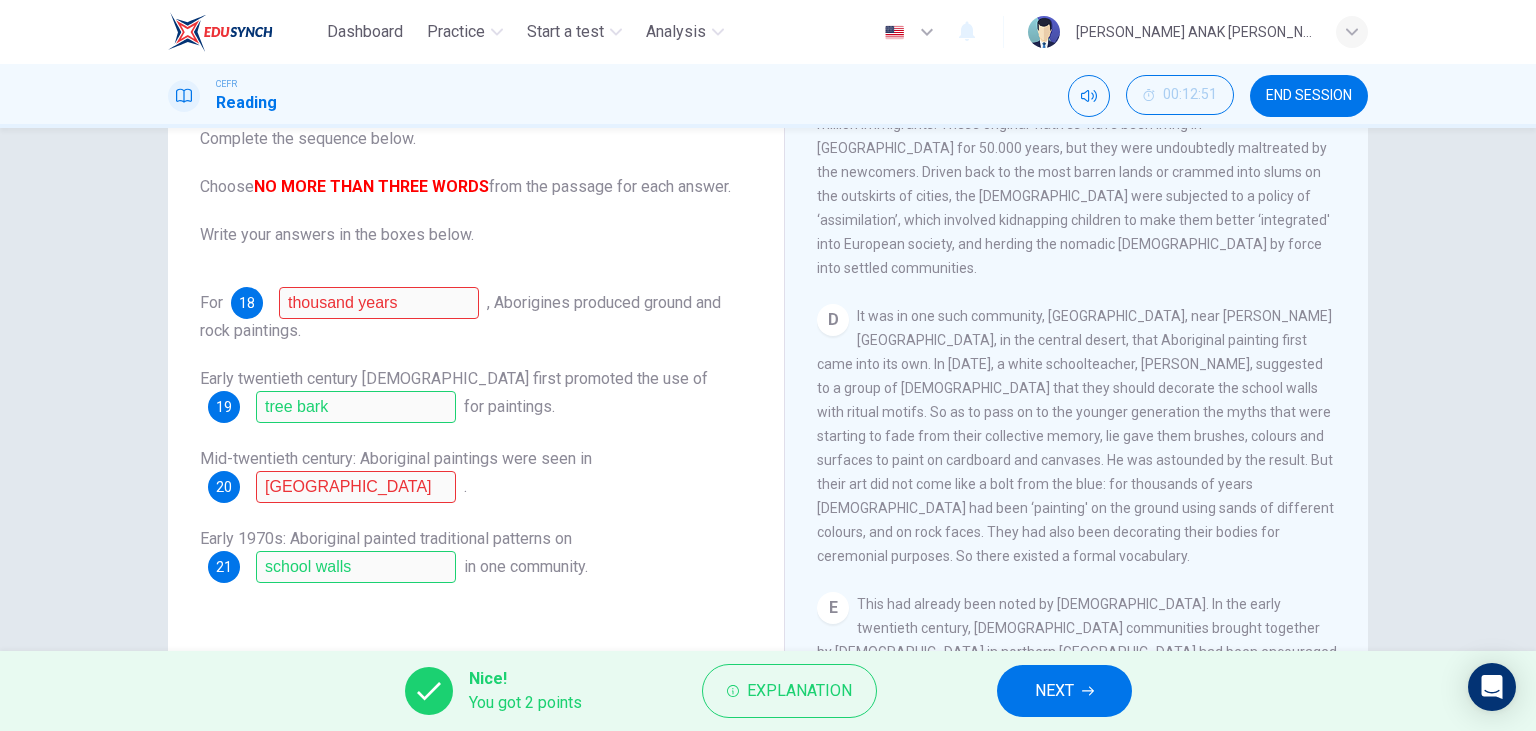scroll, scrollTop: 932, scrollLeft: 0, axis: vertical 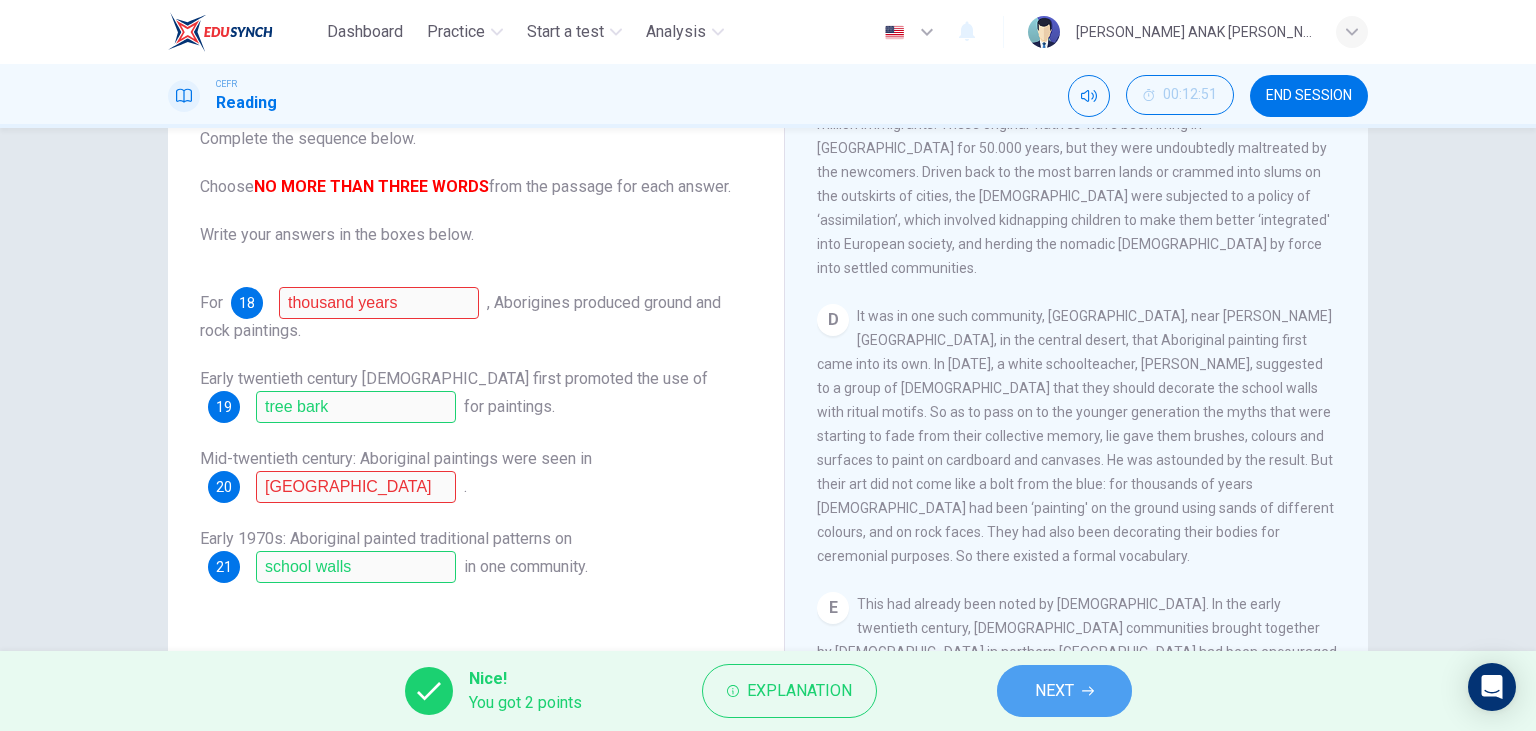 click on "NEXT" at bounding box center (1054, 691) 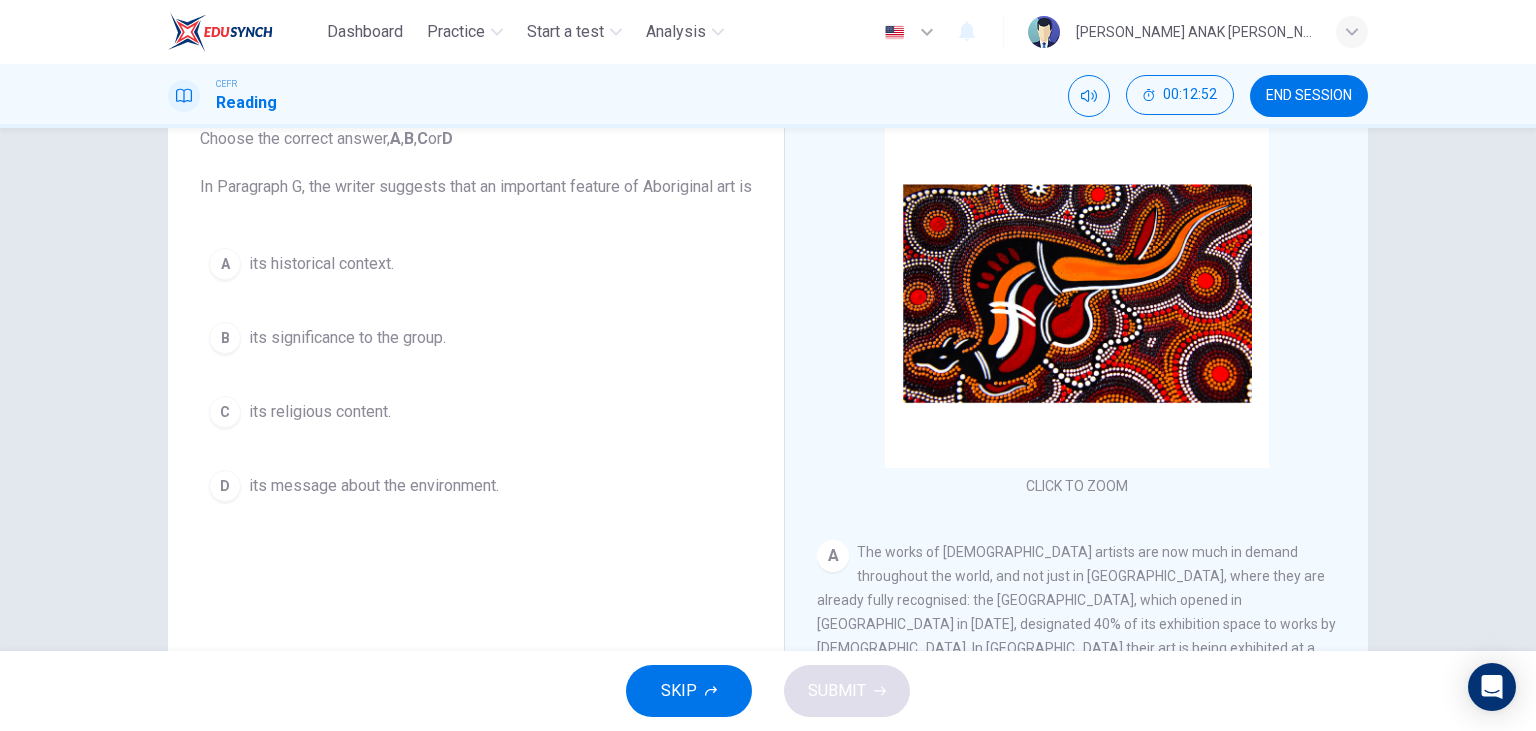 scroll, scrollTop: 22, scrollLeft: 0, axis: vertical 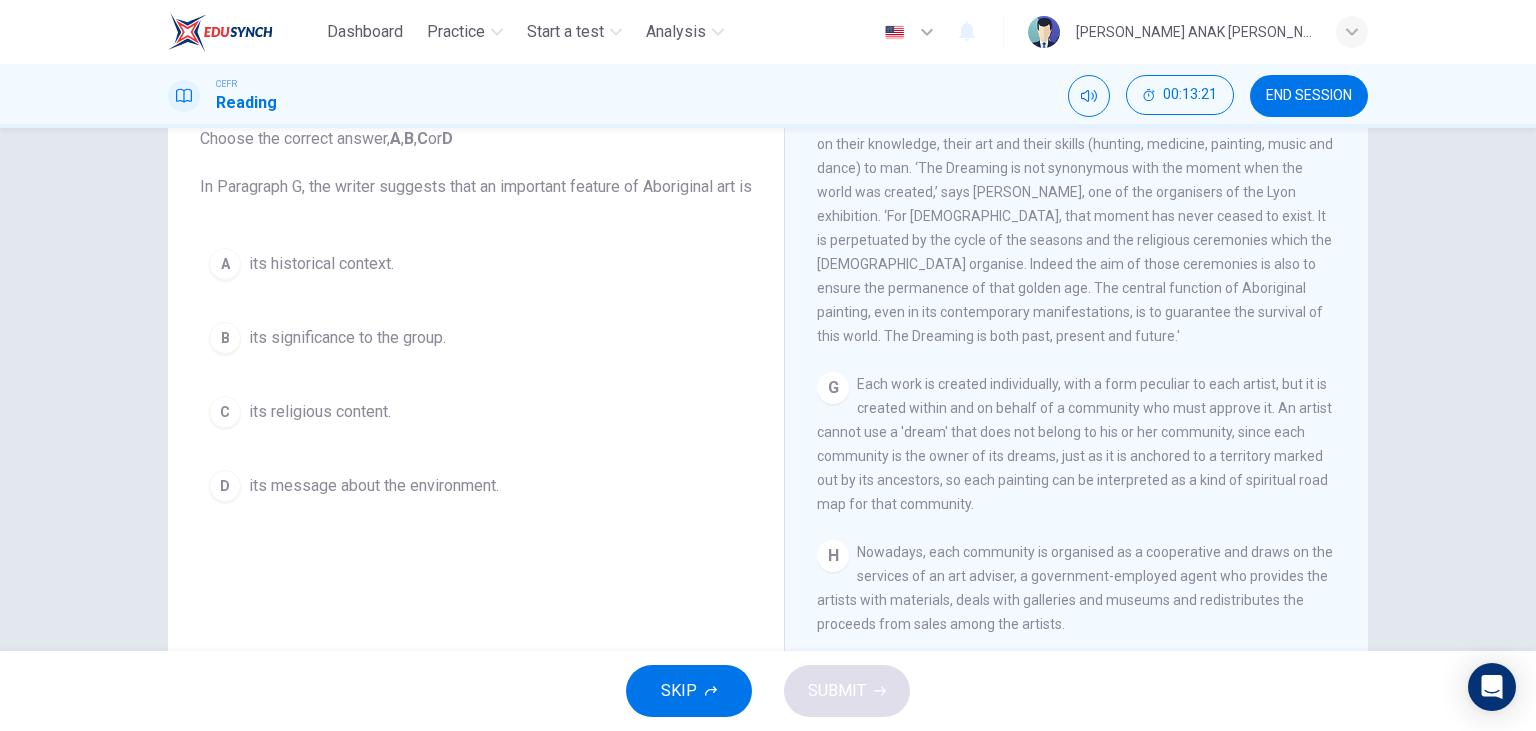 click on "its historical context." at bounding box center (321, 264) 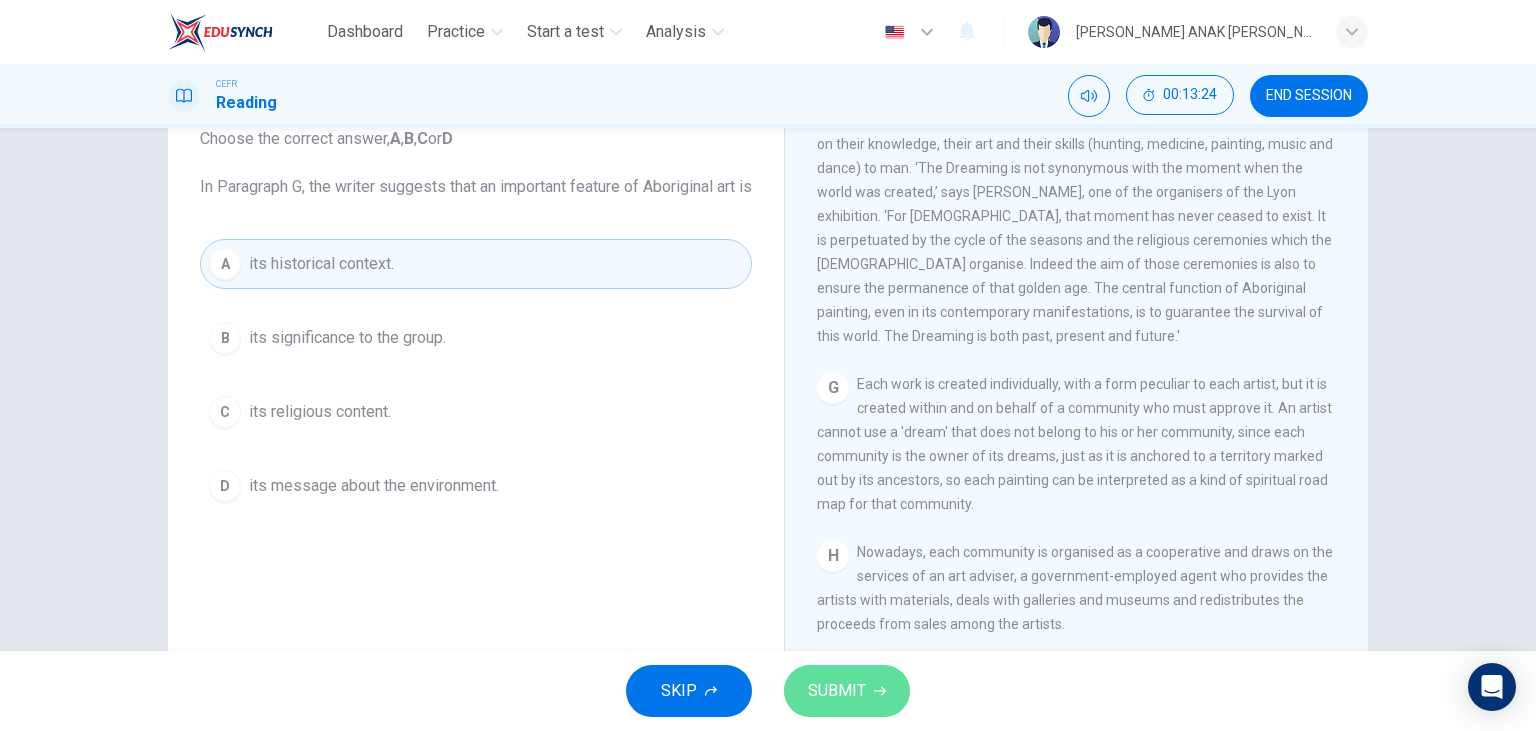 click on "SUBMIT" at bounding box center [847, 691] 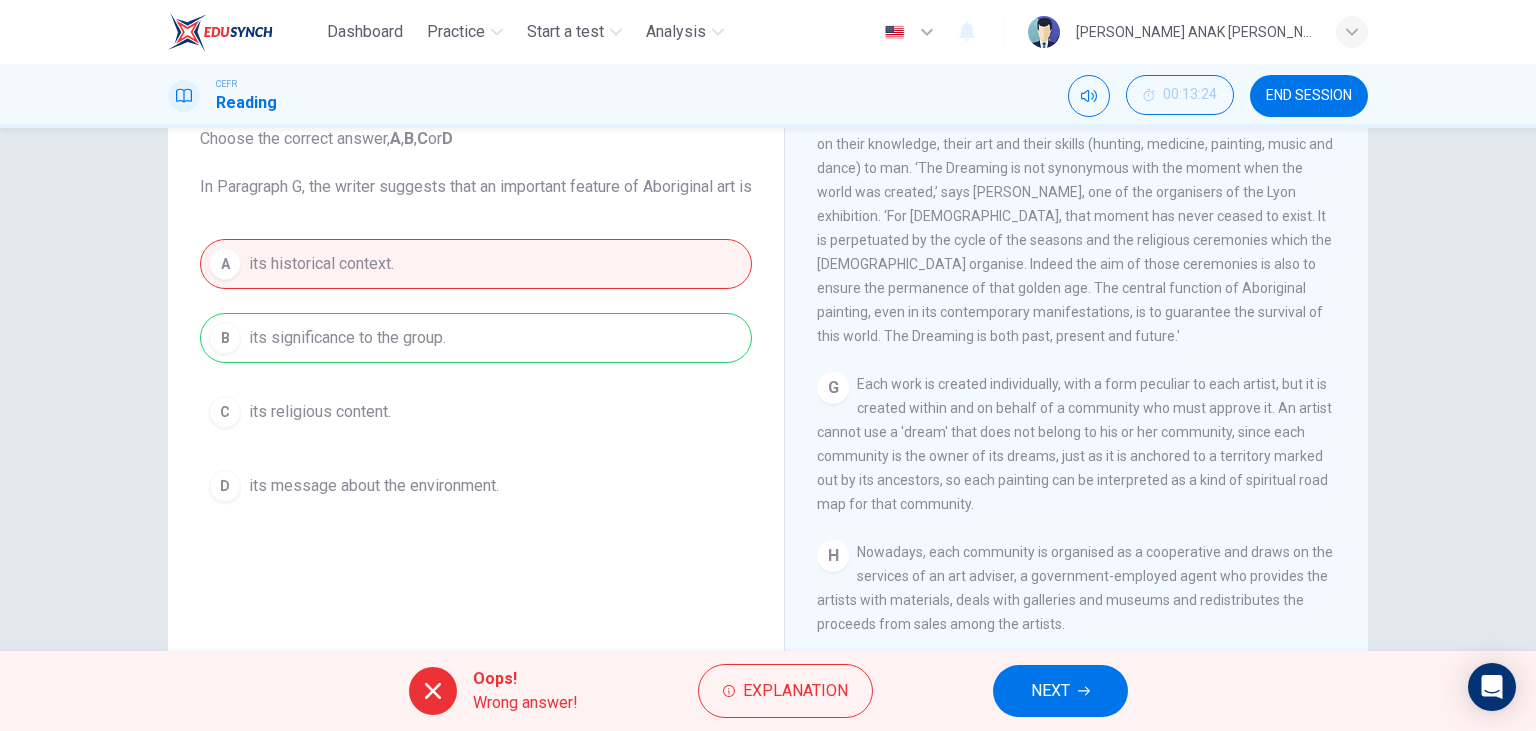 click on "NEXT" at bounding box center [1060, 691] 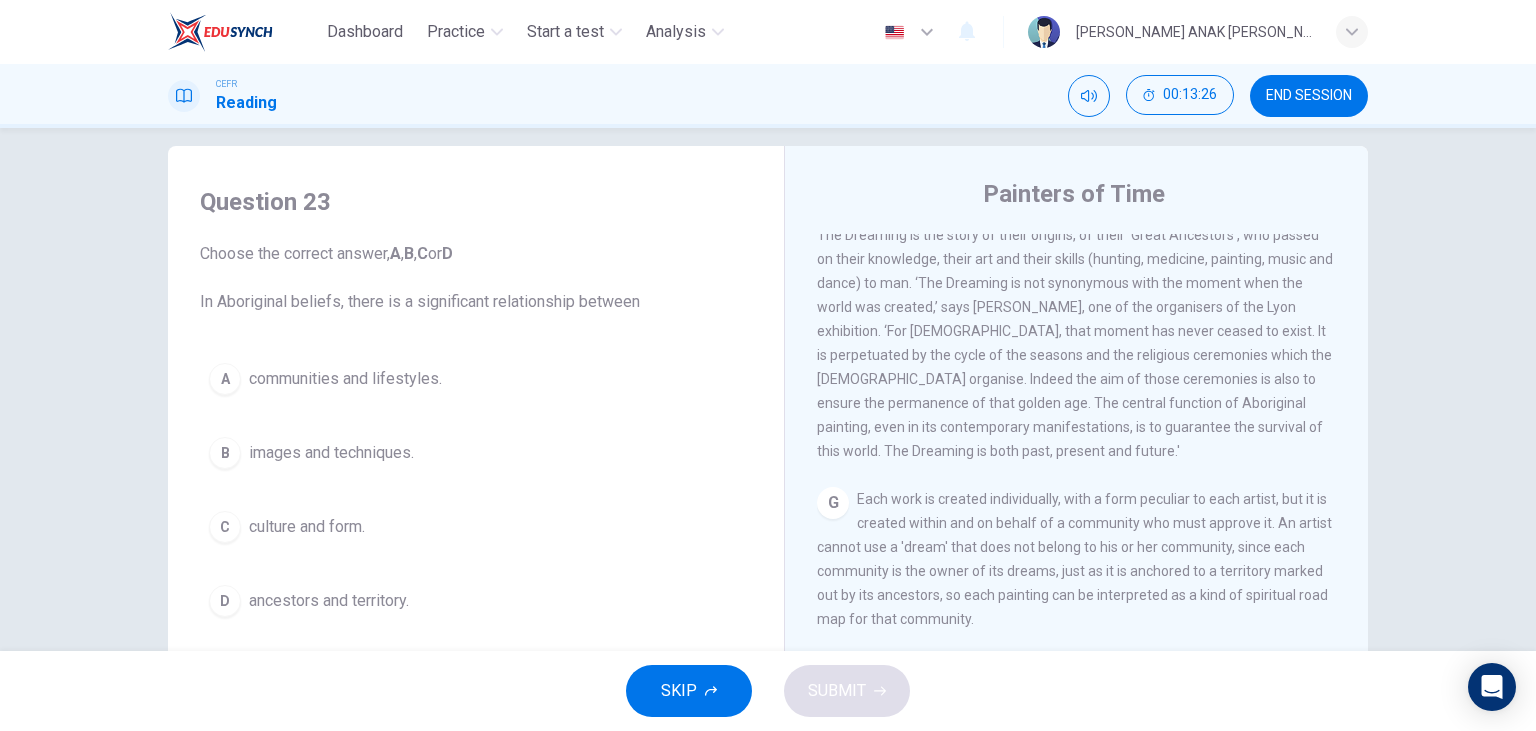 scroll, scrollTop: 137, scrollLeft: 0, axis: vertical 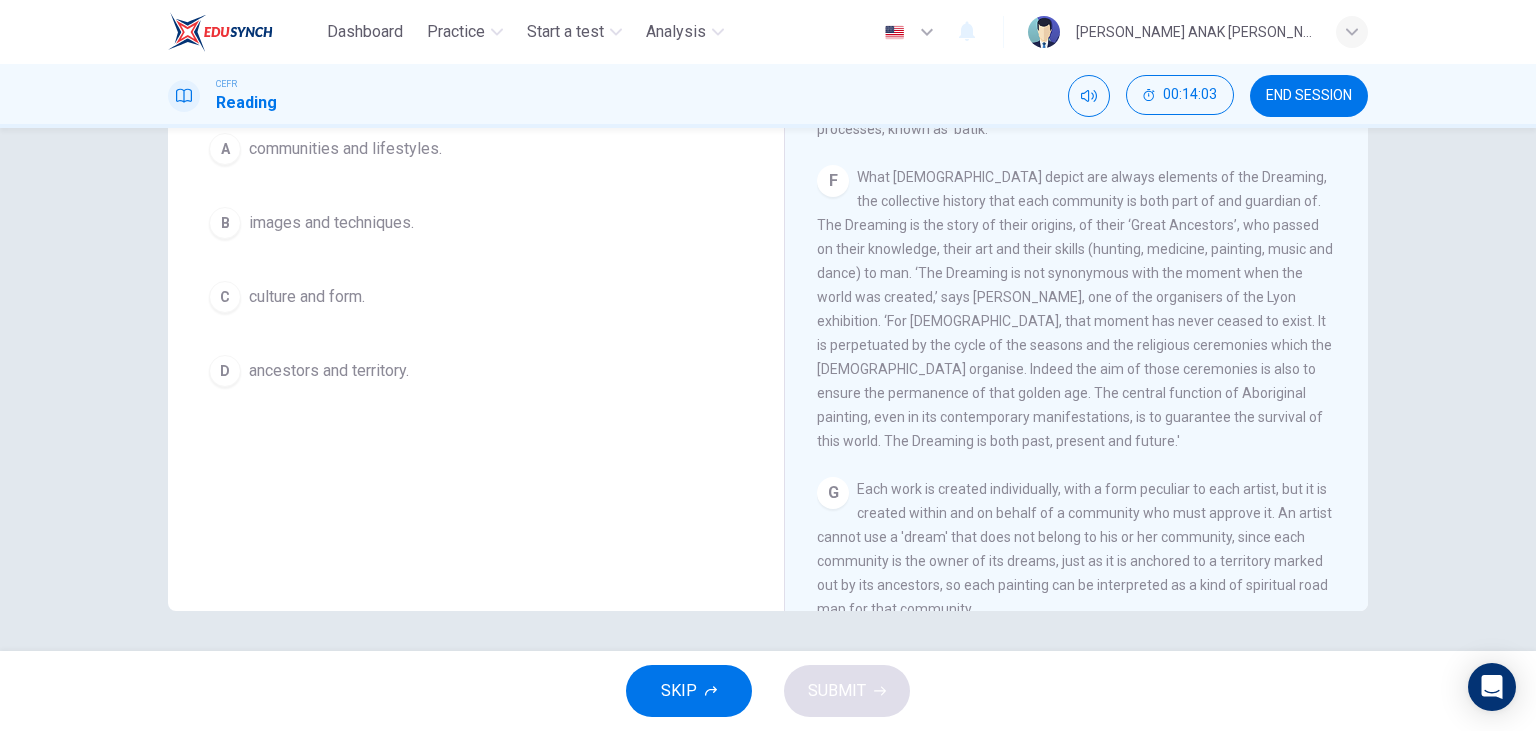click on "D ancestors and territory." at bounding box center (476, 371) 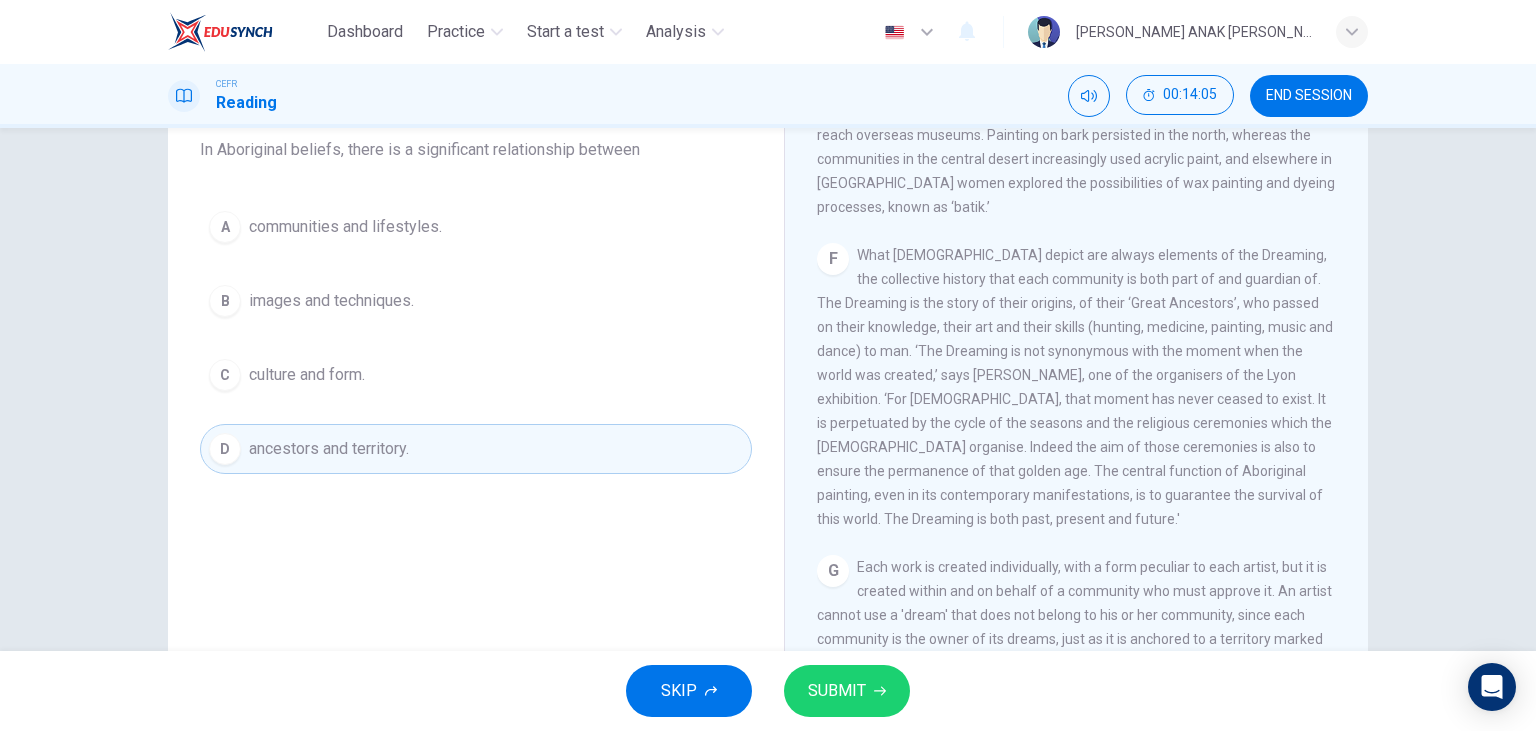scroll, scrollTop: 137, scrollLeft: 0, axis: vertical 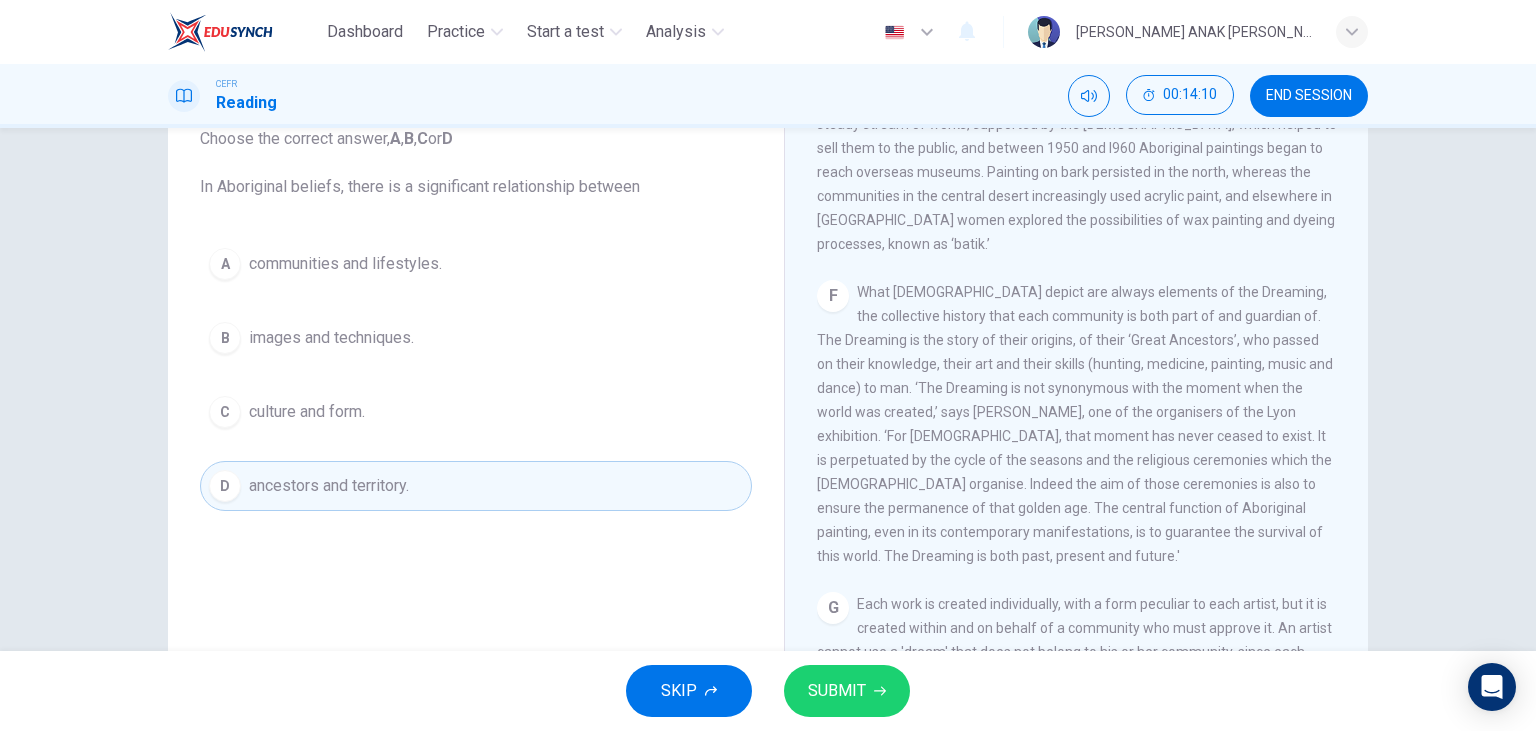 click on "SUBMIT" at bounding box center [847, 691] 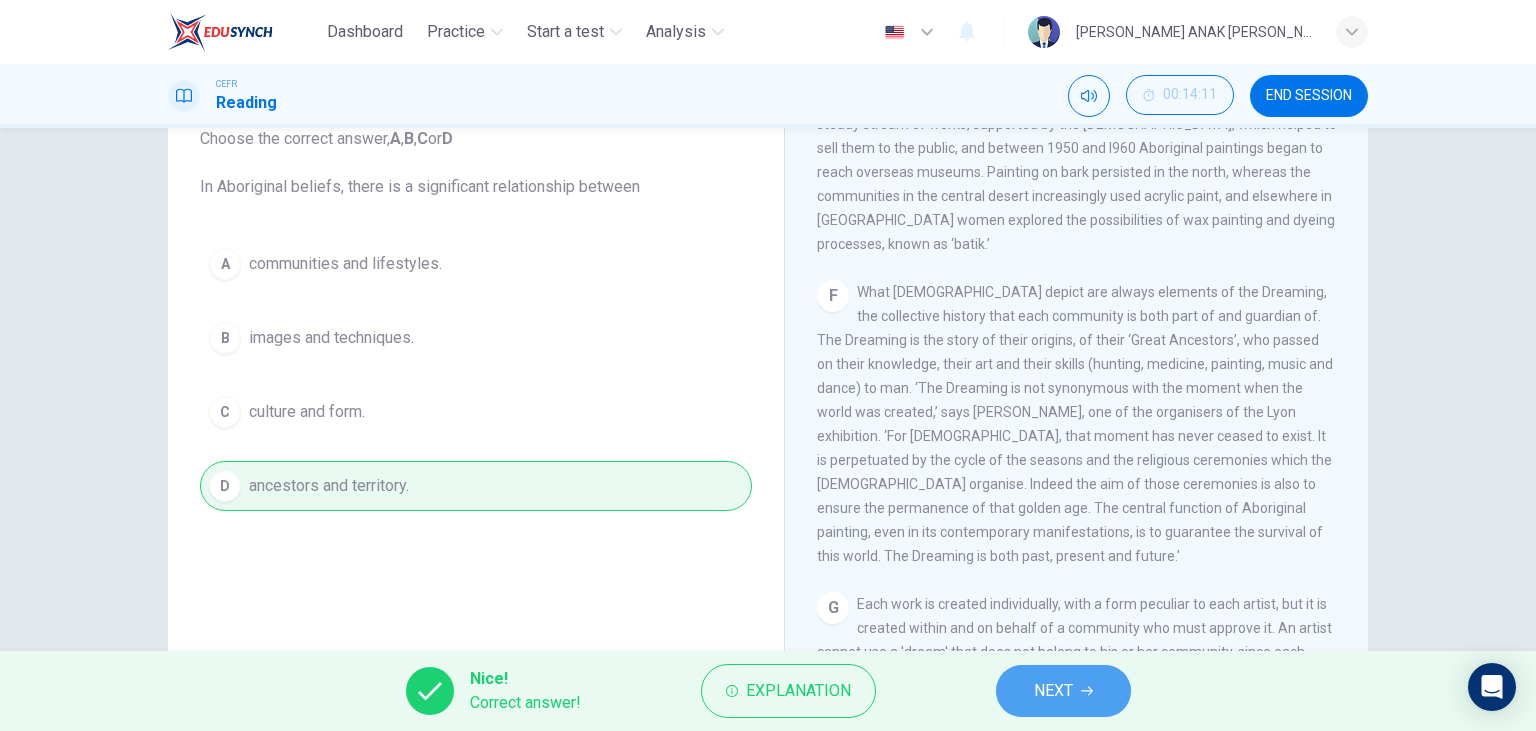 click on "NEXT" at bounding box center [1053, 691] 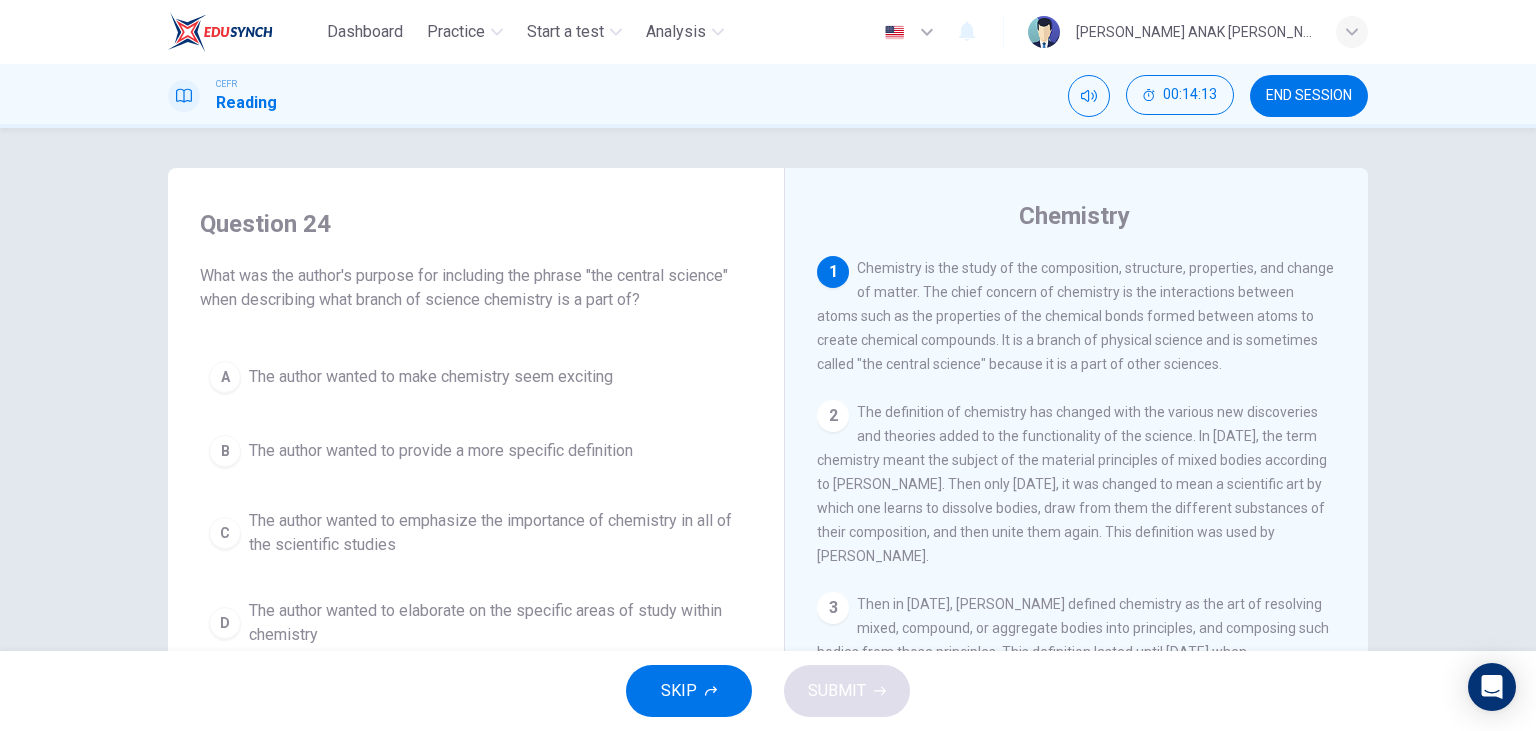 scroll, scrollTop: 115, scrollLeft: 0, axis: vertical 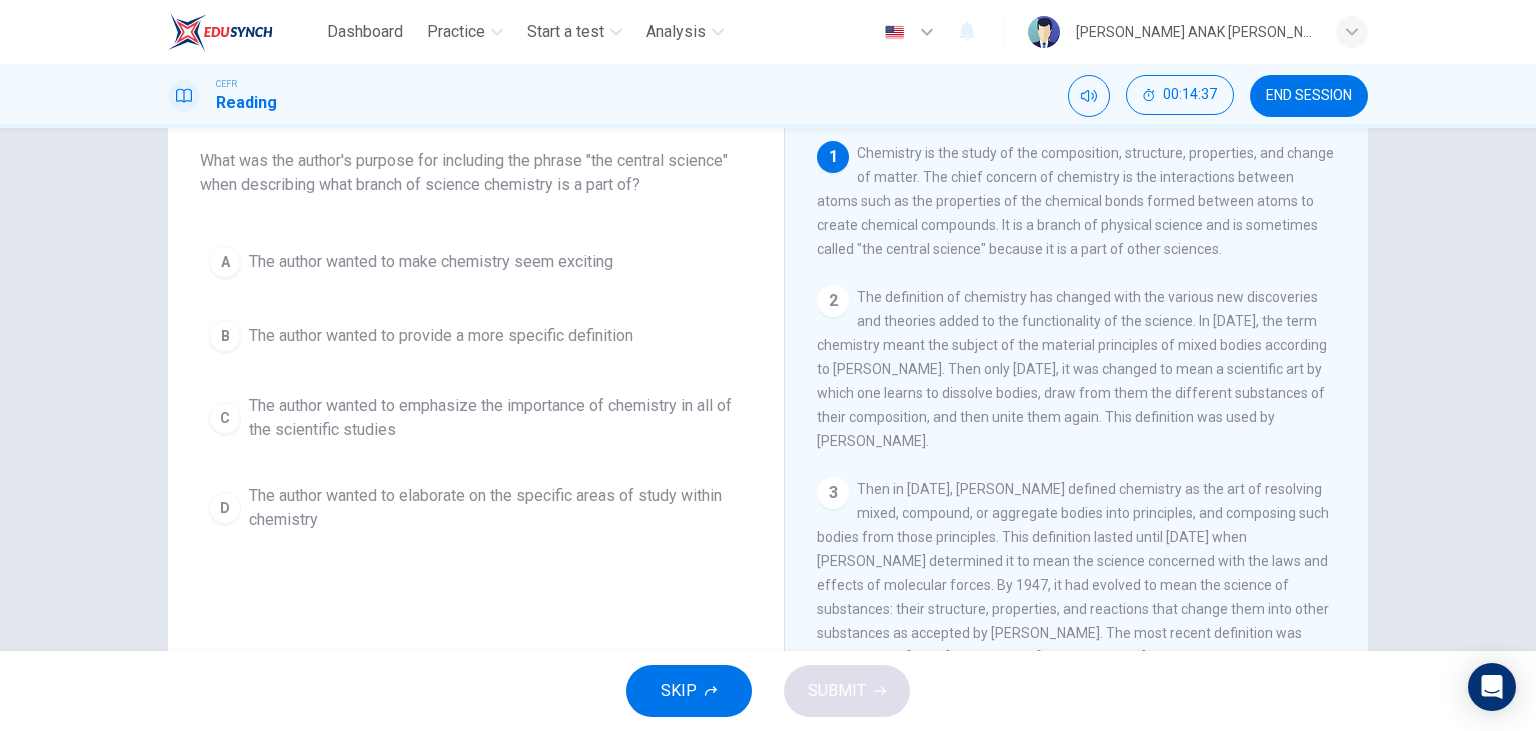 click on "A The author wanted to make chemistry seem exciting B The author wanted to provide a more specific definition C The author wanted to emphasize the importance of chemistry in all of the scientific studies D The author wanted to elaborate on the specific areas of study within chemistry" at bounding box center [476, 389] 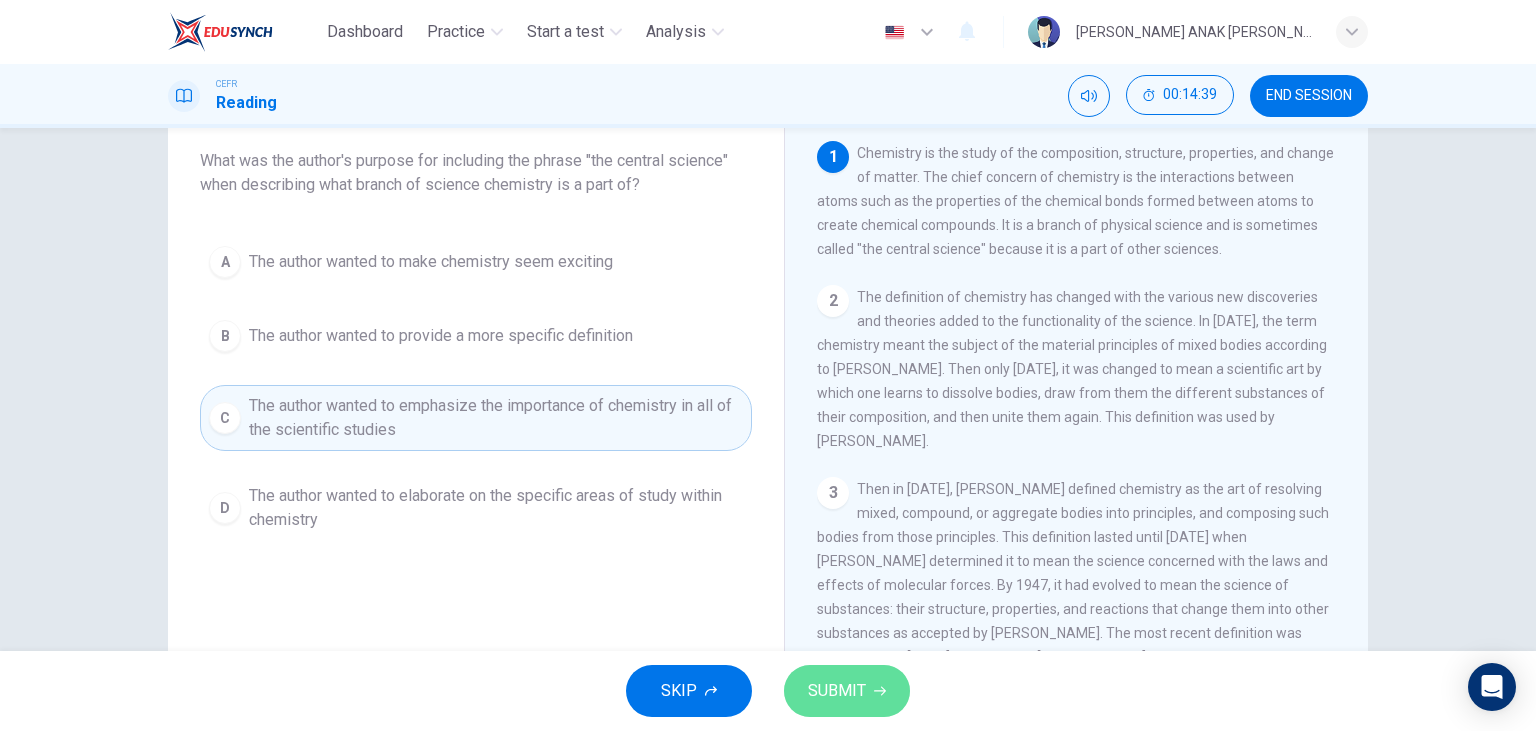click on "SUBMIT" at bounding box center (847, 691) 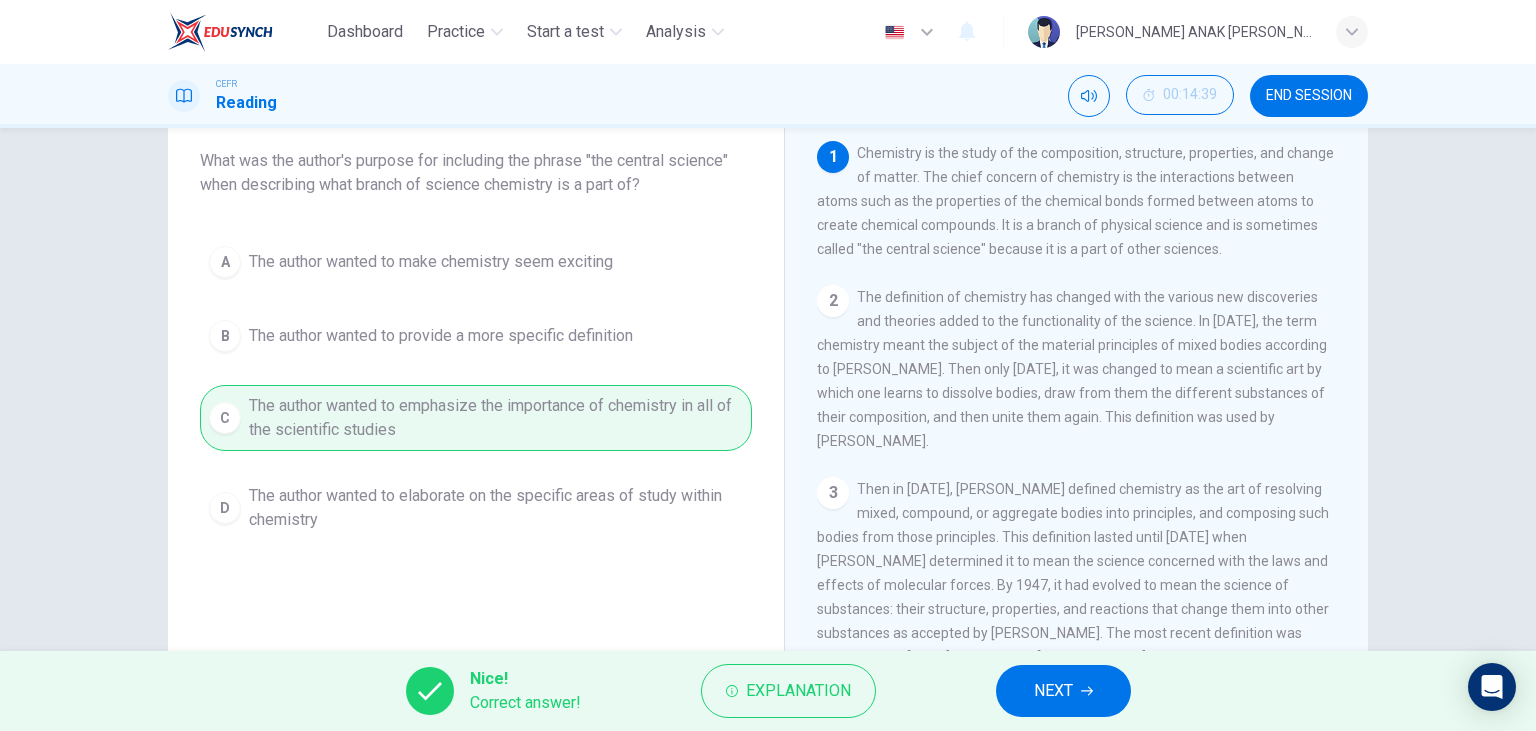 click on "NEXT" at bounding box center [1063, 691] 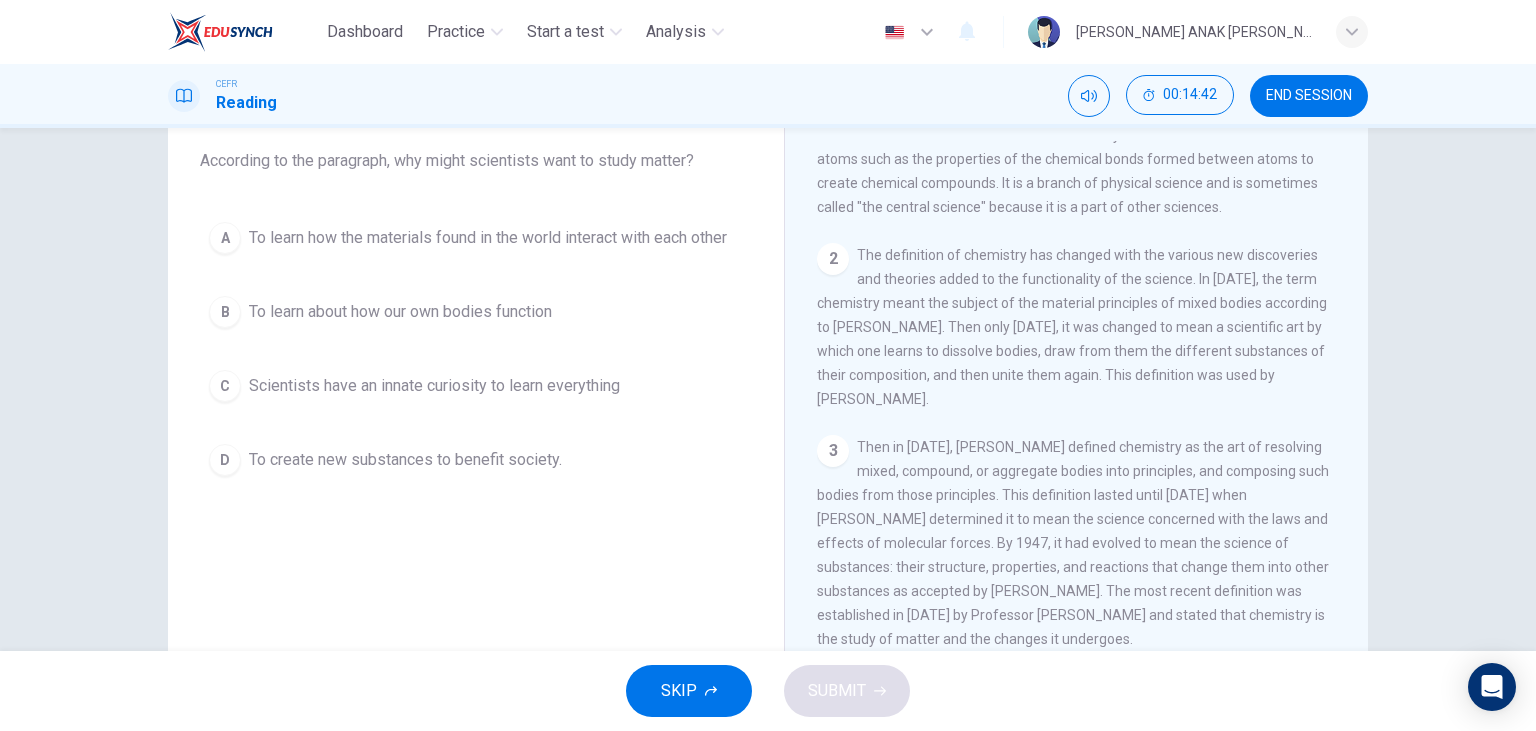scroll, scrollTop: 0, scrollLeft: 0, axis: both 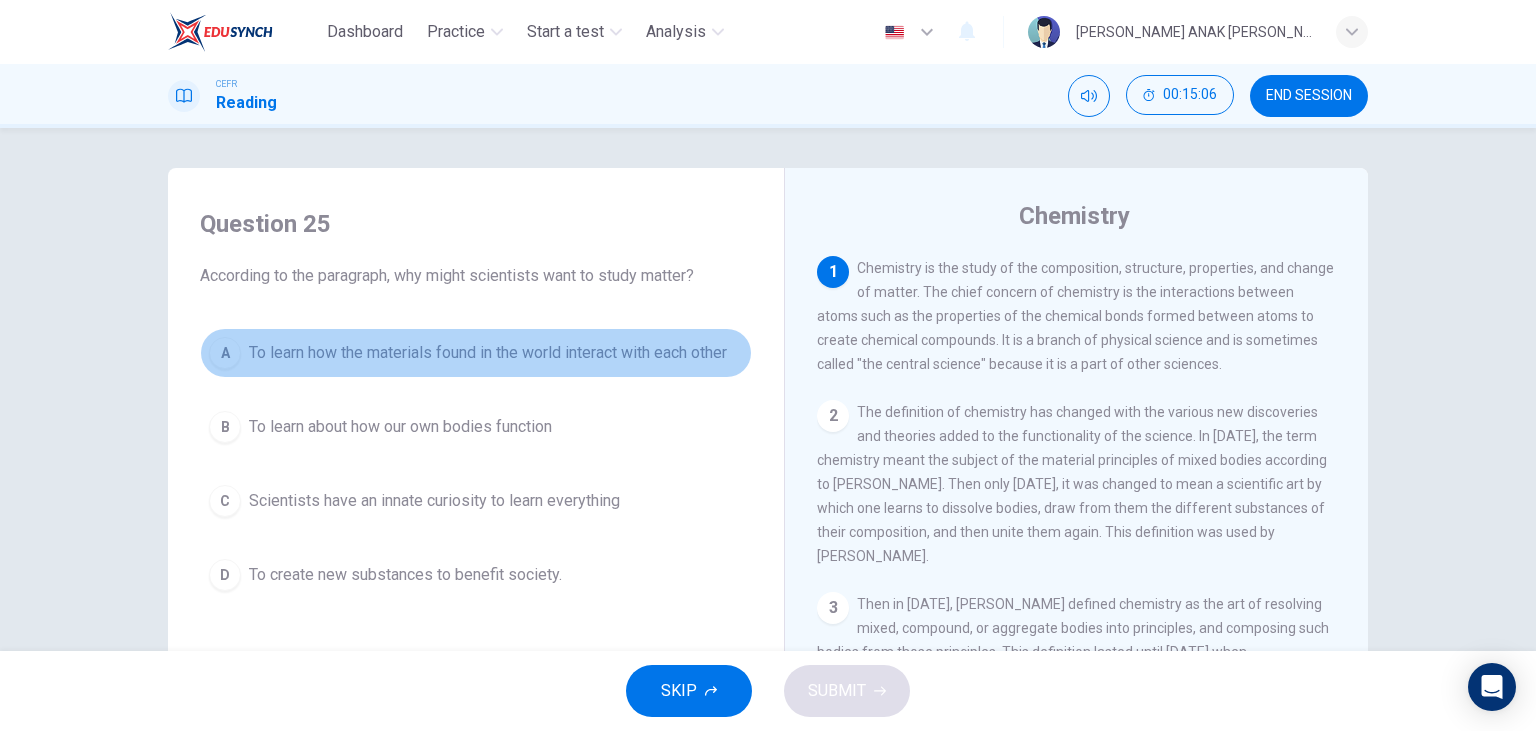 click on "To learn how the materials found in the world interact with each other" at bounding box center [488, 353] 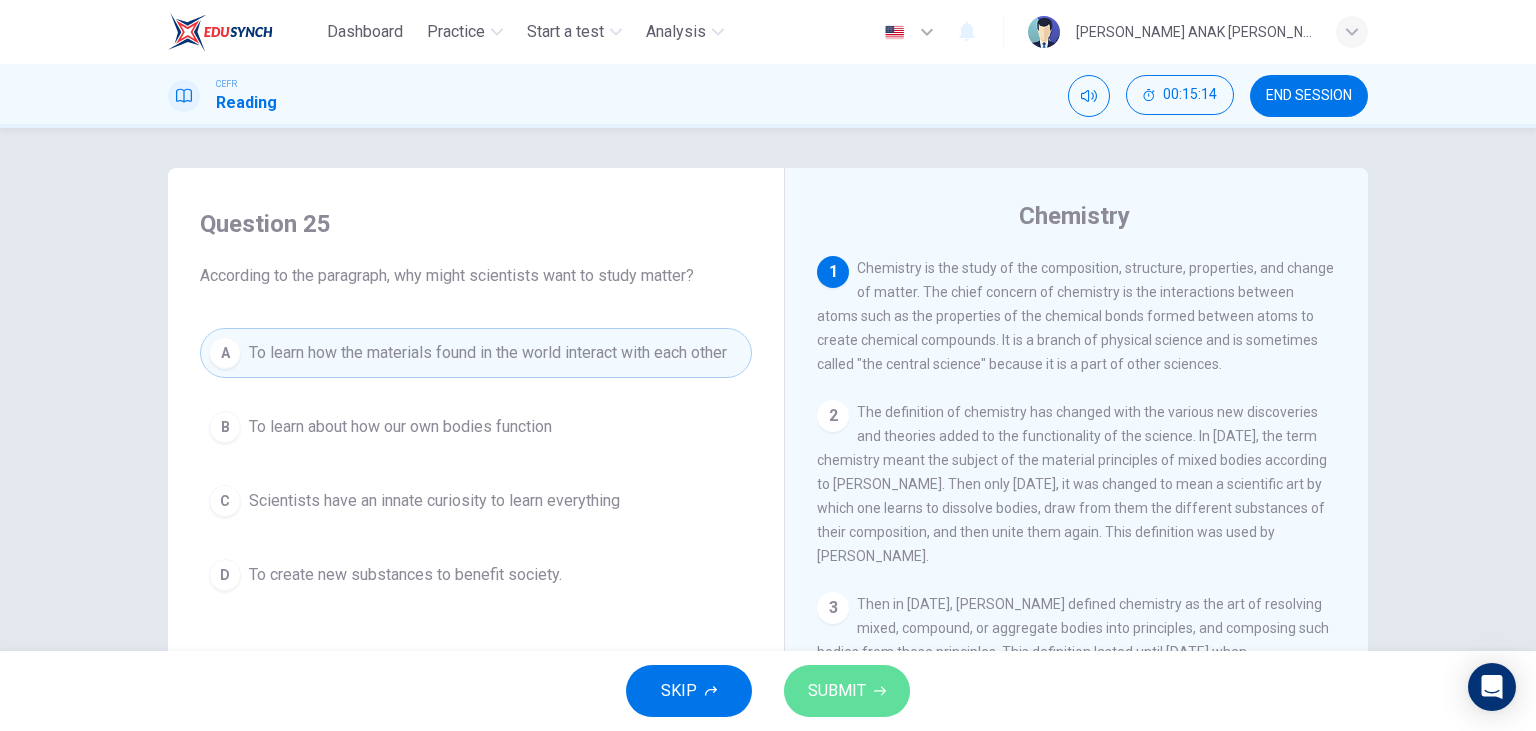click on "SUBMIT" at bounding box center [847, 691] 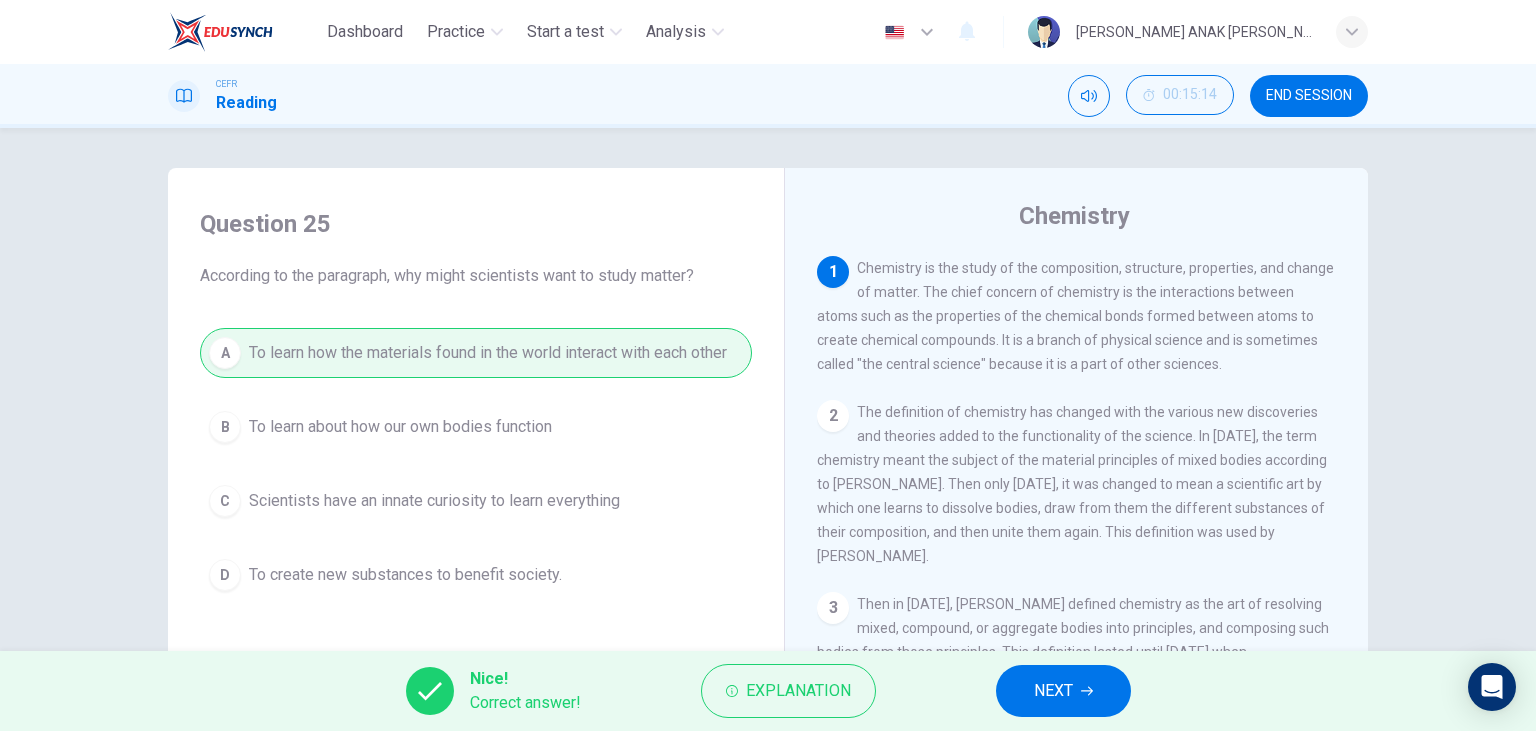 click on "NEXT" at bounding box center [1053, 691] 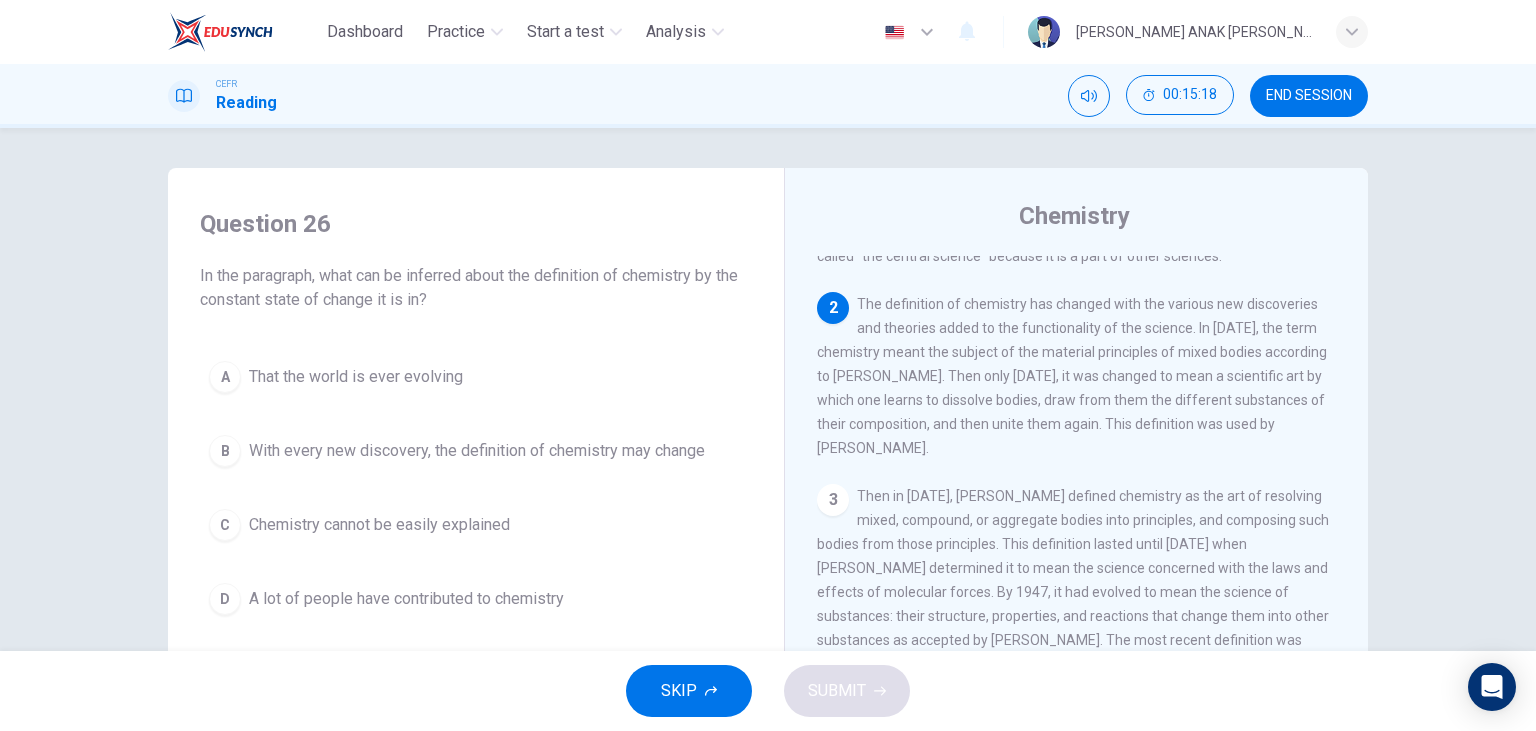 scroll, scrollTop: 115, scrollLeft: 0, axis: vertical 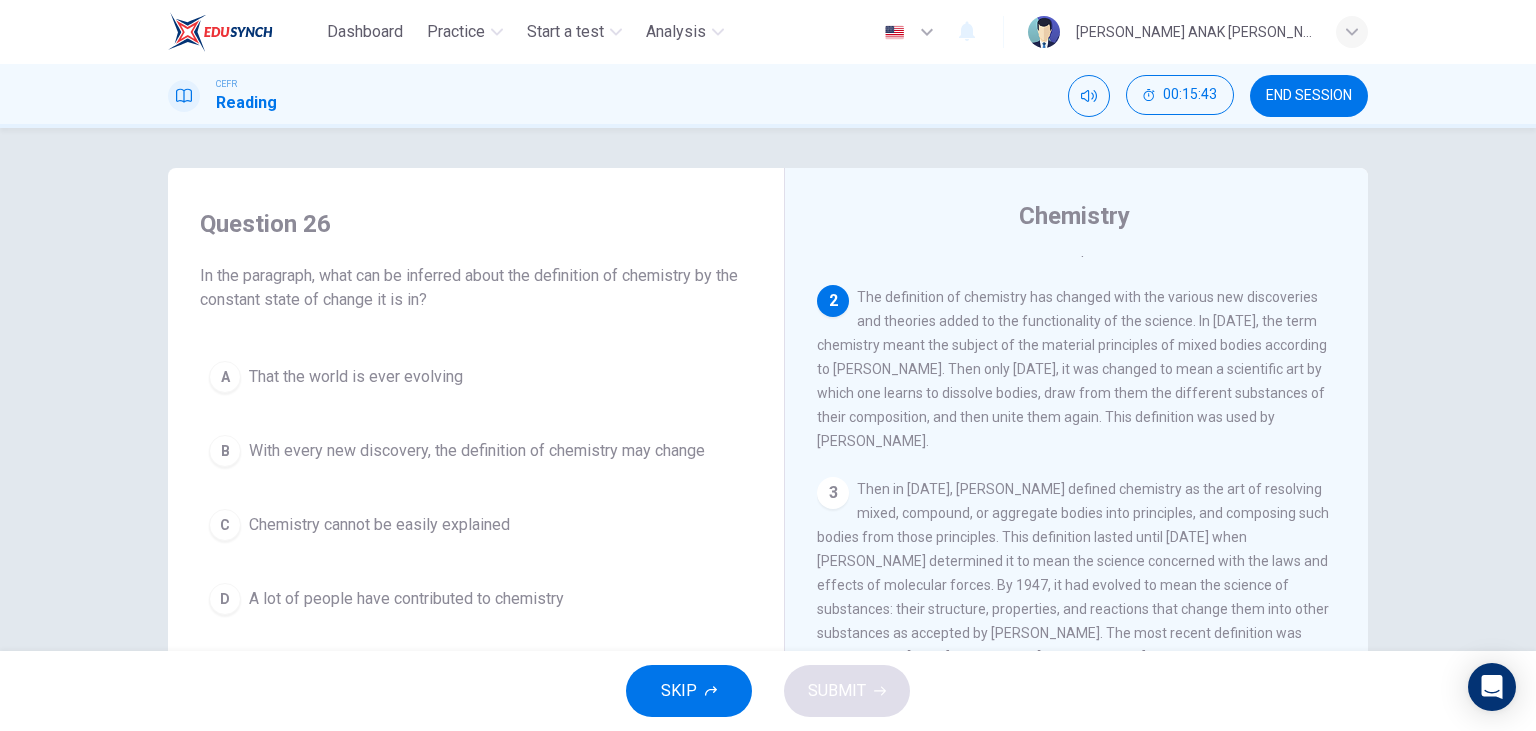 click on "With every new discovery, the definition of chemistry may change" at bounding box center [477, 451] 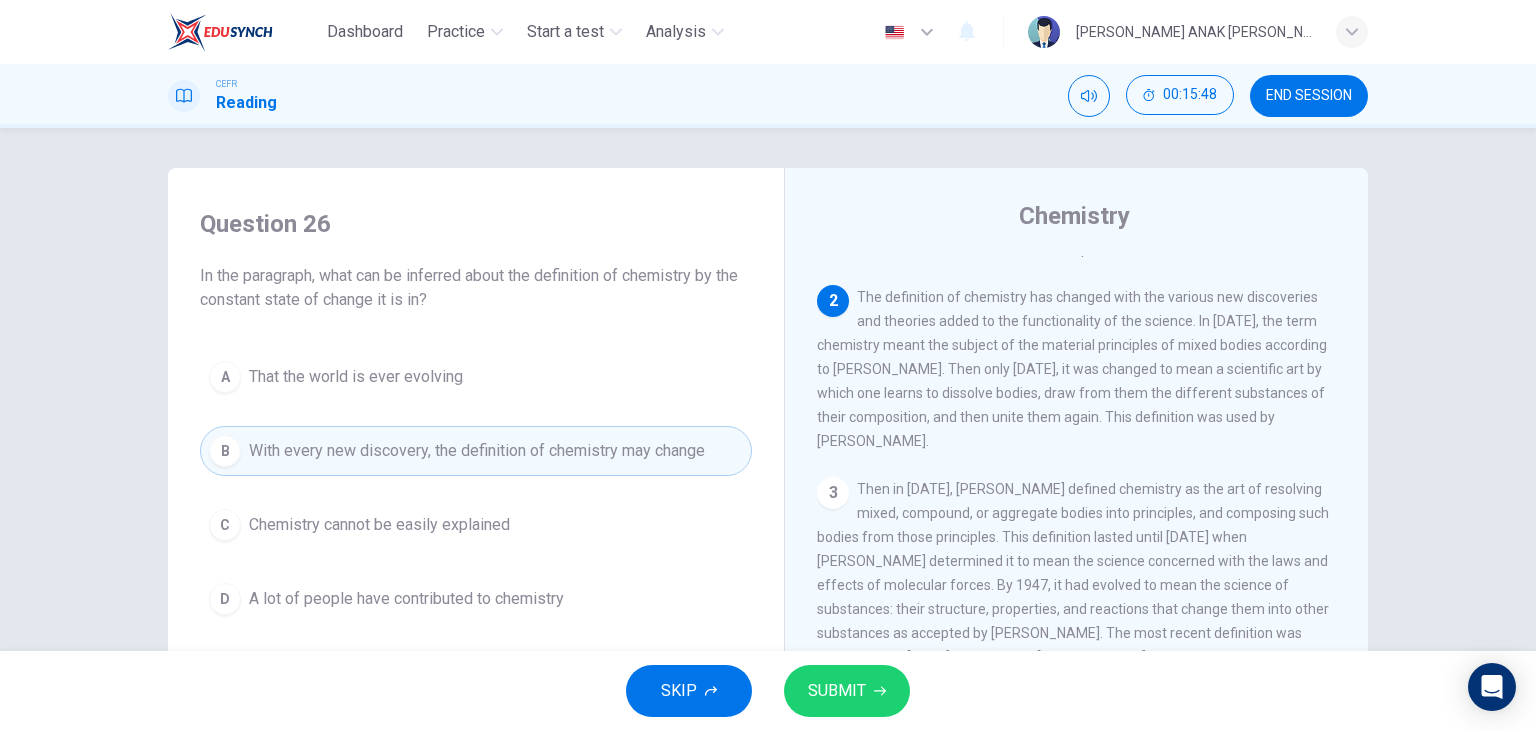 click on "SUBMIT" at bounding box center (837, 691) 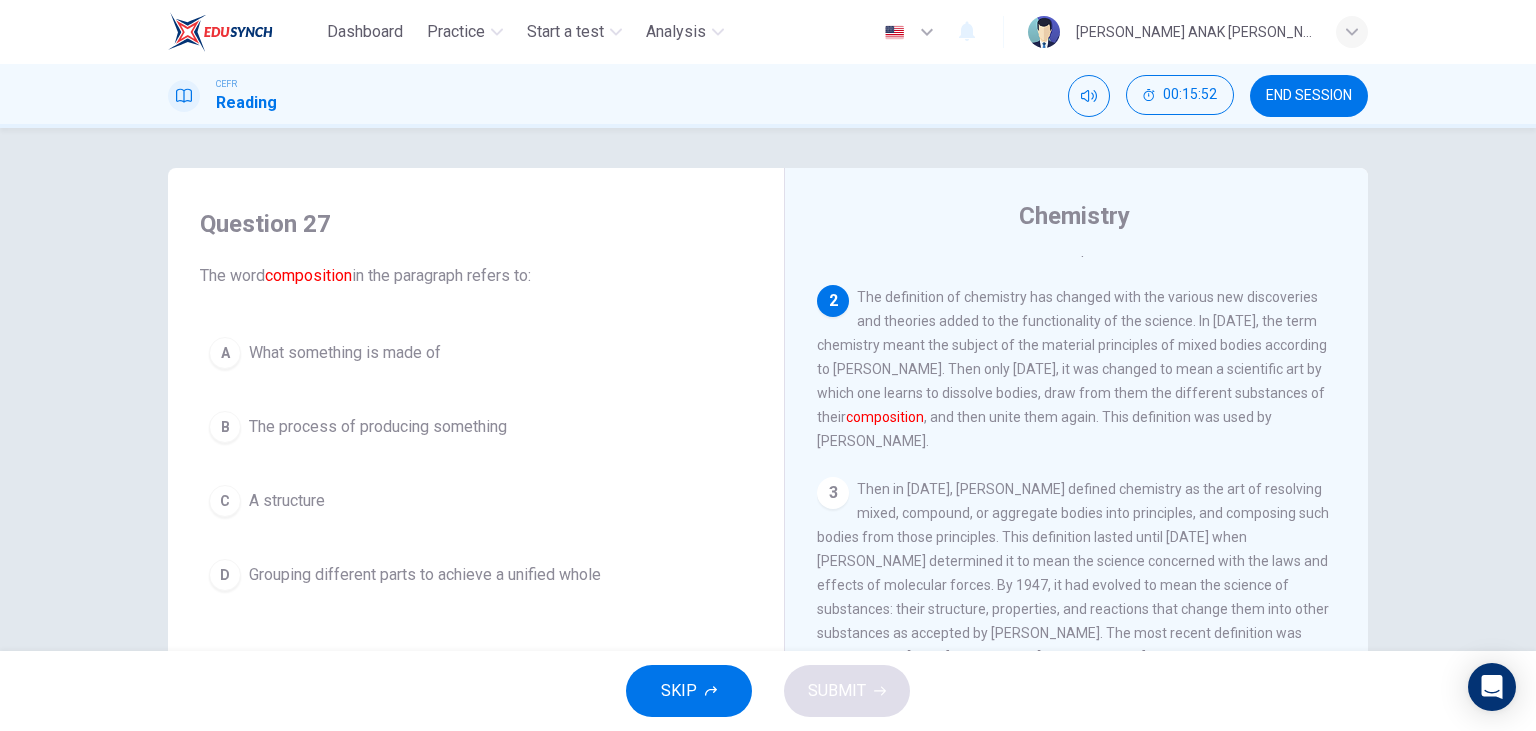 click on "What something is made of" at bounding box center (345, 353) 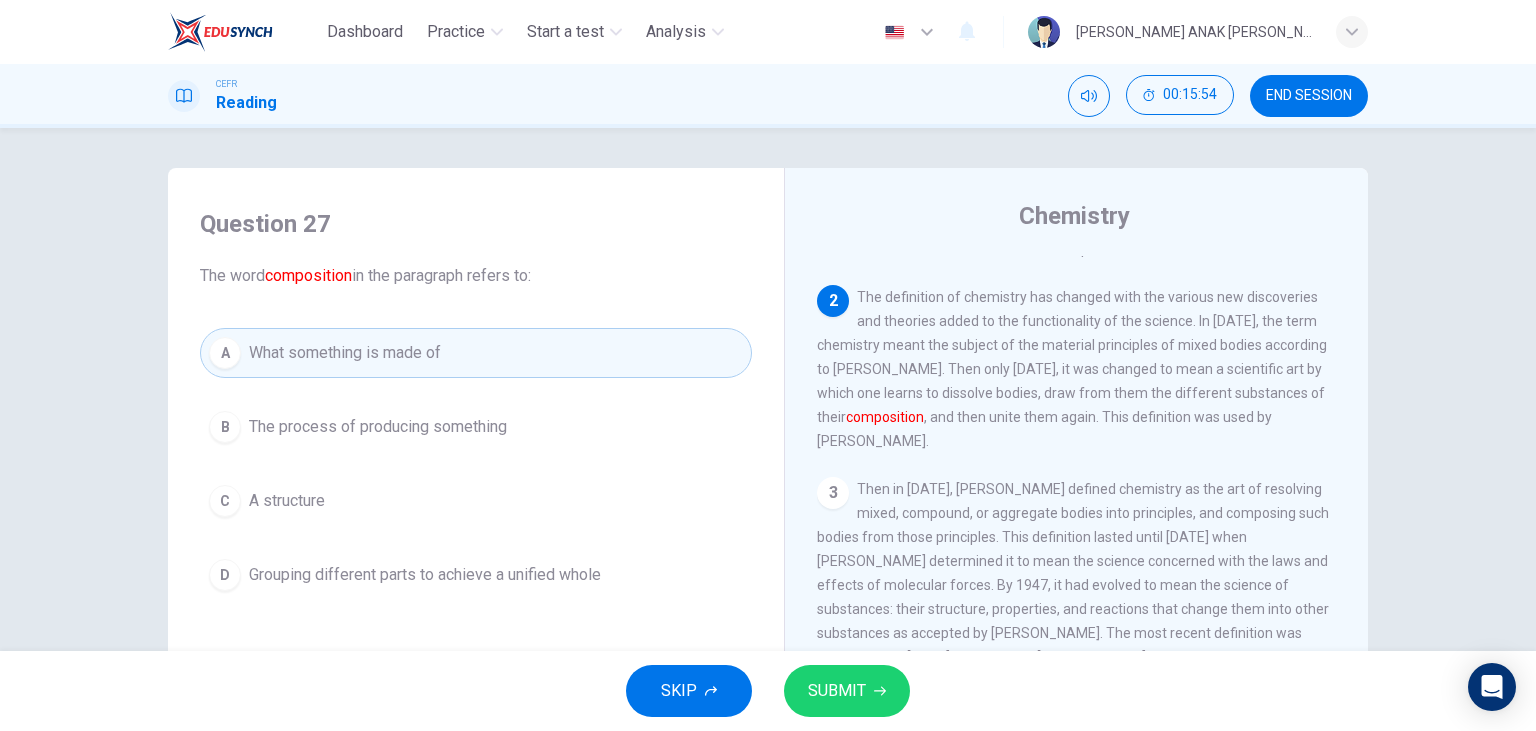 click on "SUBMIT" at bounding box center [847, 691] 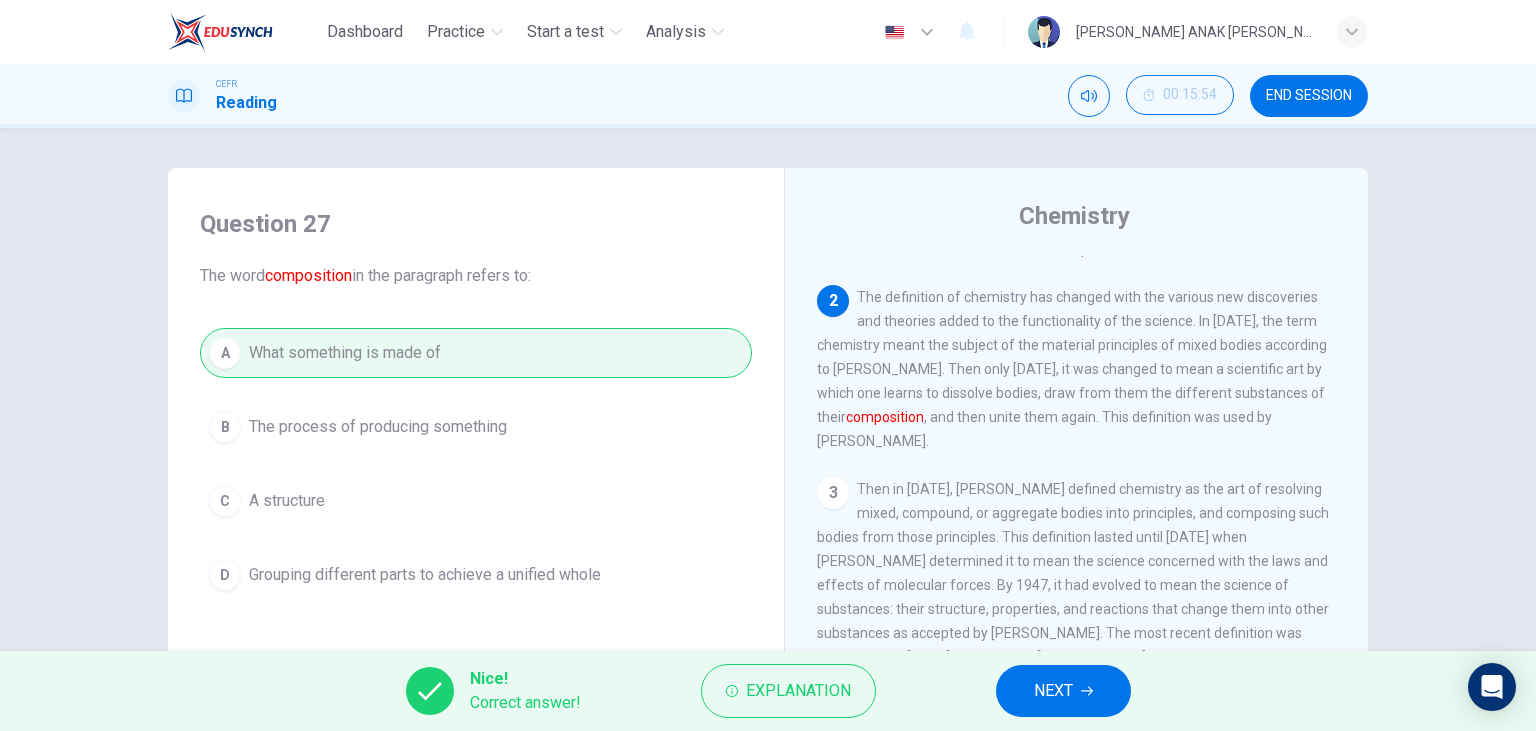 click on "NEXT" at bounding box center (1063, 691) 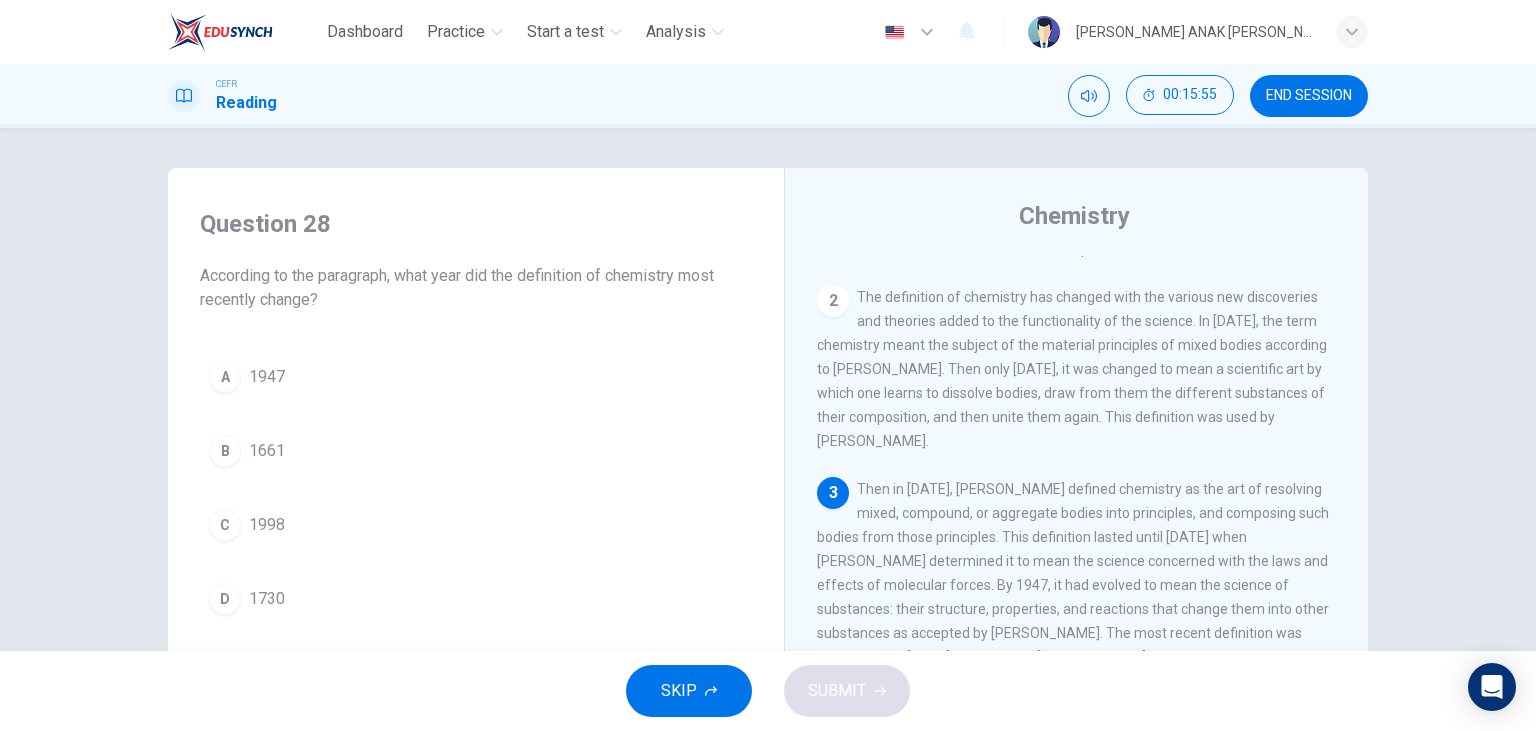 scroll, scrollTop: 230, scrollLeft: 0, axis: vertical 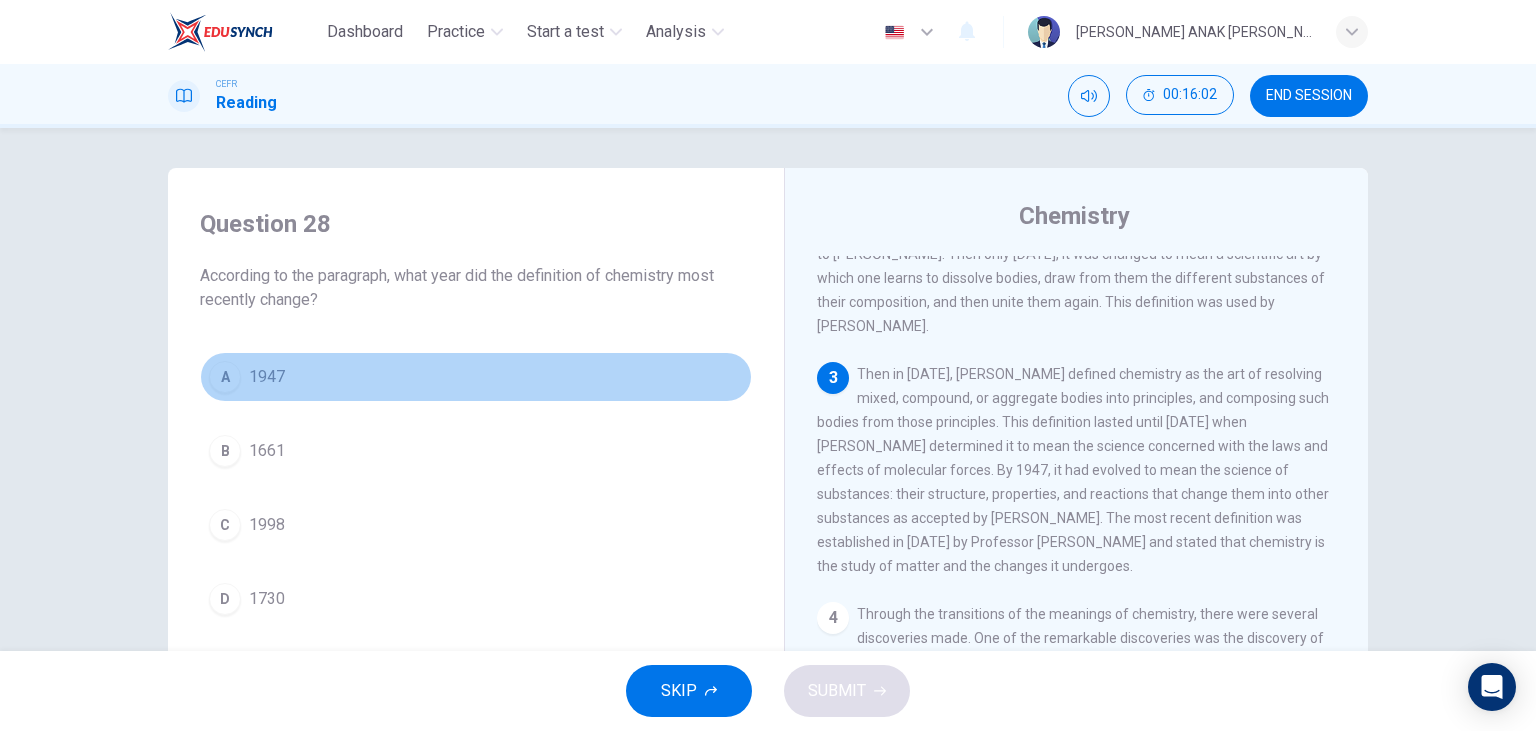 click on "A 1947" at bounding box center (476, 377) 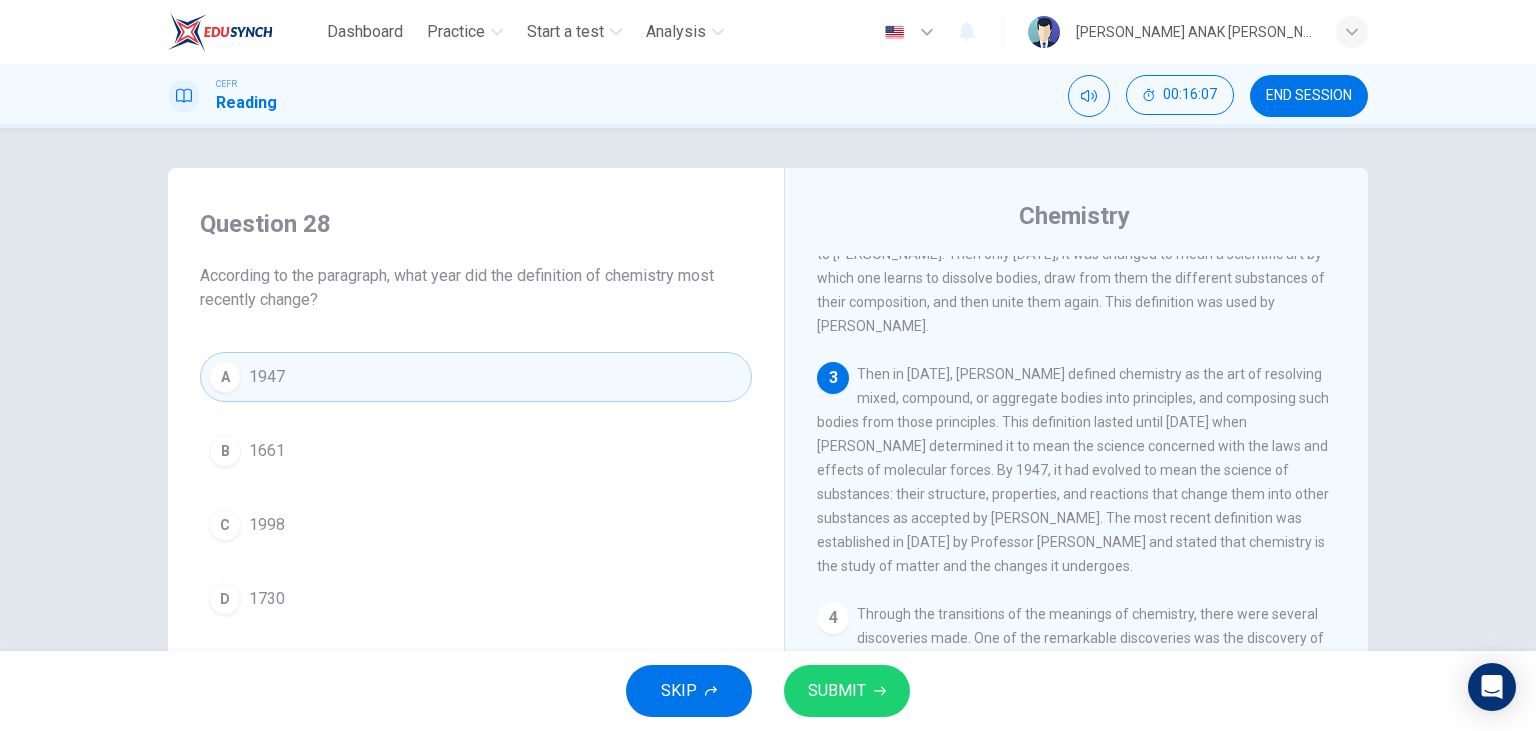 click on "SUBMIT" at bounding box center (837, 691) 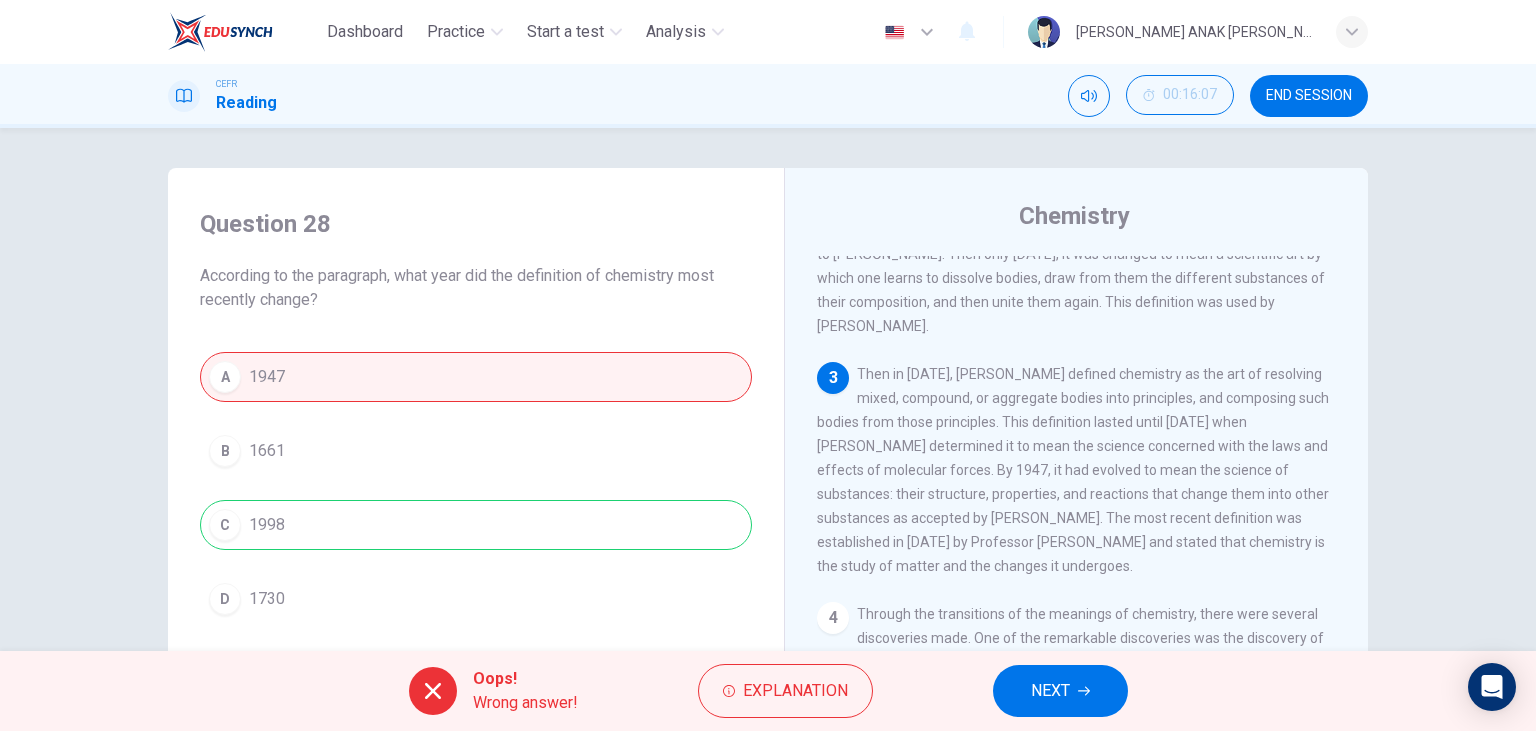 click on "NEXT" at bounding box center (1060, 691) 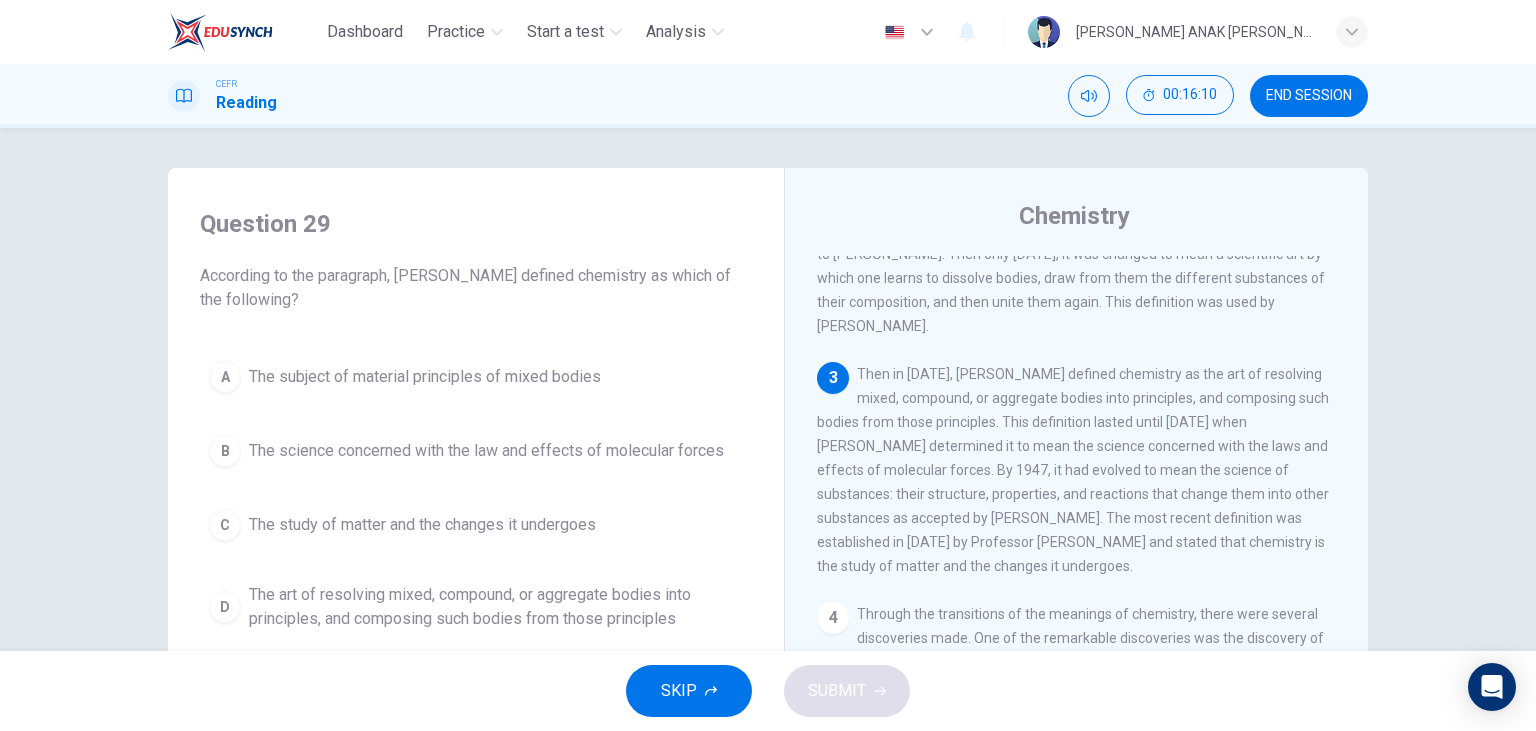 scroll, scrollTop: 115, scrollLeft: 0, axis: vertical 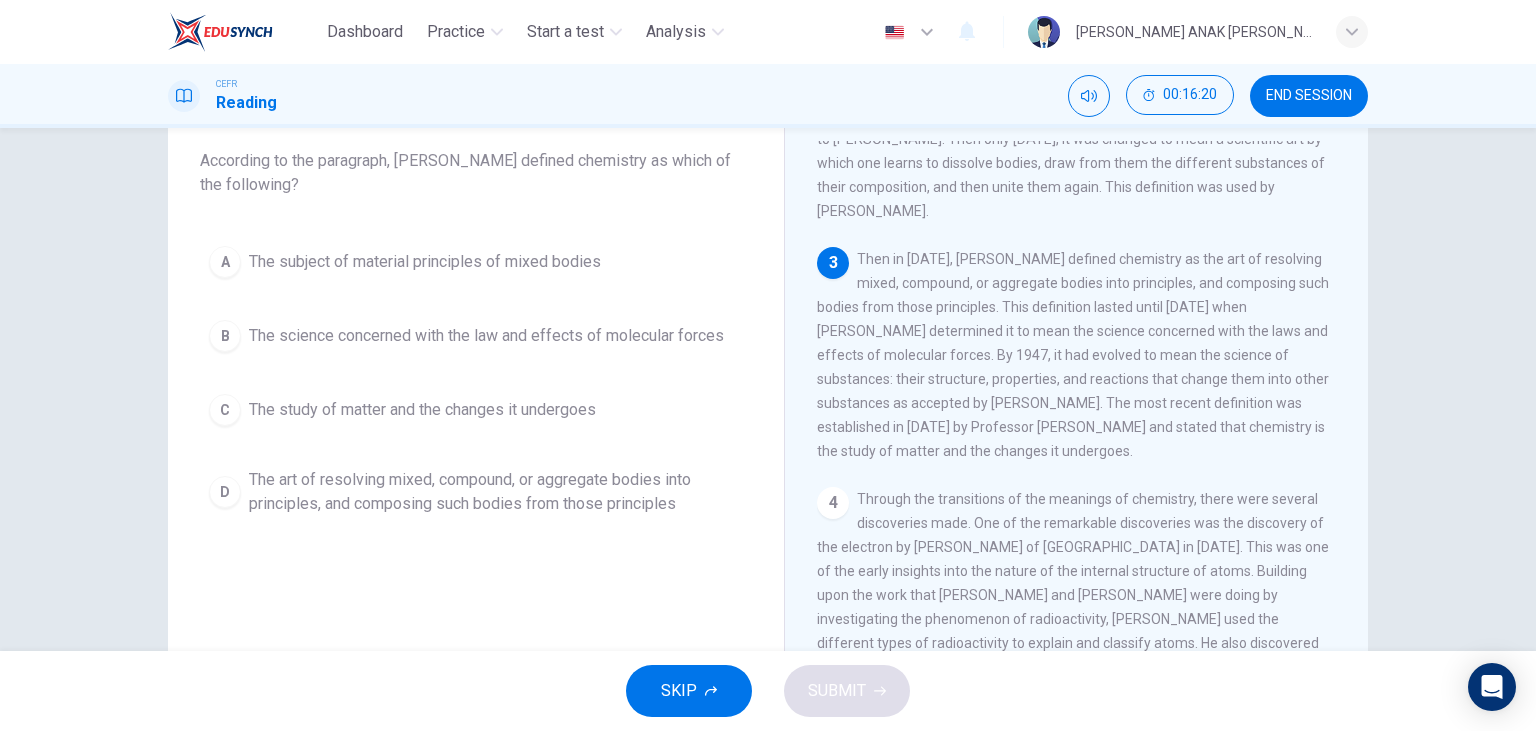 click on "The art of resolving mixed, compound, or aggregate bodies into principles, and composing such bodies from those principles" at bounding box center (496, 492) 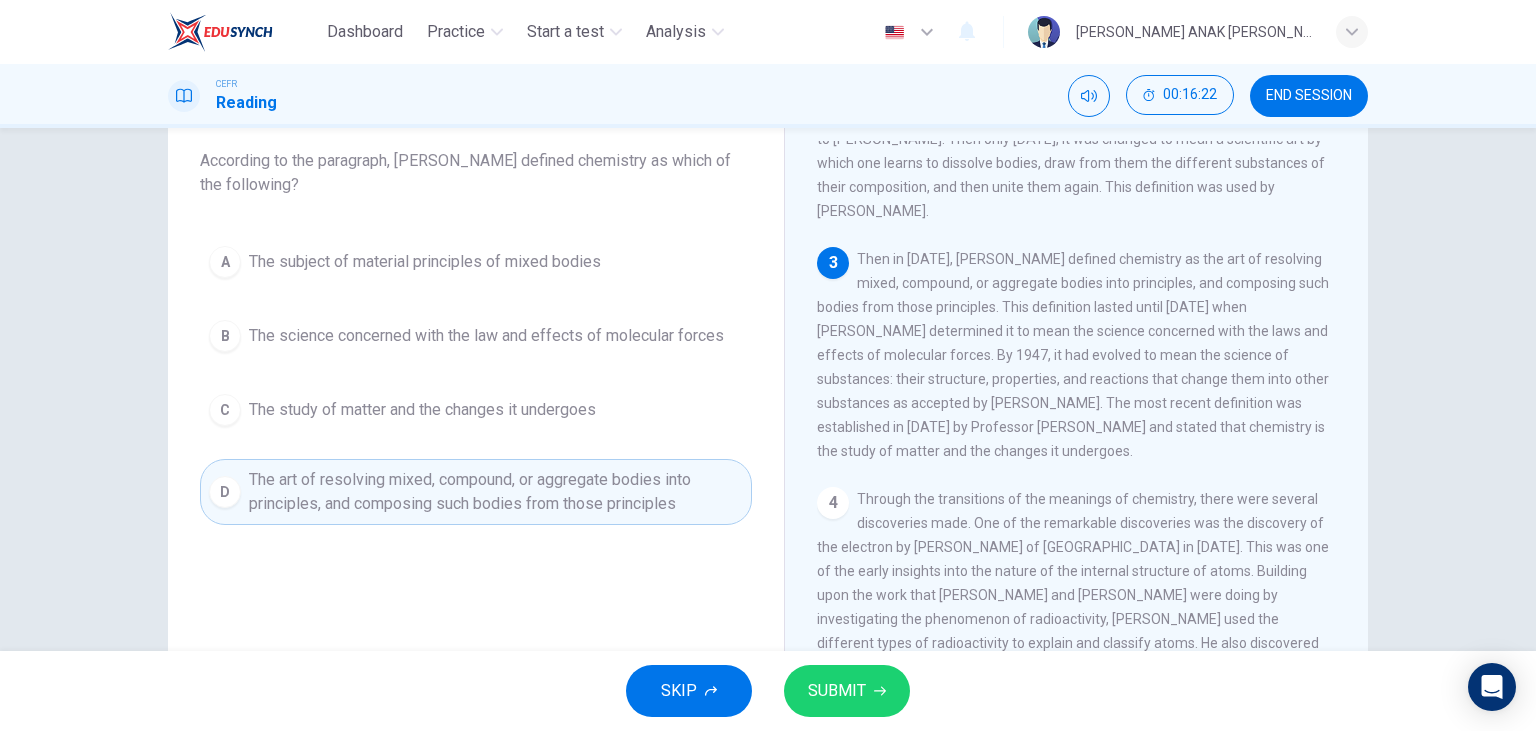 click on "SUBMIT" at bounding box center (847, 691) 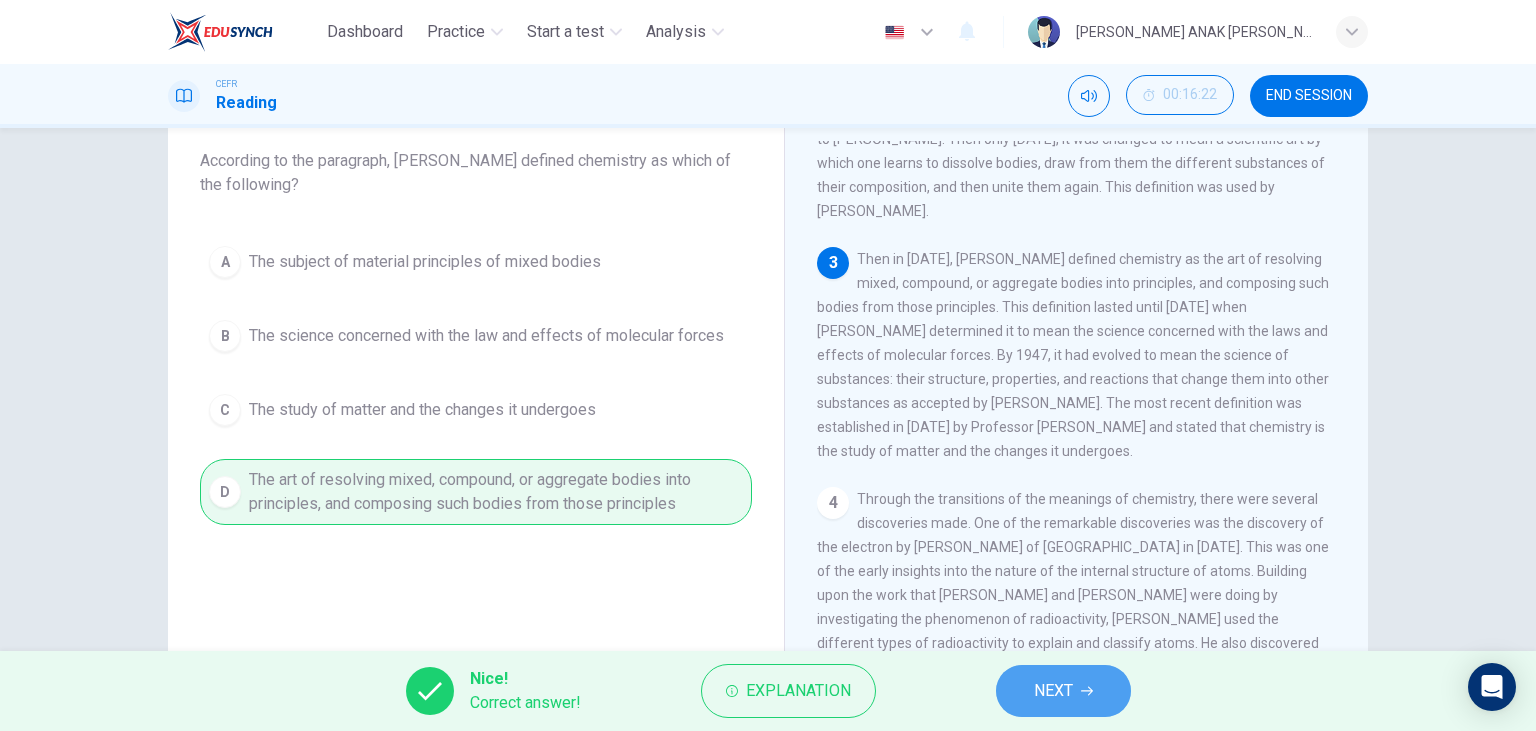 click on "NEXT" at bounding box center (1063, 691) 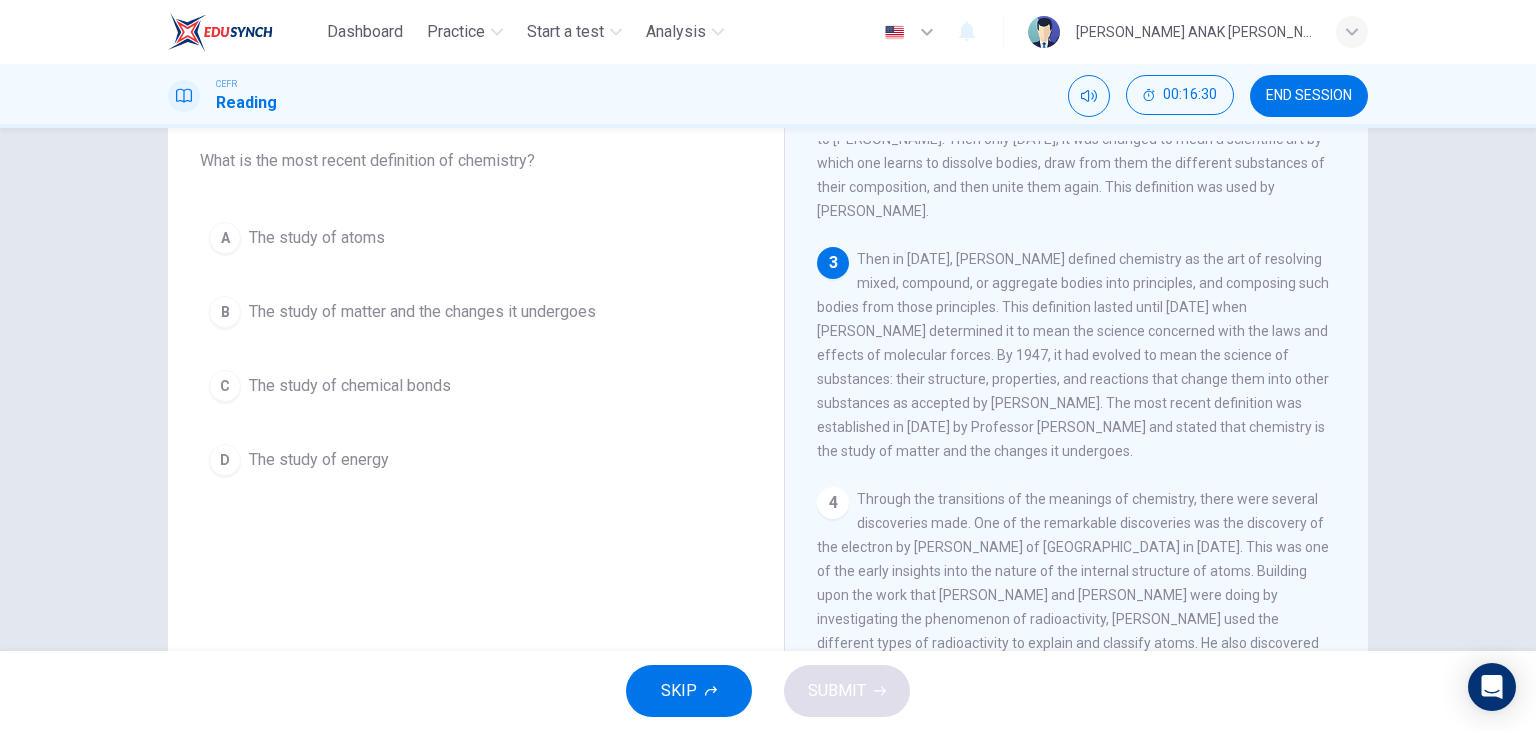 click on "B The study of matter and the changes it undergoes" at bounding box center (476, 312) 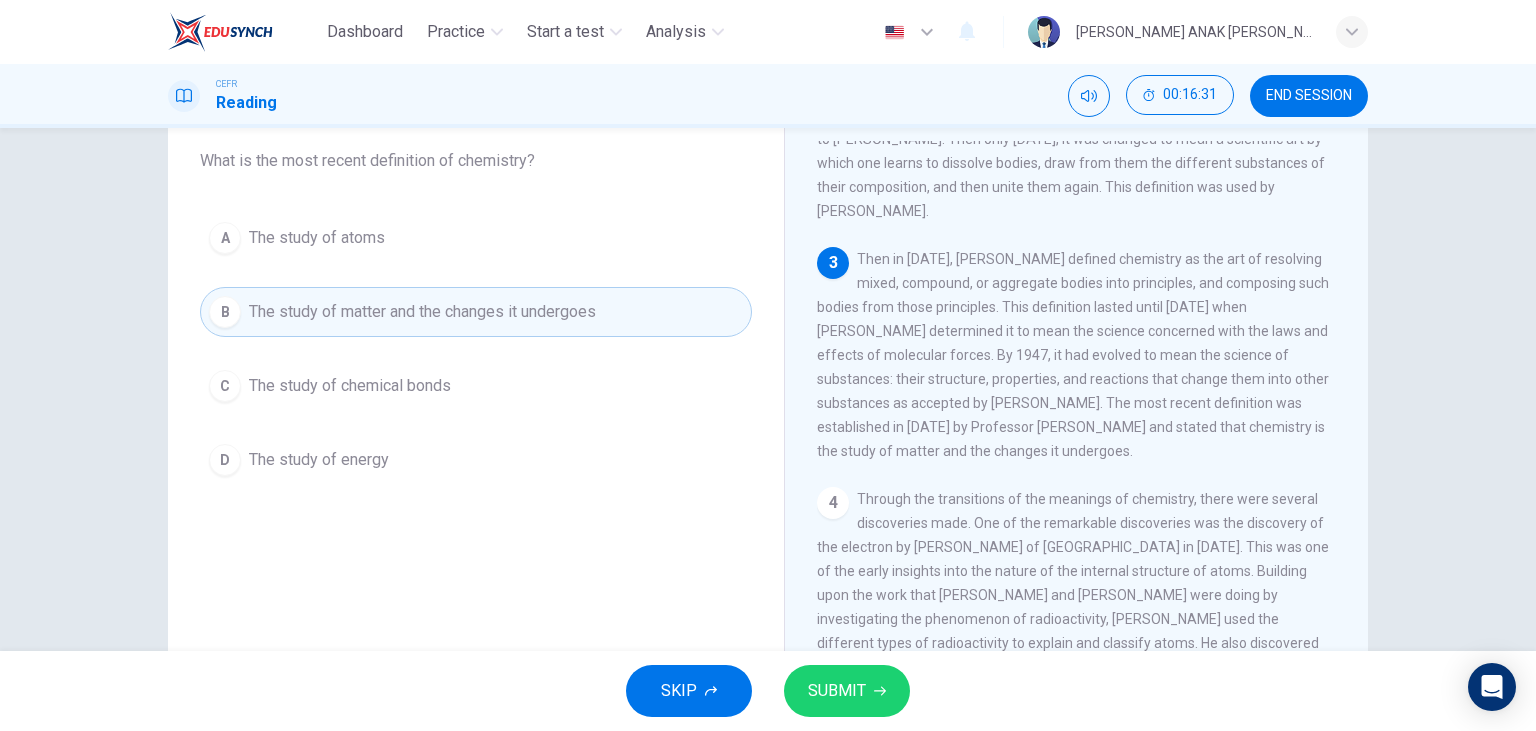 click on "SUBMIT" at bounding box center (837, 691) 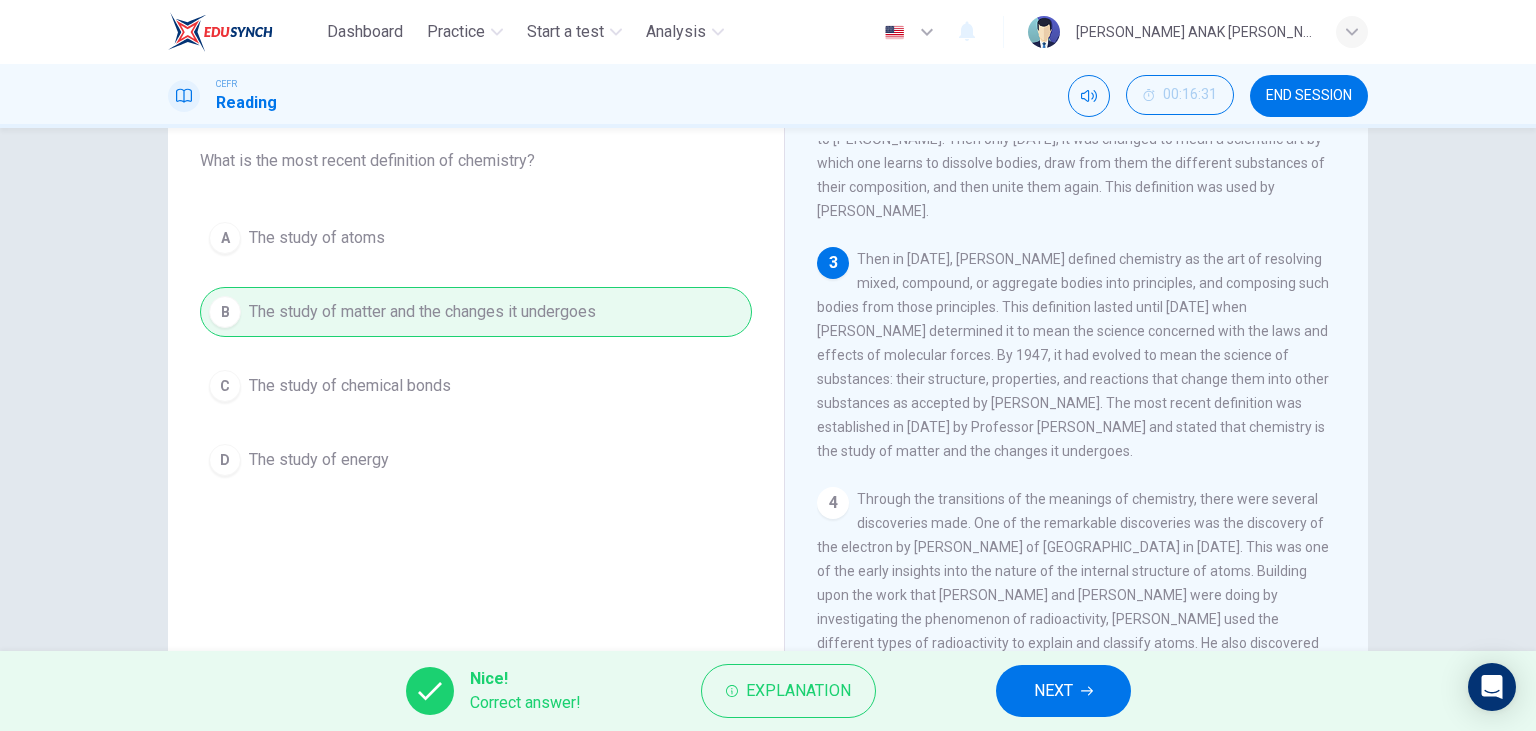 click on "NEXT" at bounding box center (1053, 691) 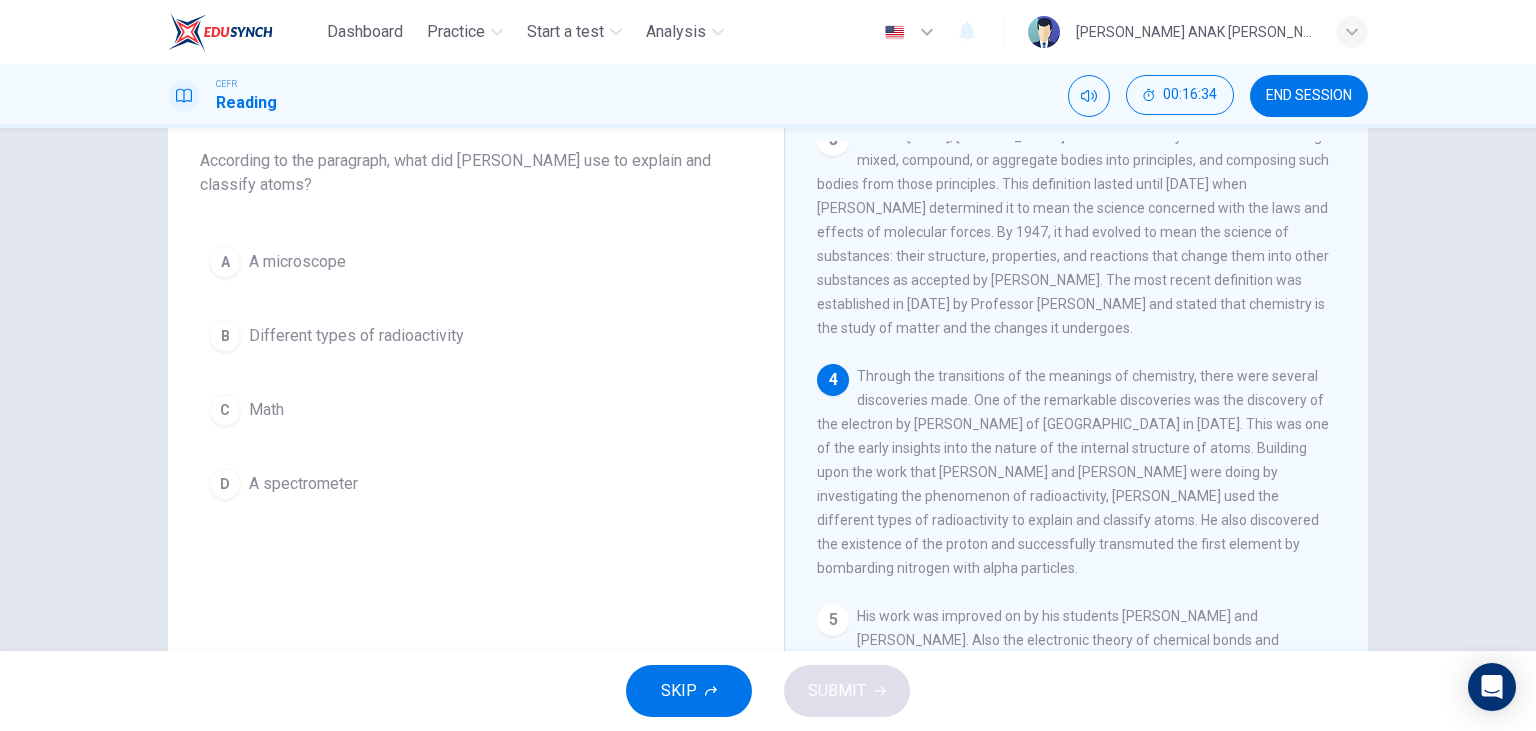 scroll, scrollTop: 367, scrollLeft: 0, axis: vertical 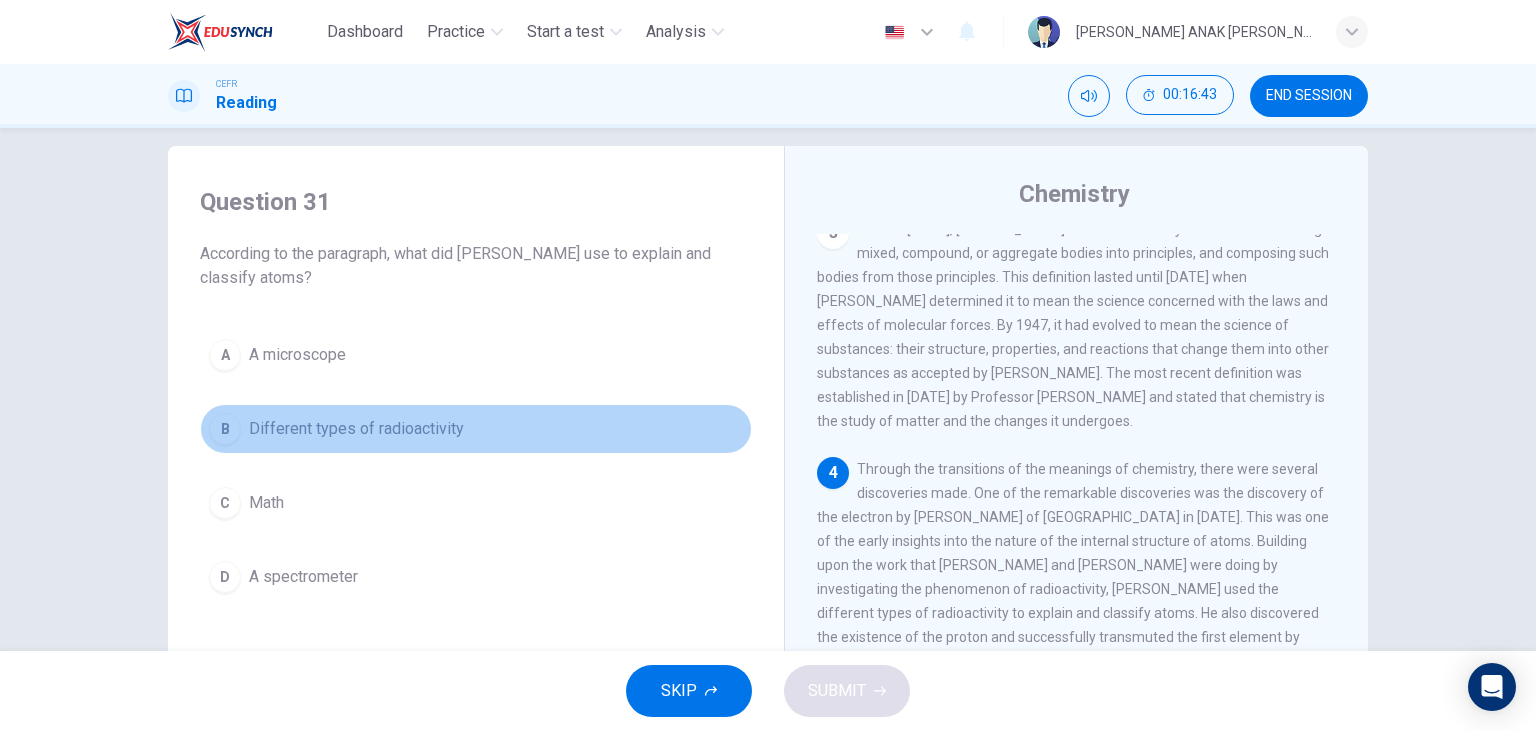 click on "Different types of radioactivity" at bounding box center (356, 429) 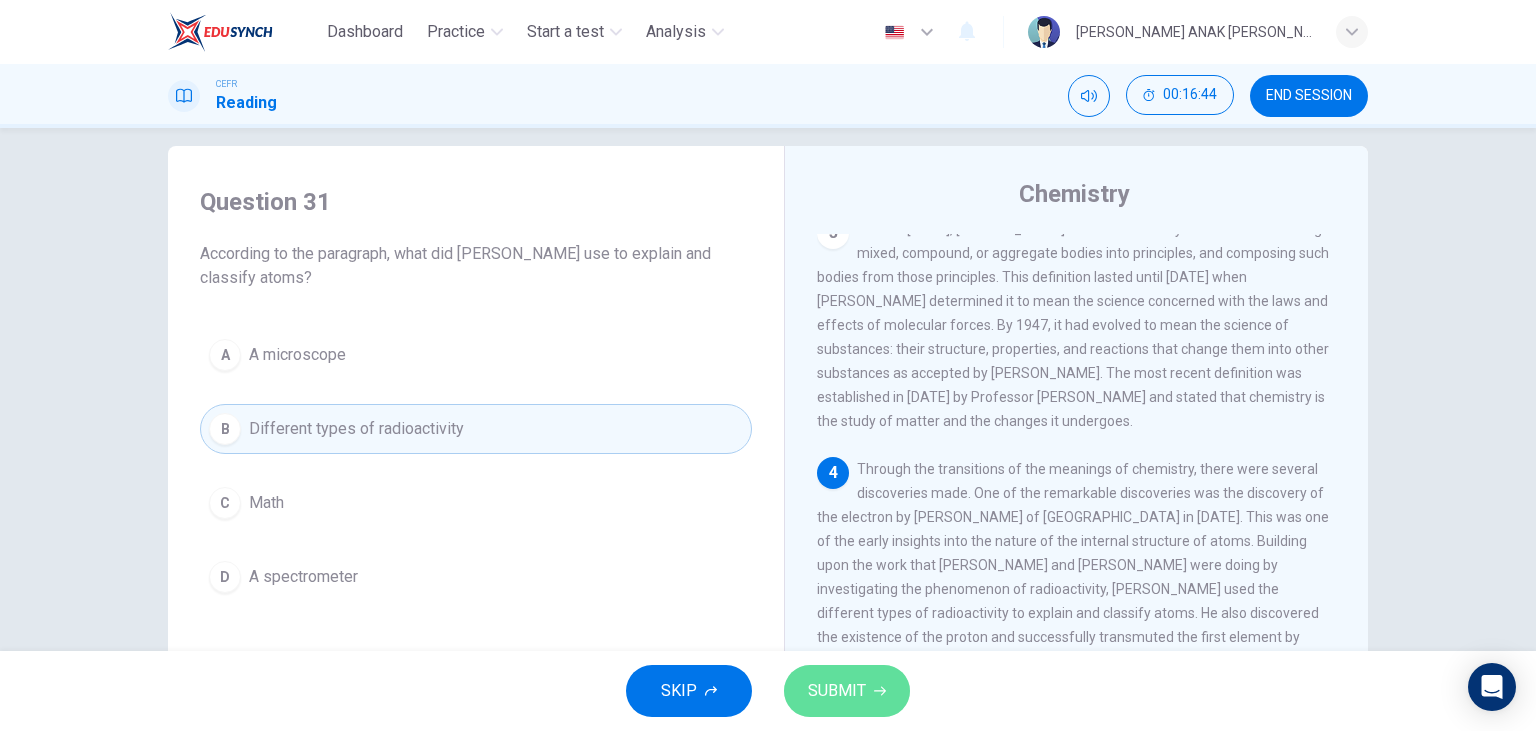 click on "SUBMIT" at bounding box center [847, 691] 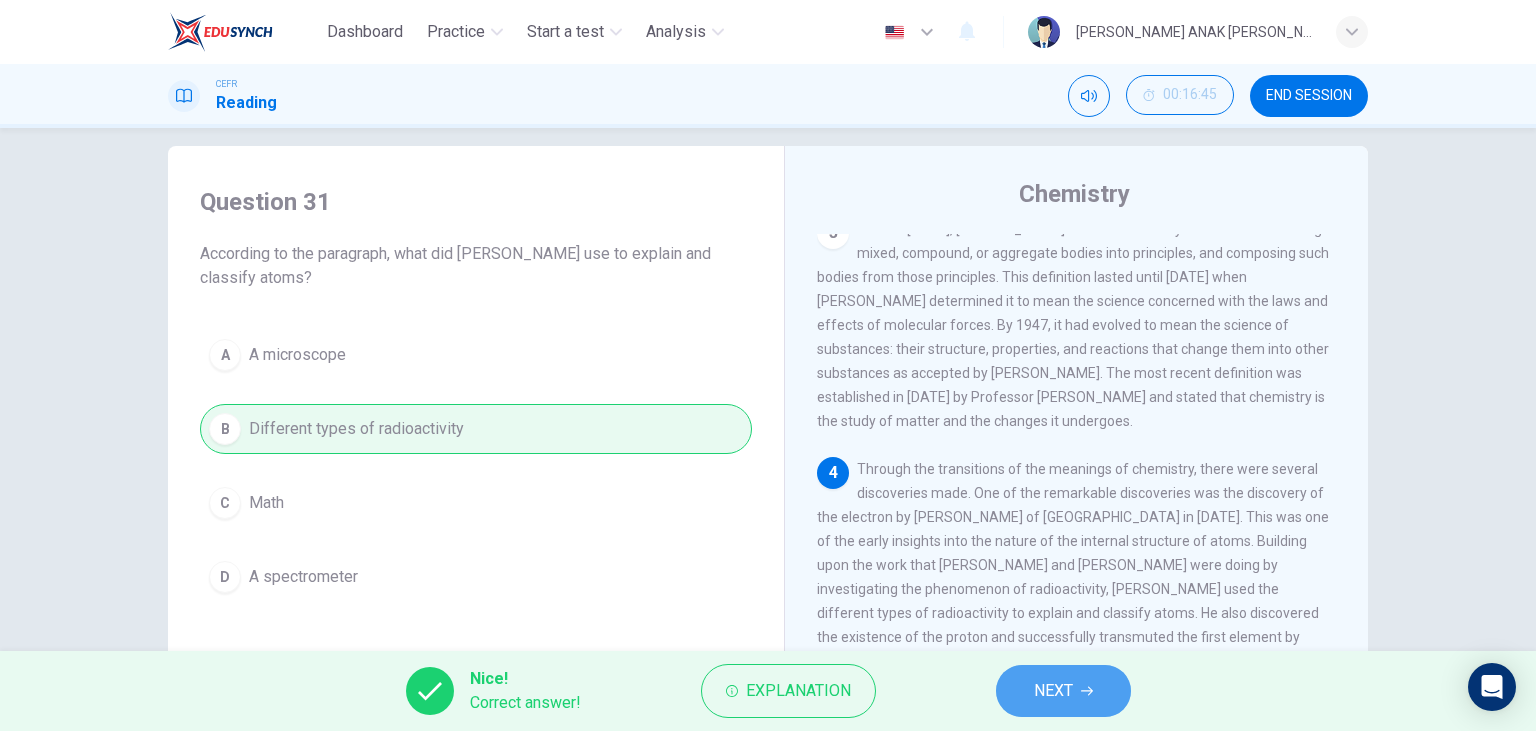 click on "NEXT" at bounding box center (1063, 691) 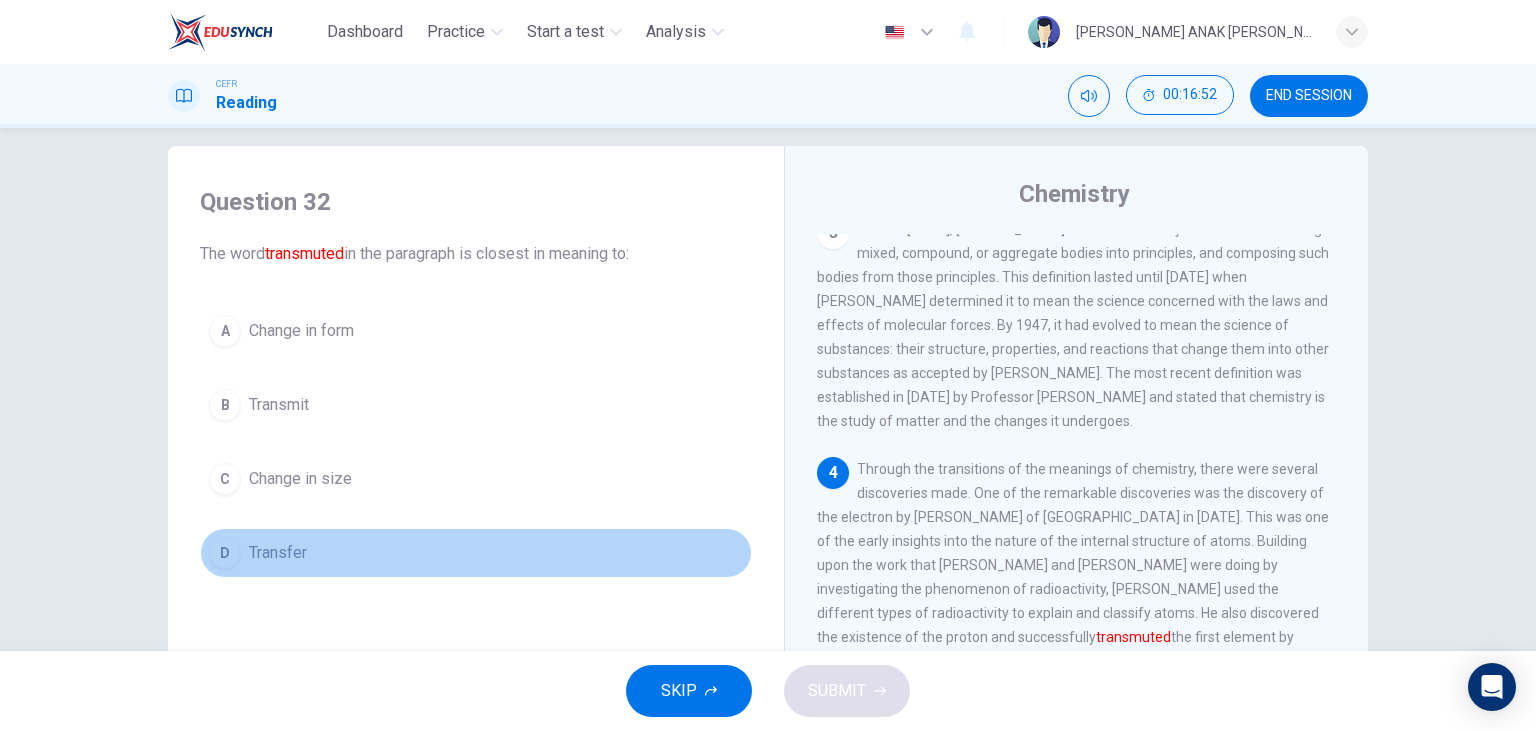 click on "Transfer" at bounding box center [278, 553] 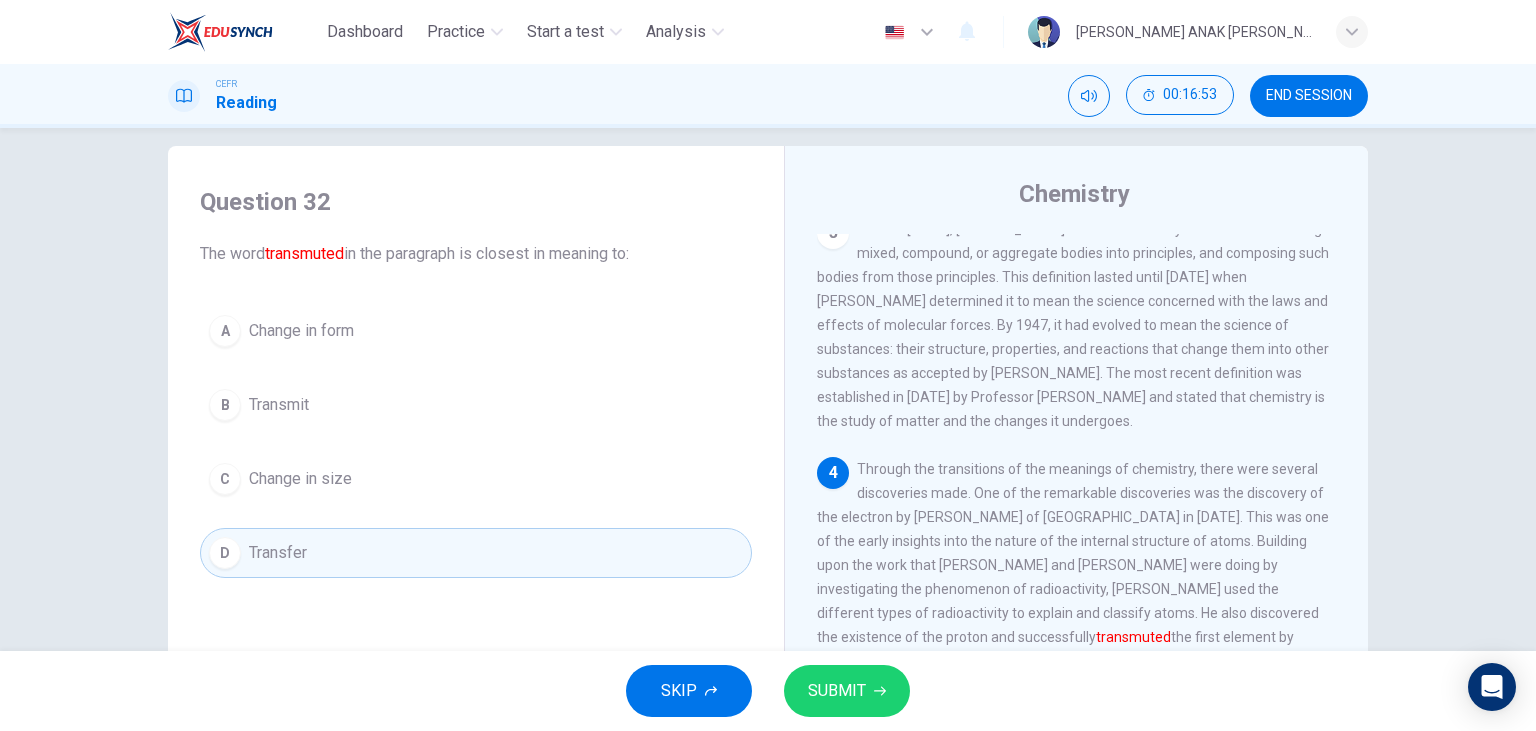 click on "SUBMIT" at bounding box center (847, 691) 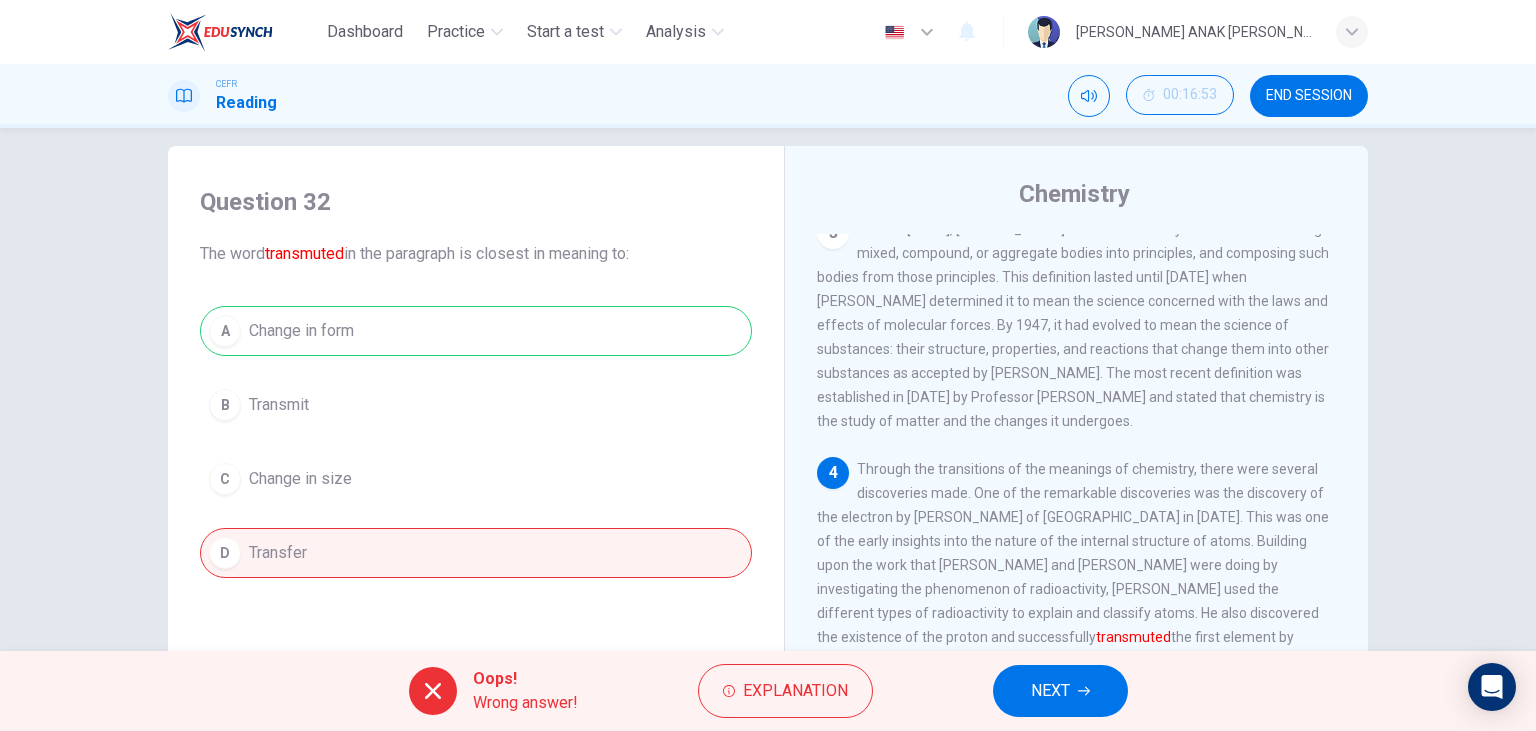 click on "NEXT" at bounding box center [1050, 691] 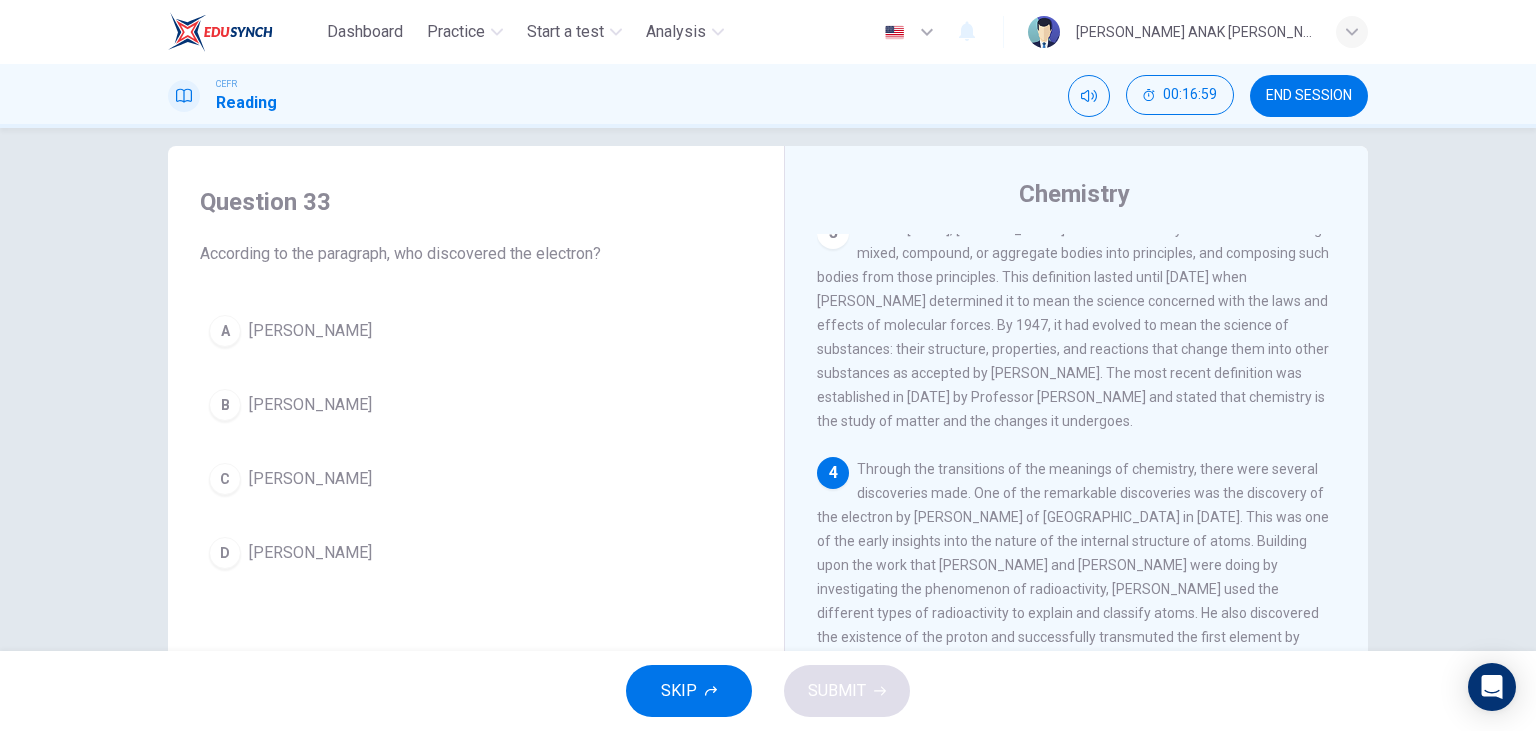 drag, startPoint x: 314, startPoint y: 319, endPoint x: 313, endPoint y: 332, distance: 13.038404 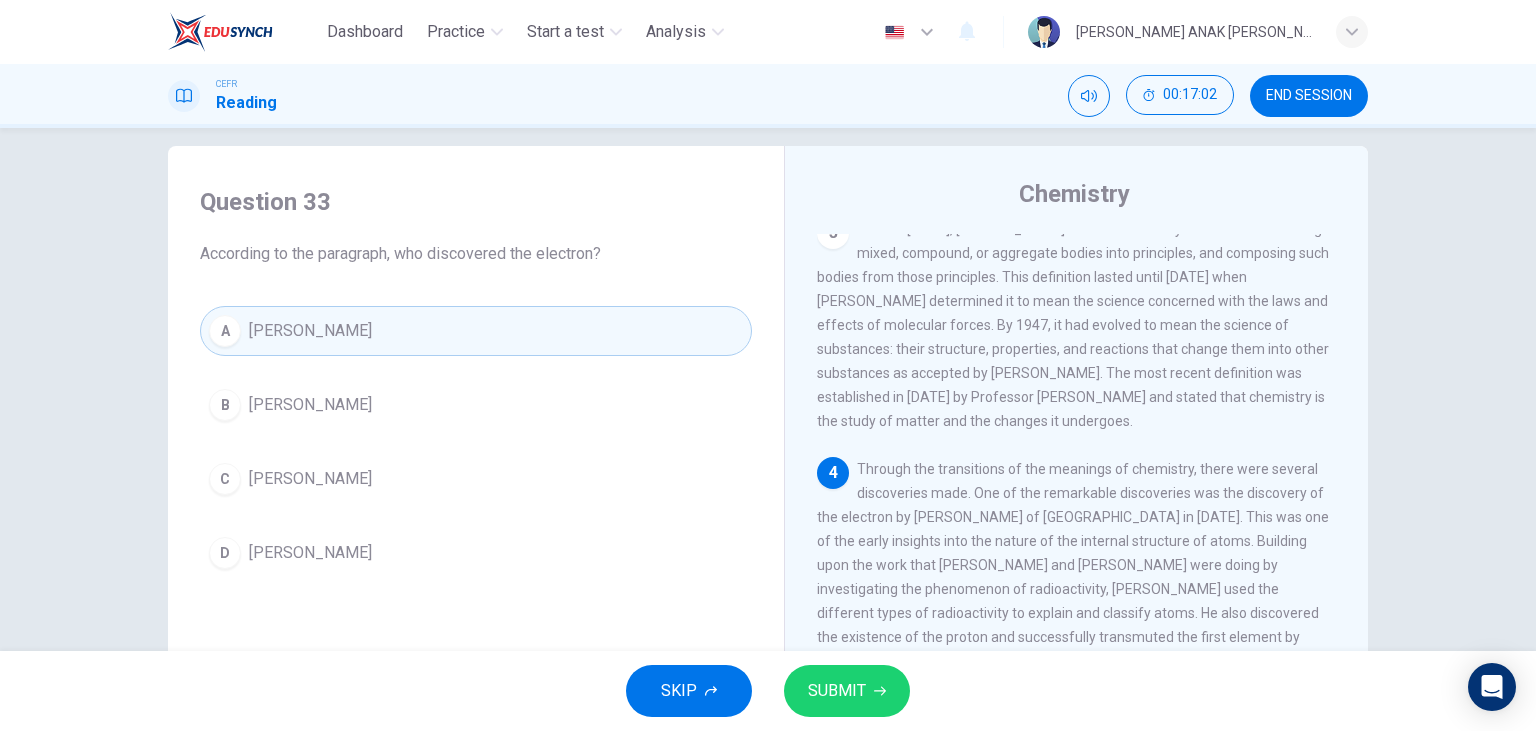 click on "SUBMIT" at bounding box center [847, 691] 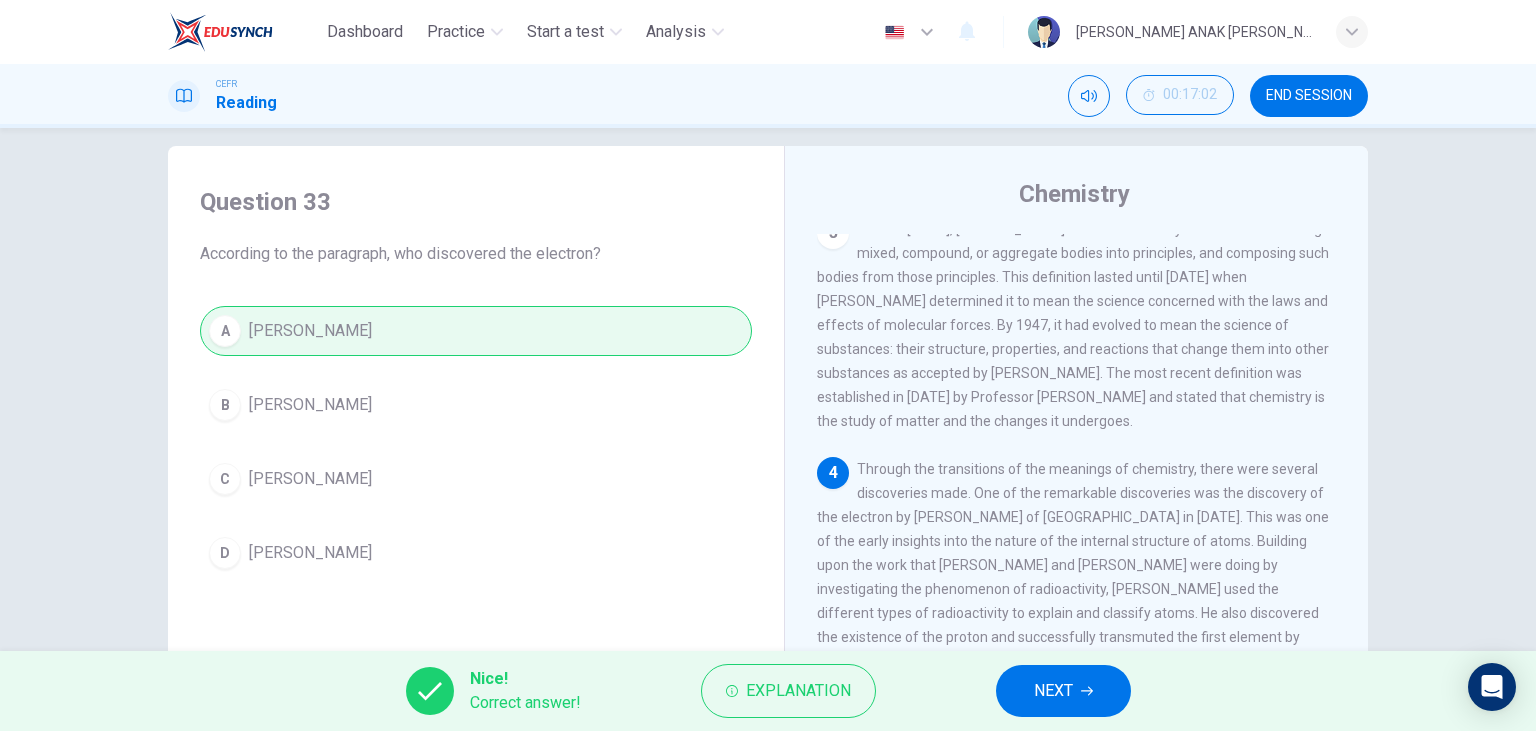 click on "NEXT" at bounding box center (1063, 691) 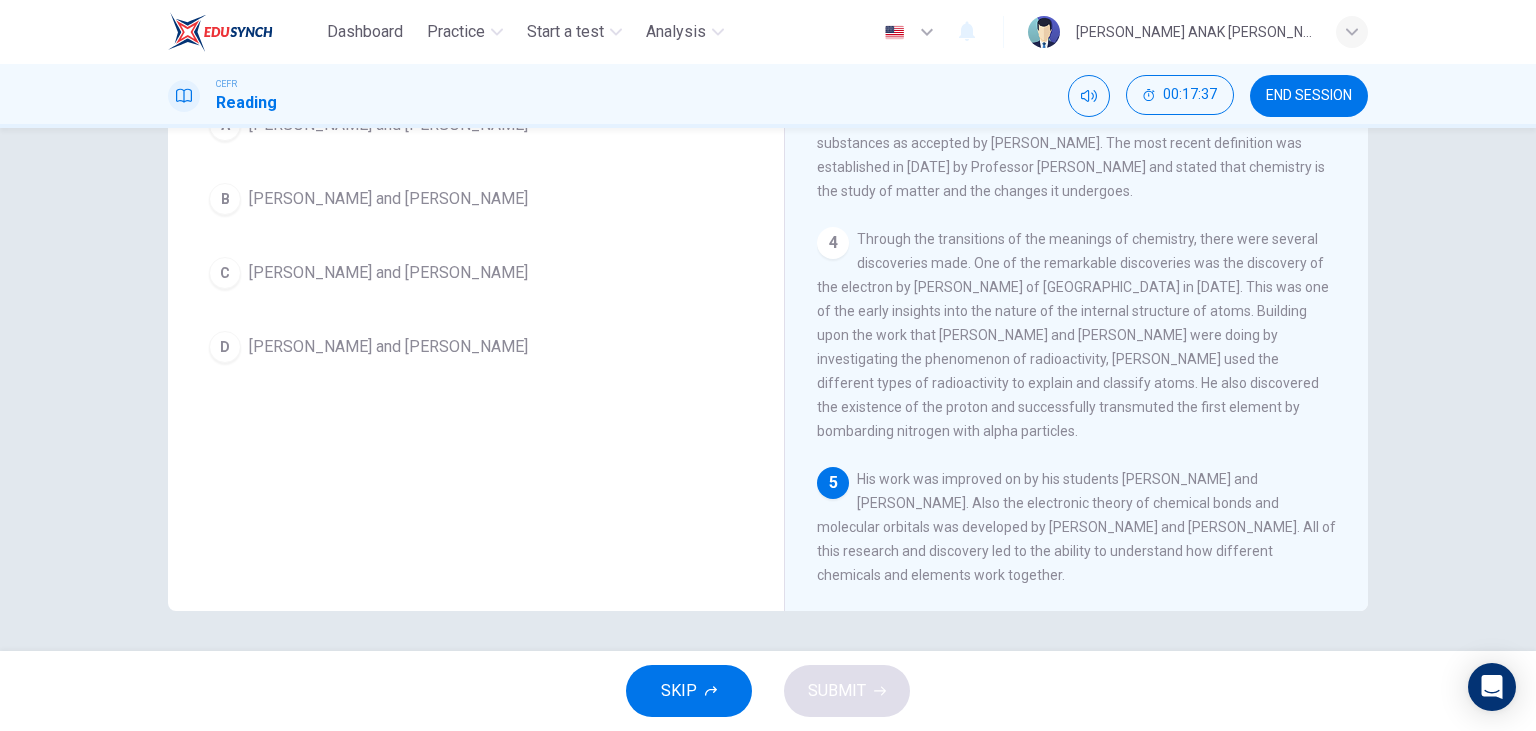 scroll, scrollTop: 137, scrollLeft: 0, axis: vertical 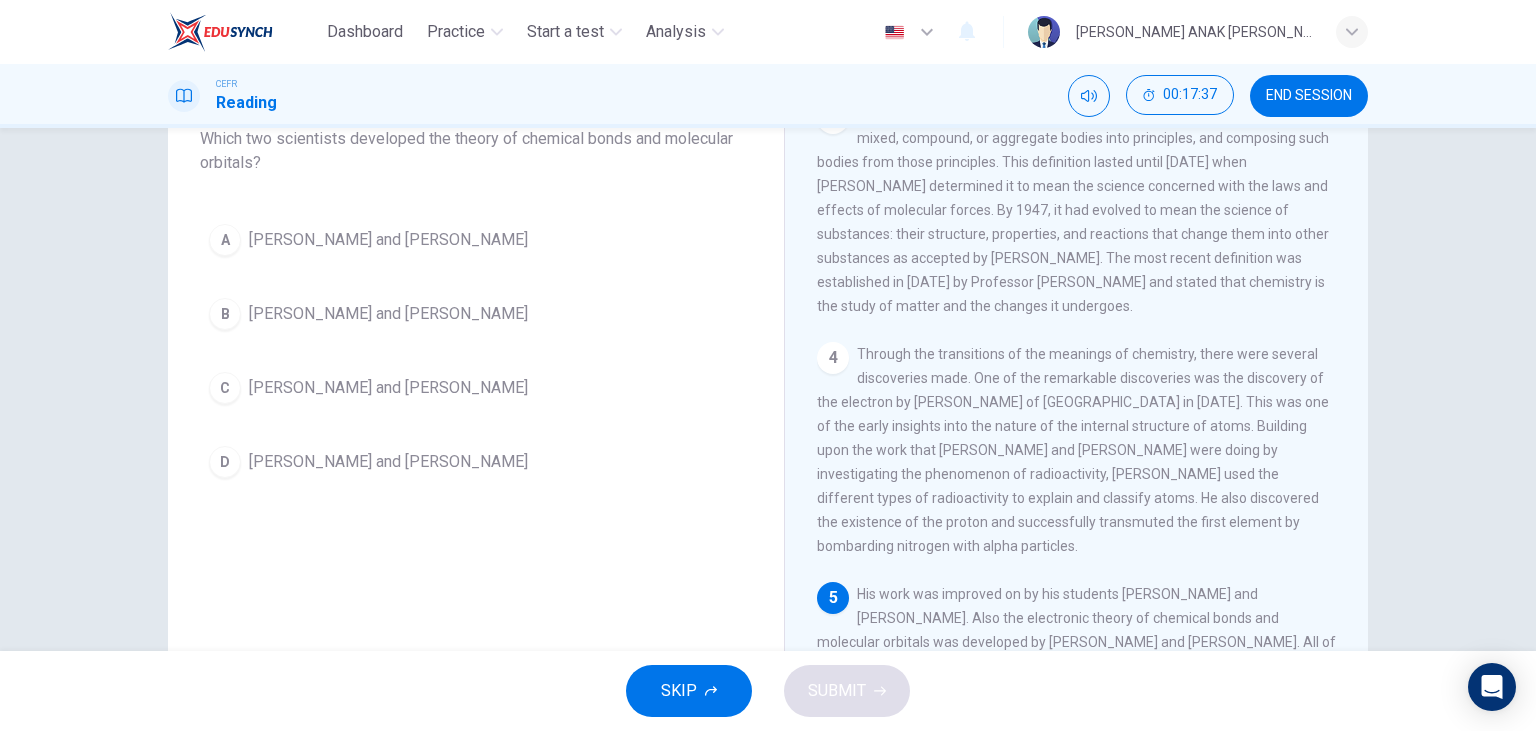 click on "A Linus Pauling and Gilbert Lewis" at bounding box center [476, 240] 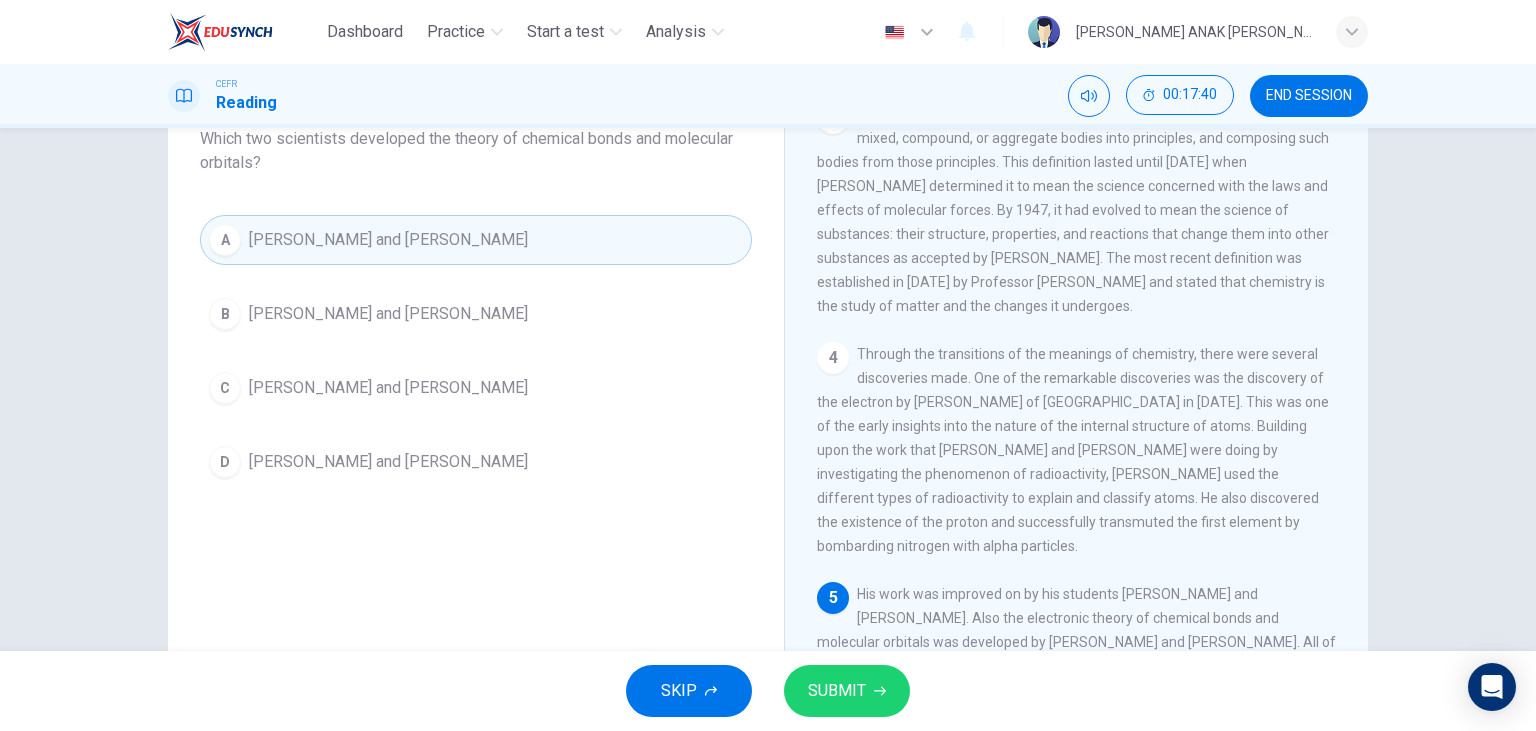 click on "SUBMIT" at bounding box center [847, 691] 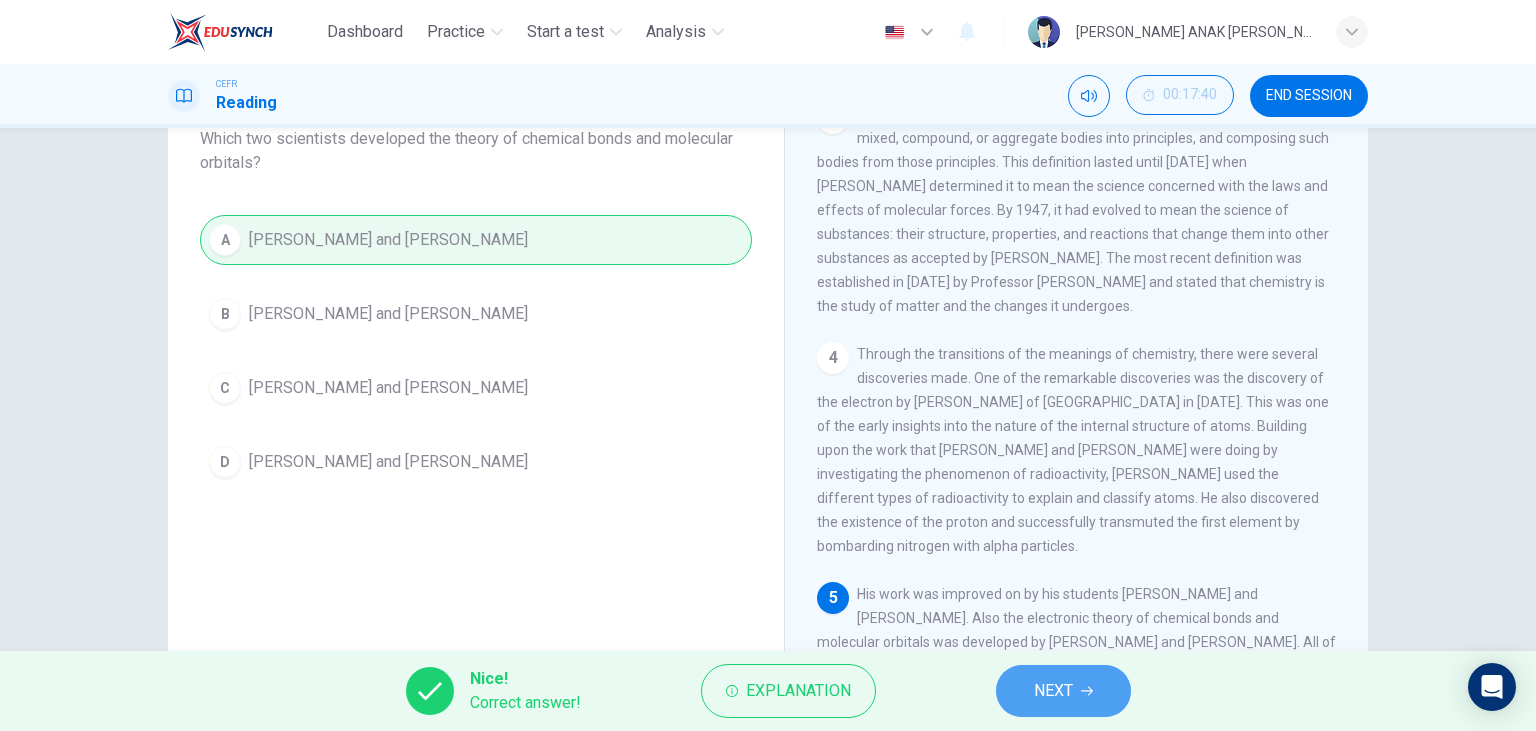 click on "NEXT" at bounding box center [1053, 691] 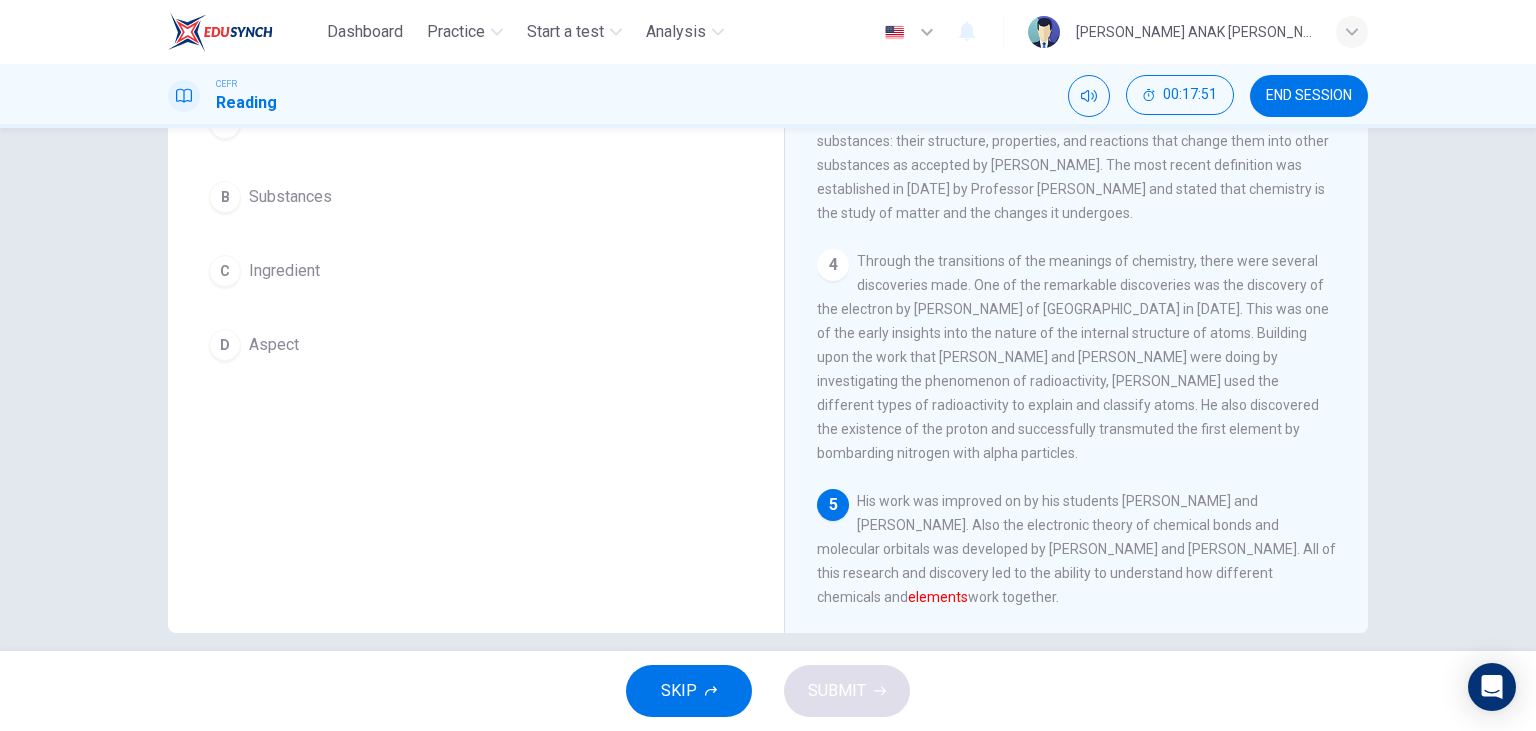scroll, scrollTop: 115, scrollLeft: 0, axis: vertical 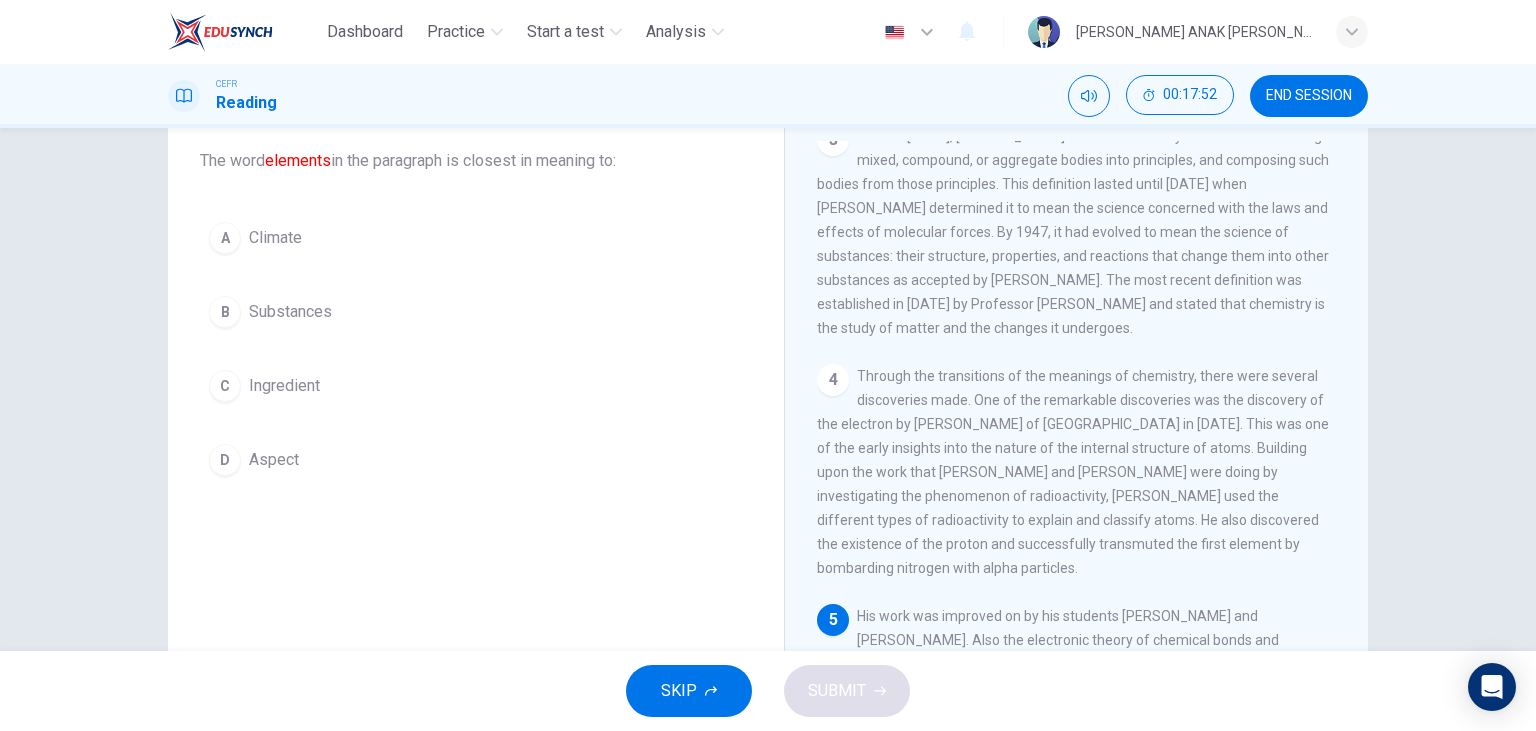 click on "B Substances" at bounding box center [476, 312] 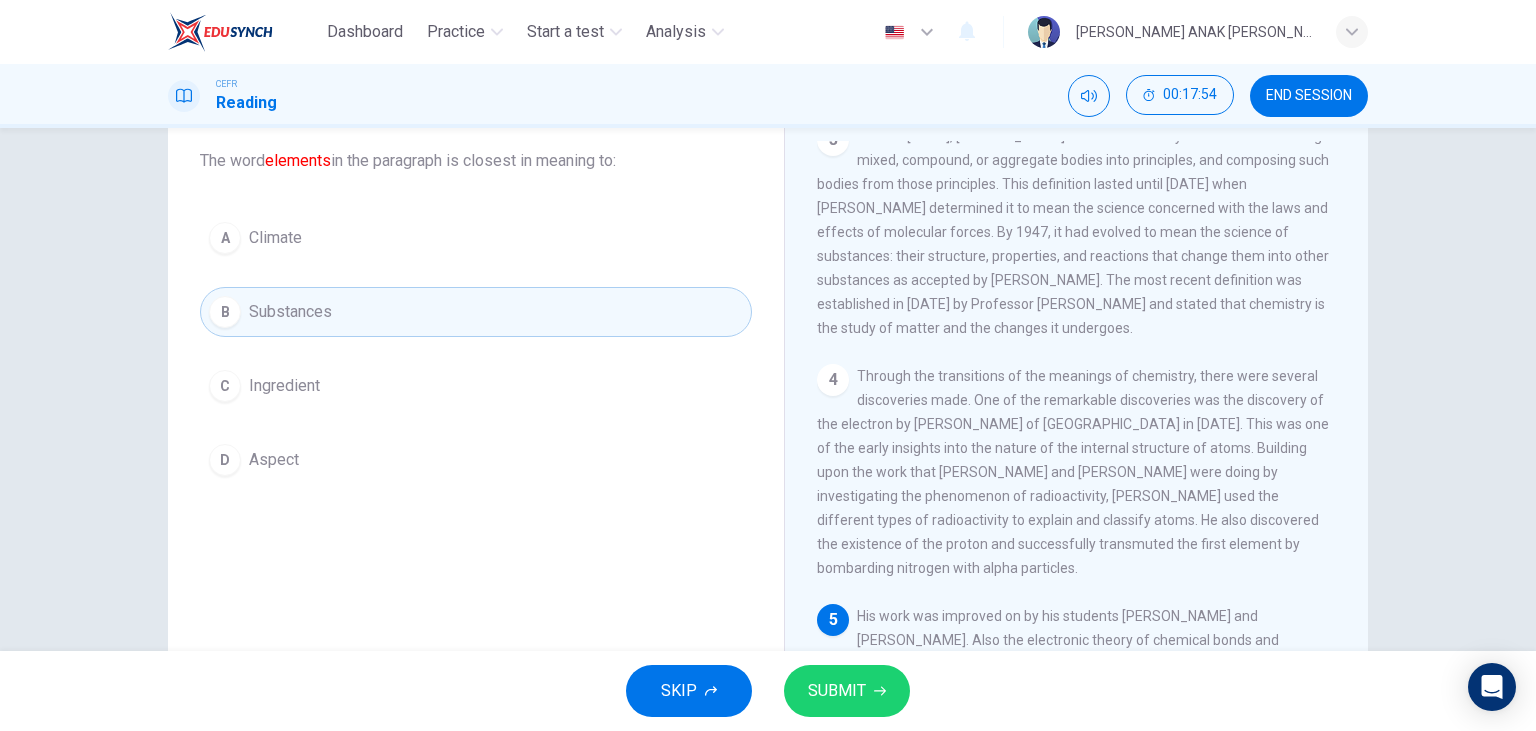 click on "SUBMIT" at bounding box center [837, 691] 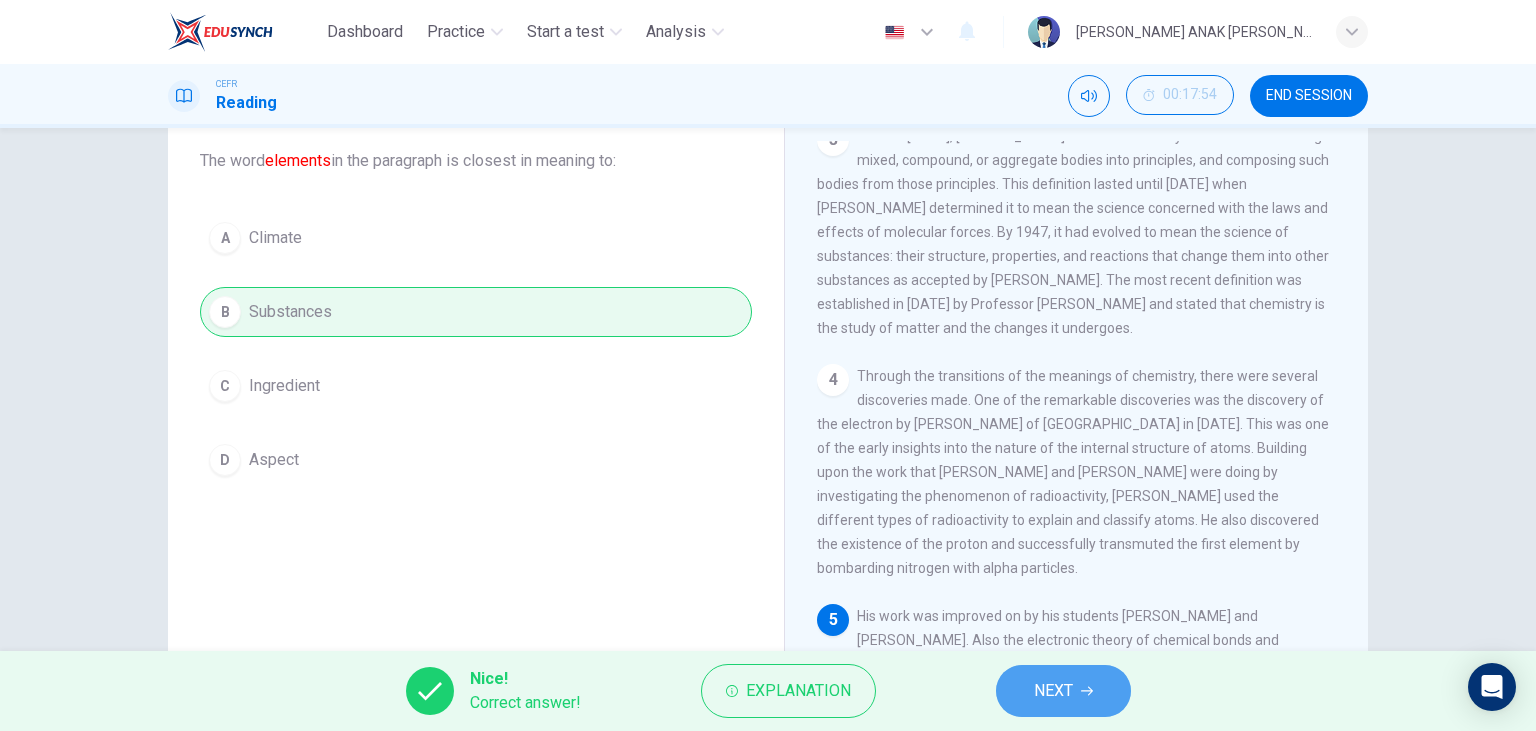 click on "NEXT" at bounding box center [1063, 691] 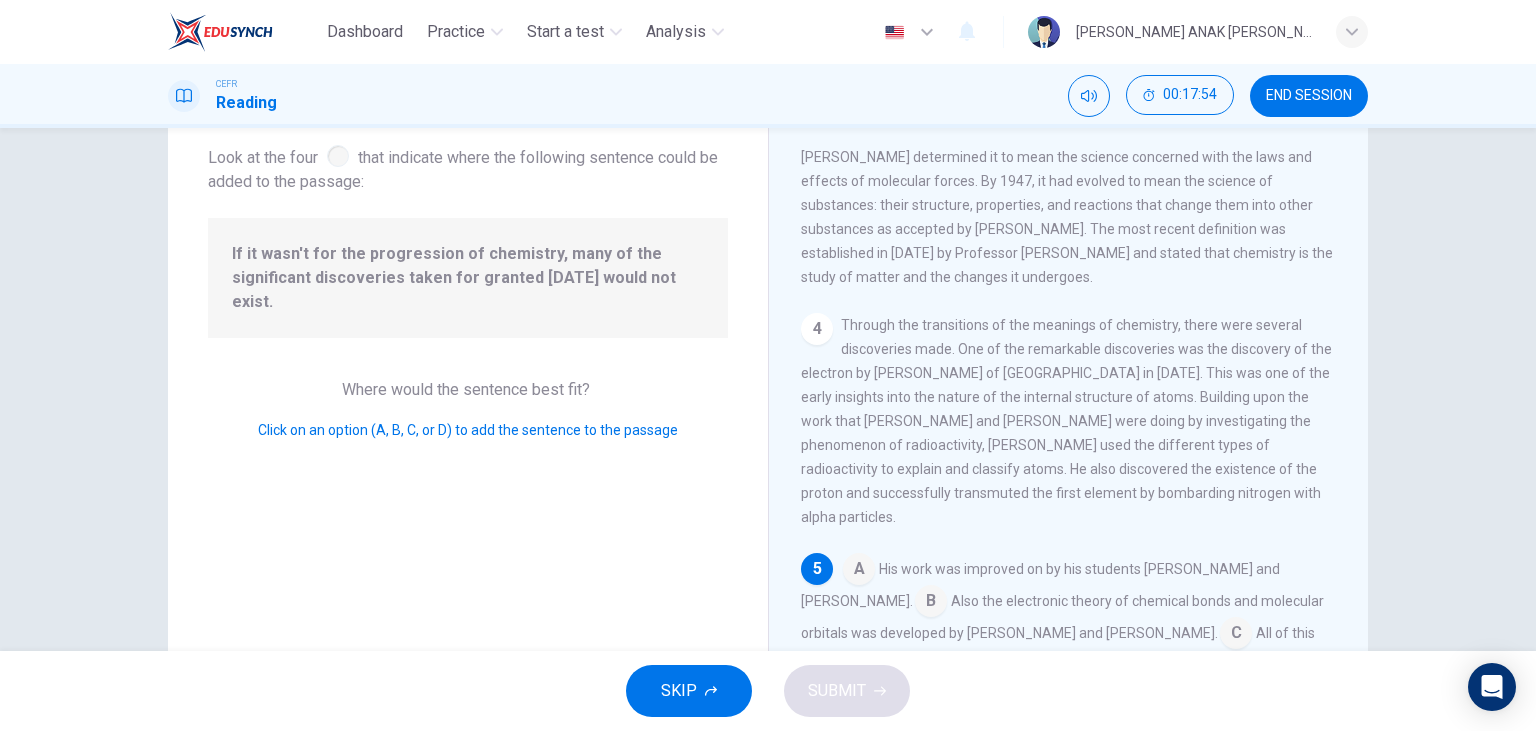 scroll, scrollTop: 405, scrollLeft: 0, axis: vertical 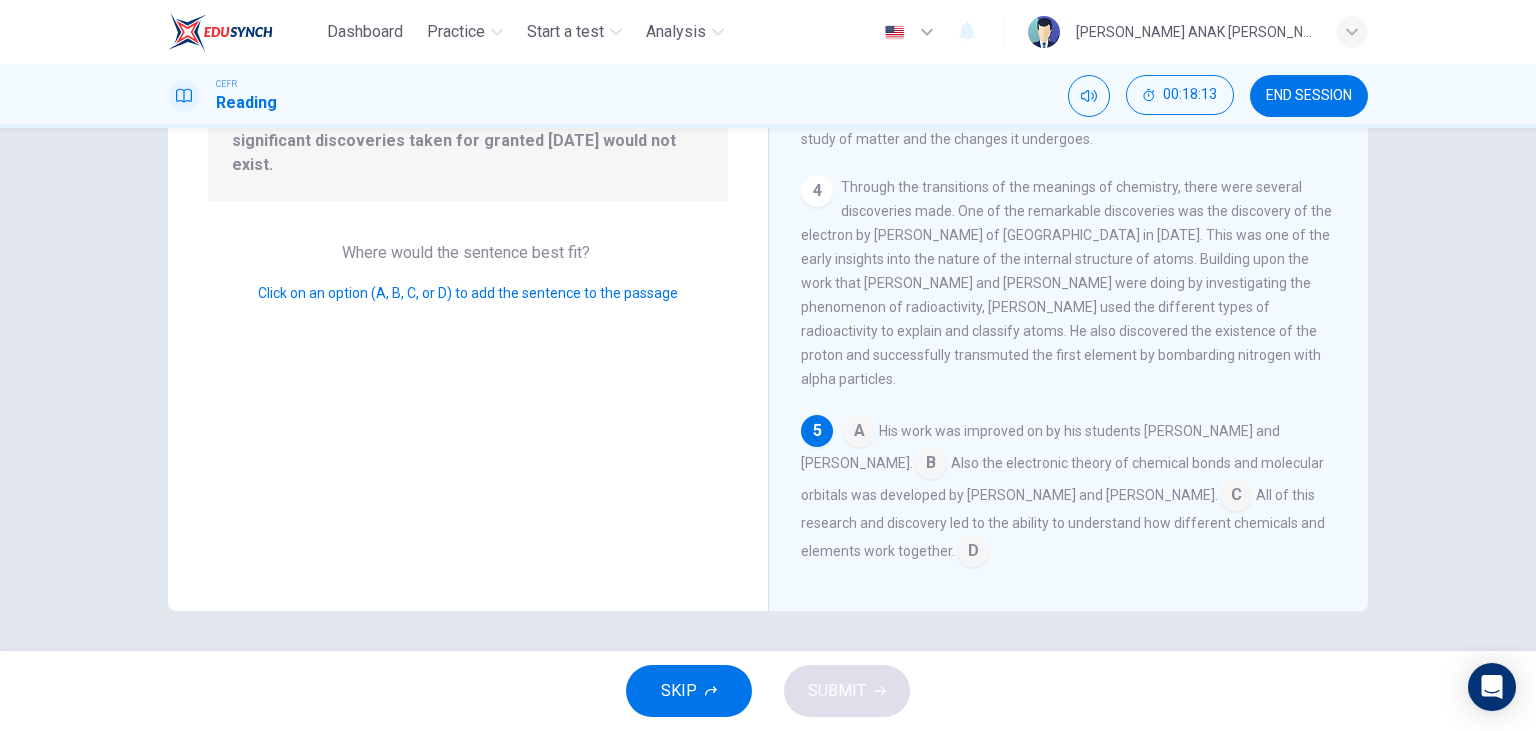 click at bounding box center (973, 553) 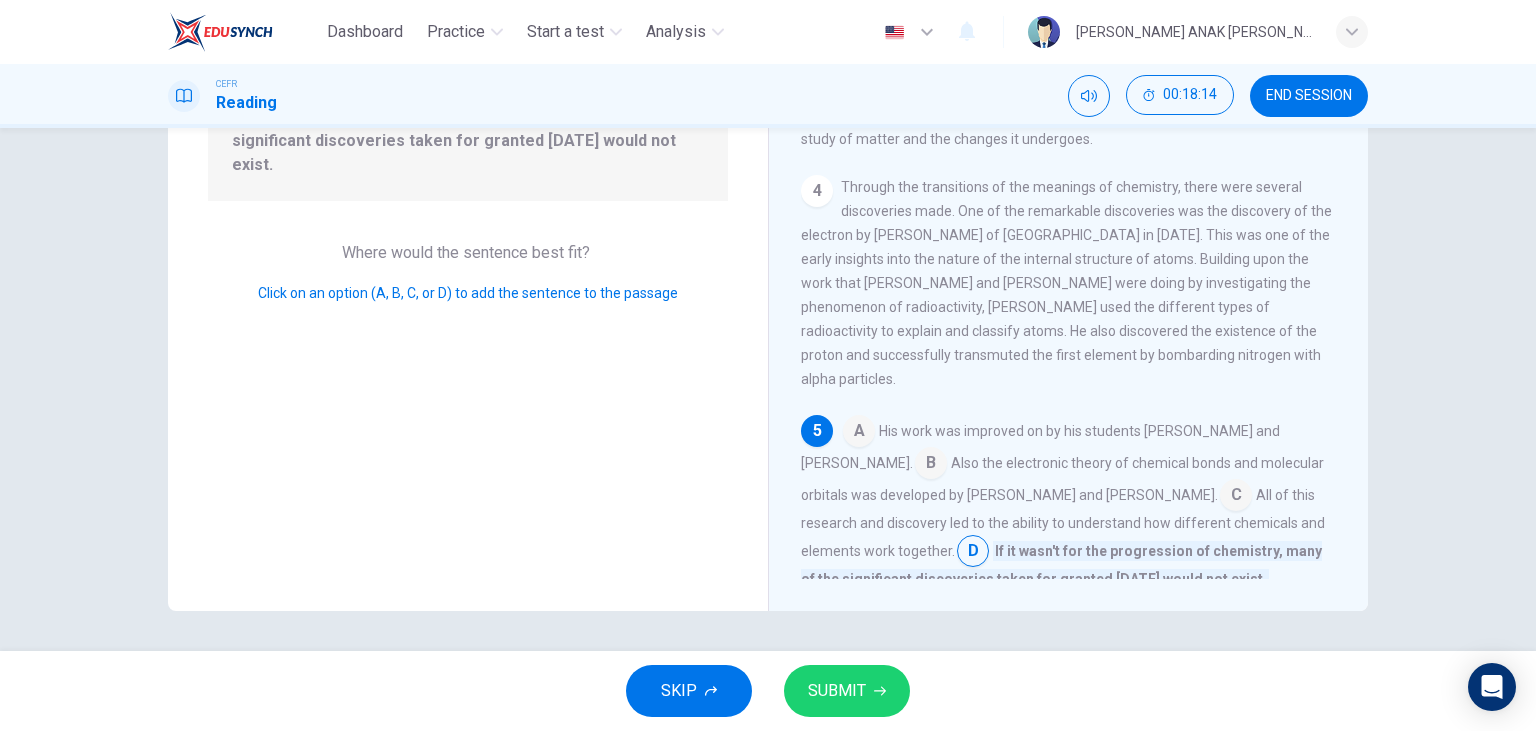 click on "SUBMIT" at bounding box center [837, 691] 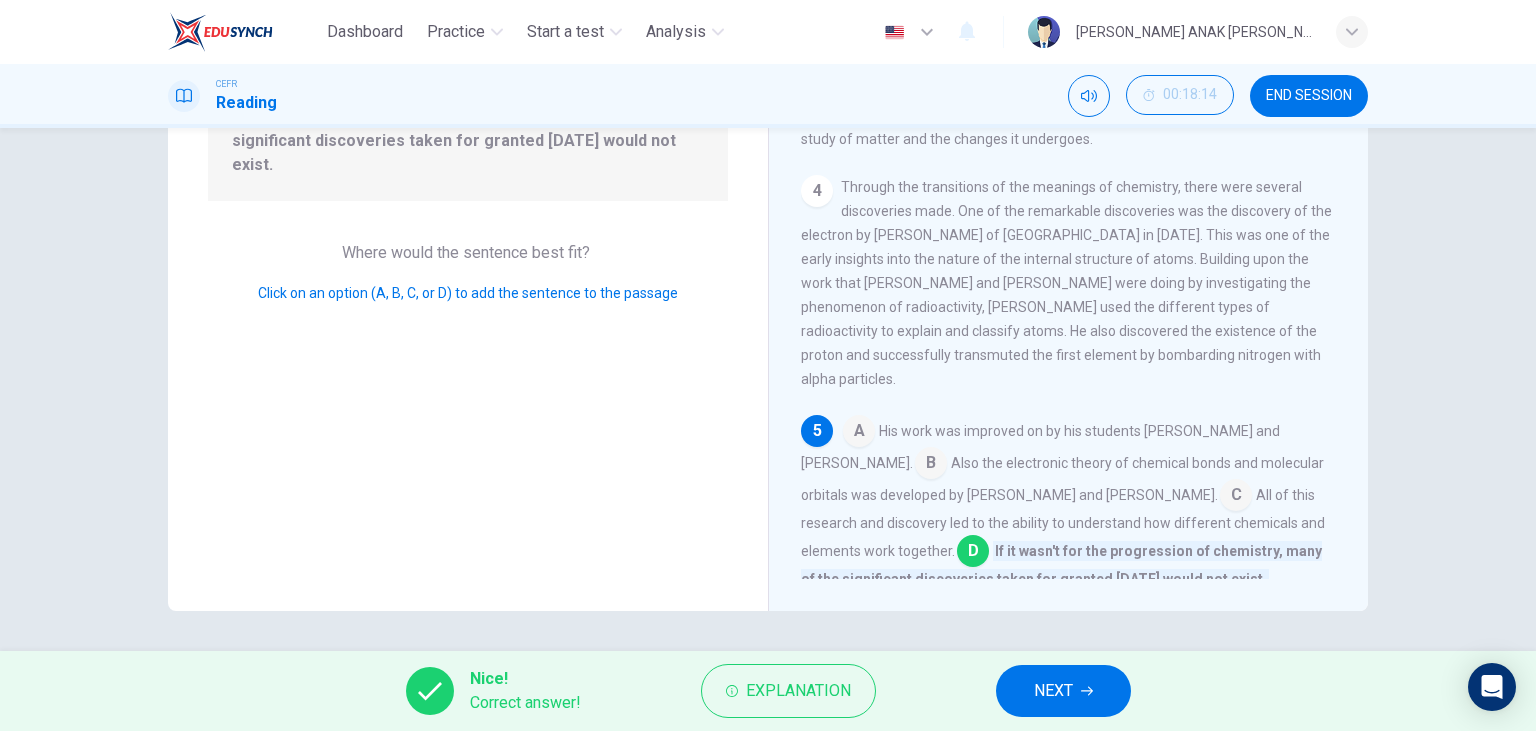 click on "NEXT" at bounding box center (1053, 691) 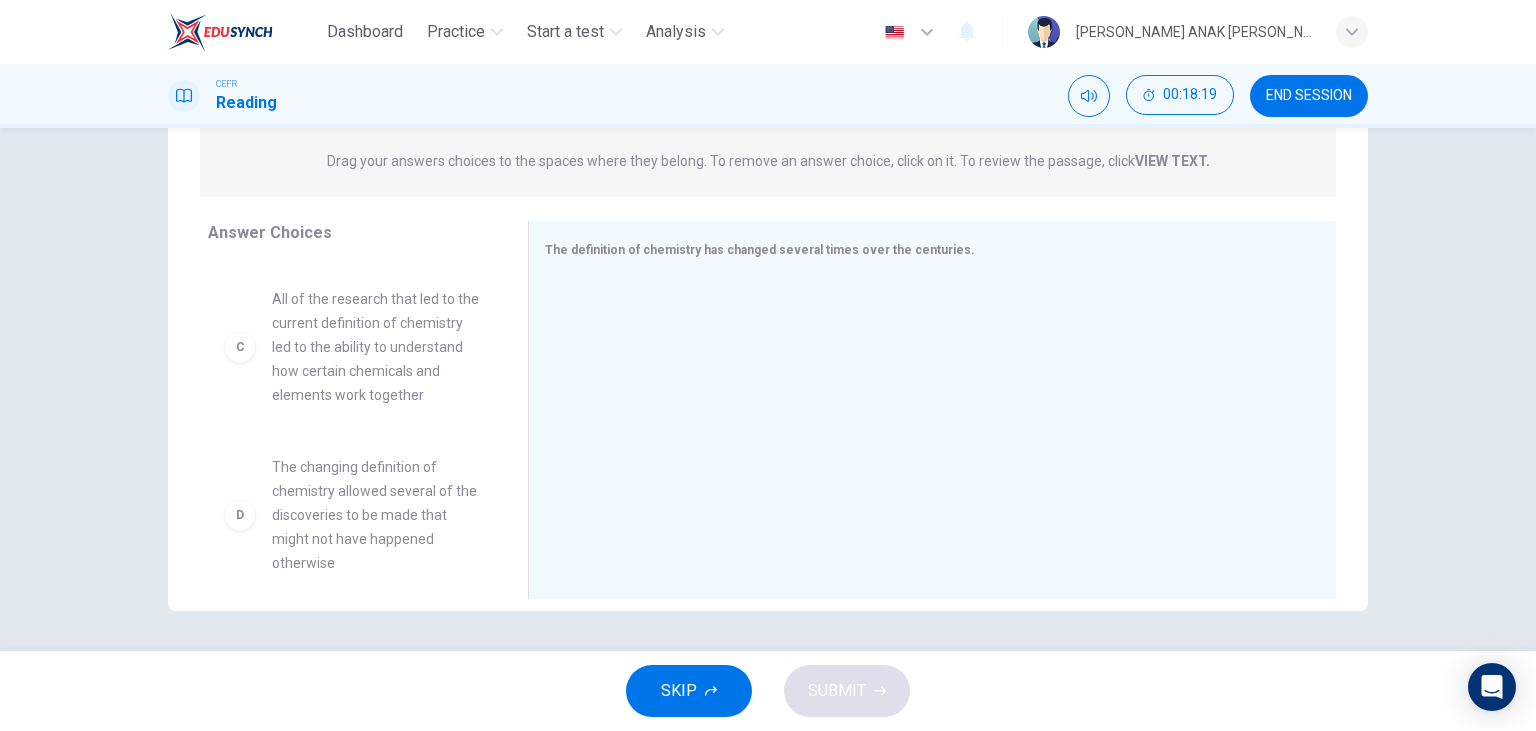 scroll, scrollTop: 0, scrollLeft: 0, axis: both 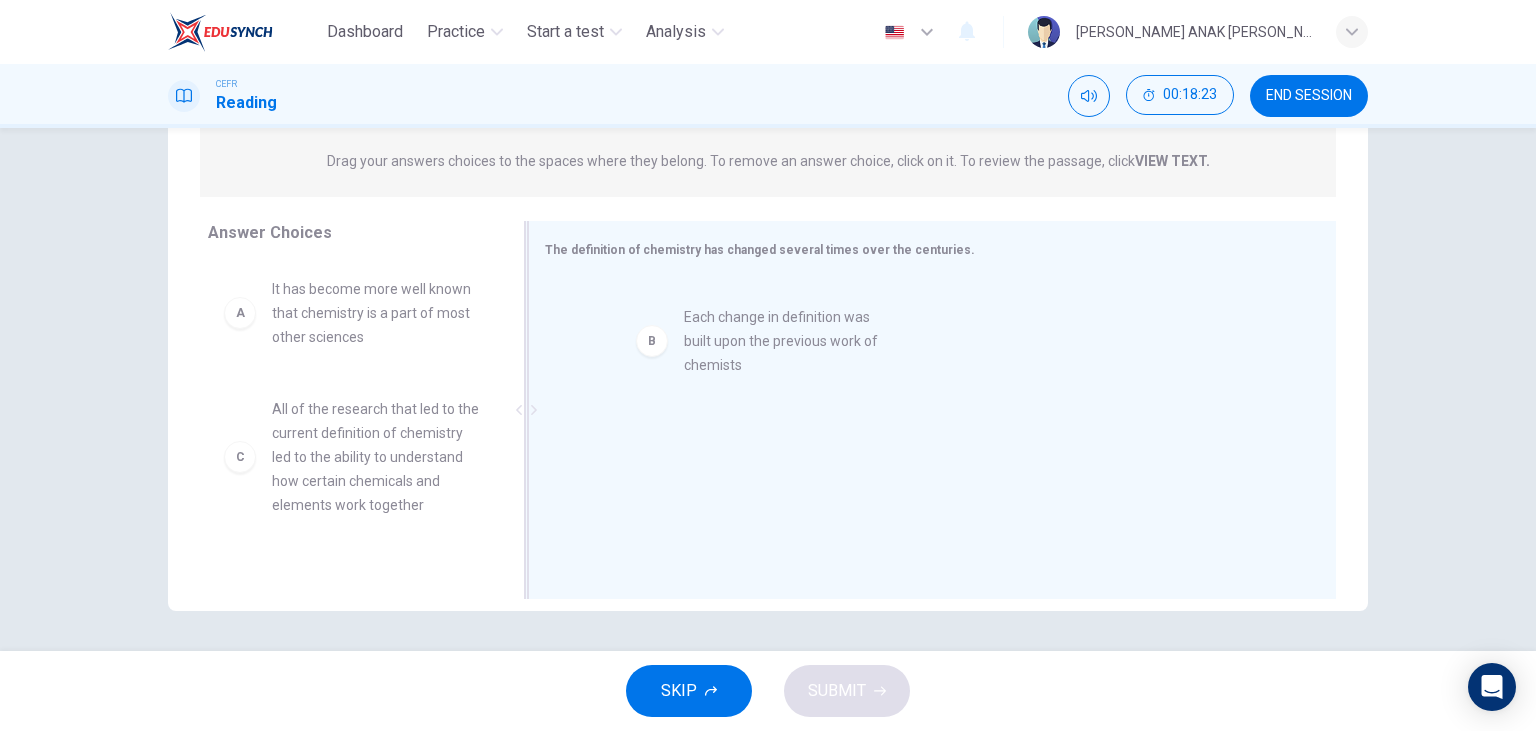 drag, startPoint x: 402, startPoint y: 434, endPoint x: 822, endPoint y: 342, distance: 429.95813 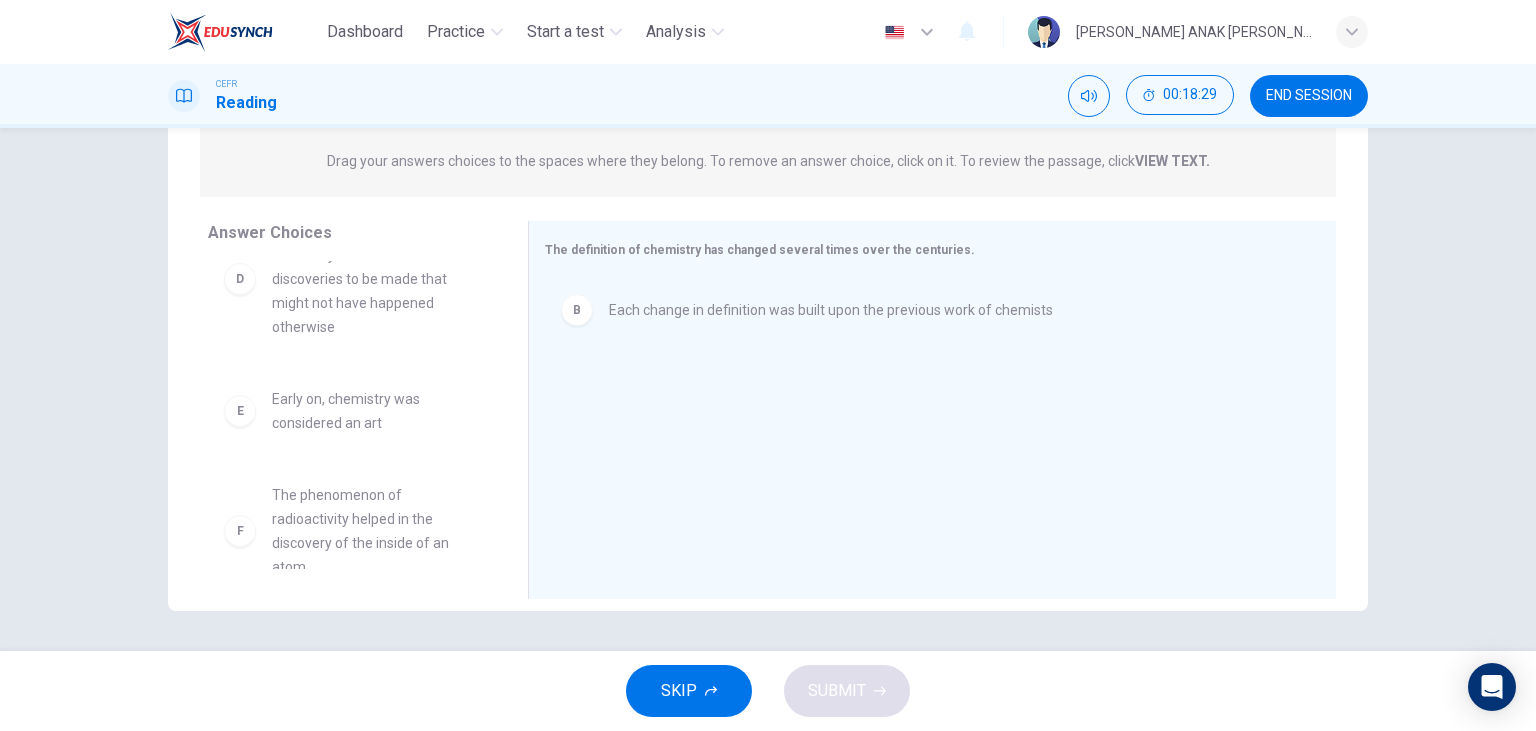scroll, scrollTop: 230, scrollLeft: 0, axis: vertical 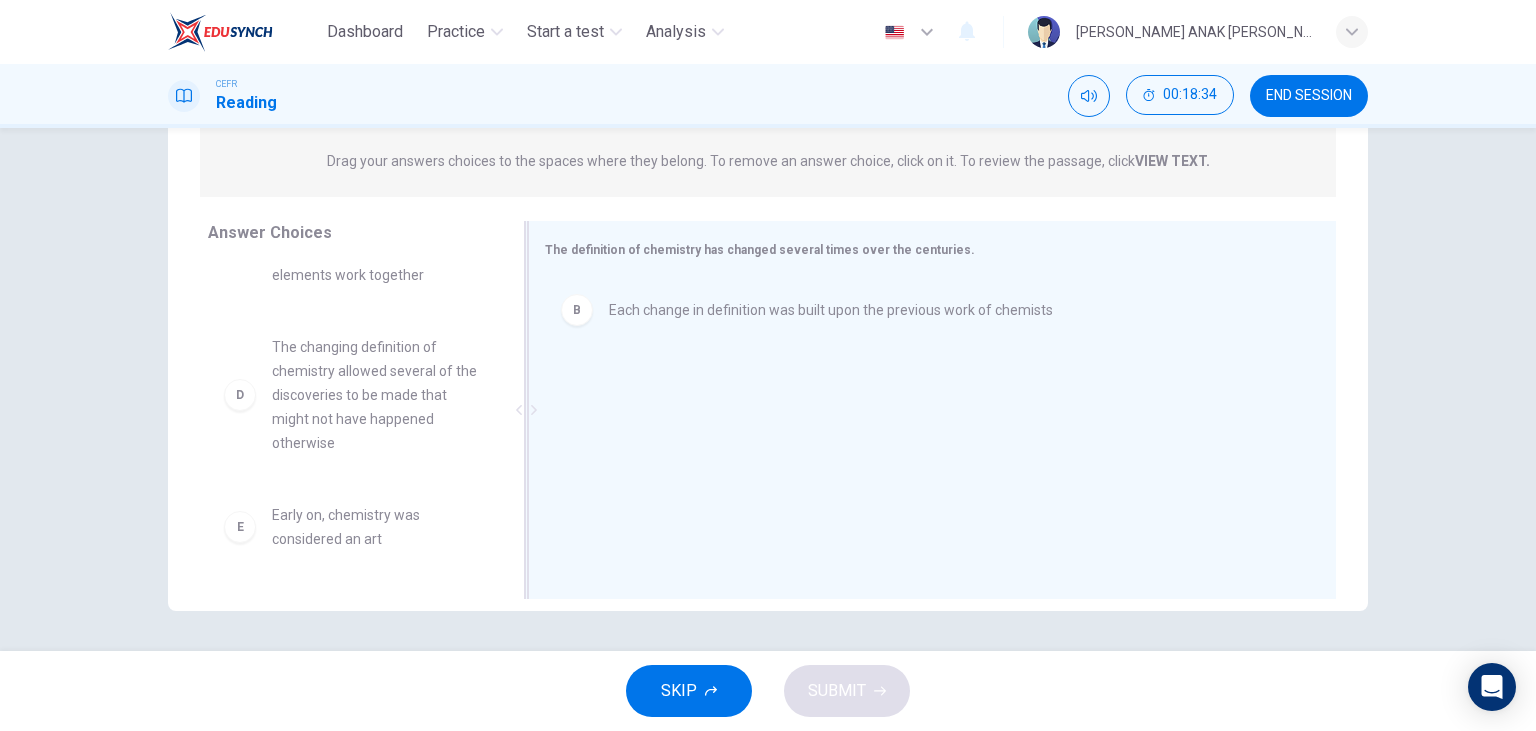 click on "Each change in definition was built upon the previous work of chemists" at bounding box center [831, 310] 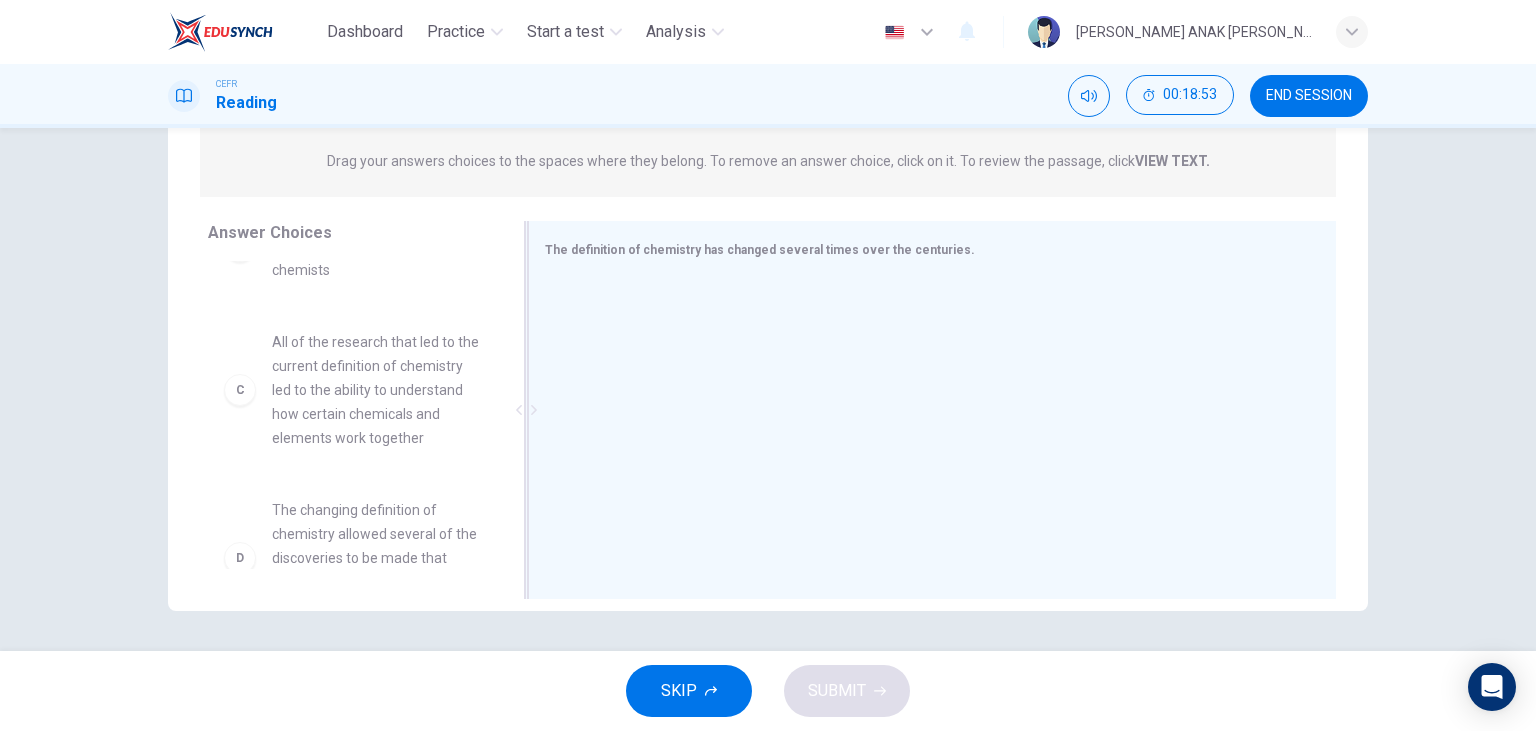 scroll, scrollTop: 0, scrollLeft: 0, axis: both 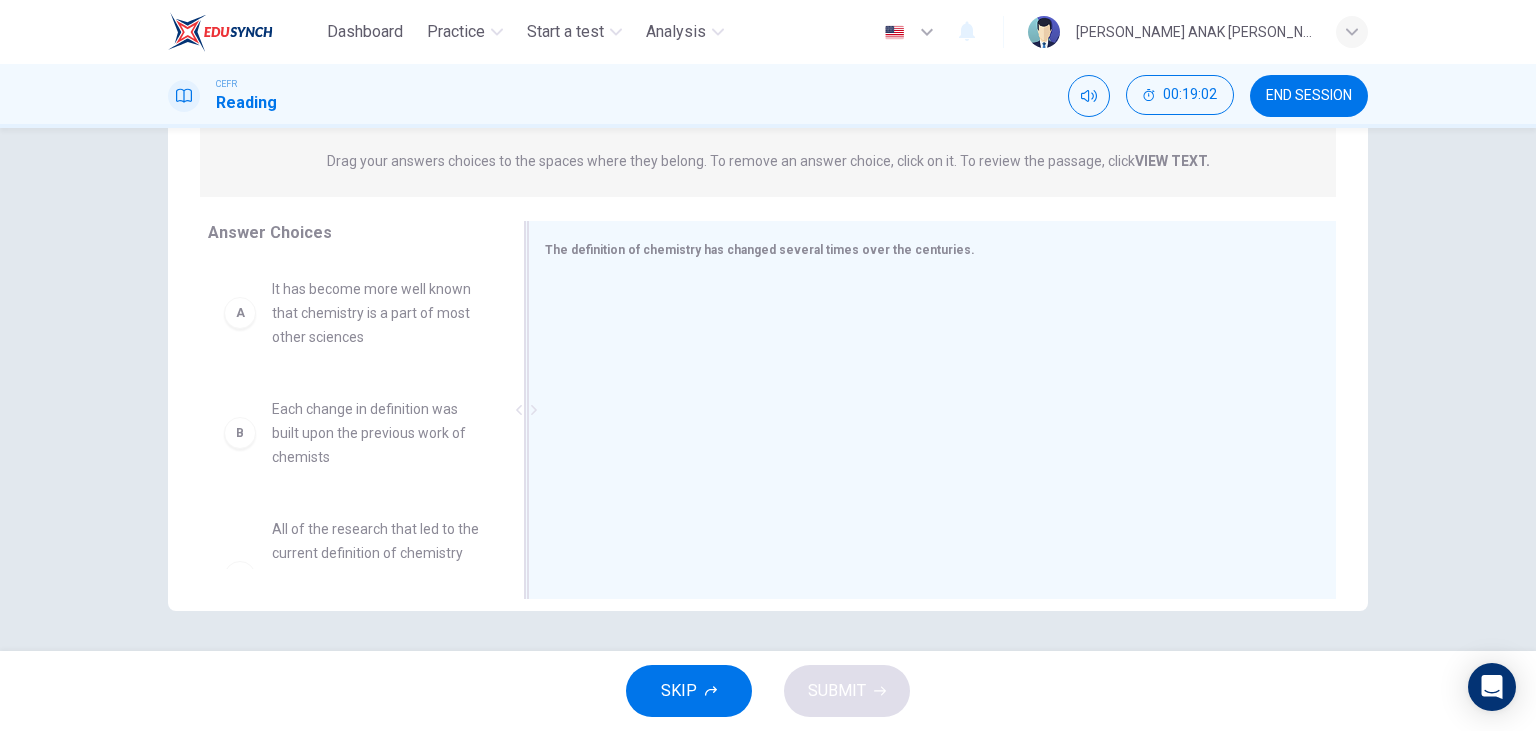 click on "It has become more well known that chemistry is a part of most other sciences" at bounding box center [376, 313] 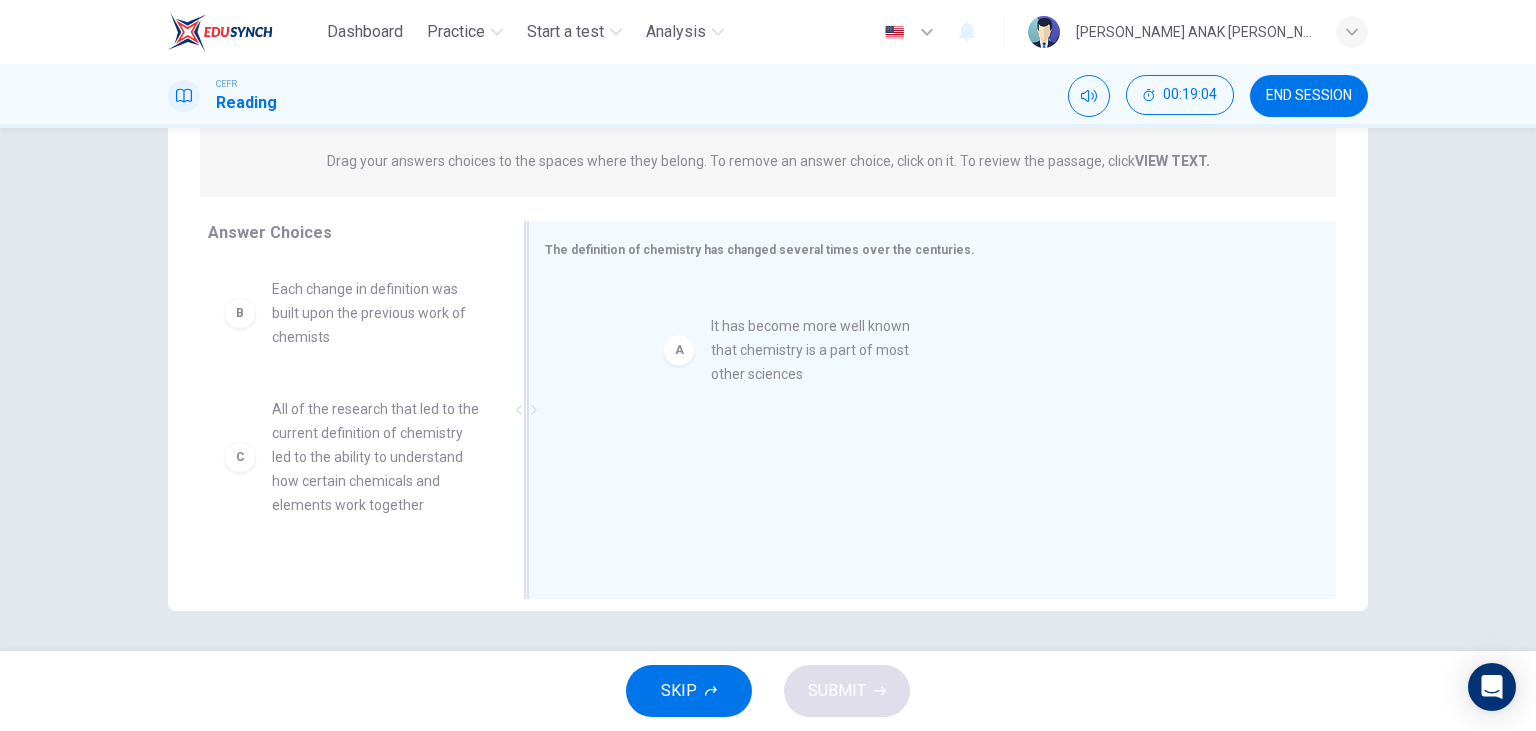 drag, startPoint x: 363, startPoint y: 313, endPoint x: 813, endPoint y: 352, distance: 451.68683 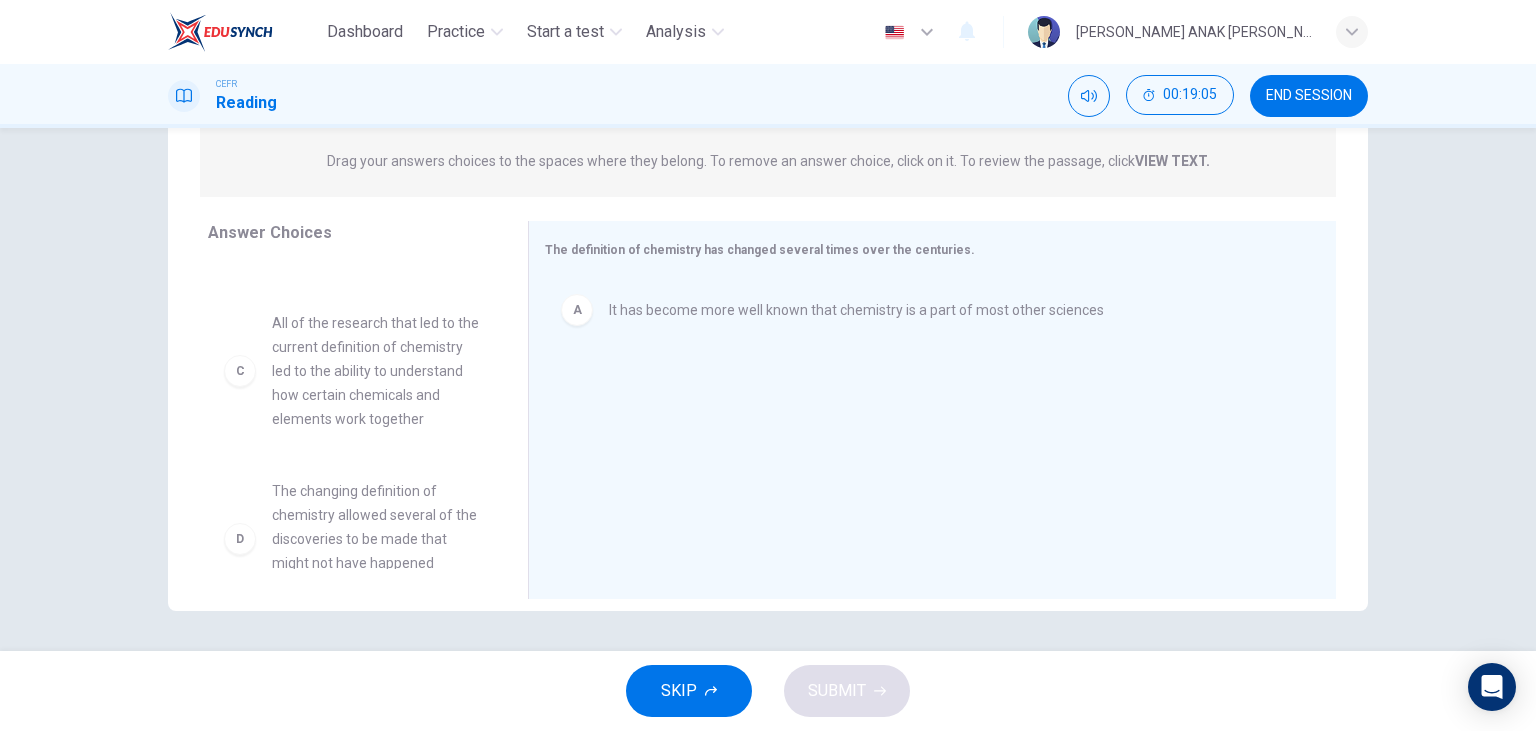 scroll, scrollTop: 348, scrollLeft: 0, axis: vertical 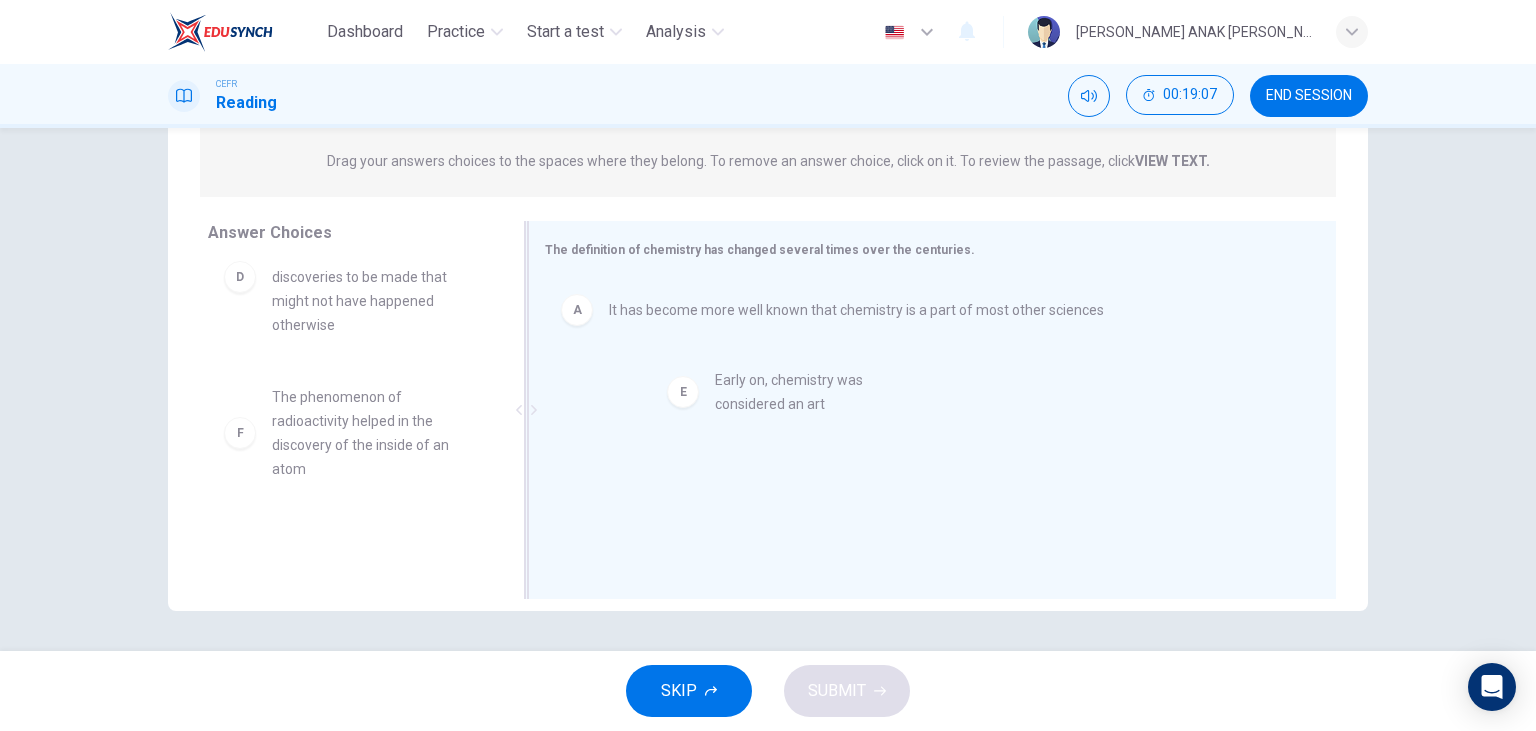 drag, startPoint x: 372, startPoint y: 415, endPoint x: 820, endPoint y: 395, distance: 448.4462 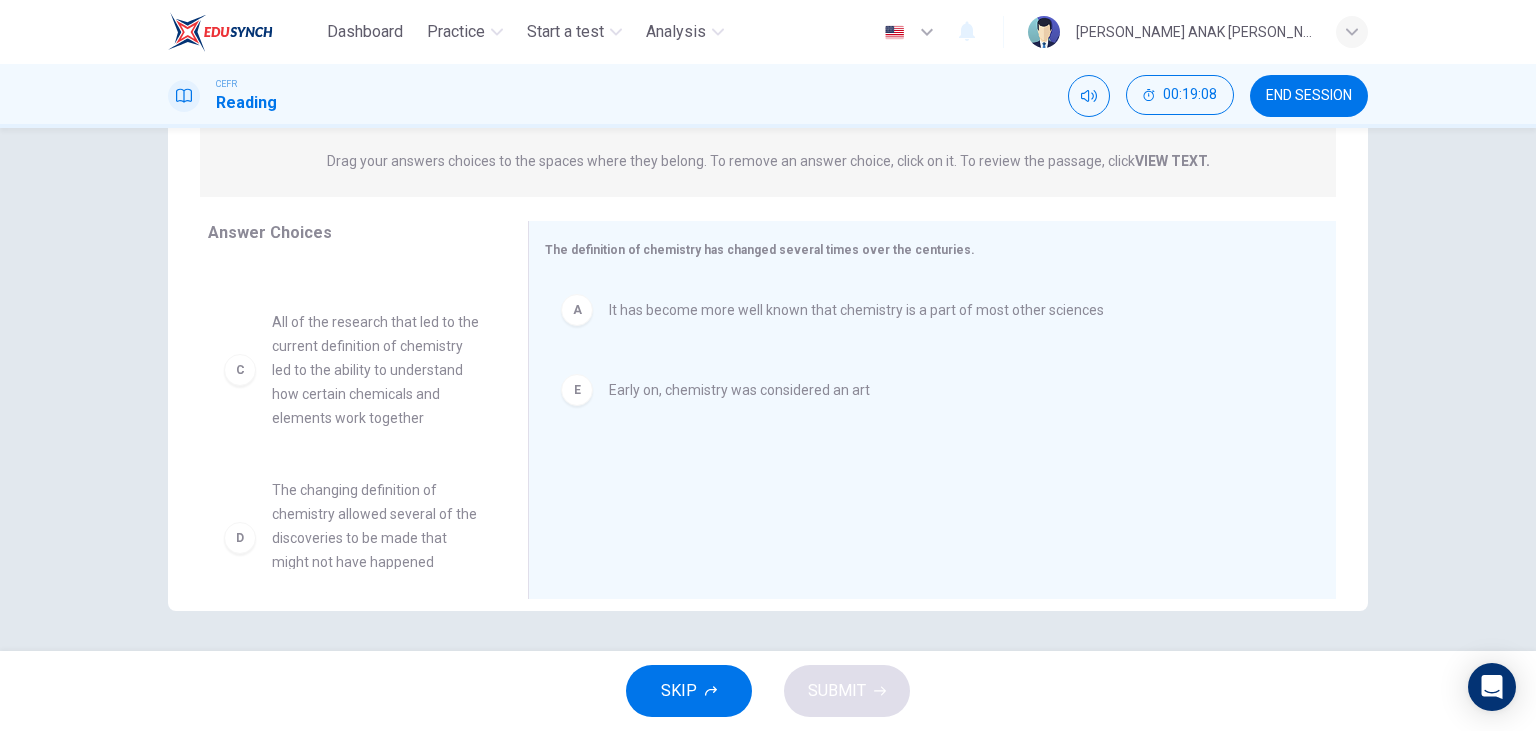 scroll, scrollTop: 0, scrollLeft: 0, axis: both 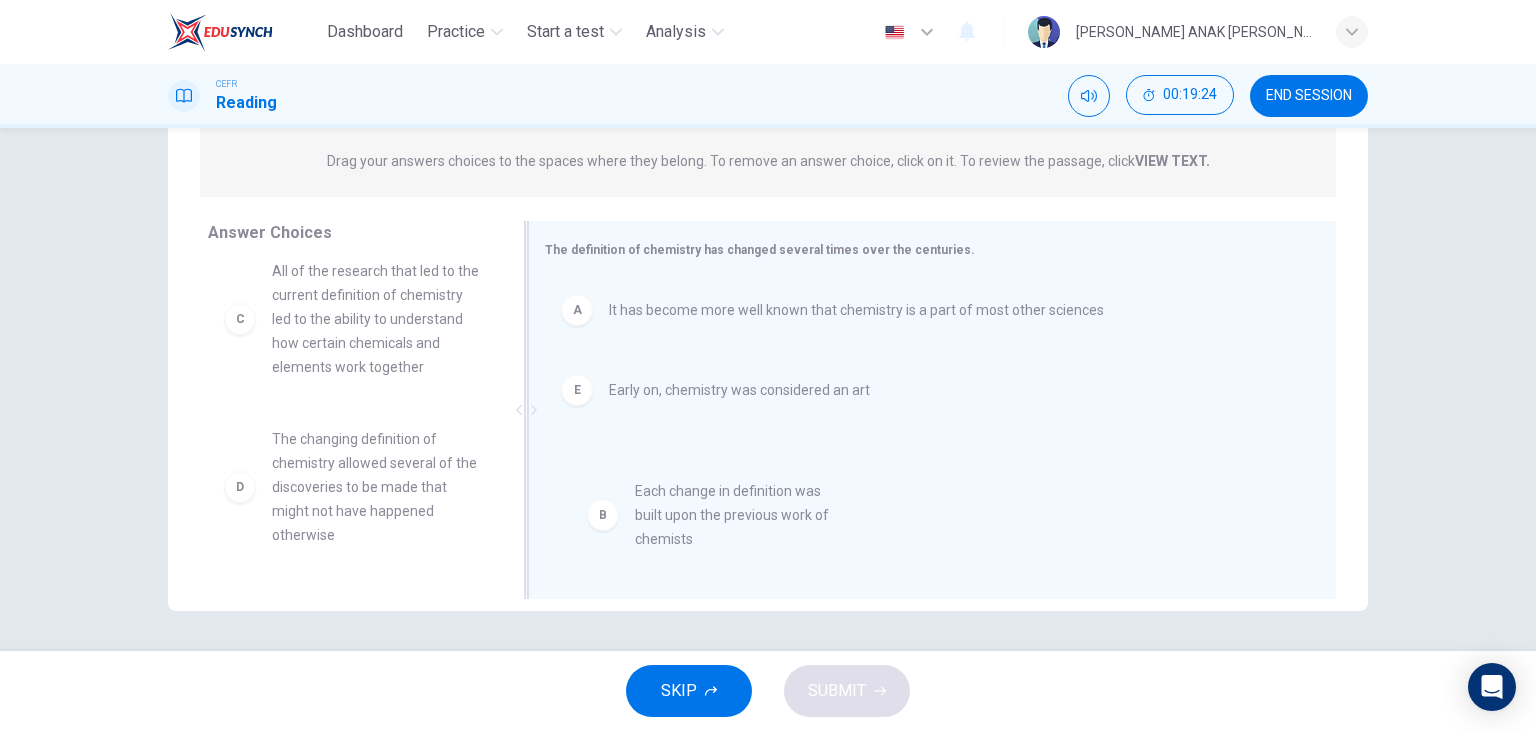 drag, startPoint x: 378, startPoint y: 286, endPoint x: 758, endPoint y: 514, distance: 443.15234 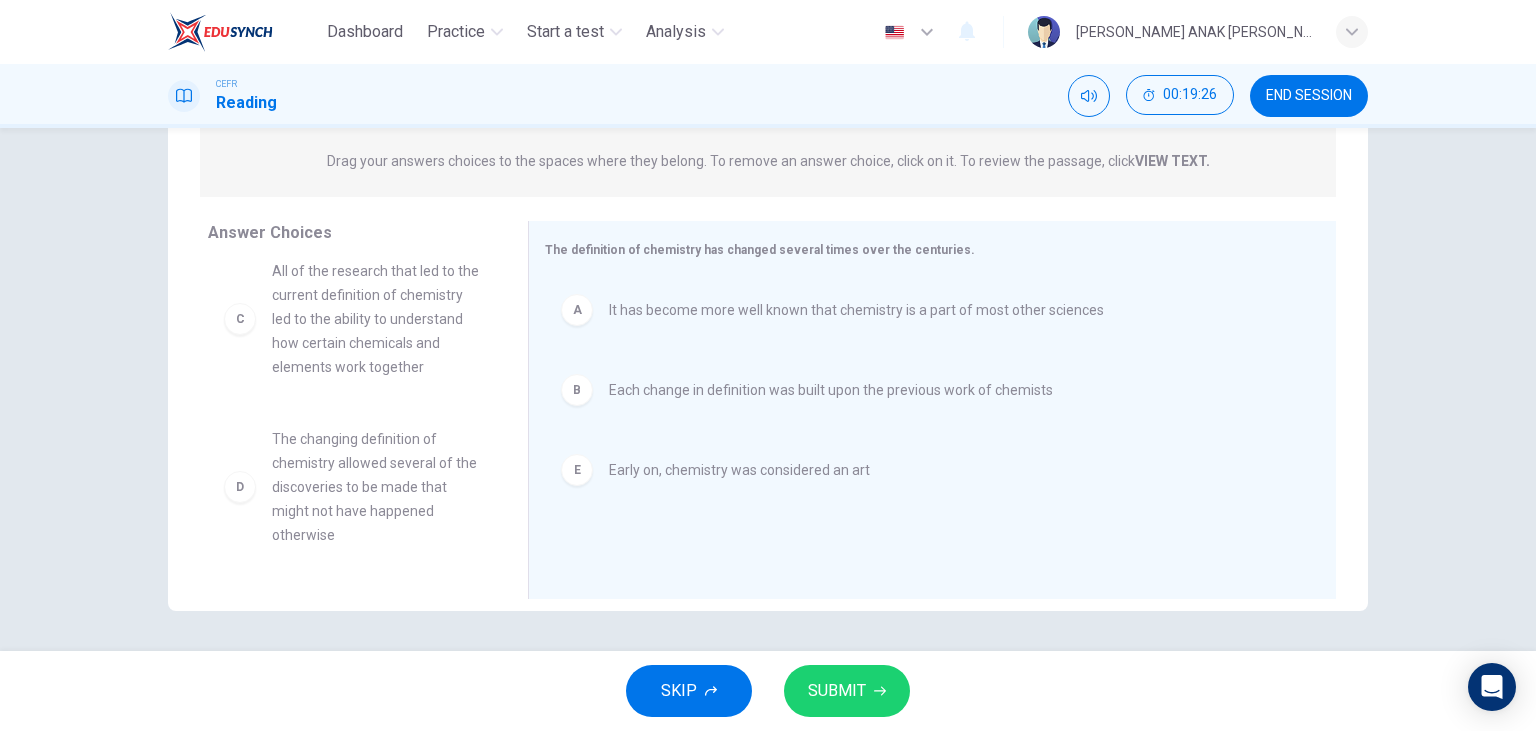 click on "SUBMIT" at bounding box center (837, 691) 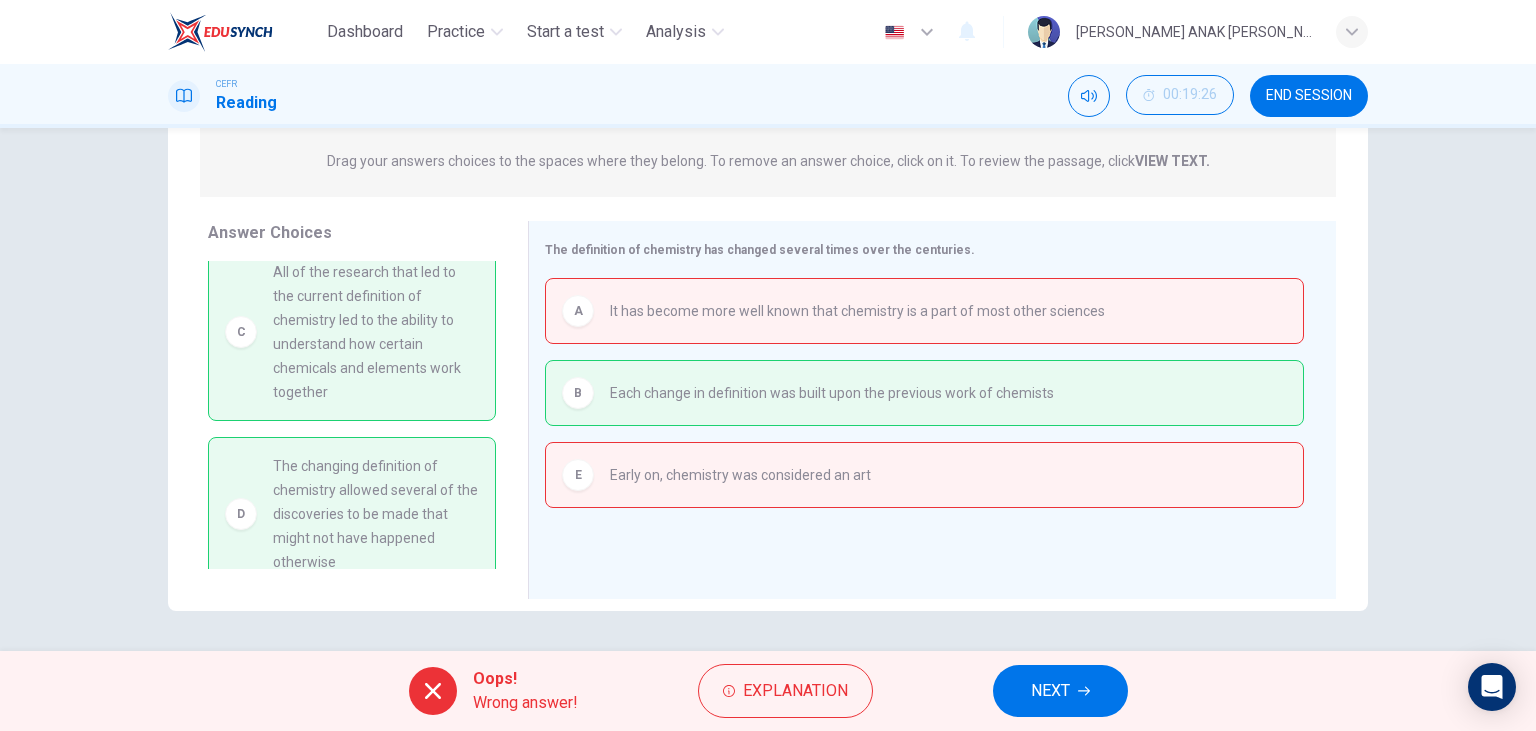 click on "NEXT" at bounding box center [1050, 691] 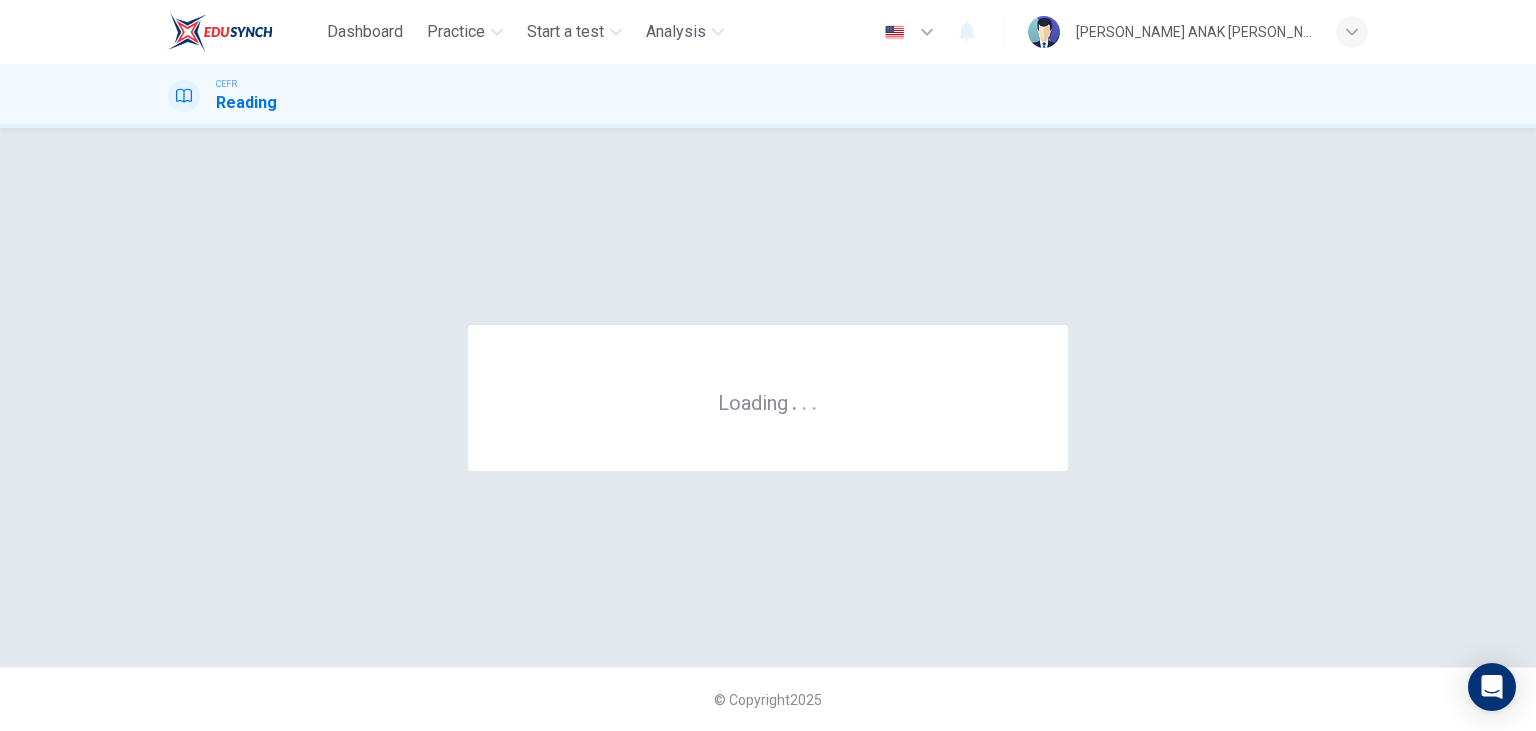 scroll, scrollTop: 0, scrollLeft: 0, axis: both 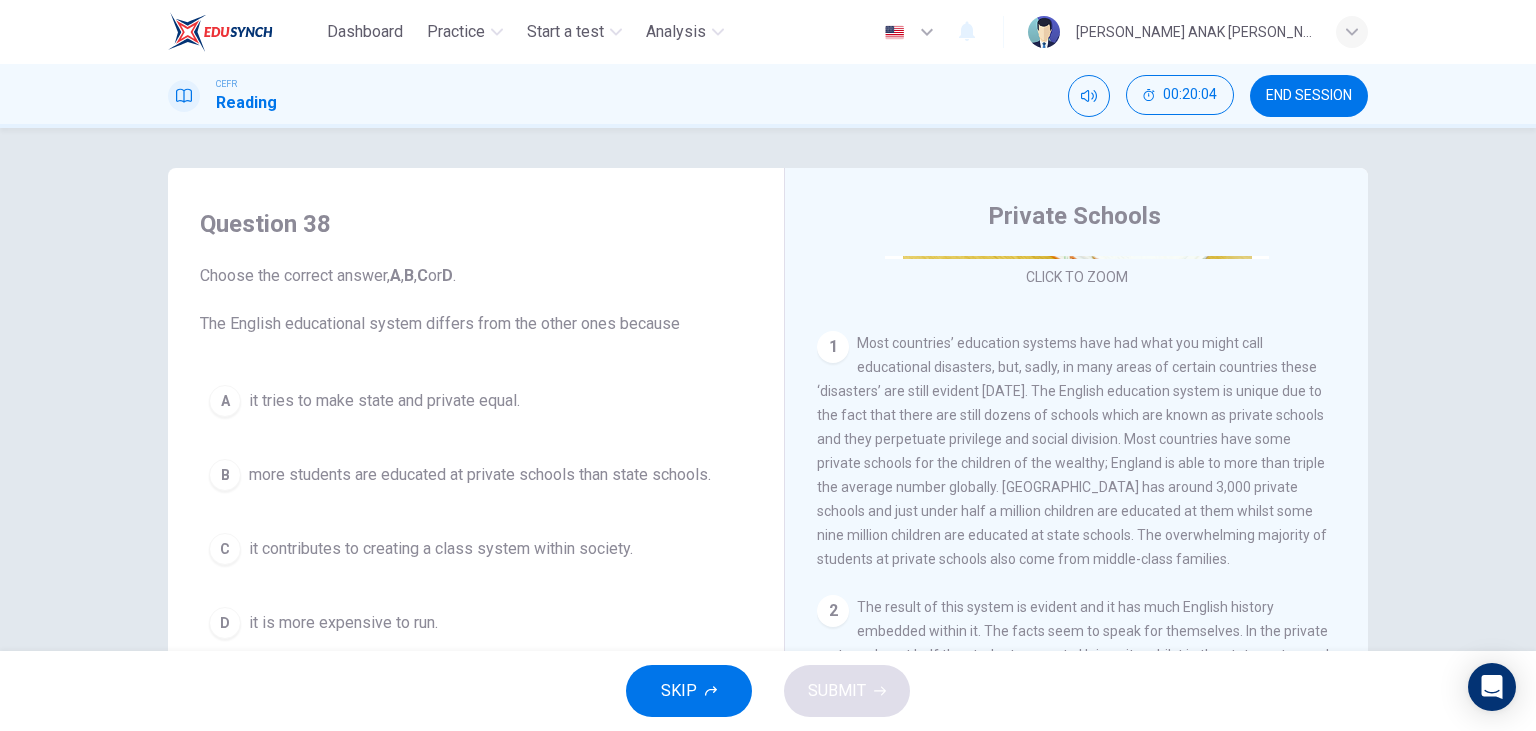 click on "it contributes to creating a class system within society." at bounding box center [441, 549] 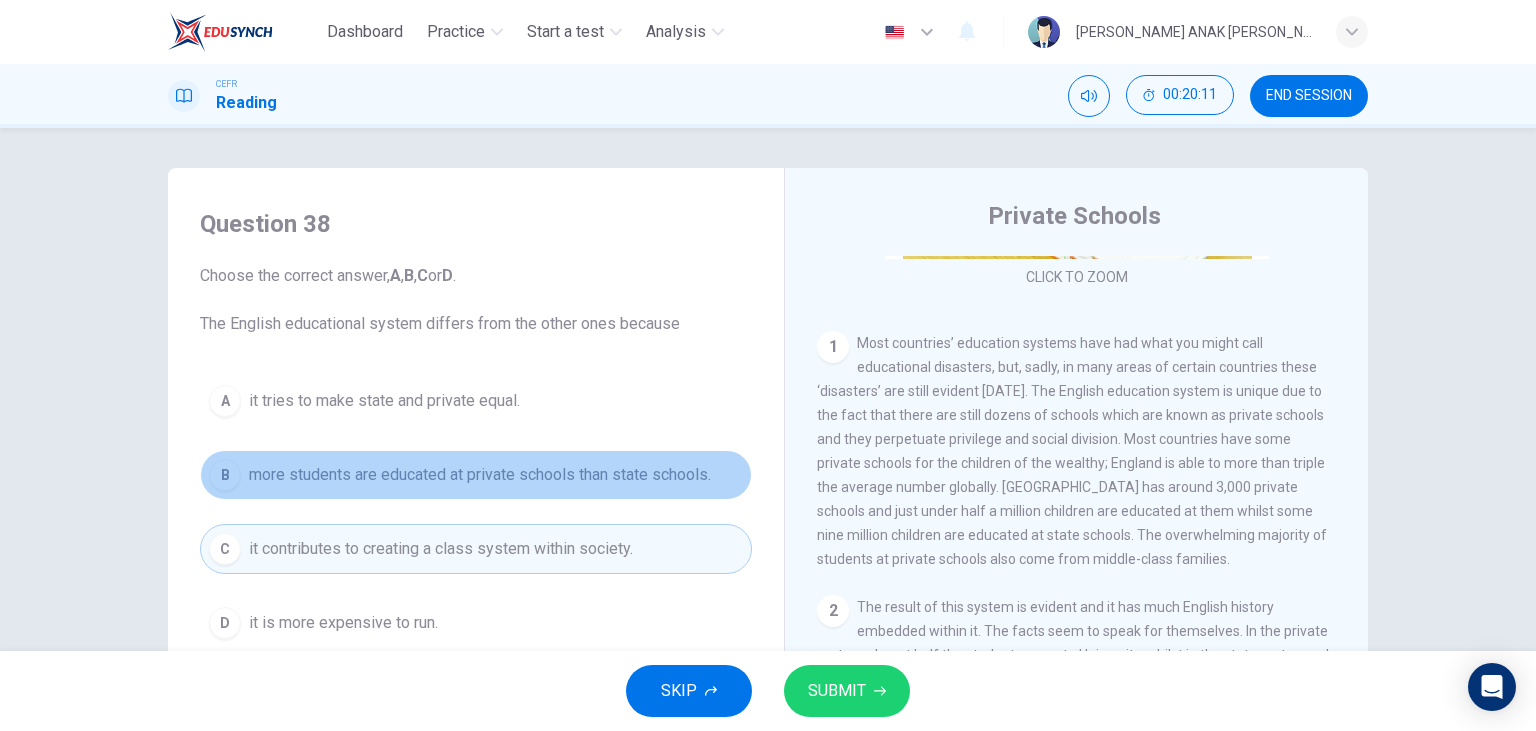 click on "more students are educated at private schools than state schools." at bounding box center (480, 475) 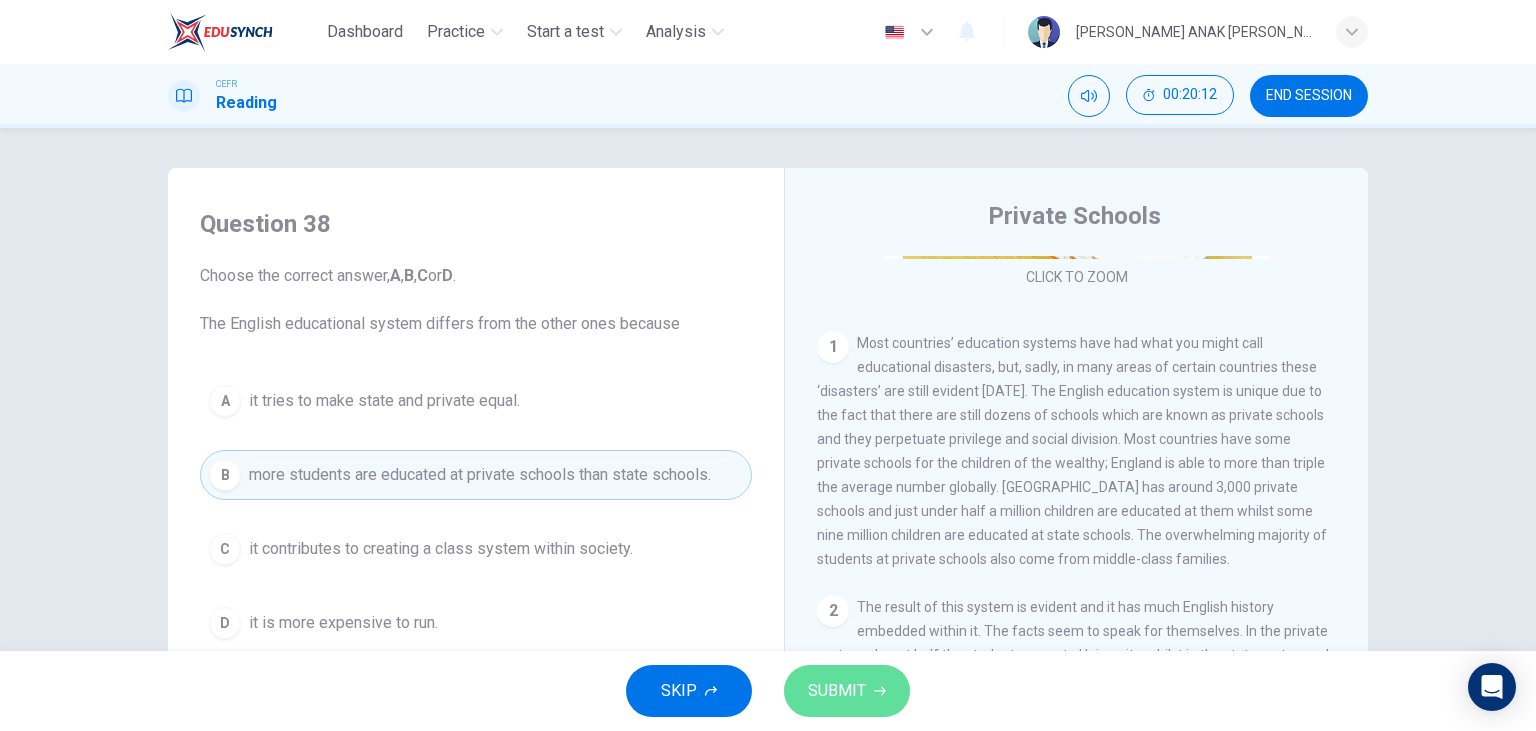 click on "SUBMIT" at bounding box center [837, 691] 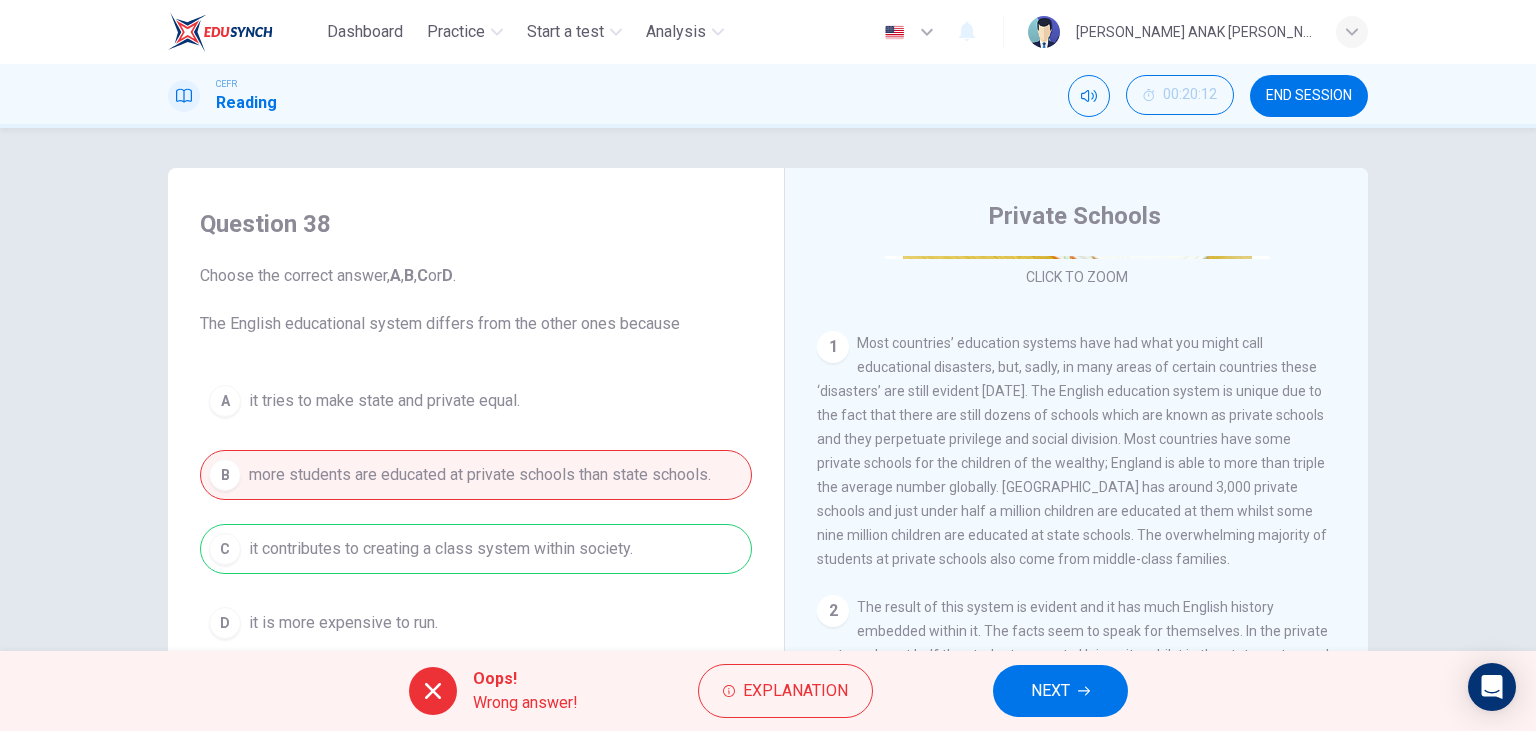 click on "NEXT" at bounding box center [1060, 691] 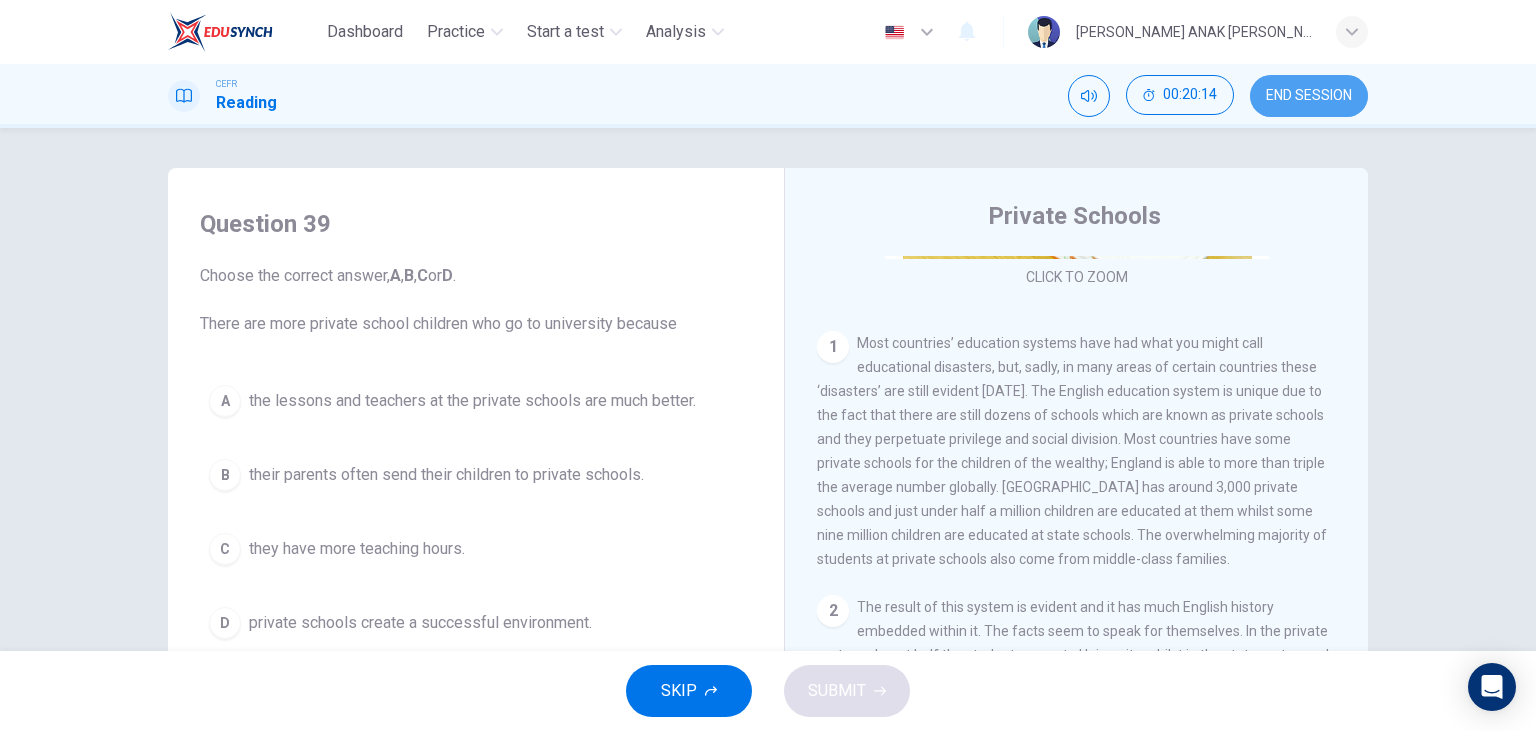 click on "END SESSION" at bounding box center [1309, 96] 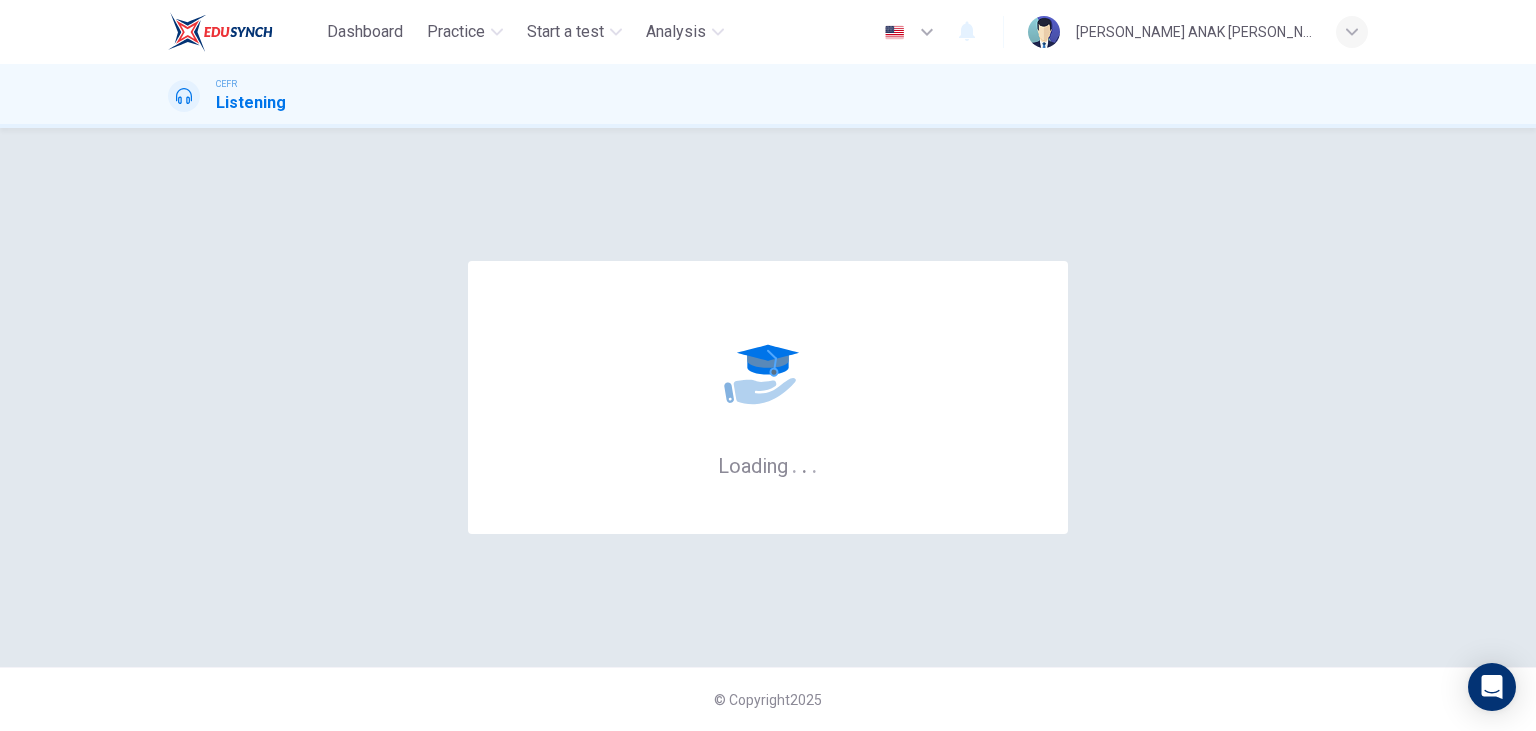 scroll, scrollTop: 0, scrollLeft: 0, axis: both 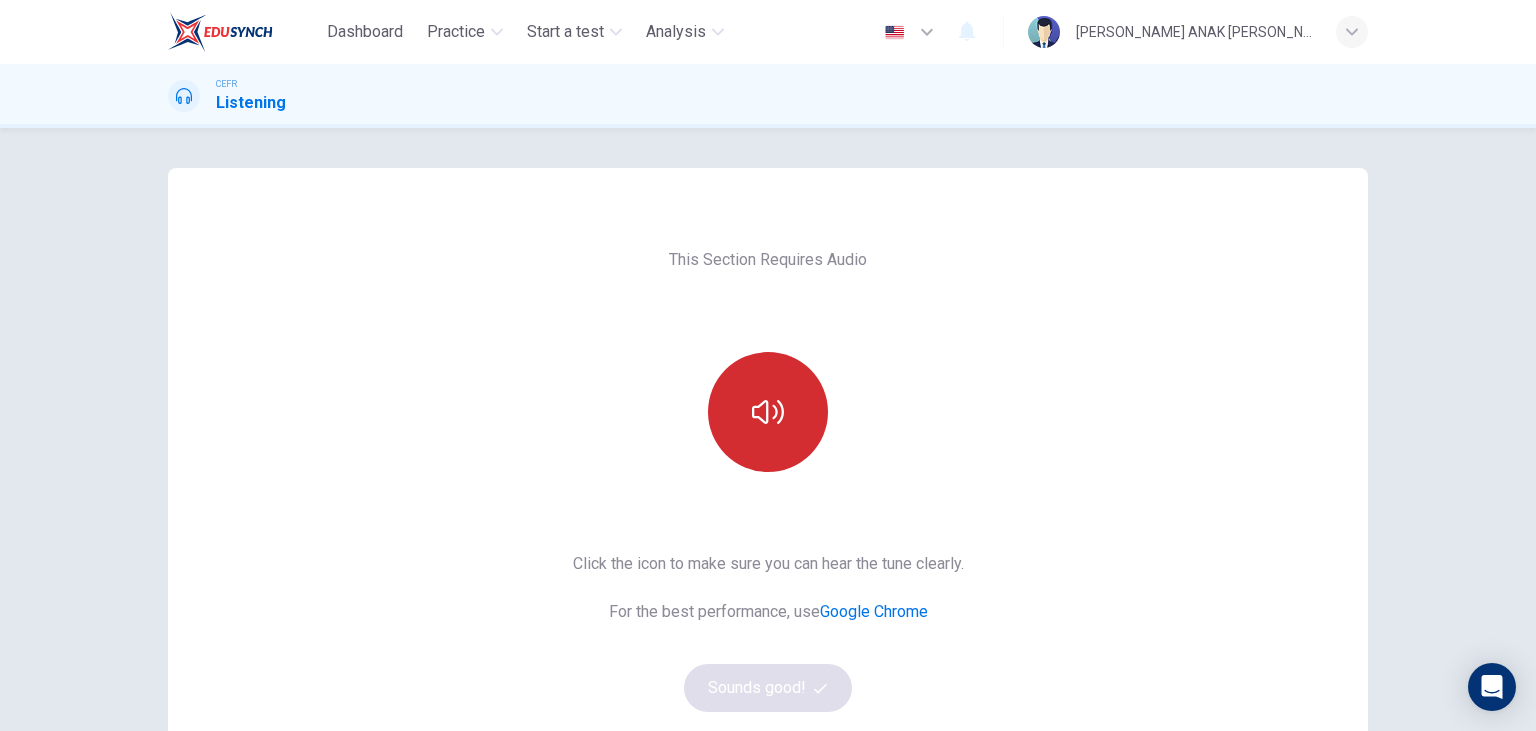 click at bounding box center [768, 412] 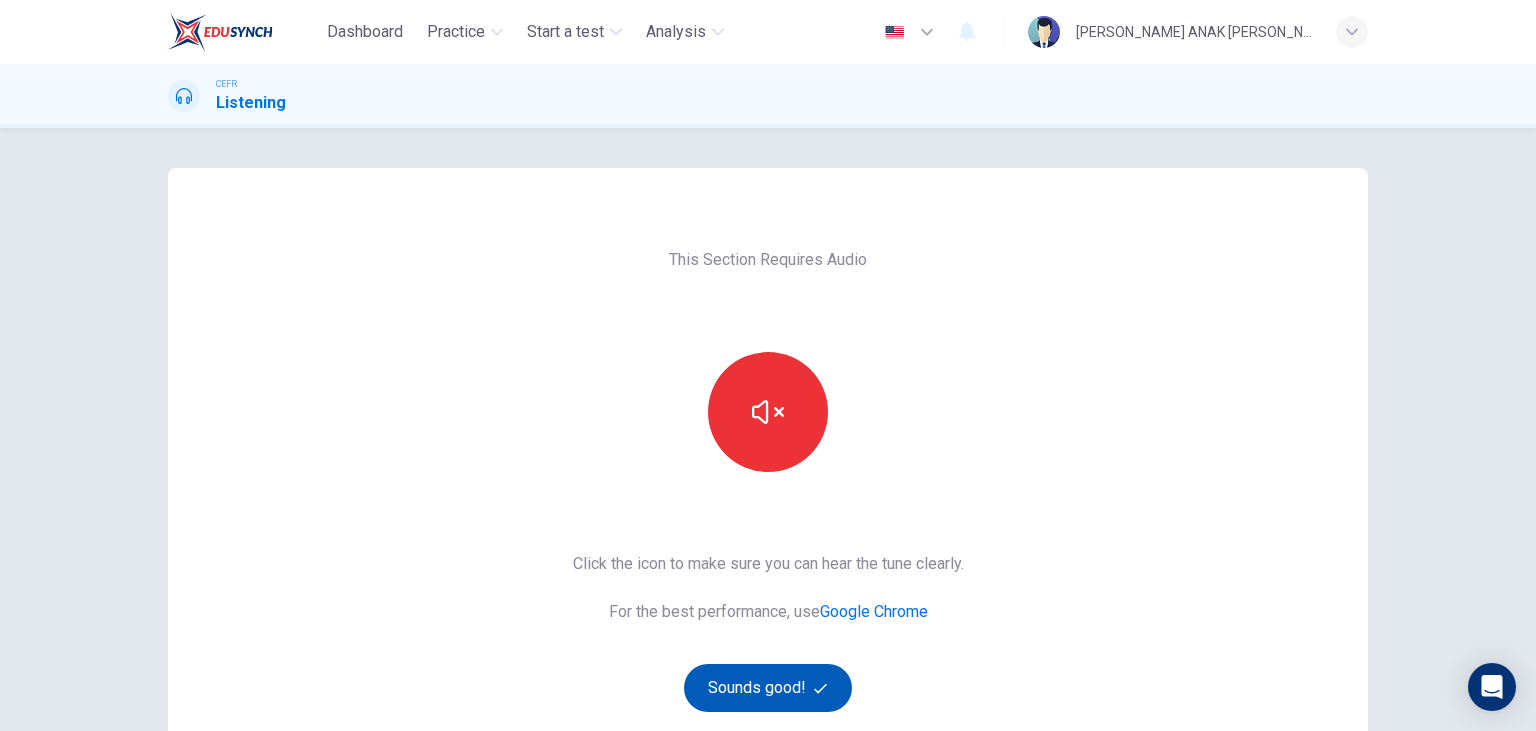 click on "Sounds good!" at bounding box center [768, 688] 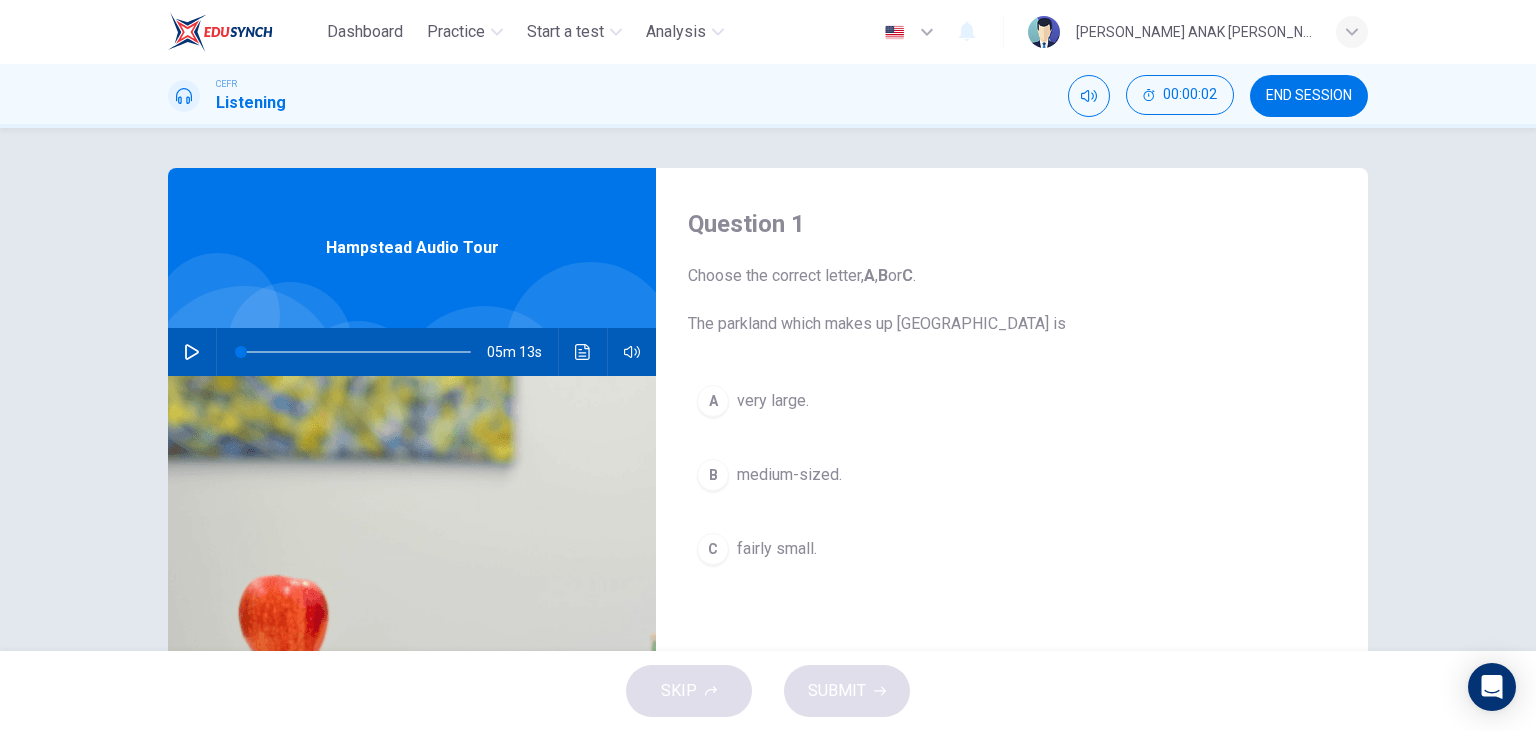click at bounding box center [192, 352] 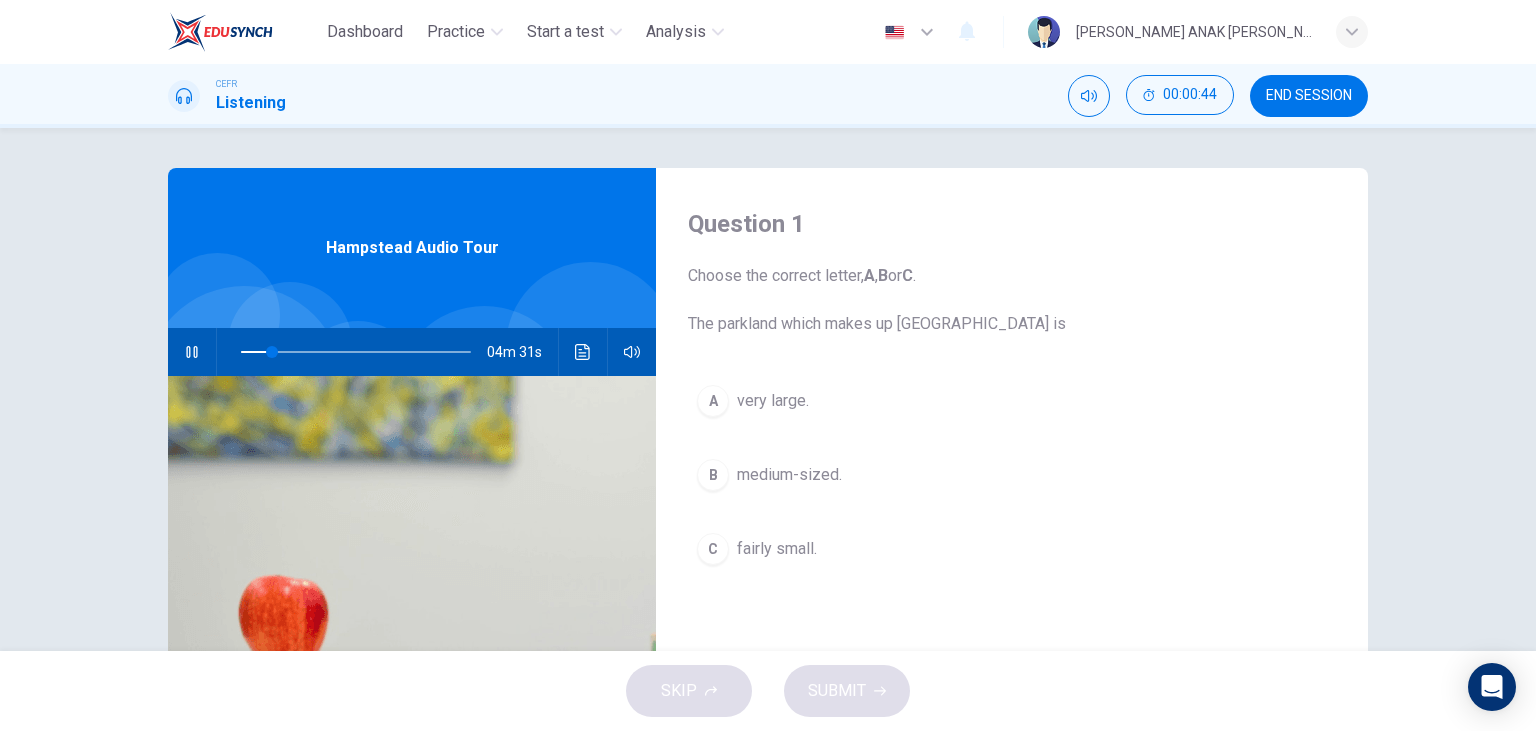 click on "A" at bounding box center (713, 401) 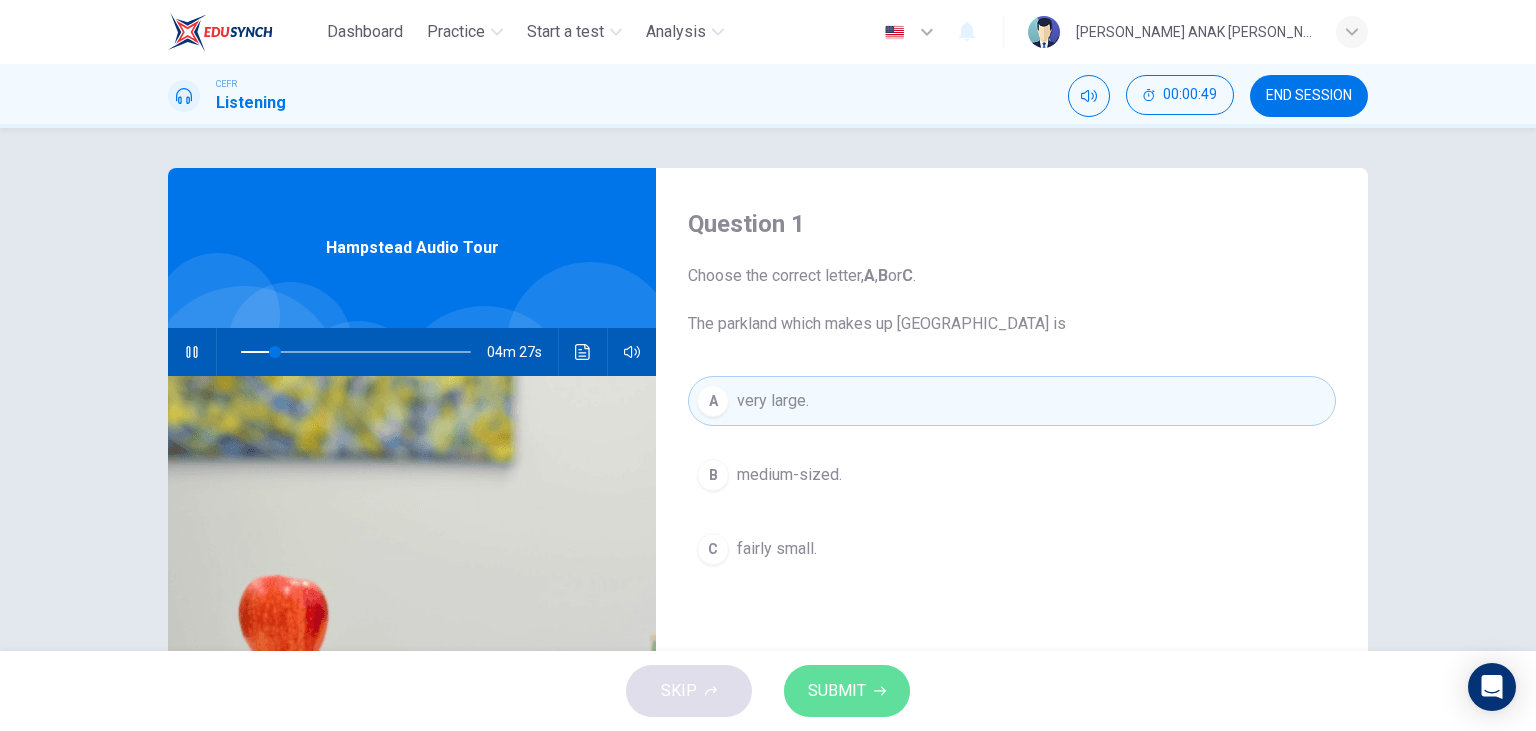 click on "SUBMIT" at bounding box center (837, 691) 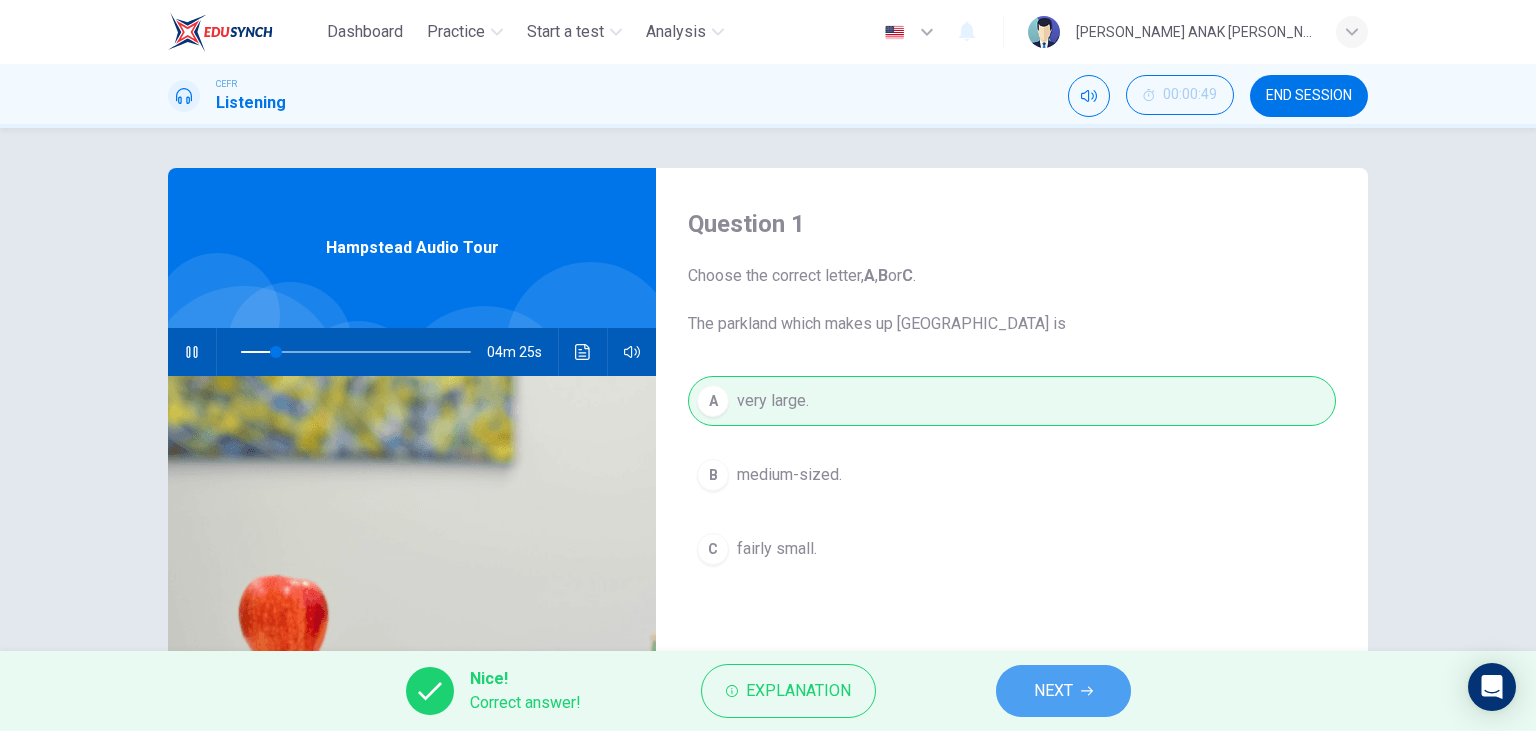 click on "NEXT" at bounding box center (1063, 691) 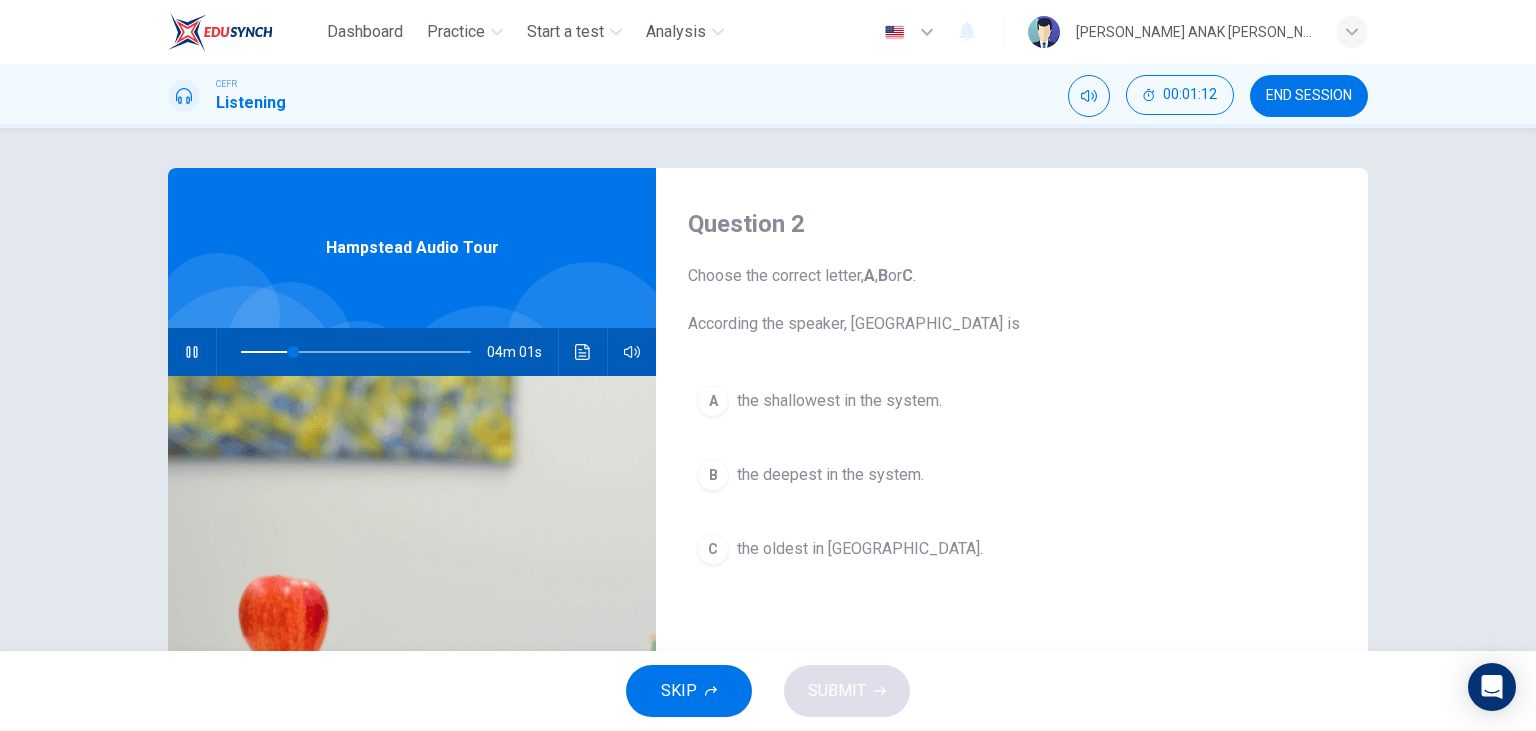click on "the deepest in the system." at bounding box center (830, 475) 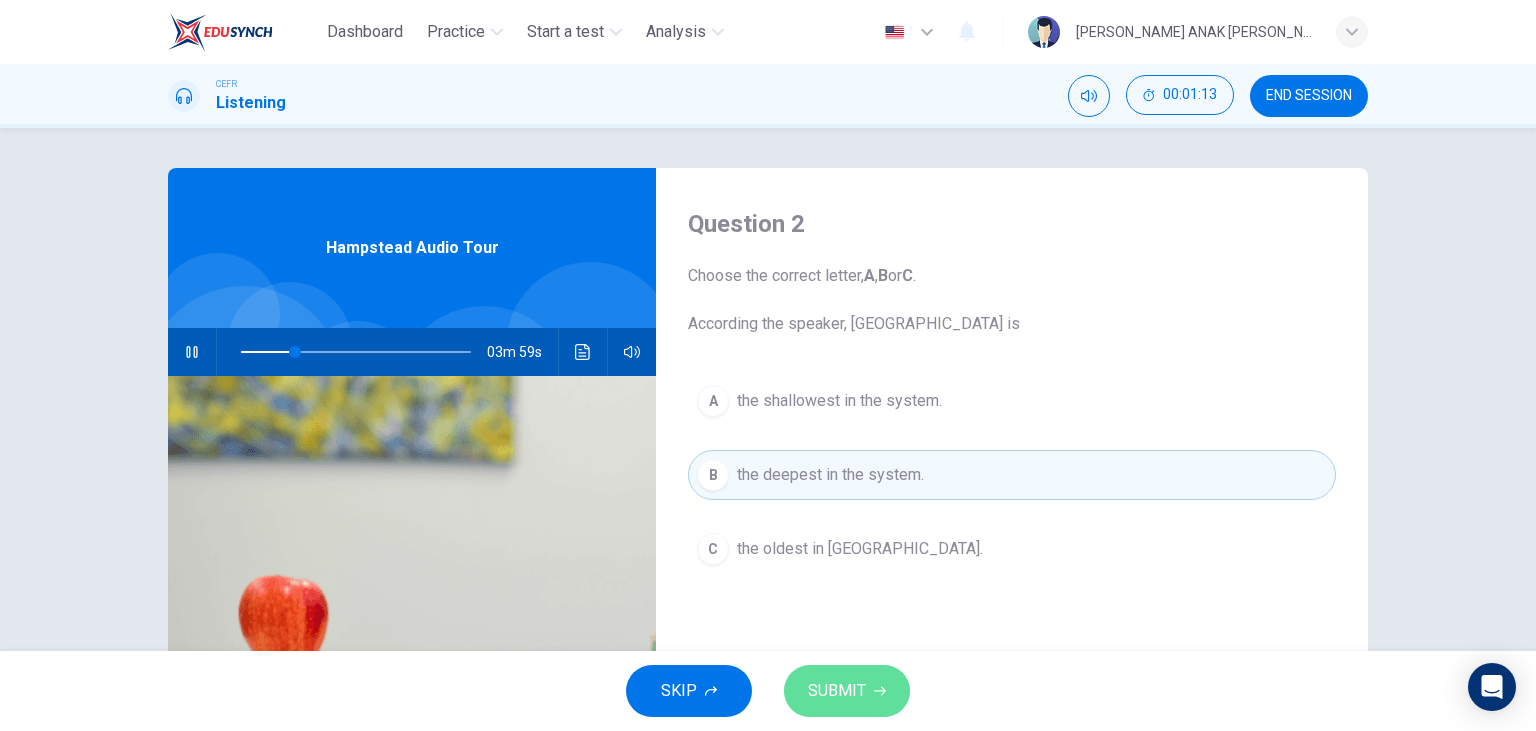 click on "SUBMIT" at bounding box center (837, 691) 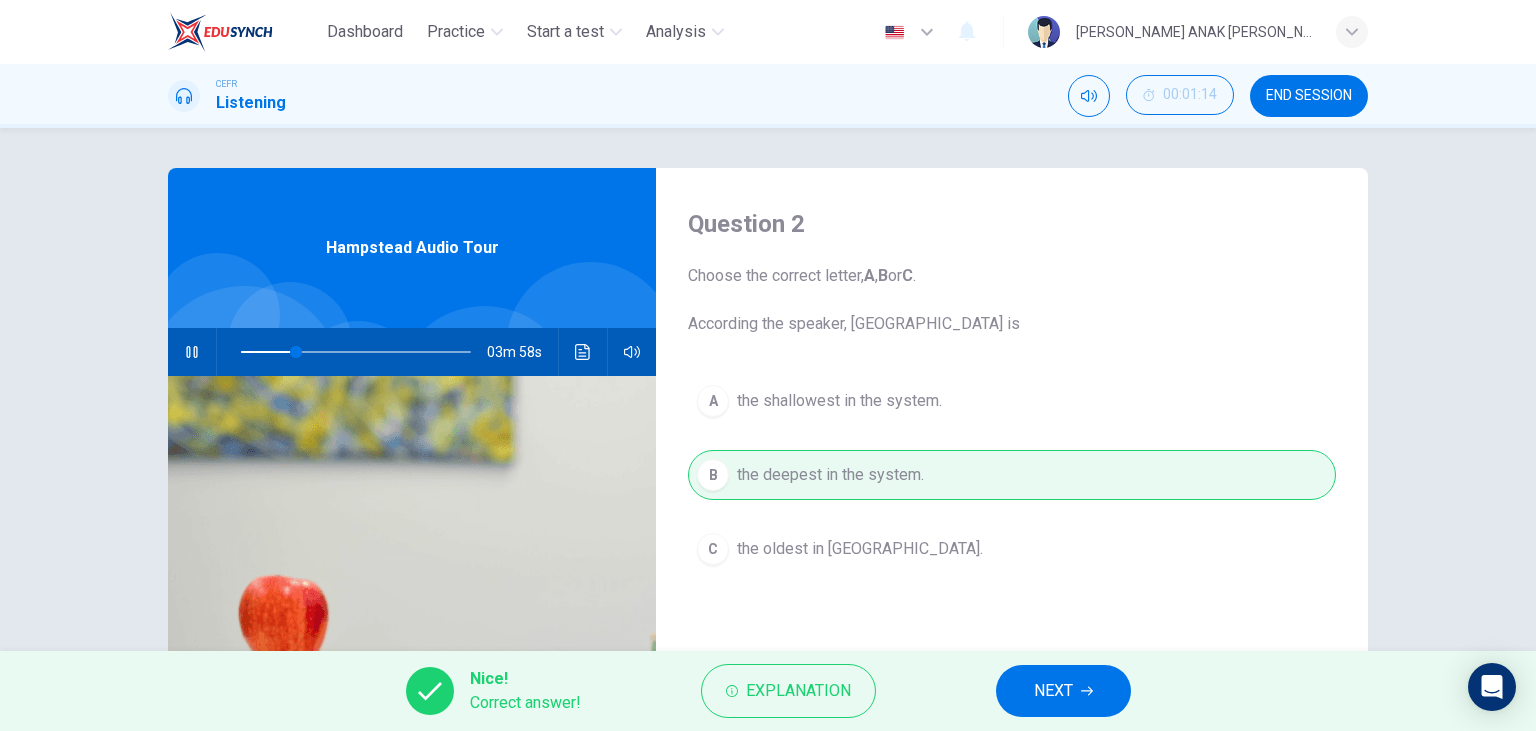 click on "NEXT" at bounding box center (1053, 691) 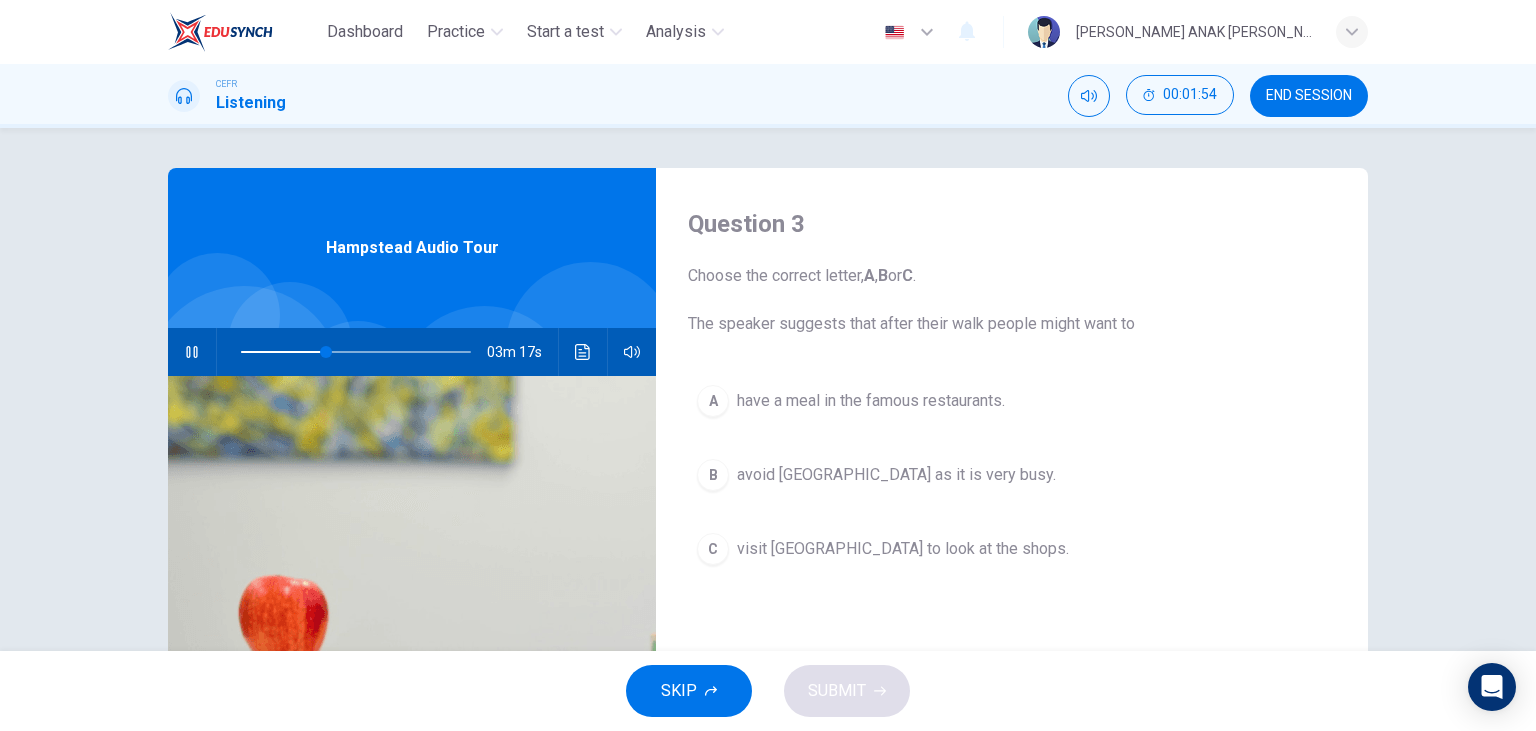 click at bounding box center [192, 352] 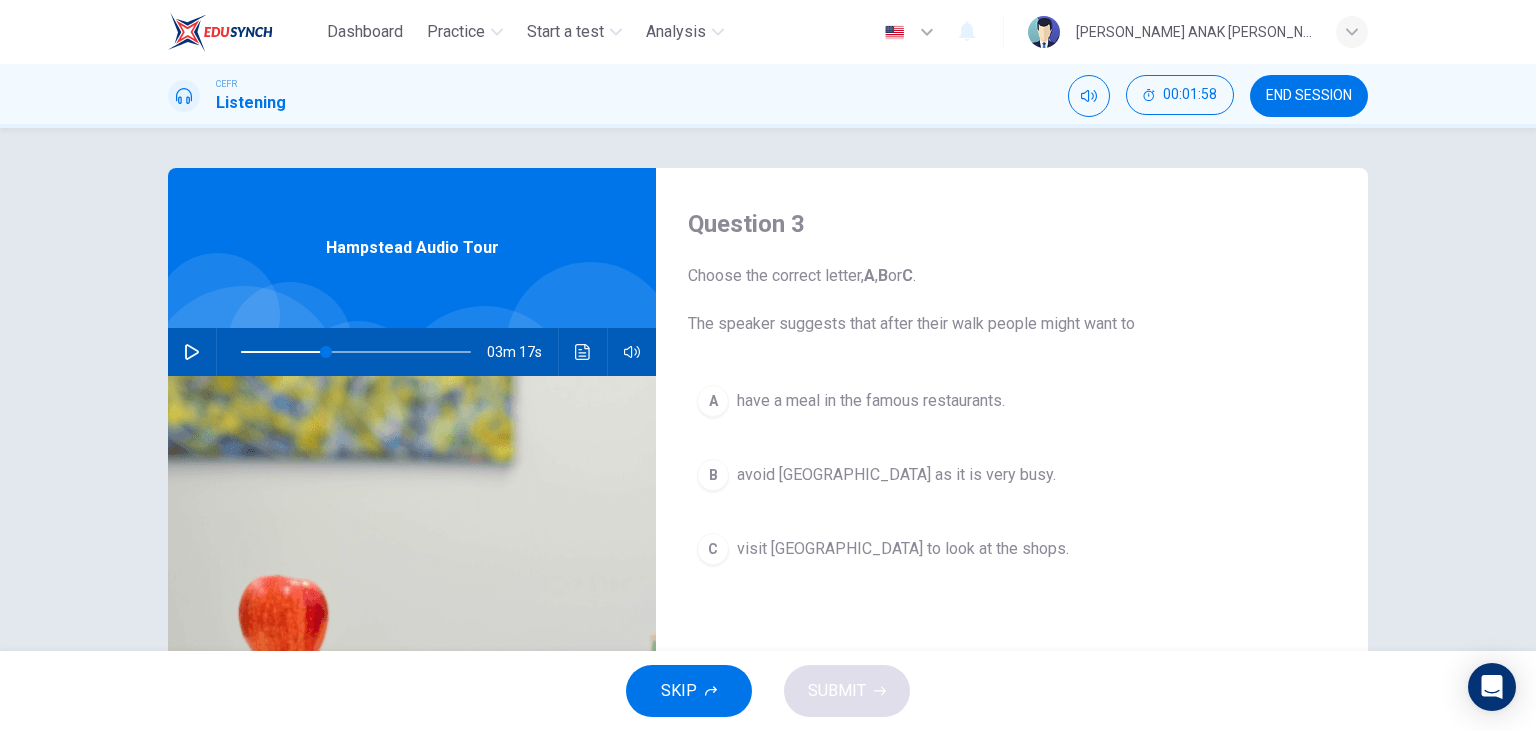 click on "visit [GEOGRAPHIC_DATA] to look at the shops." at bounding box center [903, 549] 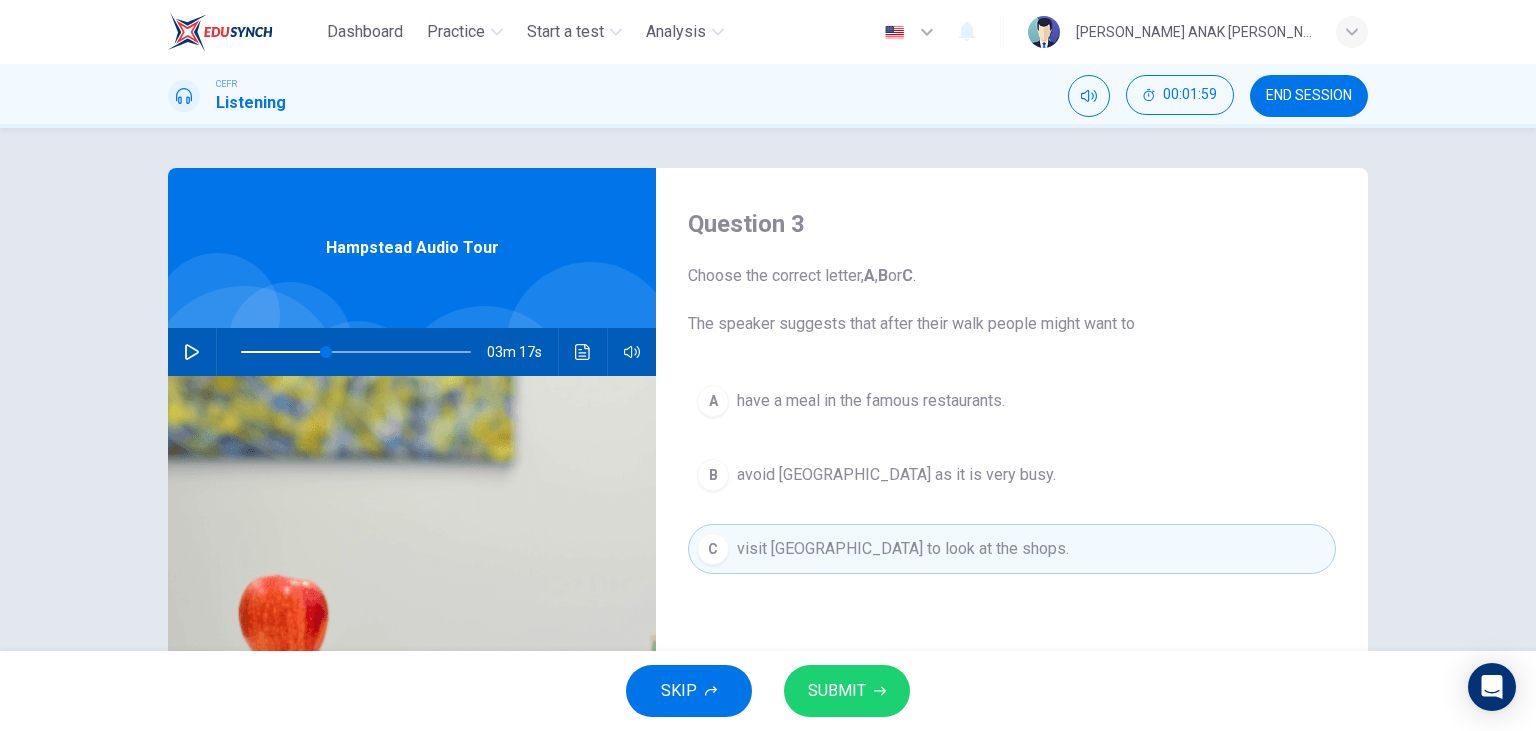 click 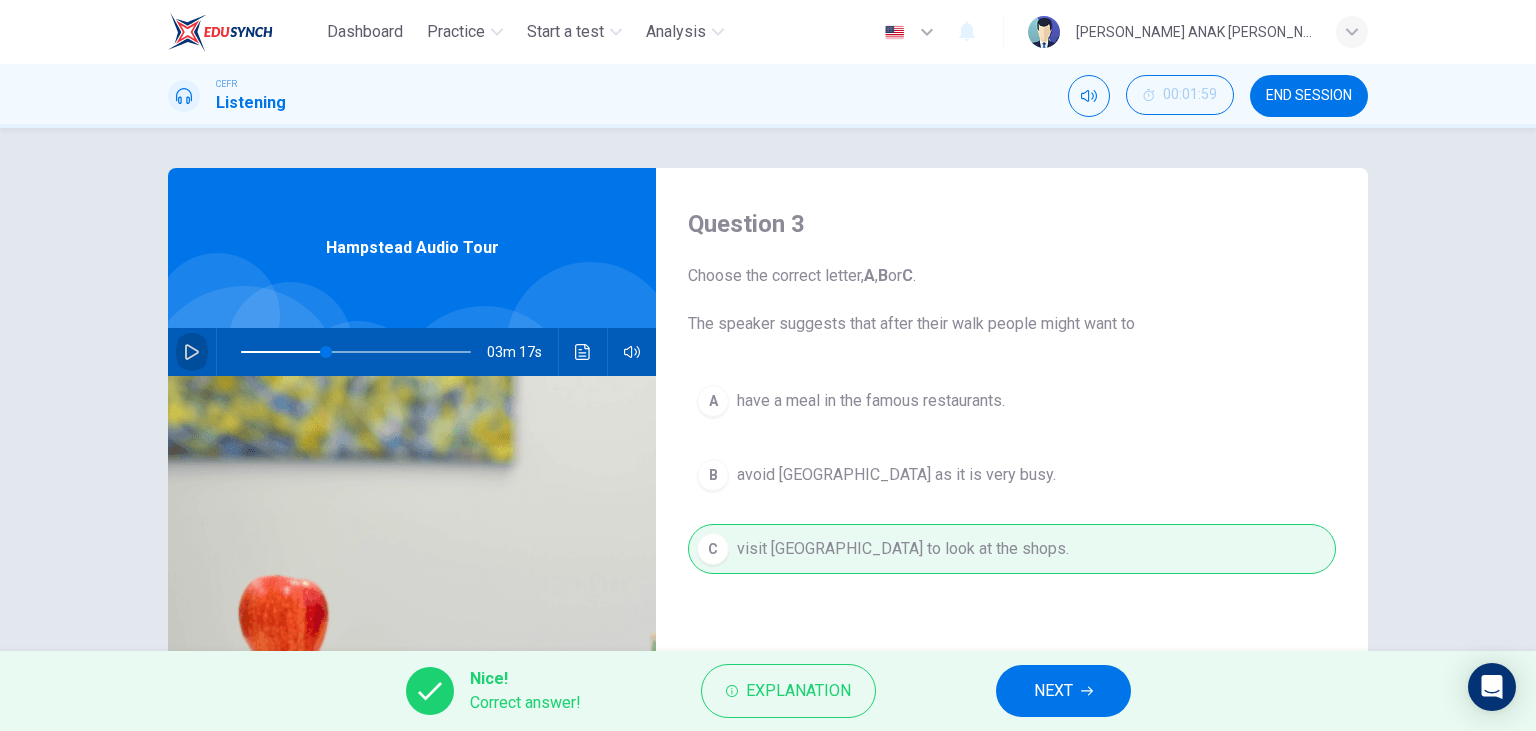 click at bounding box center [192, 352] 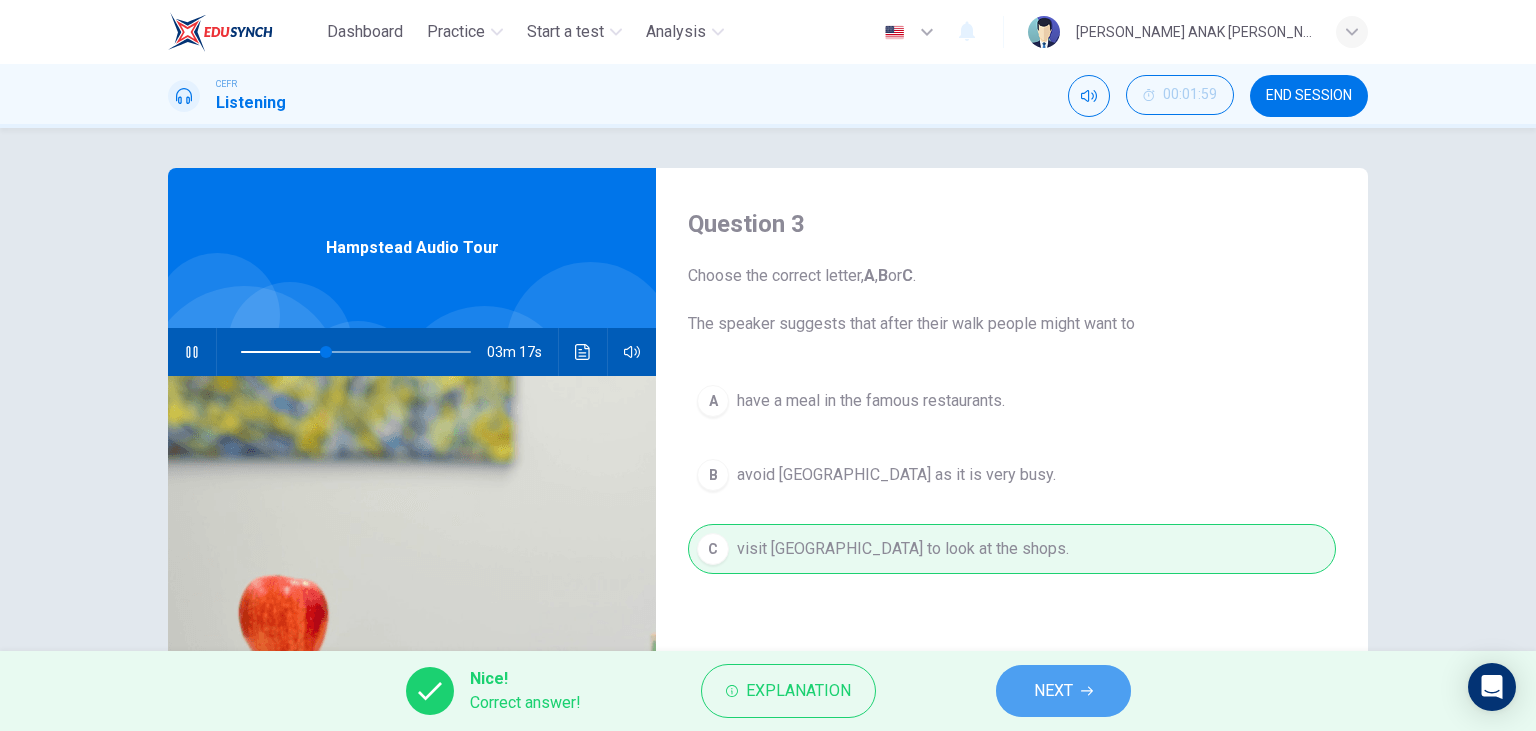 click on "NEXT" at bounding box center (1053, 691) 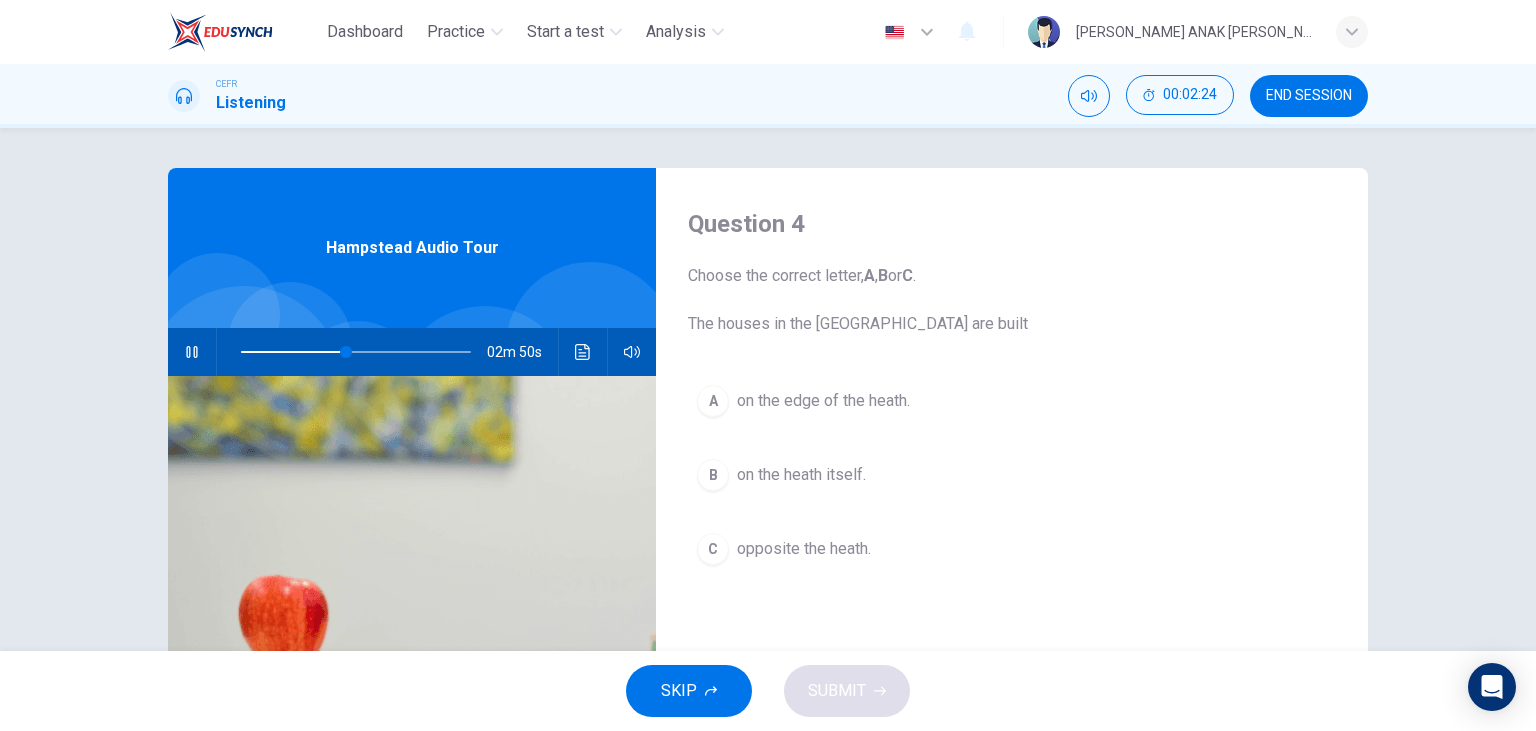 click on "on the heath itself." at bounding box center [801, 475] 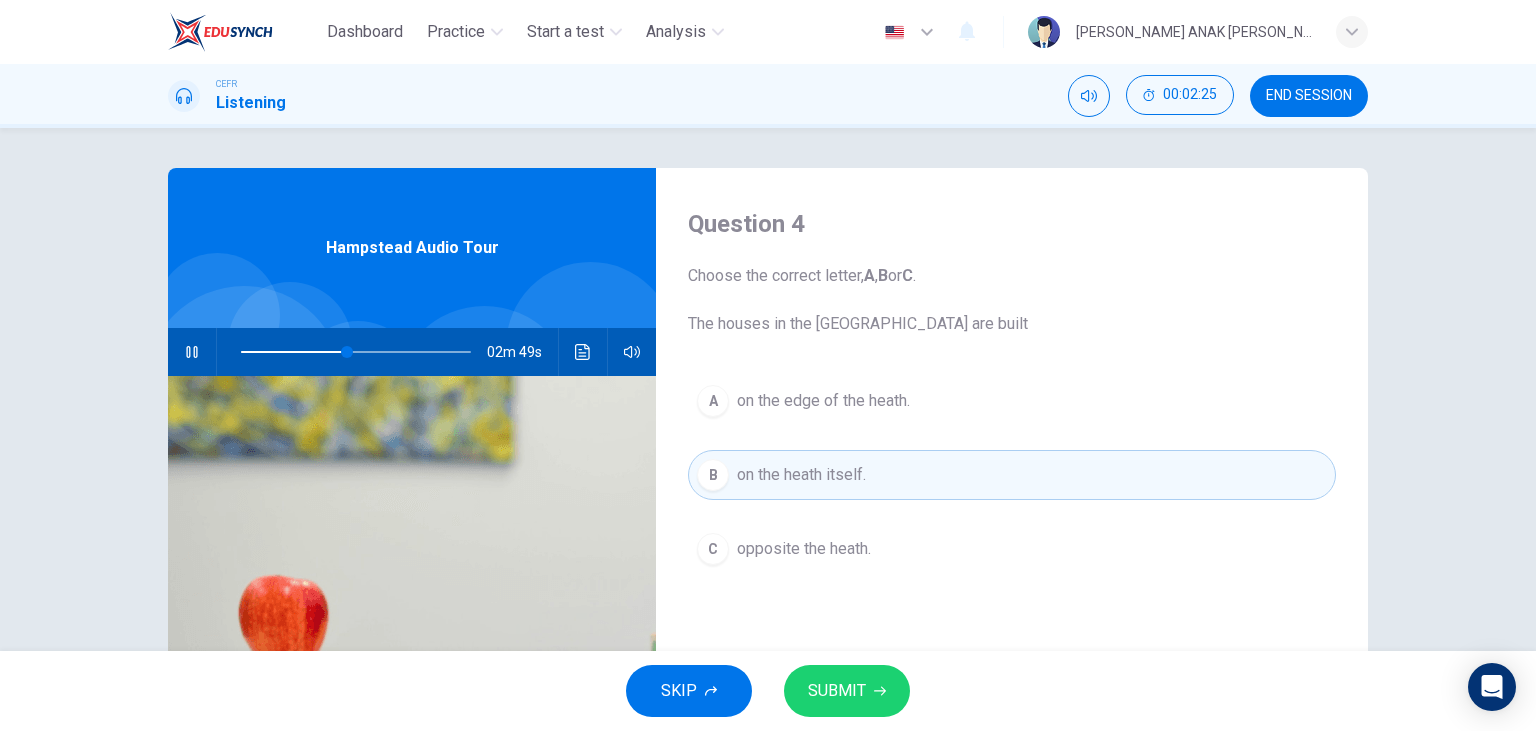 click on "SUBMIT" at bounding box center (847, 691) 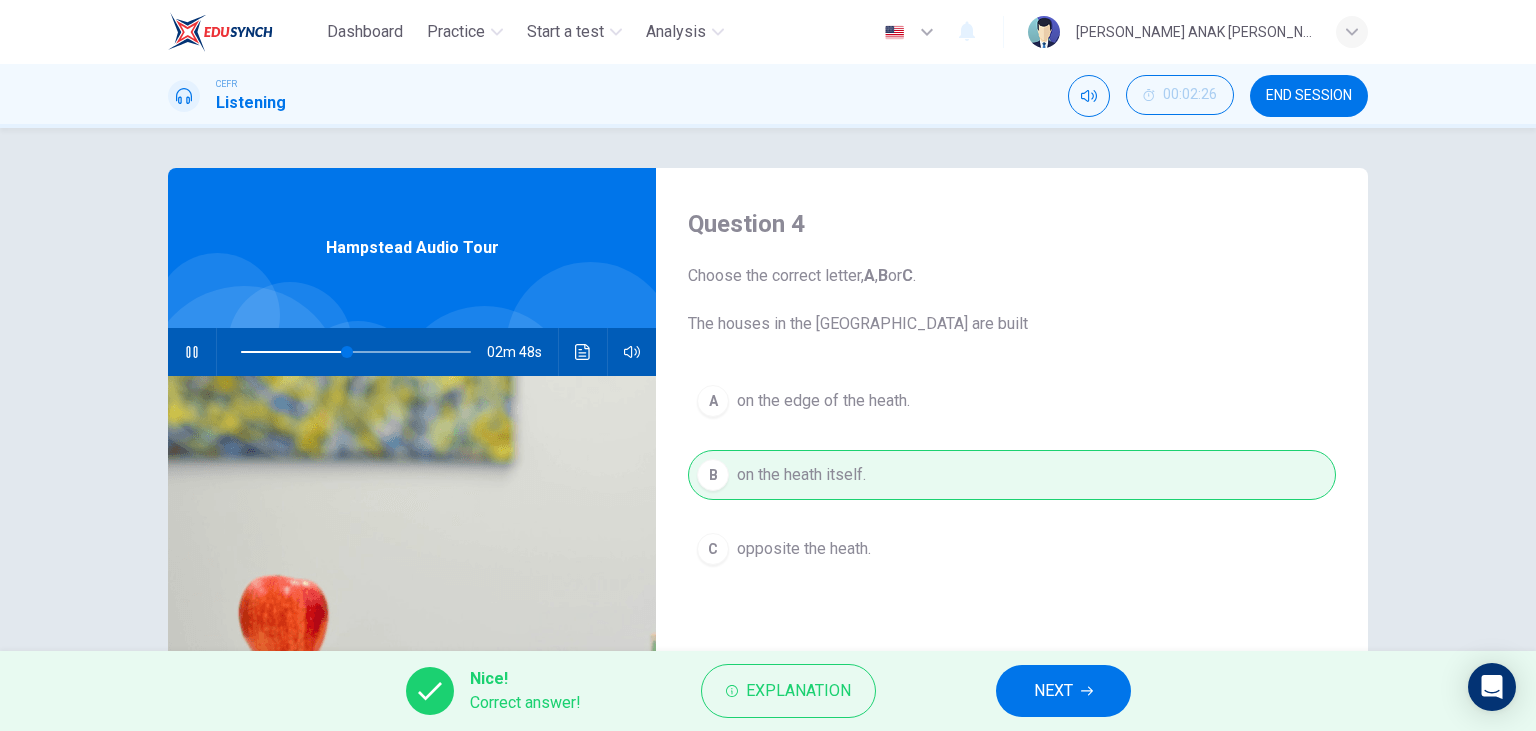 click on "NEXT" at bounding box center (1053, 691) 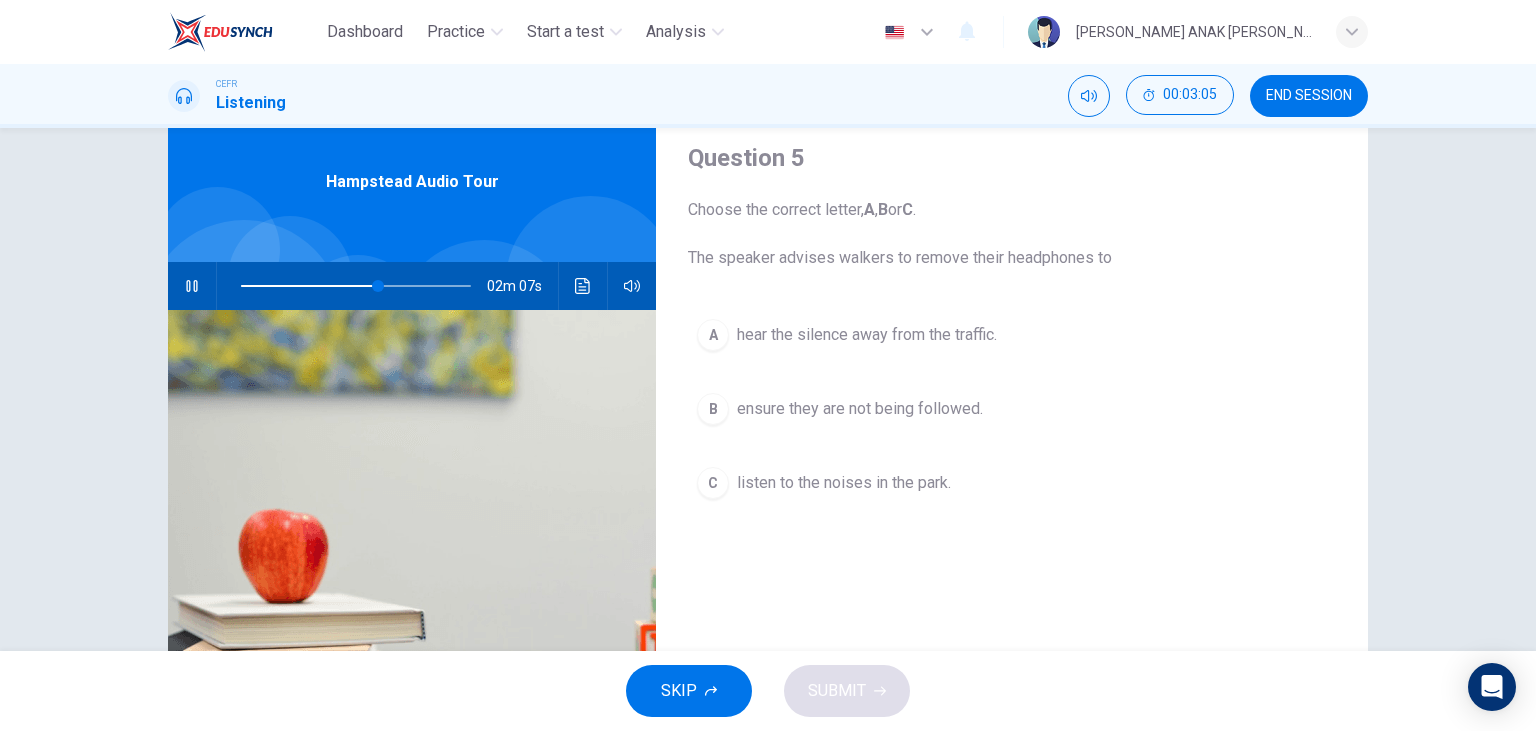 scroll, scrollTop: 115, scrollLeft: 0, axis: vertical 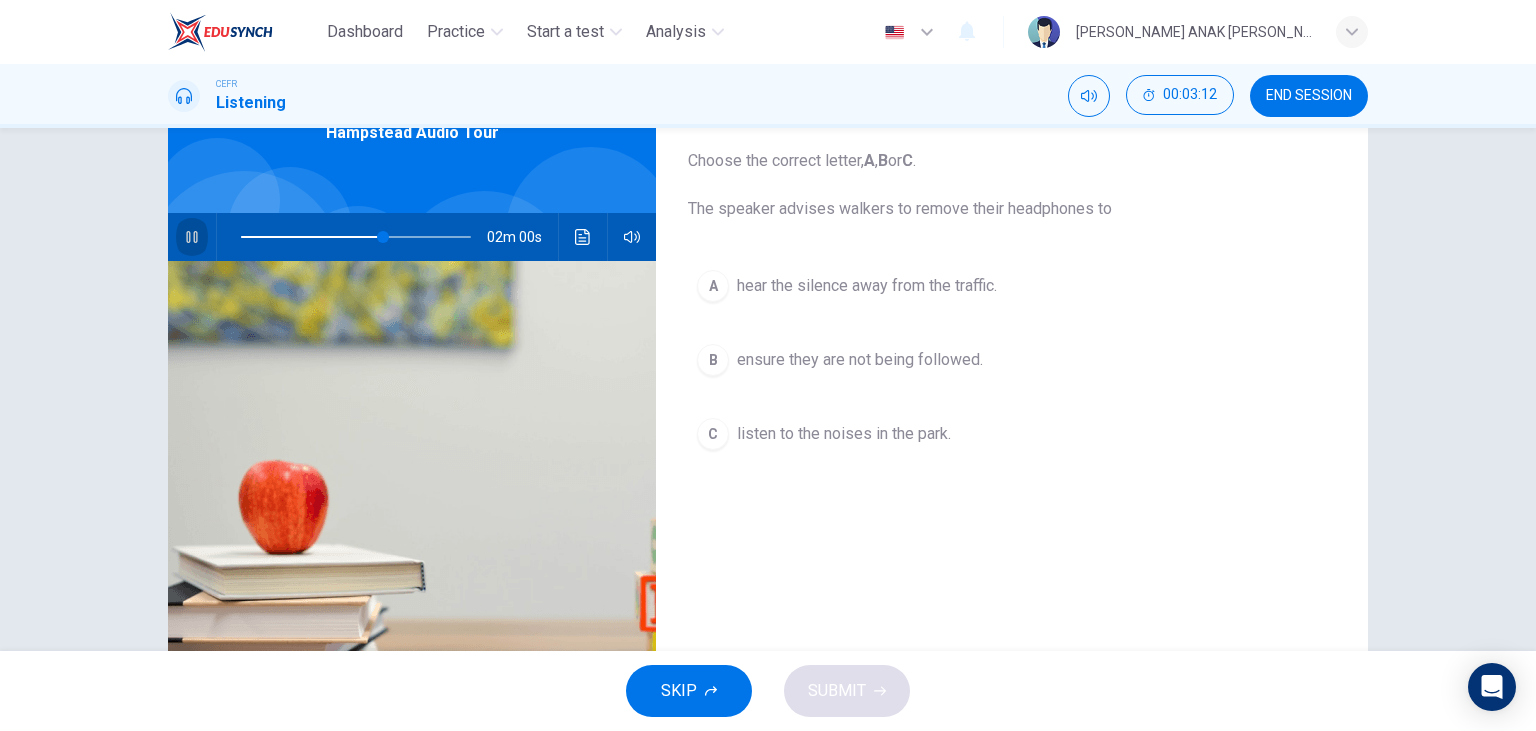 click 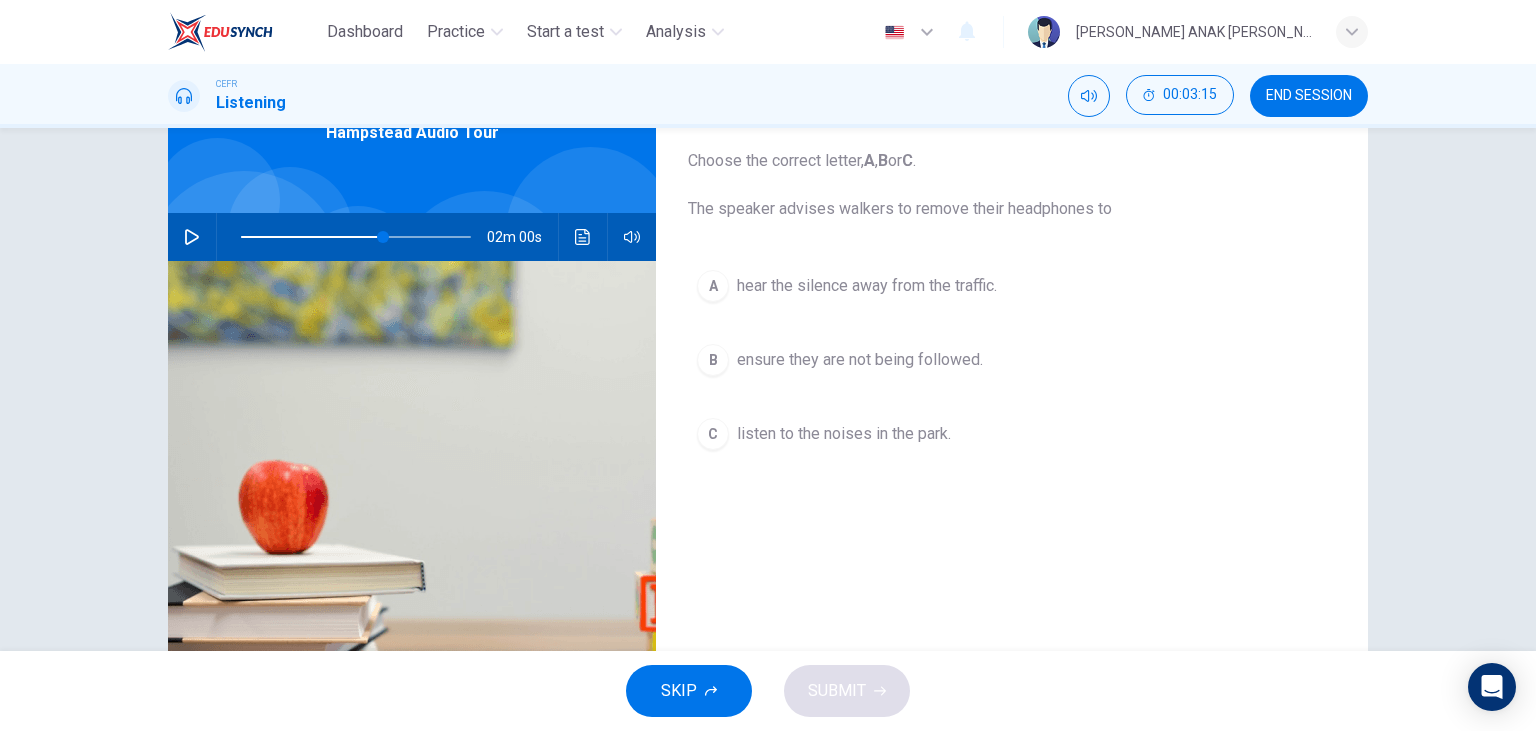 click on "C" at bounding box center [713, 434] 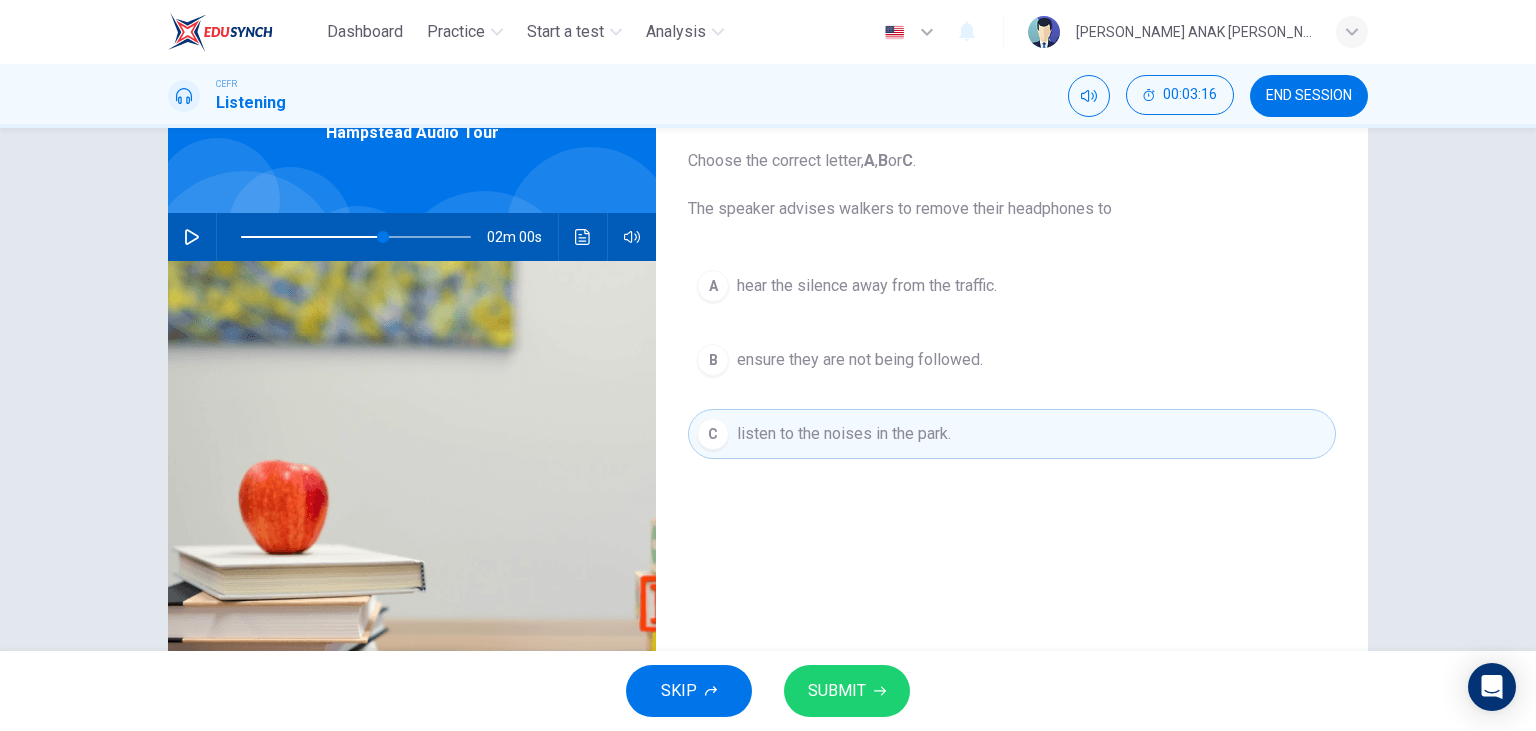 click on "SUBMIT" at bounding box center (847, 691) 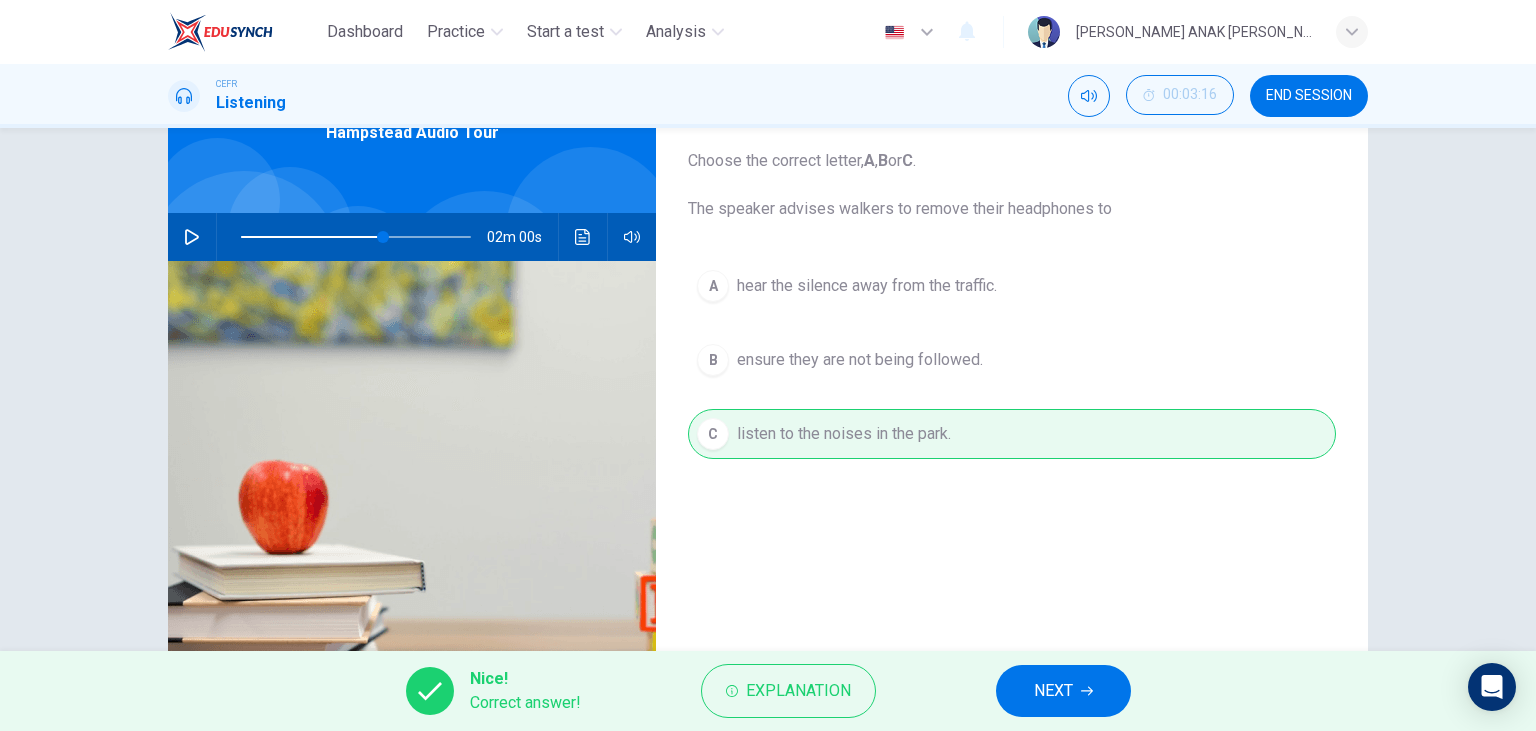 click on "NEXT" at bounding box center [1063, 691] 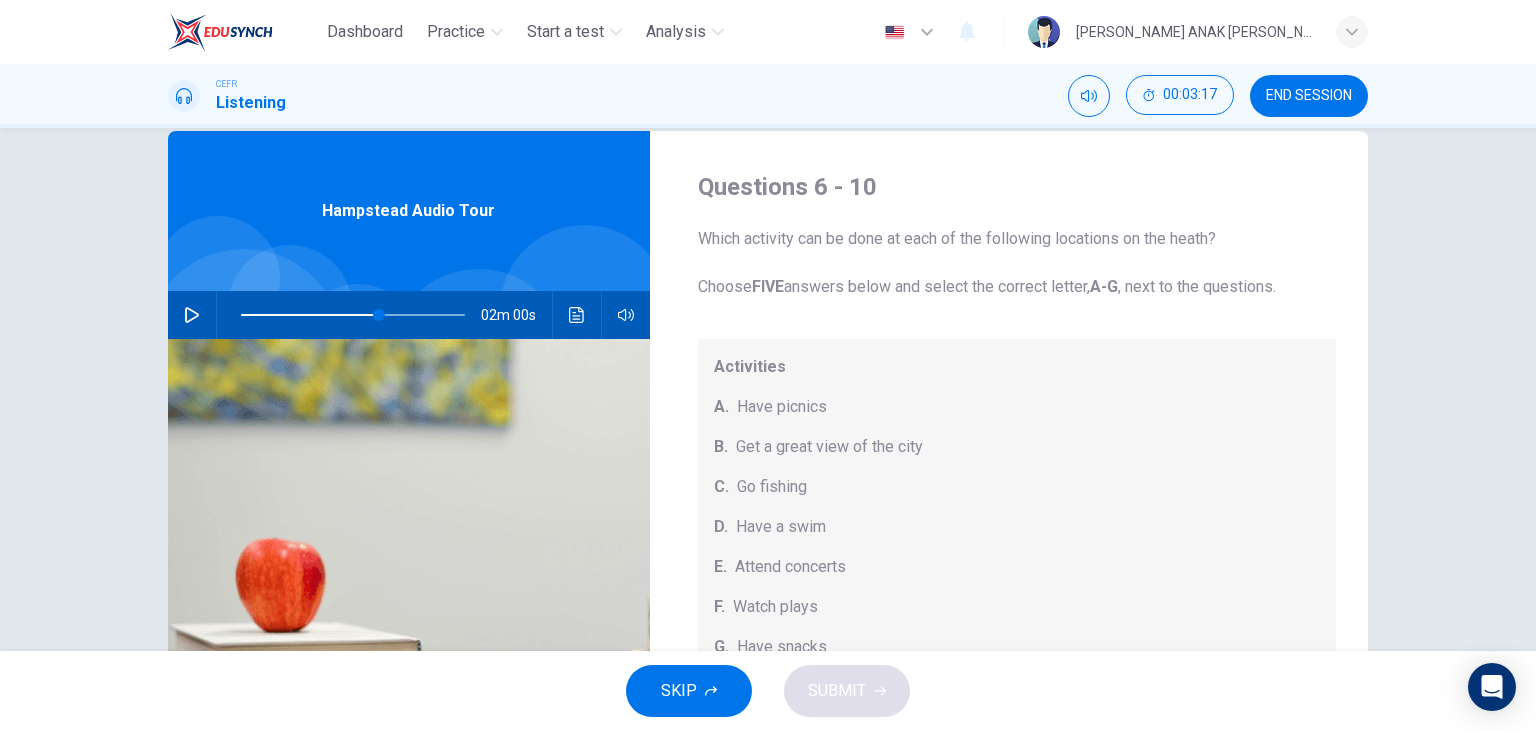 scroll, scrollTop: 0, scrollLeft: 0, axis: both 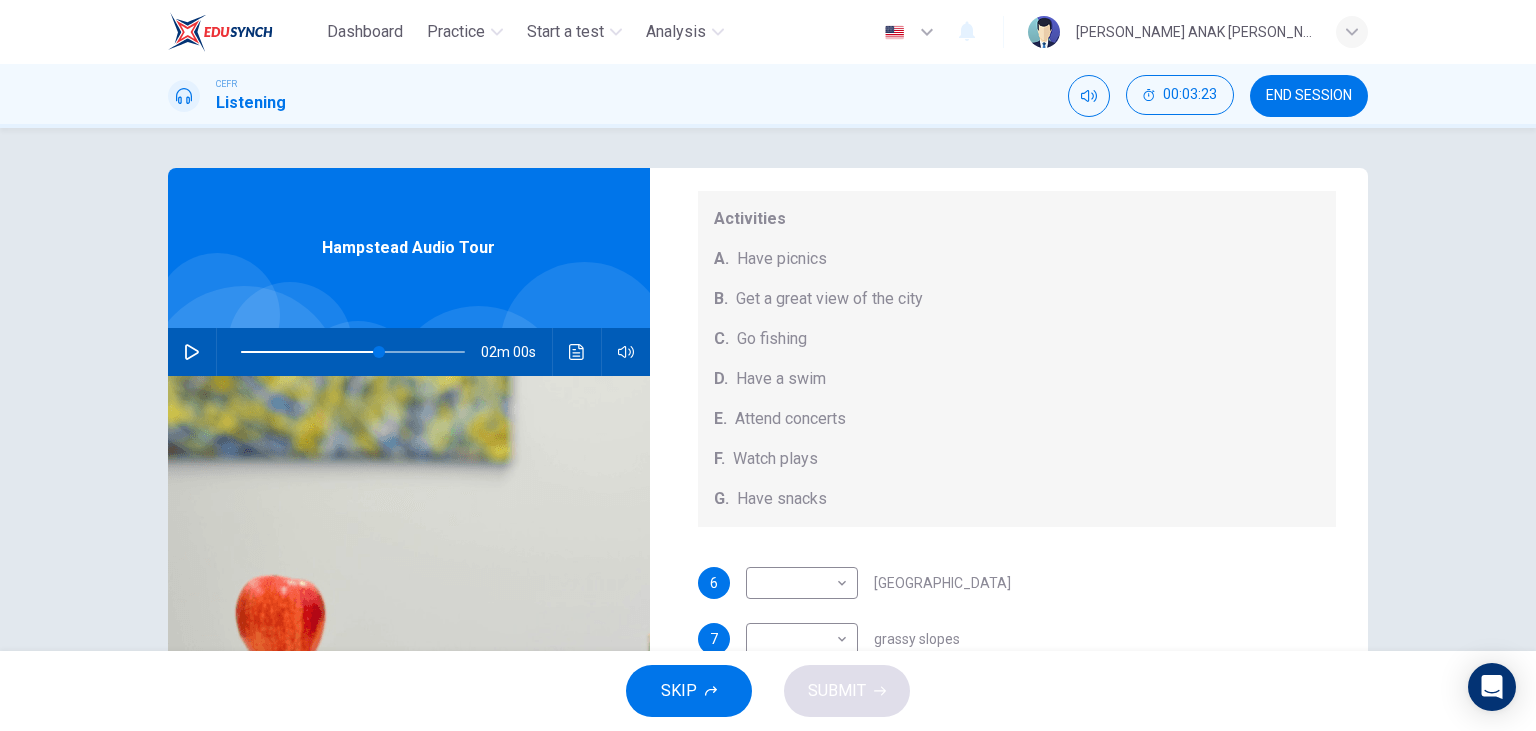 click 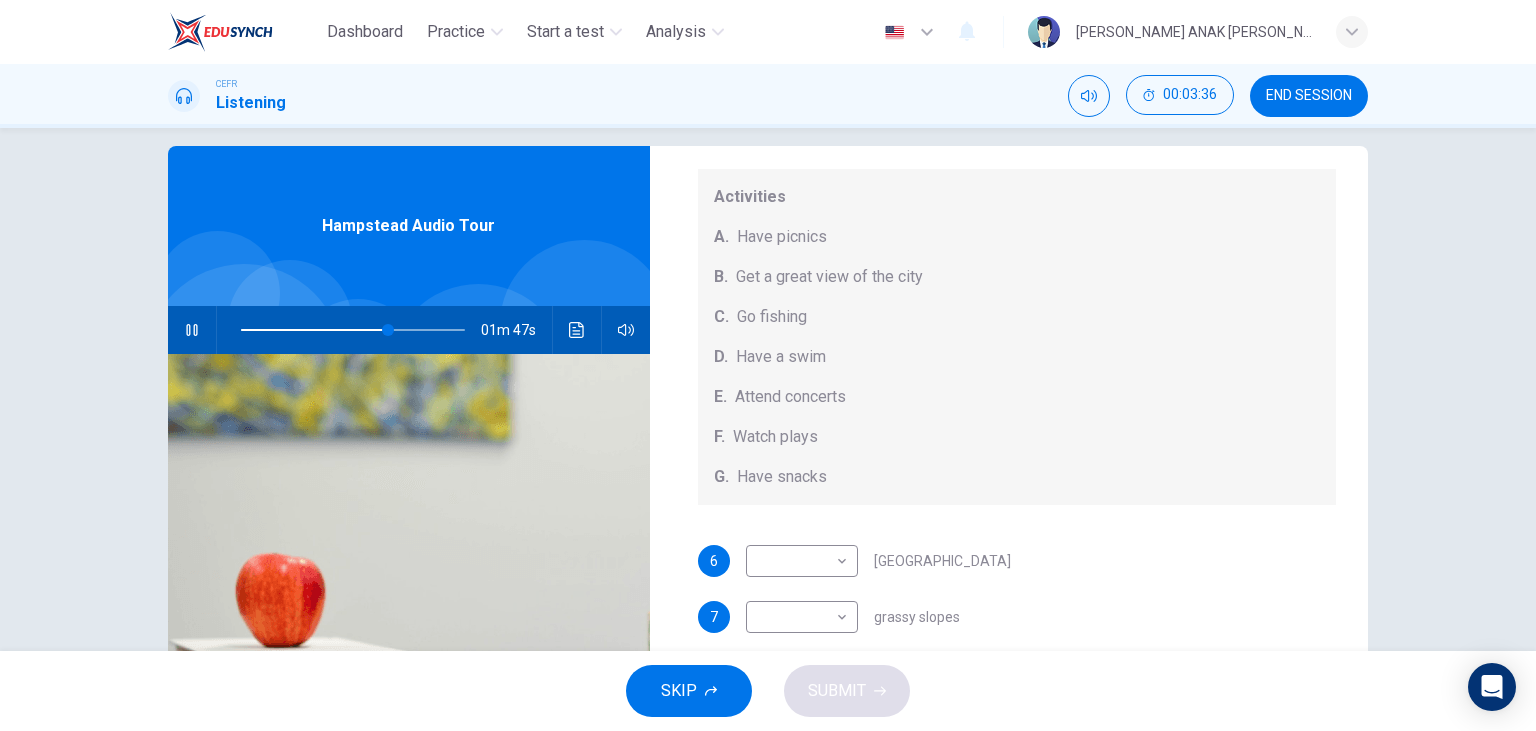 scroll, scrollTop: 137, scrollLeft: 0, axis: vertical 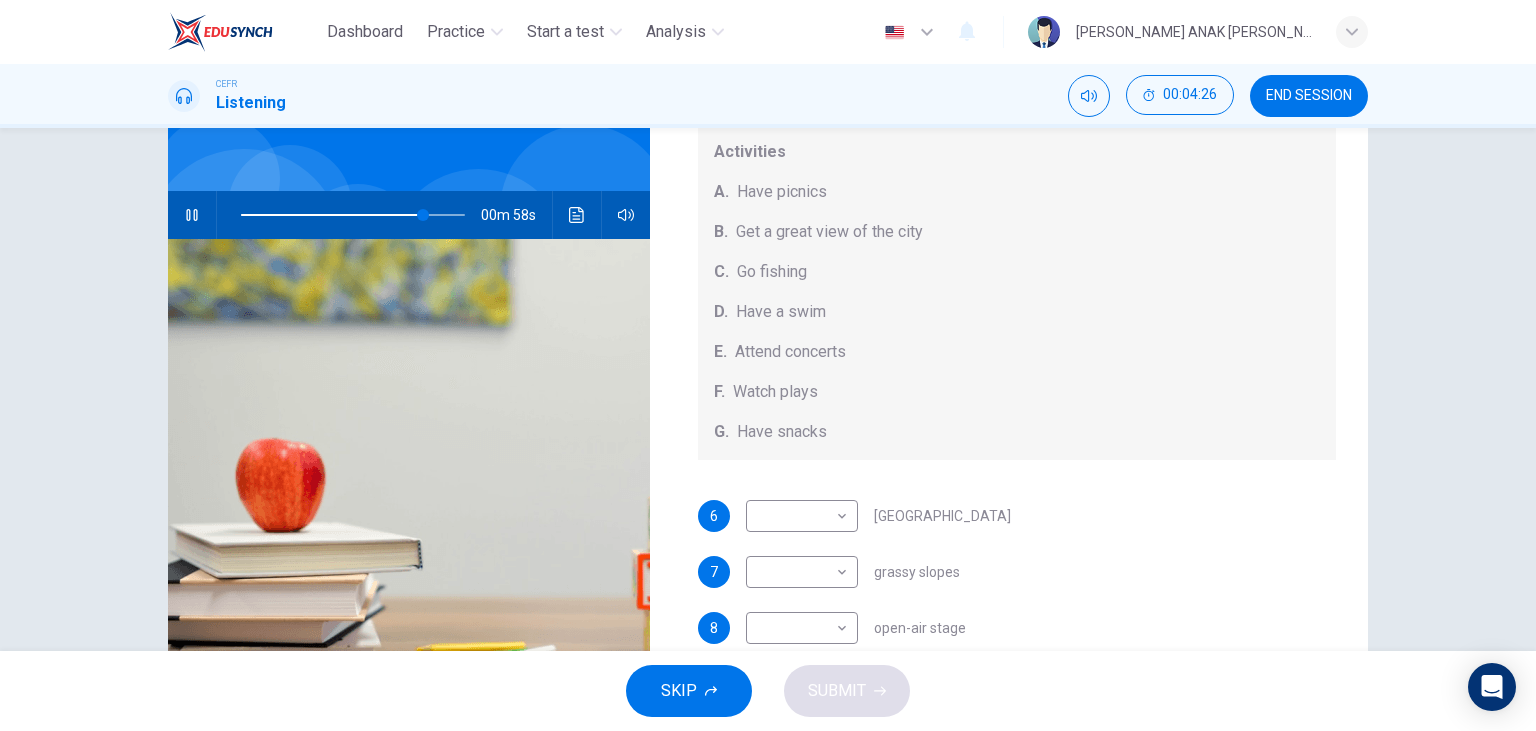 click at bounding box center (192, 215) 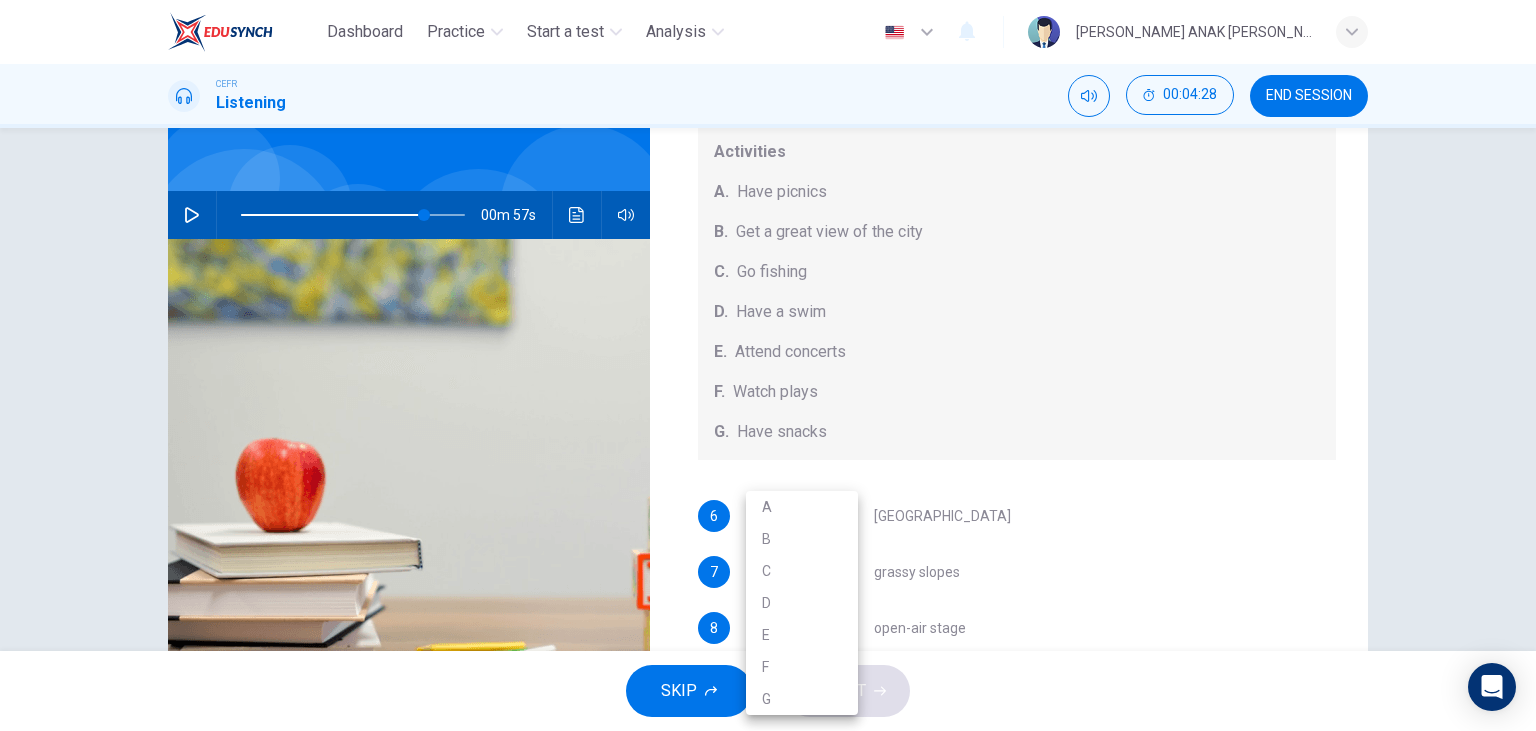 click on "Dashboard Practice Start a test Analysis English en ​ [PERSON_NAME] ANAK [PERSON_NAME] CEFR Listening 00:04:28 END SESSION Questions 6 - 10 Which activity can be done at each of the following locations on the heath? Choose  FIVE  answers below and select the correct letter,  A-G , next to the questions. Activities A. Have picnics B. Get a great view of the city C. Go fishing D. Have a swim E. Attend concerts F. Watch plays G. Have snacks 6 ​ ​ [GEOGRAPHIC_DATA] 7 ​ ​ grassy slopes 8 ​ ​ open-air stage 9 ​ ​ ponds 10 ​ ​ [GEOGRAPHIC_DATA] Audio Tour 00m 57s SKIP SUBMIT EduSynch - Online Language Proficiency Testing
Dashboard Practice Start a test Analysis Notifications © Copyright  2025 A B C D E F G" at bounding box center (768, 365) 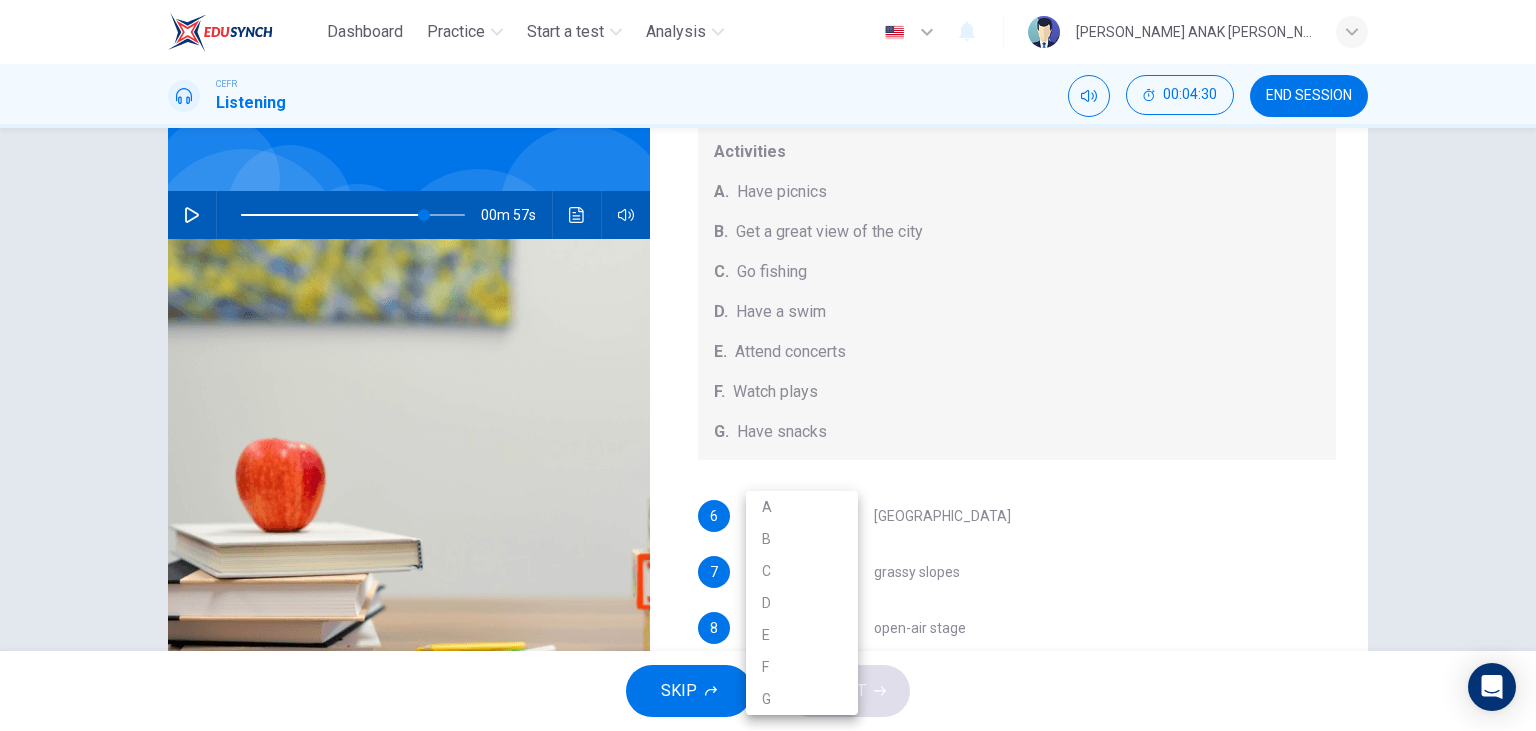 click on "F" at bounding box center [802, 667] 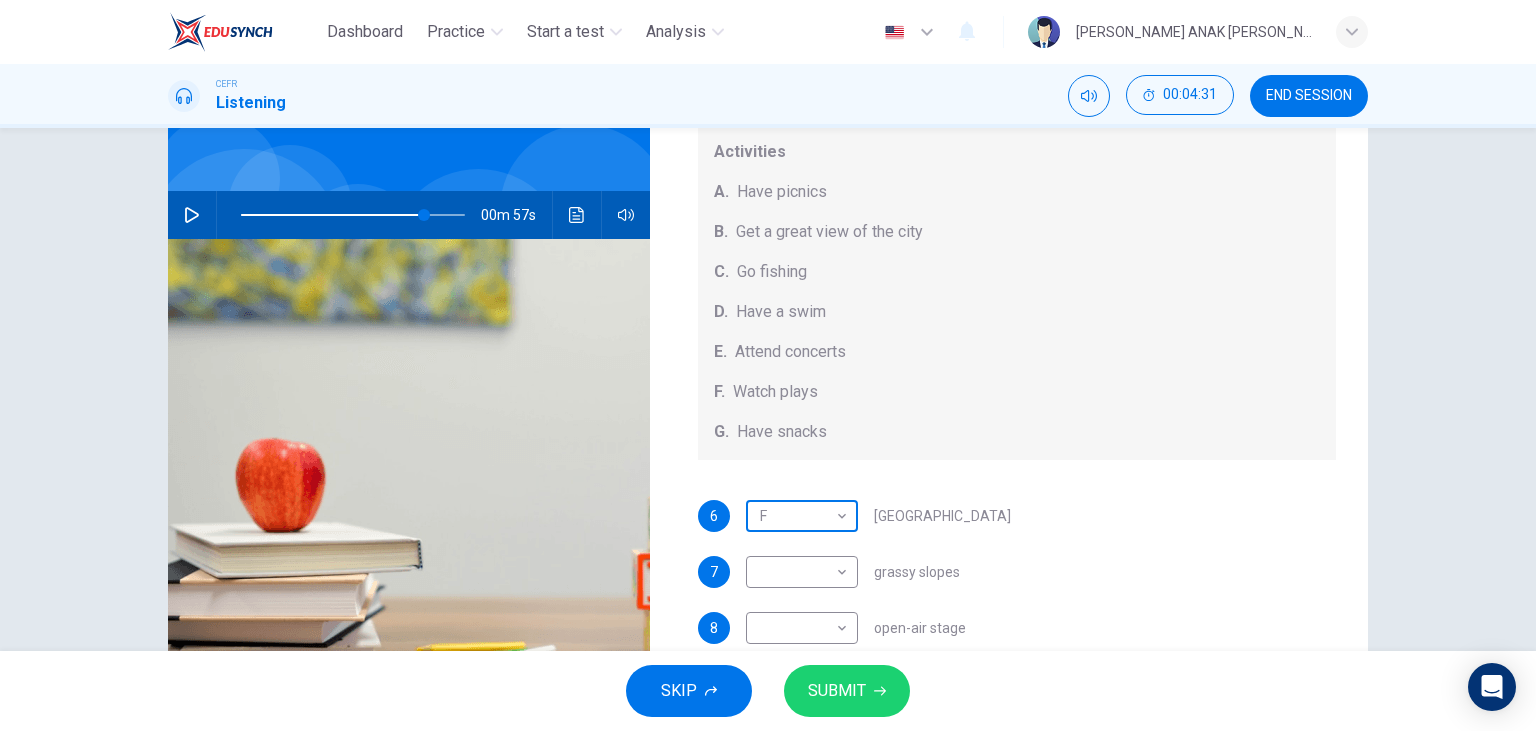 click on "Dashboard Practice Start a test Analysis English en ​ [PERSON_NAME] ANAK [PERSON_NAME] CEFR Listening 00:04:31 END SESSION Questions 6 - 10 Which activity can be done at each of the following locations on the heath? Choose  FIVE  answers below and select the correct letter,  A-G , next to the questions. Activities A. Have picnics B. Get a great view of the city C. Go fishing D. Have a swim E. Attend concerts F. Watch plays G. Have snacks 6 F F ​ [GEOGRAPHIC_DATA] 7 ​ ​ grassy slopes 8 ​ ​ open-air stage 9 ​ ​ ponds 10 ​ ​ [GEOGRAPHIC_DATA] Audio Tour 00m 57s SKIP SUBMIT EduSynch - Online Language Proficiency Testing
Dashboard Practice Start a test Analysis Notifications © Copyright  2025" at bounding box center (768, 365) 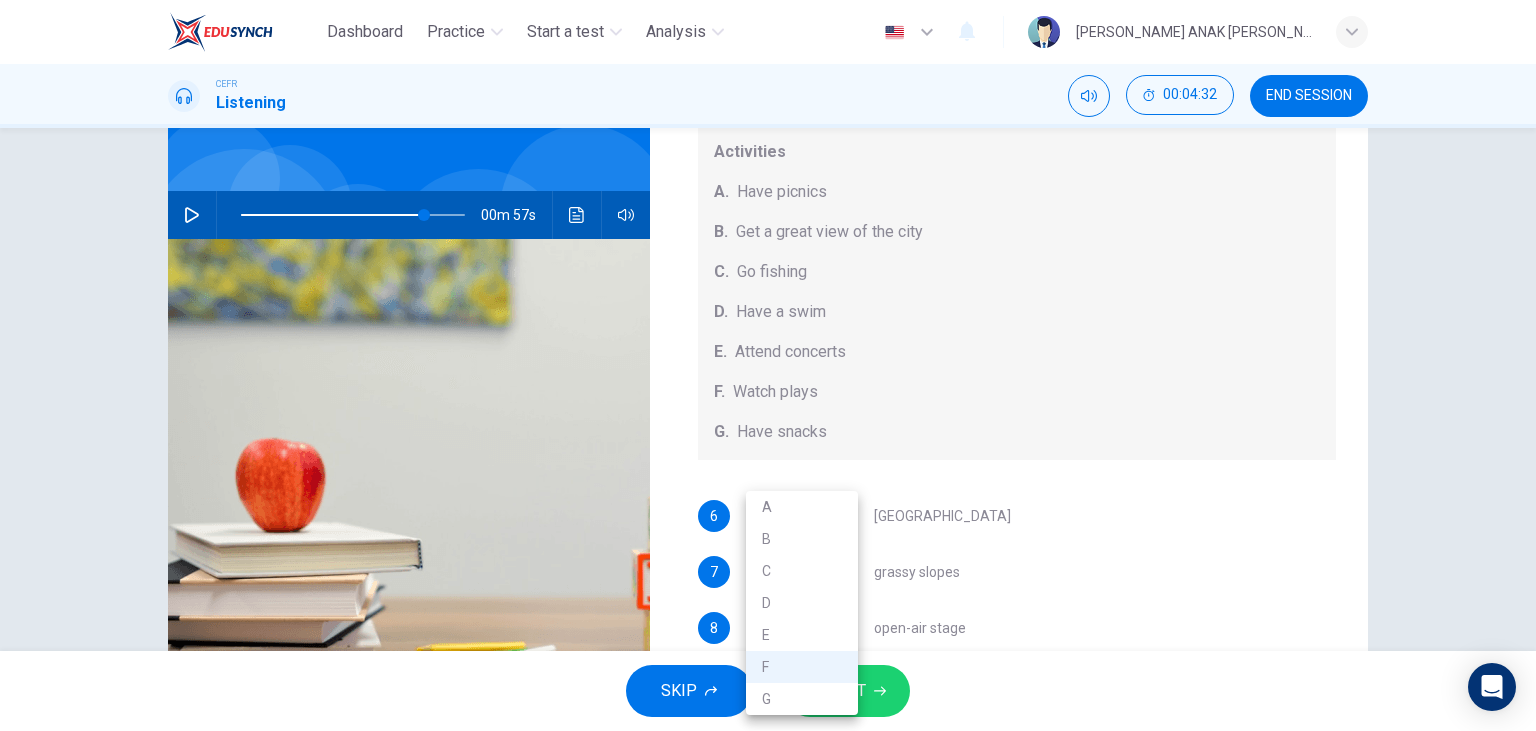 click on "G" at bounding box center (802, 699) 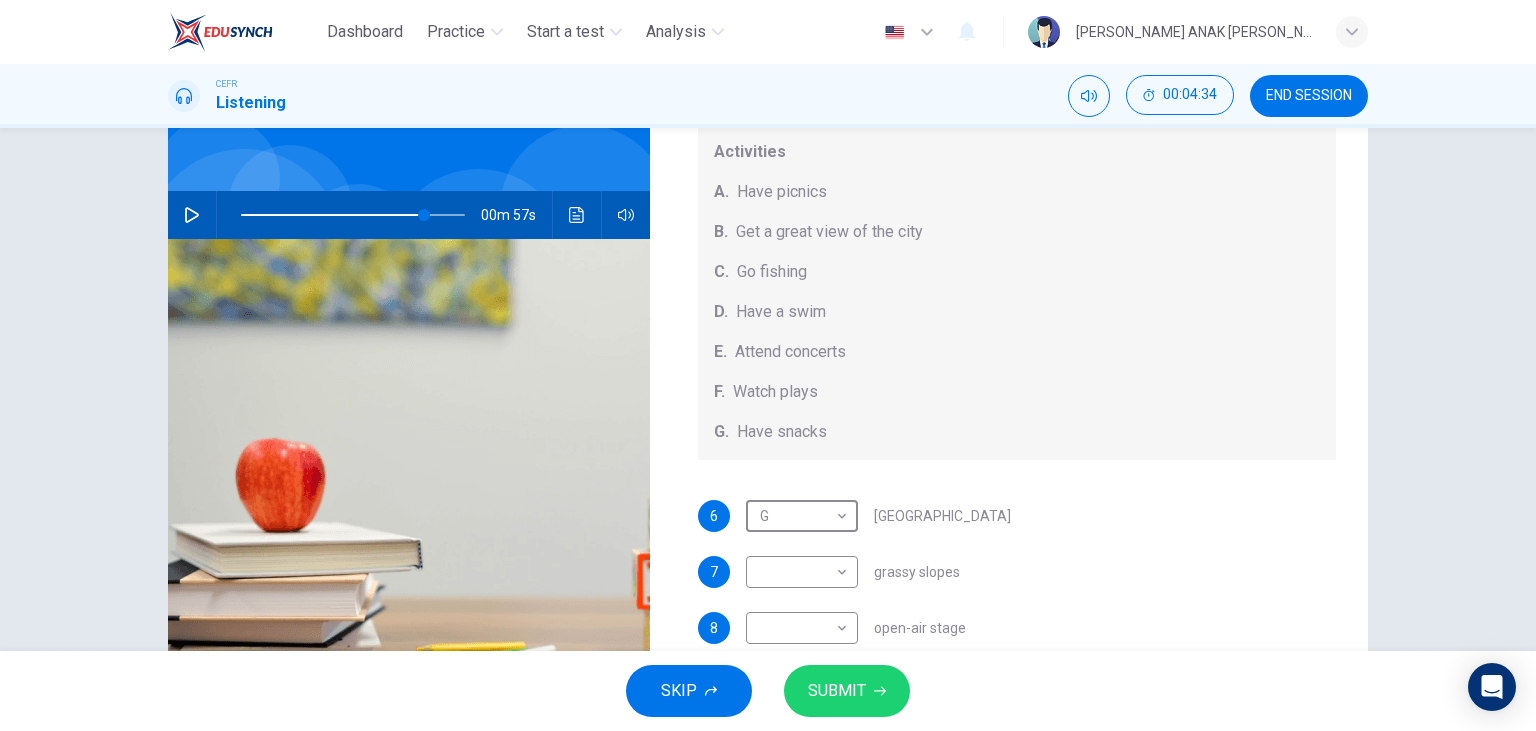 click at bounding box center (192, 215) 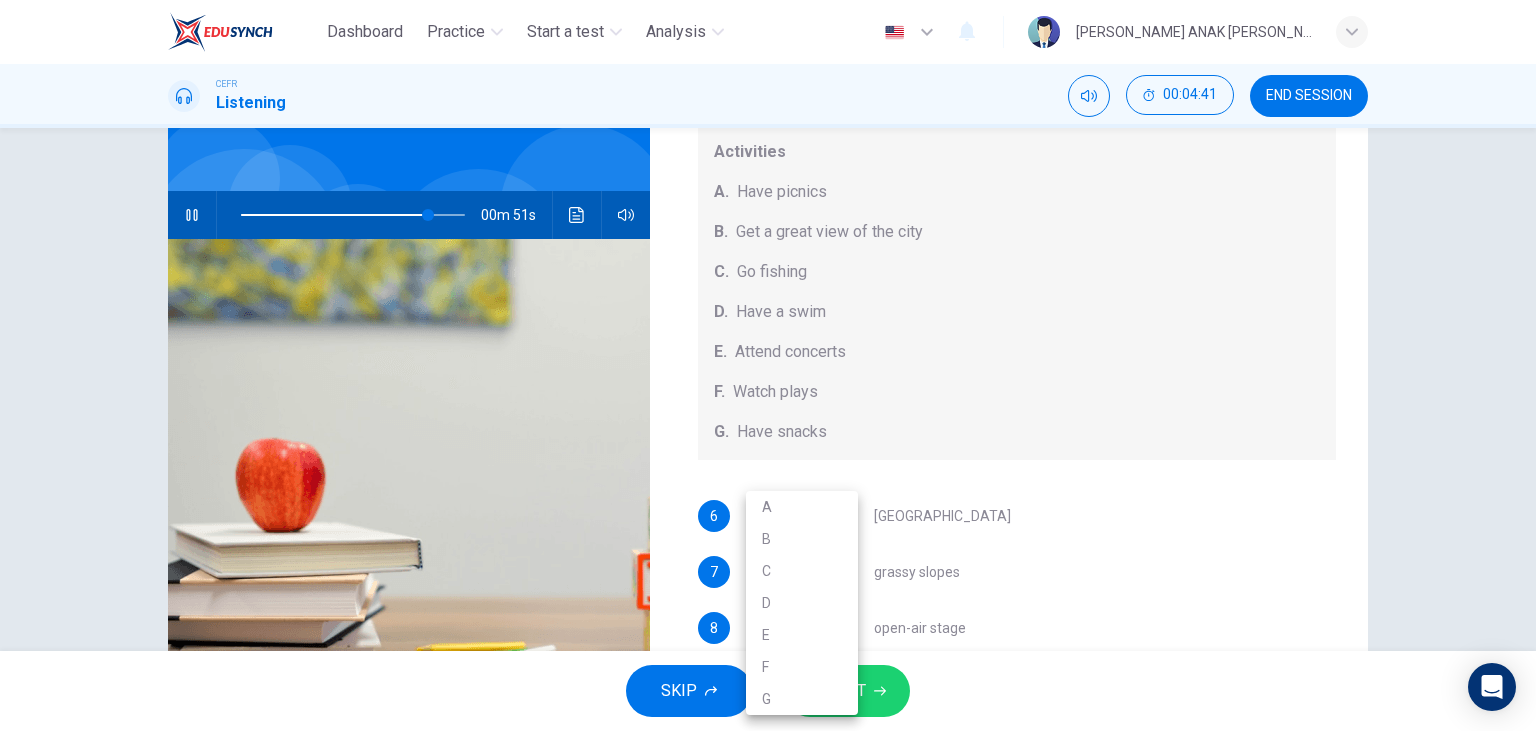 click on "Dashboard Practice Start a test Analysis English en ​ [PERSON_NAME] ANAK [PERSON_NAME] CEFR Listening 00:04:41 END SESSION Questions 6 - 10 Which activity can be done at each of the following locations on the heath? Choose  FIVE  answers below and select the correct letter,  A-G , next to the questions. Activities A. Have picnics B. Get a great view of the city C. Go fishing D. Have a swim E. Attend concerts F. Watch plays G. Have snacks 6 G G ​ [GEOGRAPHIC_DATA] 7 ​ ​ grassy slopes 8 ​ ​ open-air stage 9 ​ ​ ponds 10 ​ ​ [GEOGRAPHIC_DATA] Audio Tour 00m 51s SKIP SUBMIT EduSynch - Online Language Proficiency Testing
Dashboard Practice Start a test Analysis Notifications © Copyright  2025 A B C D E F G" at bounding box center [768, 365] 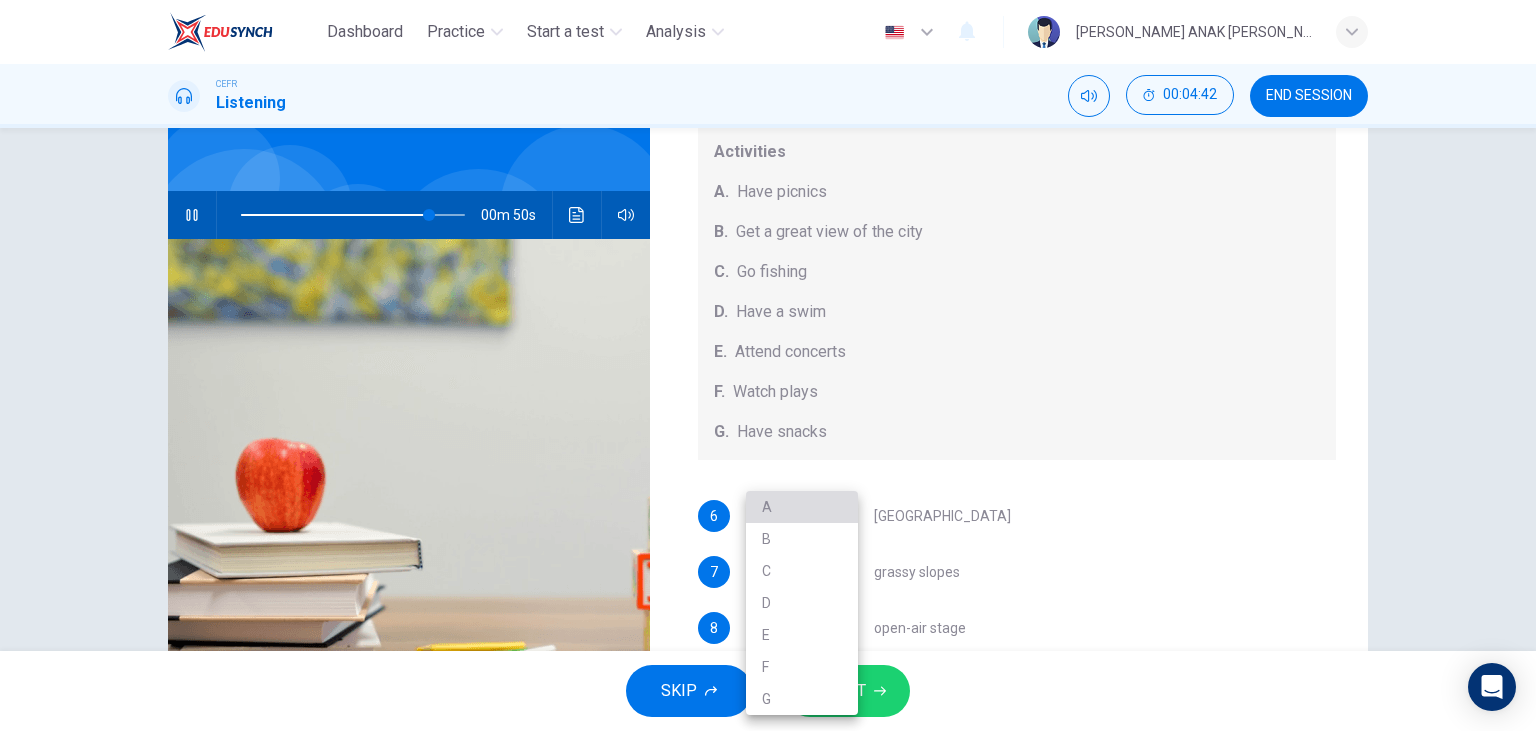 click on "A" at bounding box center [802, 507] 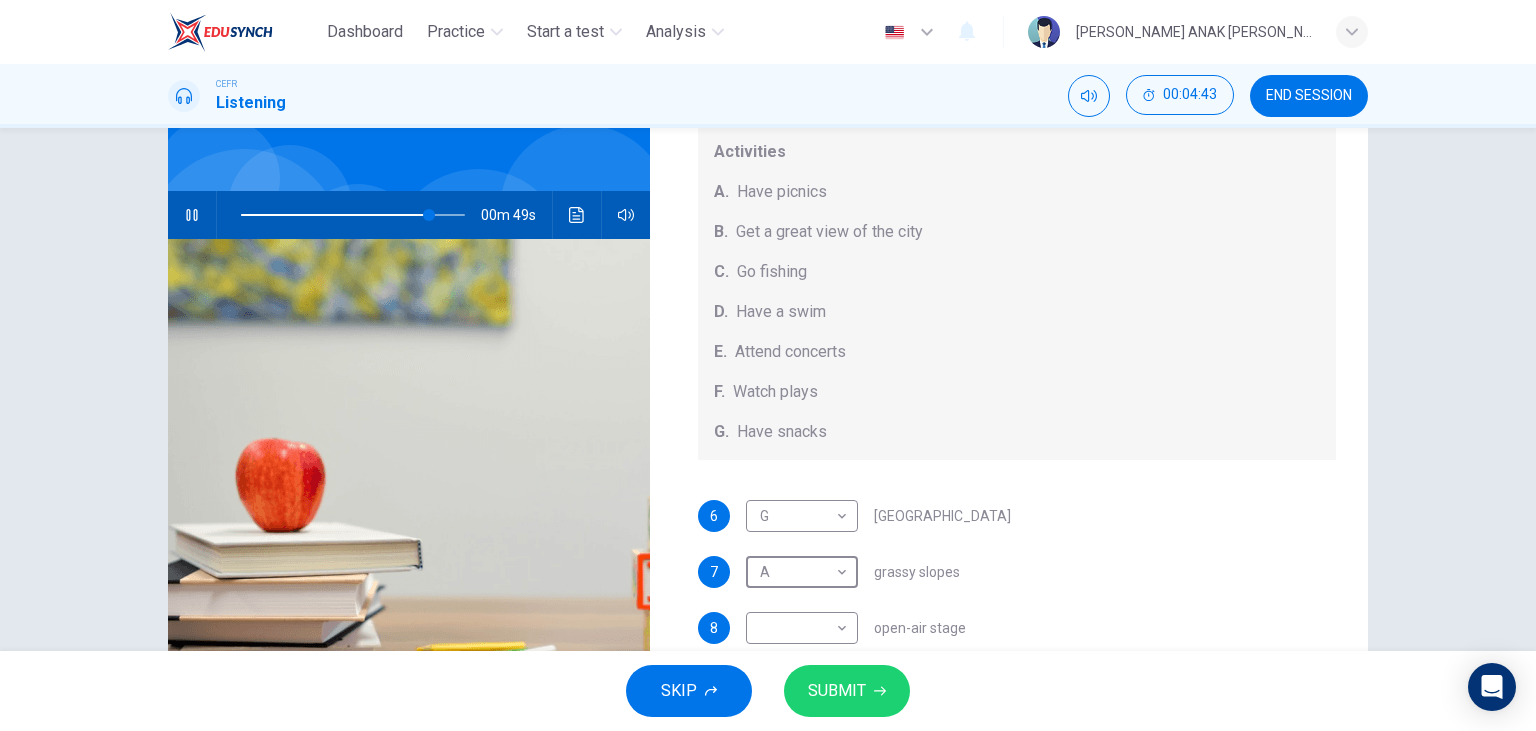 scroll, scrollTop: 185, scrollLeft: 0, axis: vertical 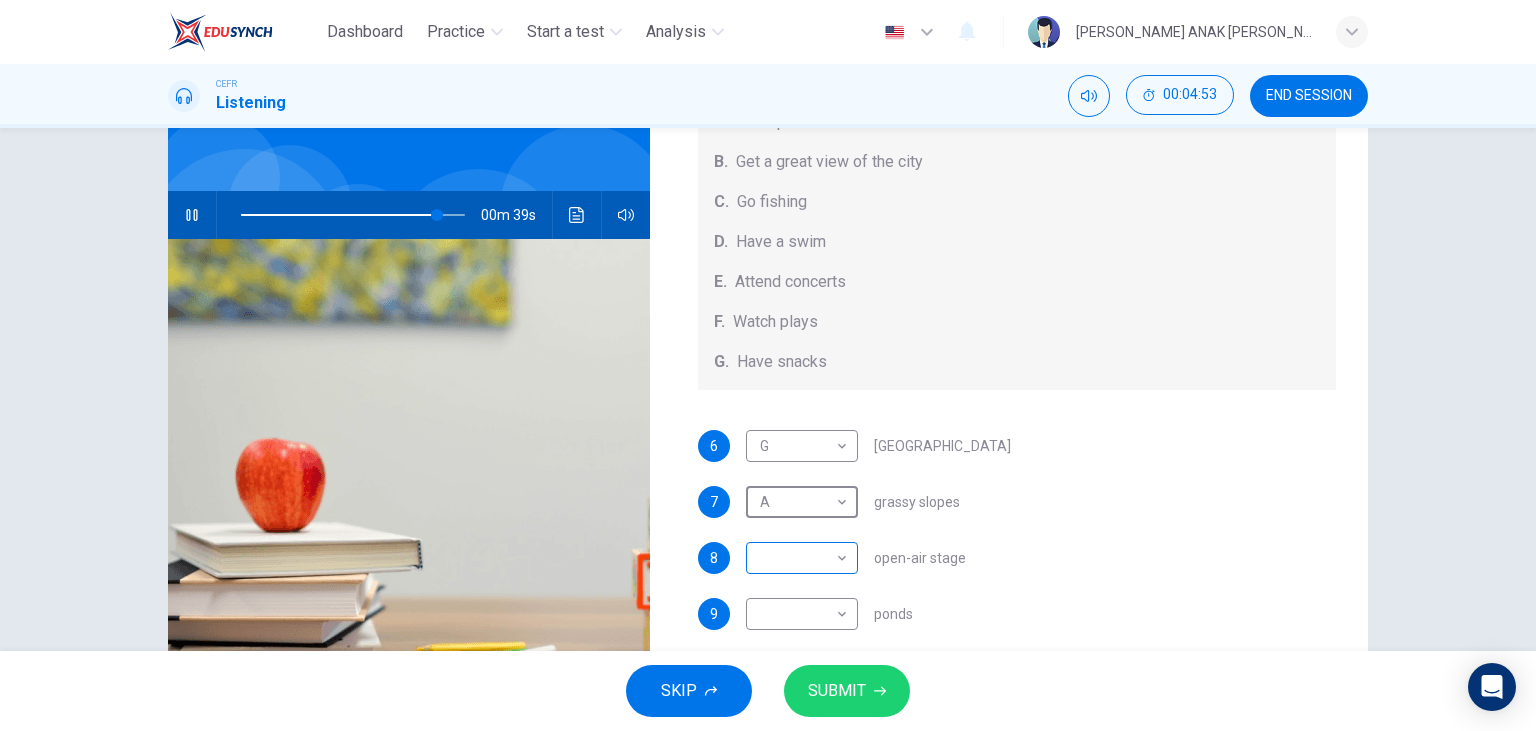 click on "Dashboard Practice Start a test Analysis English en ​ [PERSON_NAME] ANAK [PERSON_NAME] CEFR Listening 00:04:53 END SESSION Questions 6 - 10 Which activity can be done at each of the following locations on the heath? Choose  FIVE  answers below and select the correct letter,  A-G , next to the questions. Activities A. Have picnics B. Get a great view of the city C. Go fishing D. Have a swim E. Attend concerts F. Watch plays G. Have snacks 6 G G ​ [GEOGRAPHIC_DATA] 7 A A ​ grassy slopes 8 ​ ​ open-air stage 9 ​ ​ ponds 10 ​ ​ [GEOGRAPHIC_DATA] Audio Tour 00m 39s SKIP SUBMIT EduSynch - Online Language Proficiency Testing
Dashboard Practice Start a test Analysis Notifications © Copyright  2025" at bounding box center (768, 365) 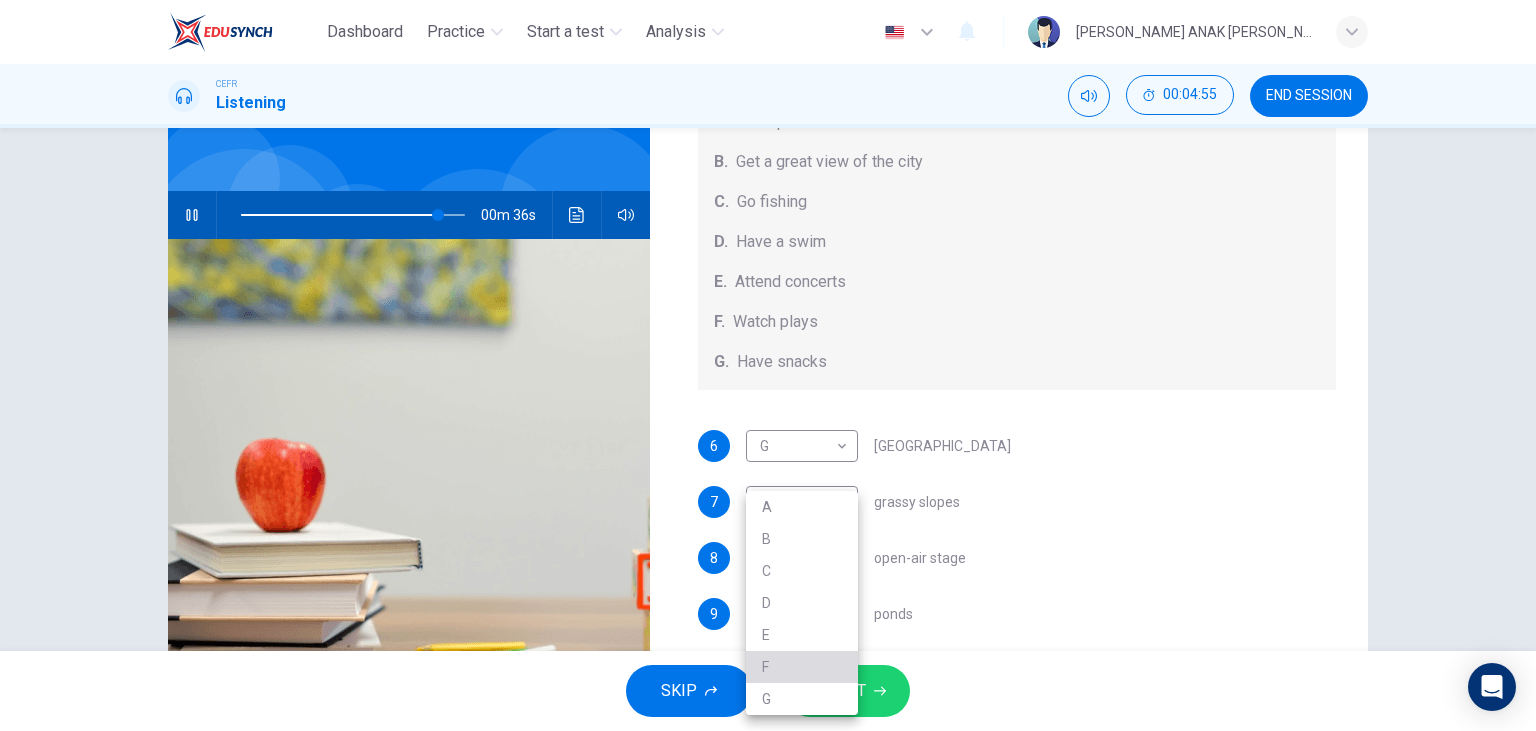 click on "F" at bounding box center (802, 667) 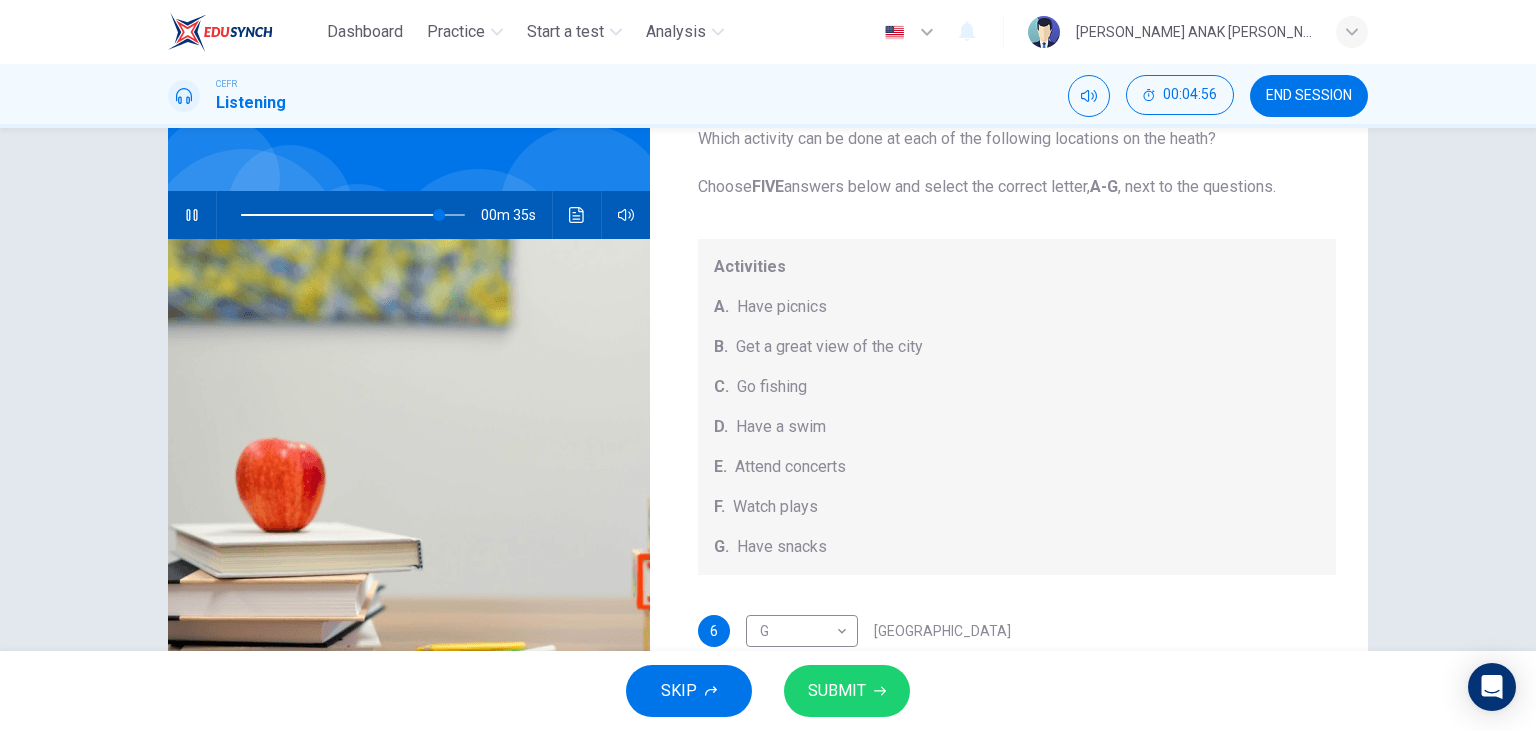 scroll, scrollTop: 185, scrollLeft: 0, axis: vertical 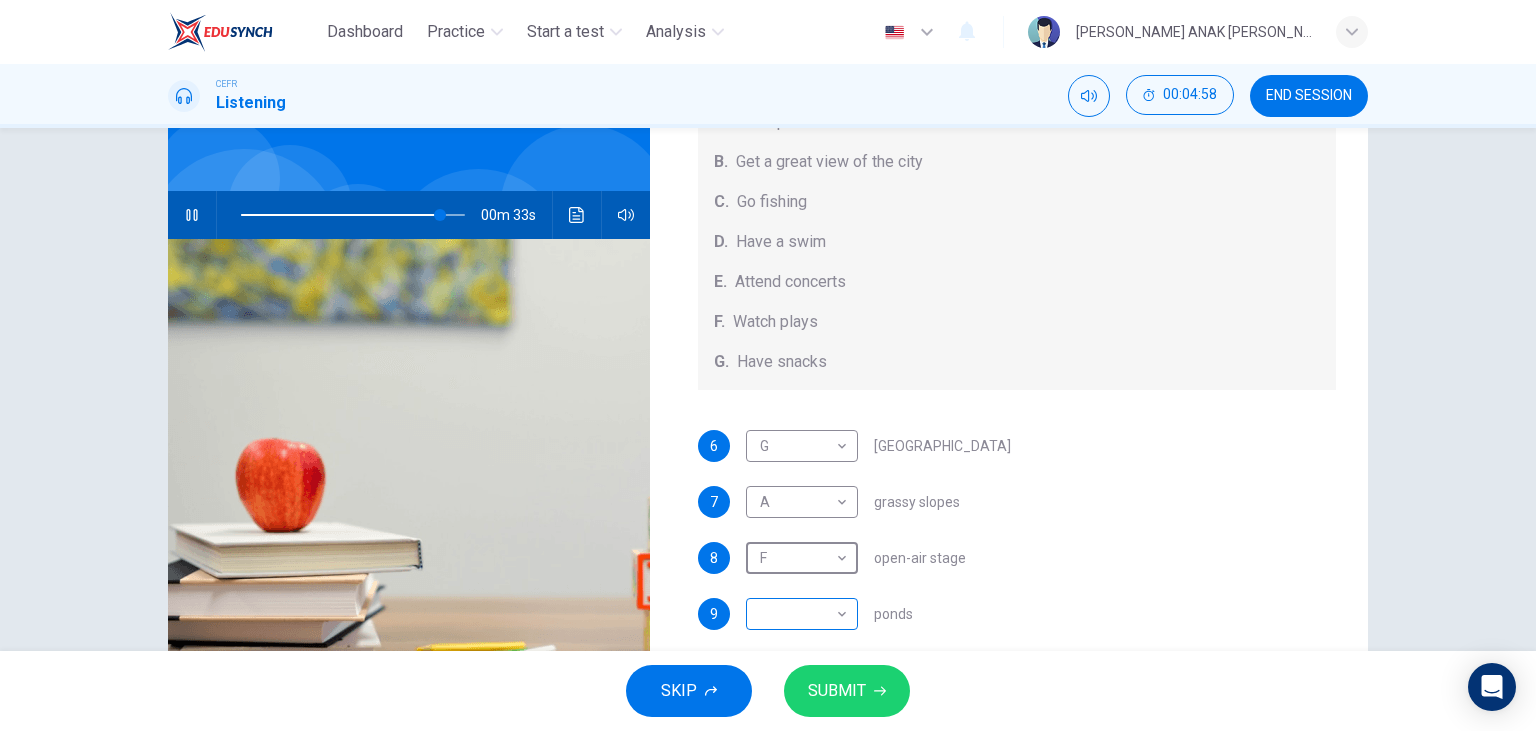 click on "Dashboard Practice Start a test Analysis English en ​ [PERSON_NAME] ANAK [PERSON_NAME] CEFR Listening 00:04:58 END SESSION Questions 6 - 10 Which activity can be done at each of the following locations on the heath? Choose  FIVE  answers below and select the correct letter,  A-G , next to the questions. Activities A. Have picnics B. Get a great view of the city C. Go fishing D. Have a swim E. Attend concerts F. Watch plays G. Have snacks 6 G G ​ [GEOGRAPHIC_DATA] 7 A A ​ grassy slopes 8 F F ​ open-air stage 9 ​ ​ ponds 10 ​ ​ [GEOGRAPHIC_DATA] Audio Tour 00m 33s SKIP SUBMIT EduSynch - Online Language Proficiency Testing
Dashboard Practice Start a test Analysis Notifications © Copyright  2025" at bounding box center (768, 365) 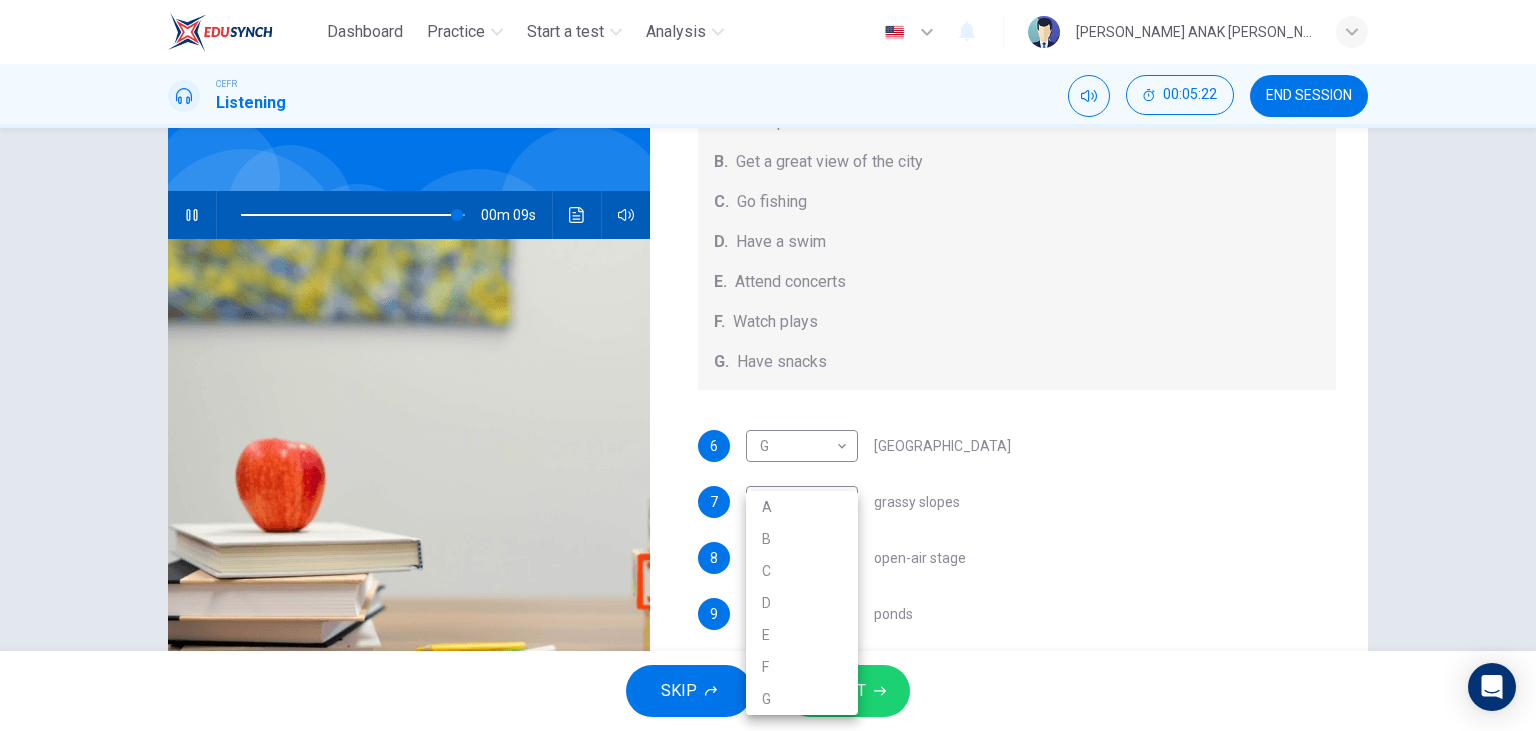 click on "D" at bounding box center (802, 603) 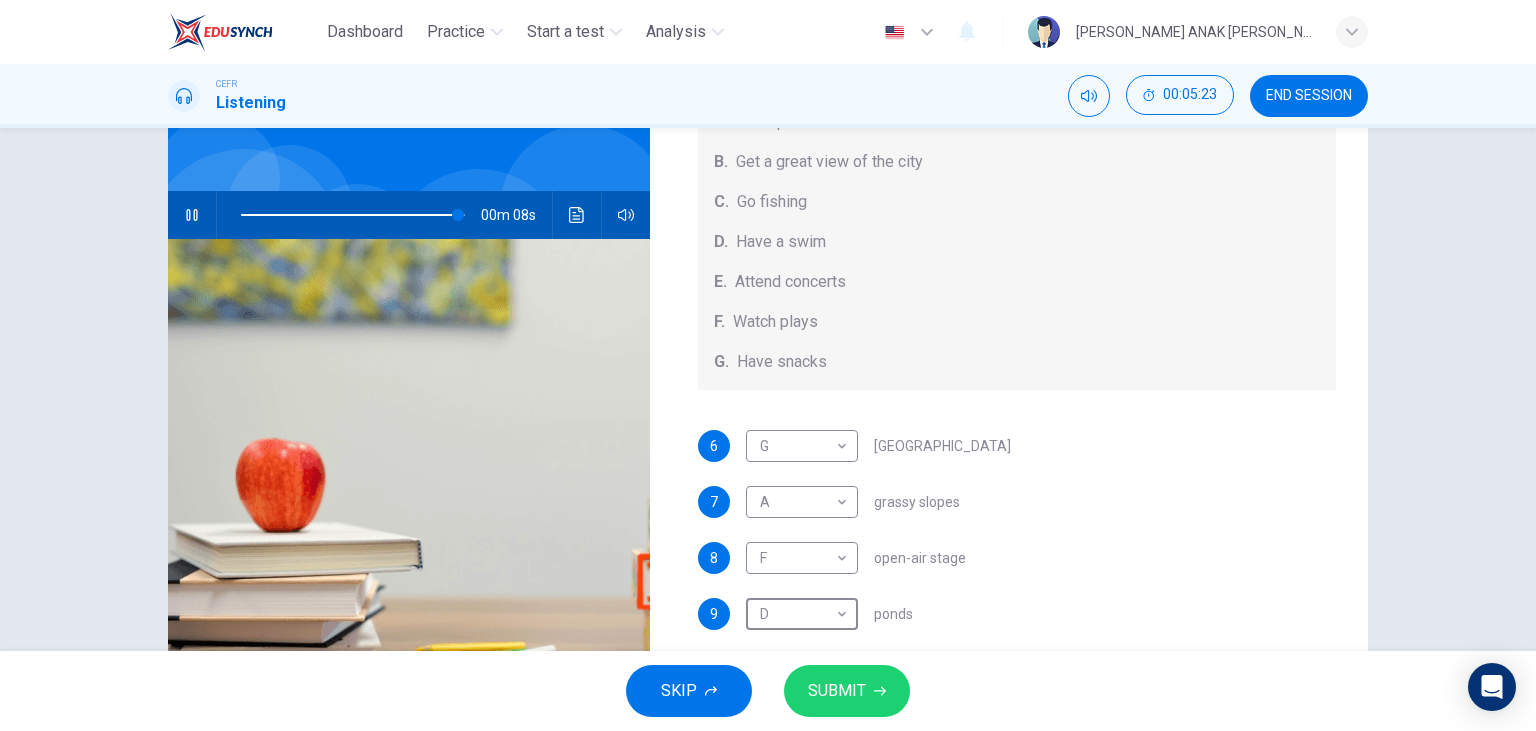 click on "SUBMIT" at bounding box center [837, 691] 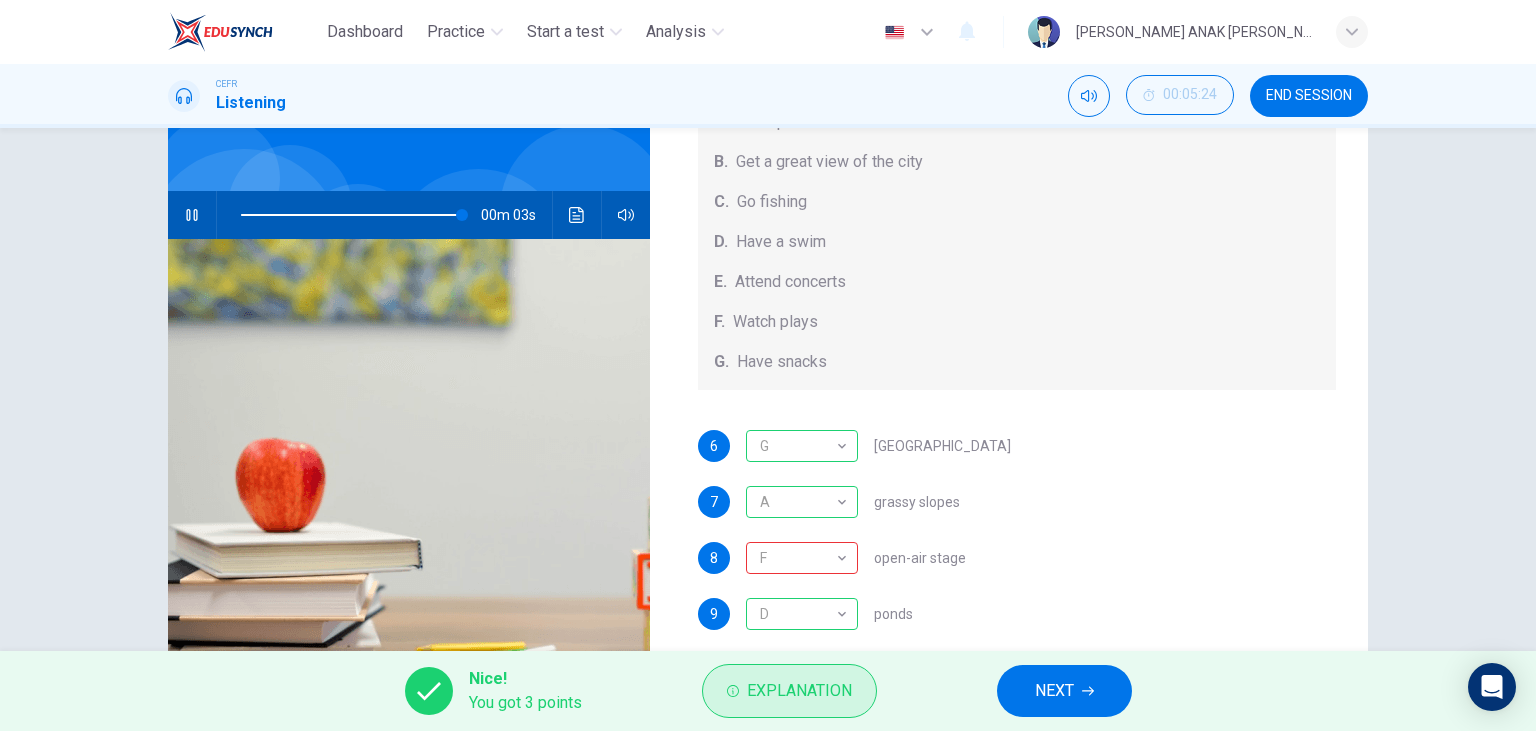 click on "Explanation" at bounding box center (799, 691) 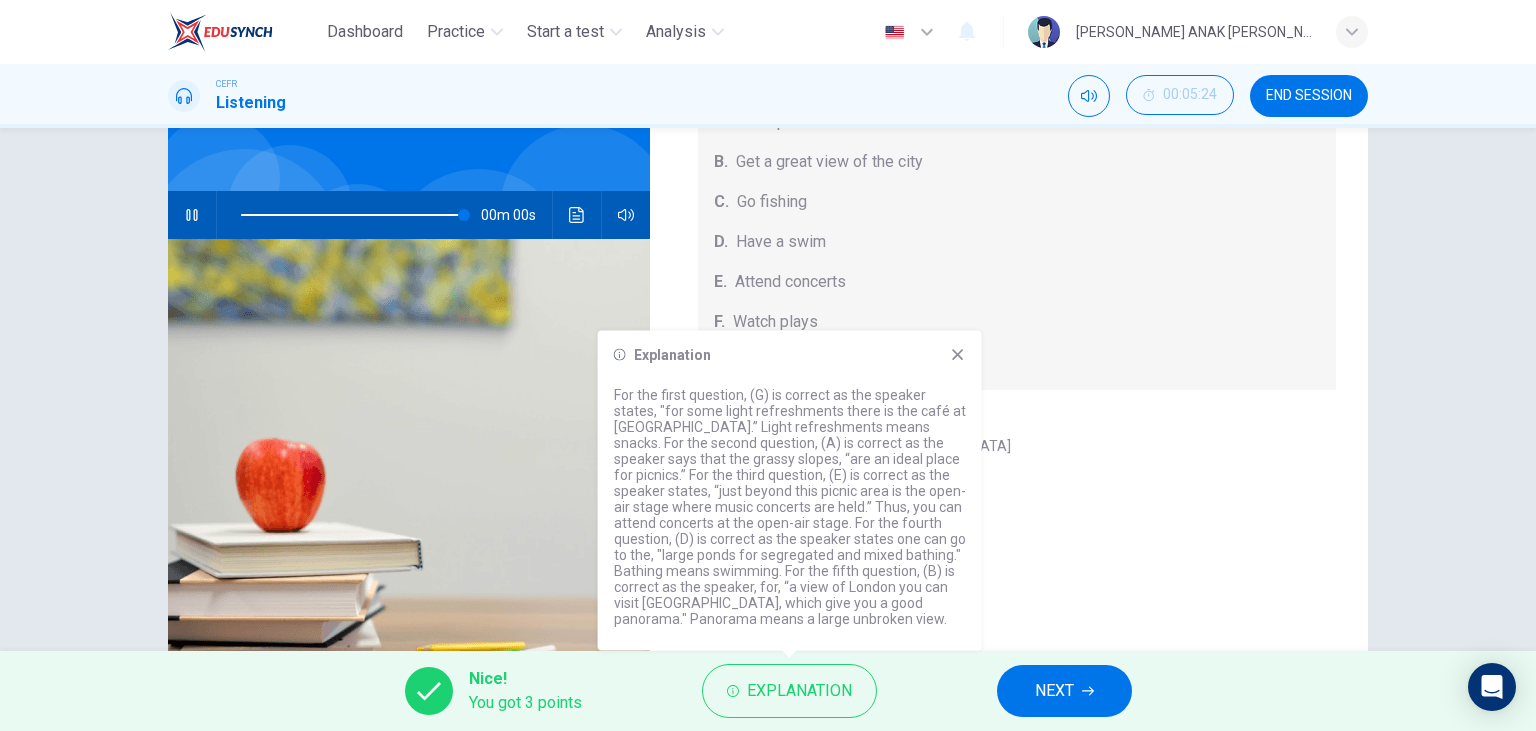 type on "0" 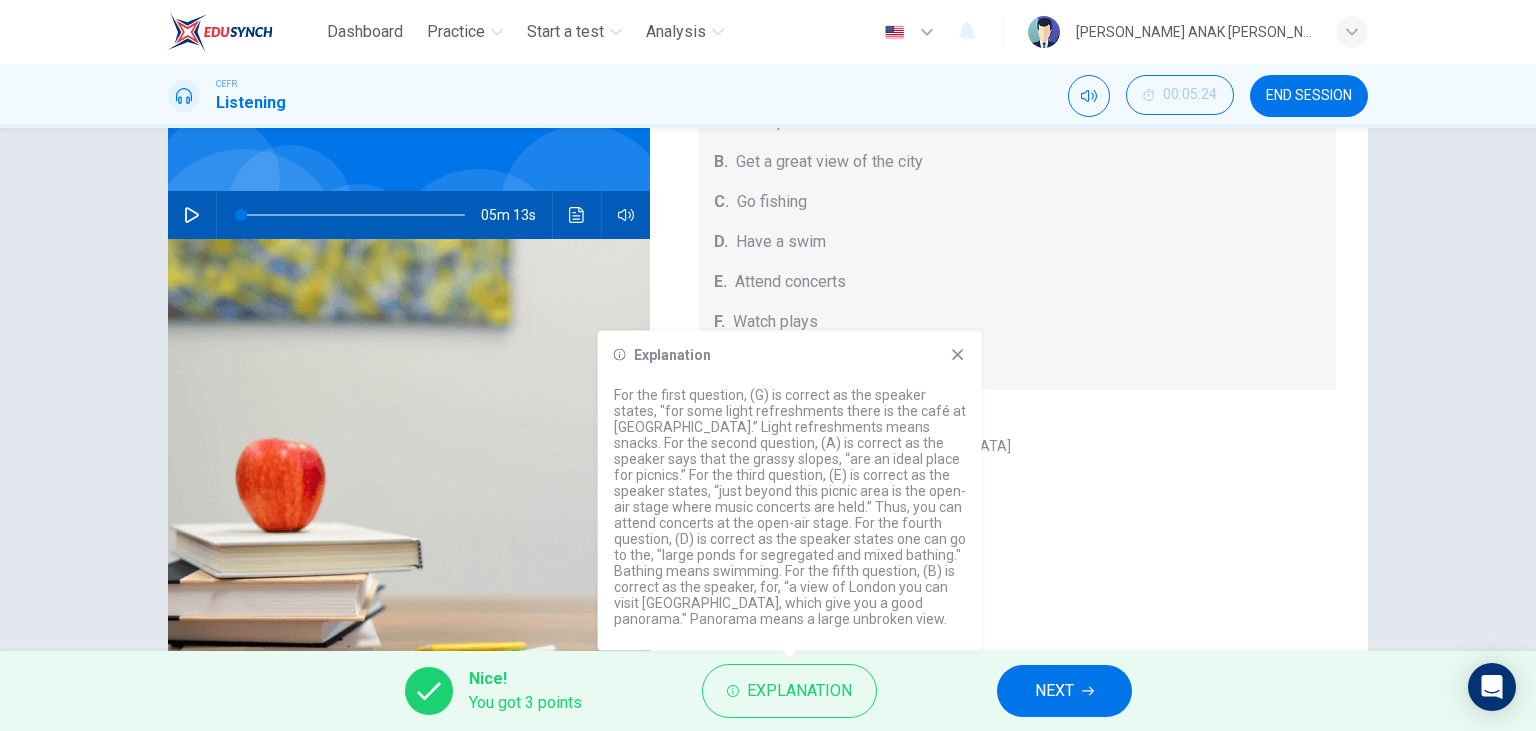 click 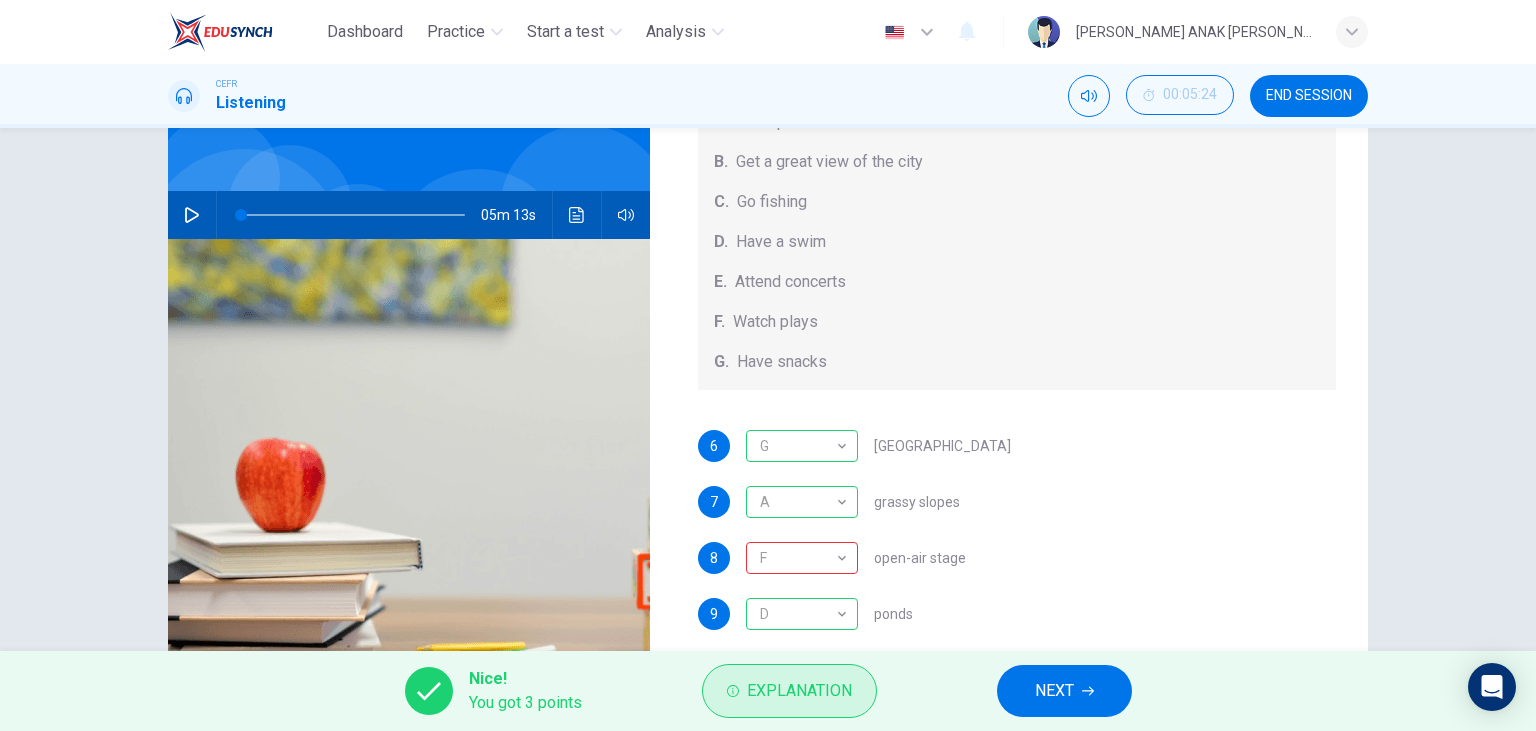click on "Explanation" at bounding box center (799, 691) 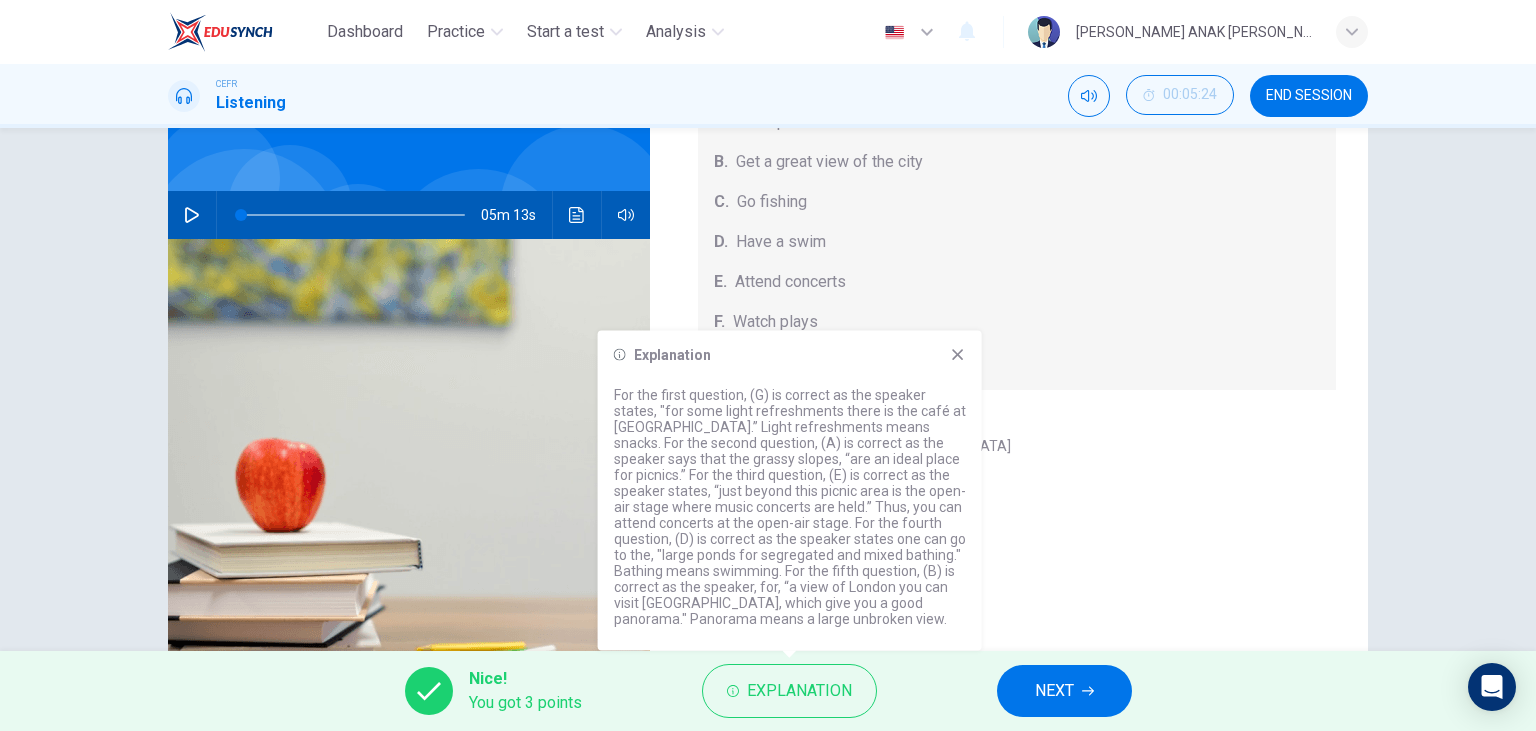 click on "E. Attend concerts" at bounding box center (1017, 282) 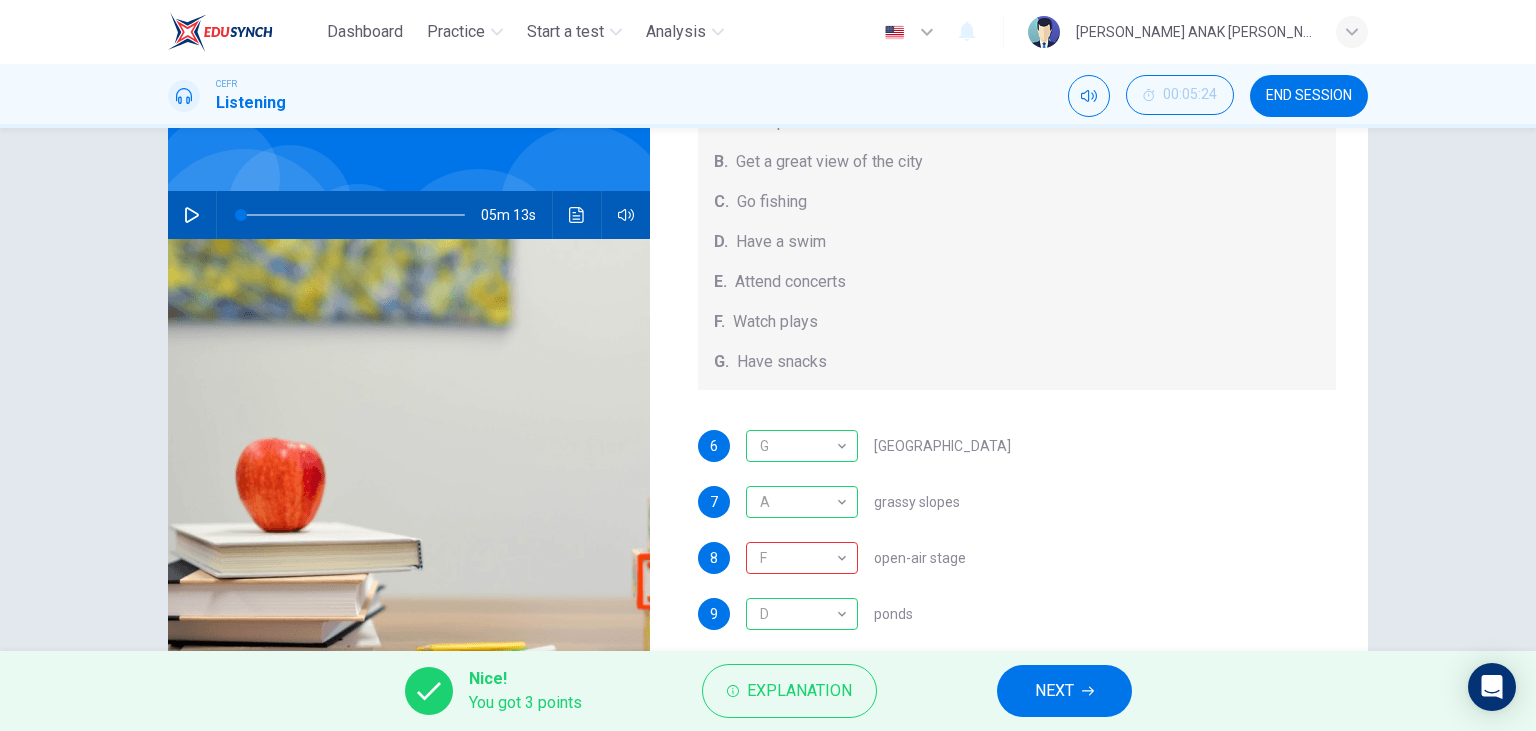 click on "NEXT" at bounding box center [1064, 691] 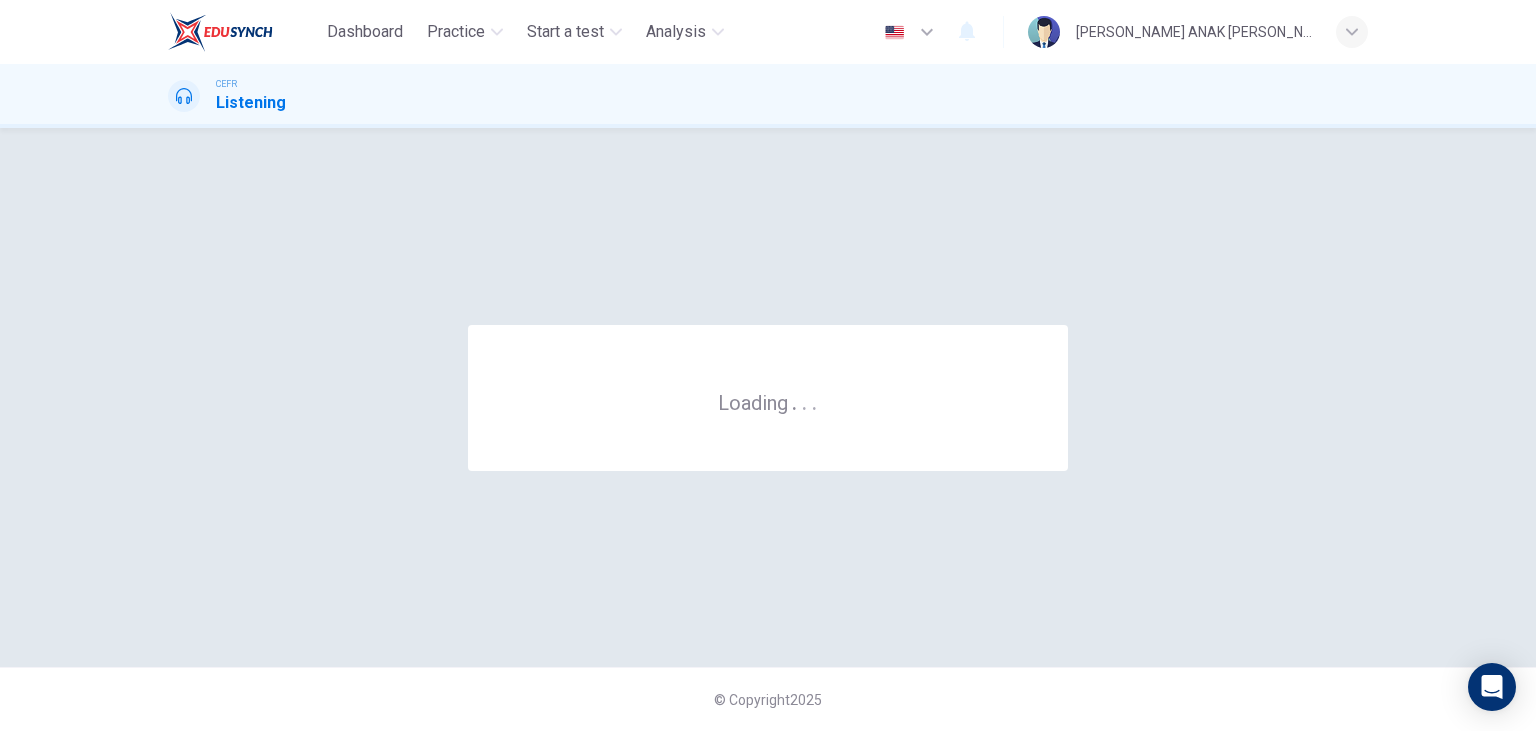 scroll, scrollTop: 0, scrollLeft: 0, axis: both 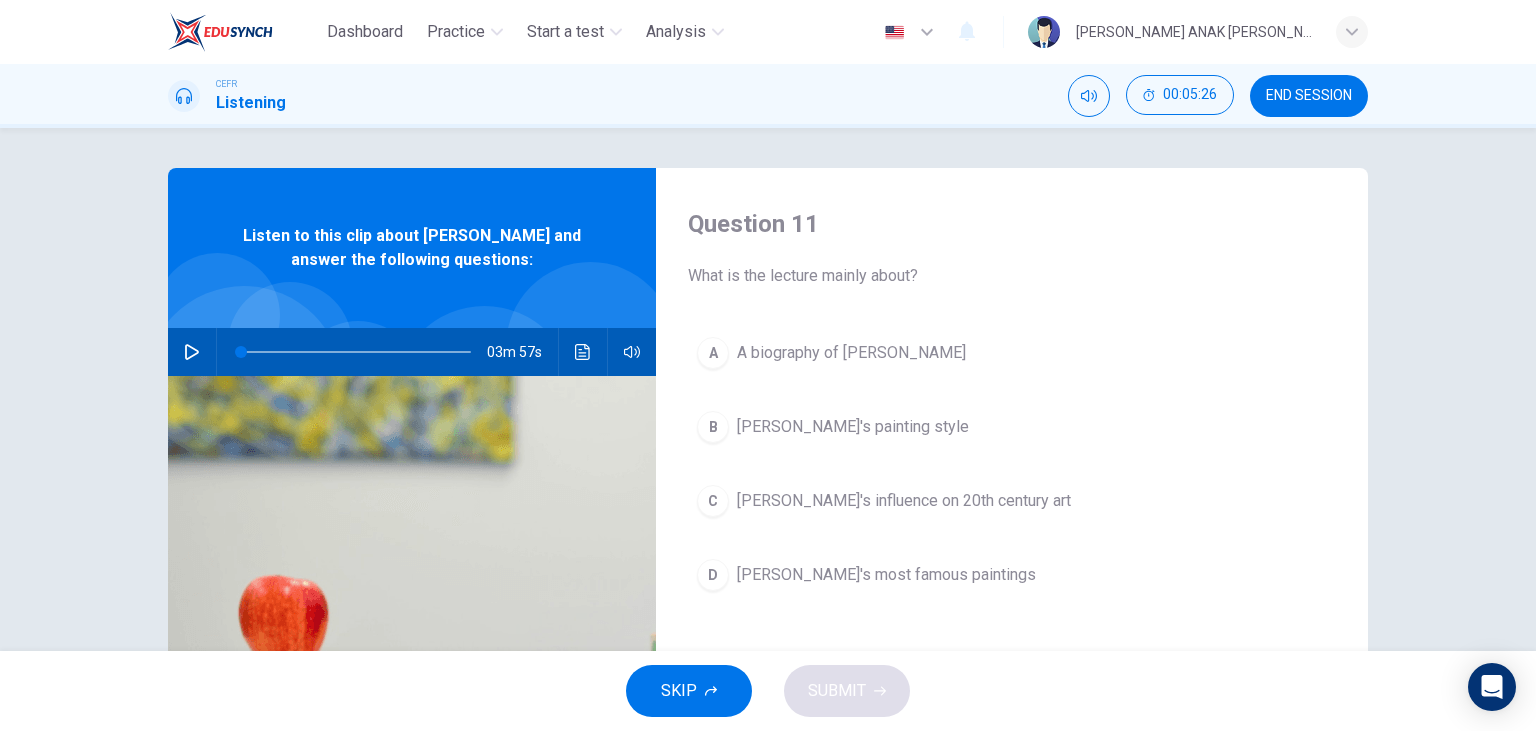 click on "03m 57s" at bounding box center (412, 352) 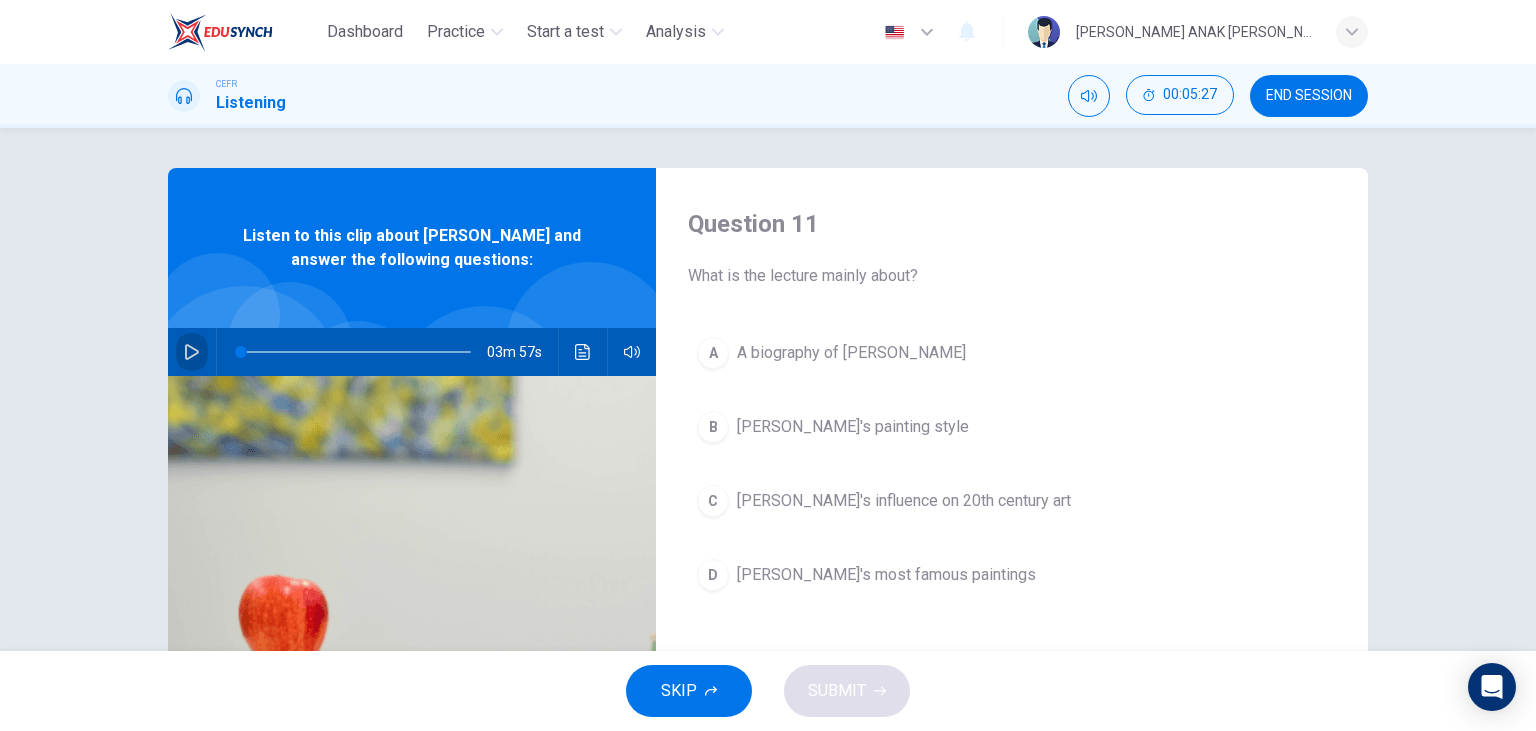 click at bounding box center [192, 352] 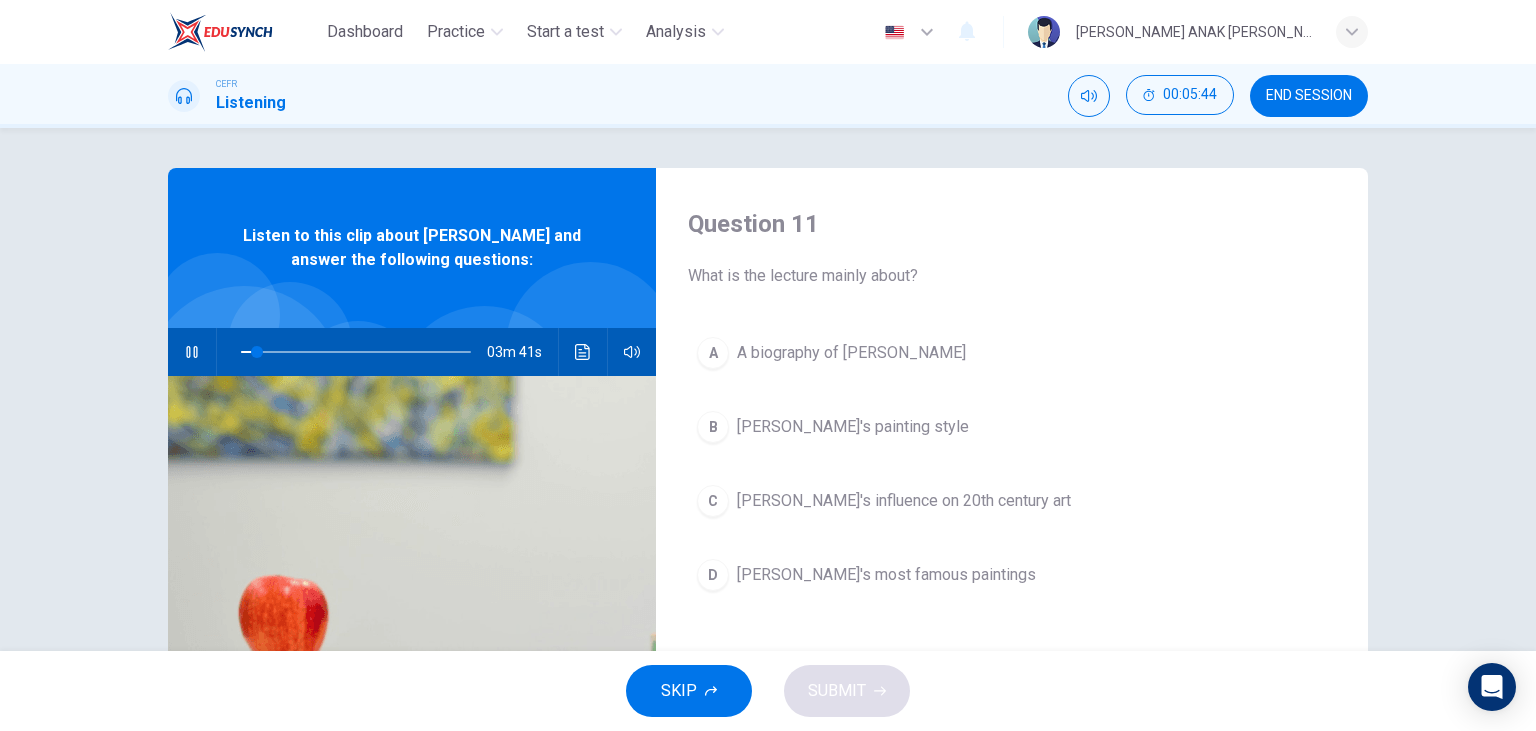 type on "7" 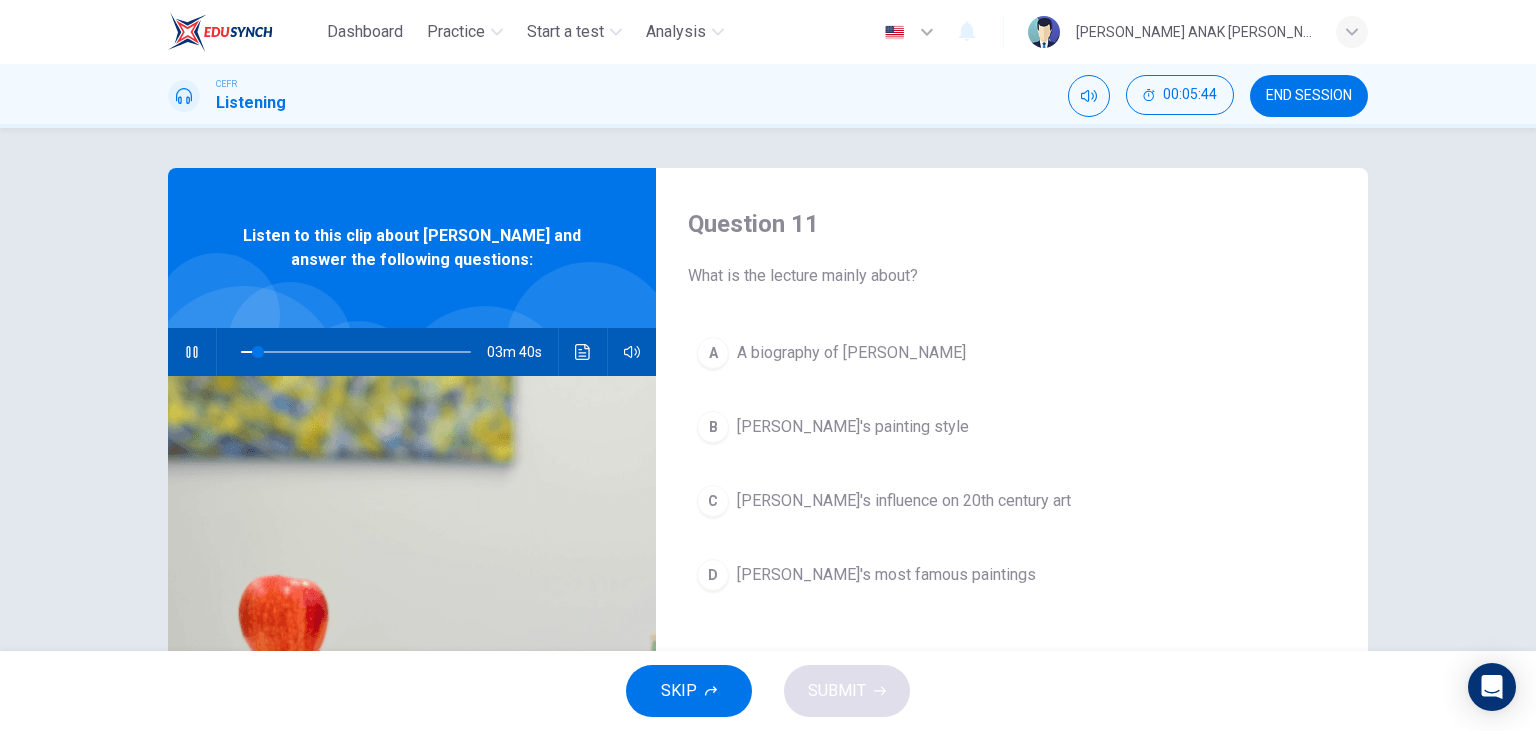 type 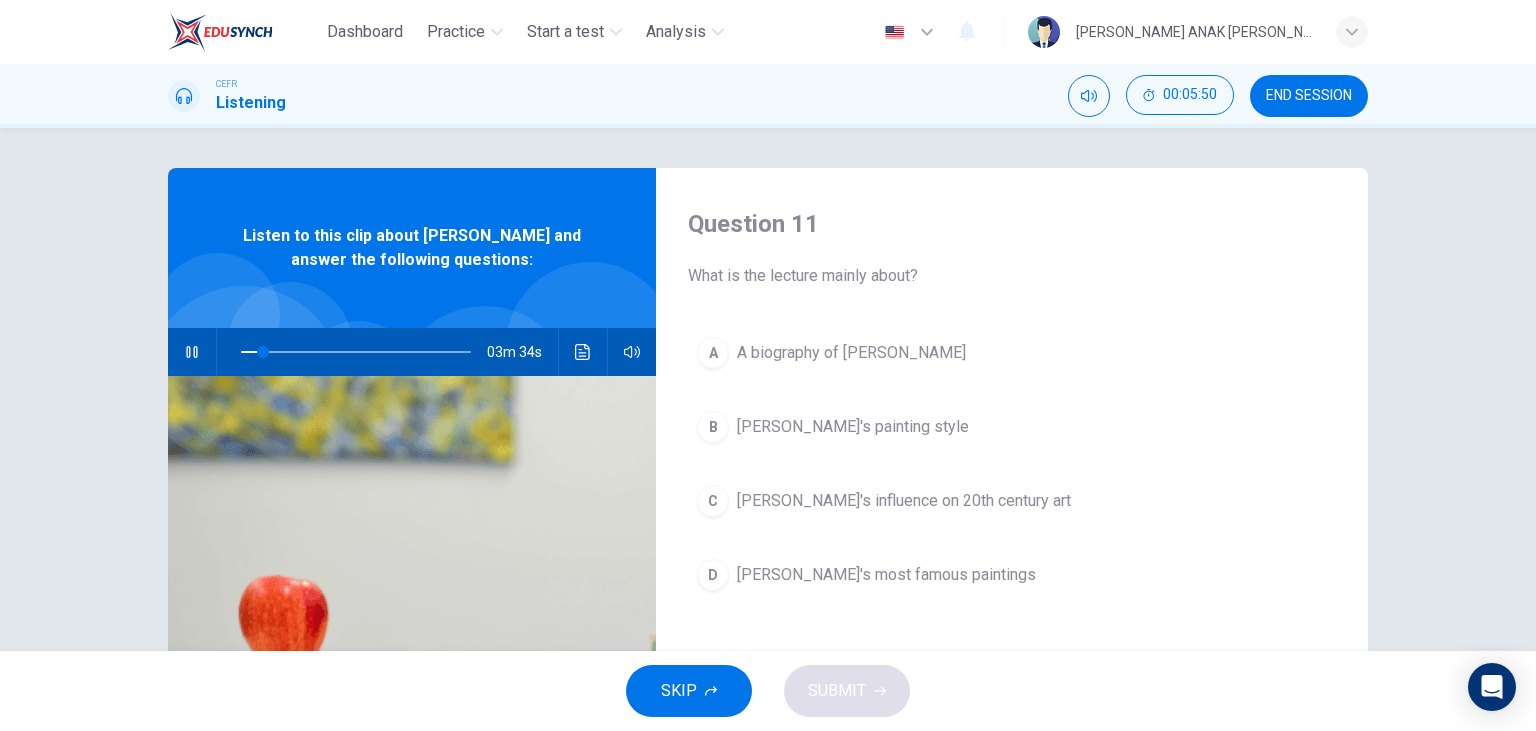 click at bounding box center (192, 352) 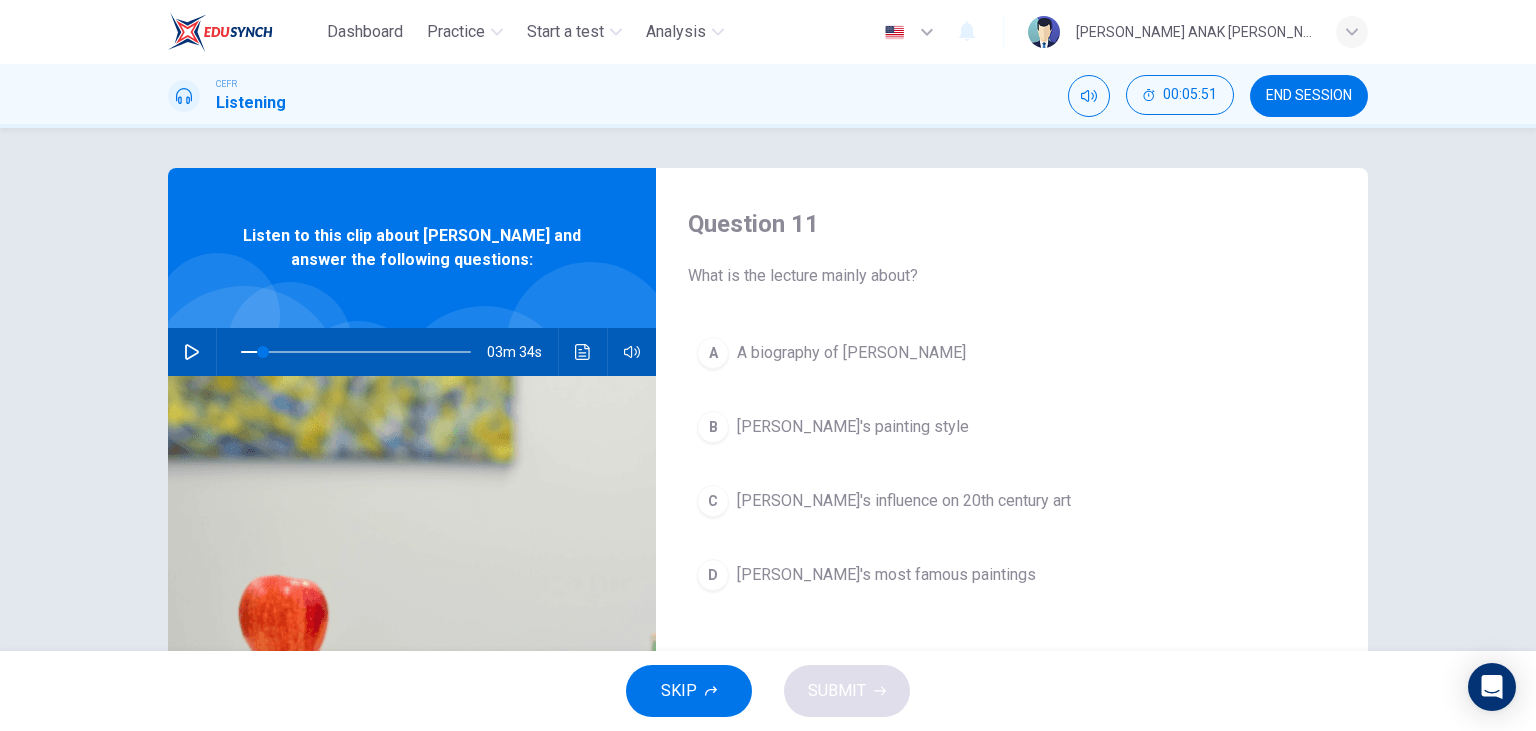 click on "A" at bounding box center [713, 353] 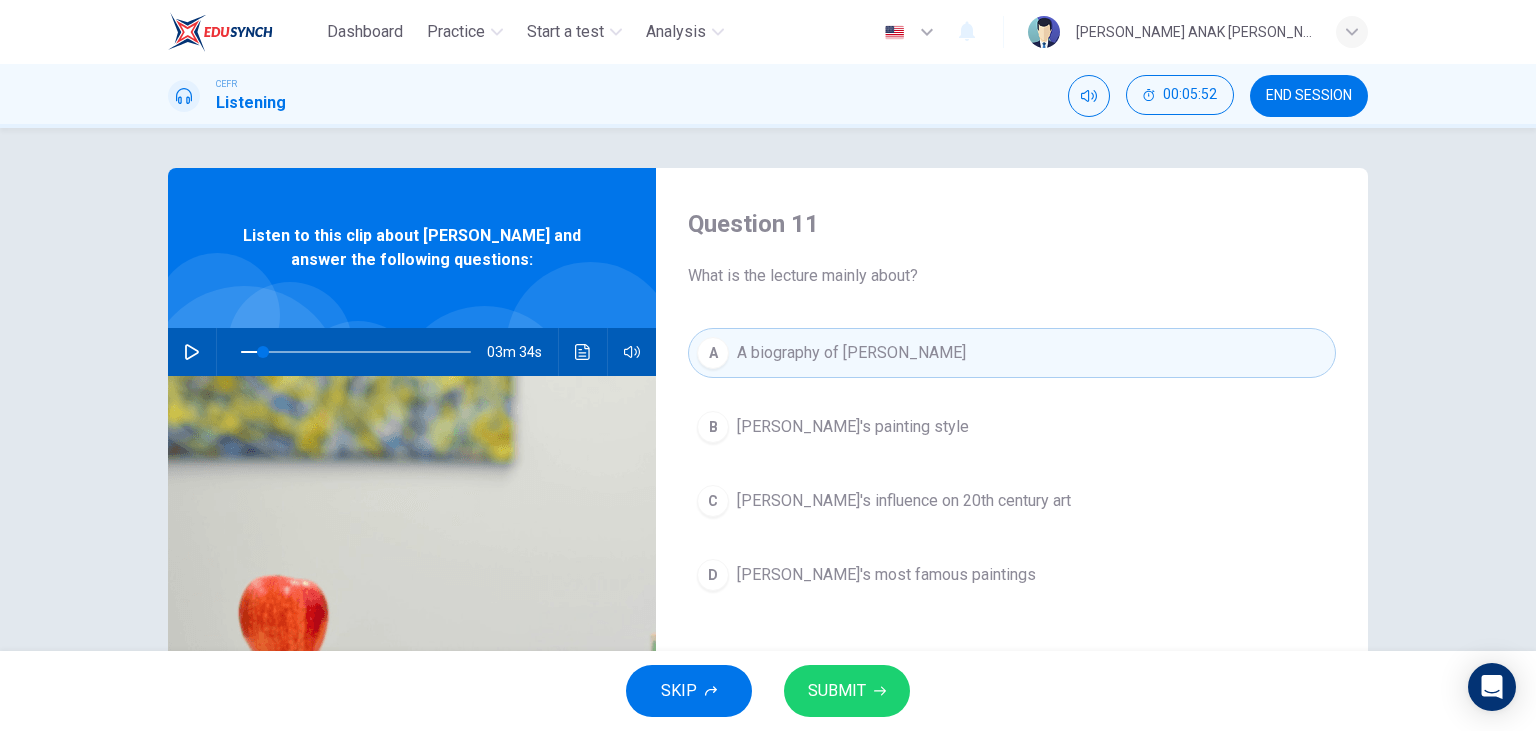 click on "SUBMIT" at bounding box center [837, 691] 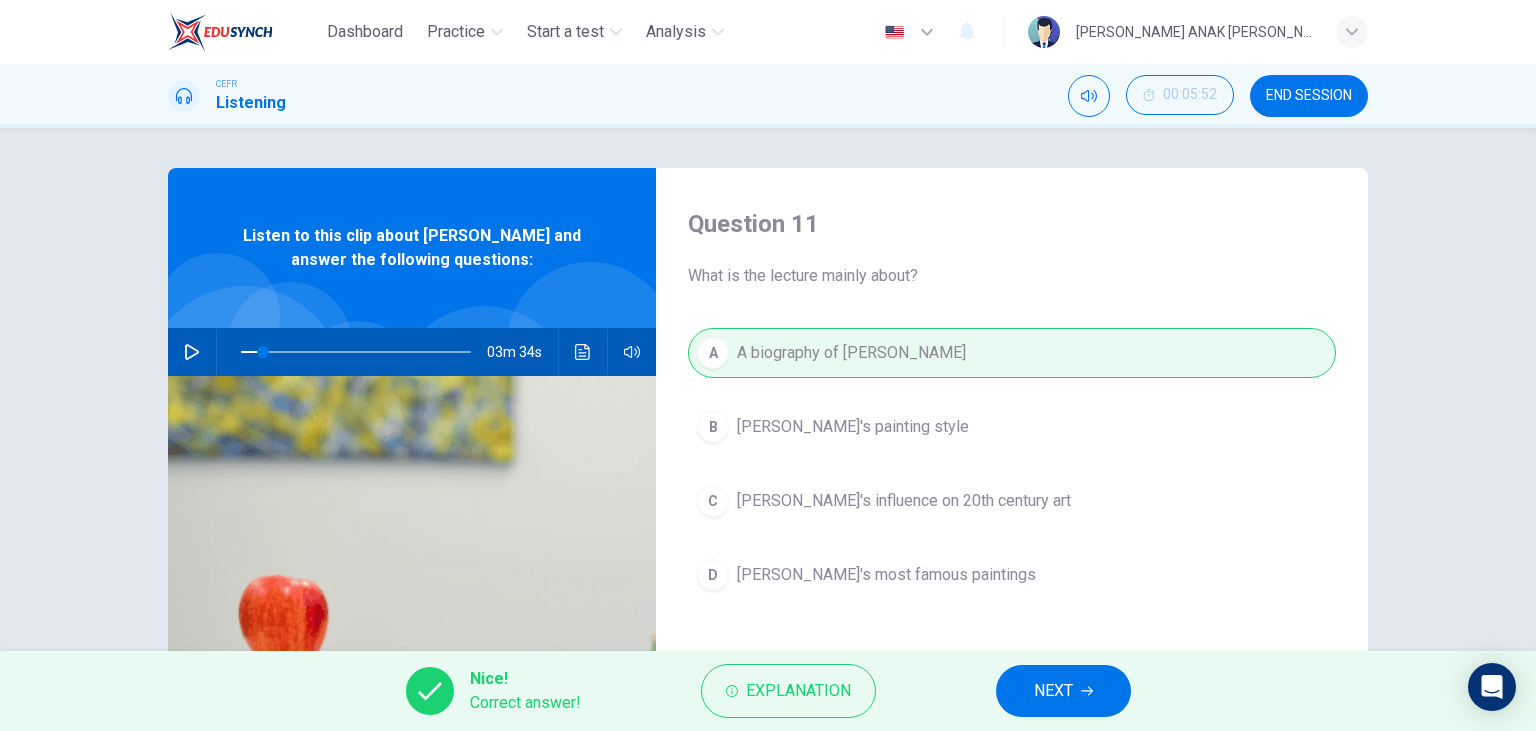 click 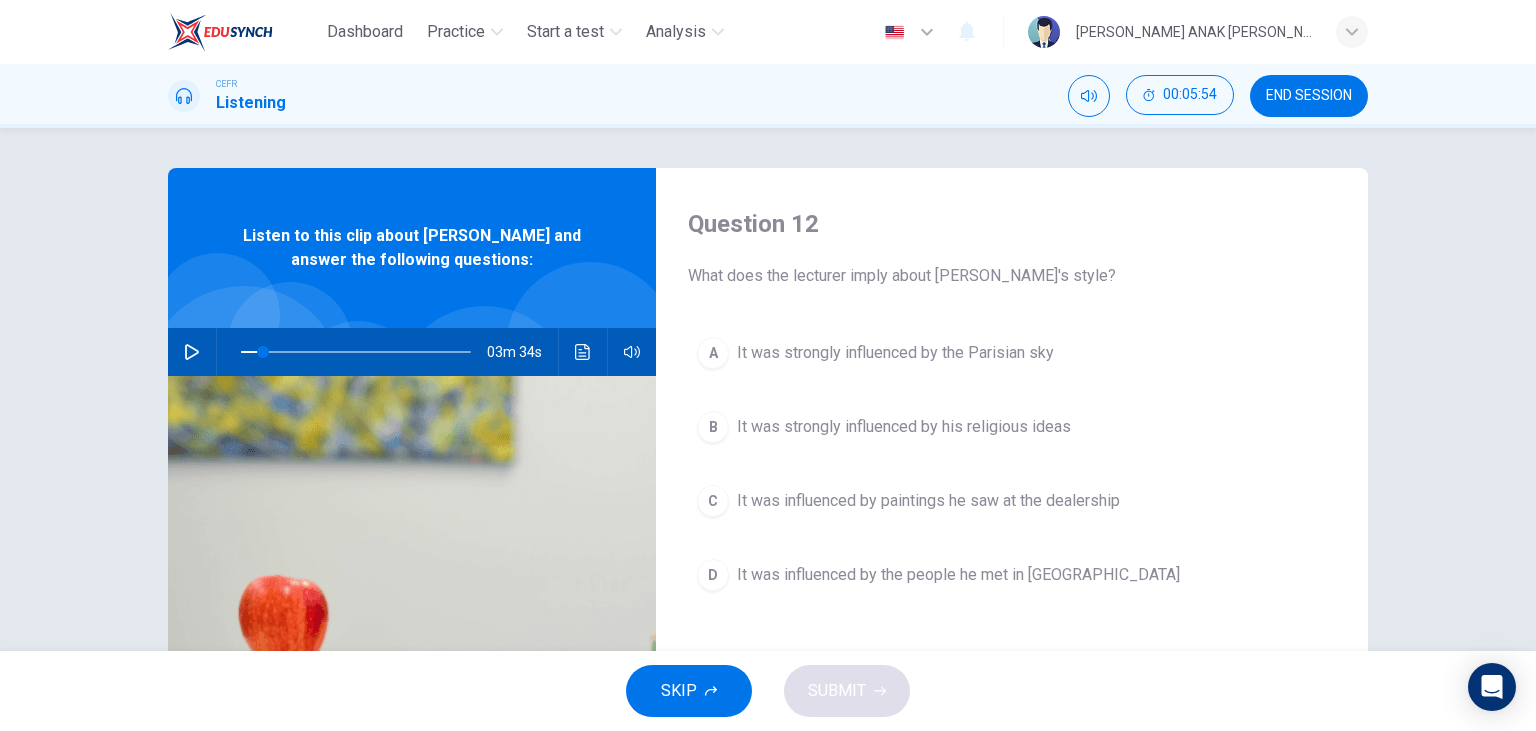 click at bounding box center [192, 352] 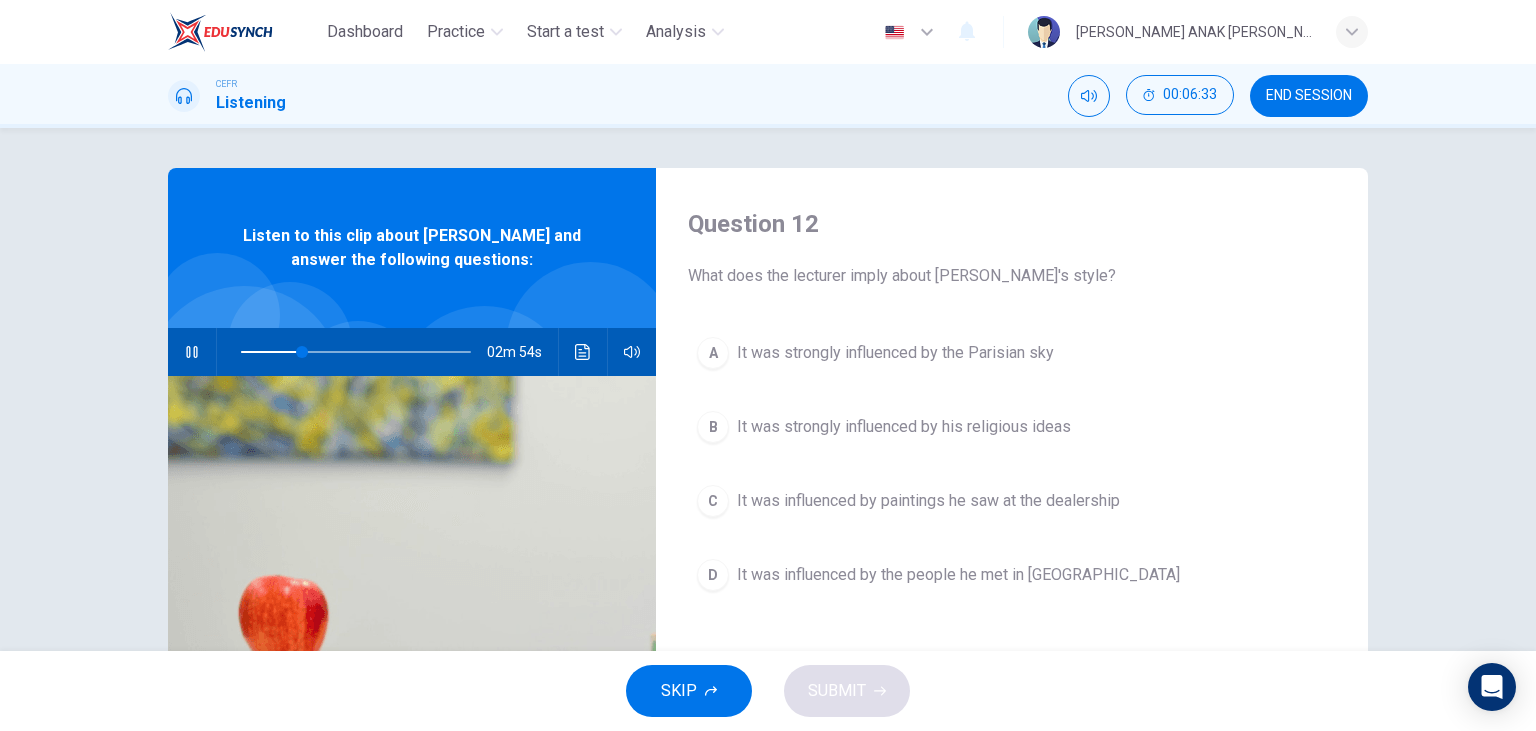 click 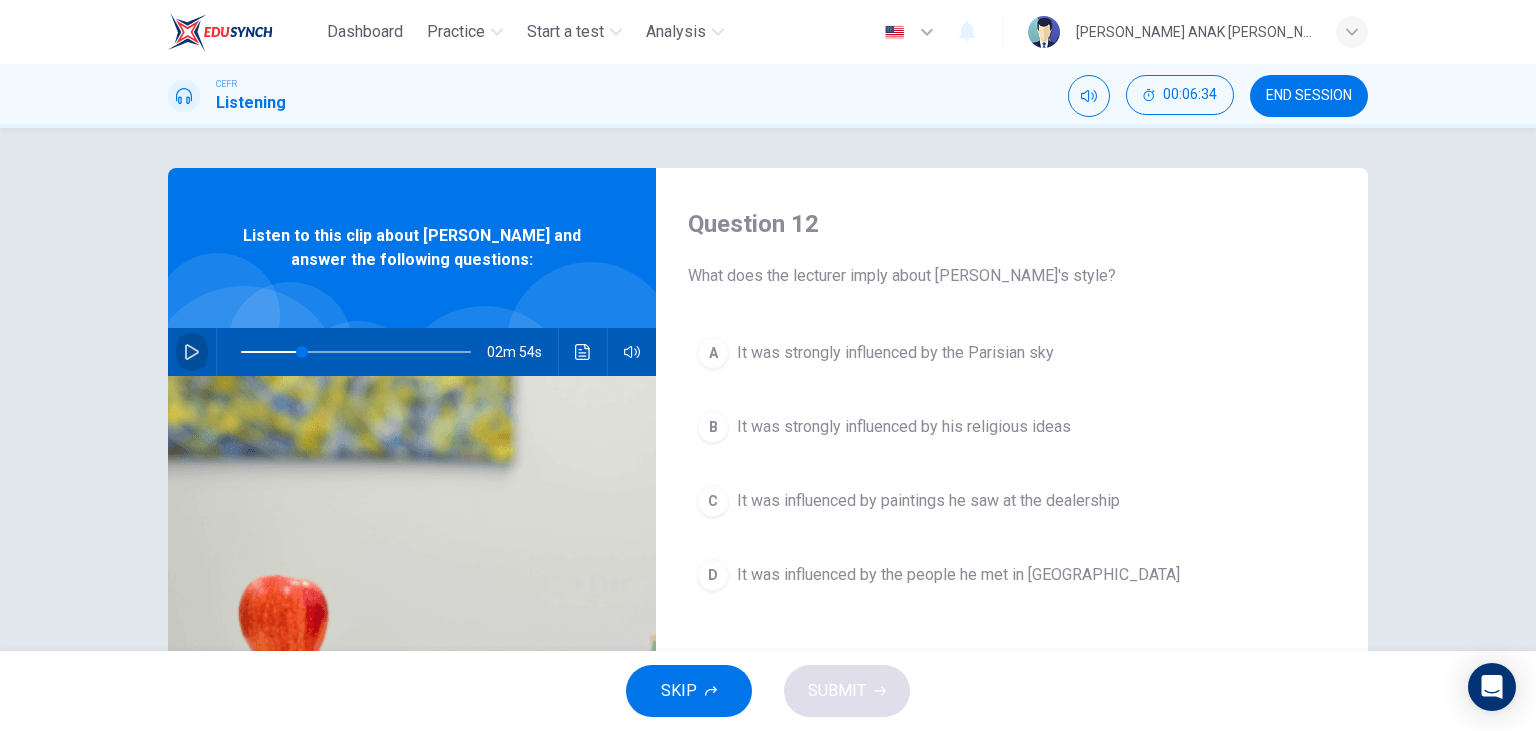 click 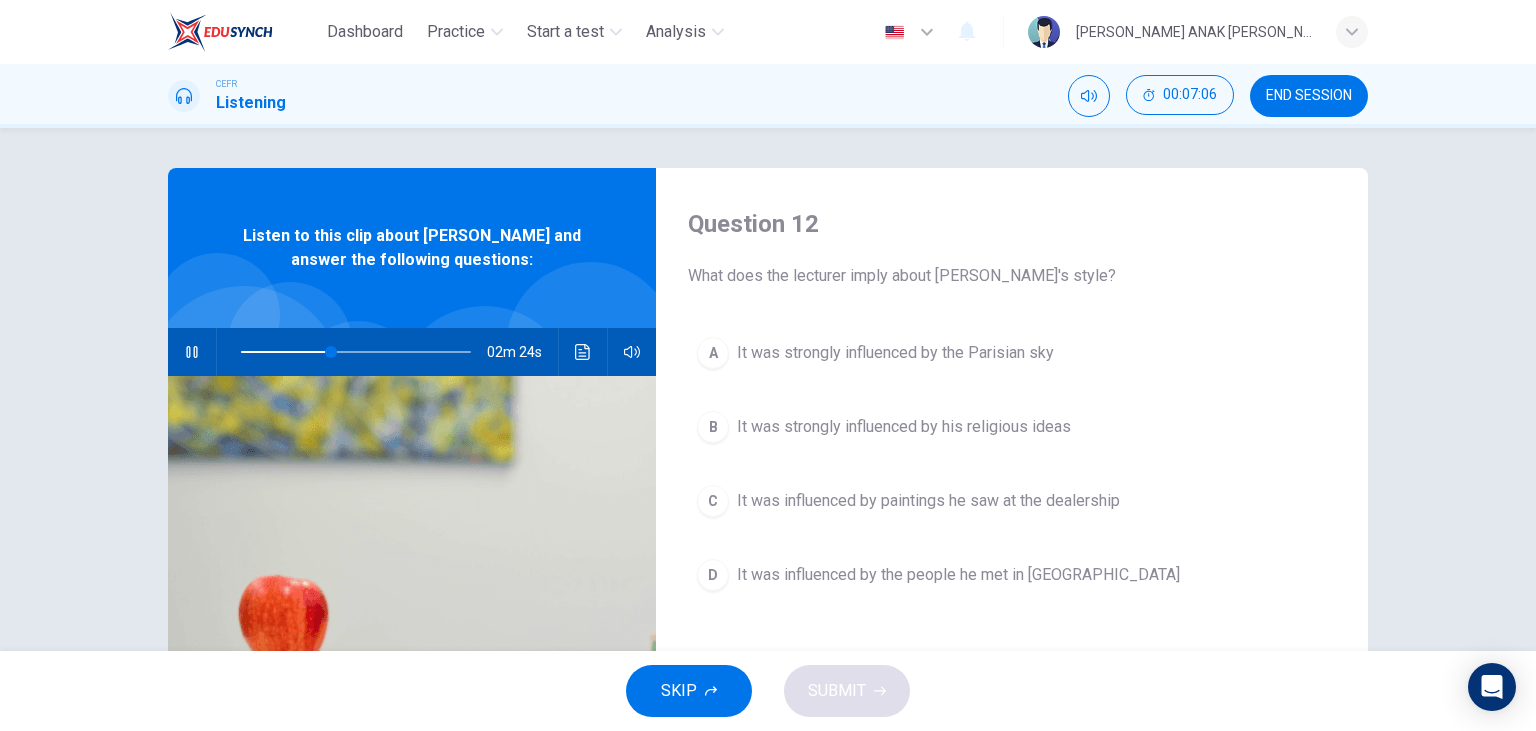 click 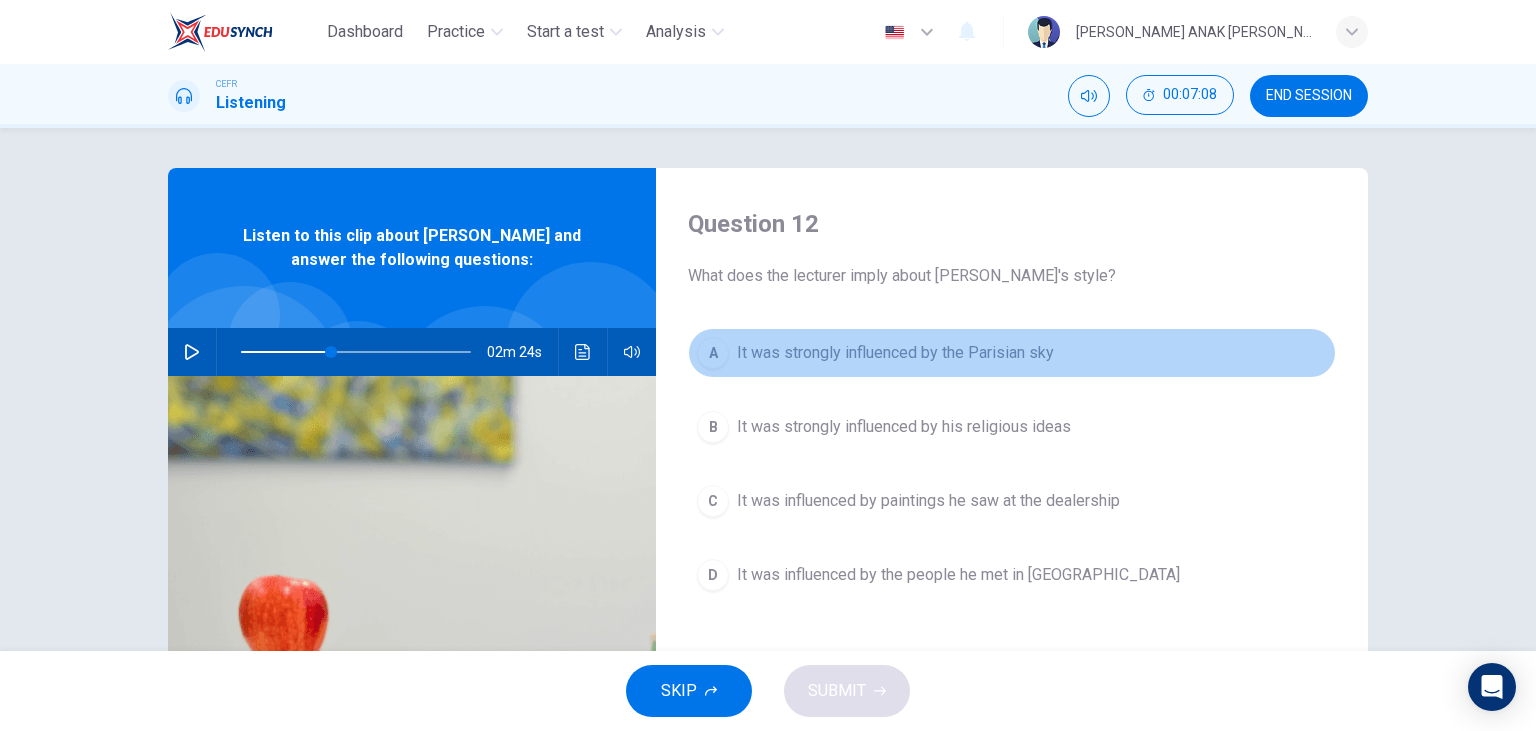 click on "It was strongly influenced by the Parisian sky" at bounding box center [895, 353] 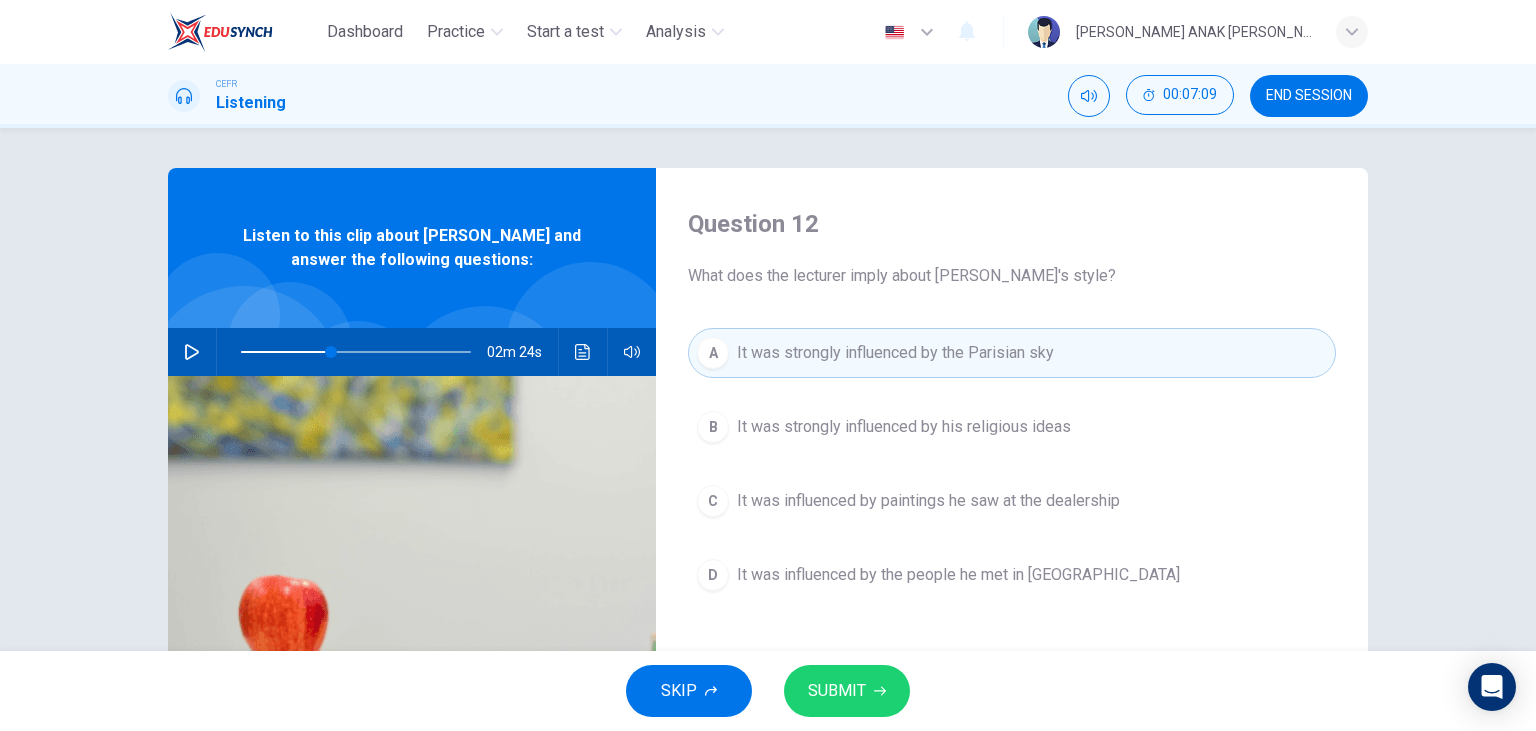 click on "SUBMIT" at bounding box center [847, 691] 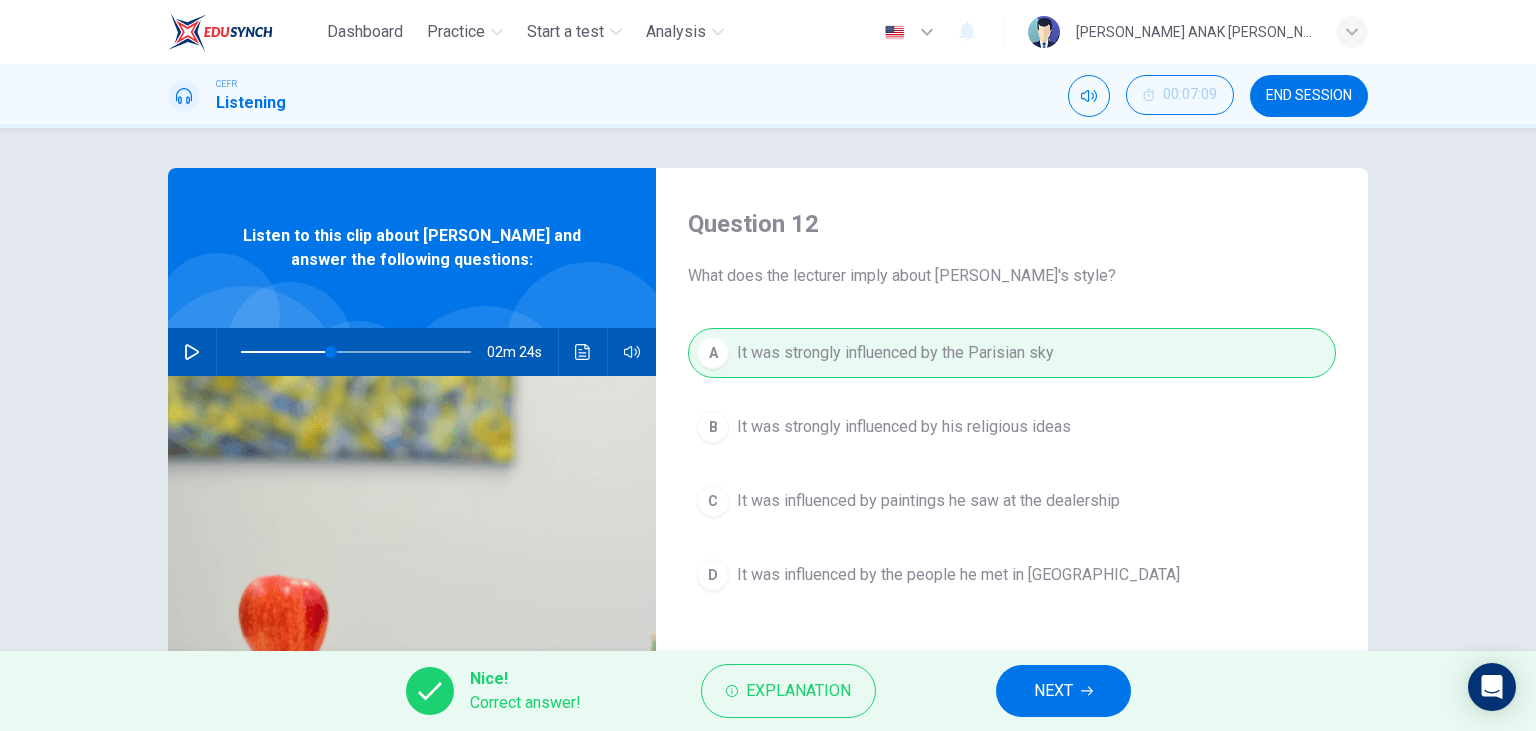 click on "NEXT" at bounding box center (1063, 691) 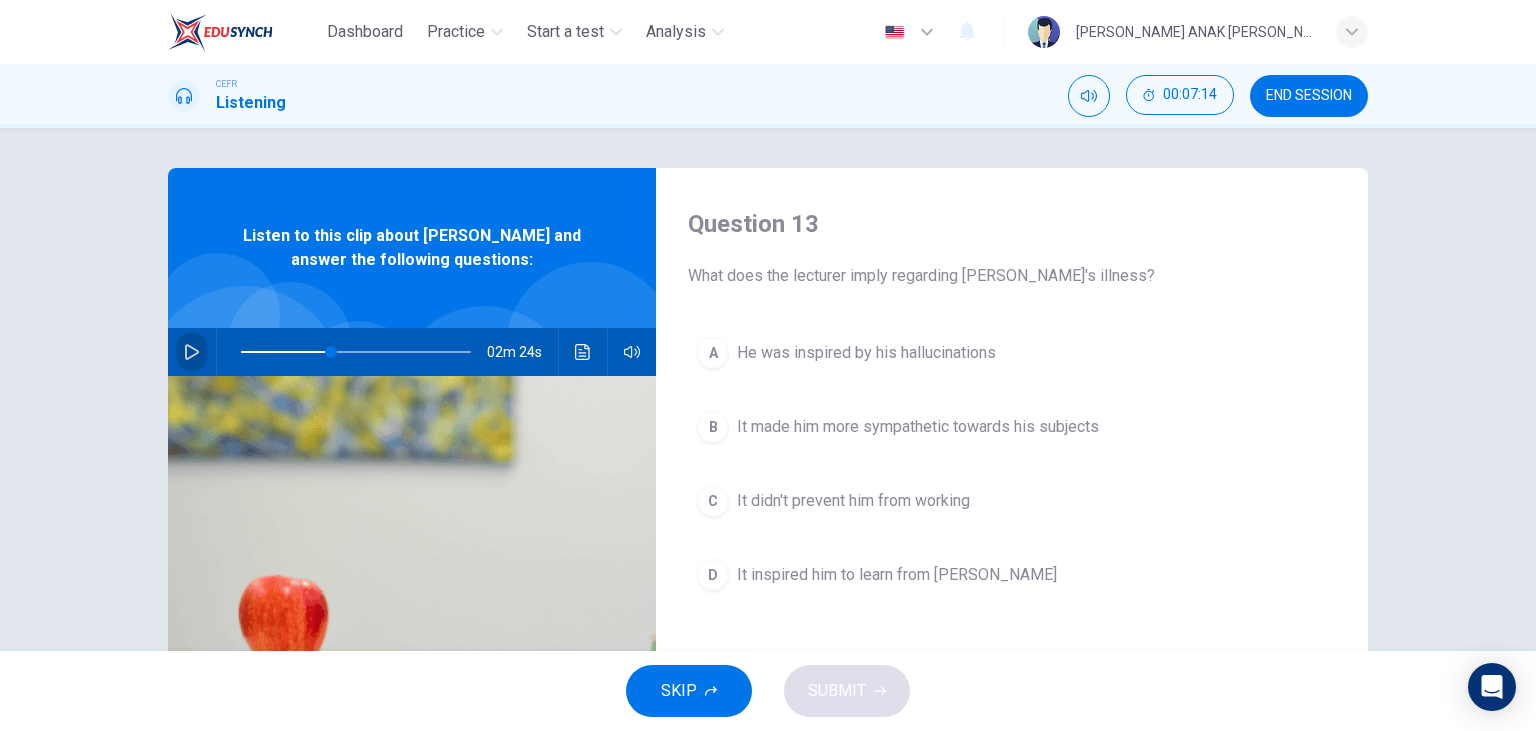 click 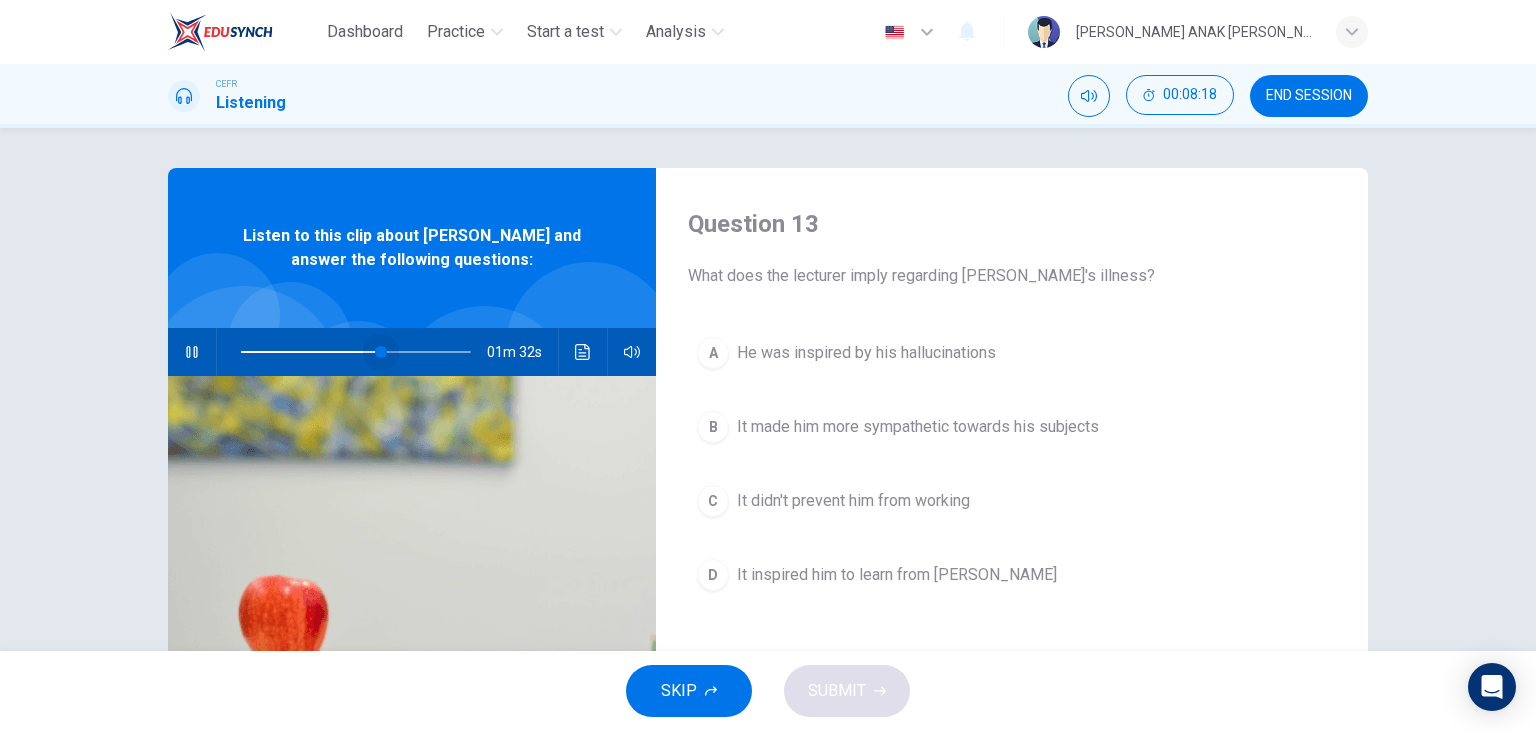 click at bounding box center (381, 352) 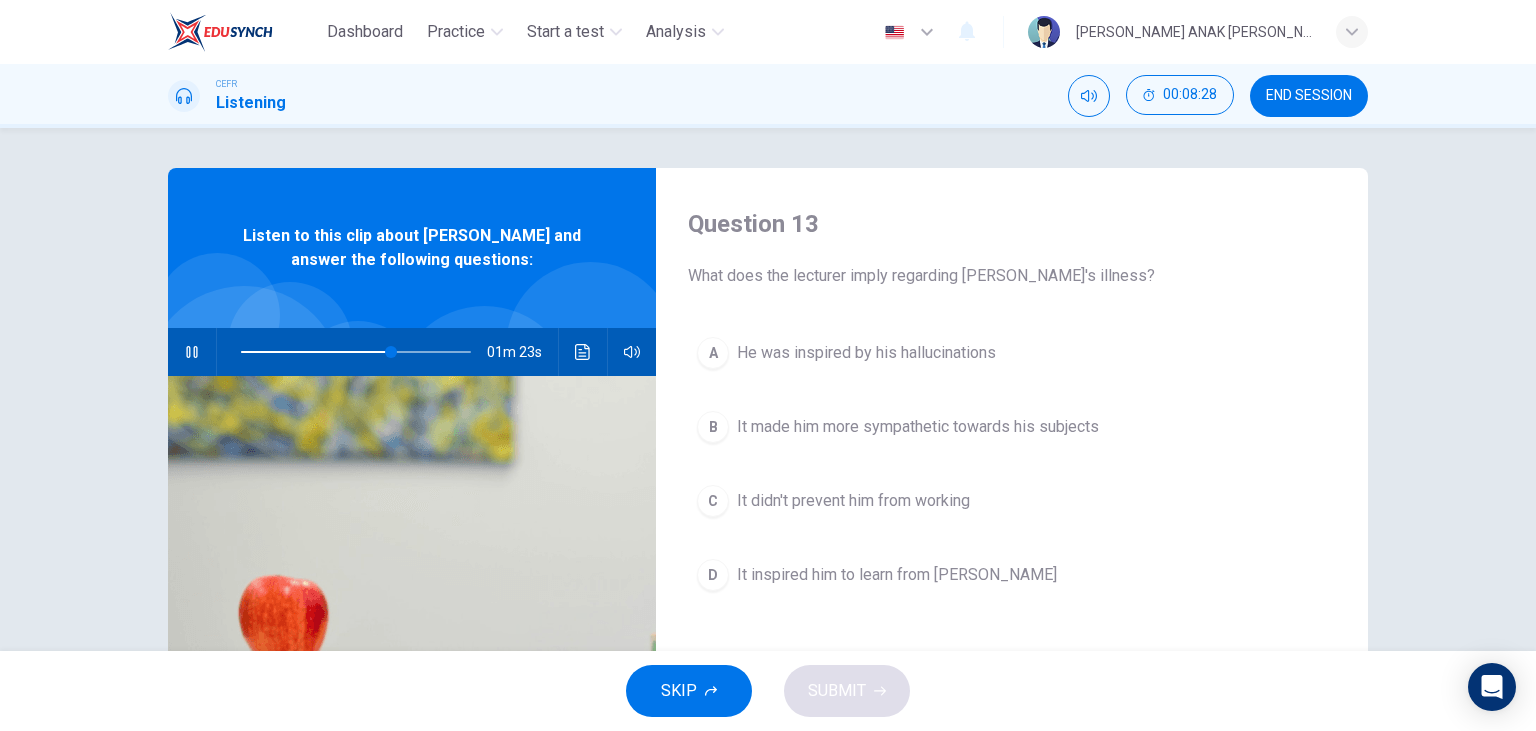 click on "C It didn't prevent him from working" at bounding box center [1012, 501] 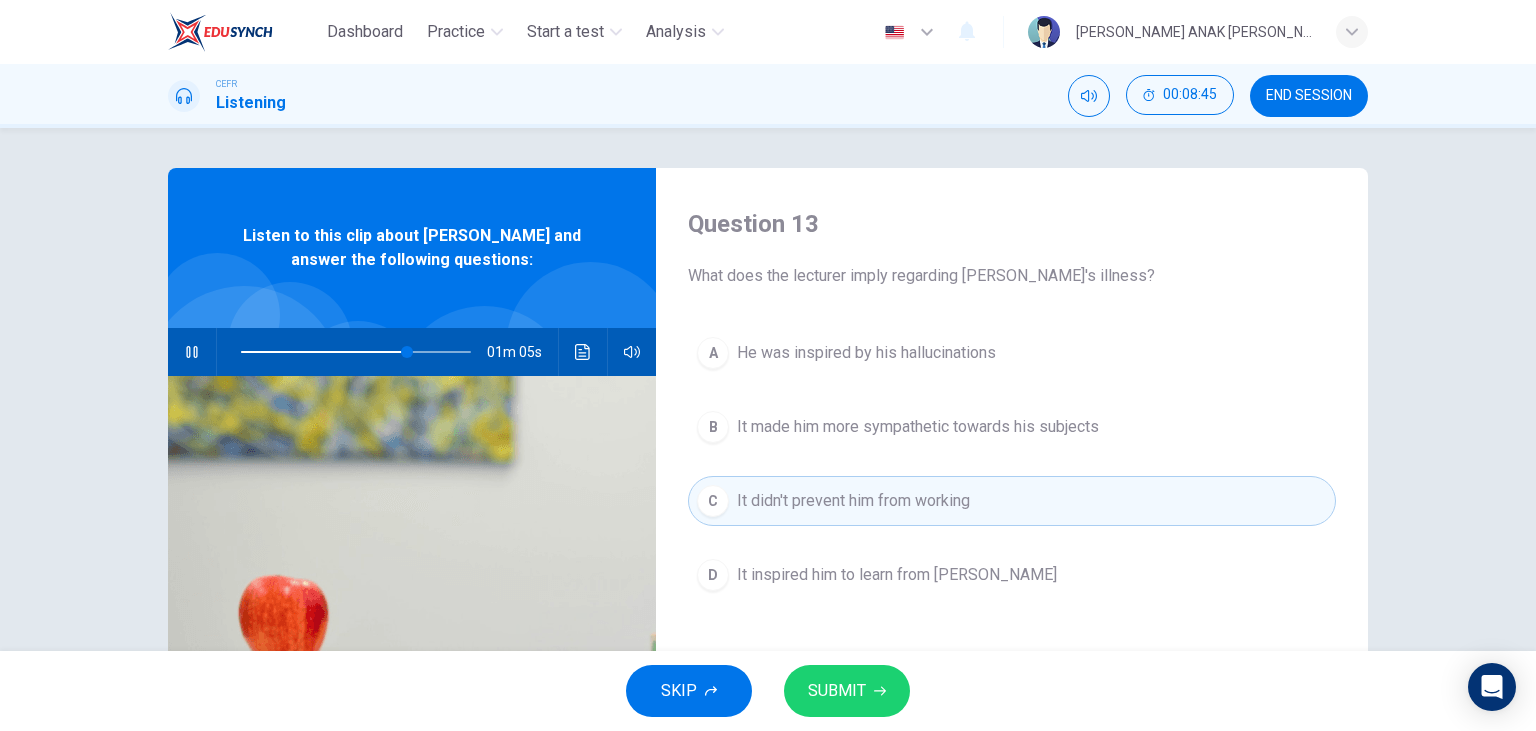 click on "SUBMIT" at bounding box center [837, 691] 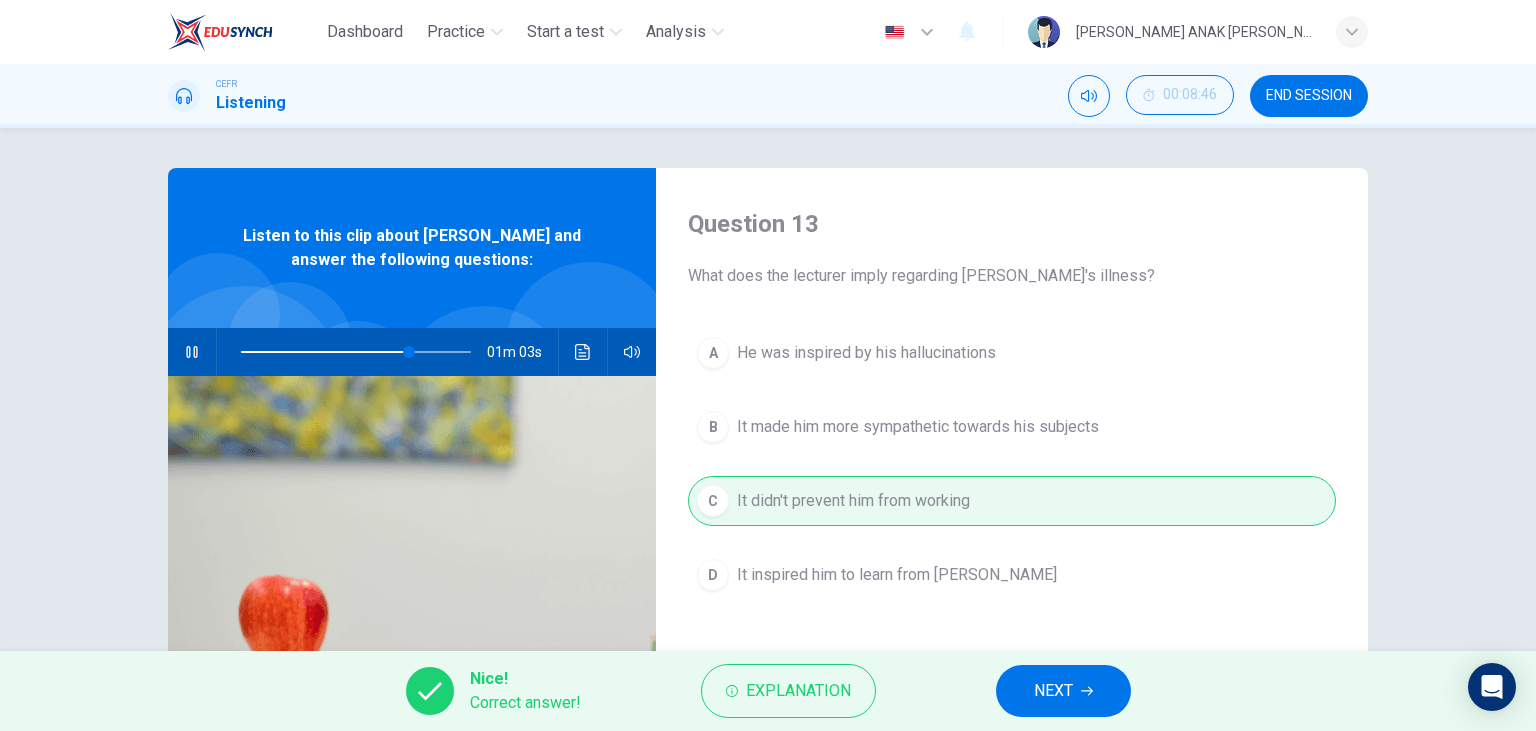 click on "NEXT" at bounding box center [1063, 691] 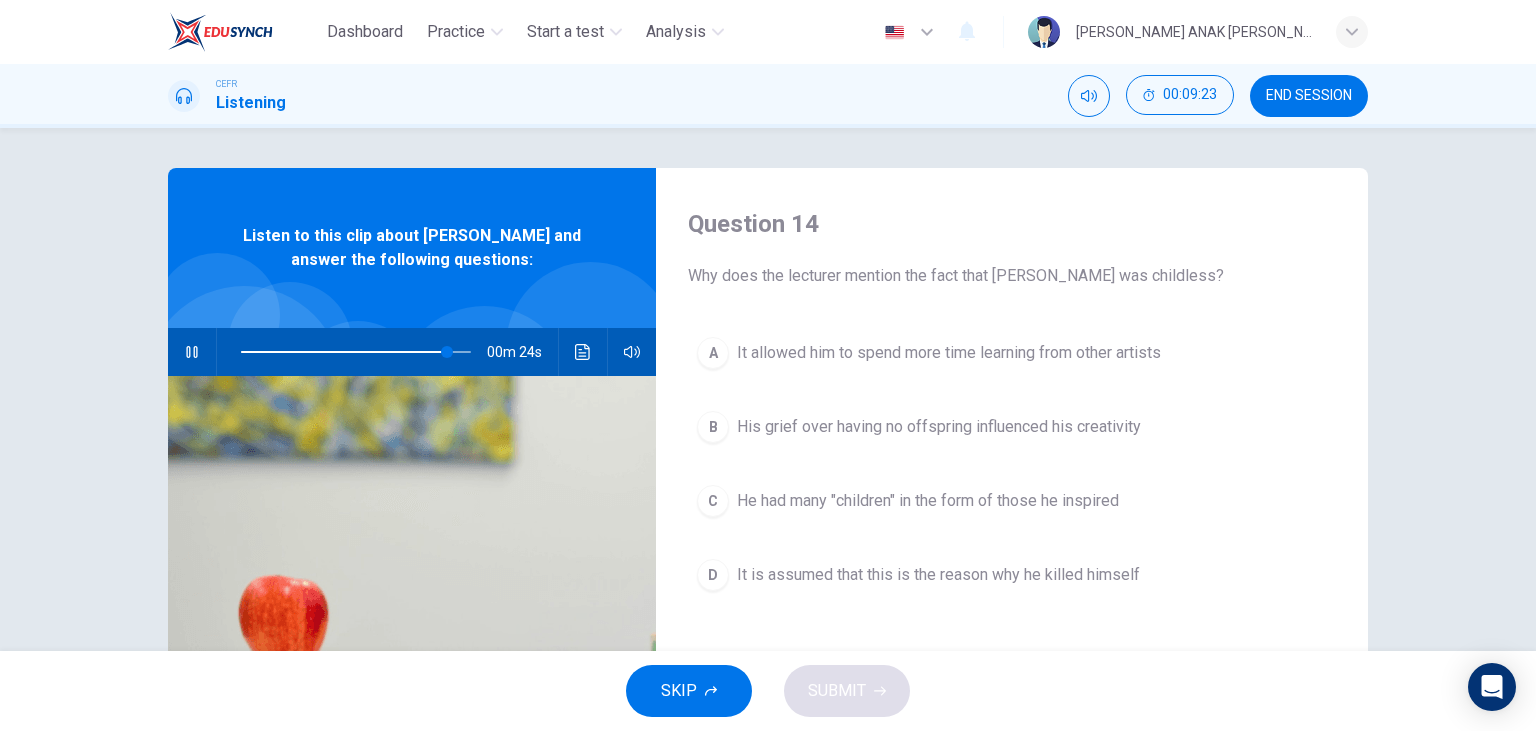 click 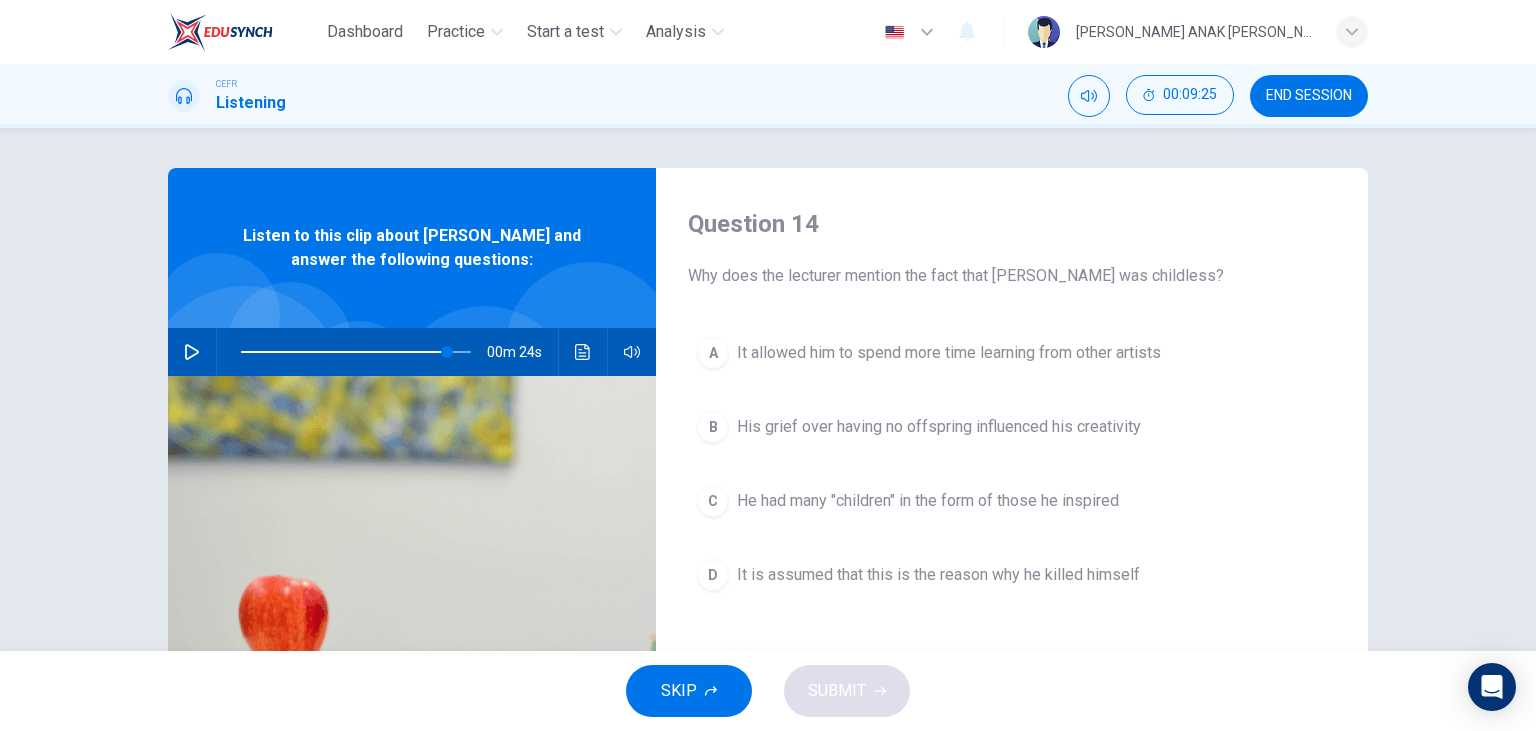 click on "He had many "children" in the form of those he inspired" at bounding box center [928, 501] 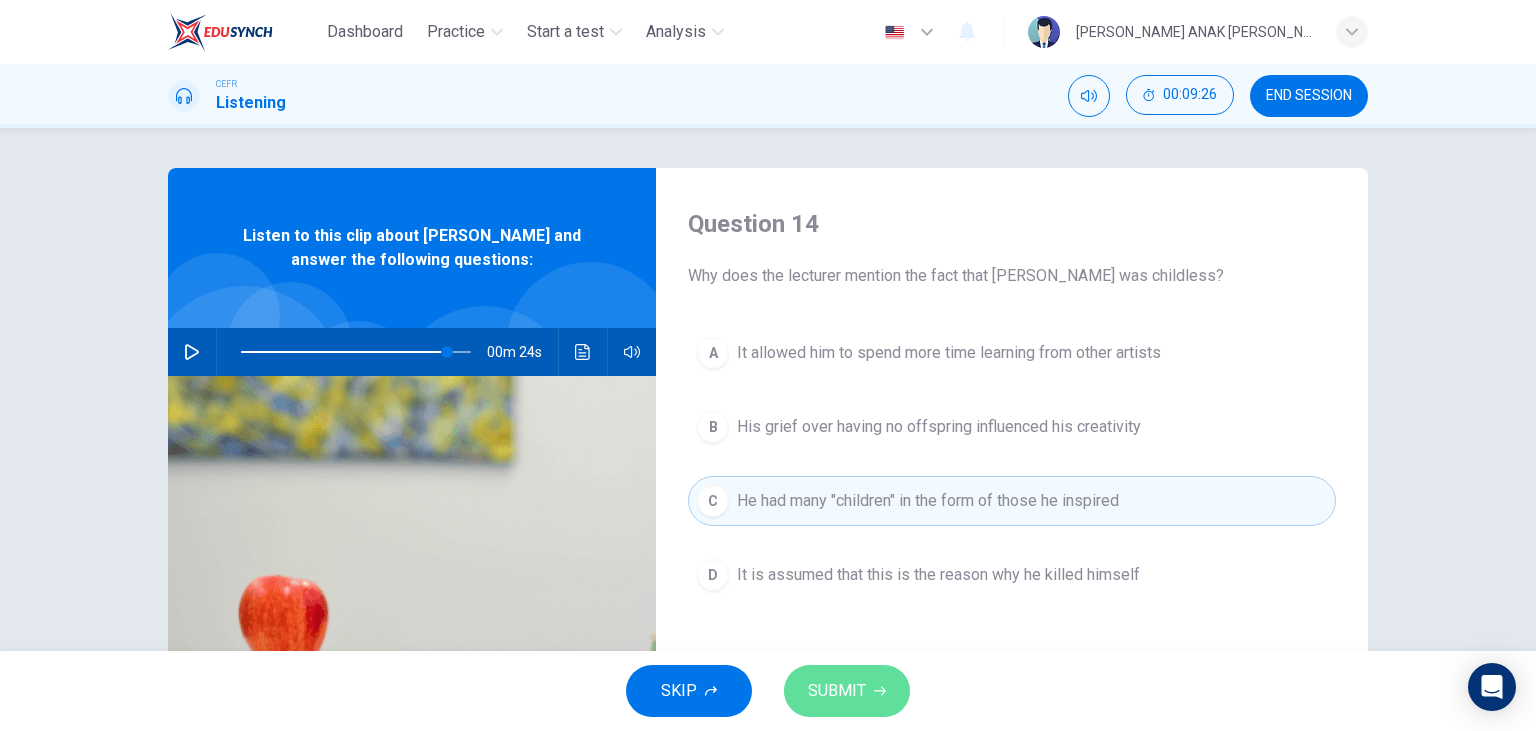 click on "SUBMIT" at bounding box center (847, 691) 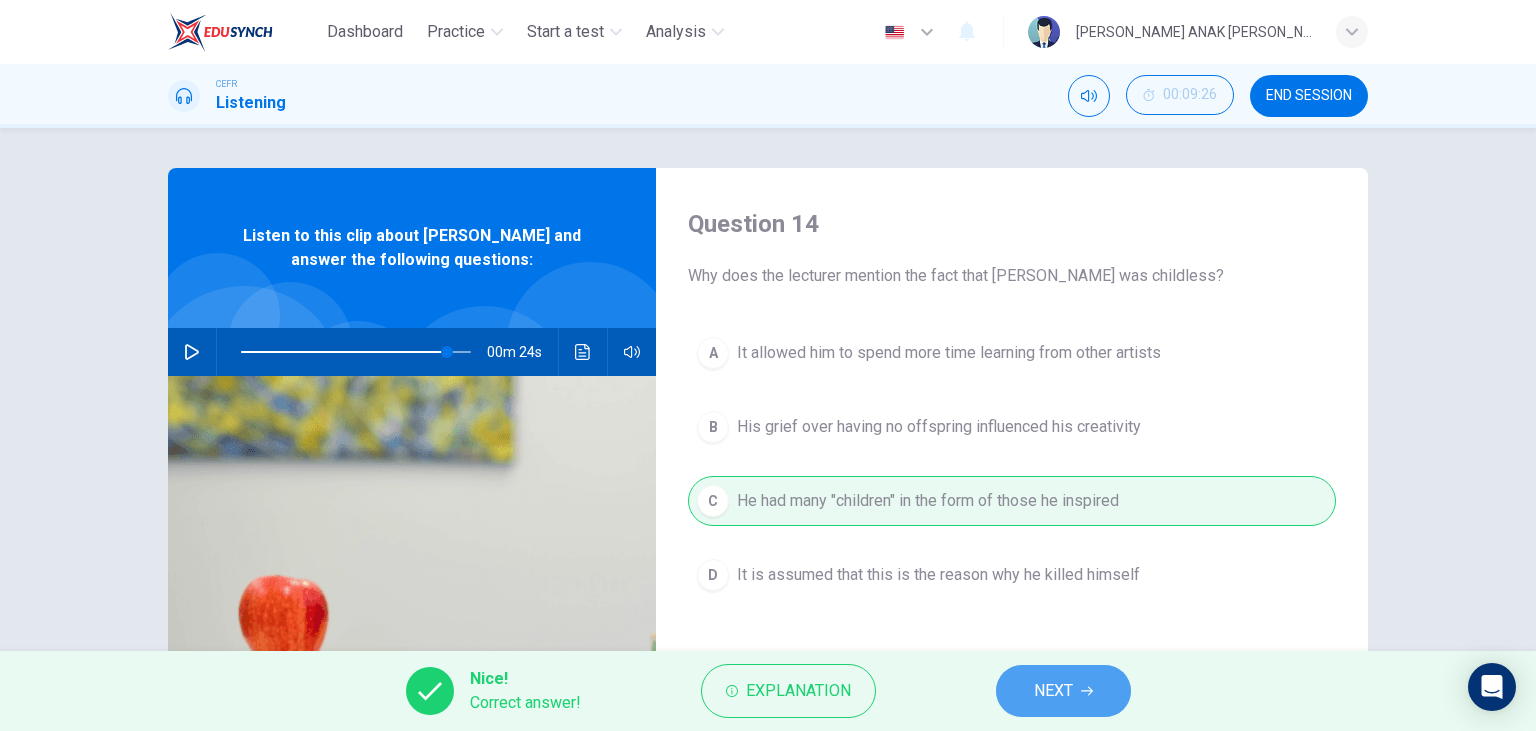 click on "NEXT" at bounding box center [1053, 691] 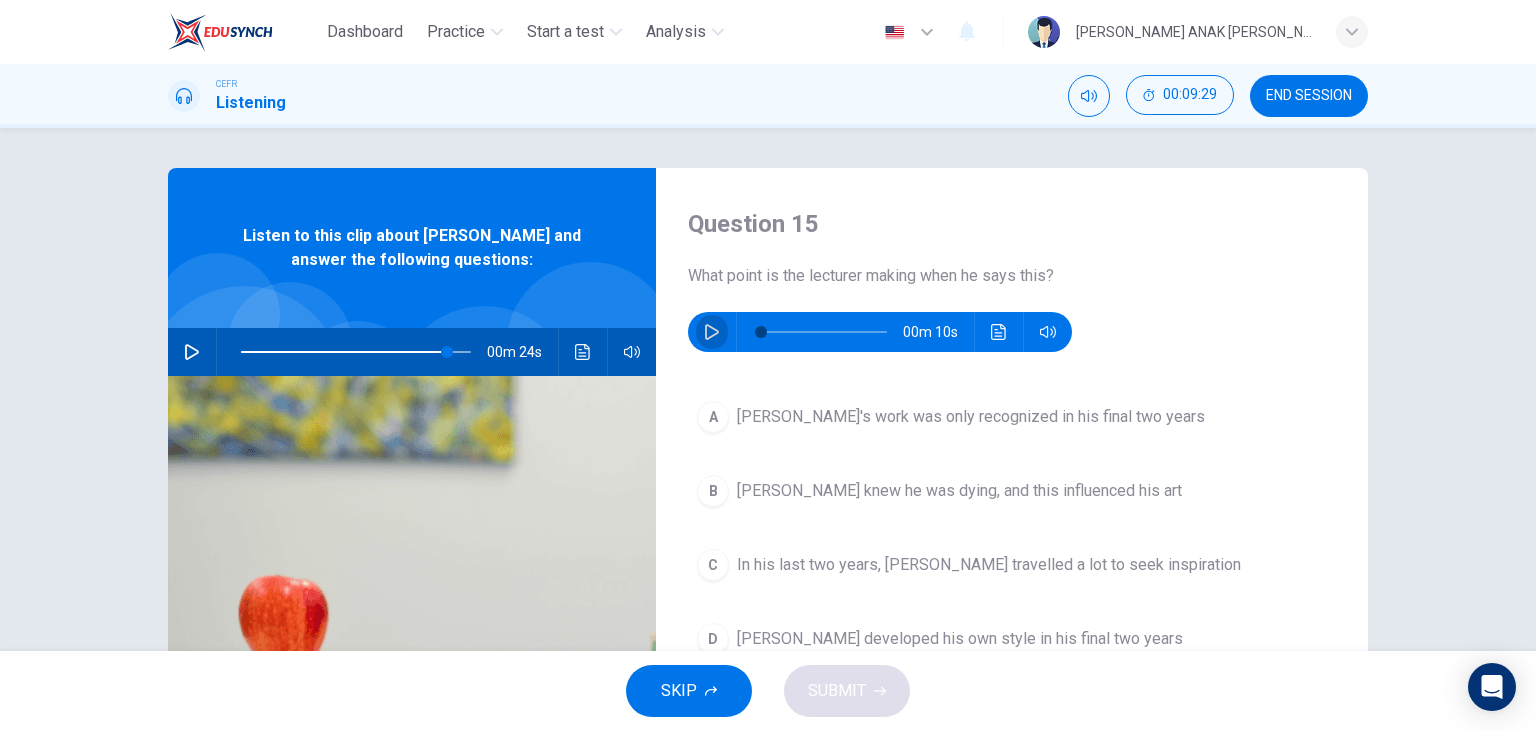 click at bounding box center (712, 332) 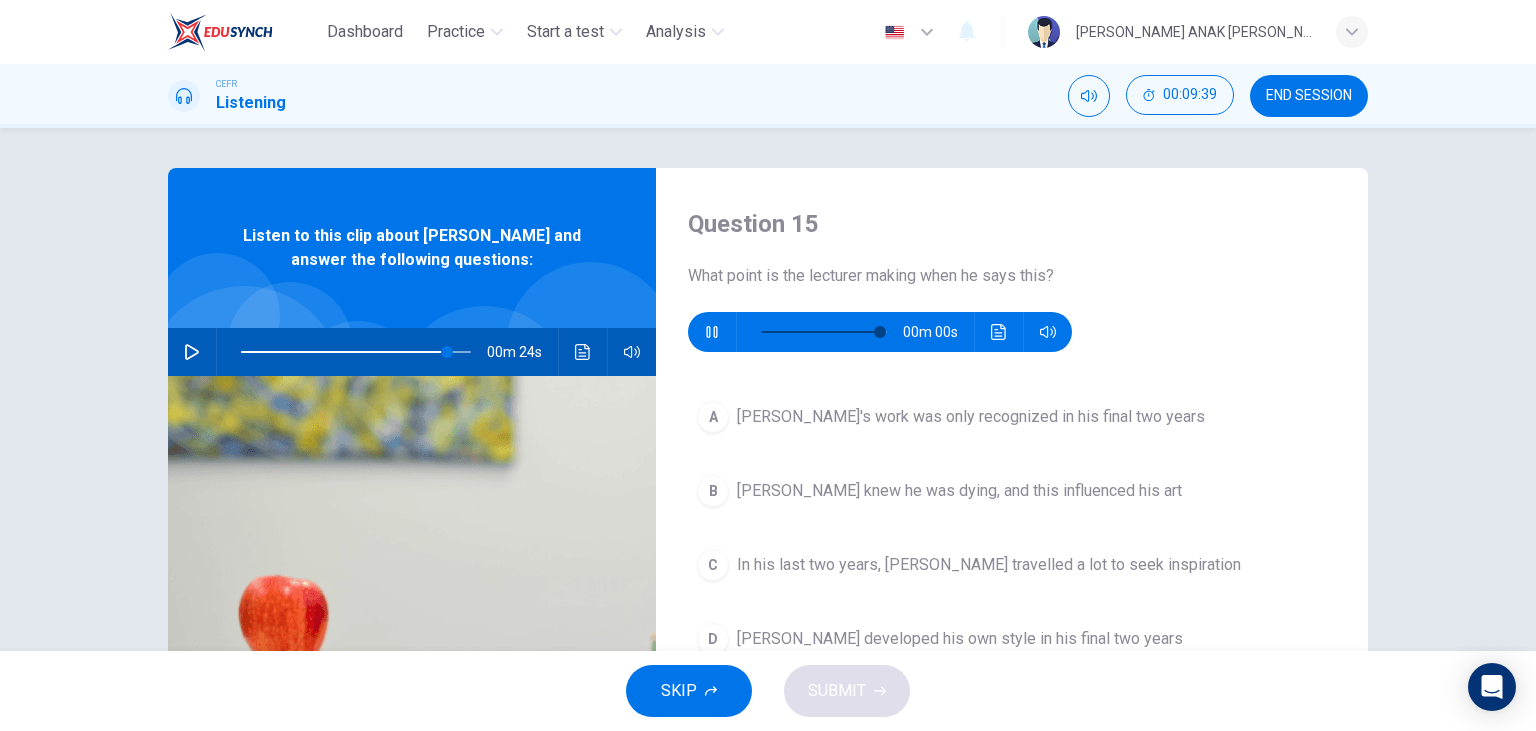 type on "0" 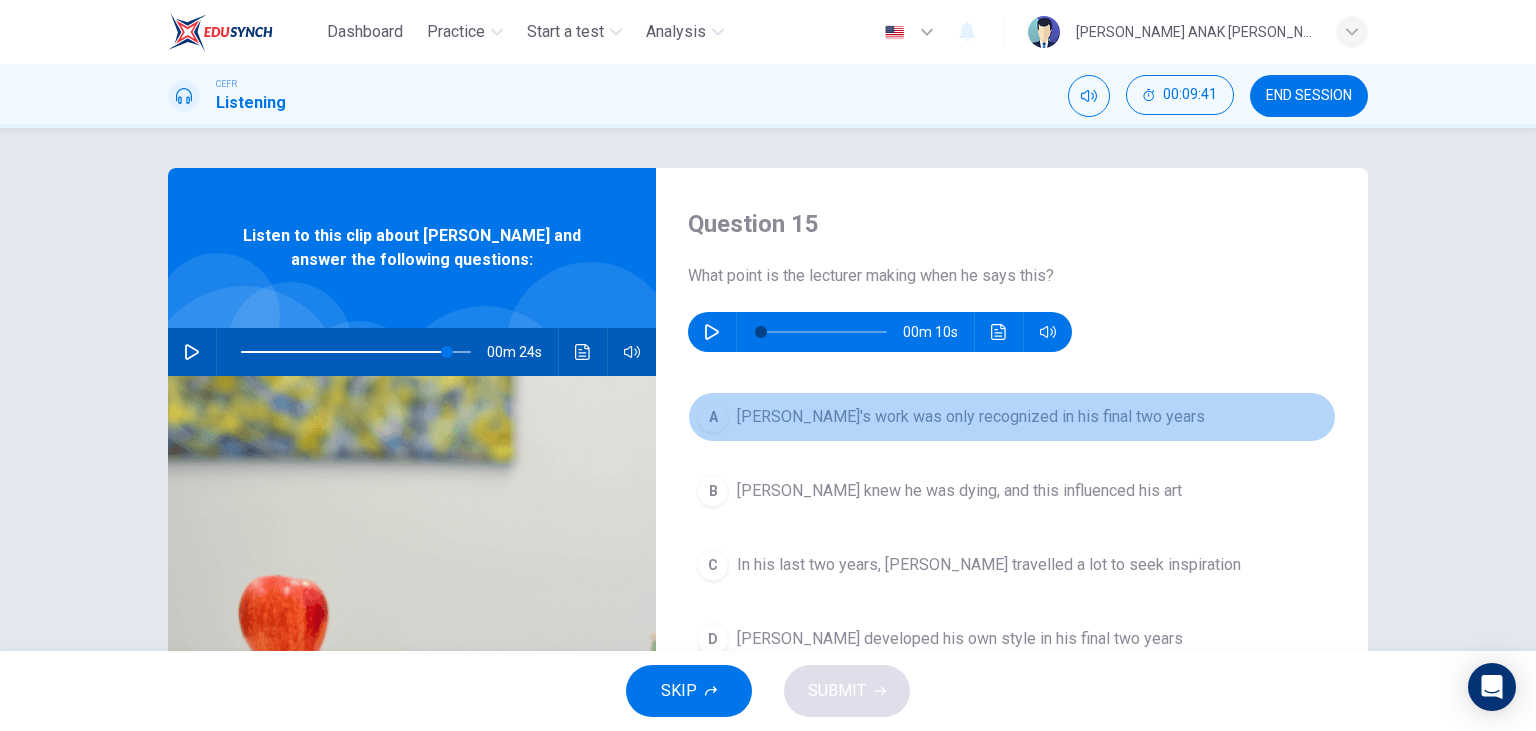 click on "[PERSON_NAME]'s work was only recognized in his final two years" at bounding box center [971, 417] 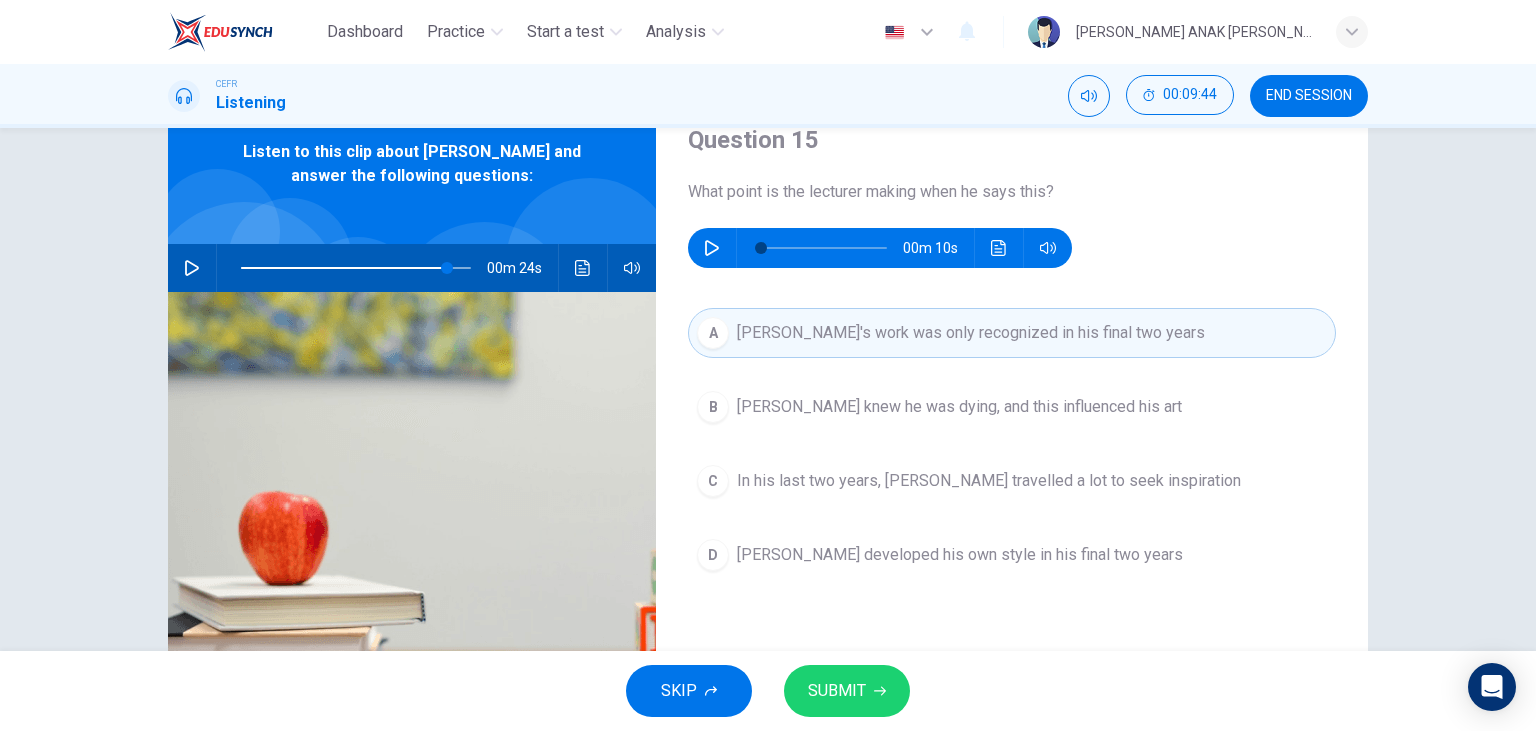 scroll, scrollTop: 115, scrollLeft: 0, axis: vertical 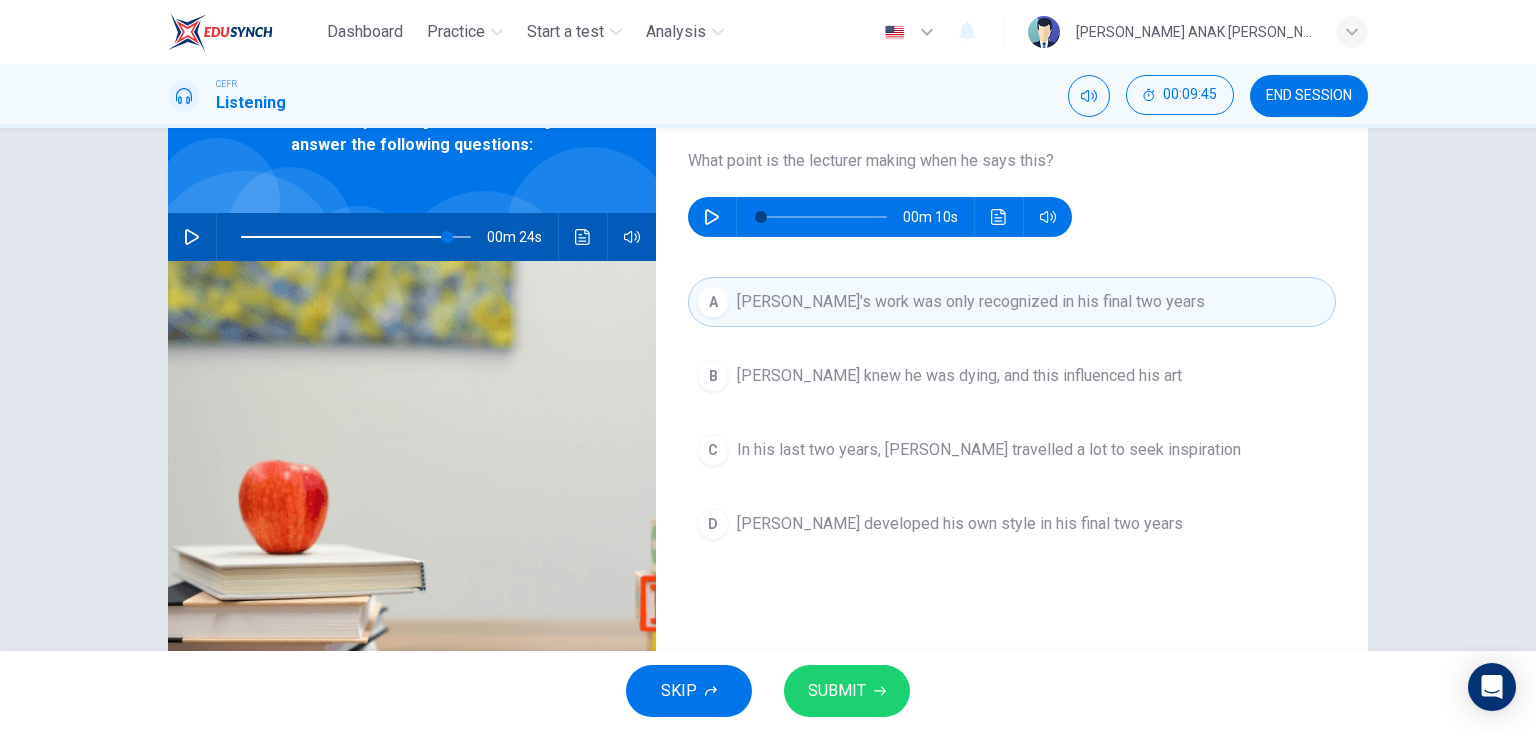 click on "SUBMIT" at bounding box center (847, 691) 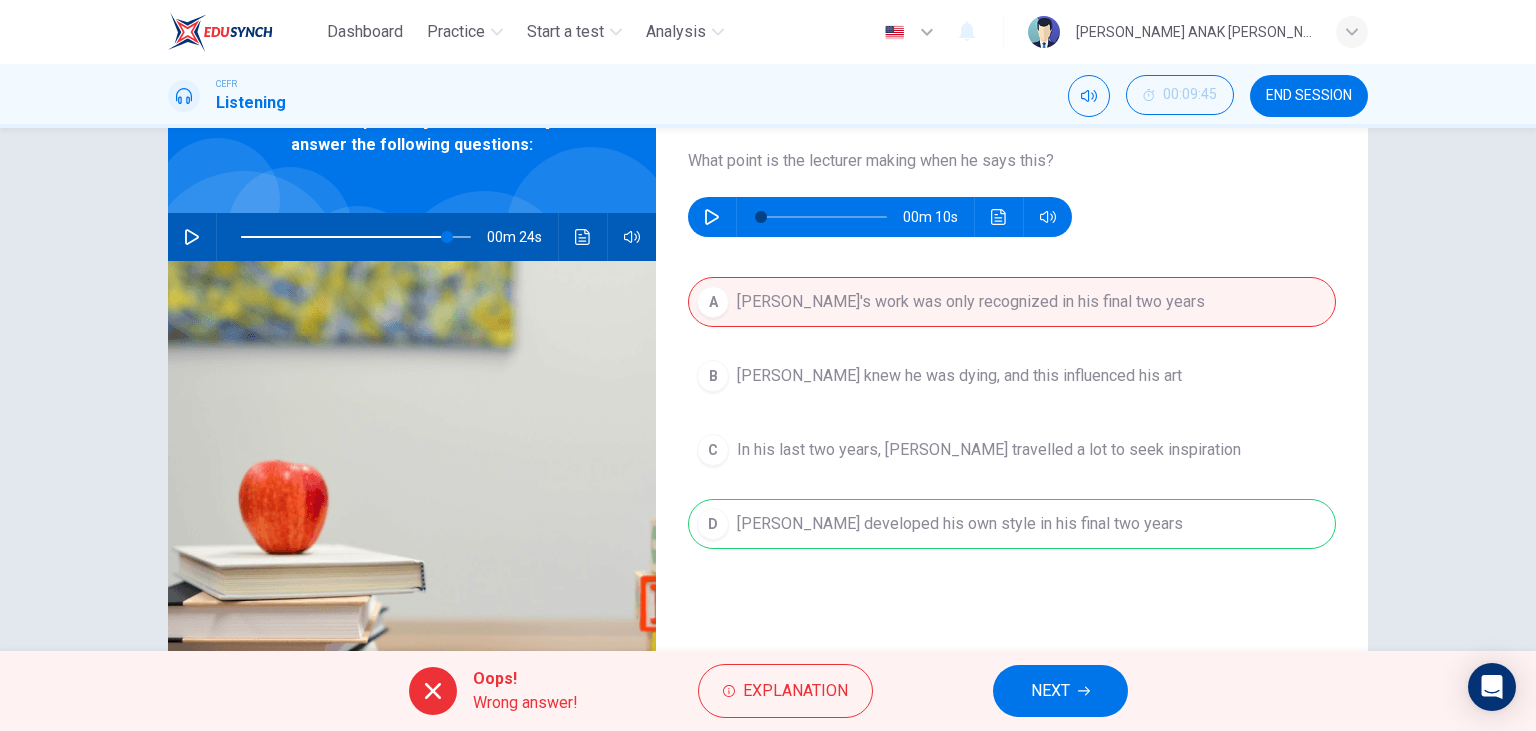 type on "90" 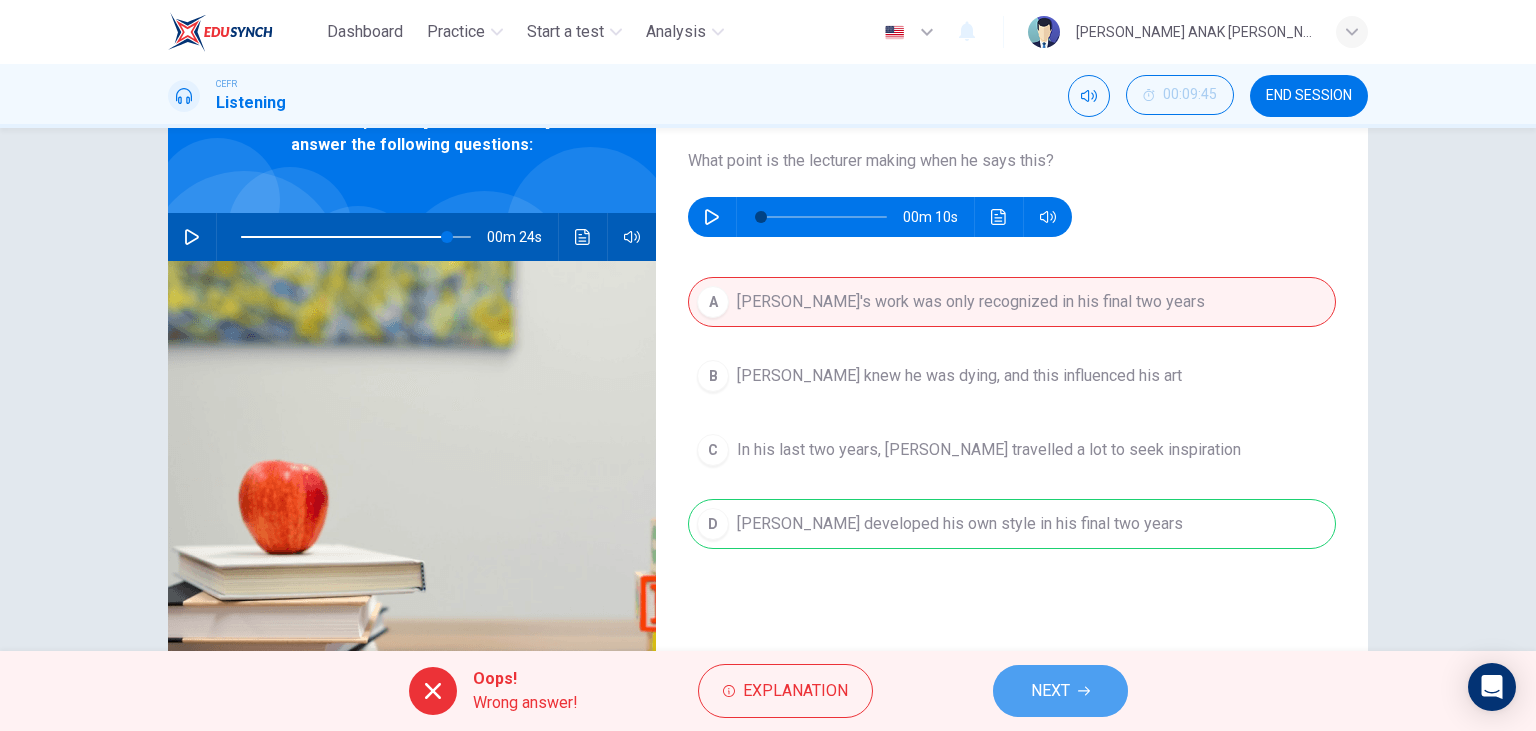 click on "NEXT" at bounding box center [1060, 691] 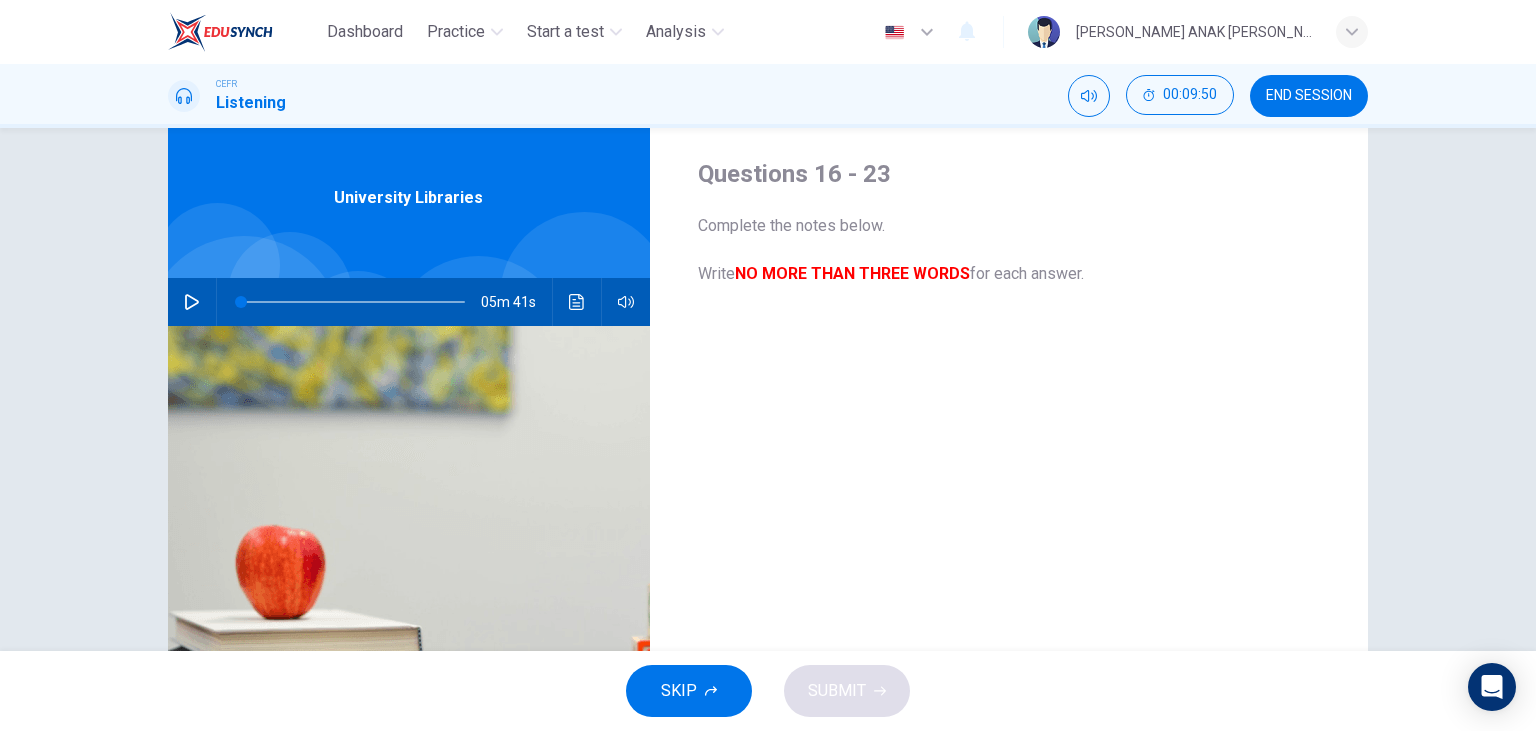 scroll, scrollTop: 0, scrollLeft: 0, axis: both 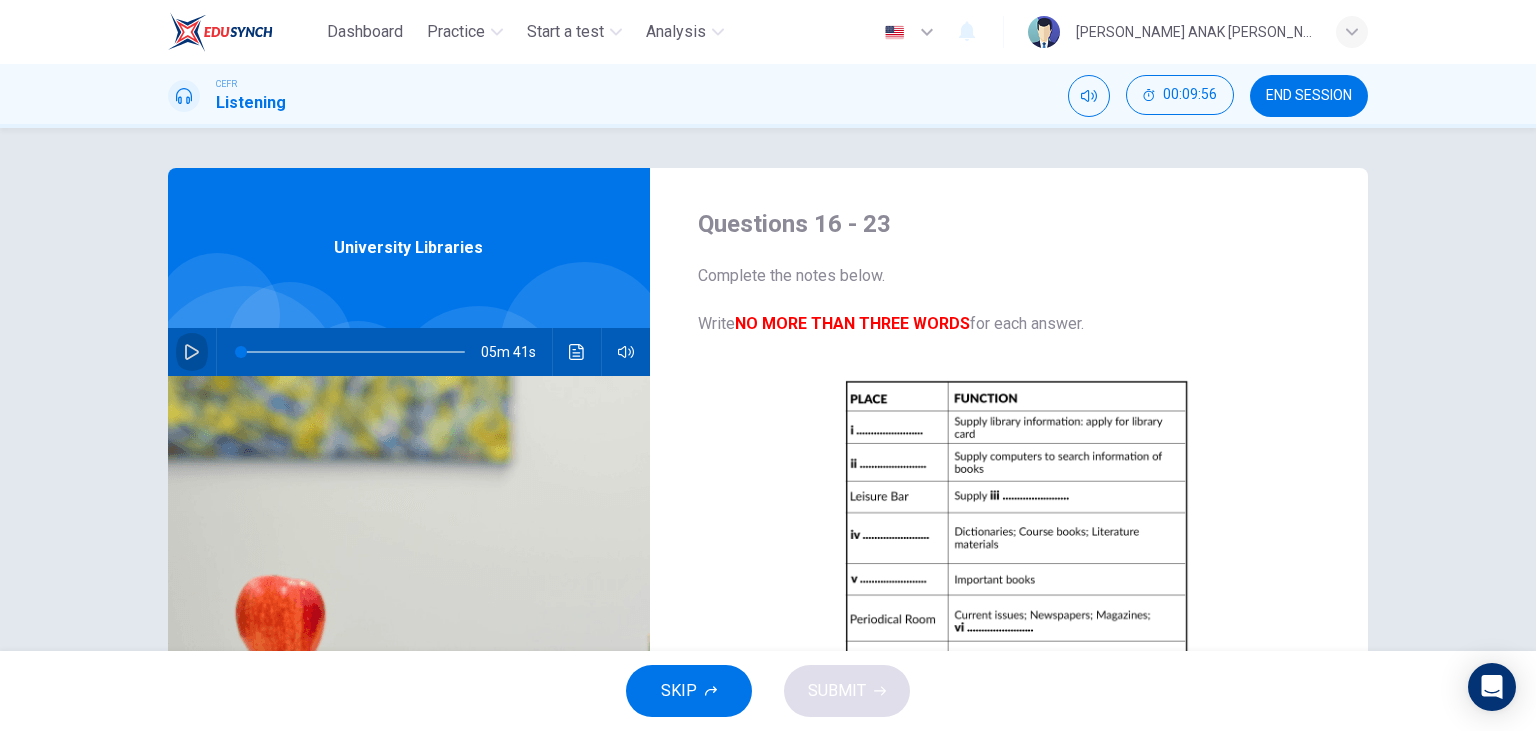 click at bounding box center [192, 352] 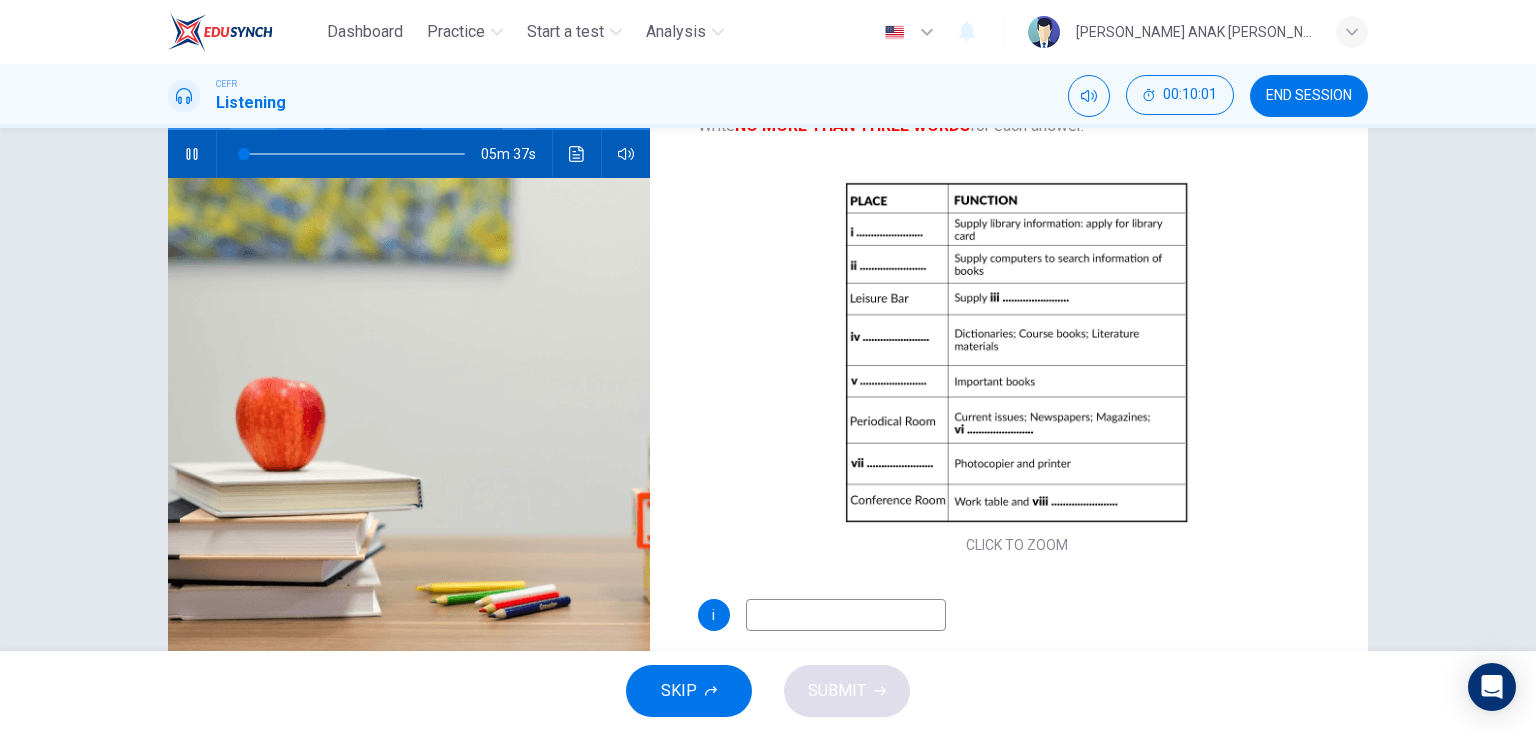 scroll, scrollTop: 252, scrollLeft: 0, axis: vertical 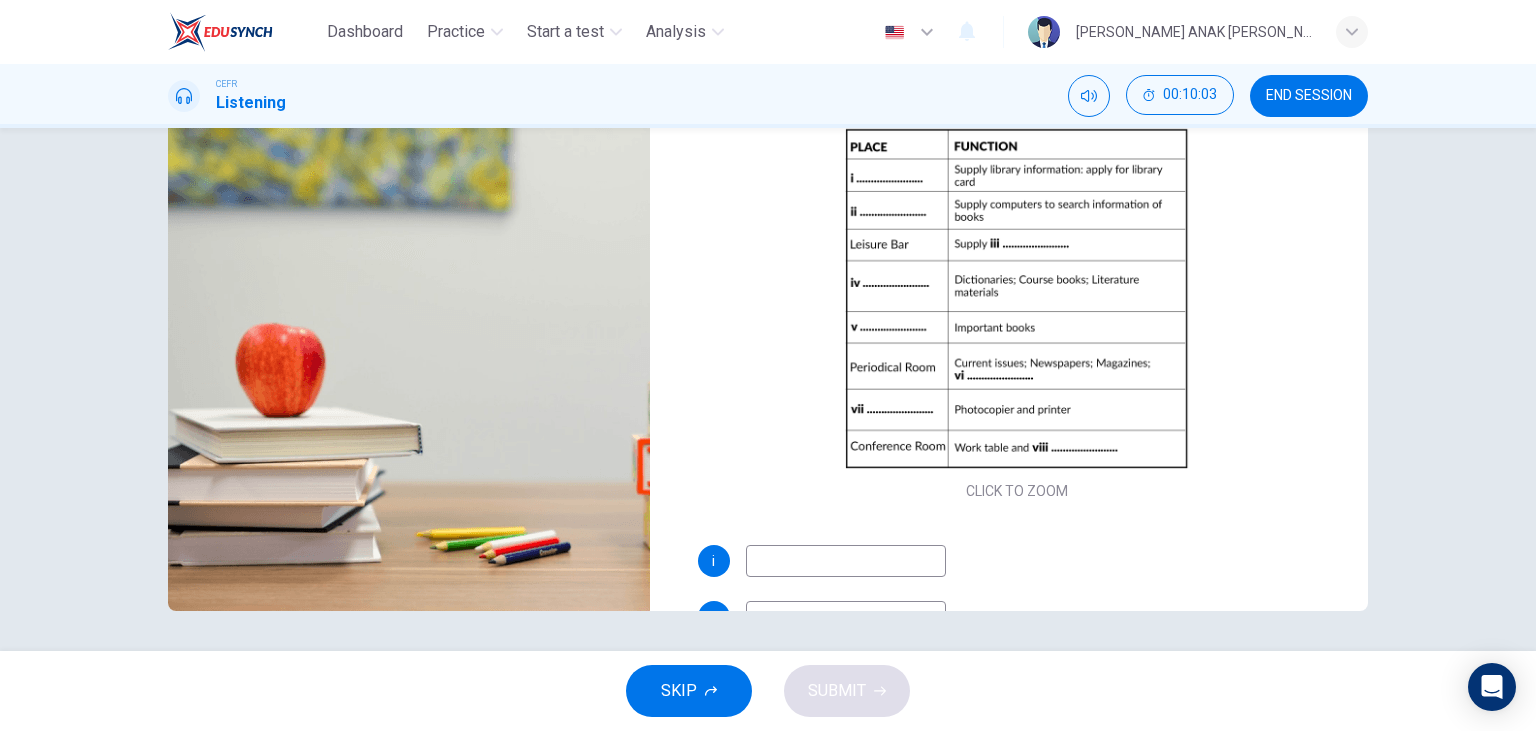 click at bounding box center [846, 561] 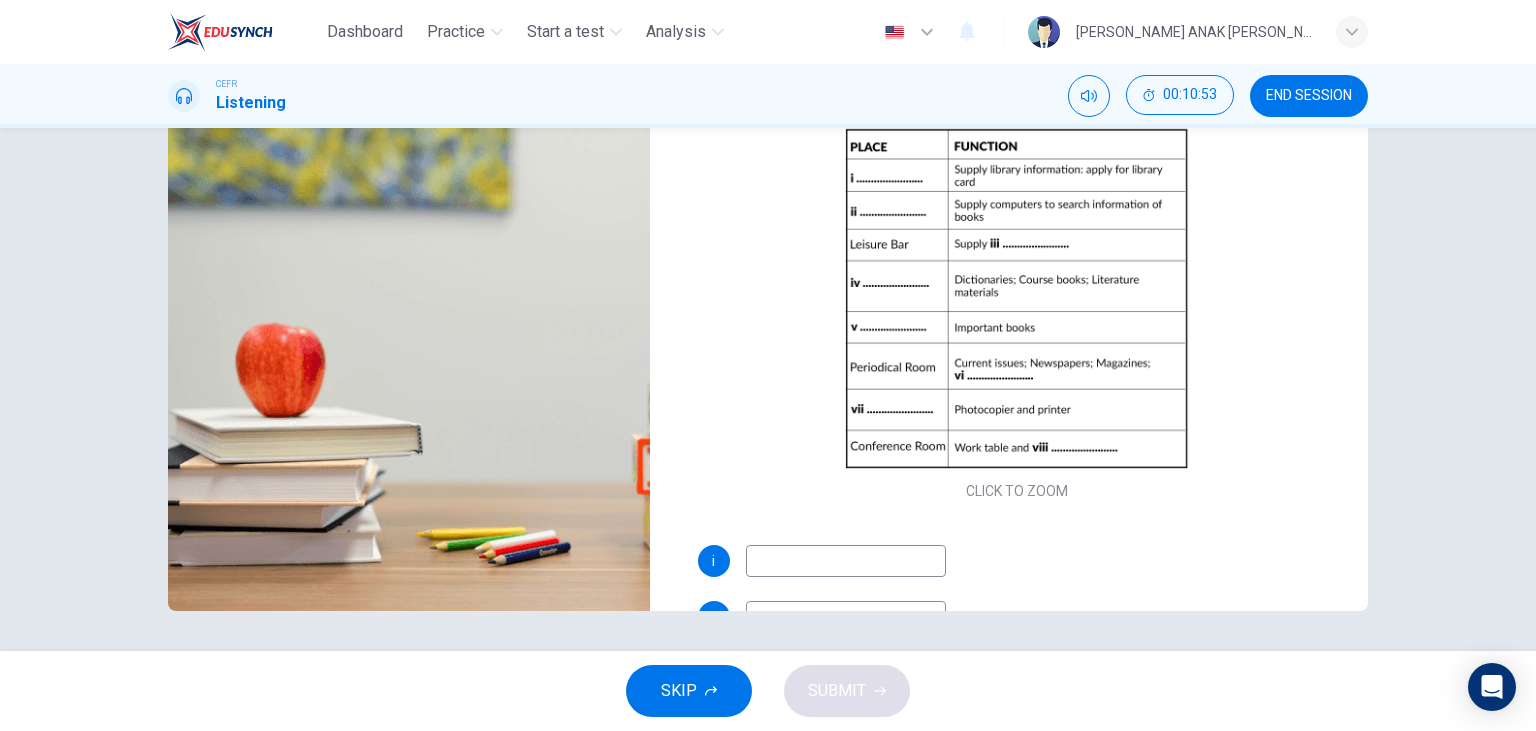type on "16" 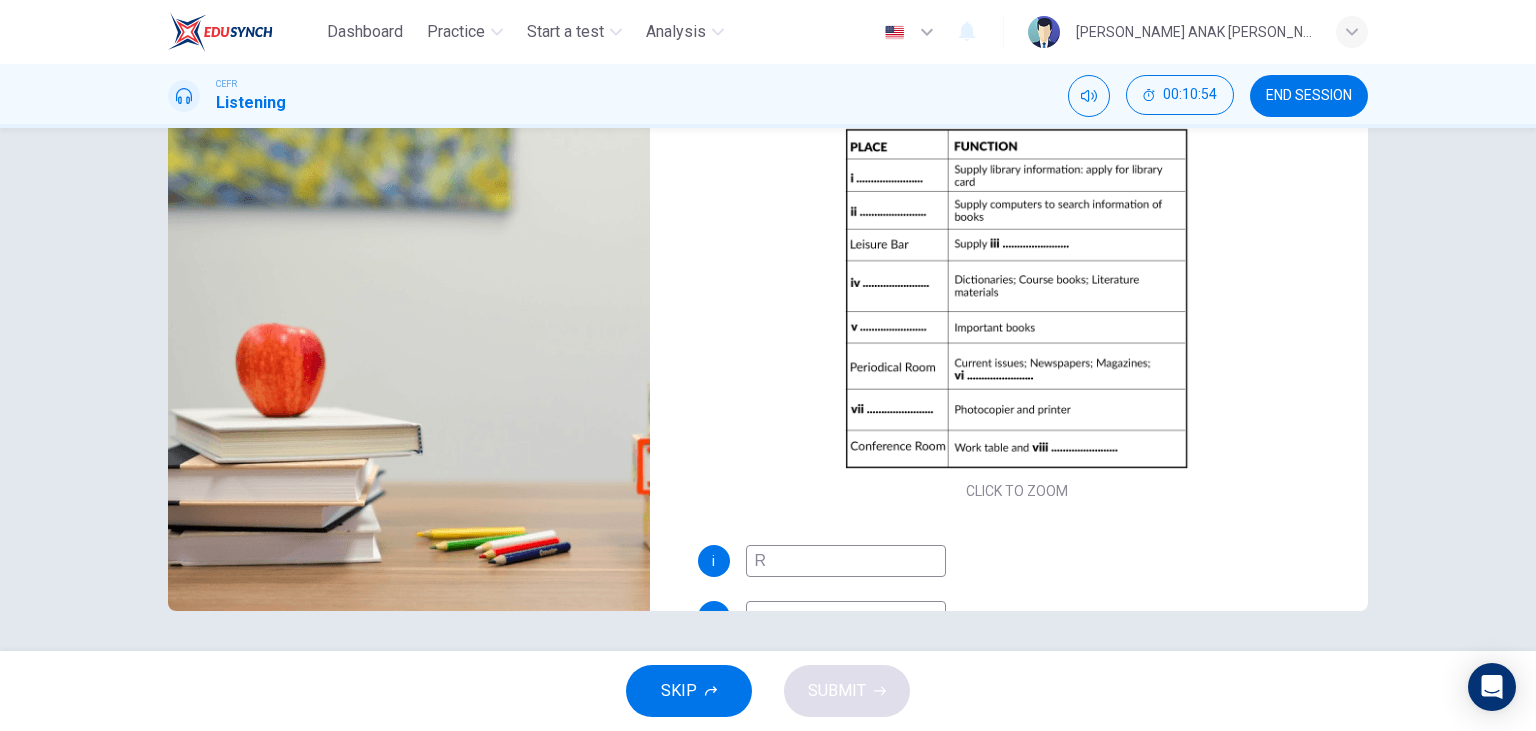 type on "Re" 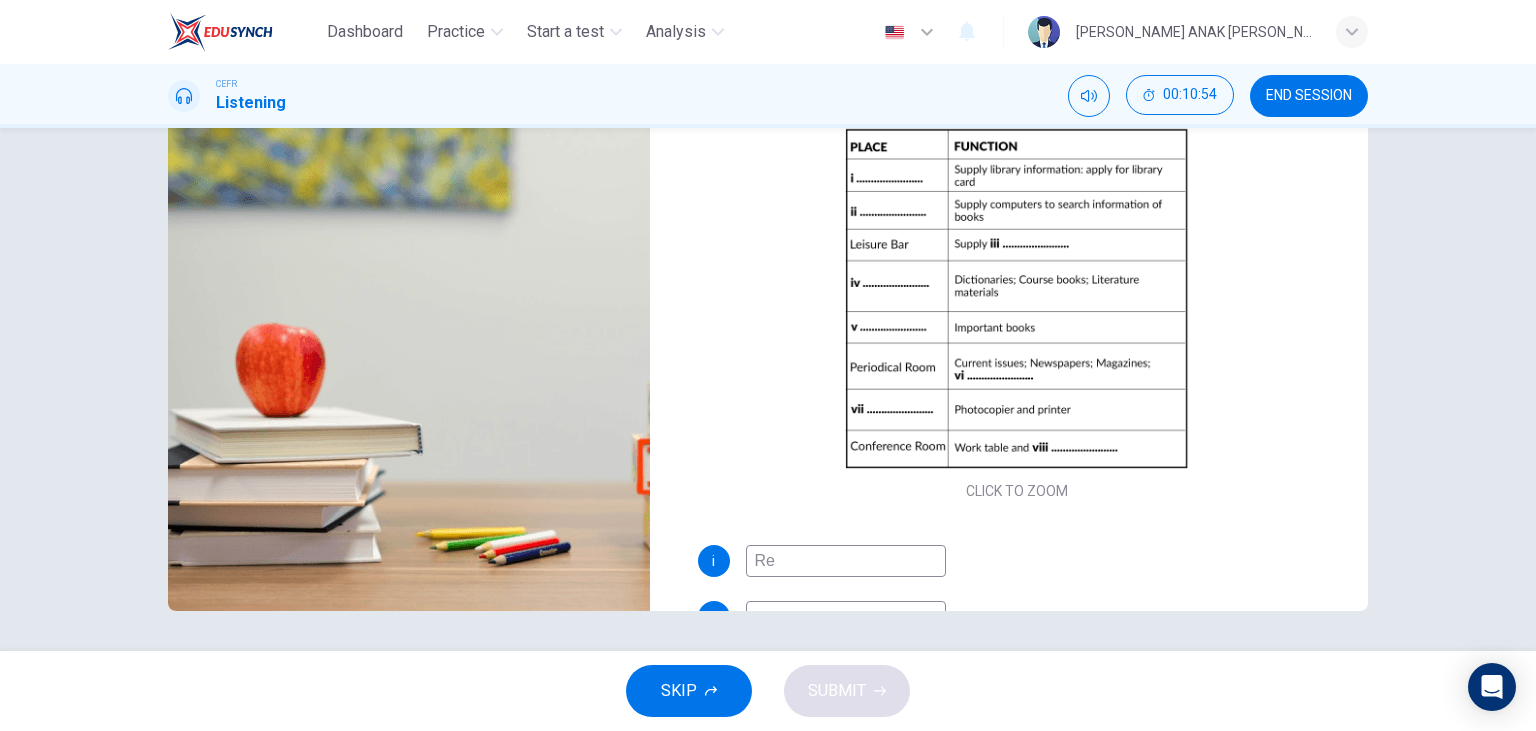 type on "17" 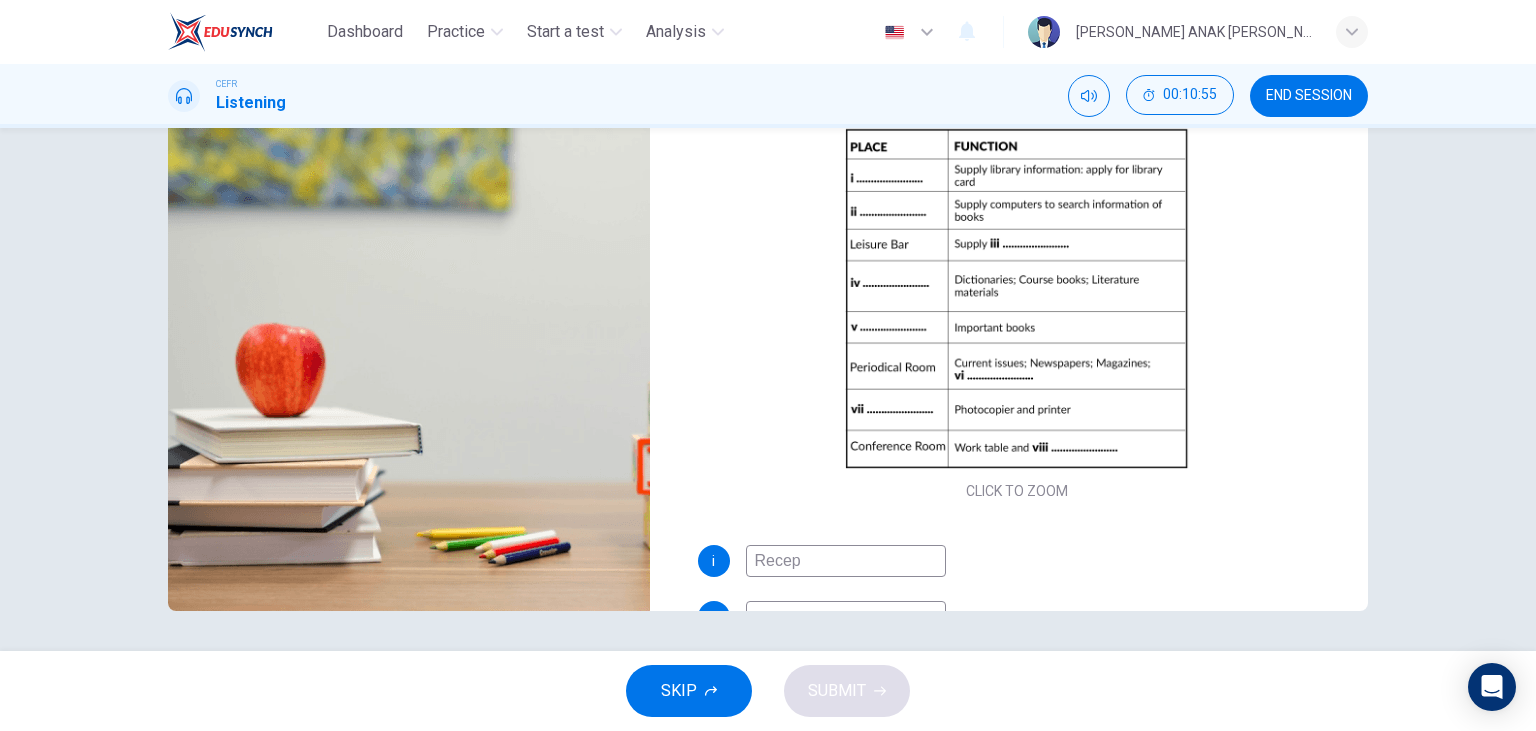 type on "Recept" 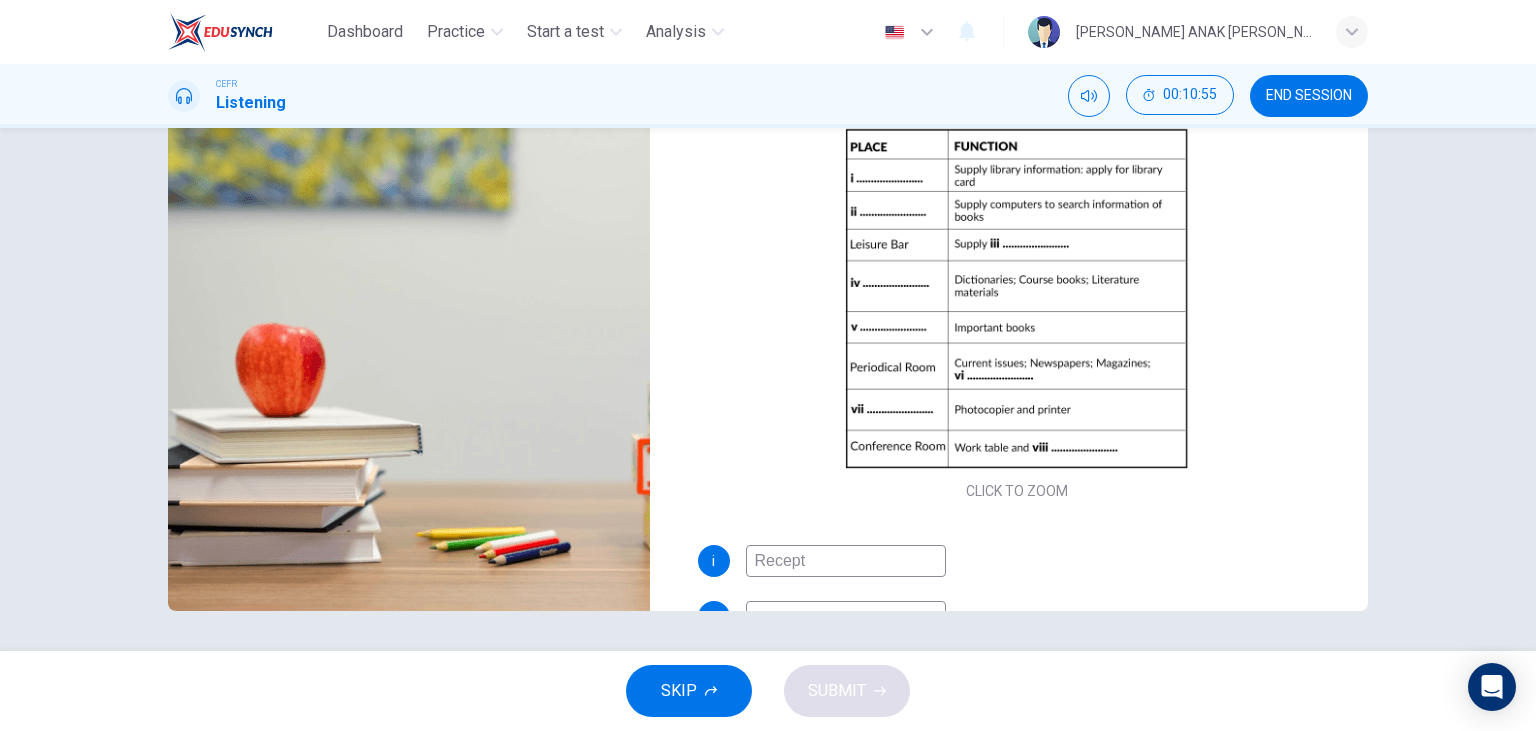 type on "17" 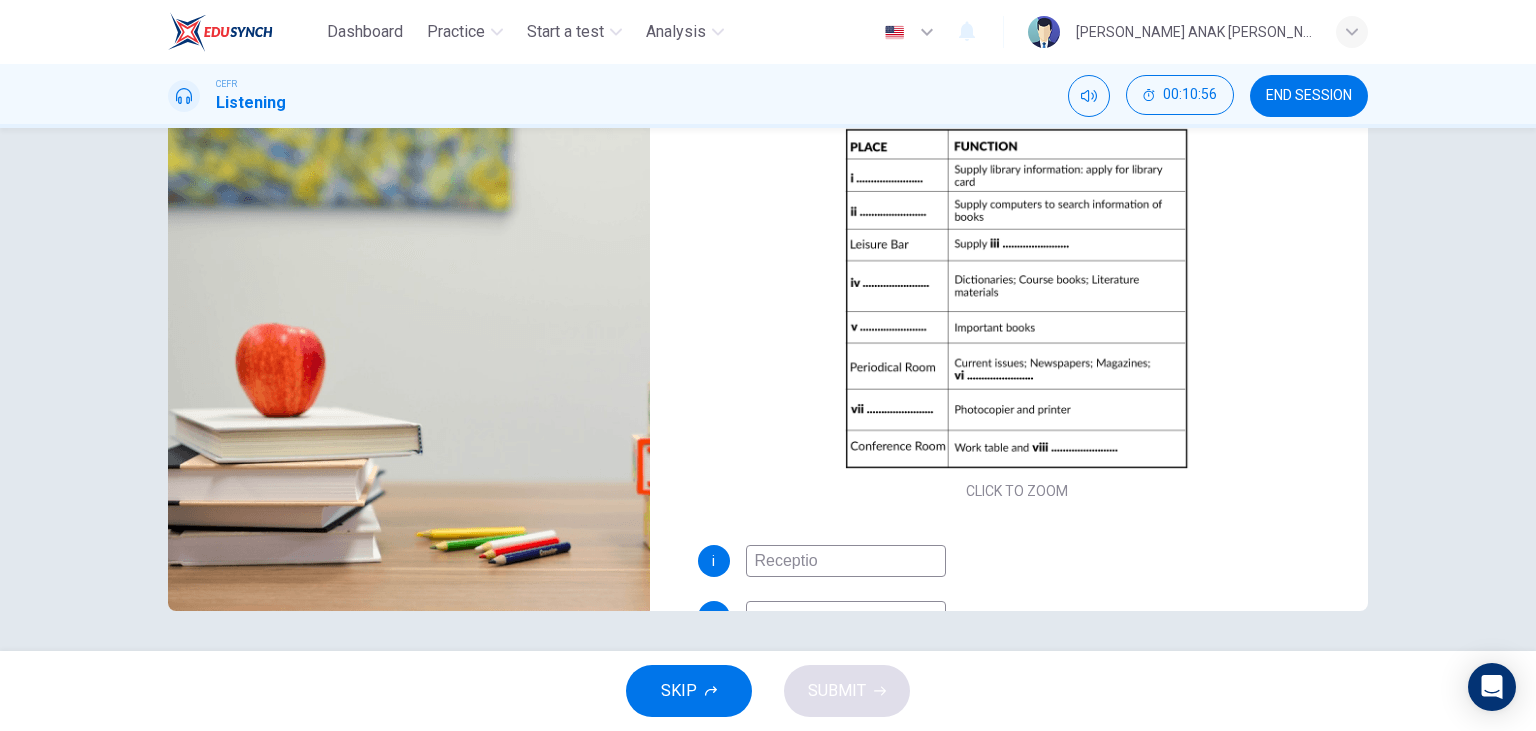 type on "Reception" 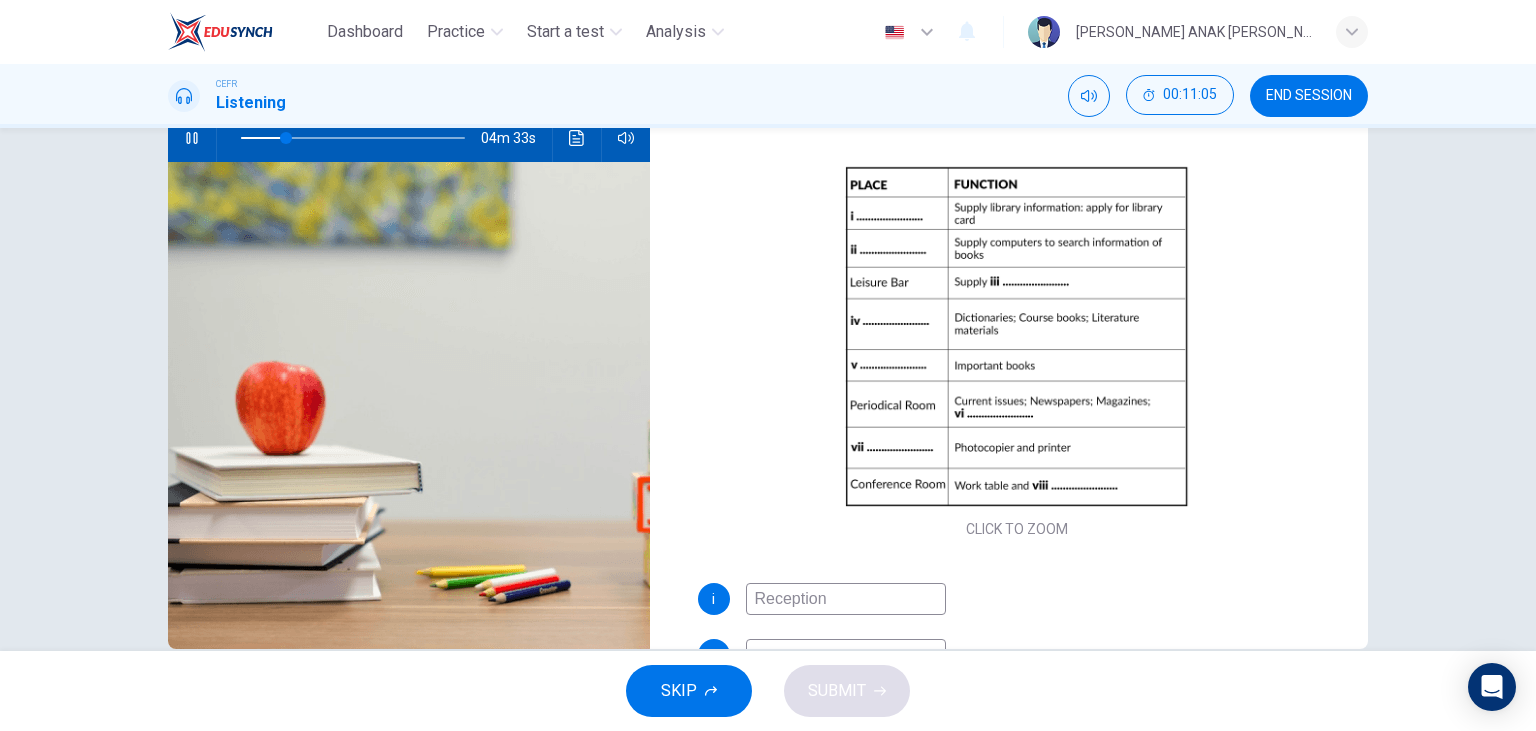 scroll, scrollTop: 252, scrollLeft: 0, axis: vertical 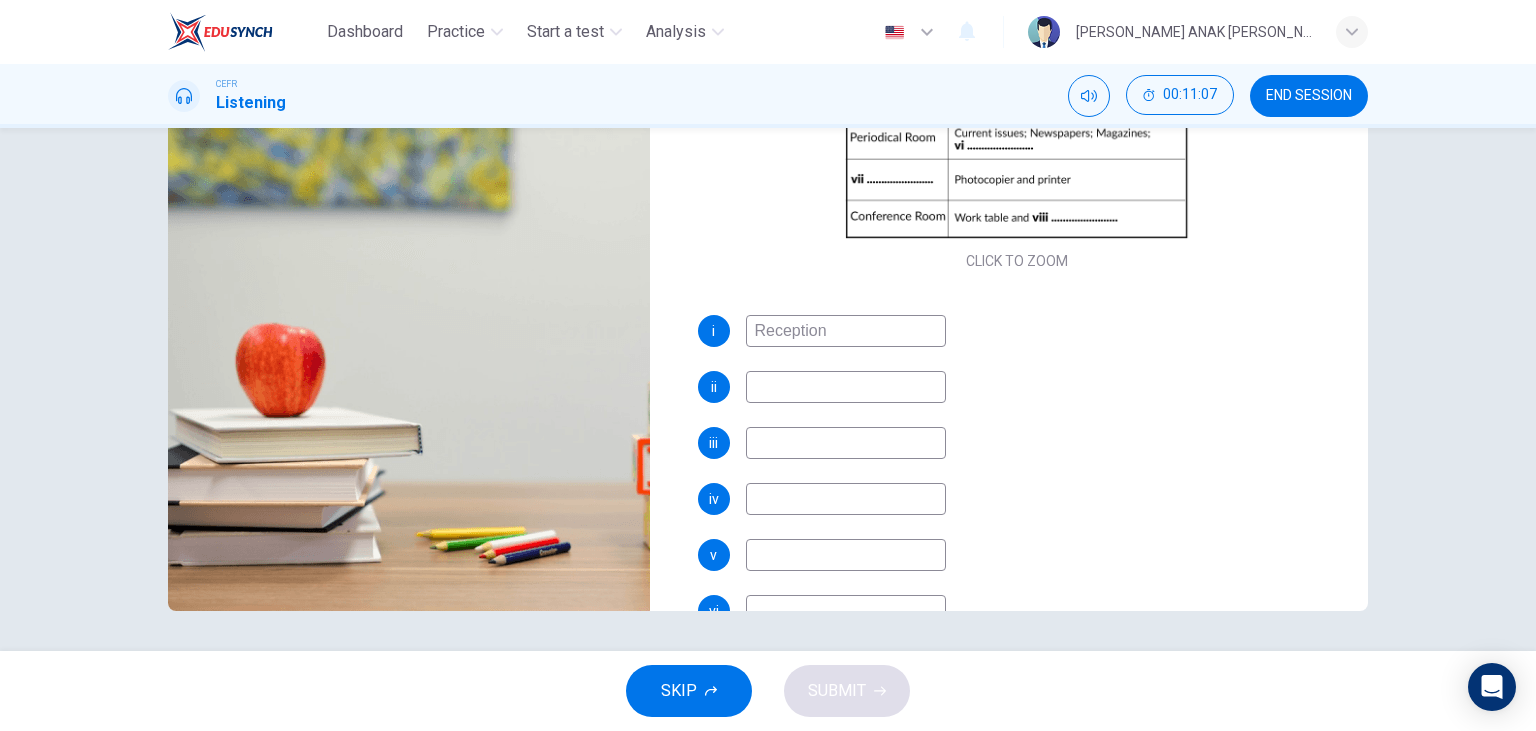 type on "21" 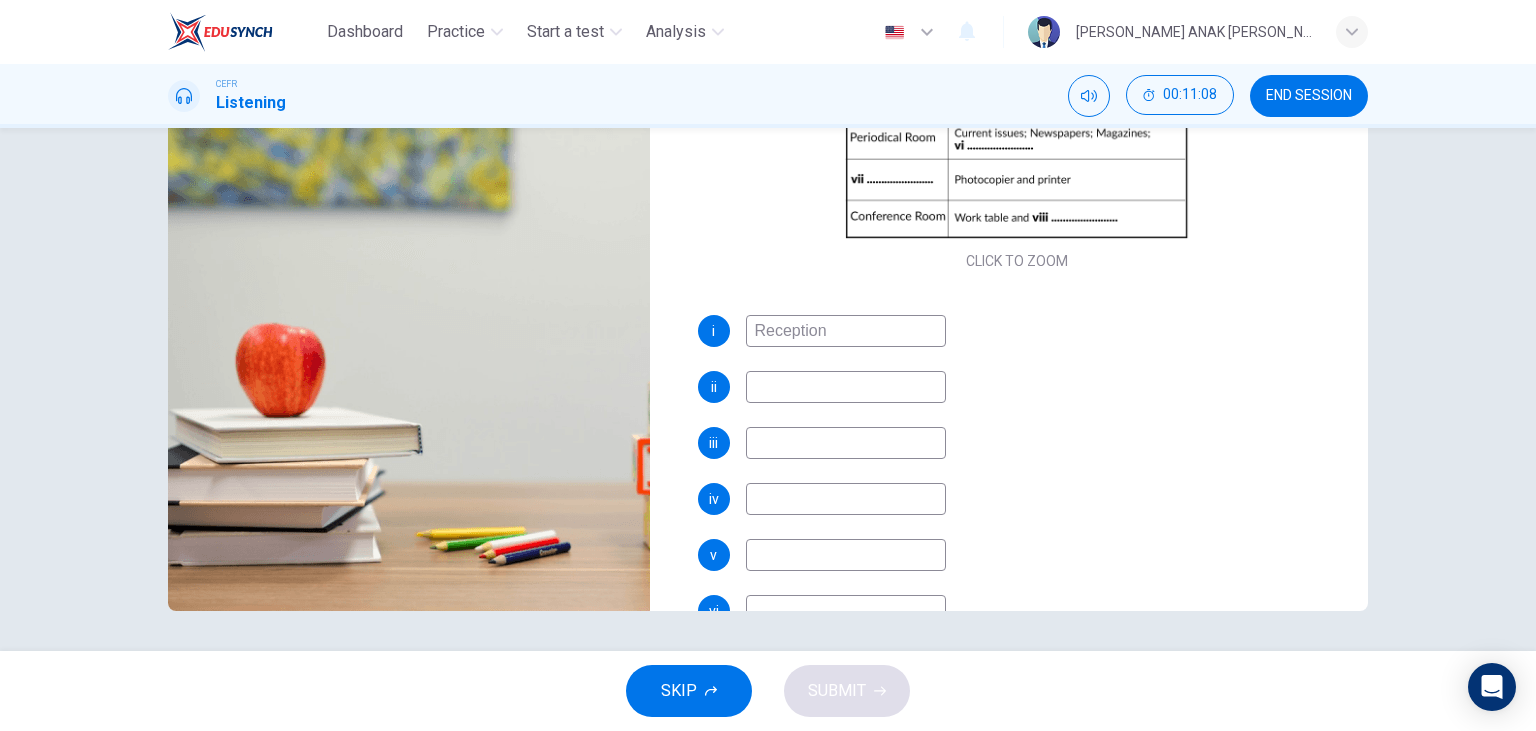 type on "Reception" 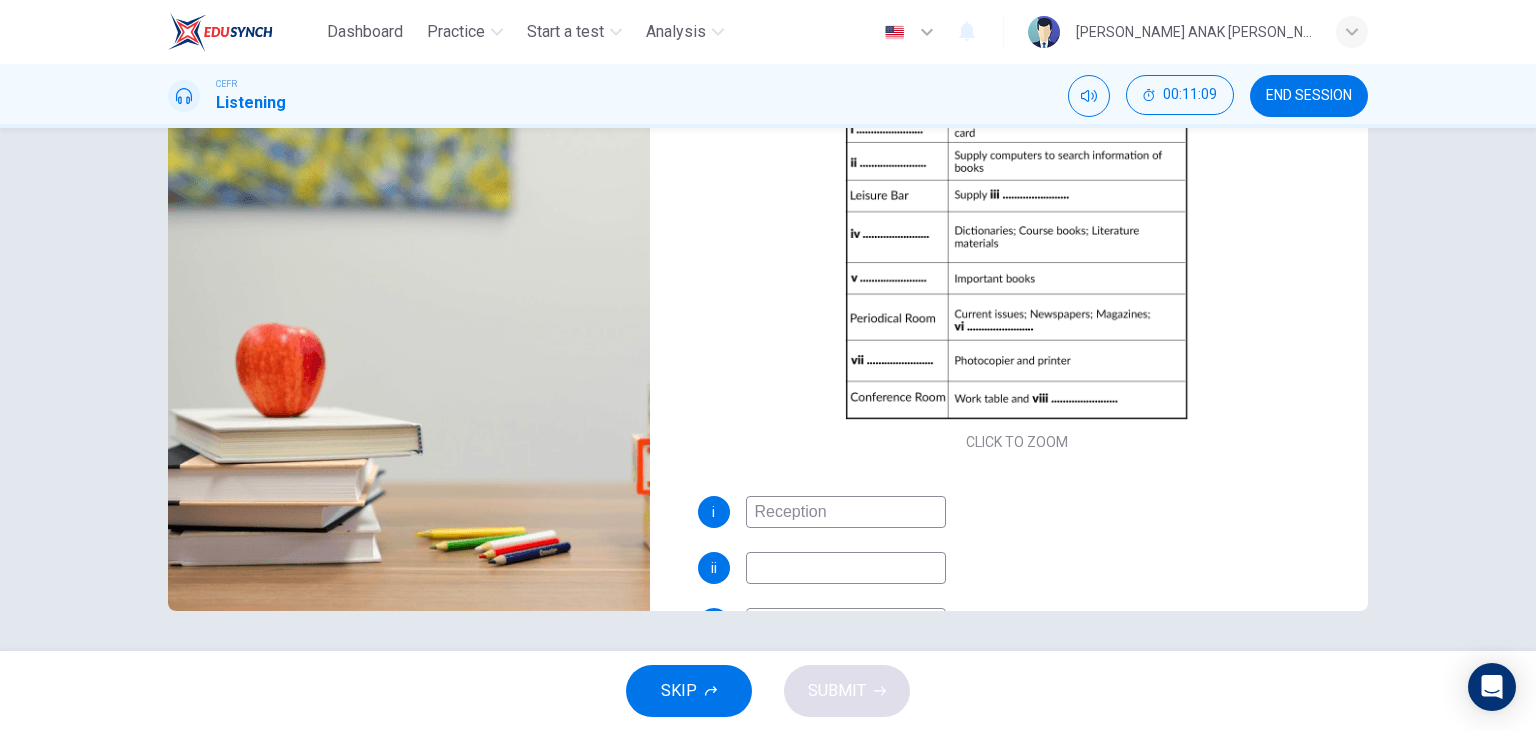 scroll, scrollTop: 0, scrollLeft: 0, axis: both 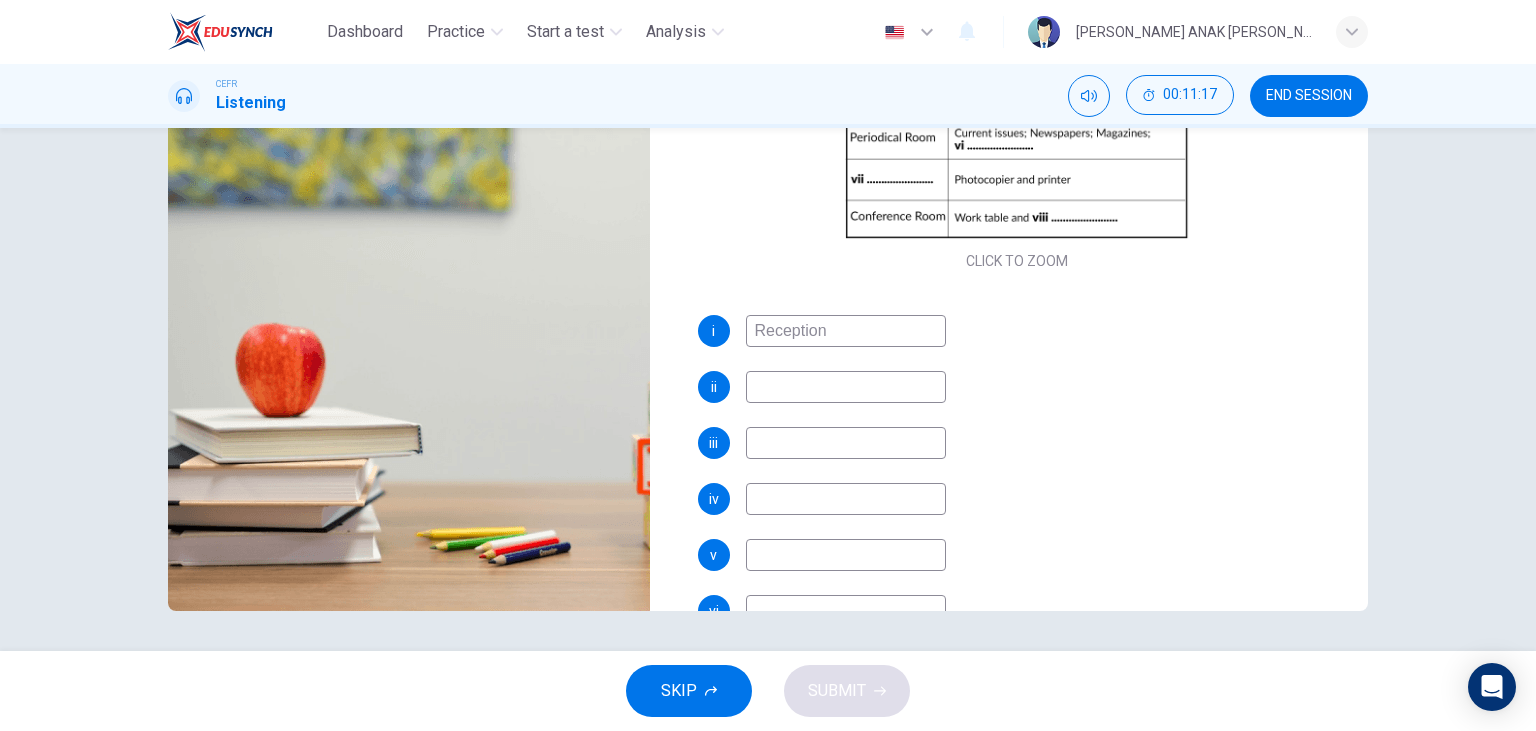 type on "24" 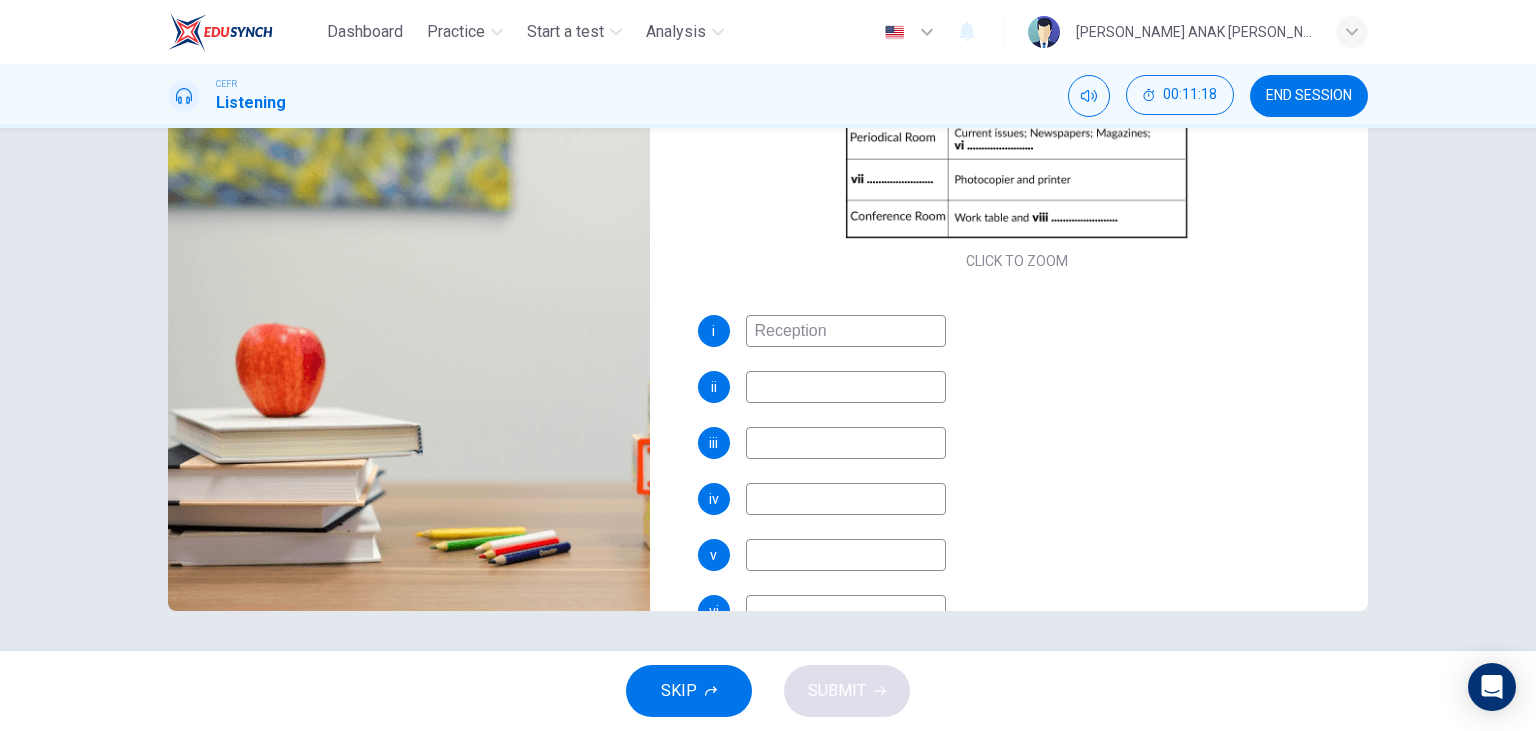 type on "C" 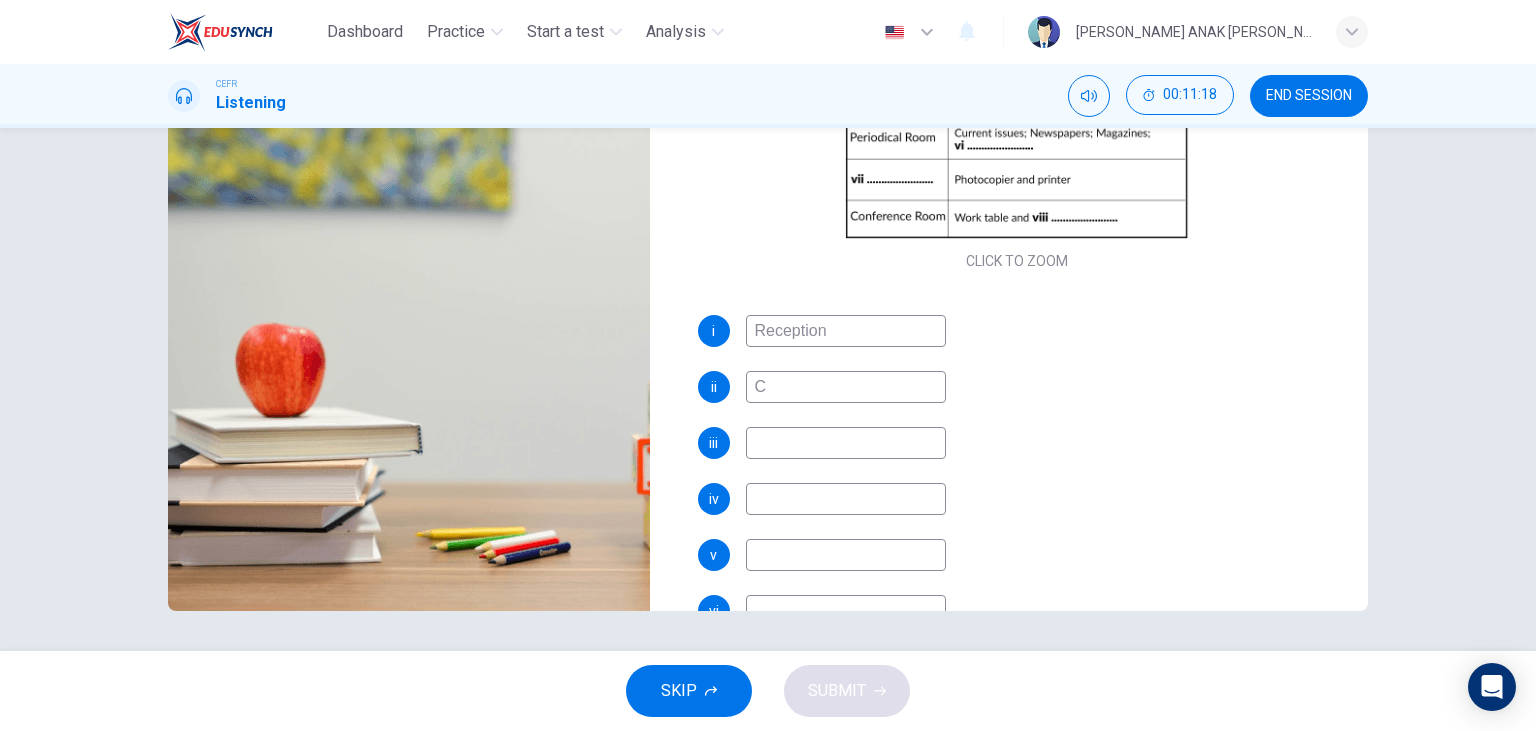 type on "24" 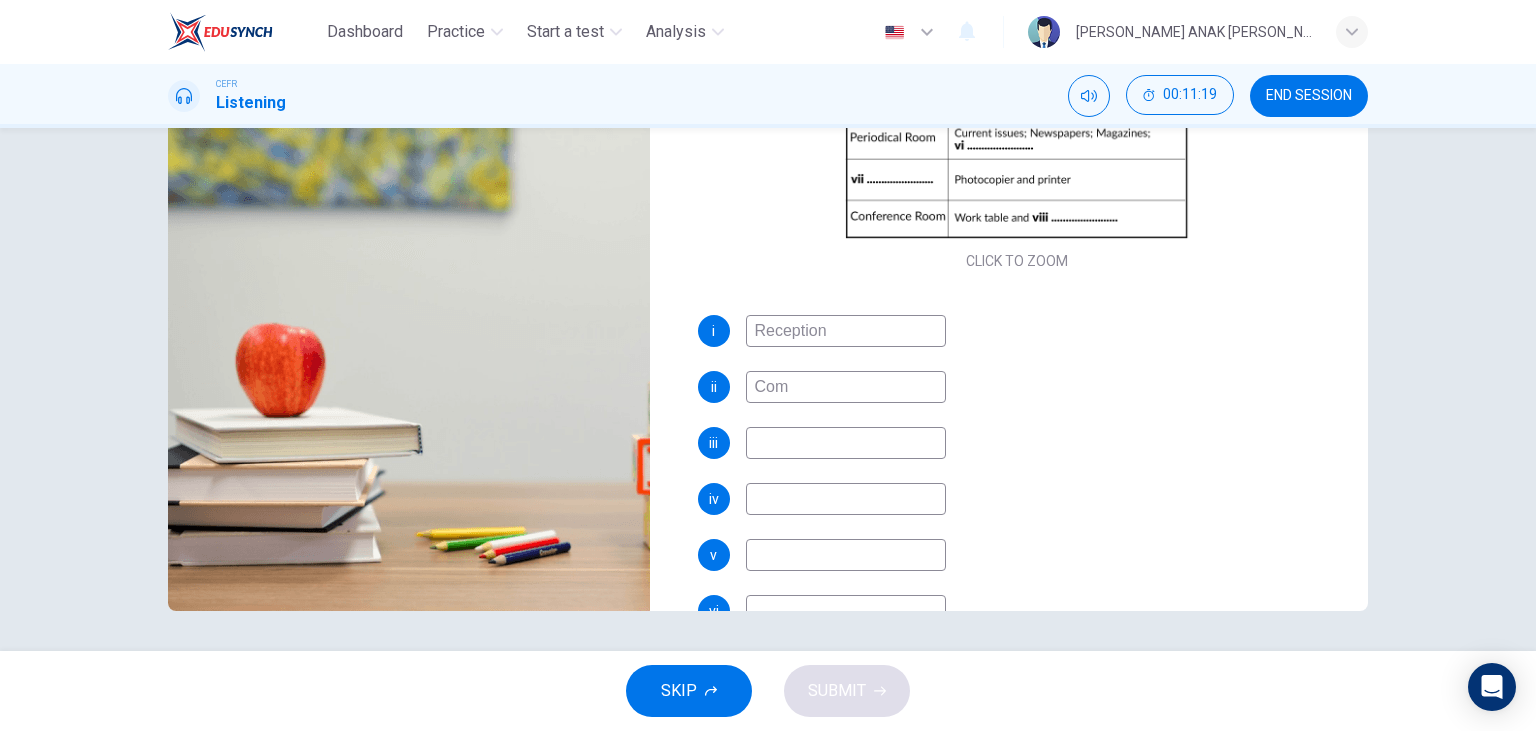 type on "Comp" 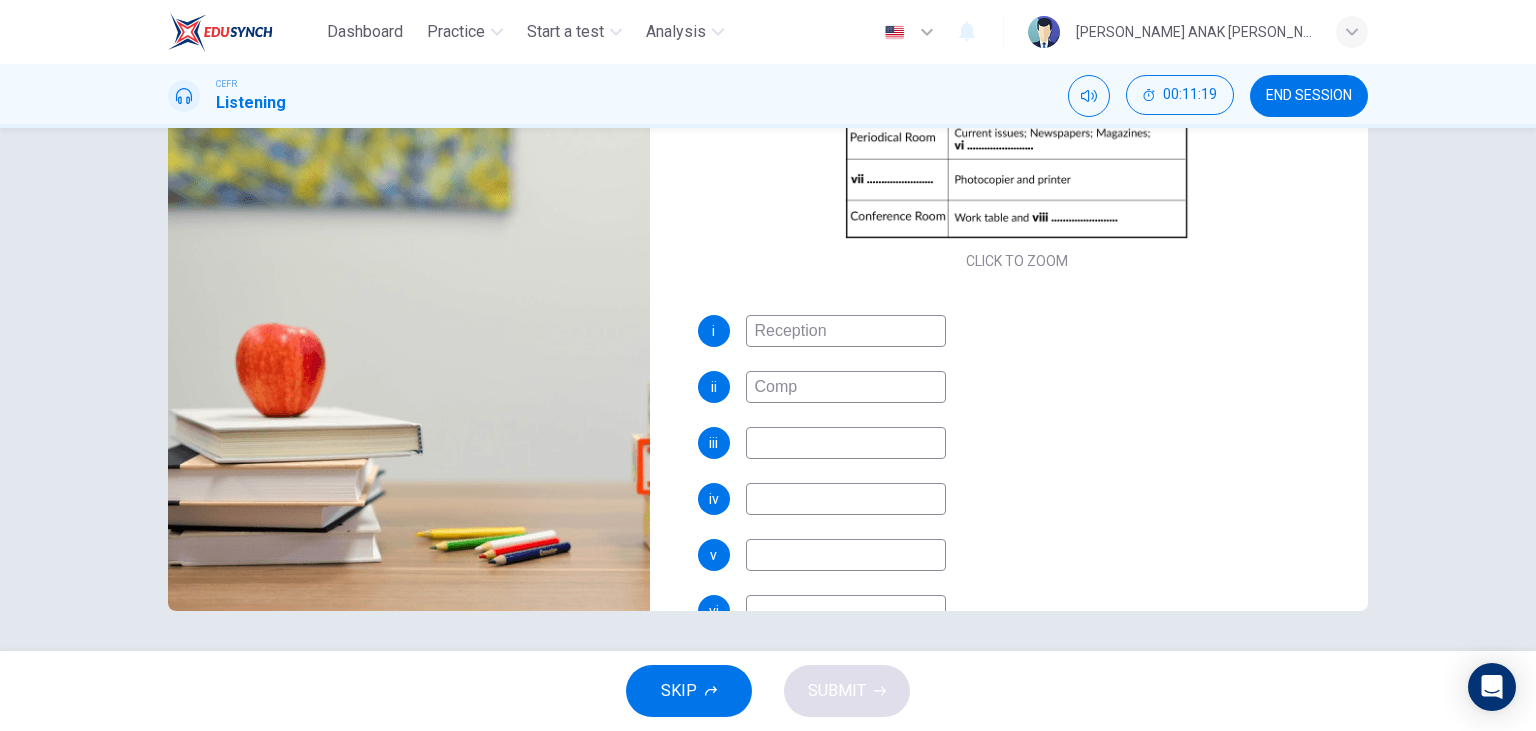 type on "24" 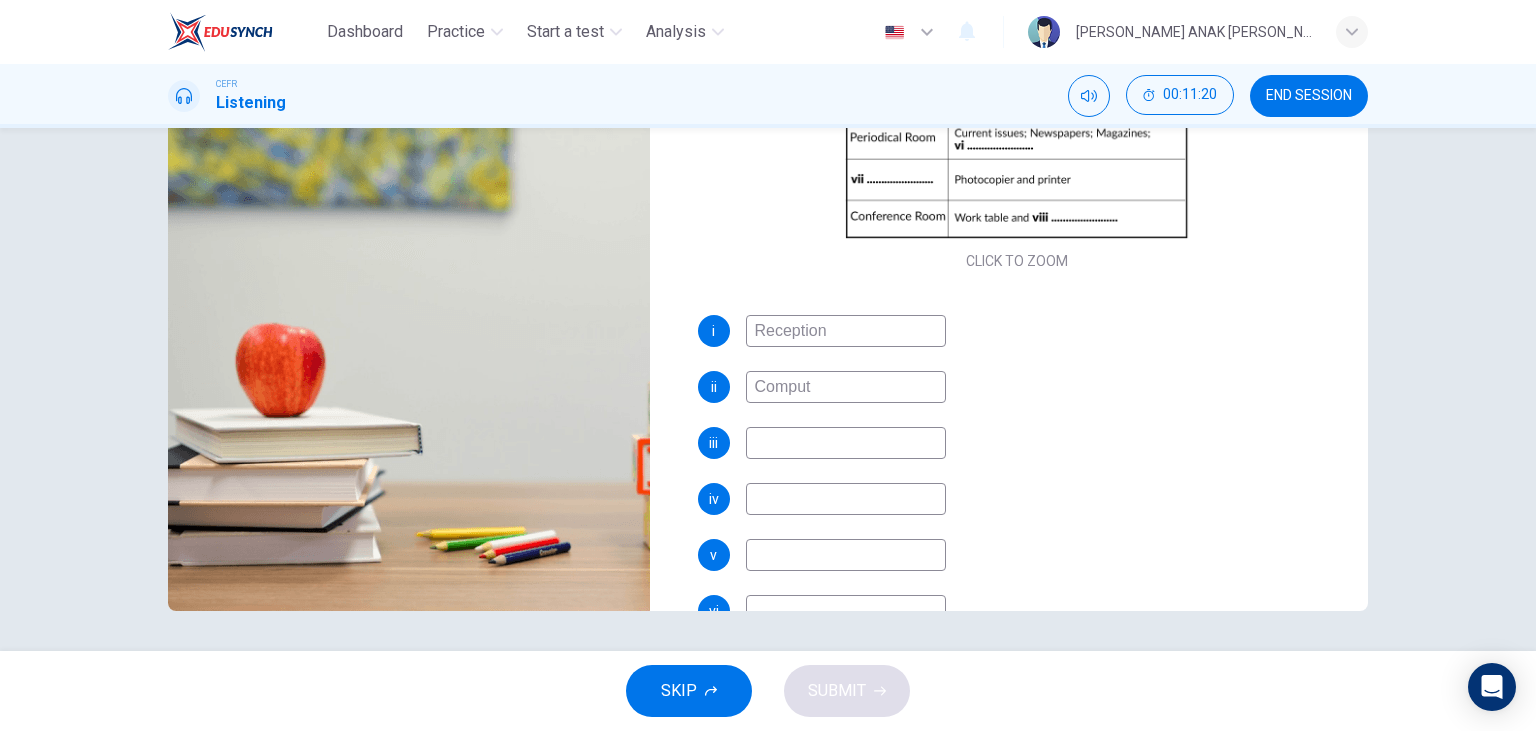 type on "Compute" 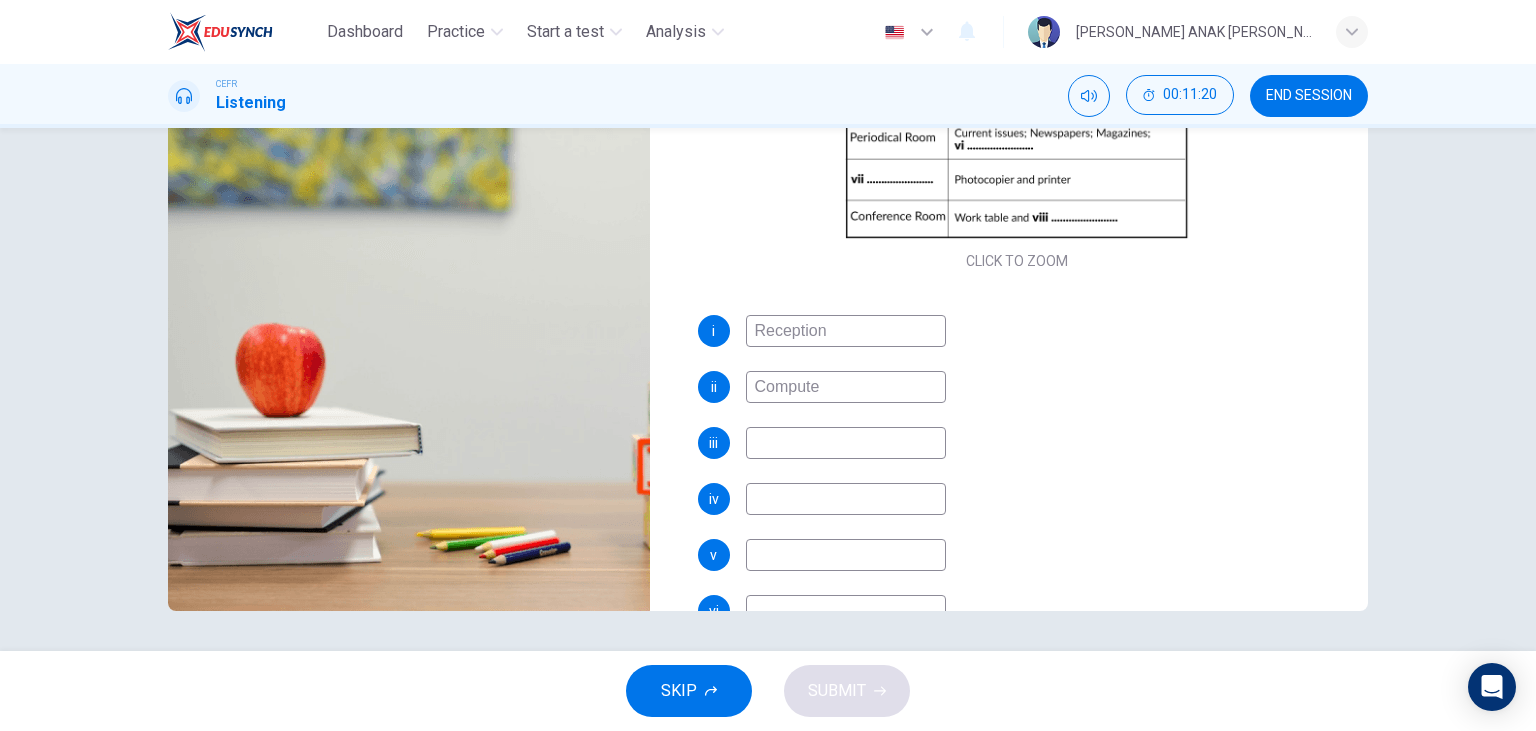 type on "24" 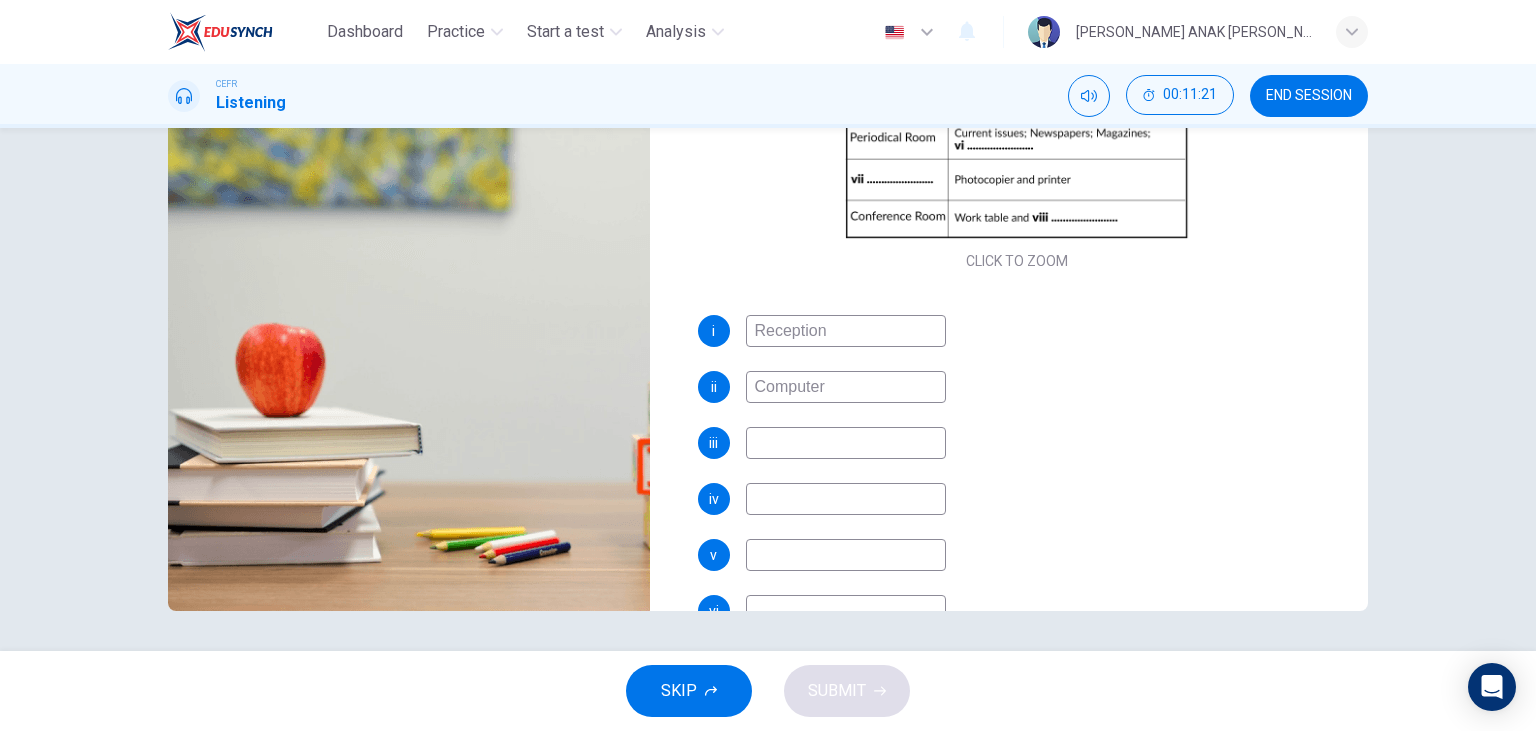 type on "Computer S" 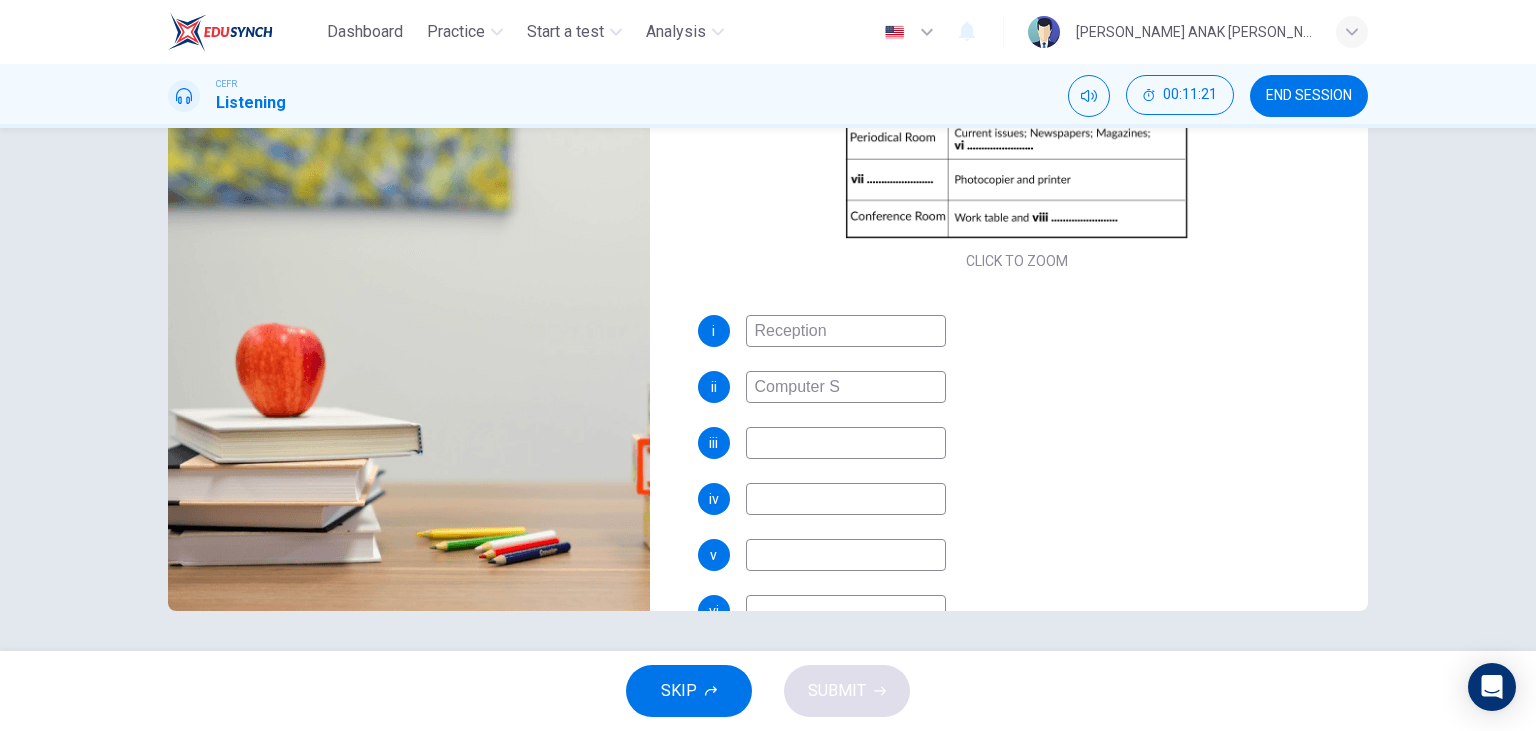 type on "25" 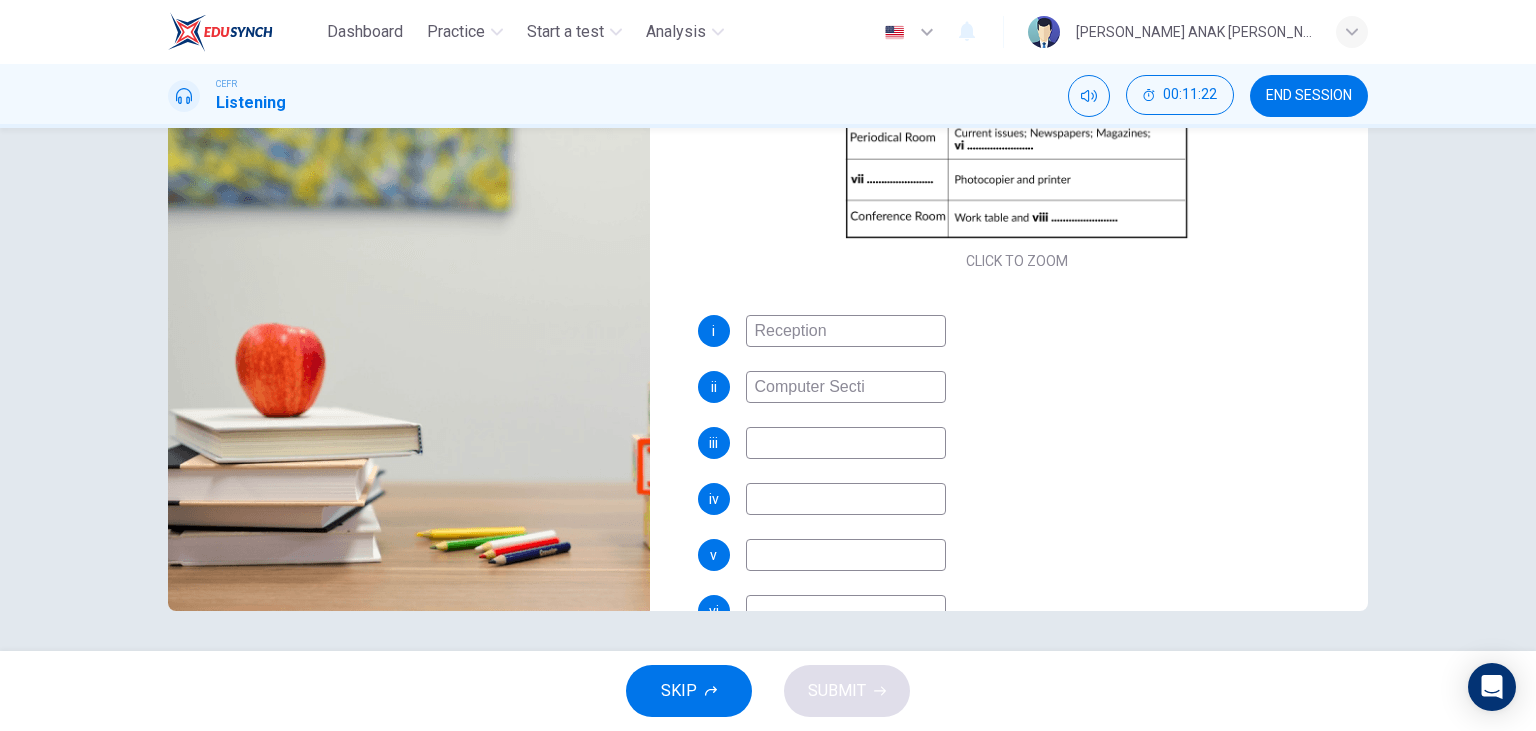 type on "Computer Sectio" 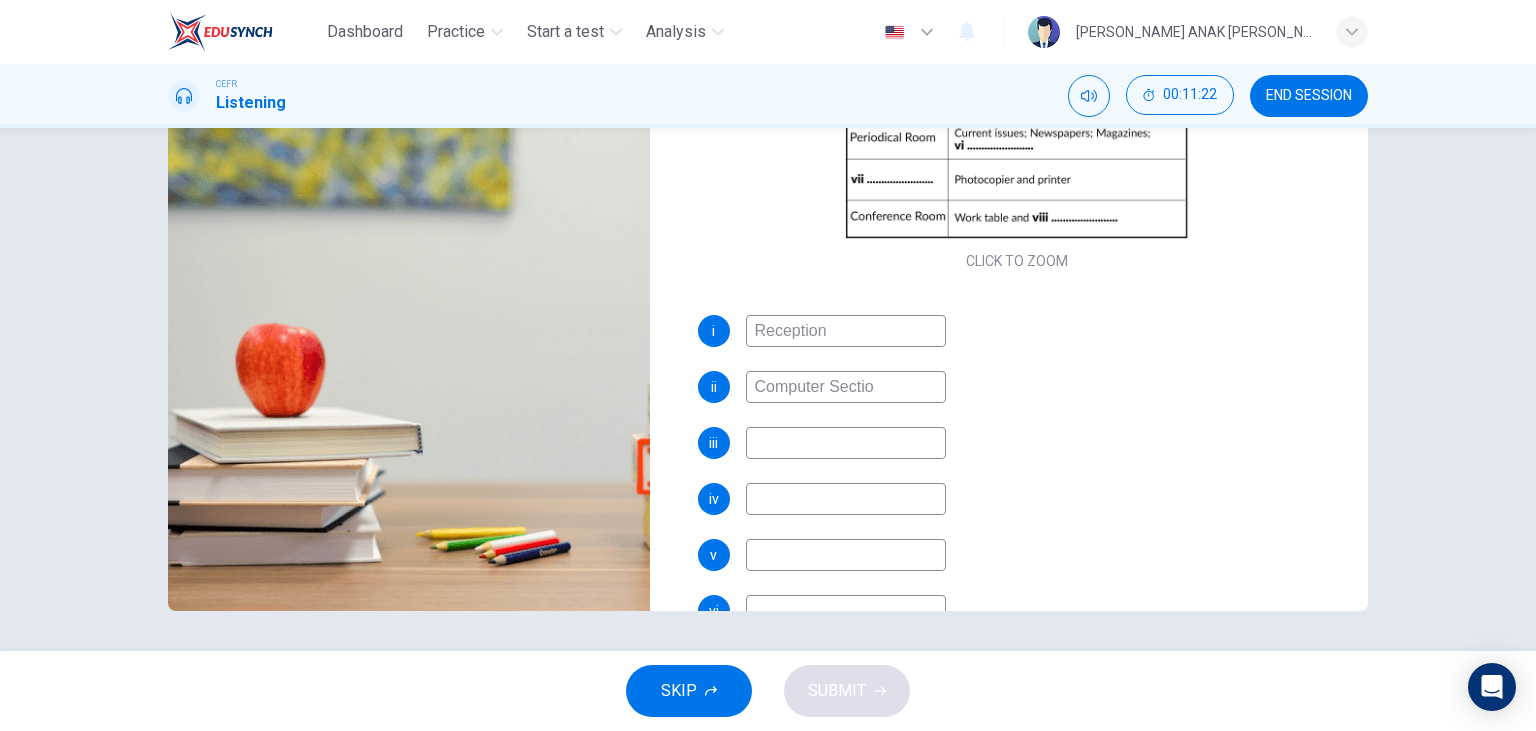 type on "25" 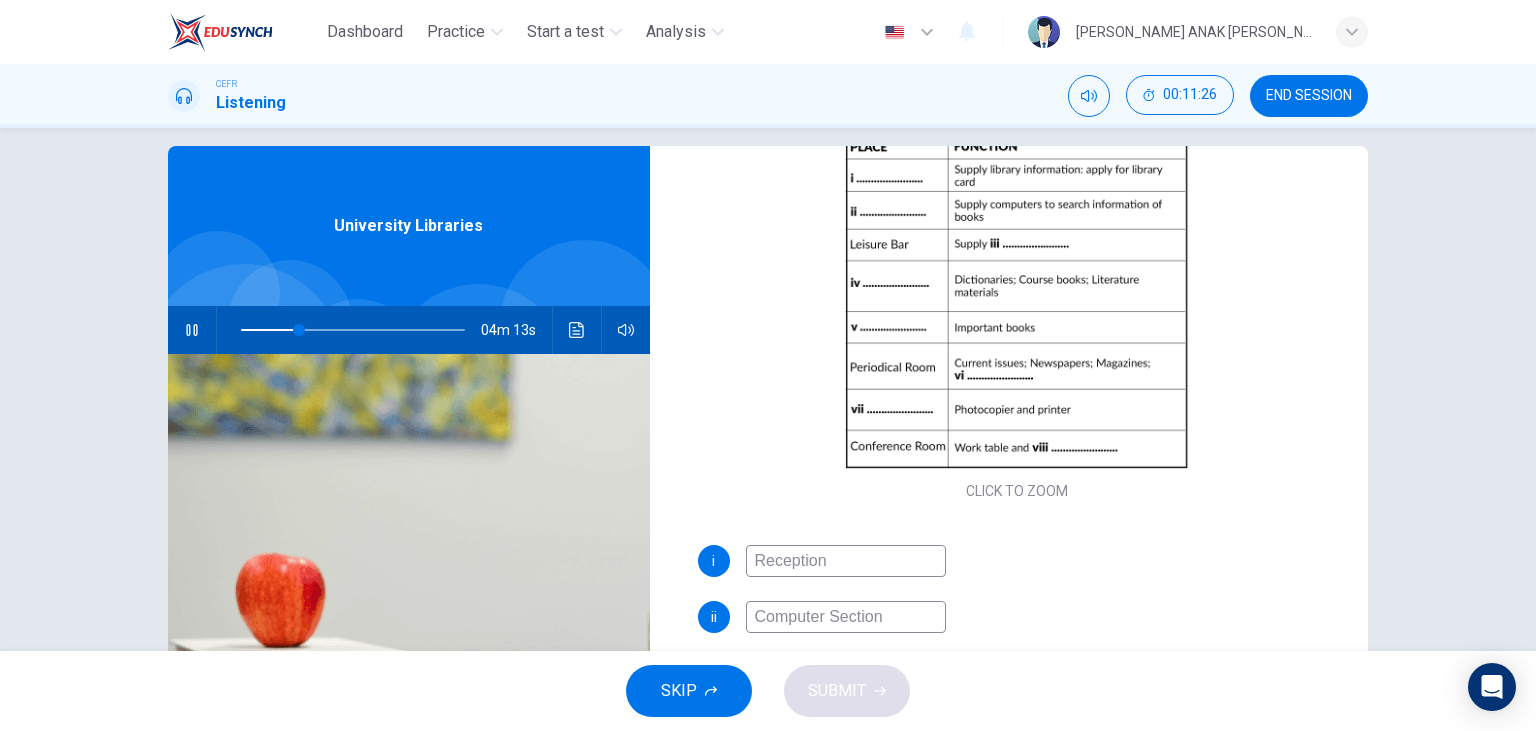 scroll, scrollTop: 0, scrollLeft: 0, axis: both 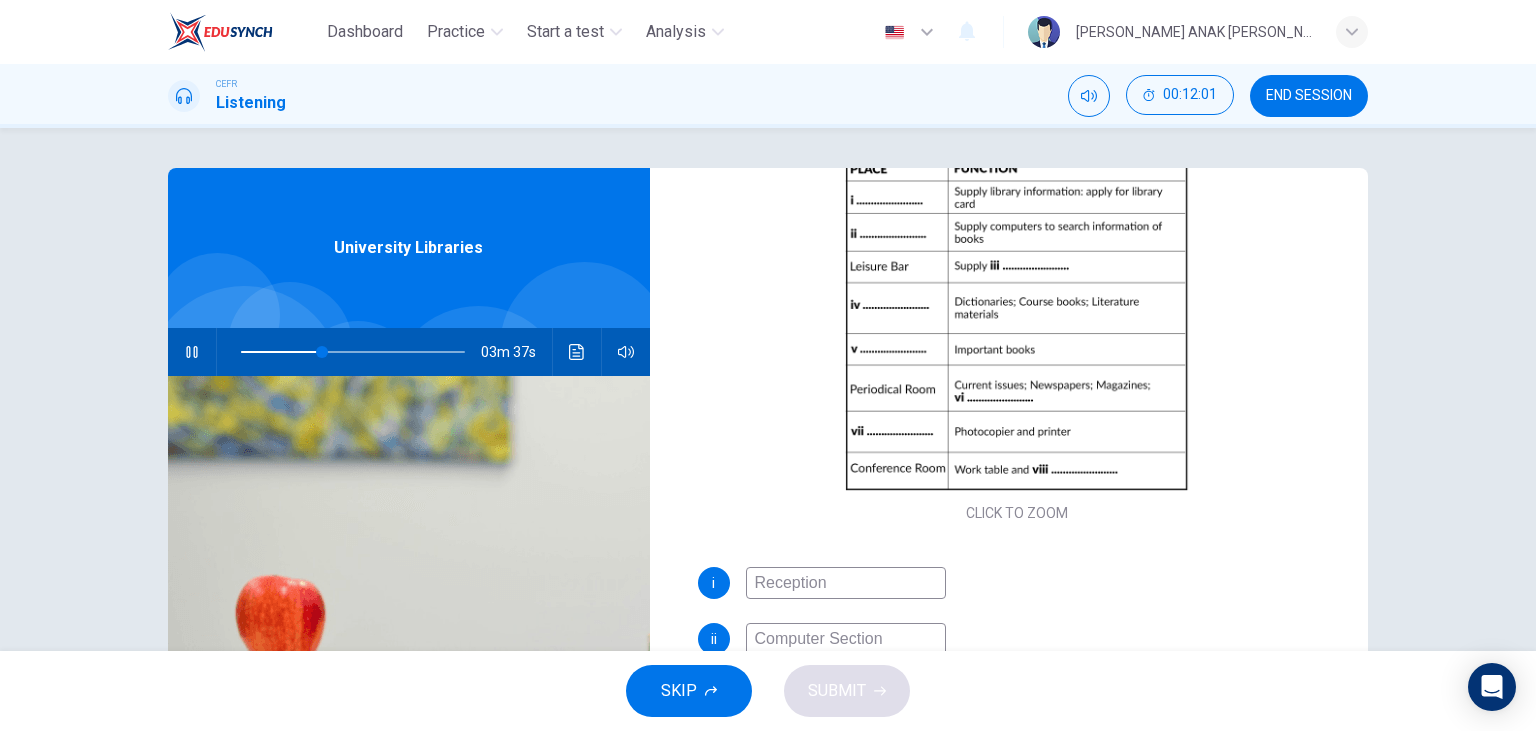 type on "37" 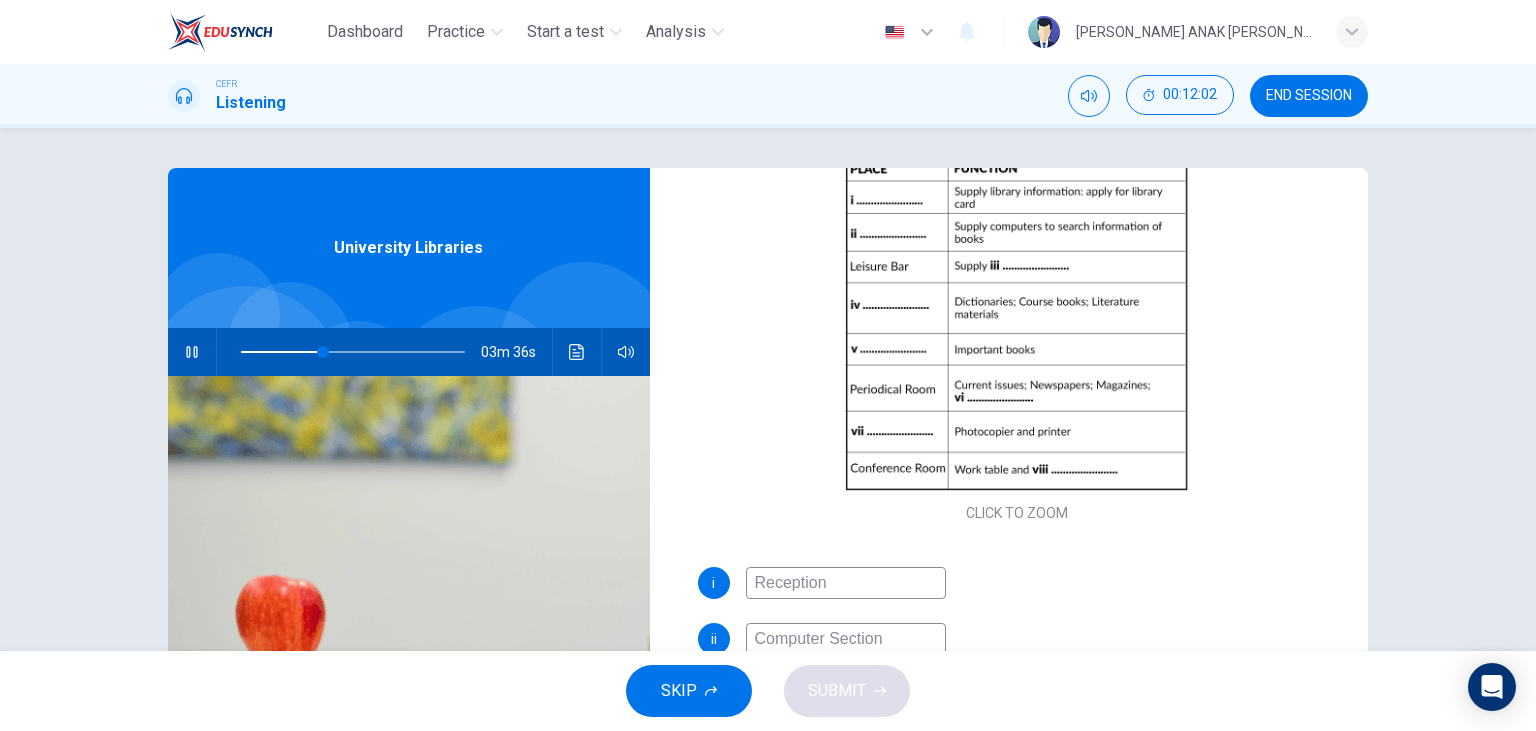 type on "Computer Section" 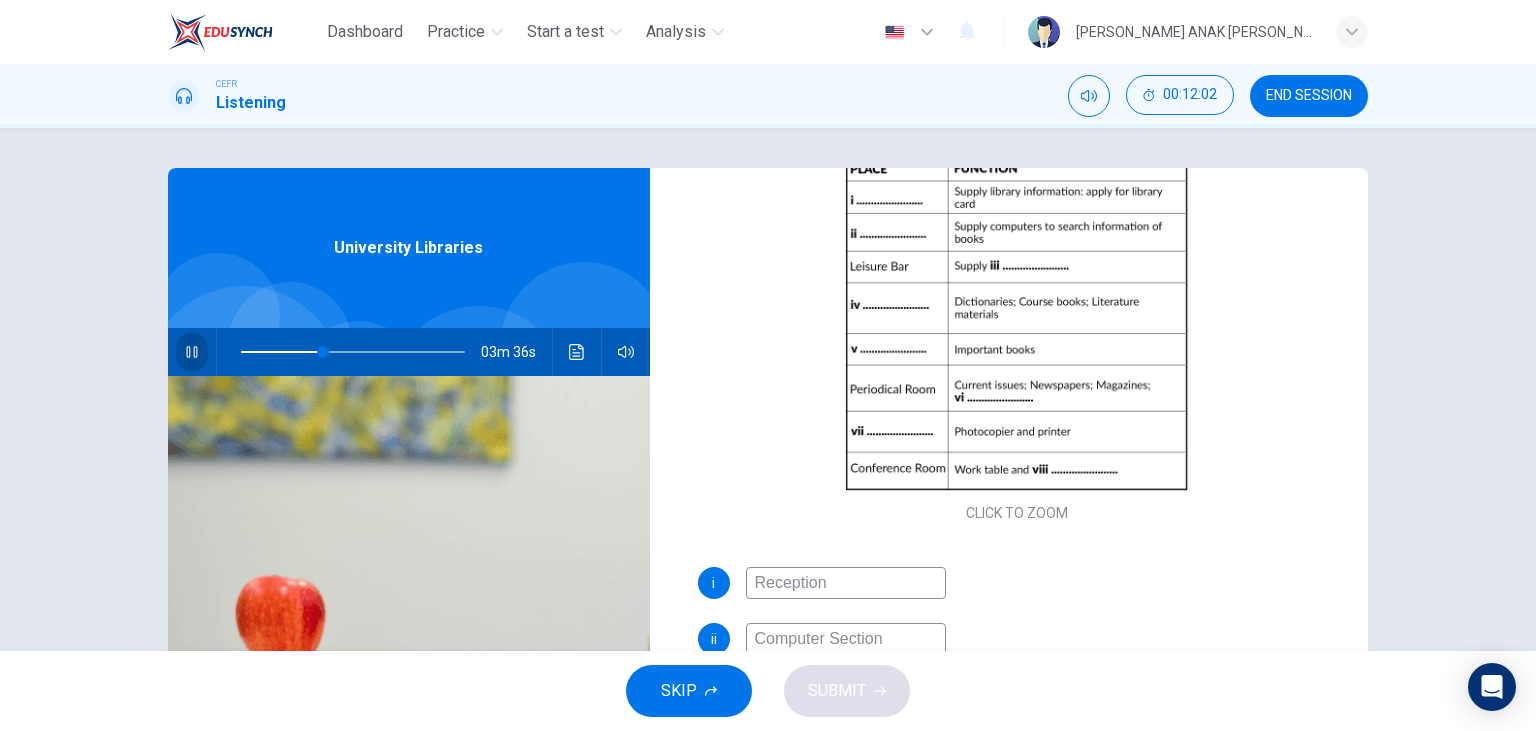 click at bounding box center [192, 352] 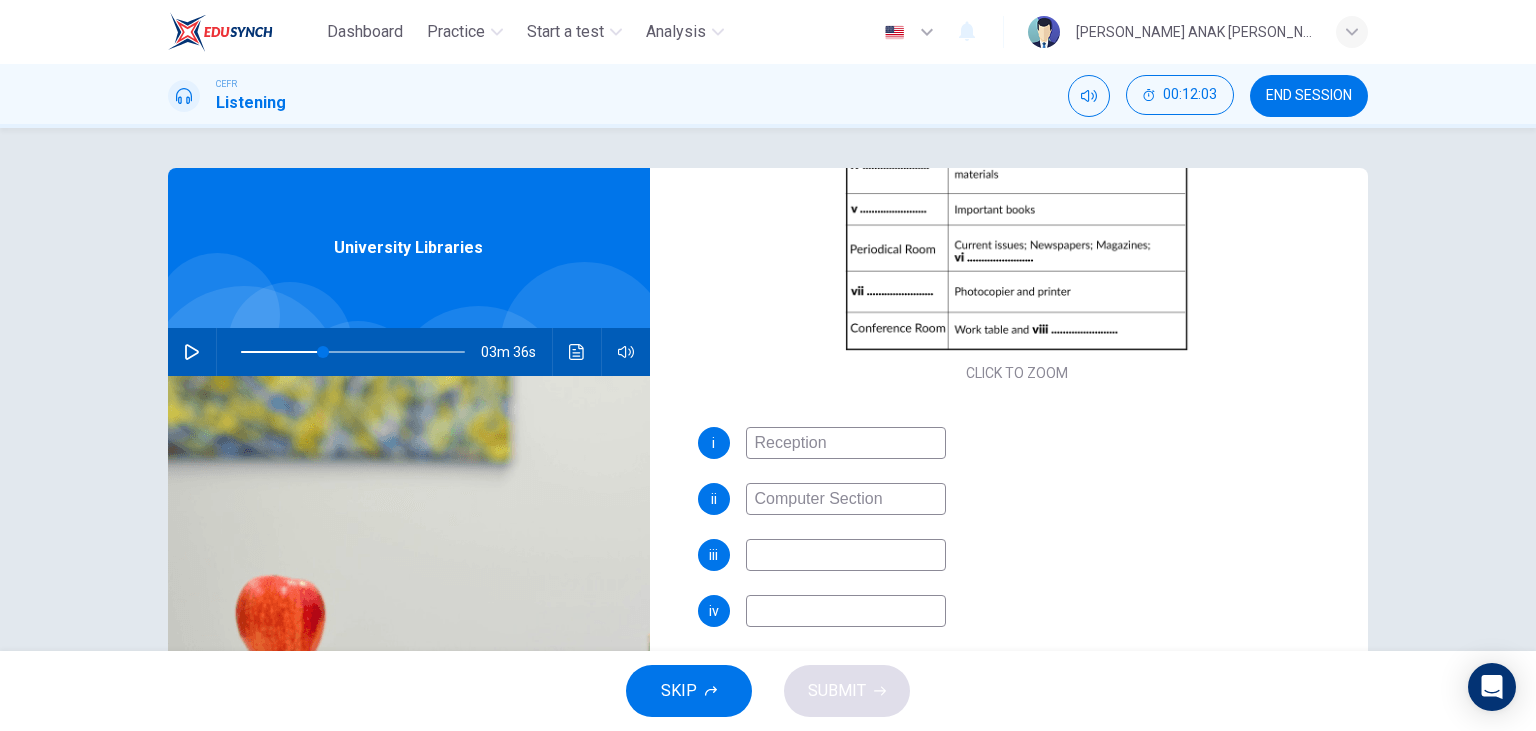scroll, scrollTop: 398, scrollLeft: 0, axis: vertical 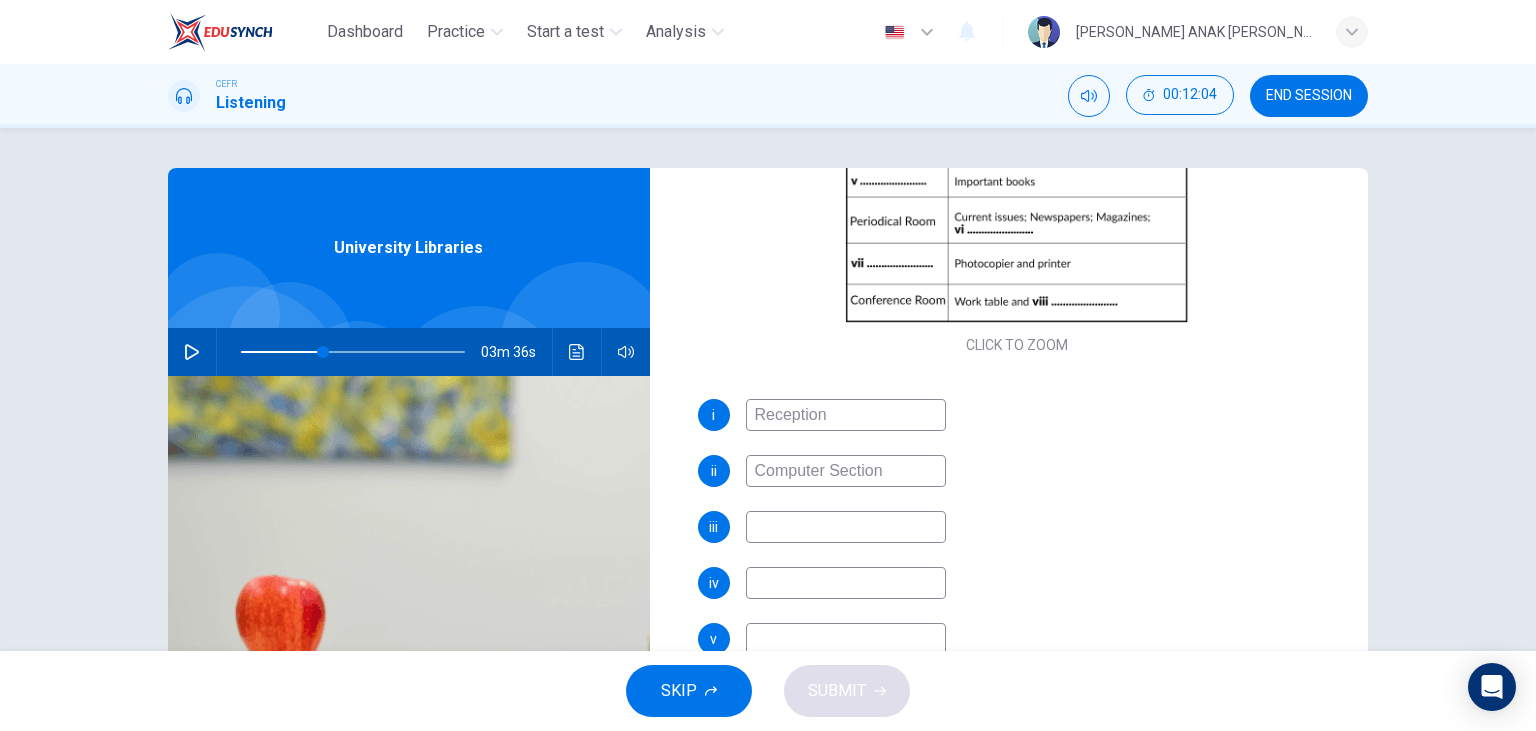 click at bounding box center [846, 527] 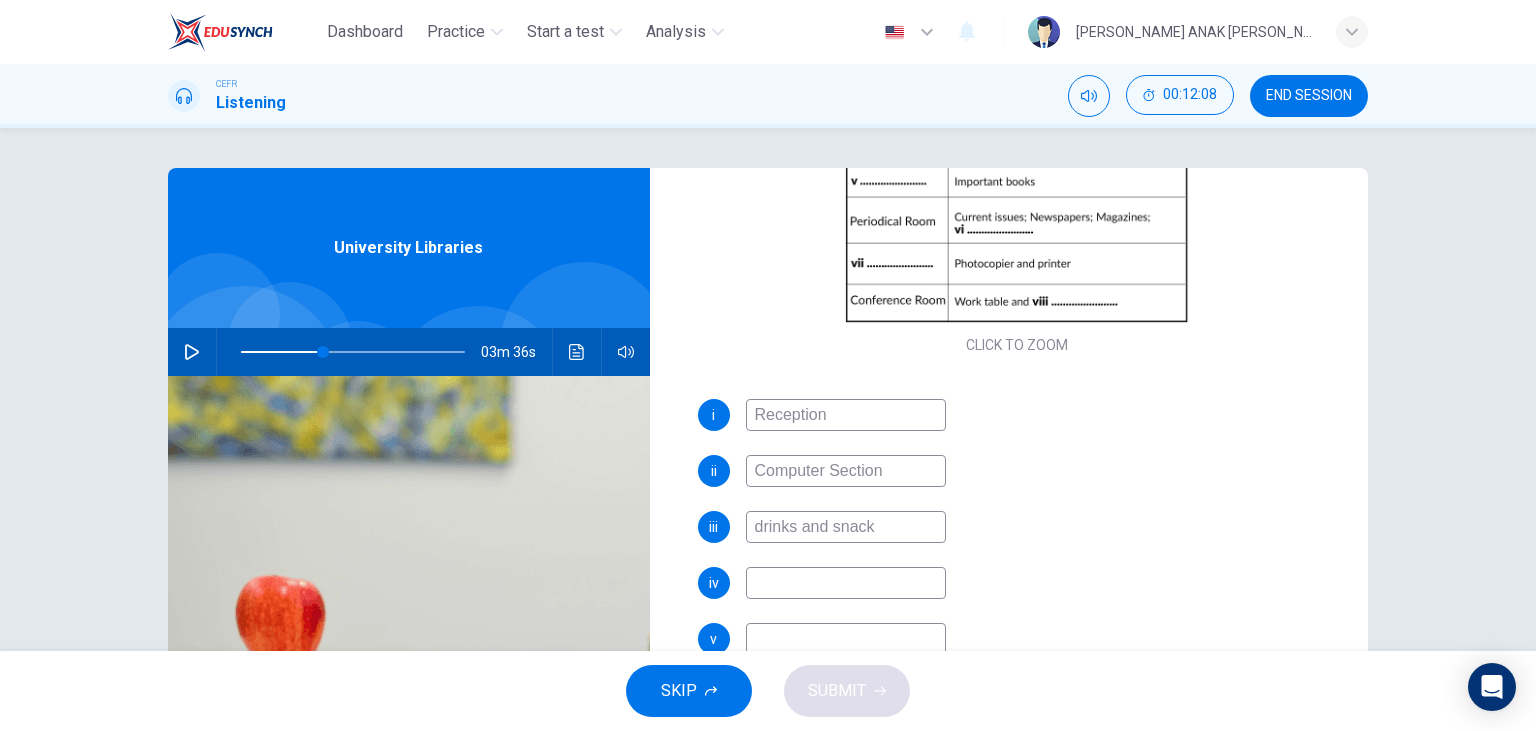 type on "drinks and snacks" 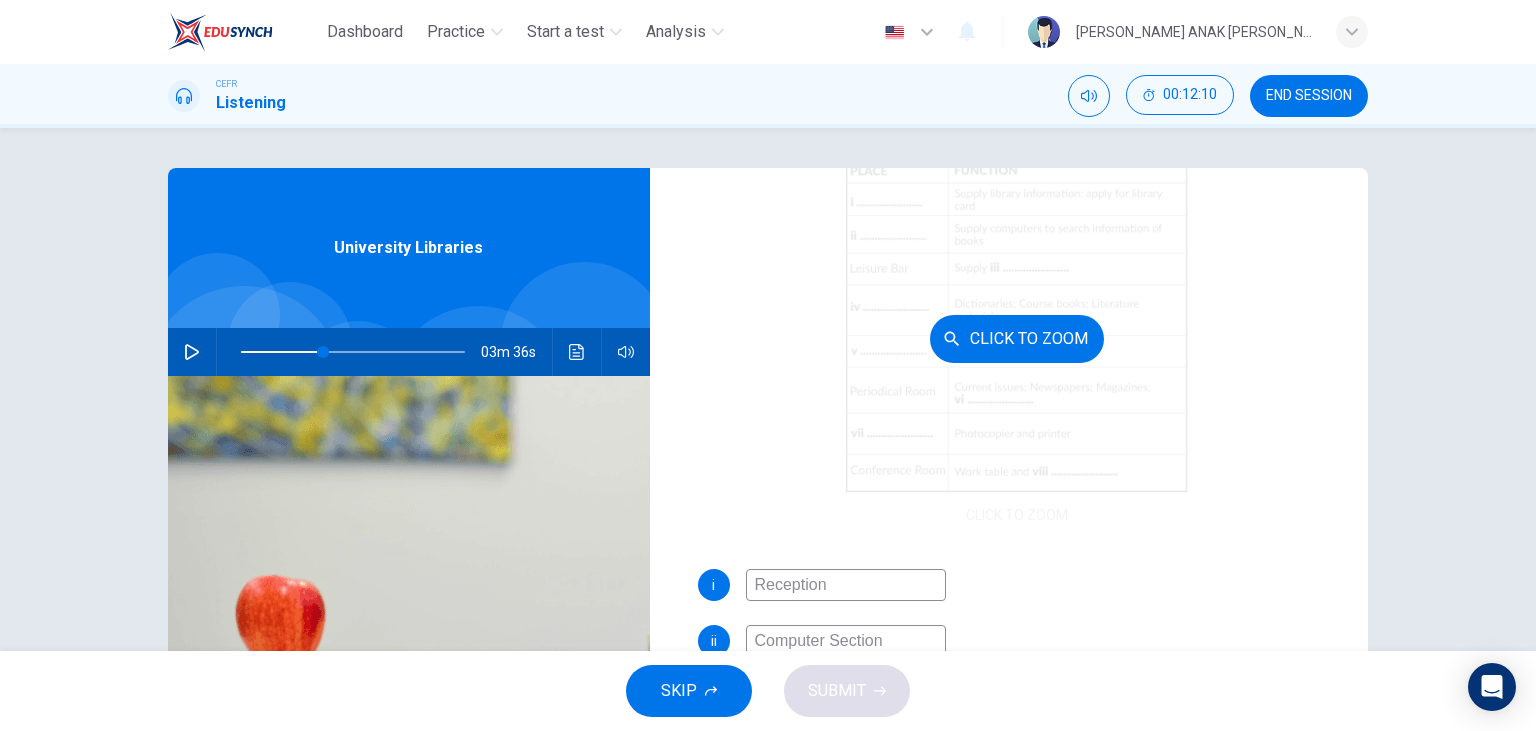 scroll, scrollTop: 167, scrollLeft: 0, axis: vertical 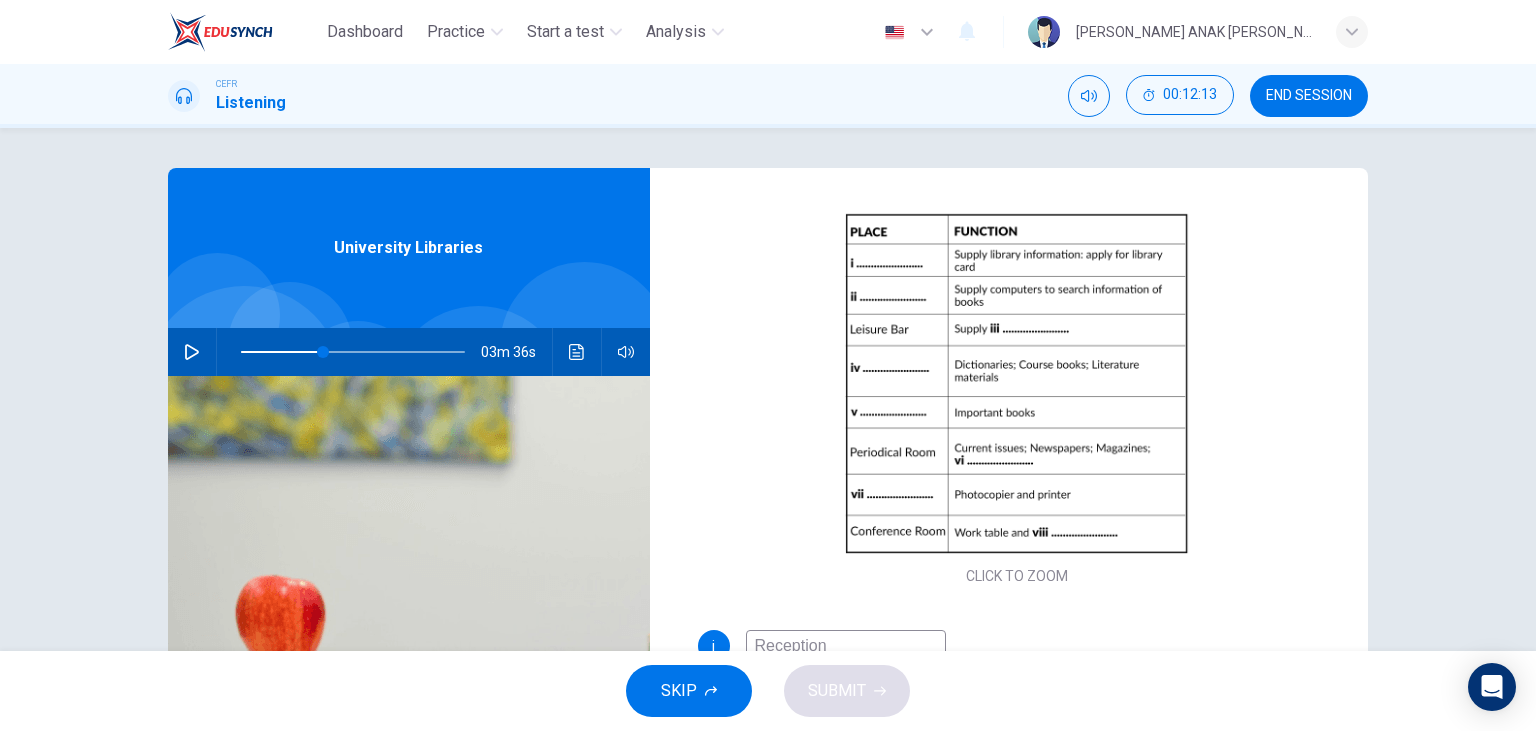 type on "37" 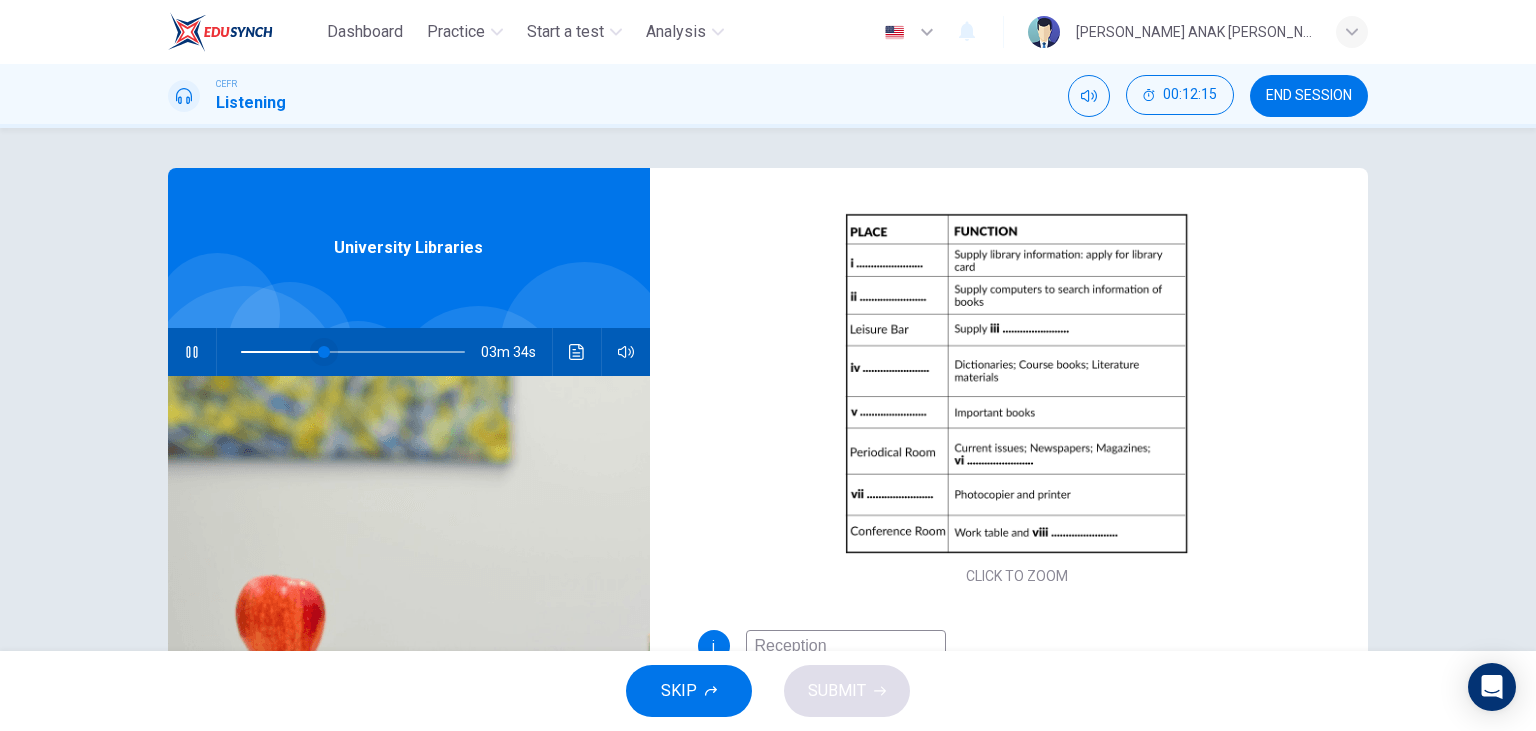 click at bounding box center [324, 352] 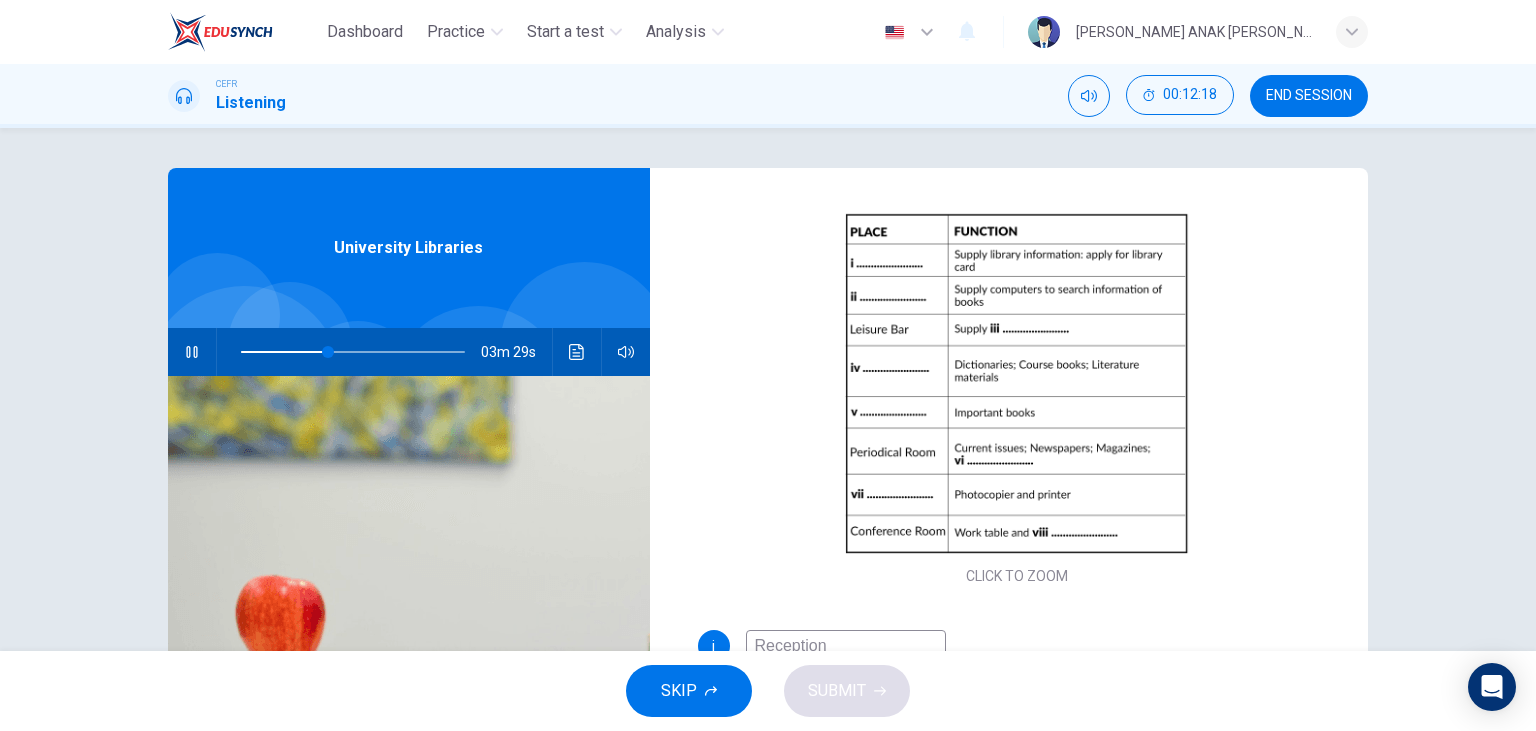 click 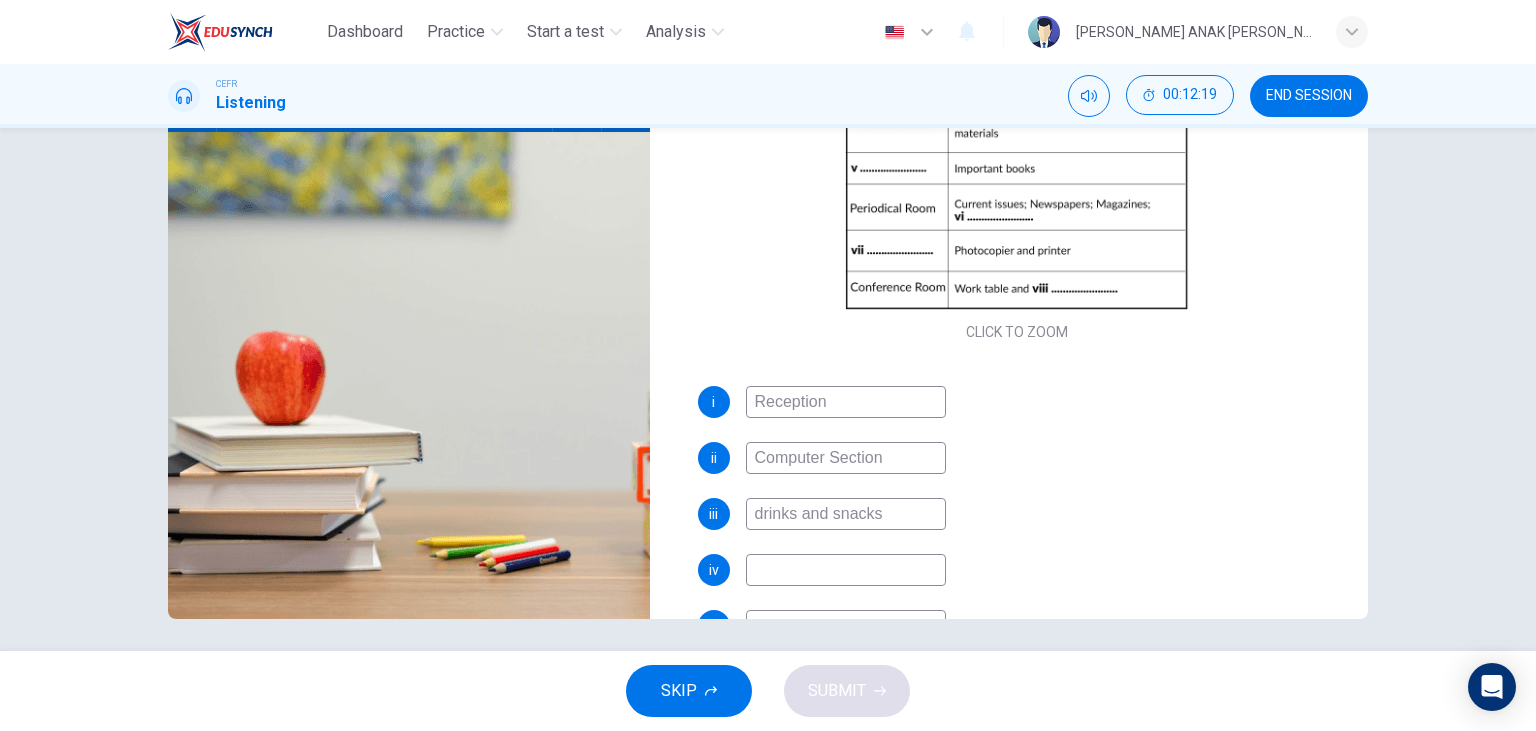 scroll, scrollTop: 252, scrollLeft: 0, axis: vertical 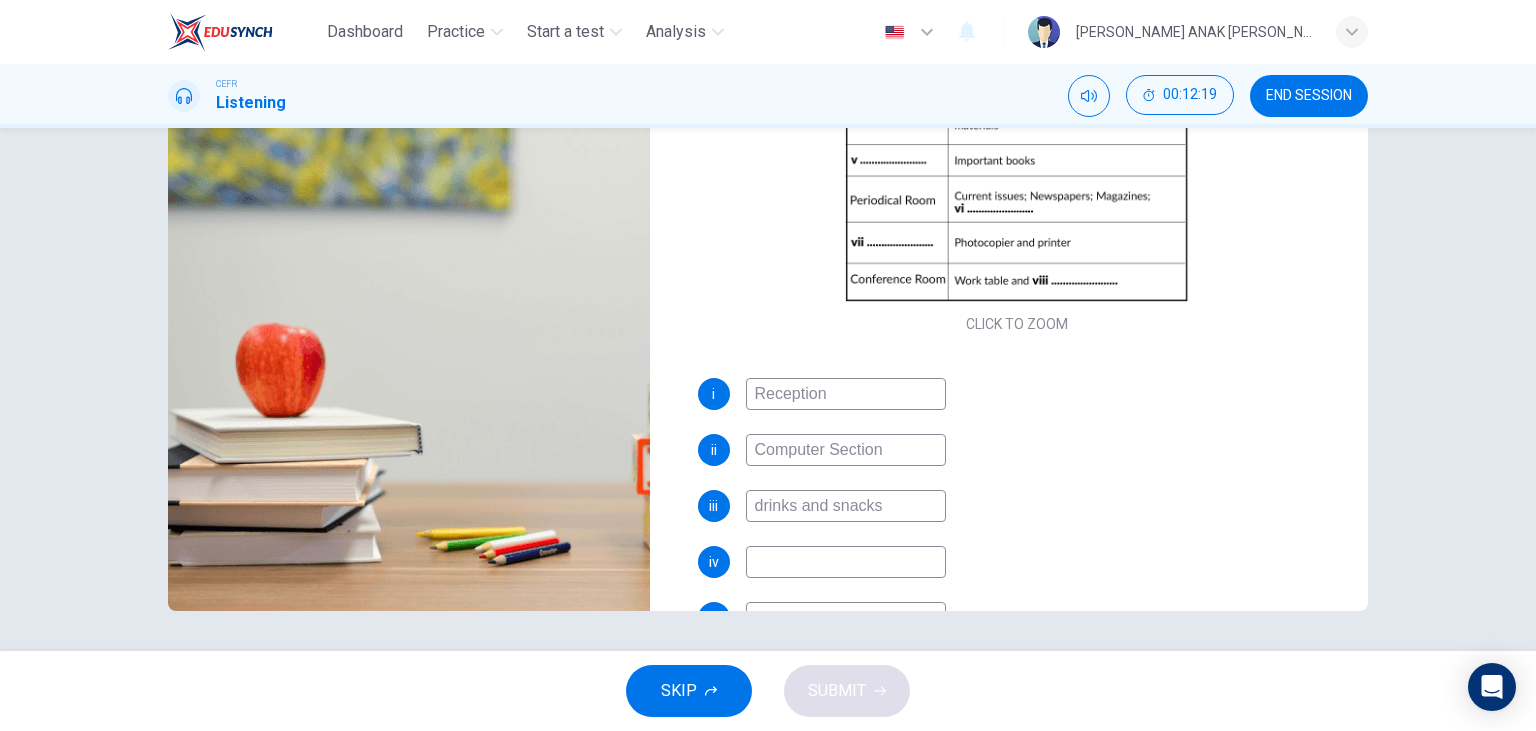 click at bounding box center [846, 562] 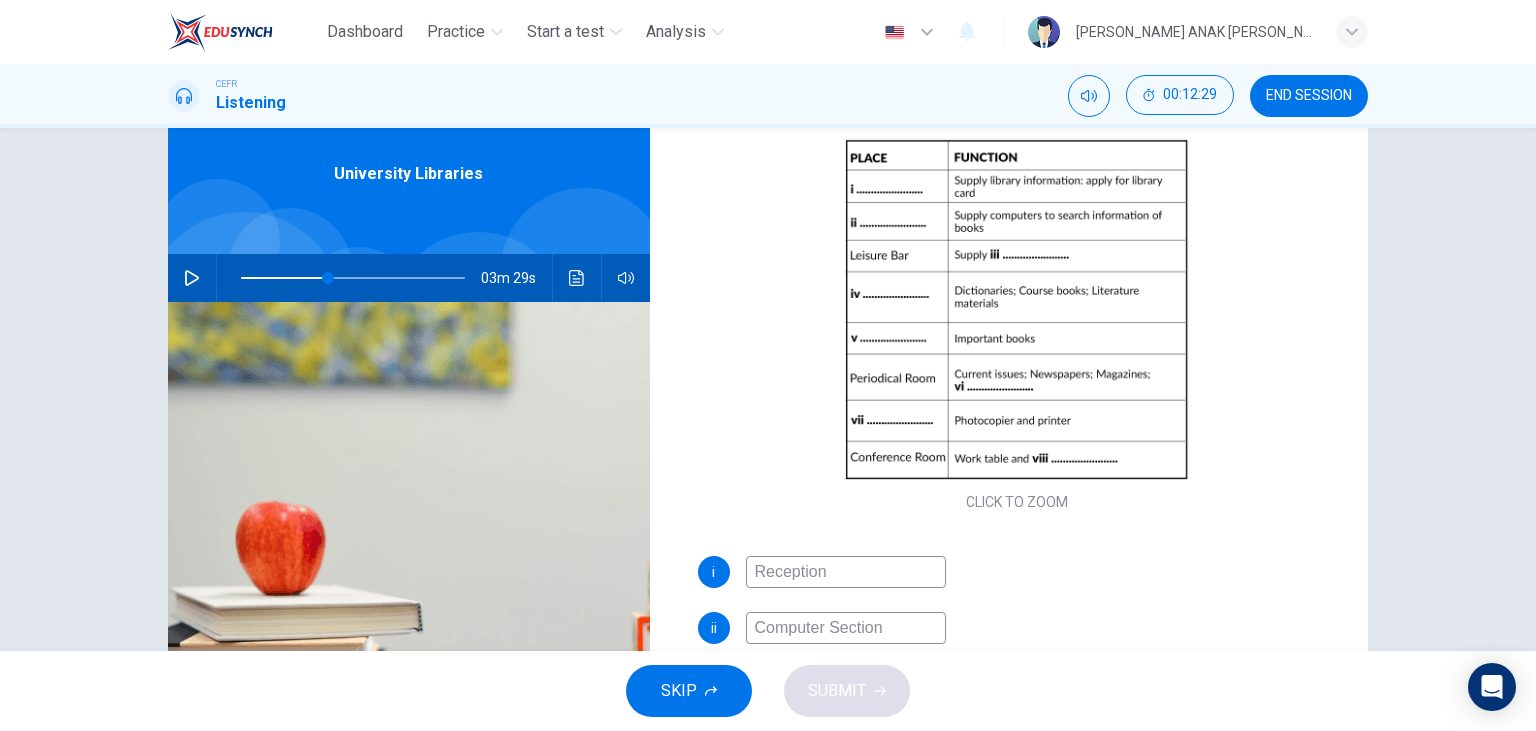 scroll, scrollTop: 0, scrollLeft: 0, axis: both 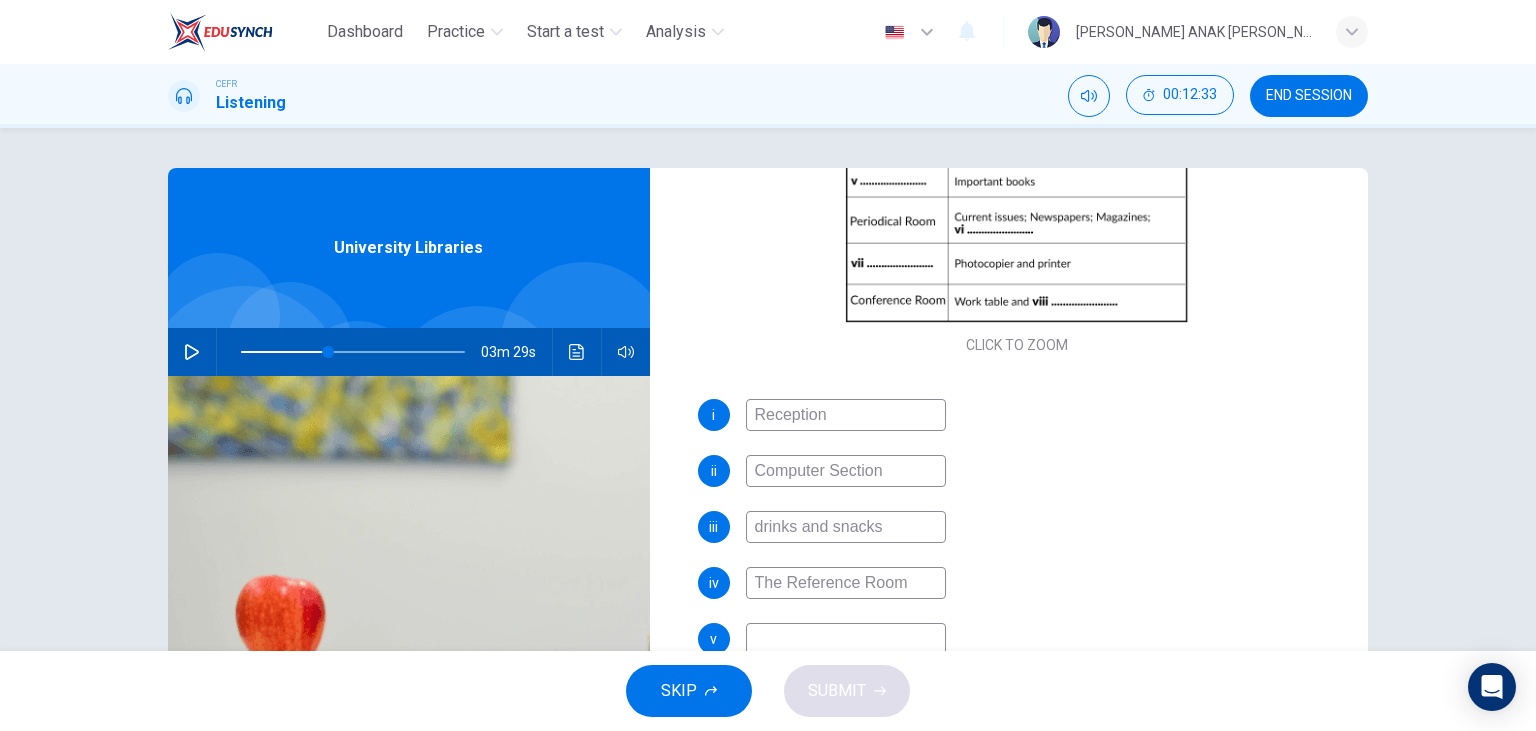 click on "The Reference Room" at bounding box center [846, 583] 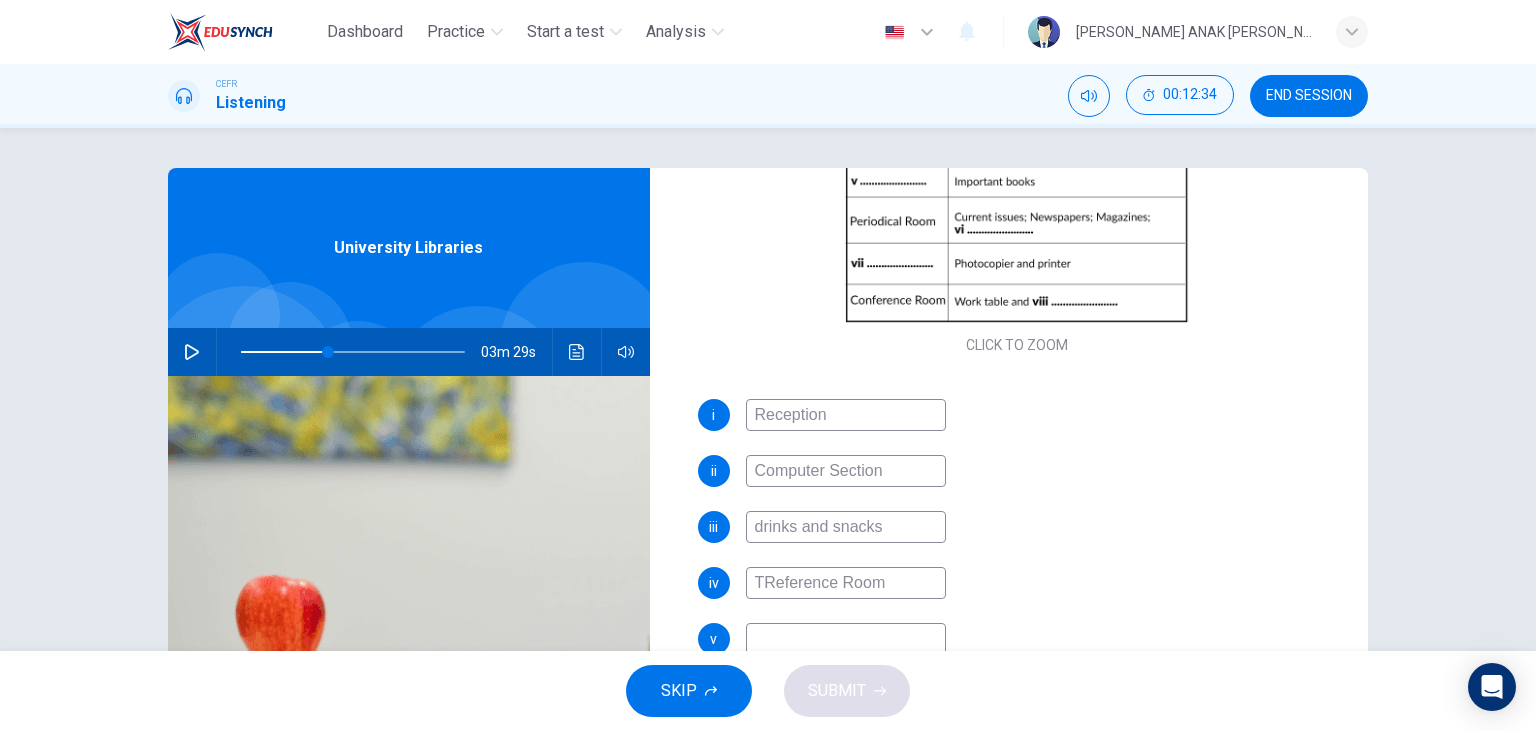 type on "Reference Room" 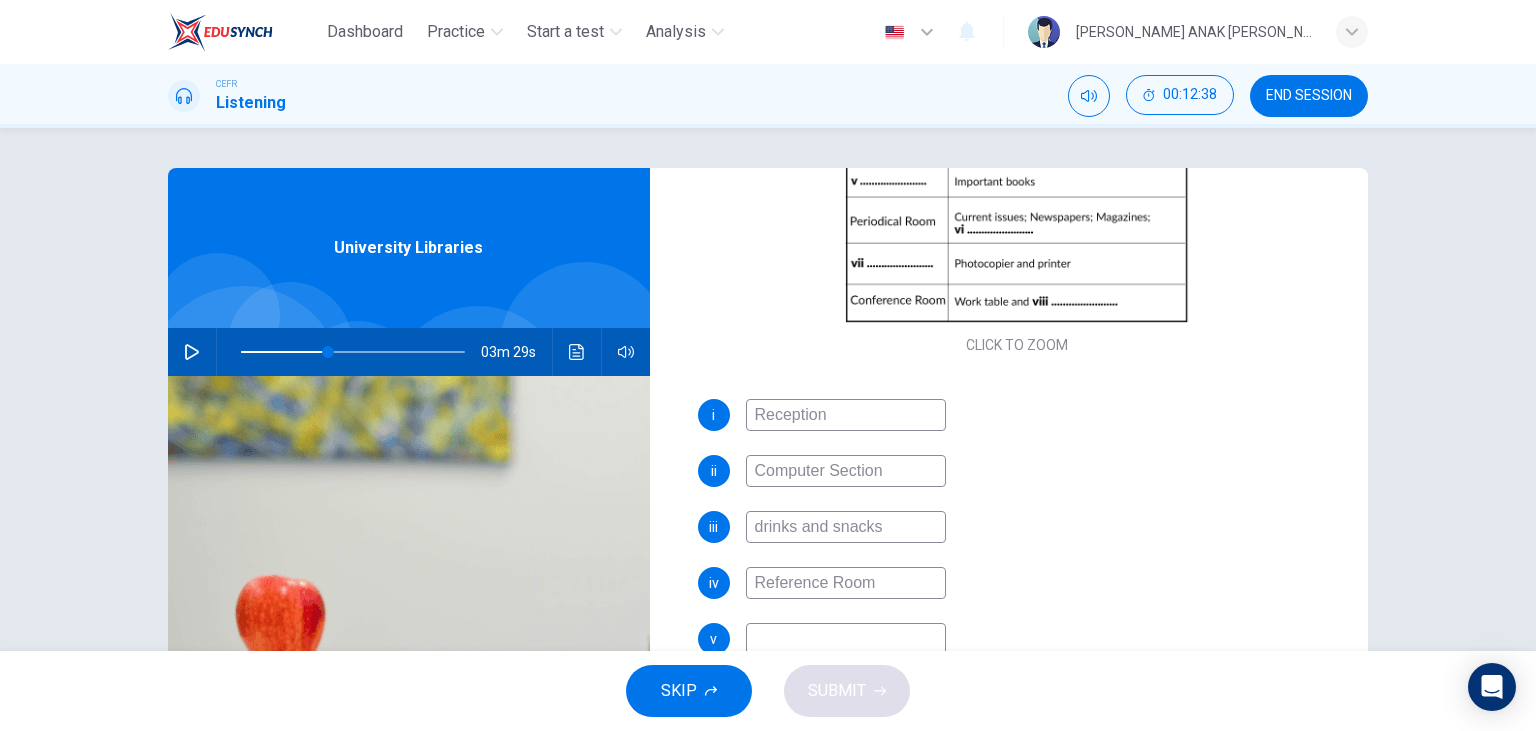 scroll, scrollTop: 282, scrollLeft: 0, axis: vertical 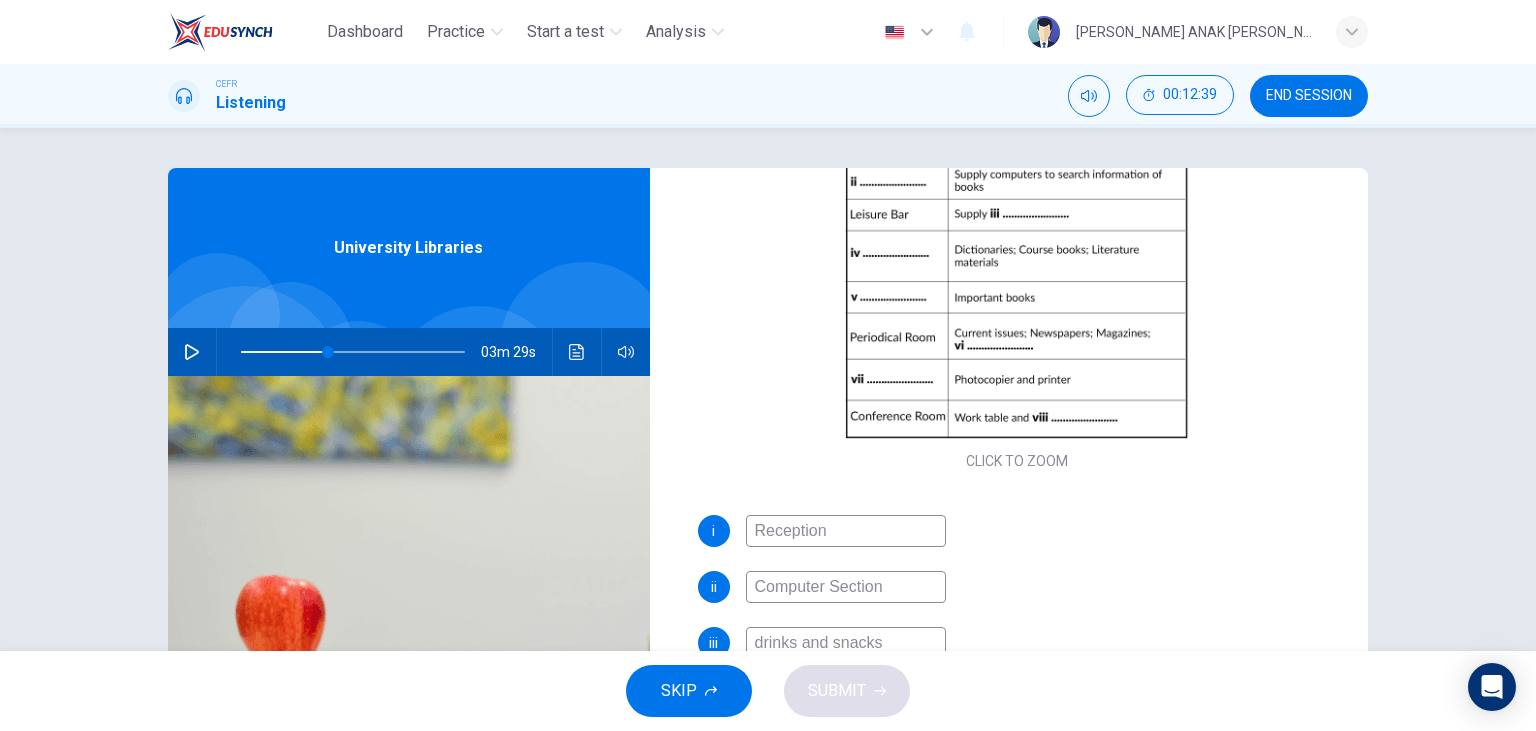 type on "39" 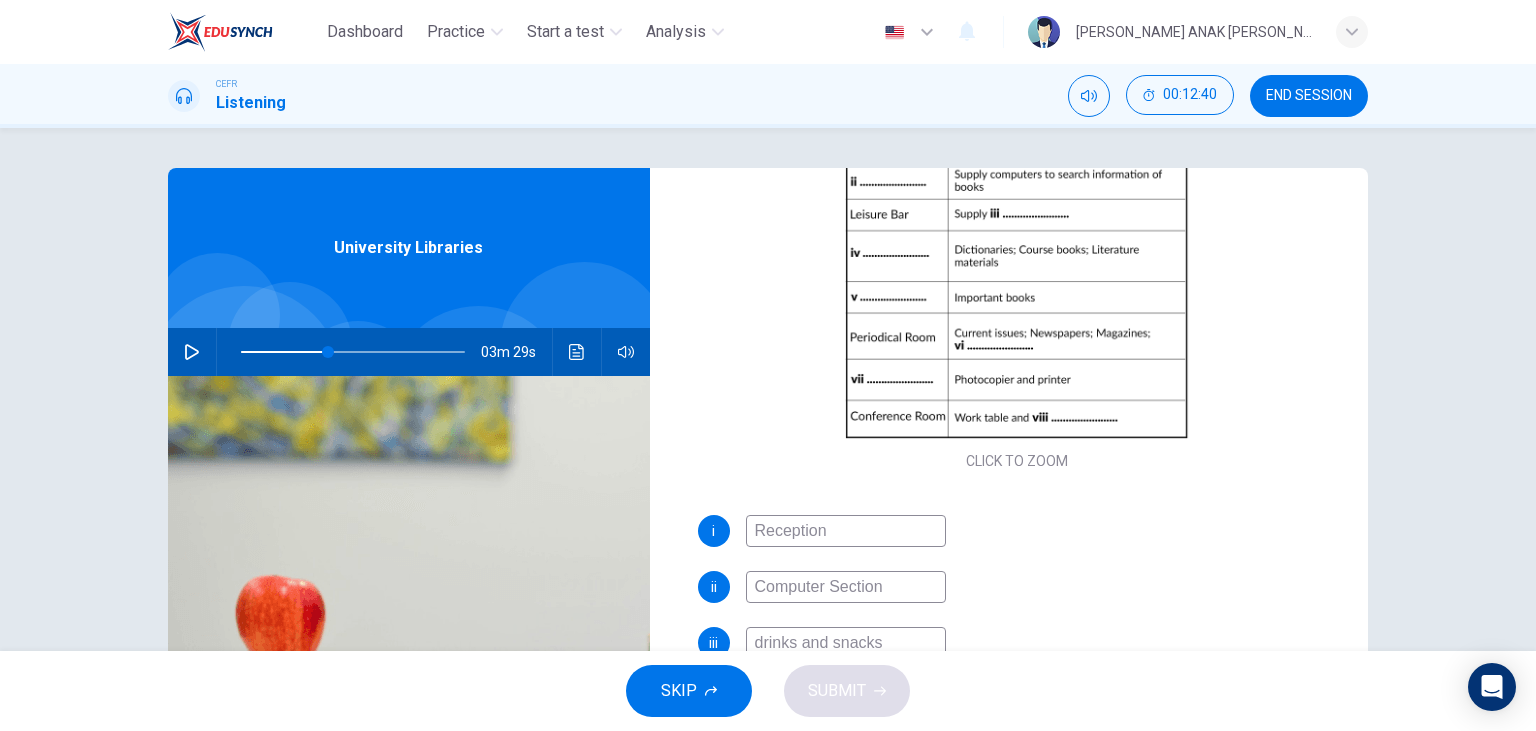 type on "Reference Room" 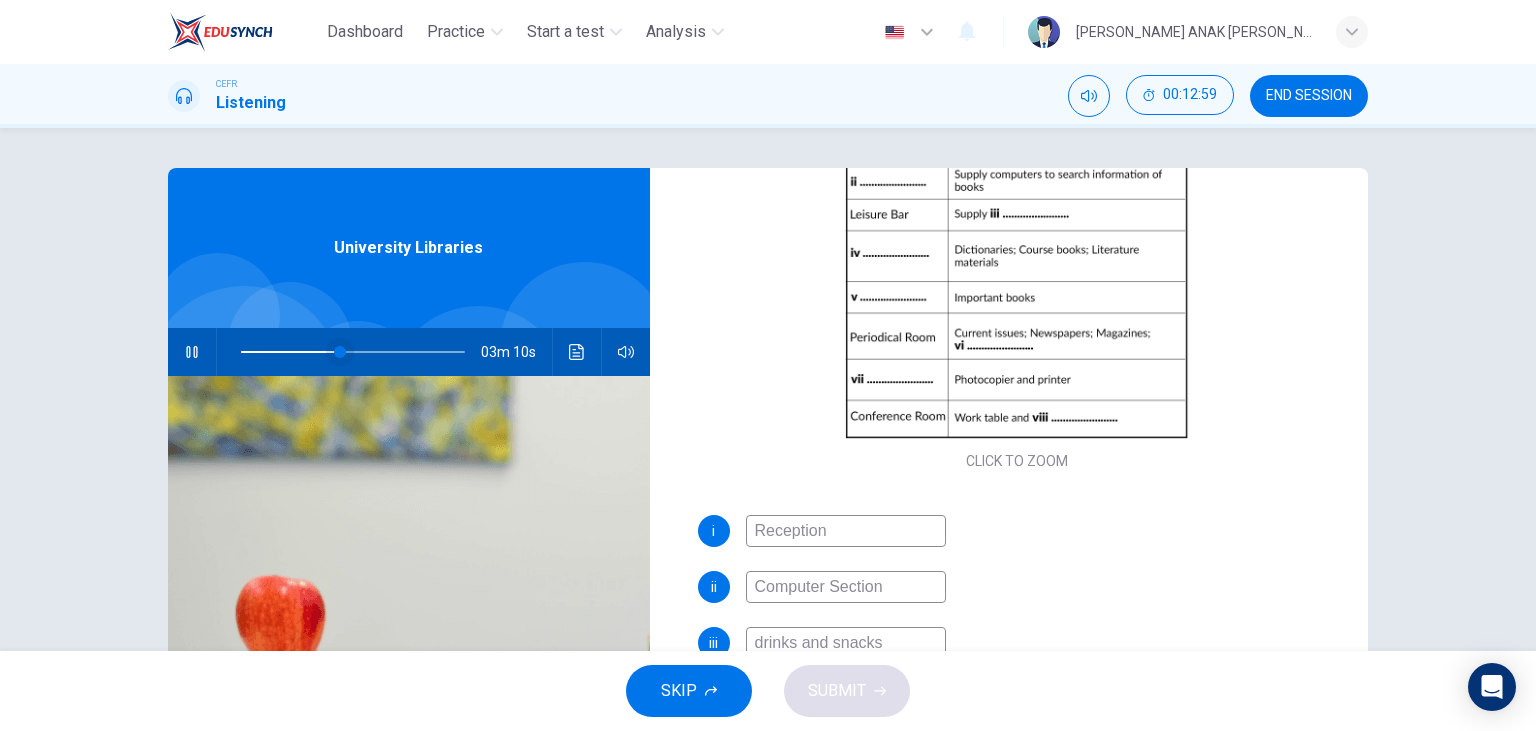 click at bounding box center [340, 352] 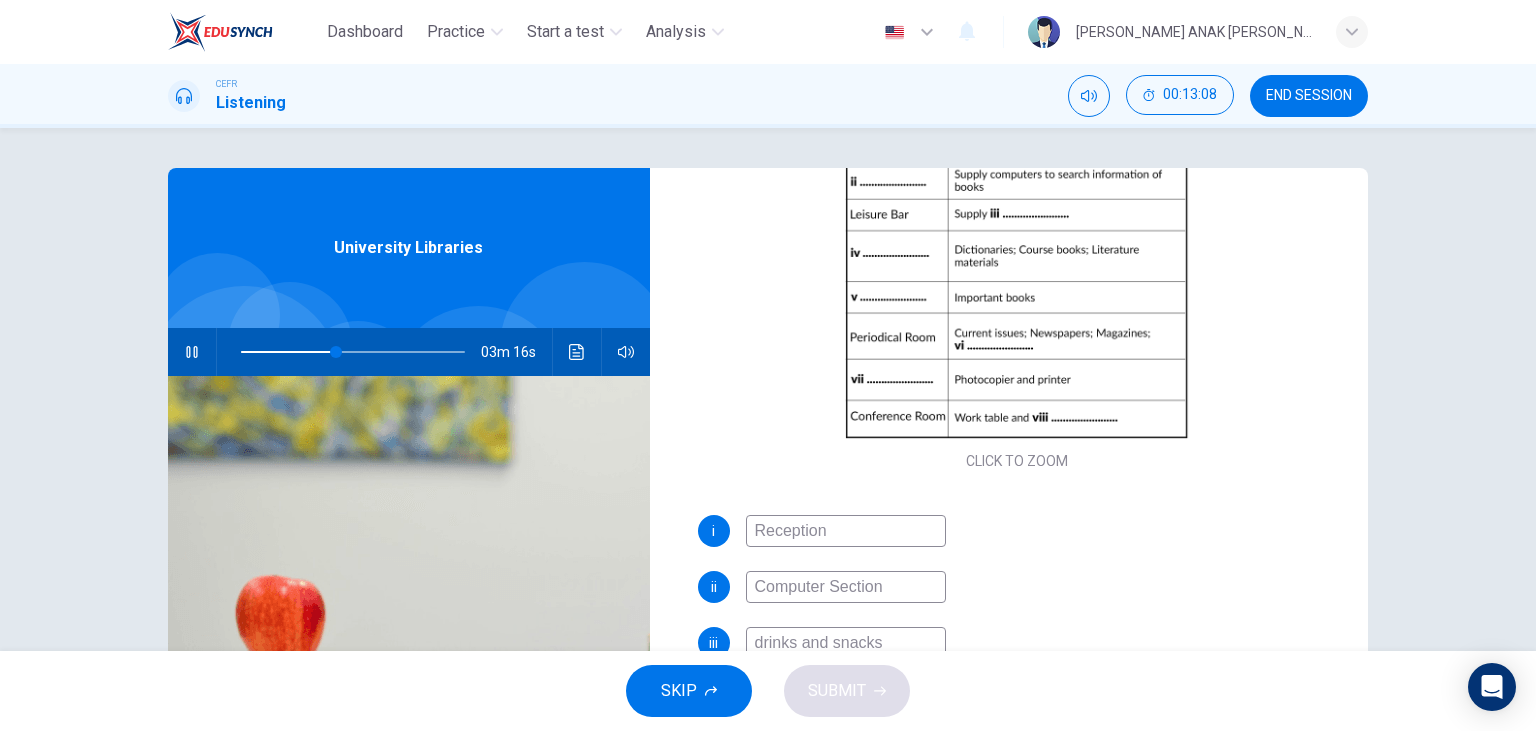 click 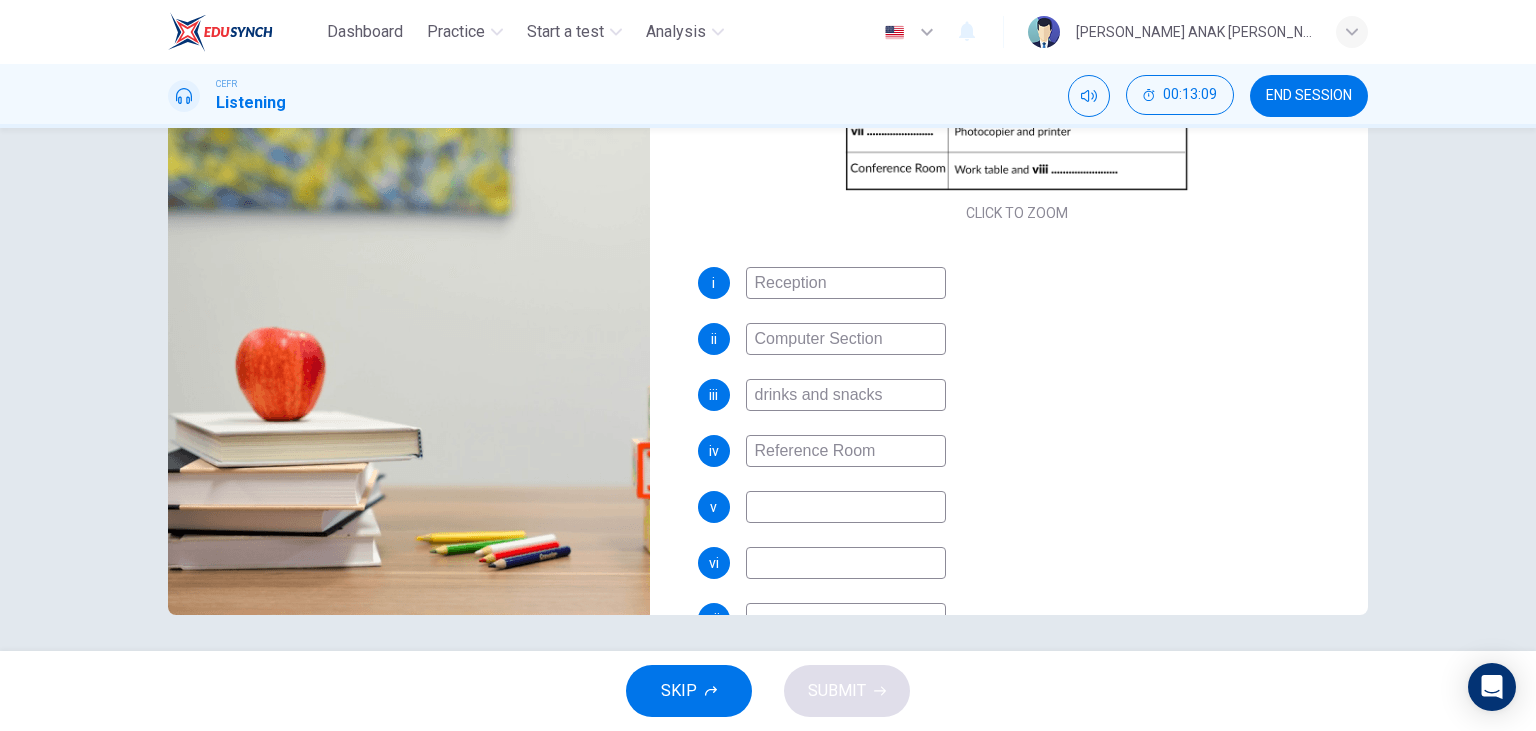 scroll, scrollTop: 252, scrollLeft: 0, axis: vertical 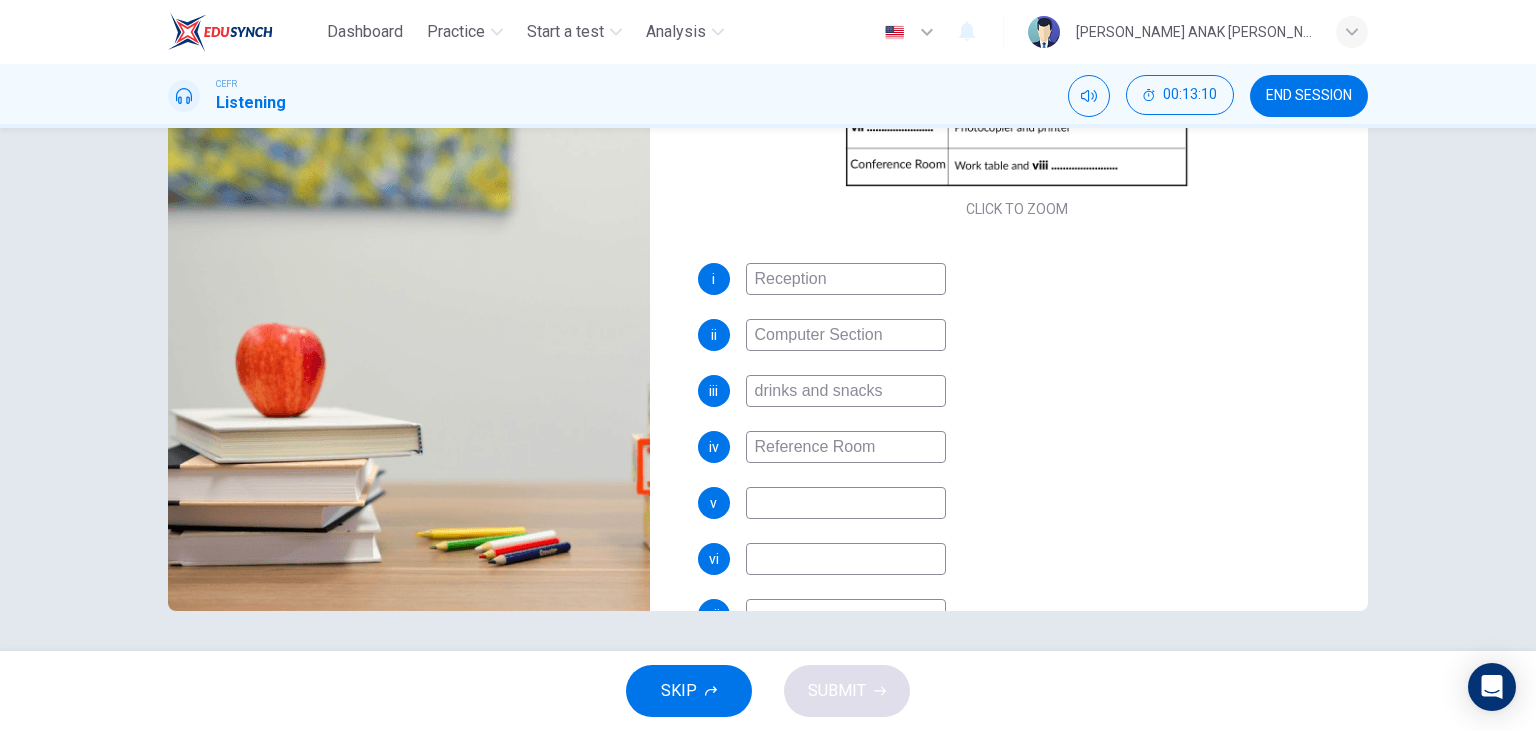 click at bounding box center [846, 503] 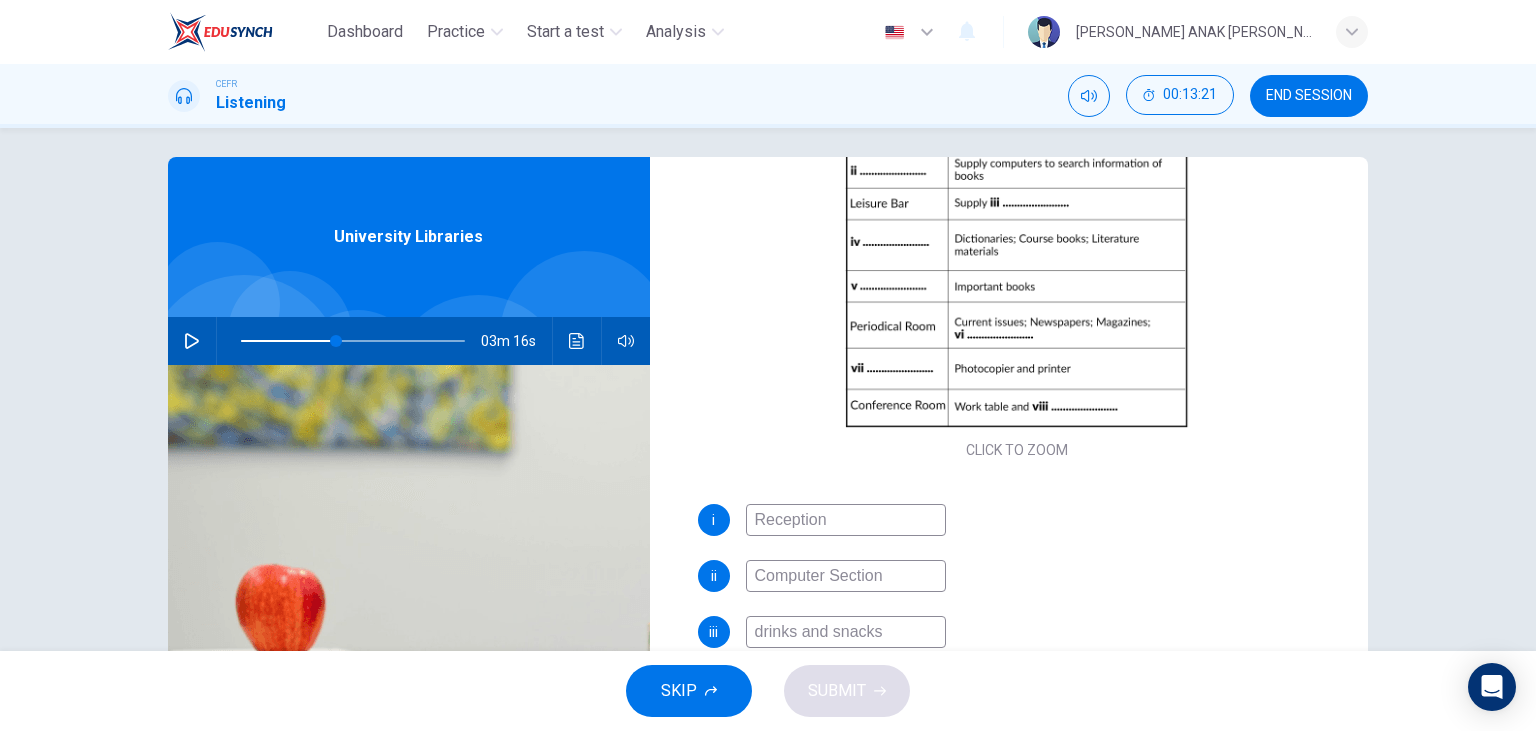 scroll, scrollTop: 0, scrollLeft: 0, axis: both 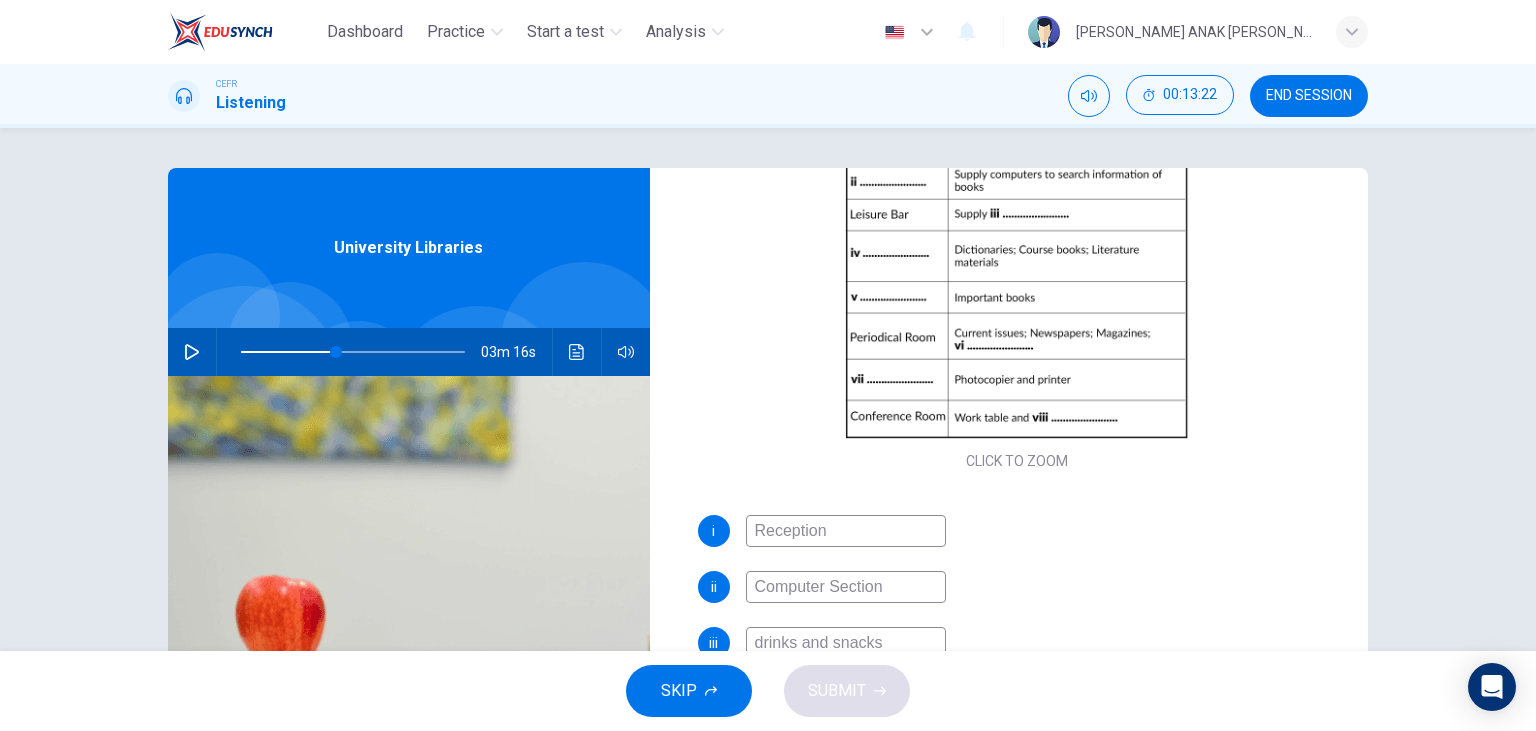 type on "Close-Reserve Room" 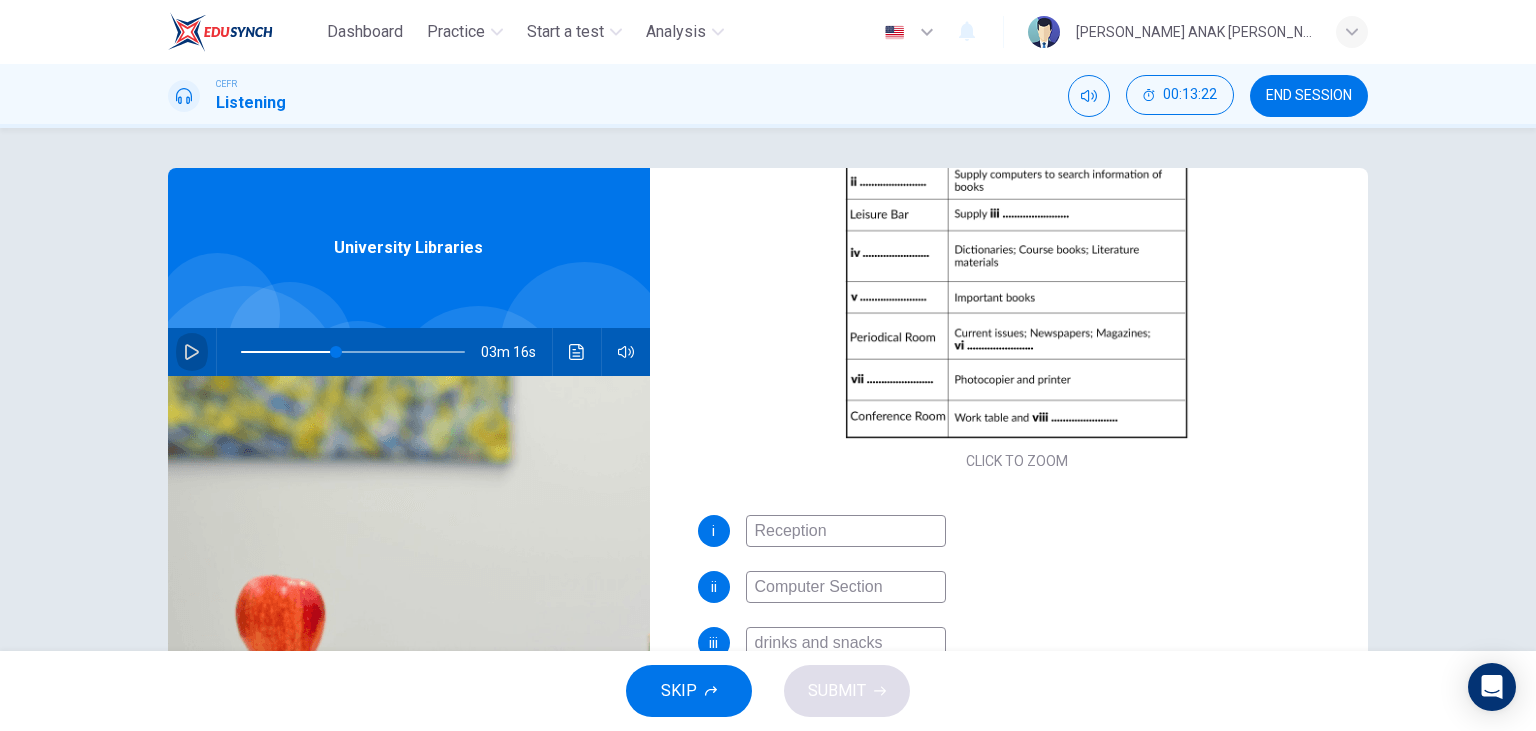 click 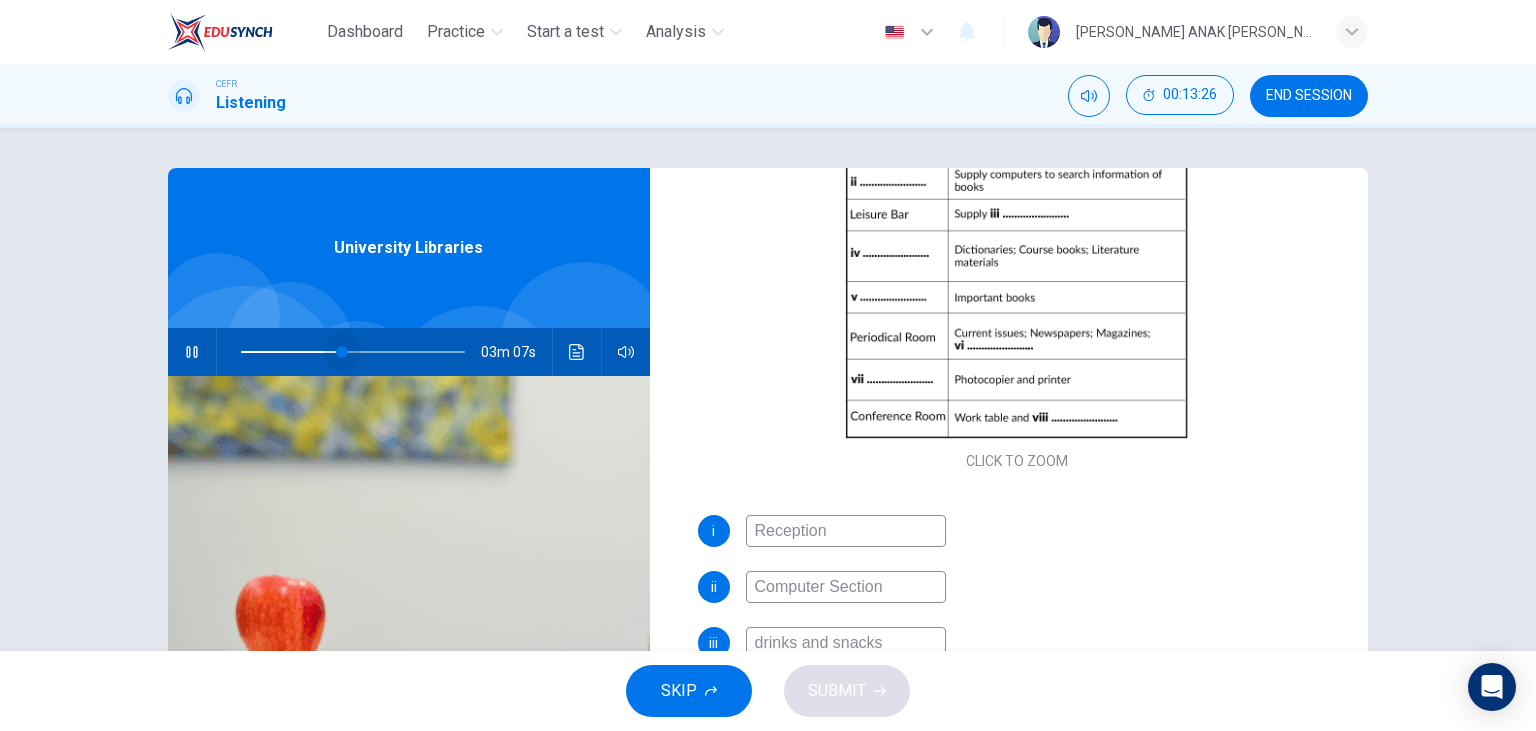click at bounding box center (342, 352) 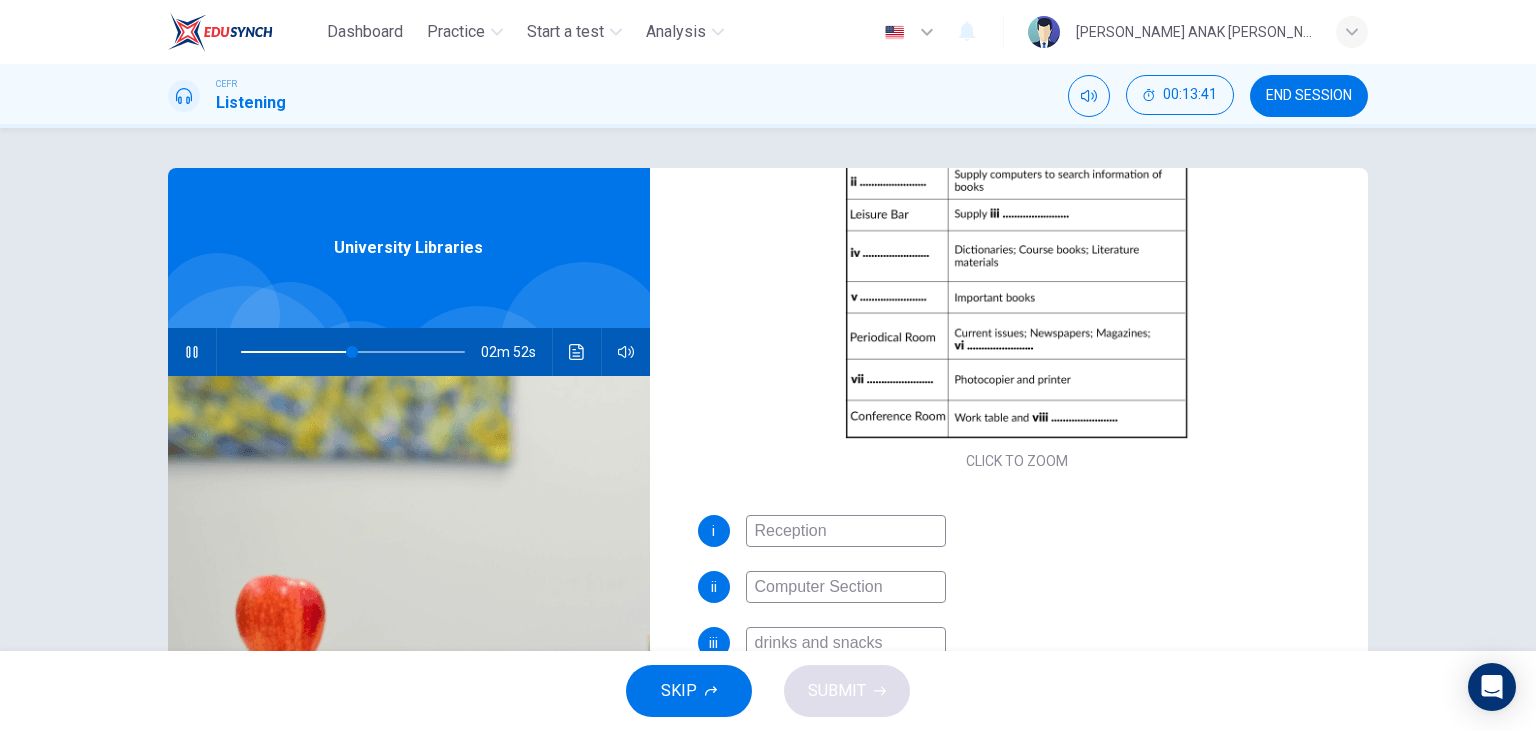 click 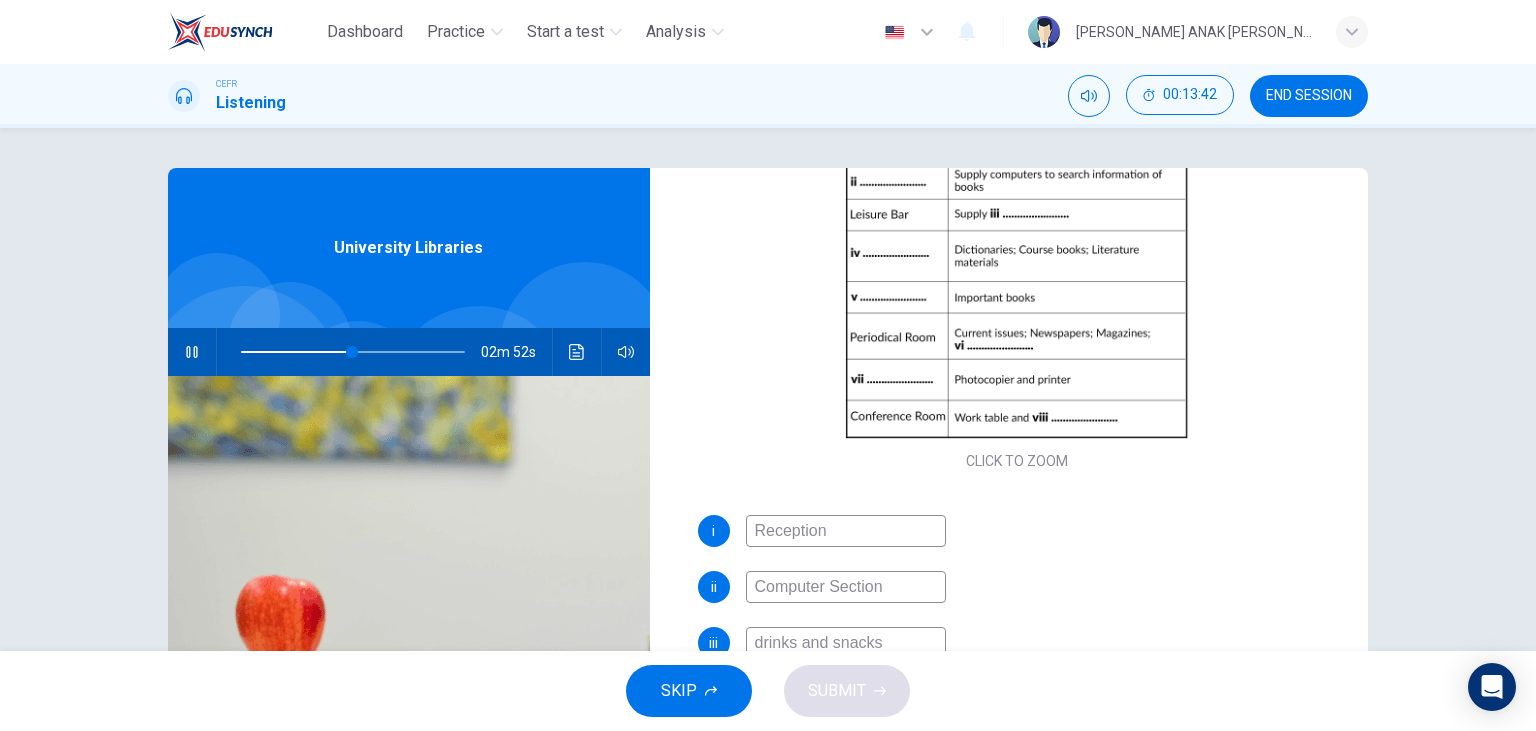 type on "50" 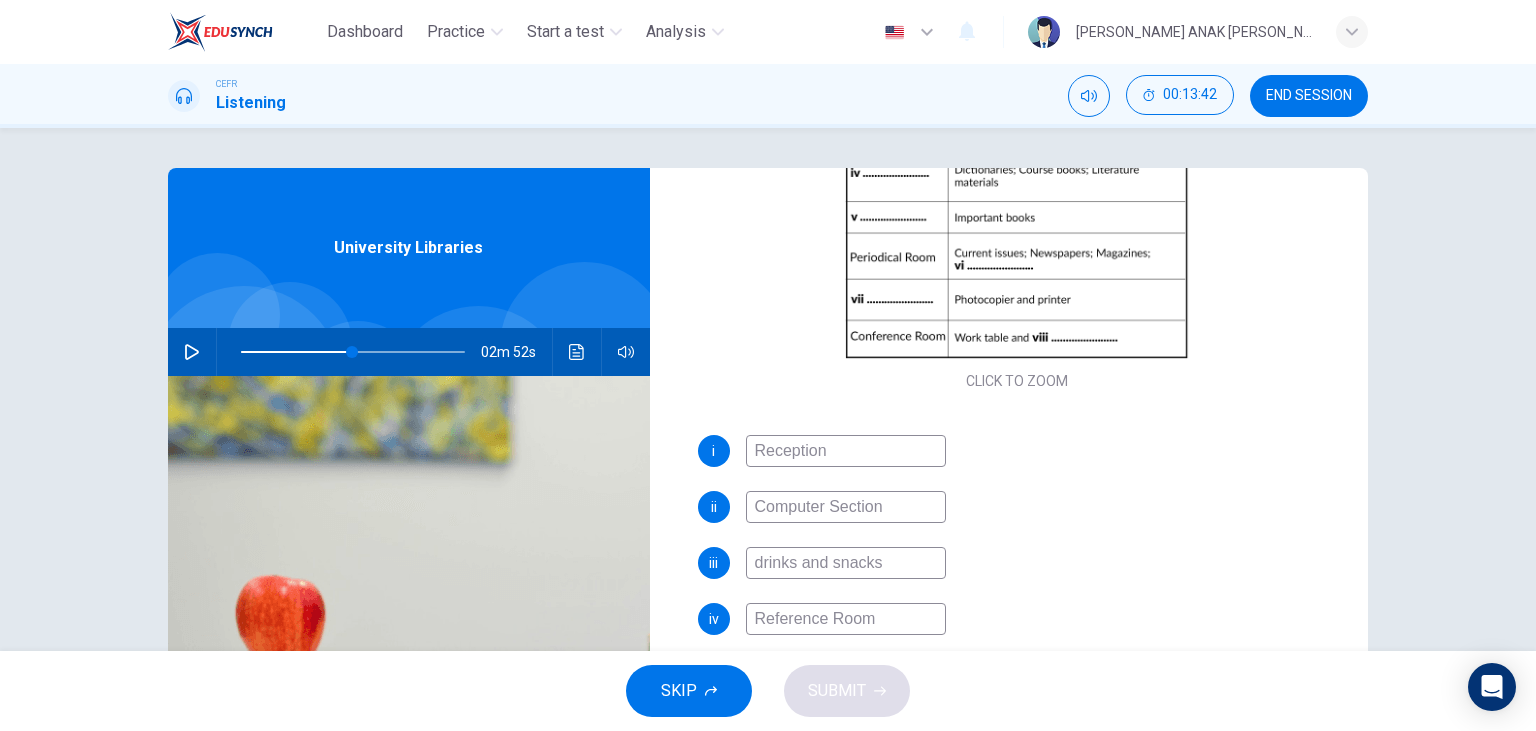 scroll, scrollTop: 398, scrollLeft: 0, axis: vertical 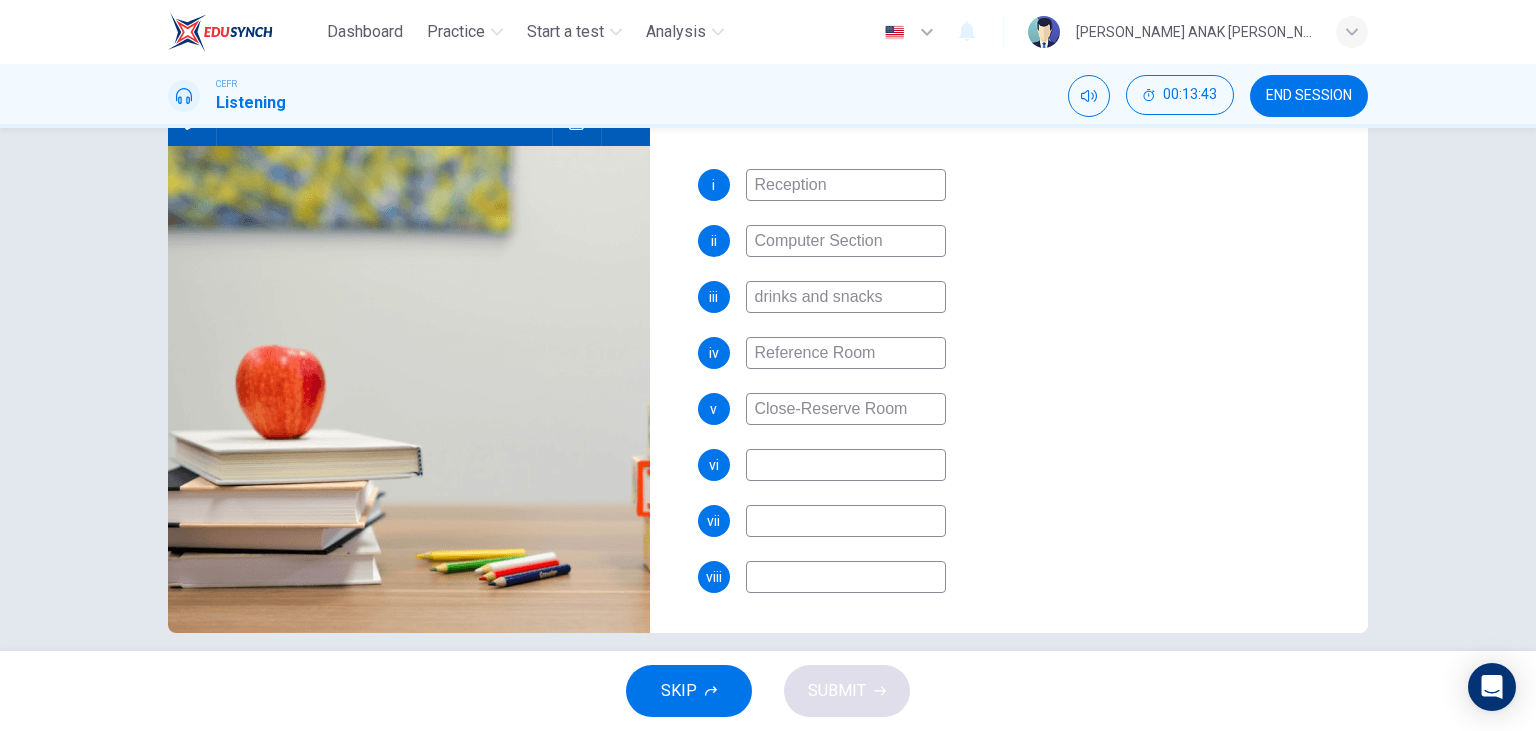 click at bounding box center [846, 465] 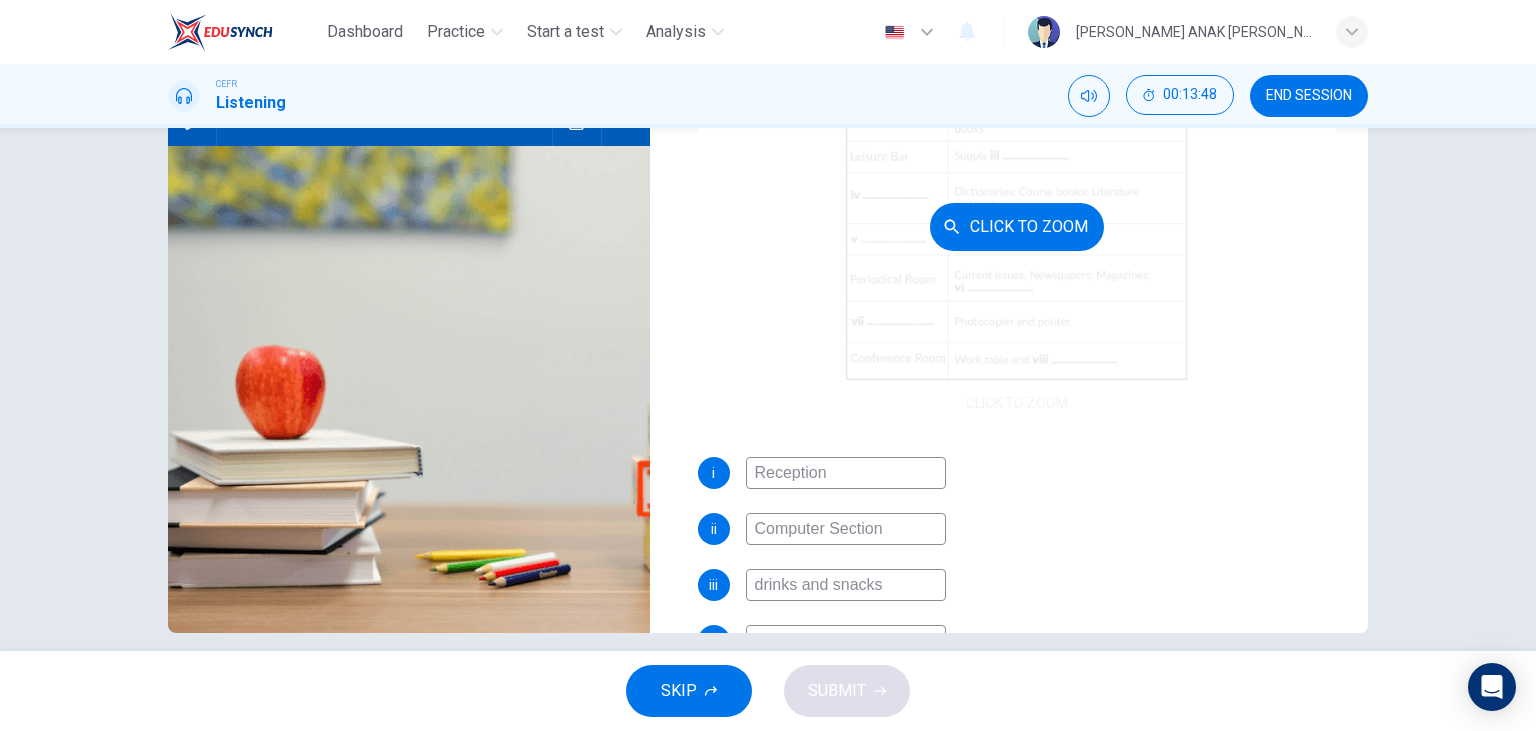 scroll, scrollTop: 52, scrollLeft: 0, axis: vertical 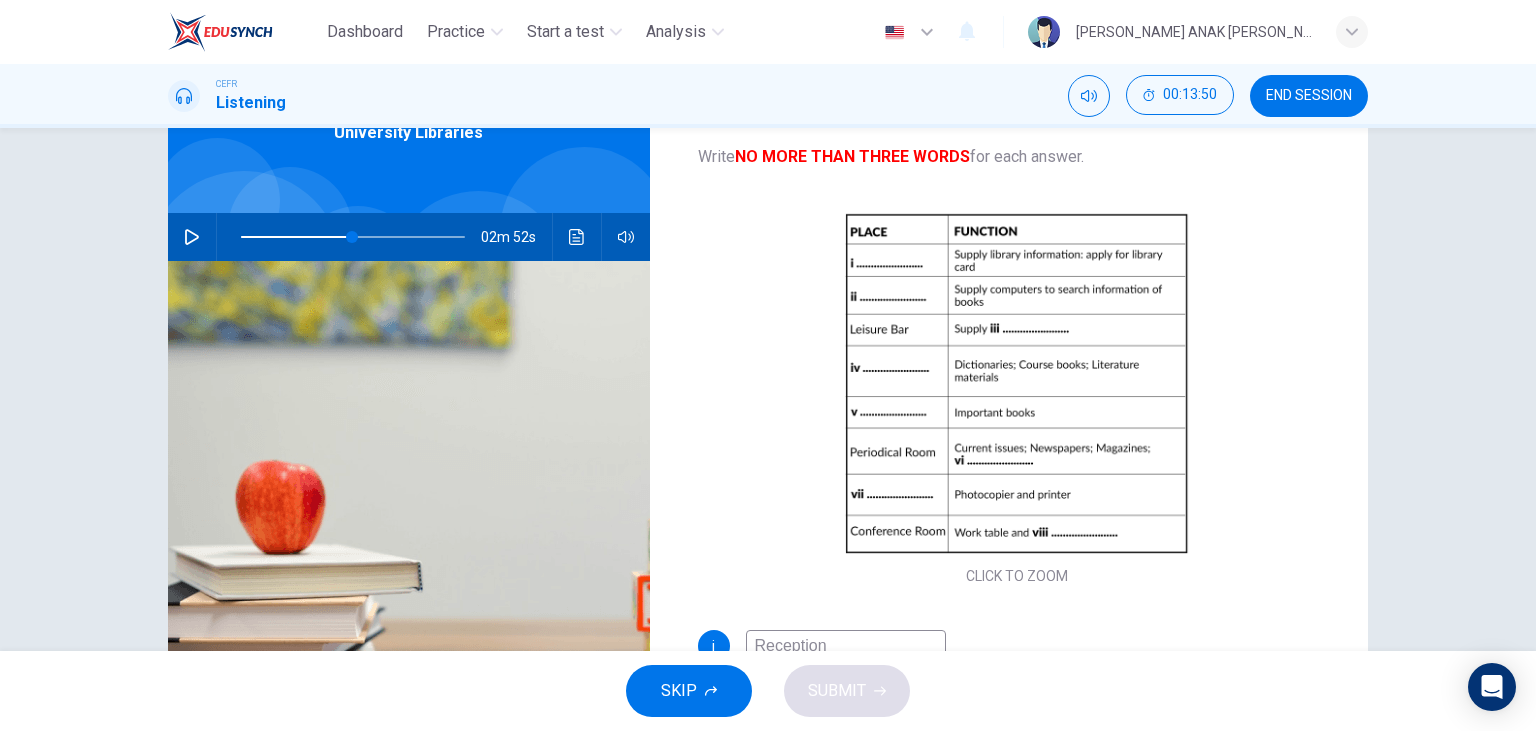 type on "Journals" 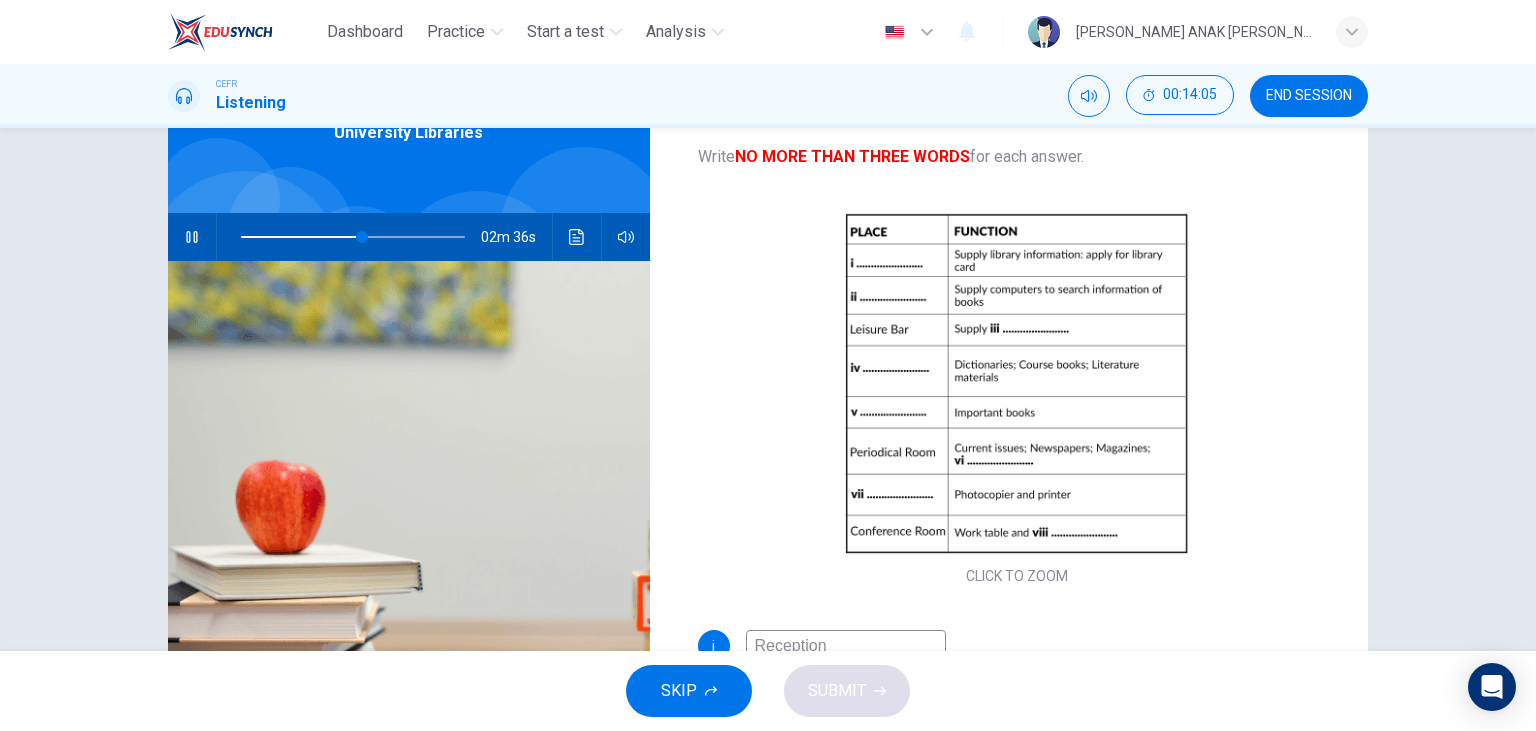 click 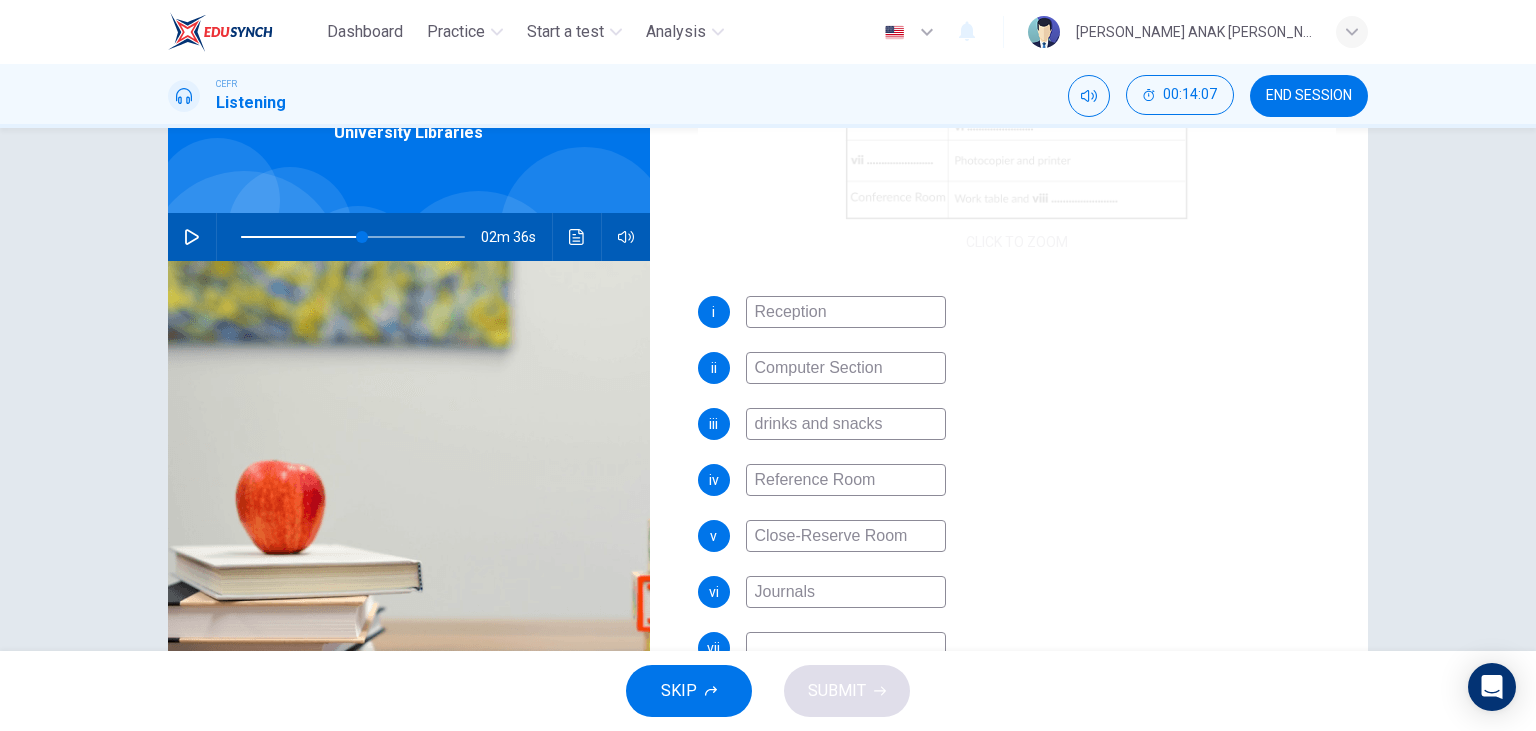 scroll, scrollTop: 398, scrollLeft: 0, axis: vertical 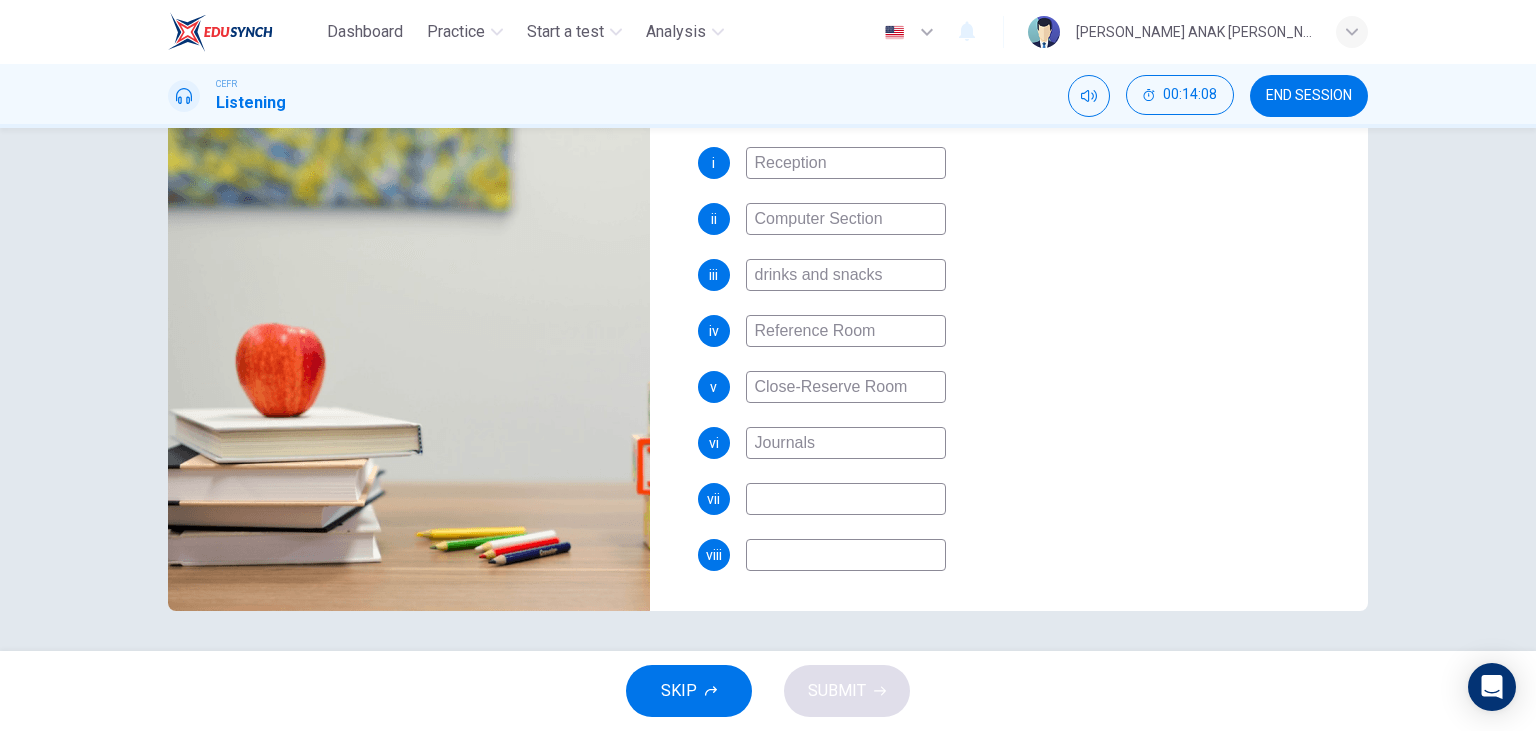 click at bounding box center [846, 499] 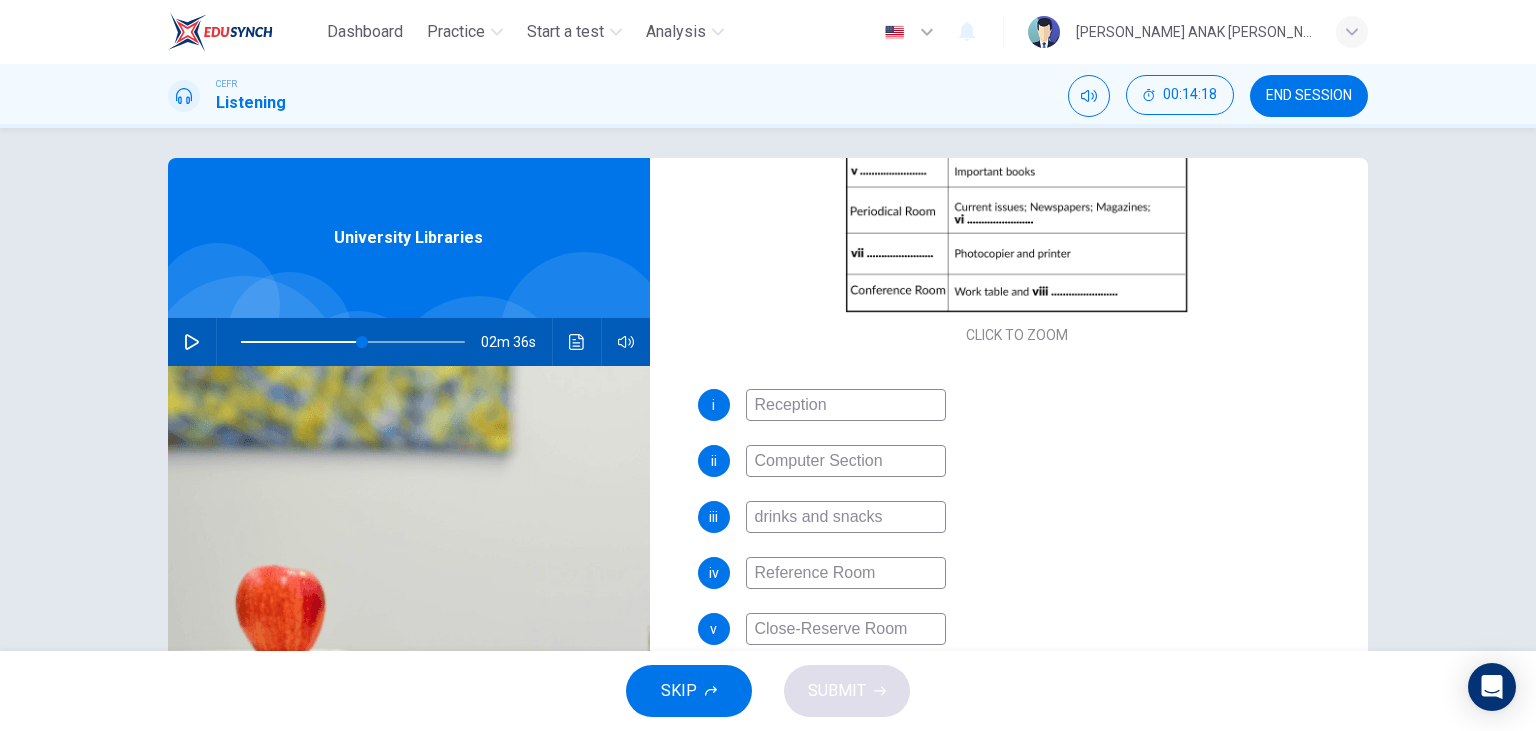 scroll, scrollTop: 0, scrollLeft: 0, axis: both 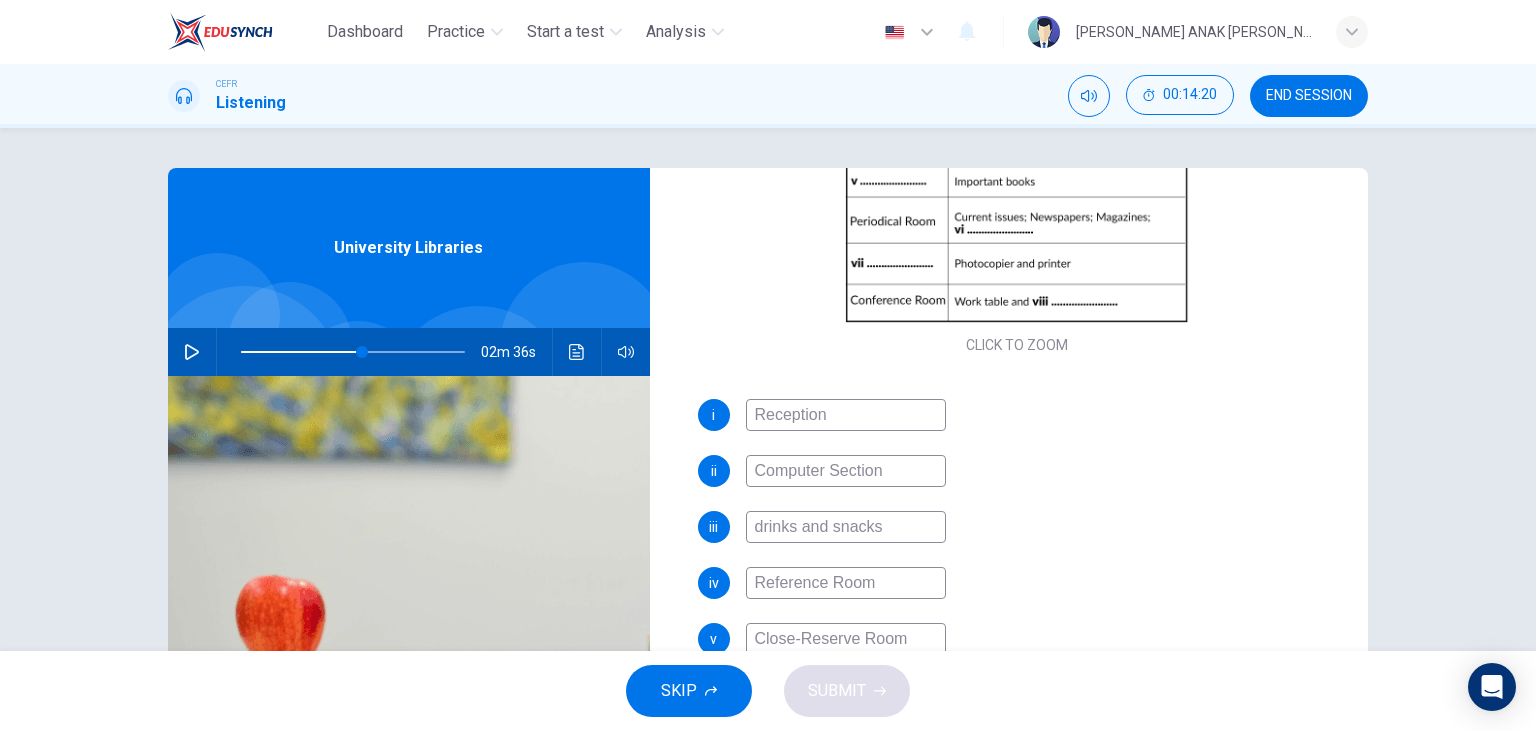 type on "Photocopy Room" 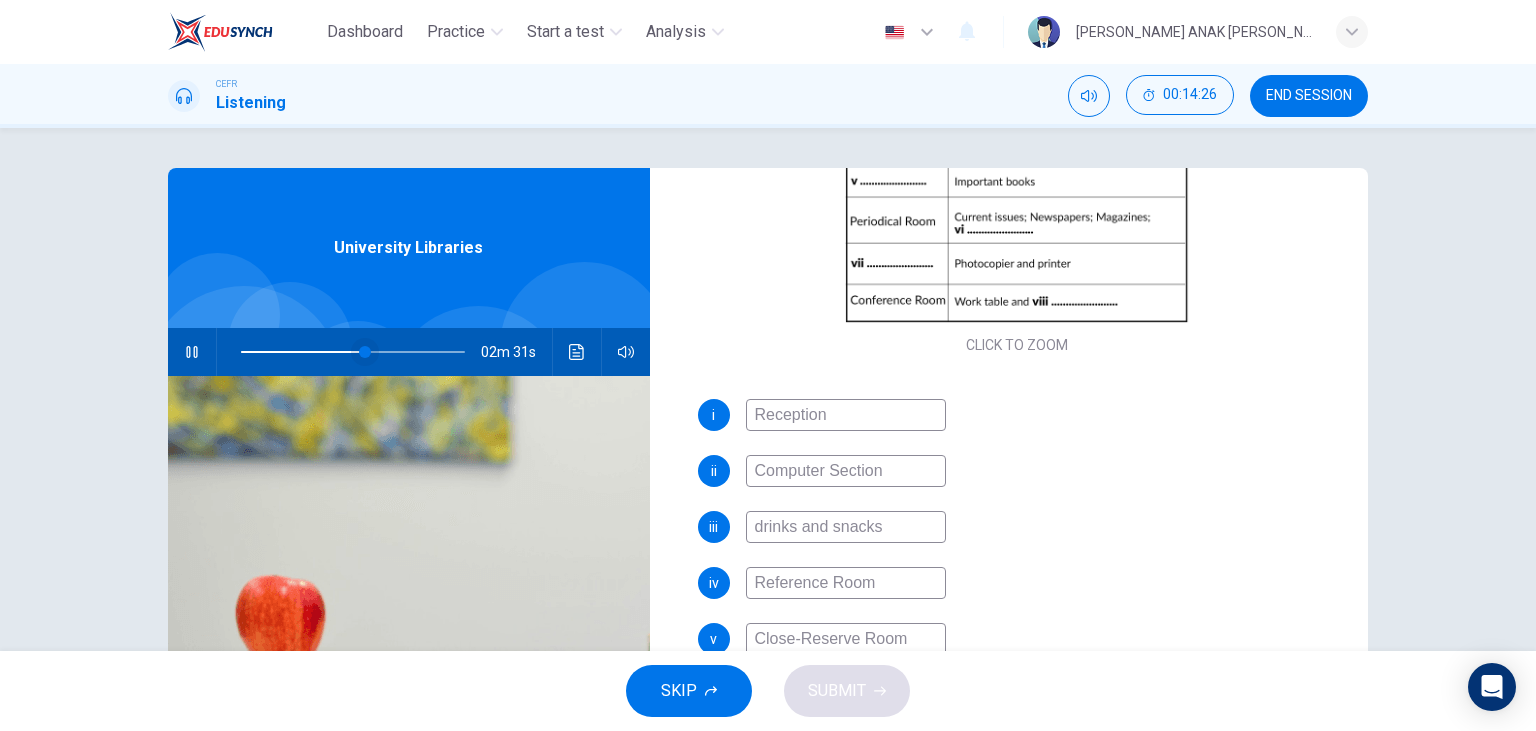 click at bounding box center [365, 352] 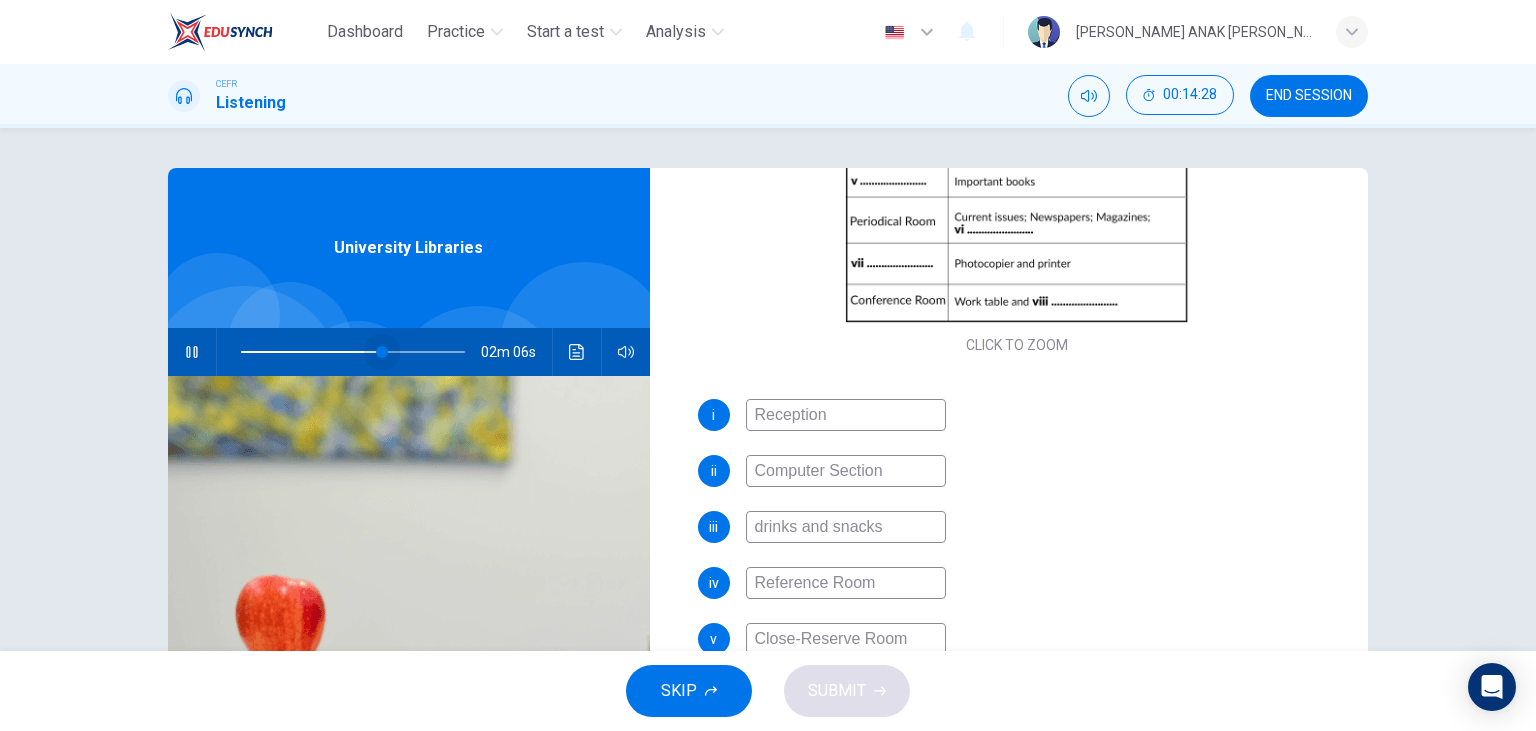 click at bounding box center [382, 352] 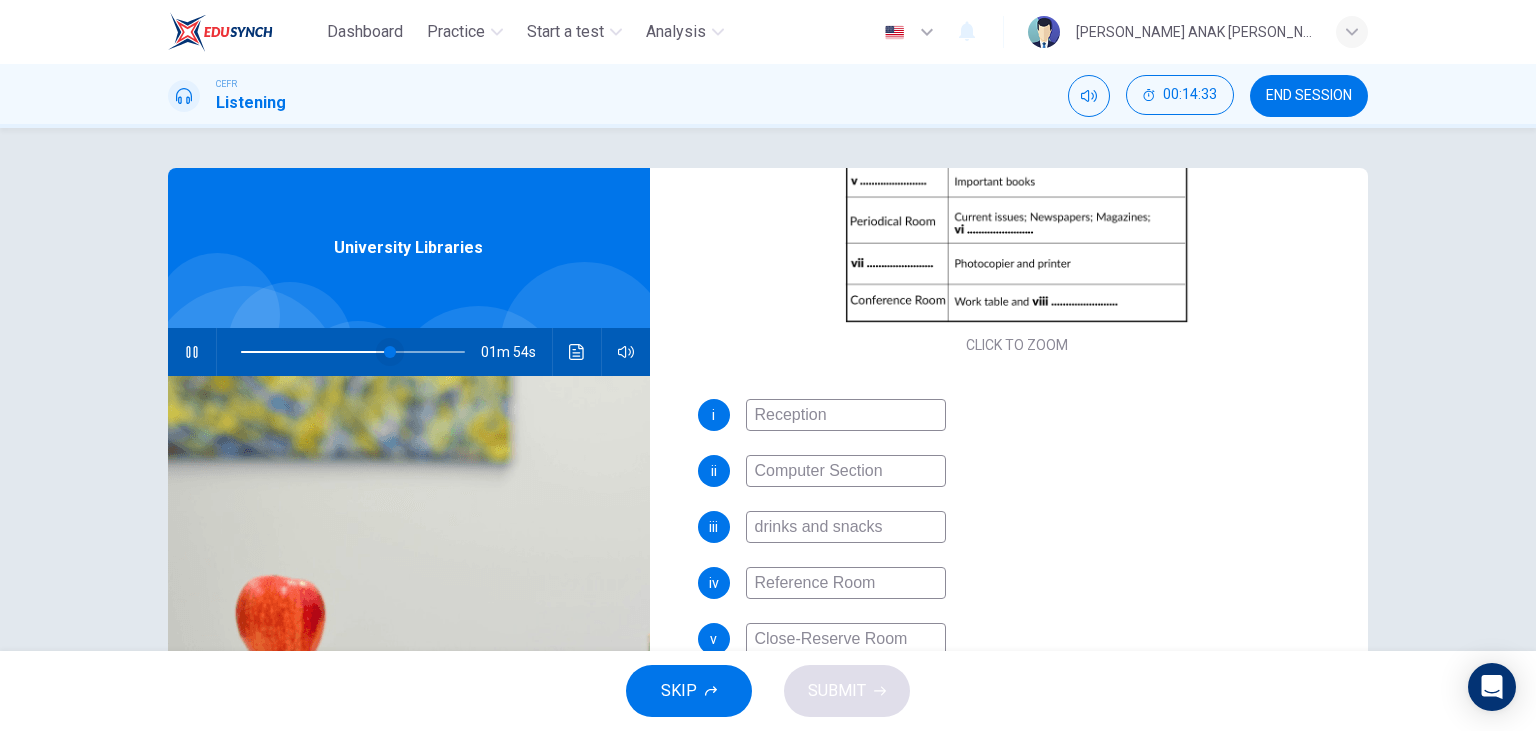 click at bounding box center [390, 352] 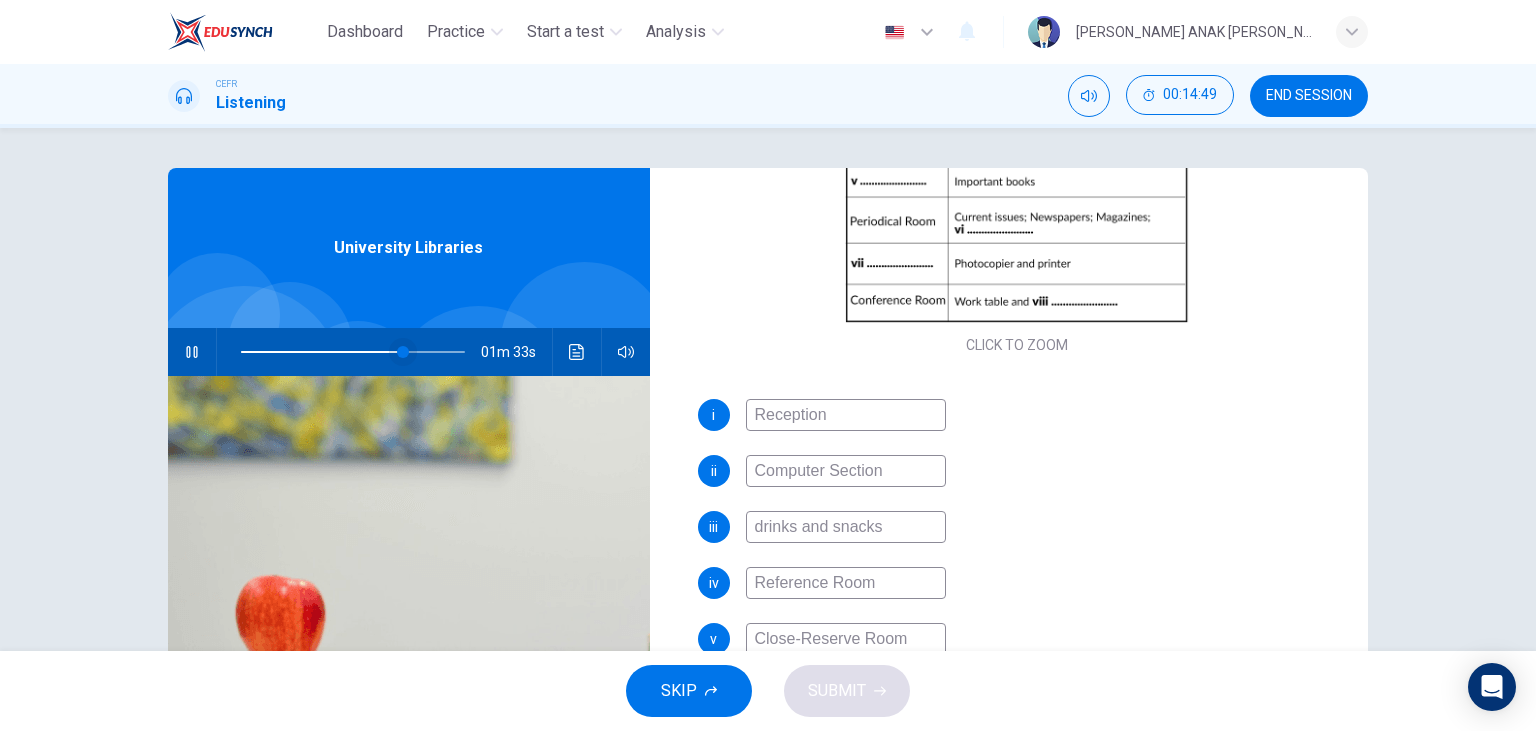 click at bounding box center [403, 352] 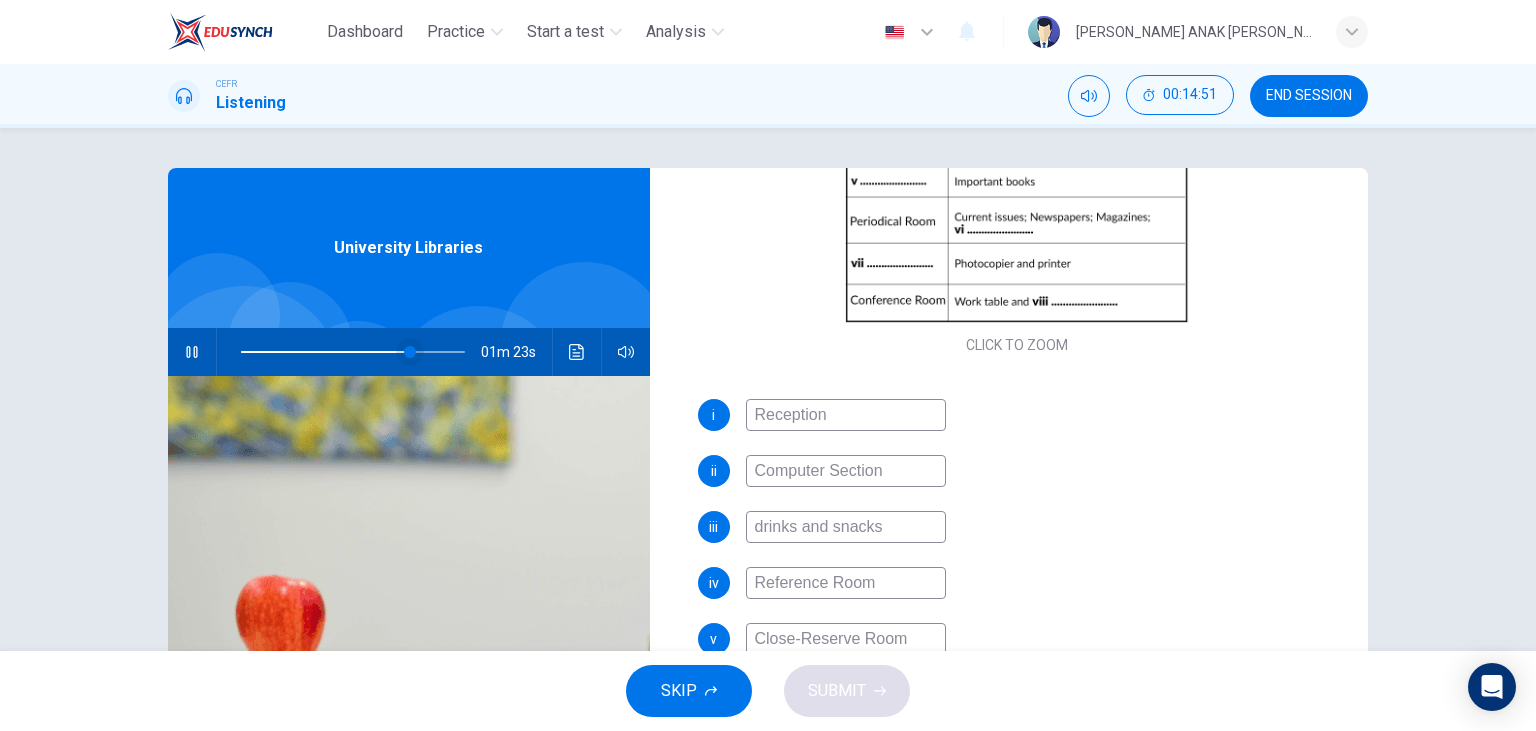 click at bounding box center (410, 352) 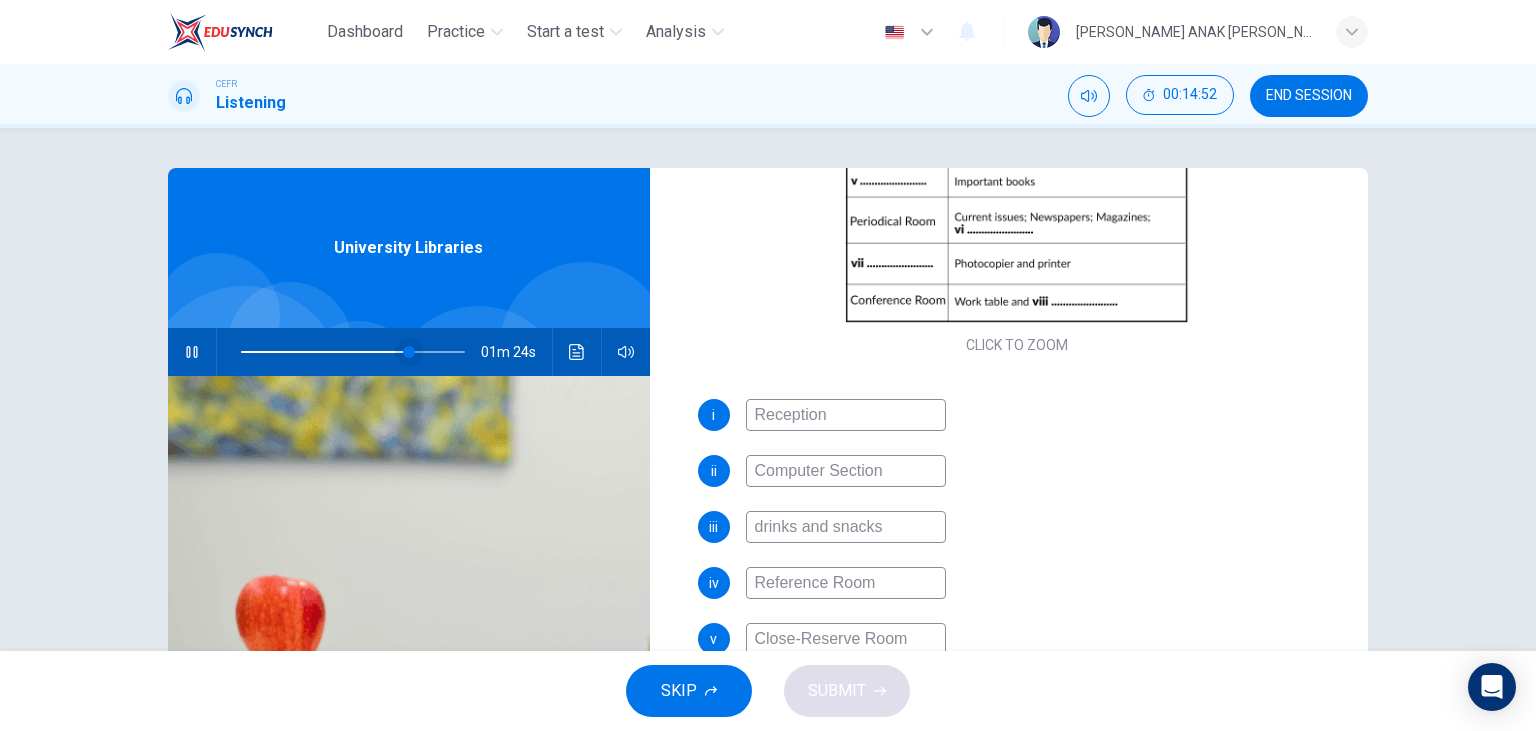 click at bounding box center (409, 352) 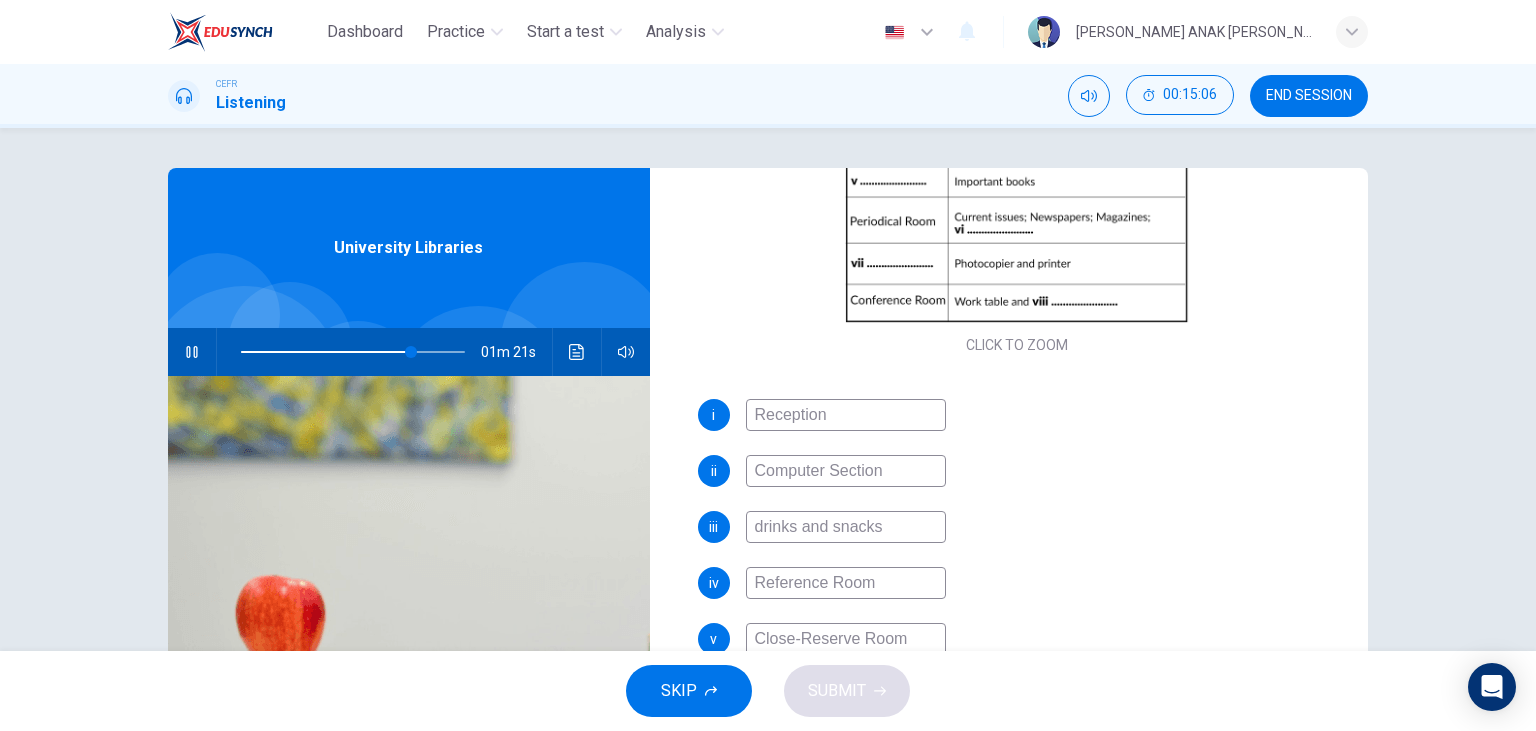 click 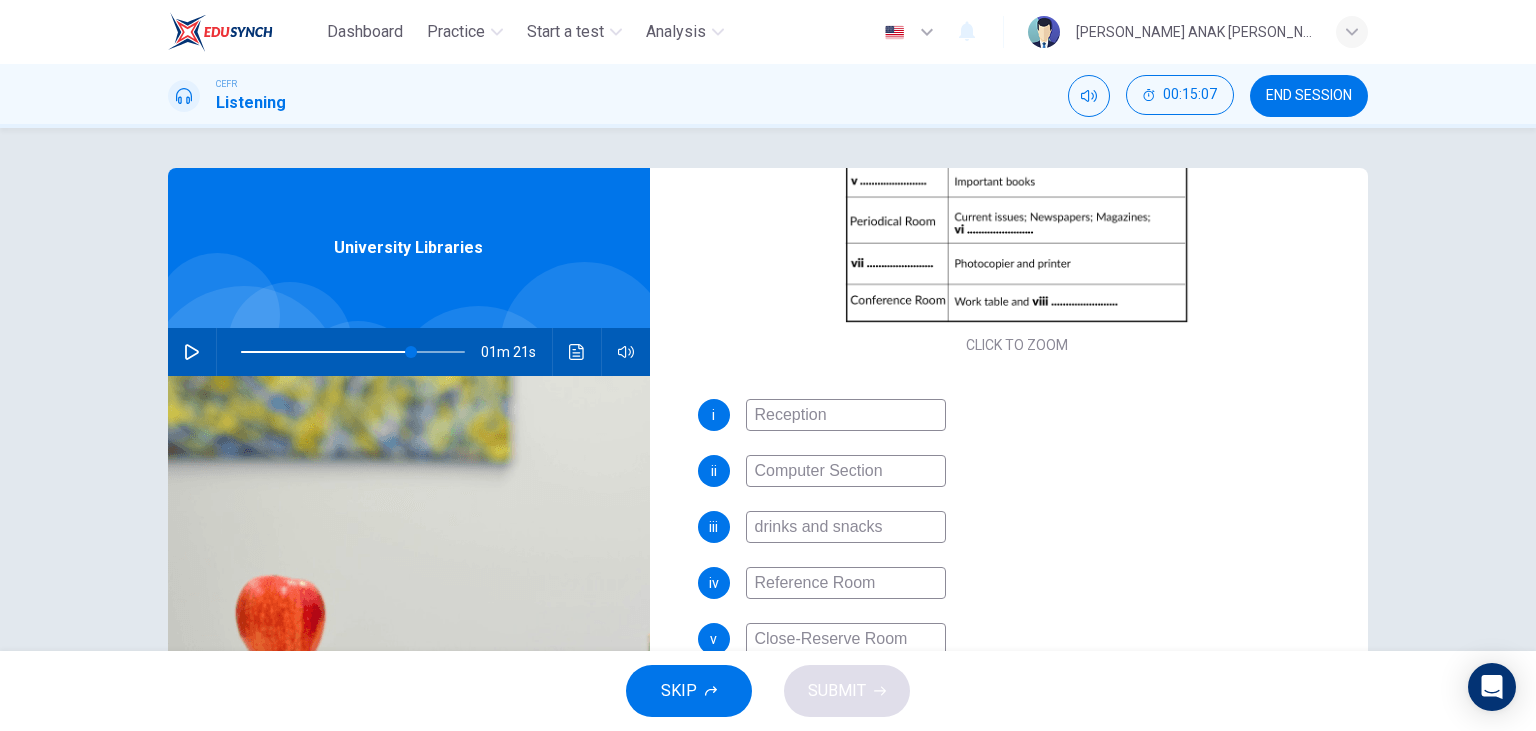 type on "76" 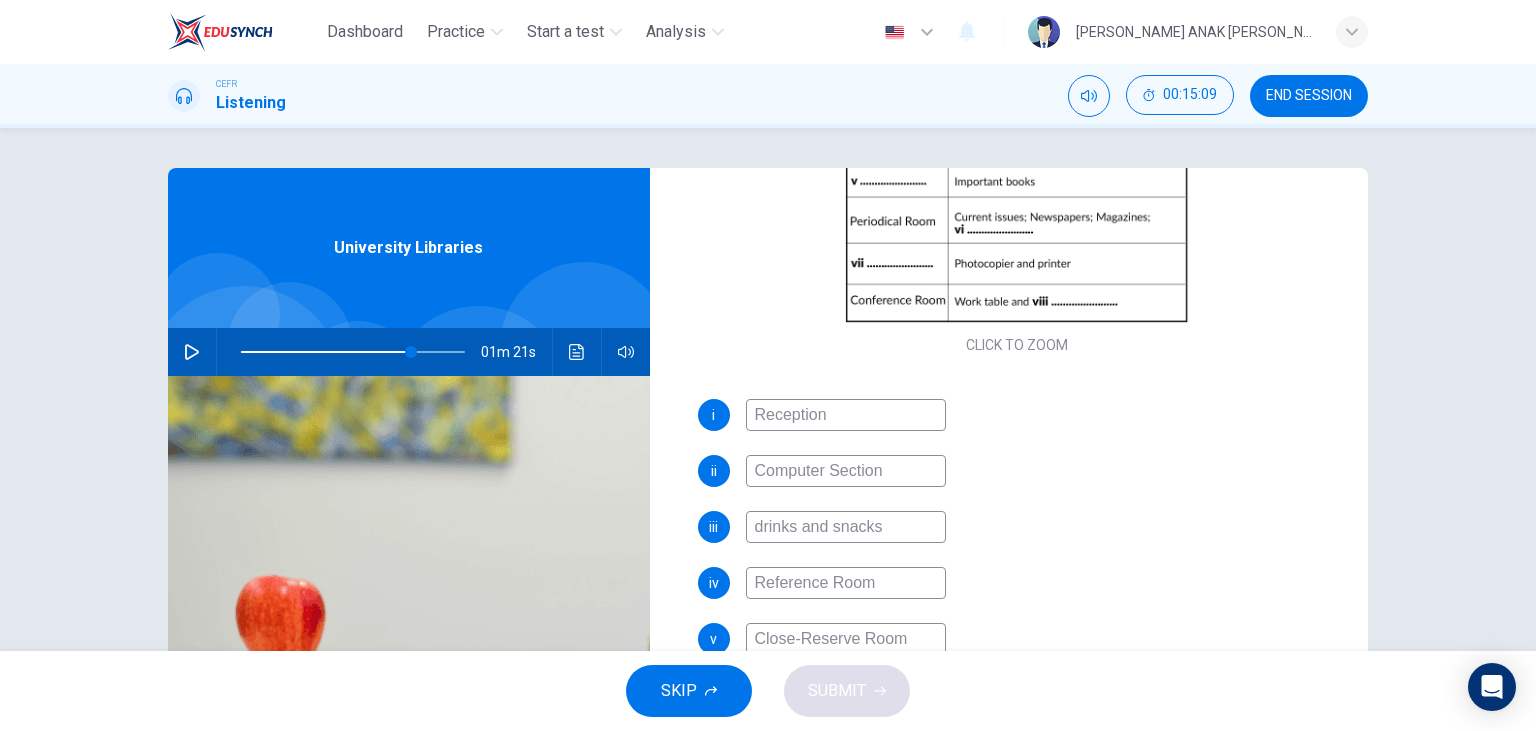 scroll, scrollTop: 252, scrollLeft: 0, axis: vertical 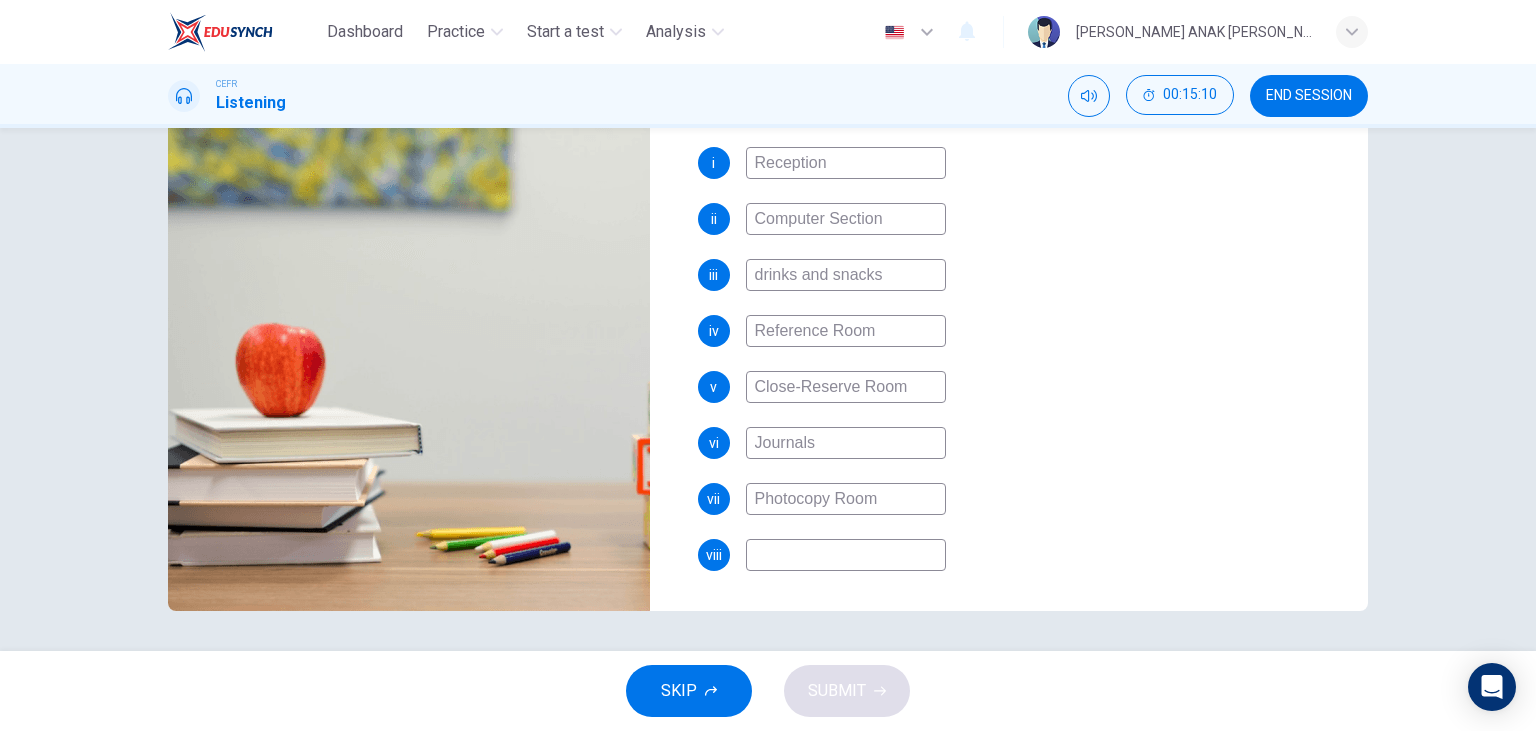 click at bounding box center (846, 555) 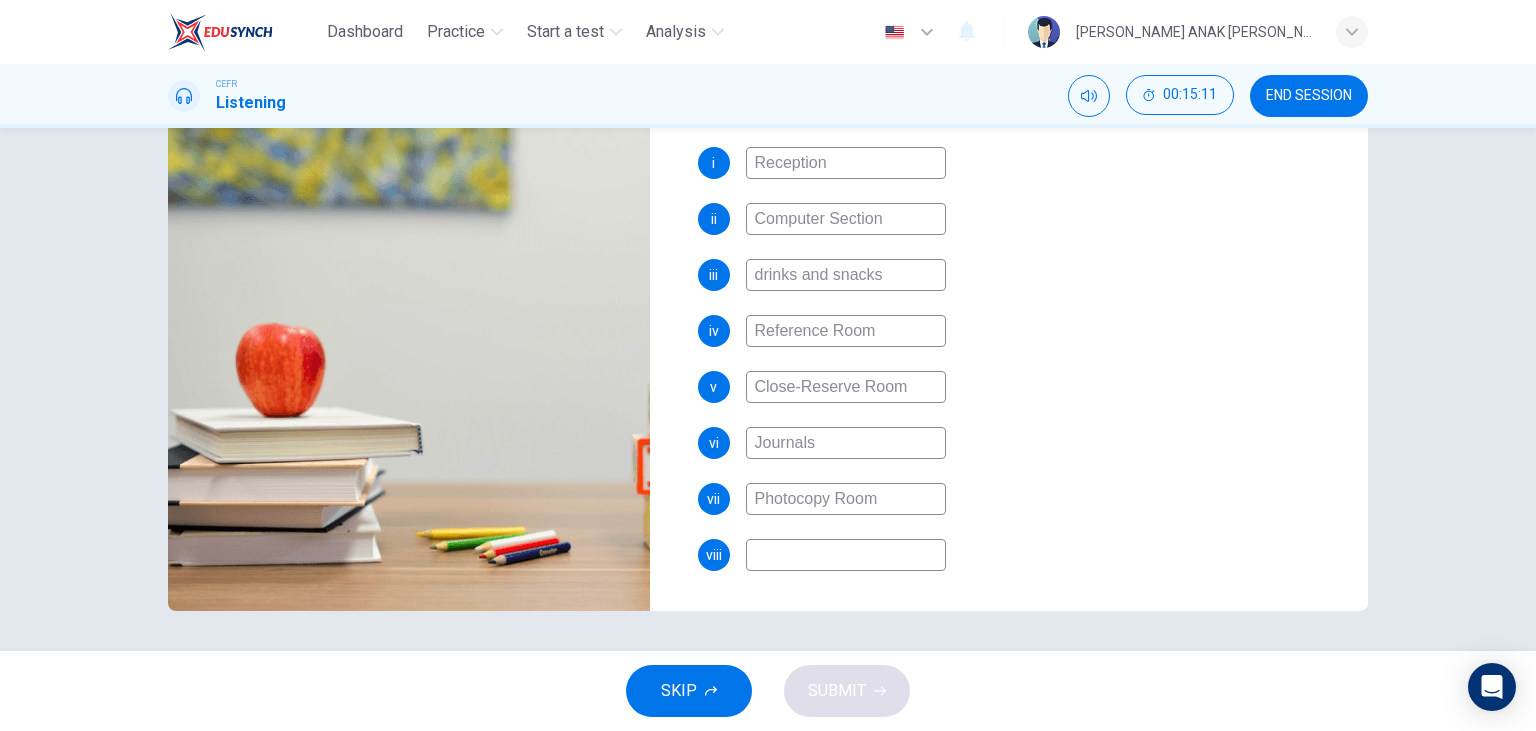 type on "m" 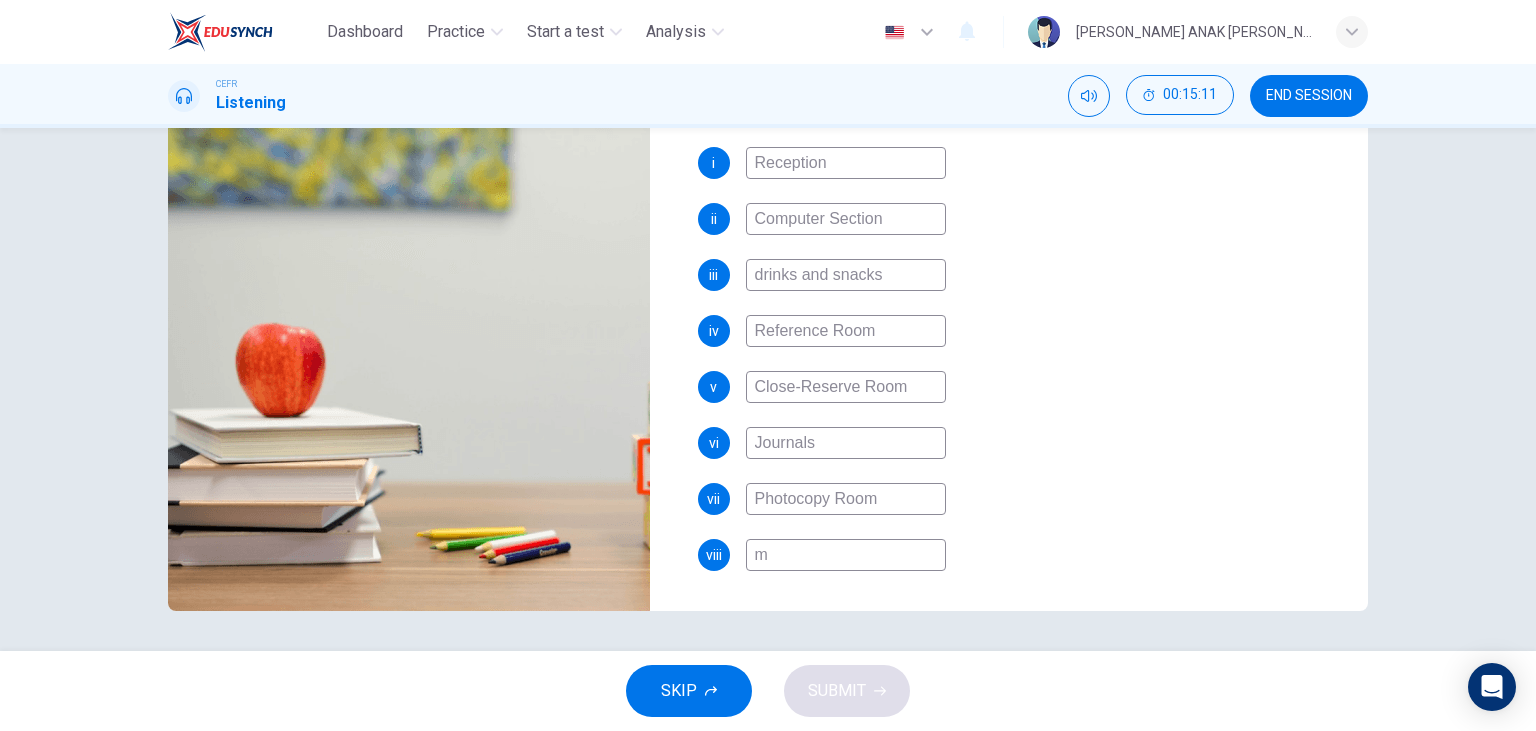 type on "76" 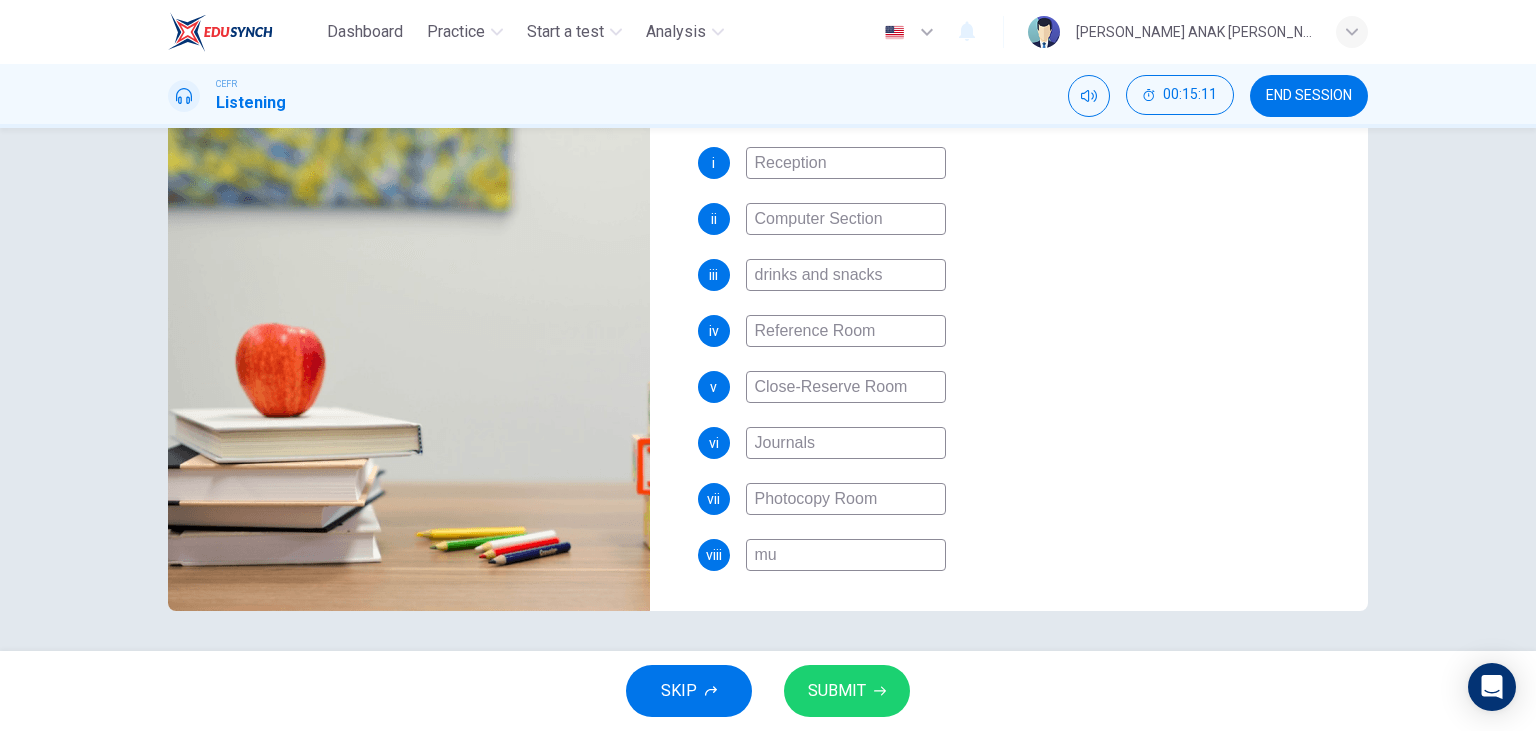 type on "76" 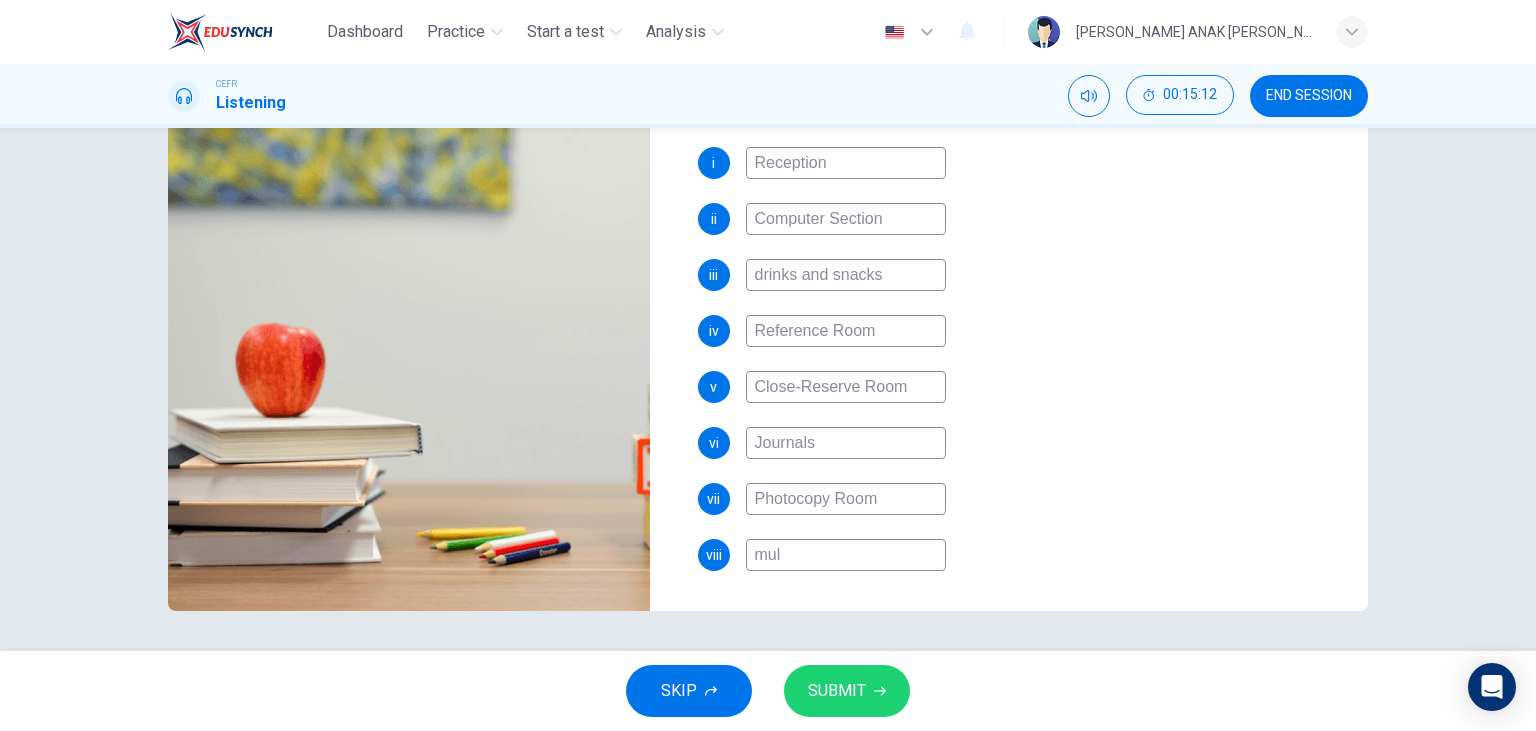 type on "mult" 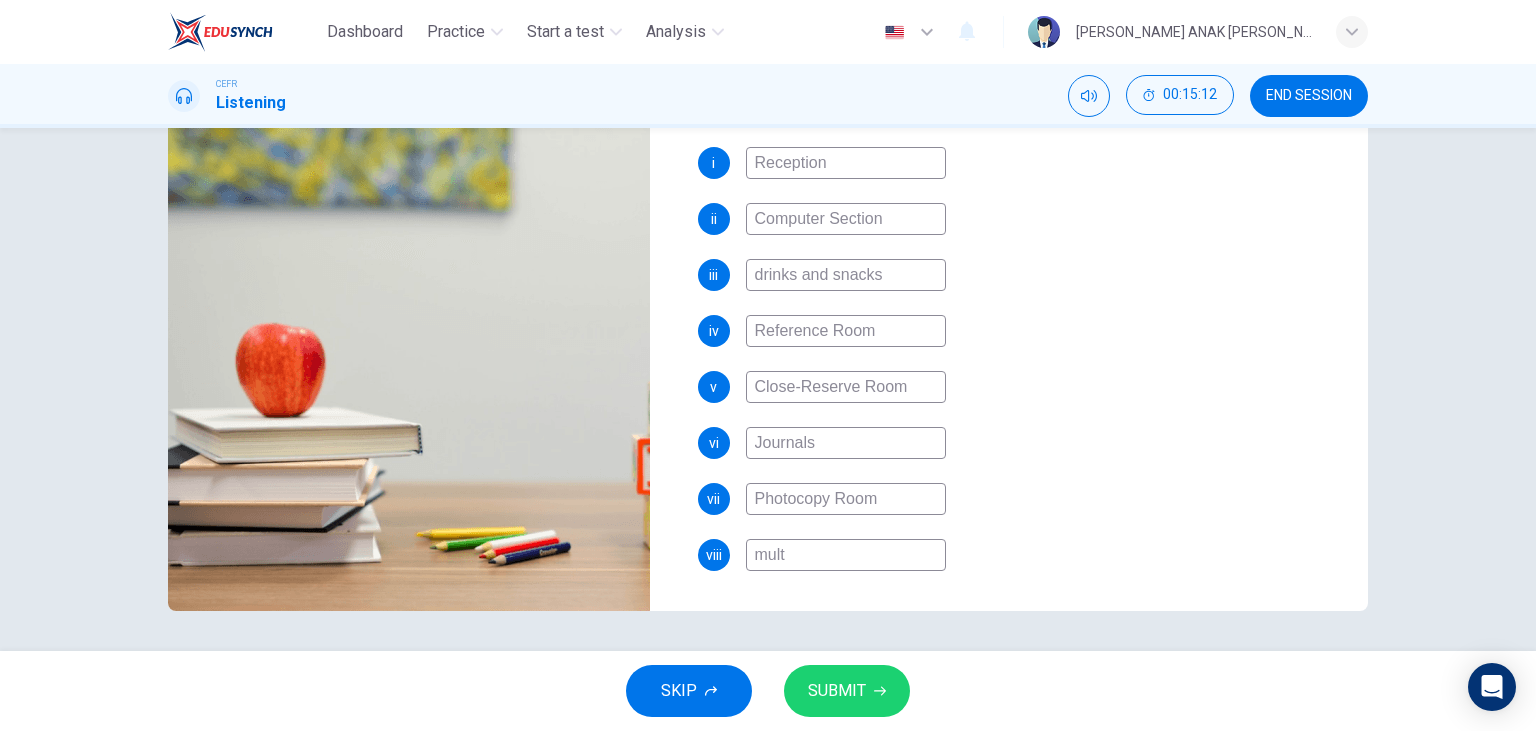 type on "multi" 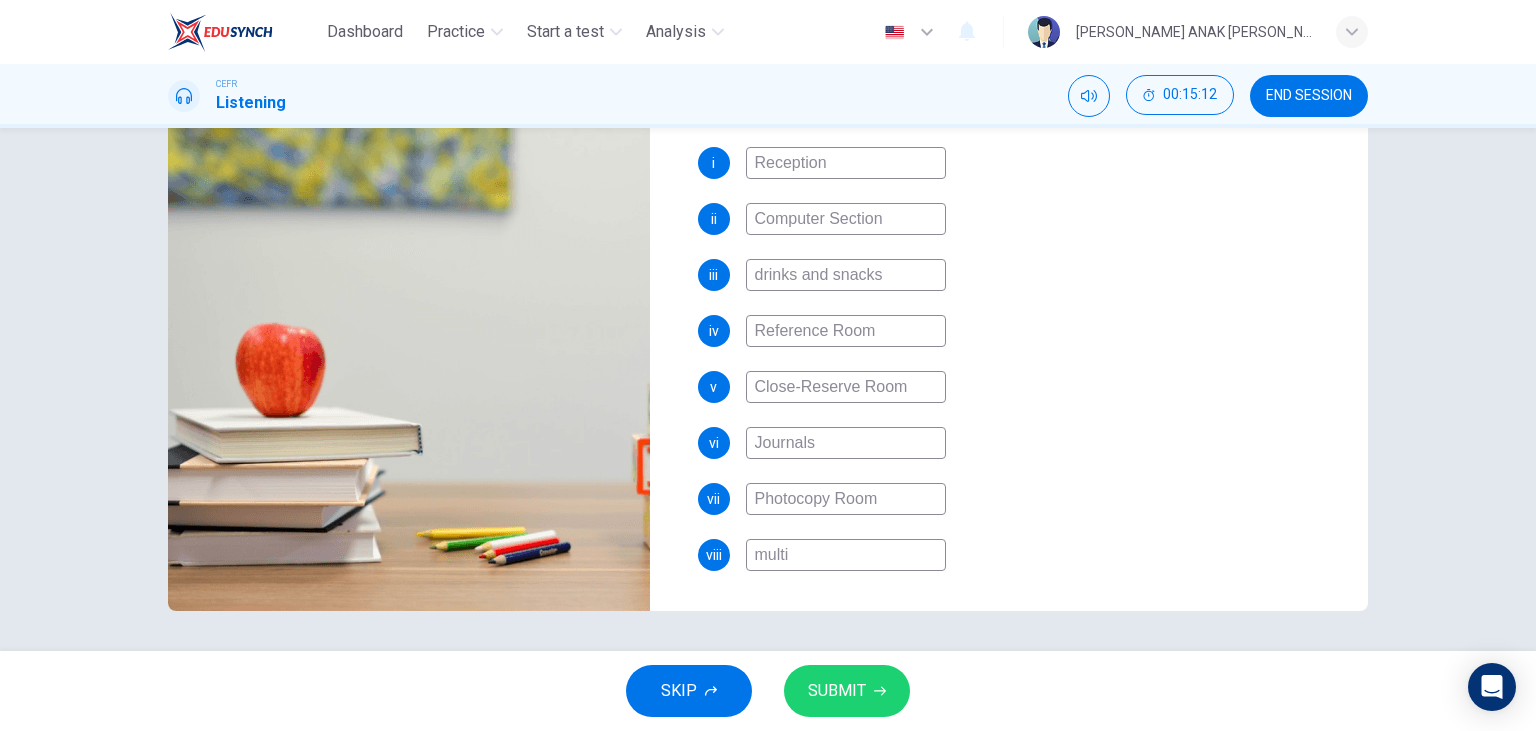 type on "76" 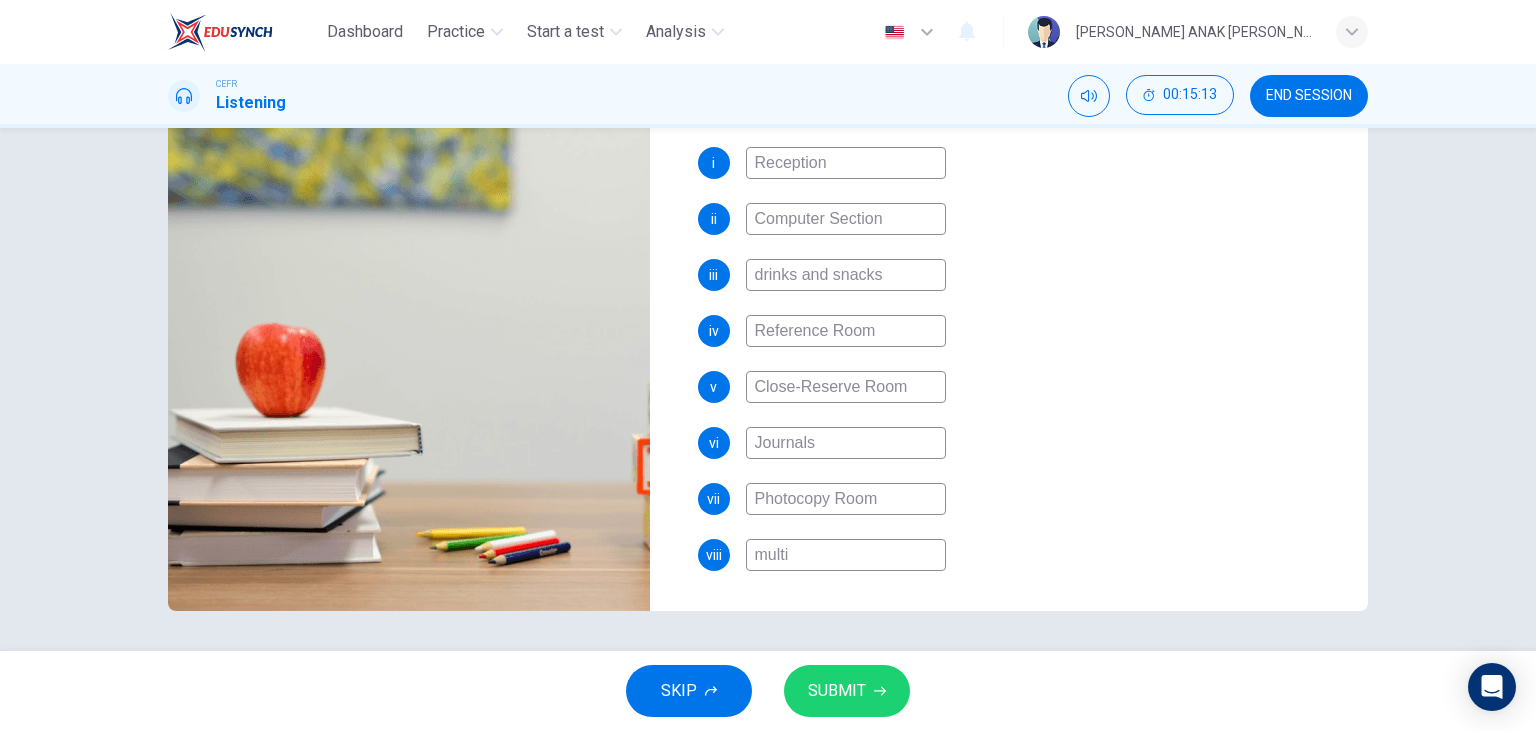 type on "multim" 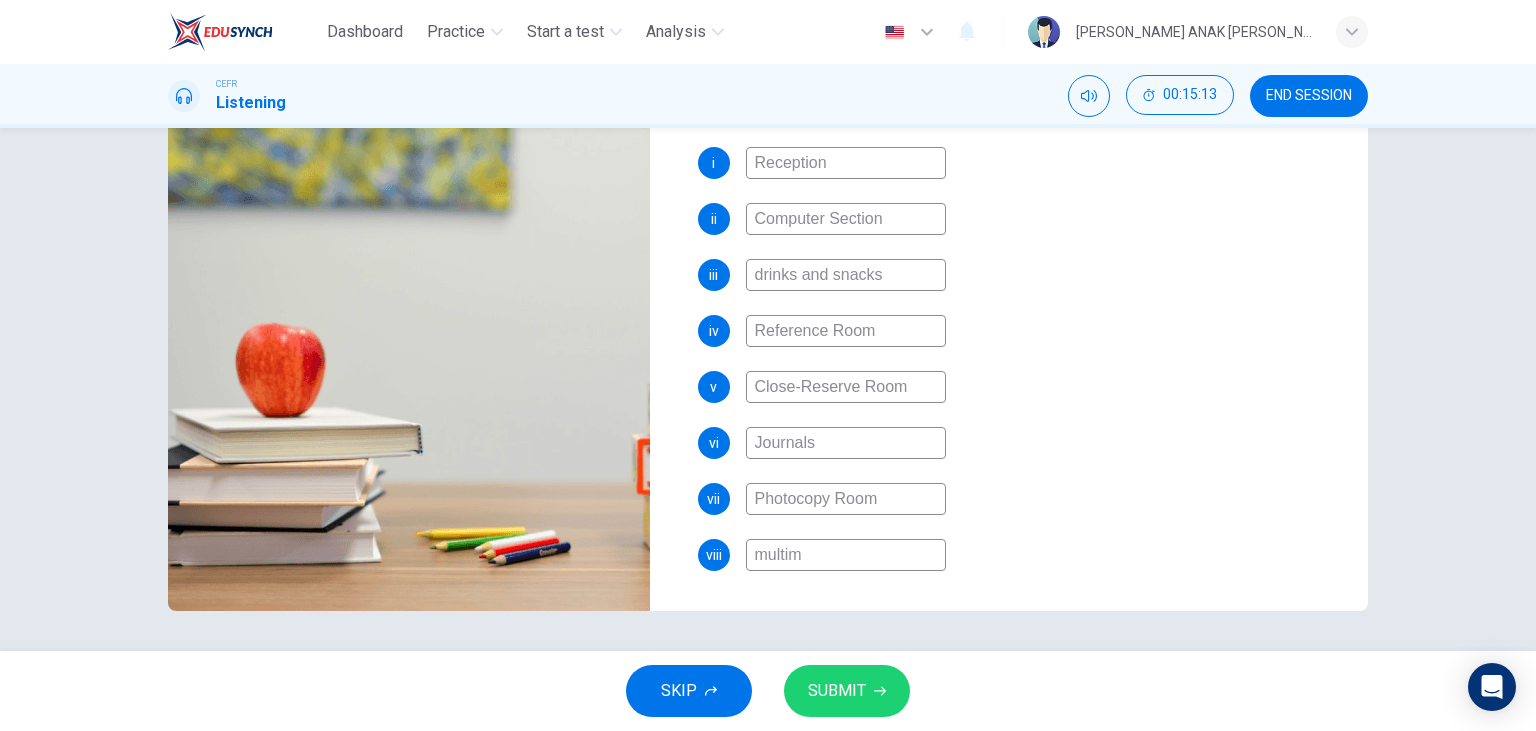 type on "76" 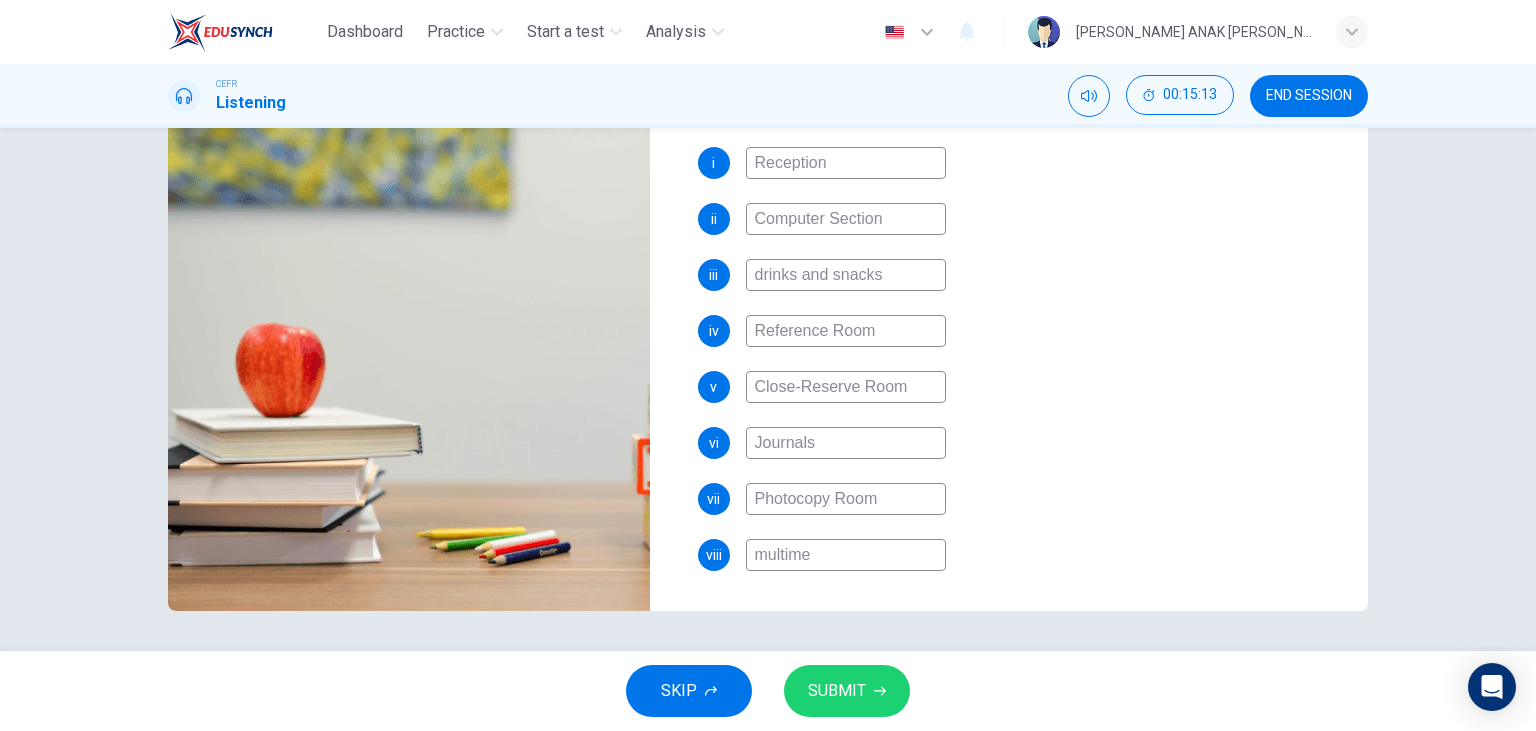 type on "76" 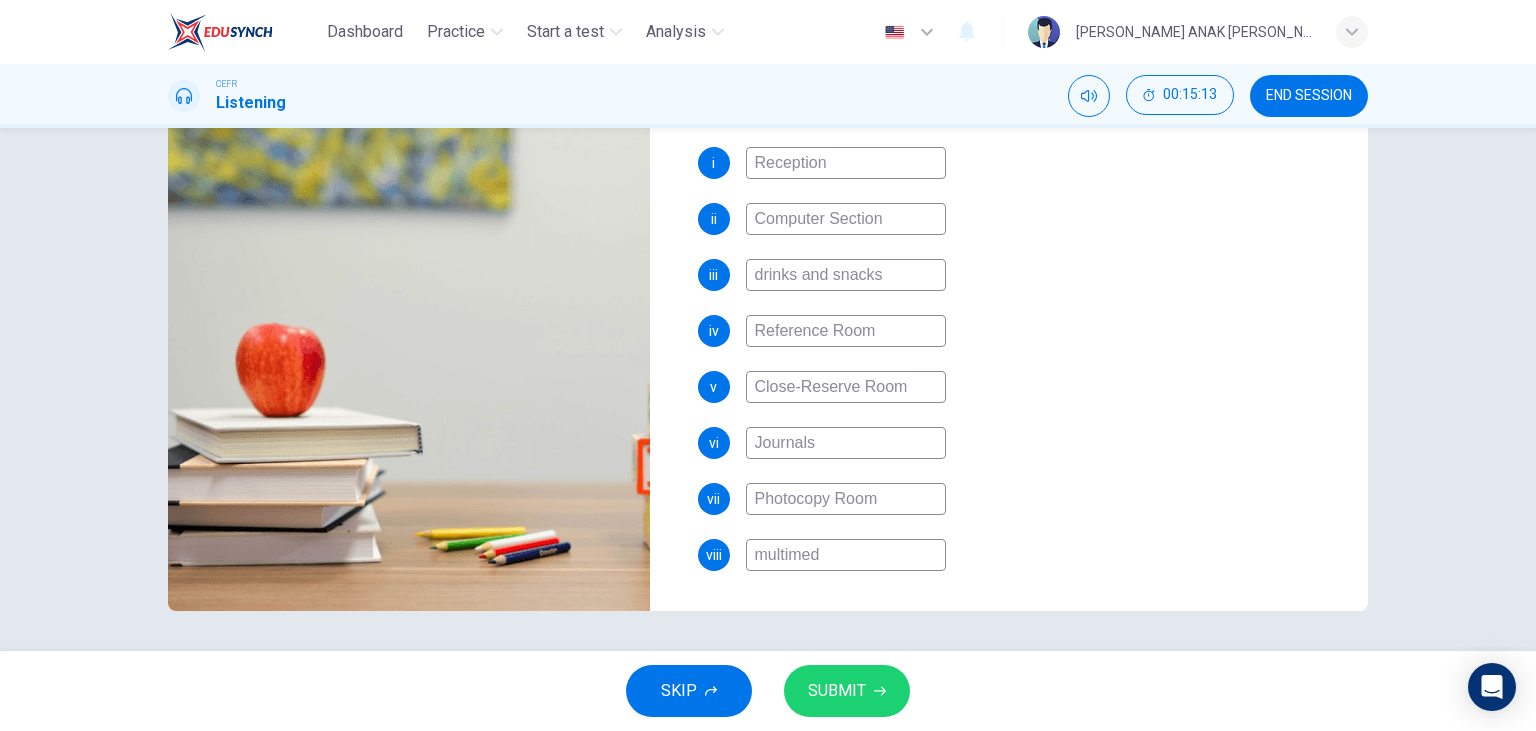 type on "76" 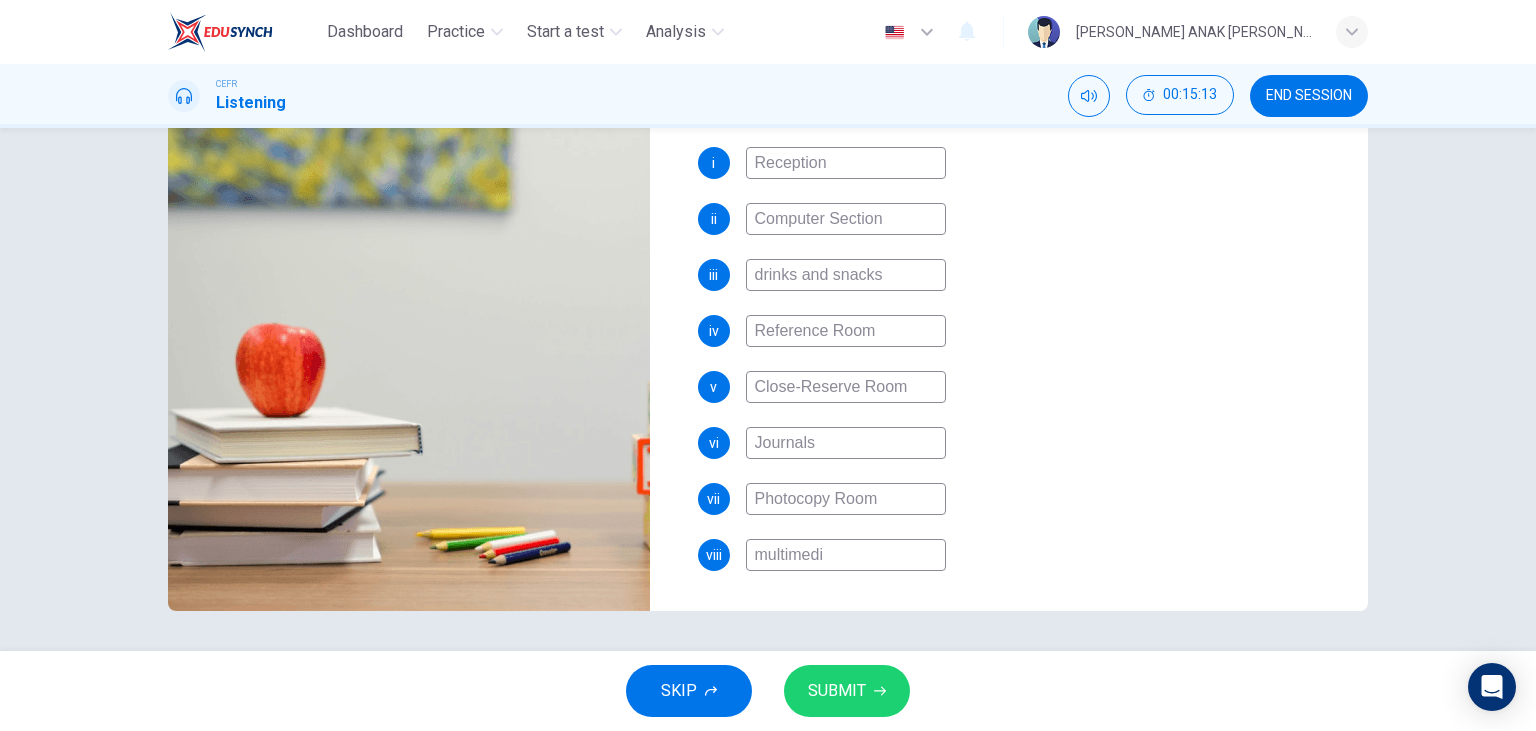 type on "76" 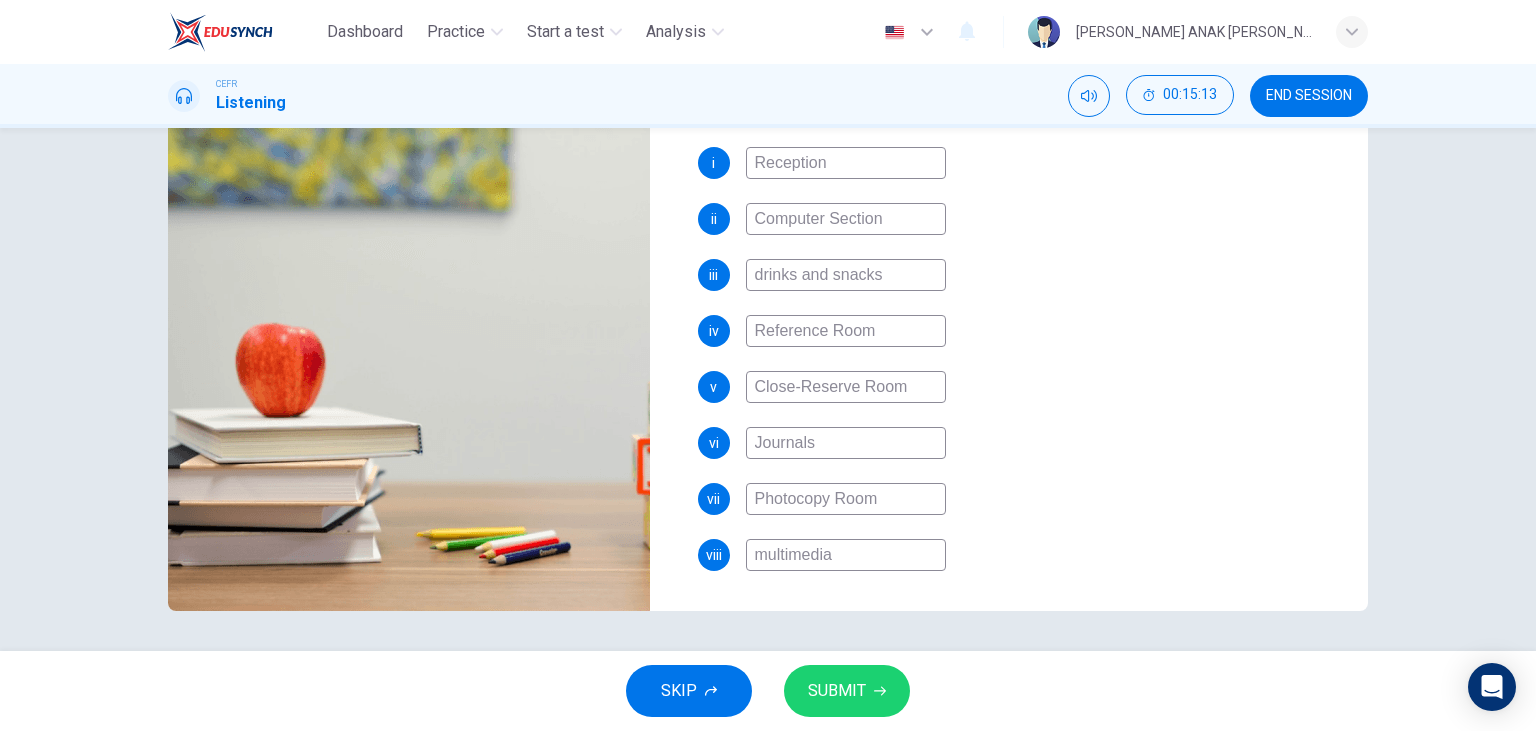type on "multimedia" 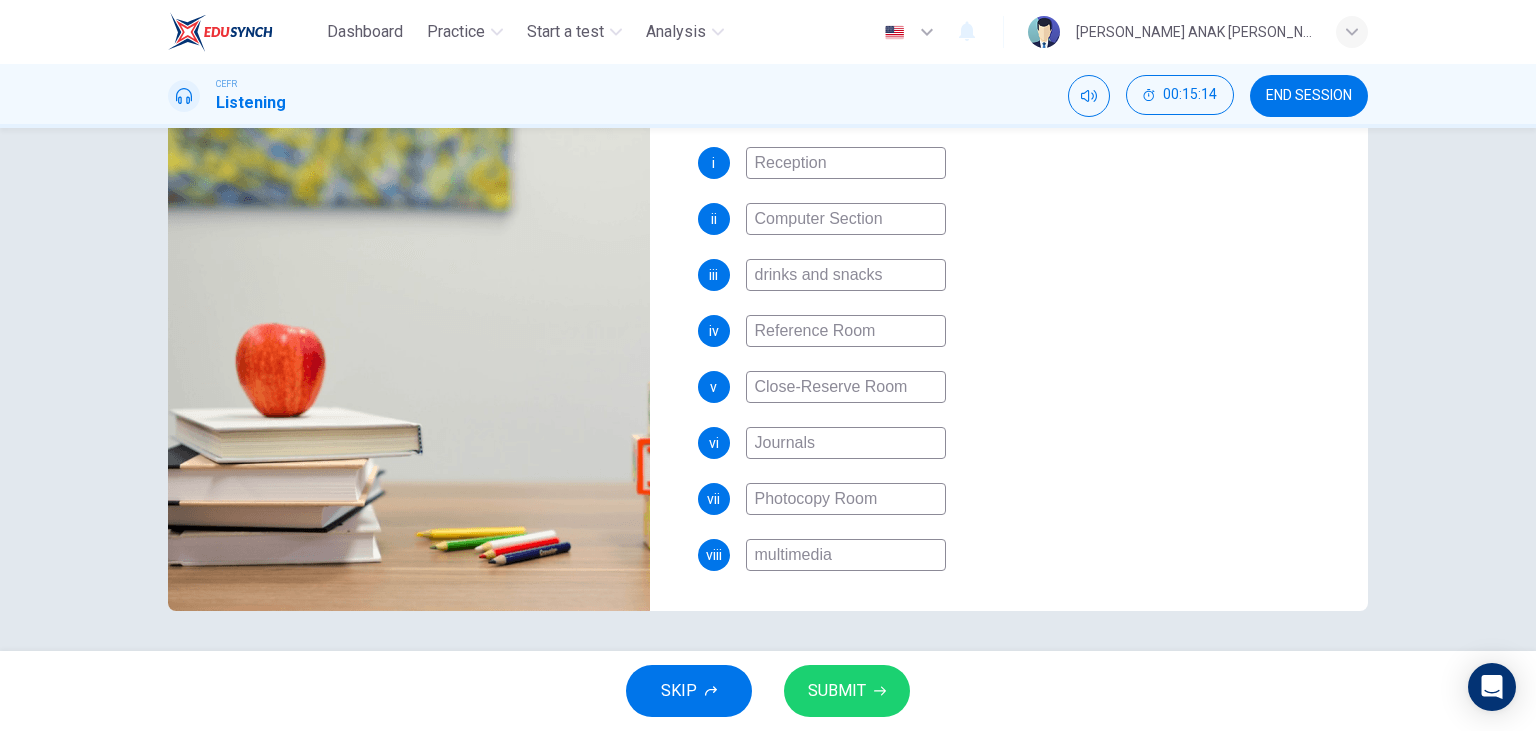 type on "multimedia e" 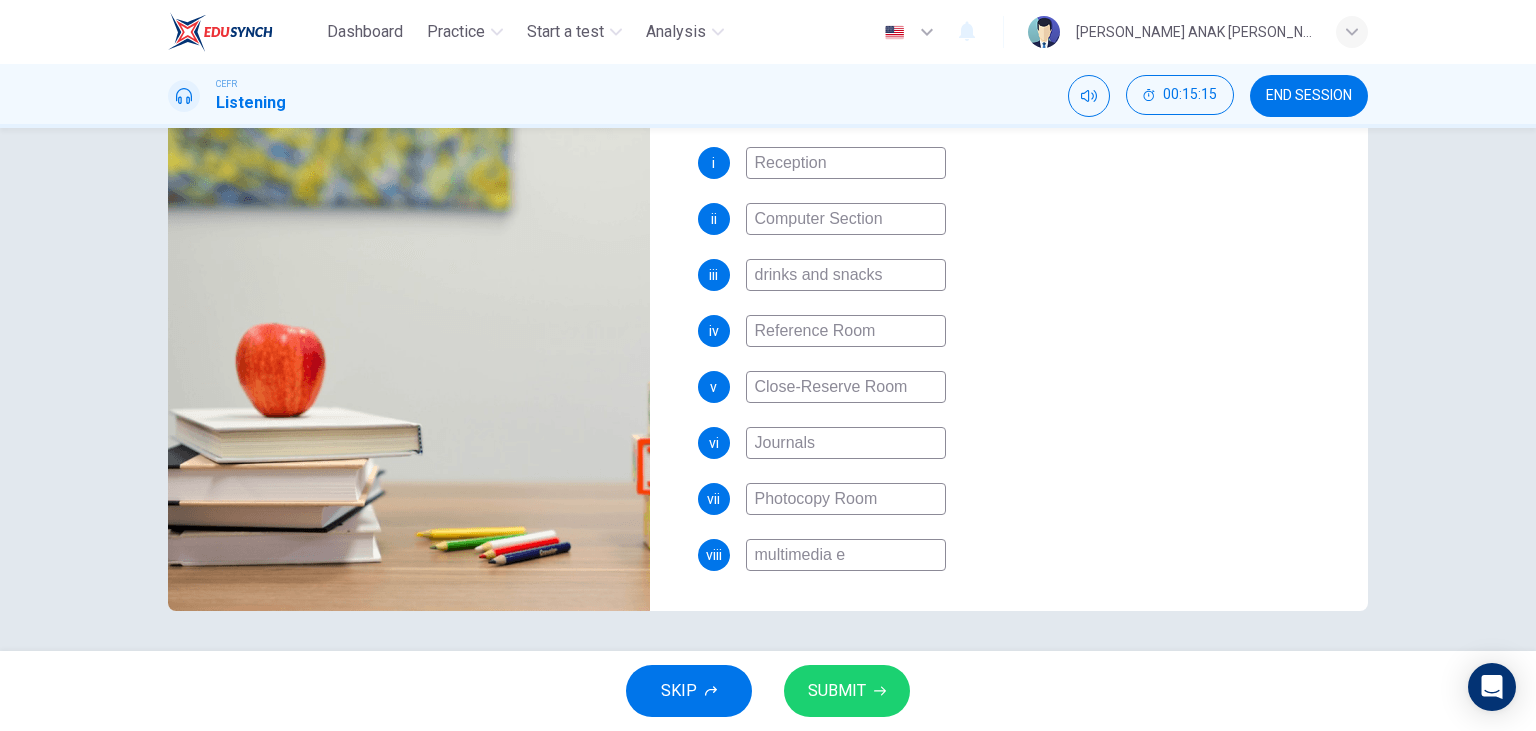 type on "multimedia eq" 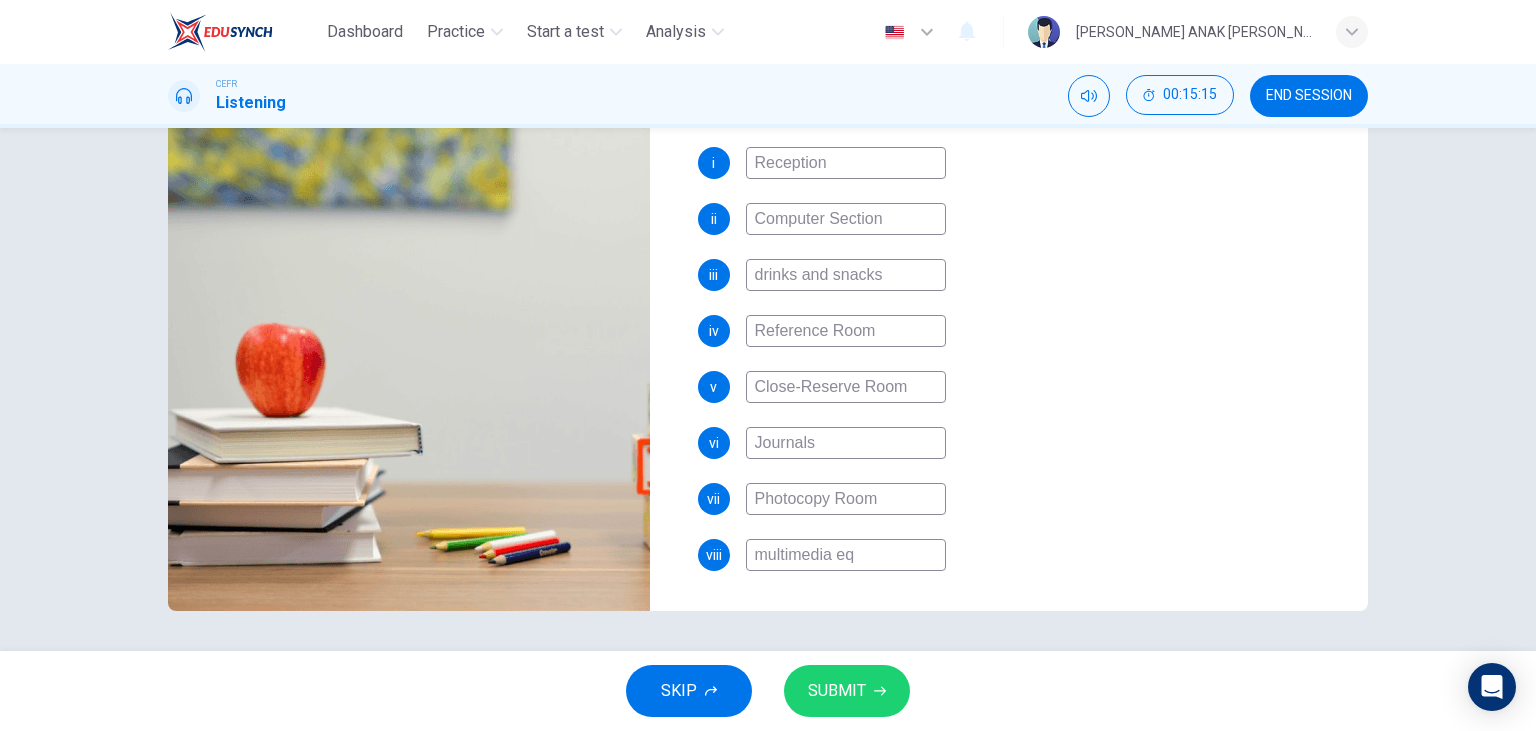 type on "76" 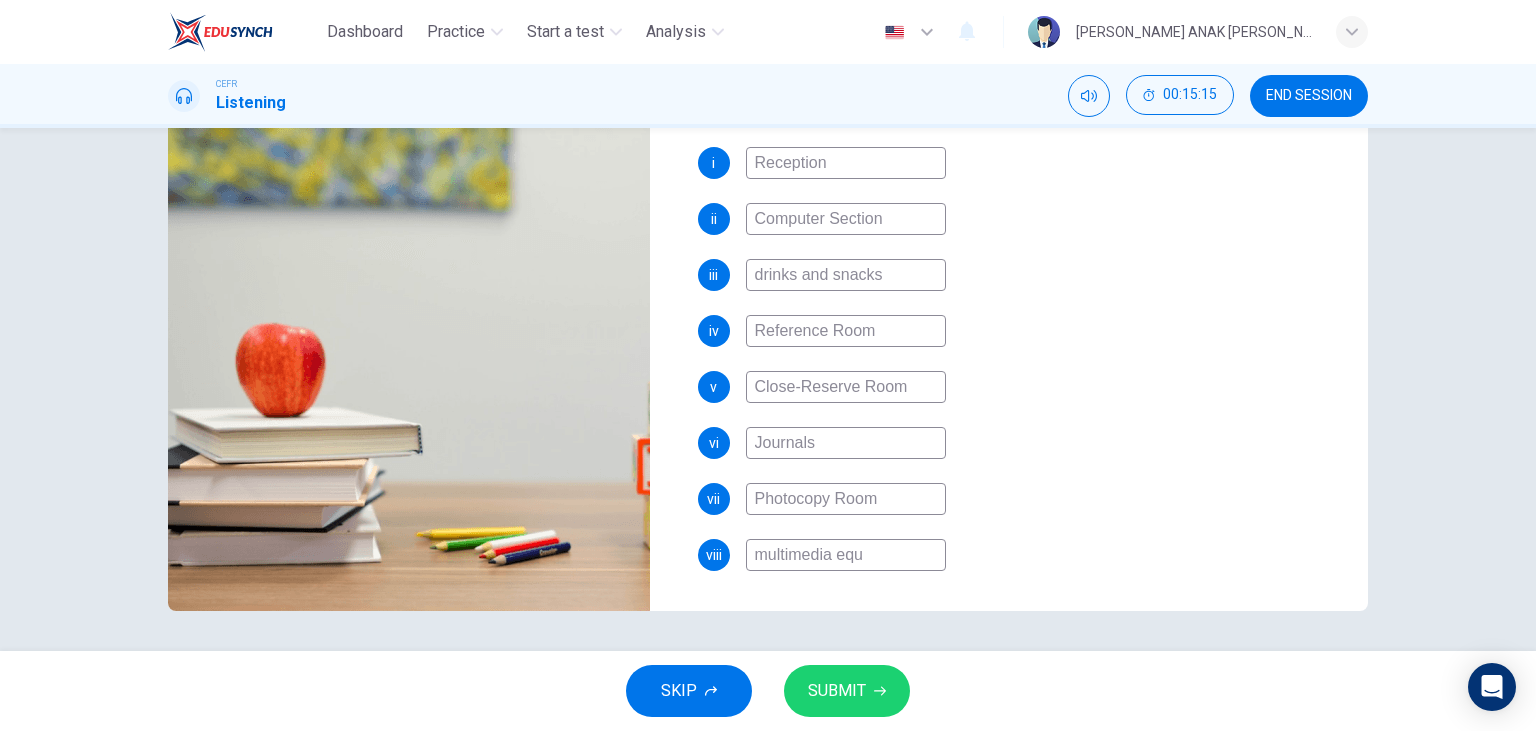 type on "76" 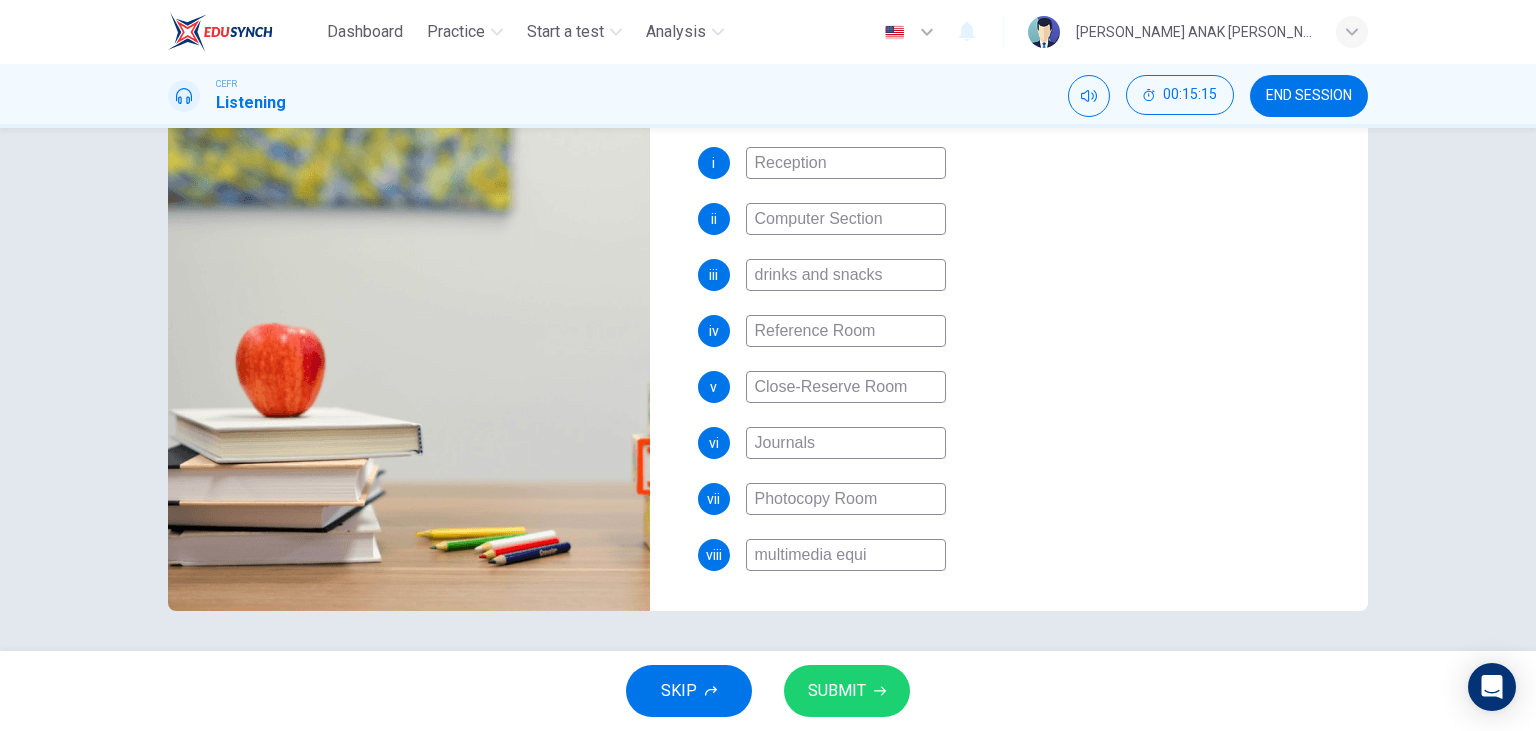 type on "76" 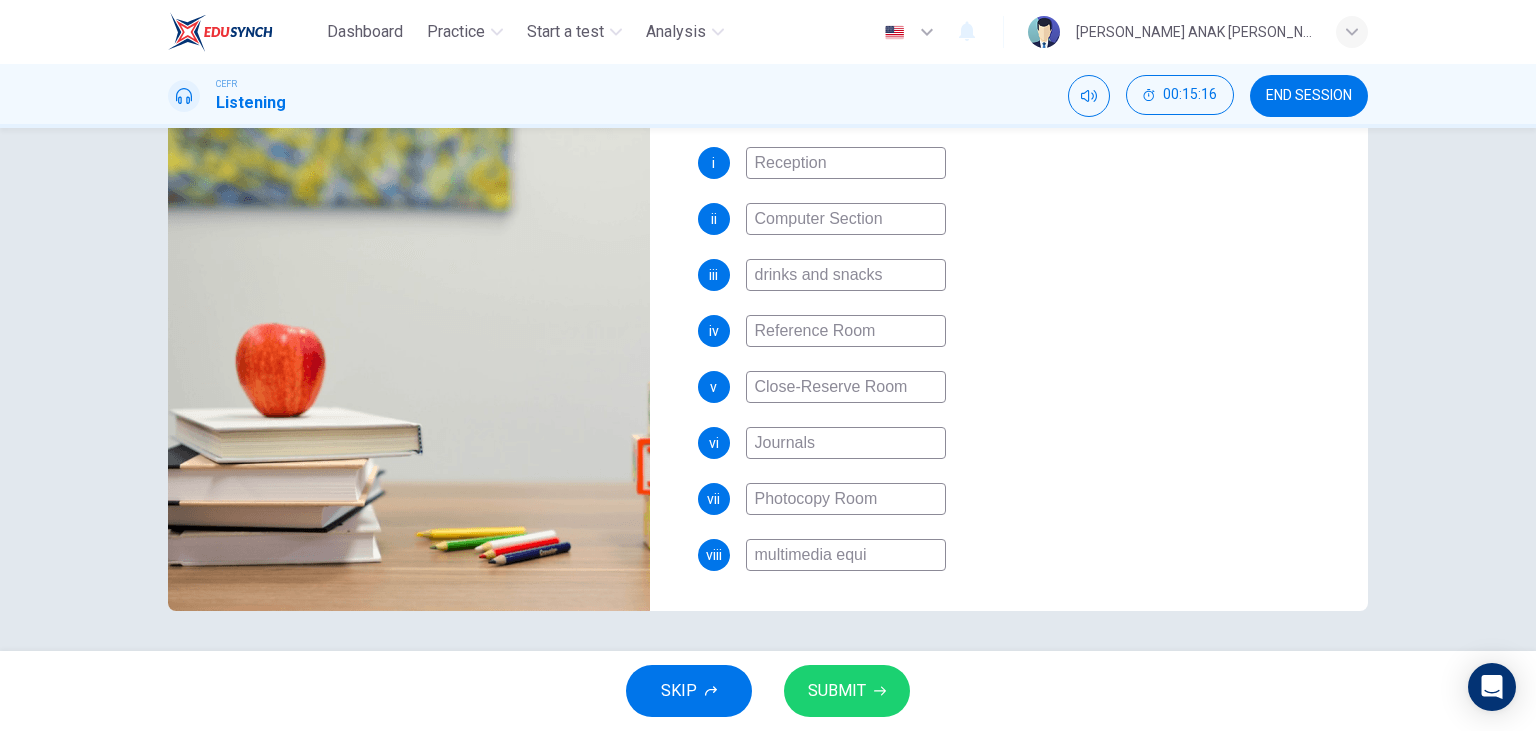 type on "multimedia equio" 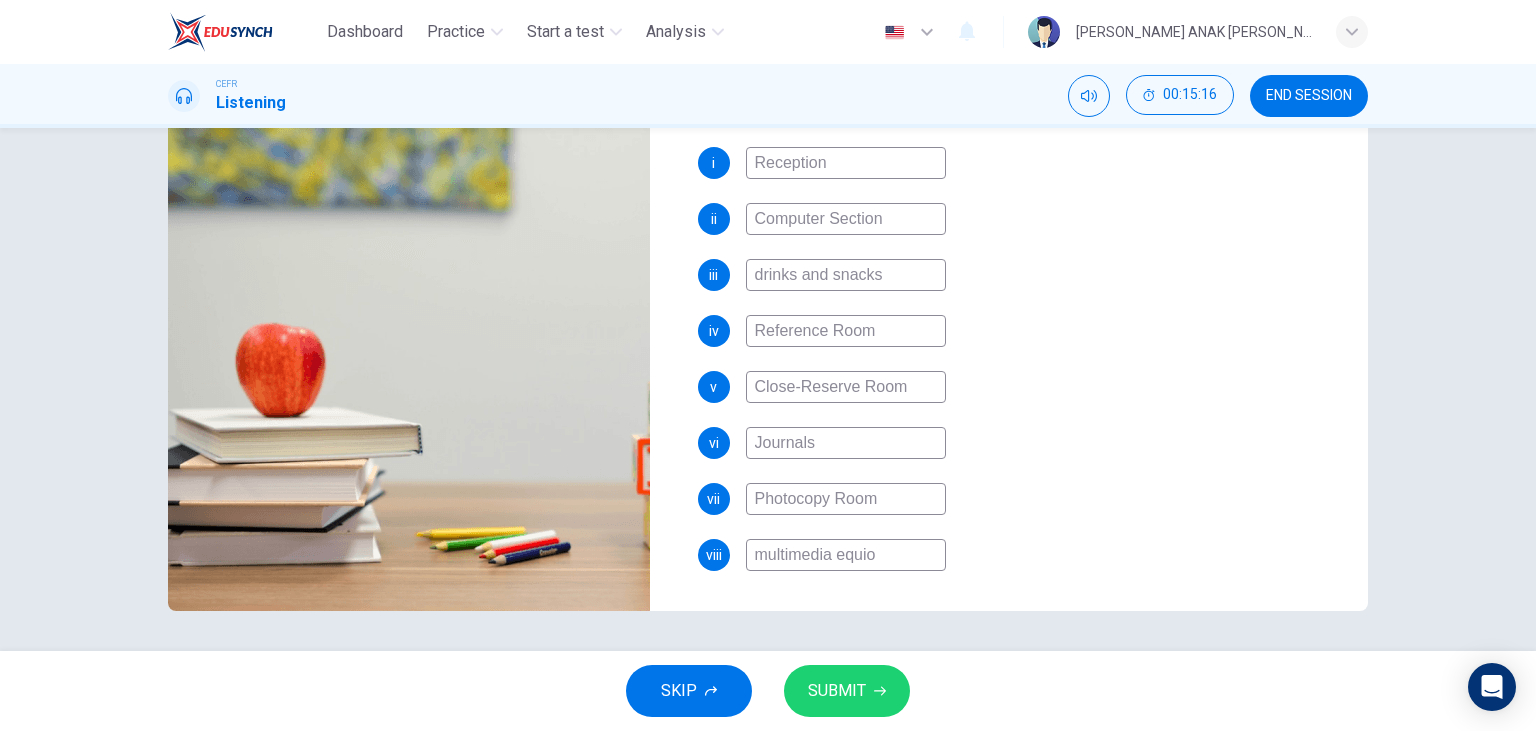 type on "76" 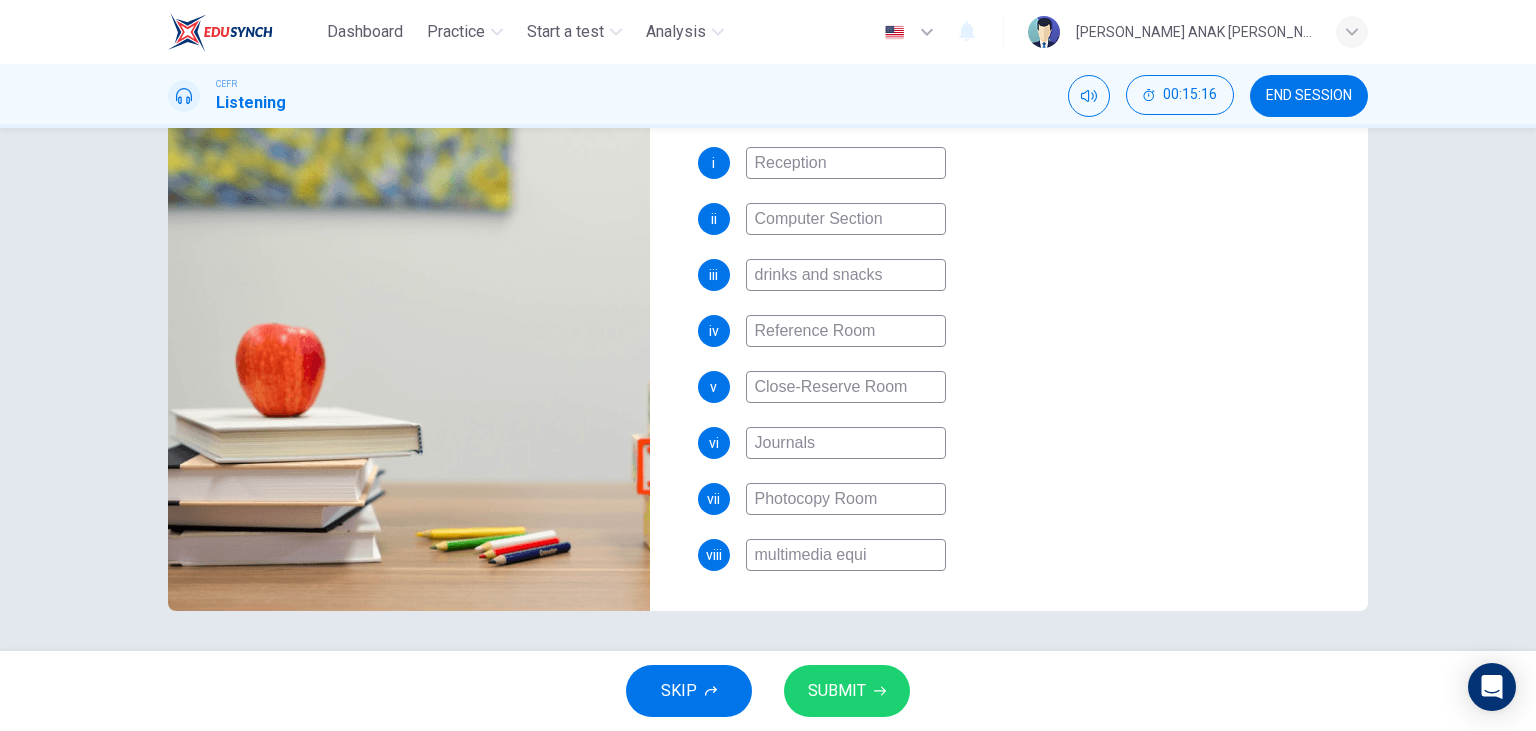 type on "76" 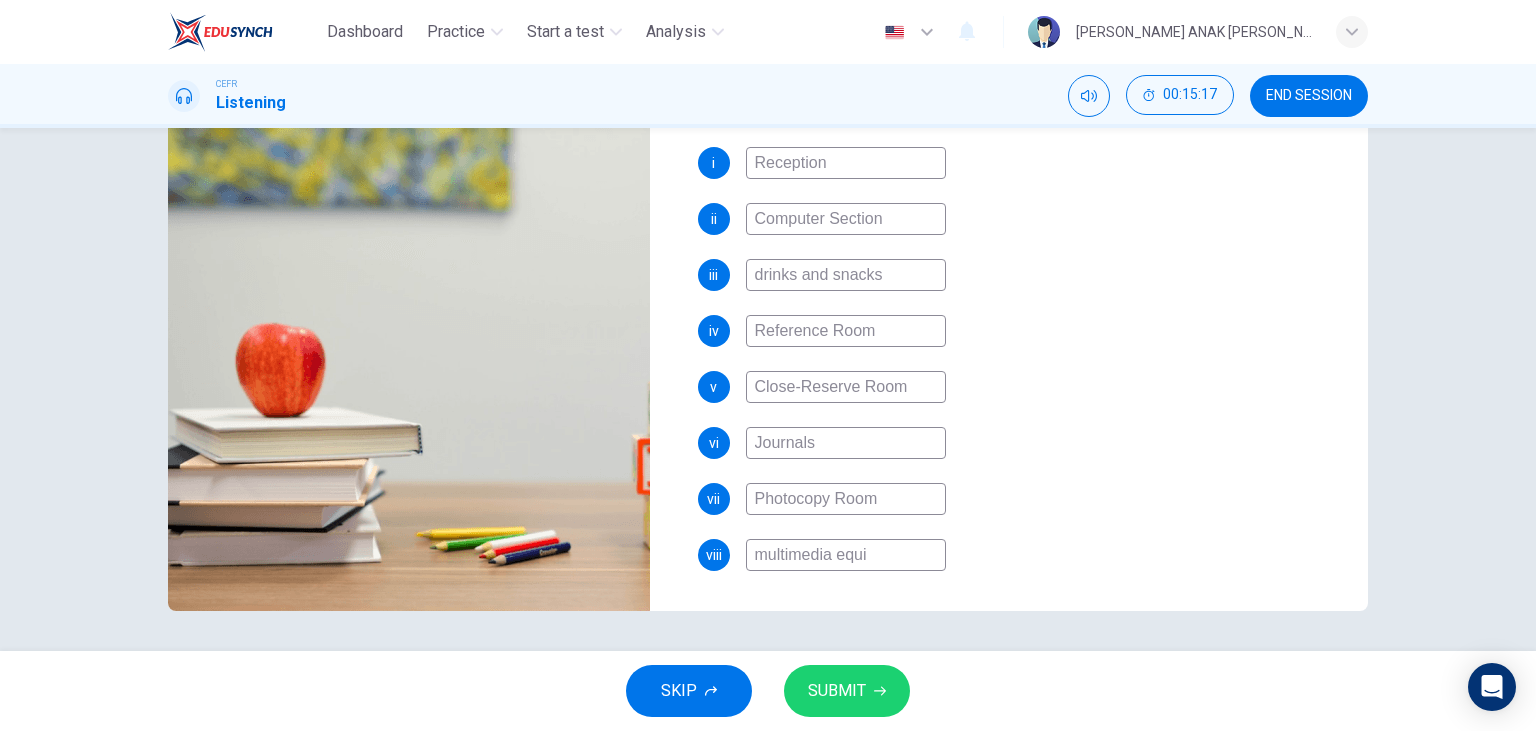 type on "multimedia equip" 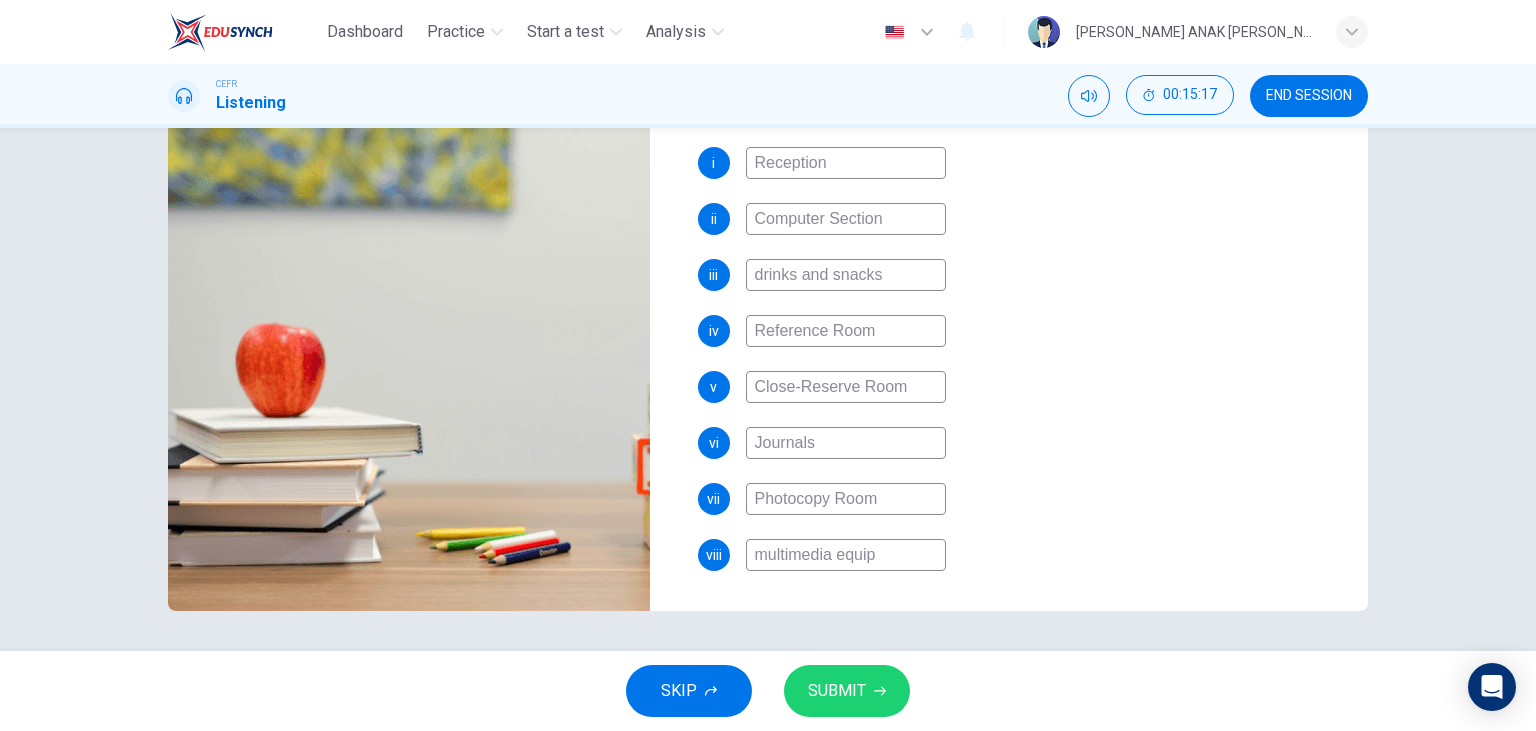 type on "76" 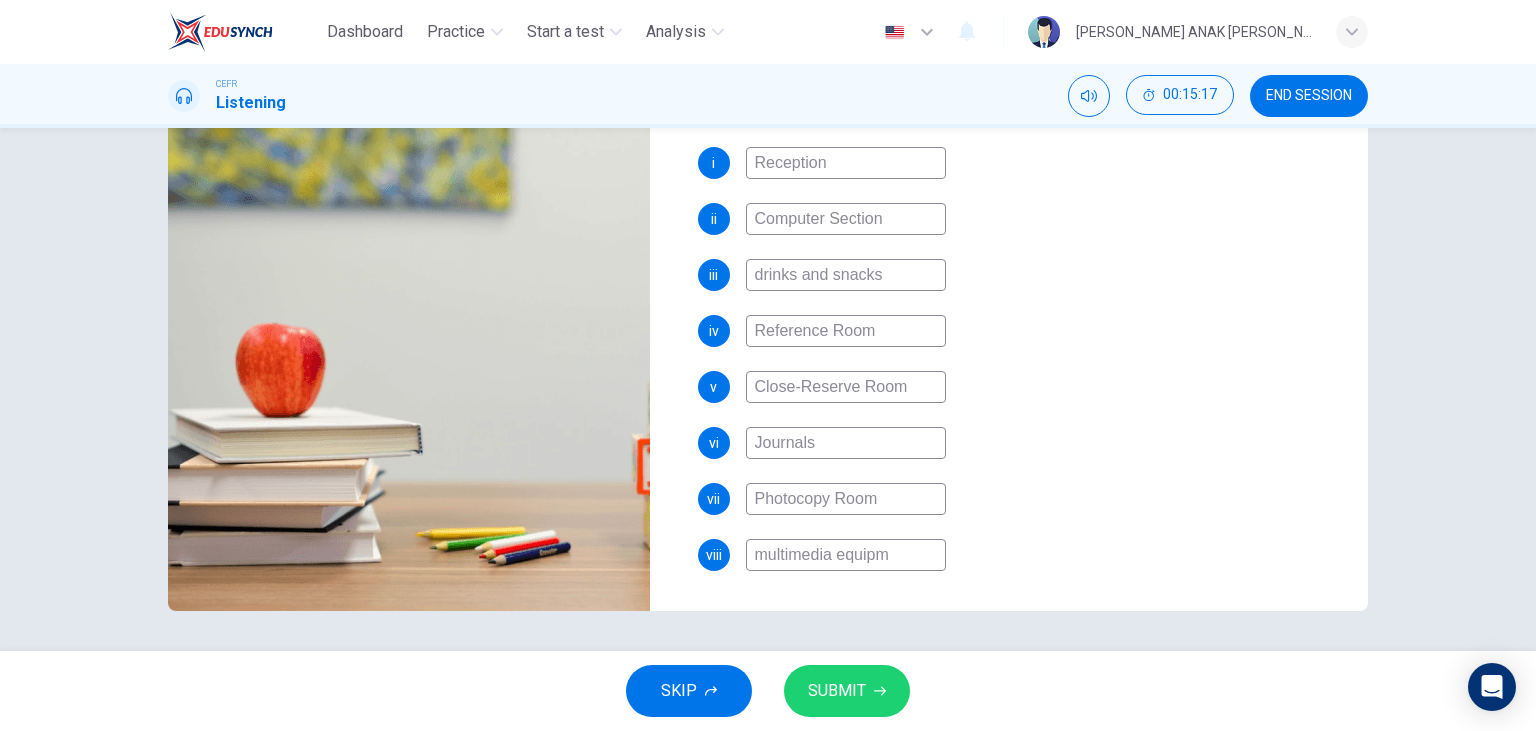 type on "76" 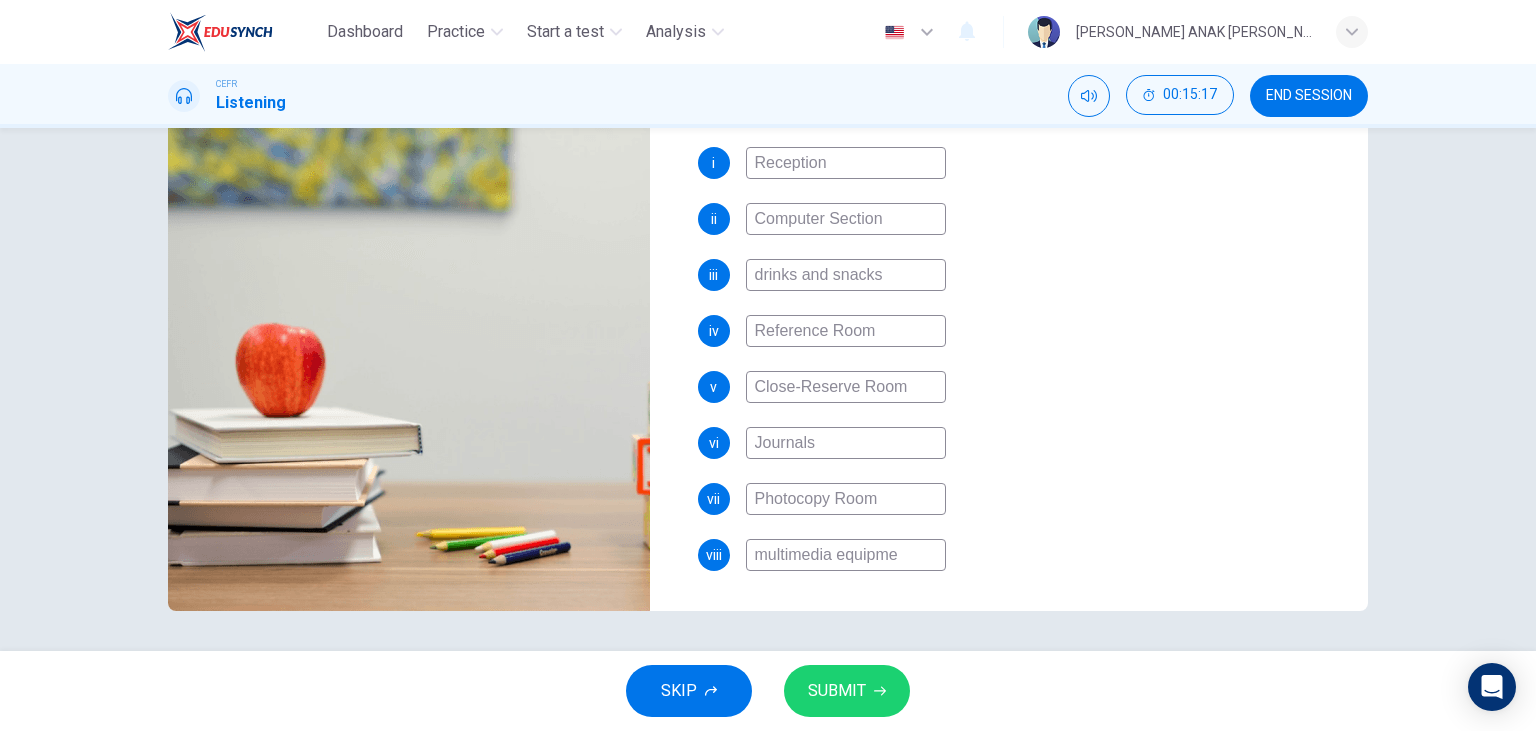 type on "76" 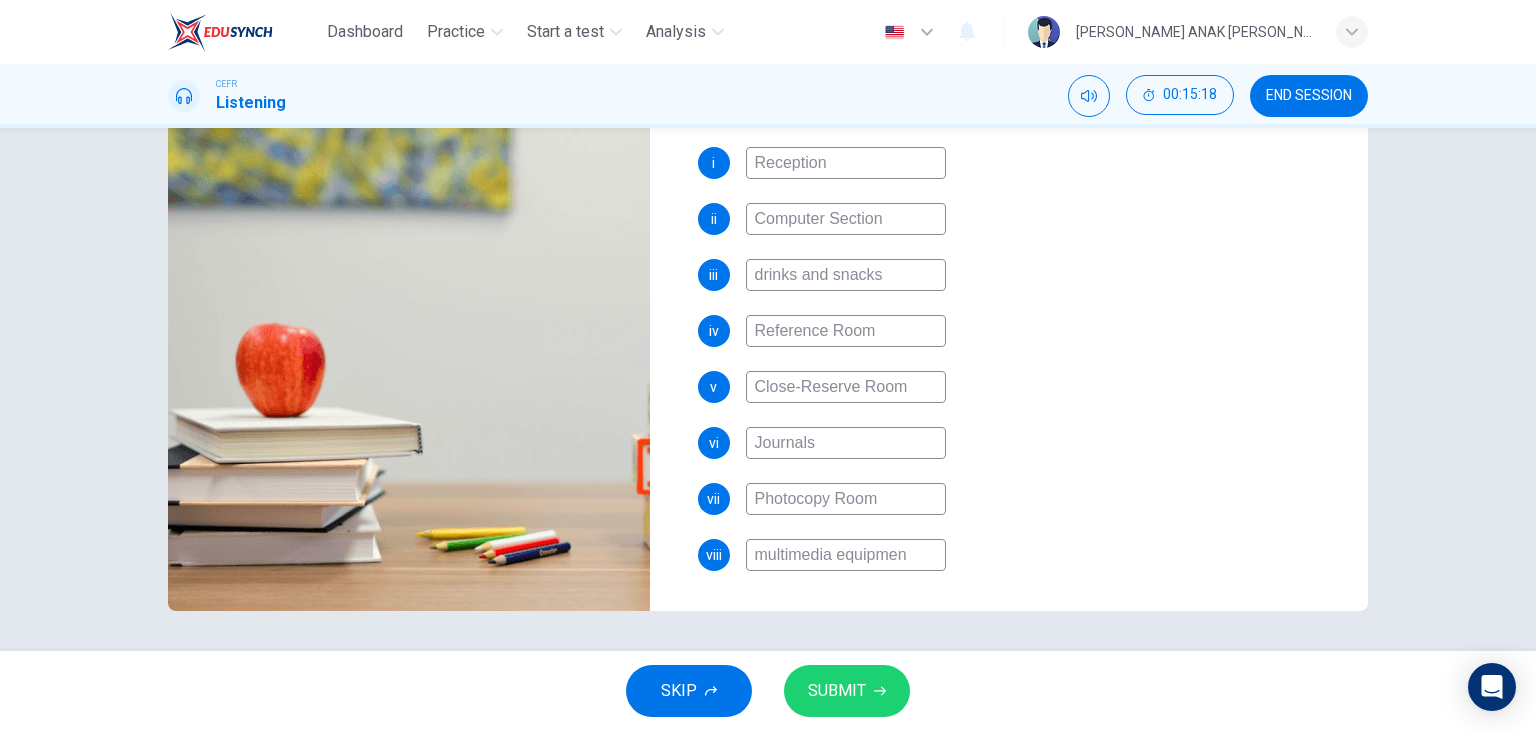 type on "multimedia equipment" 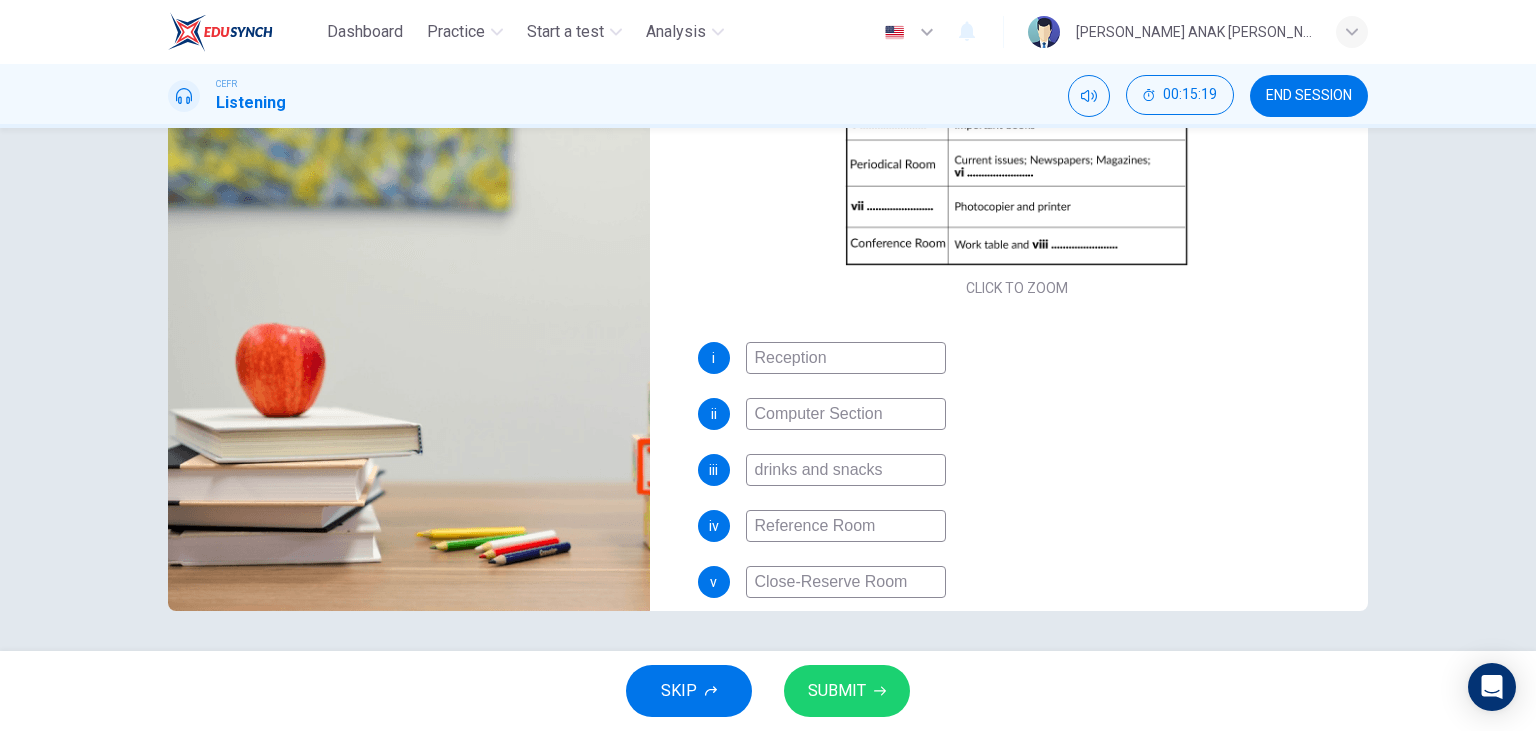 scroll, scrollTop: 167, scrollLeft: 0, axis: vertical 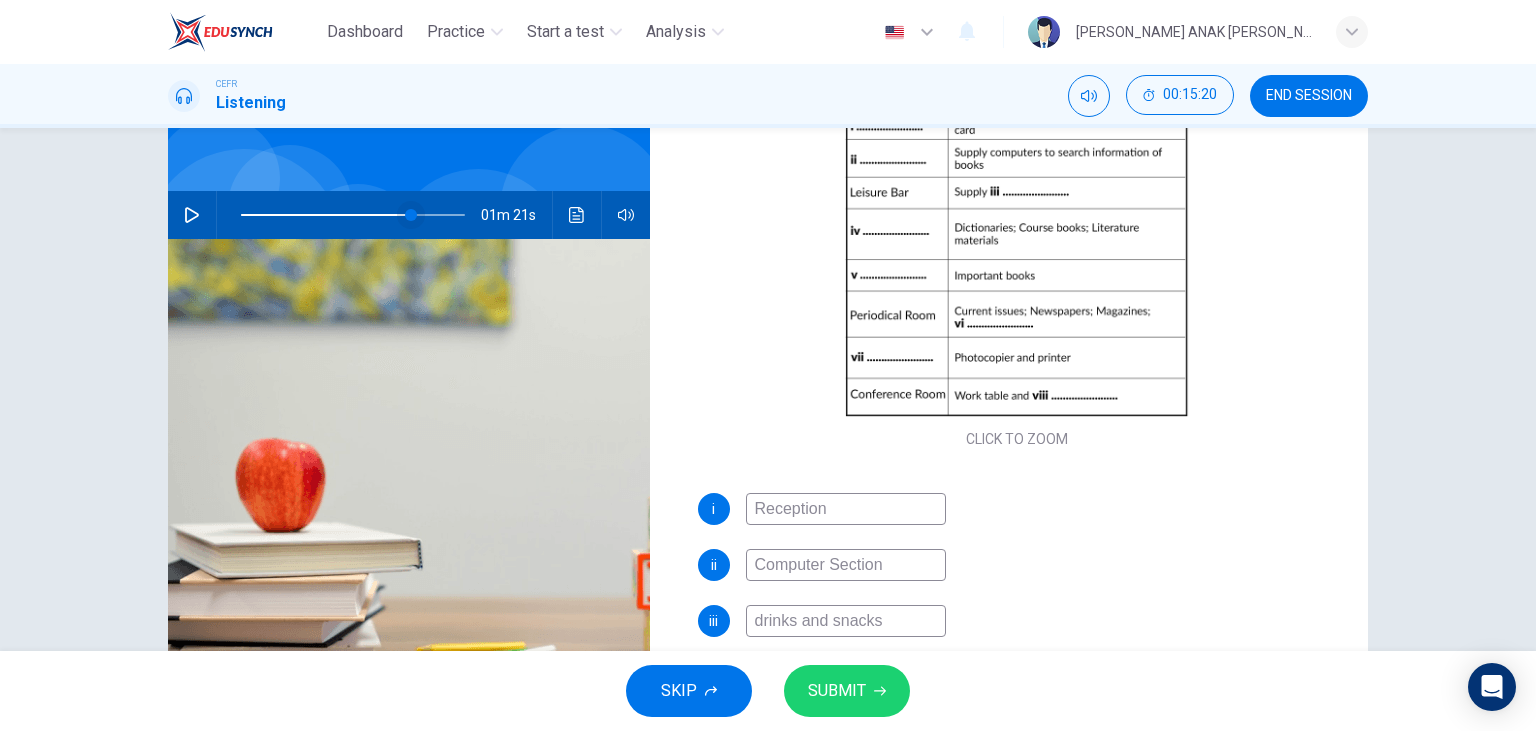 type on "76" 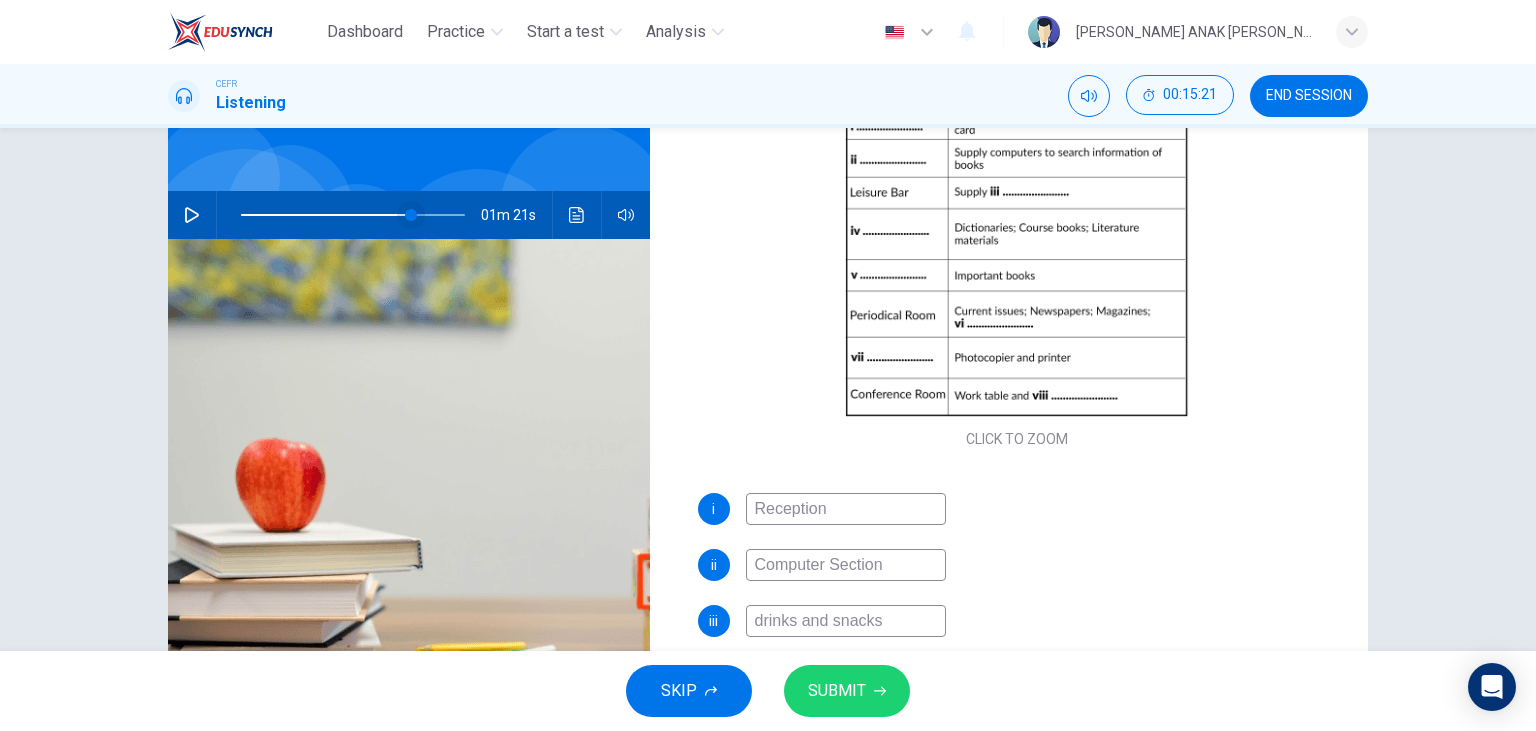 type on "multimedia equipment" 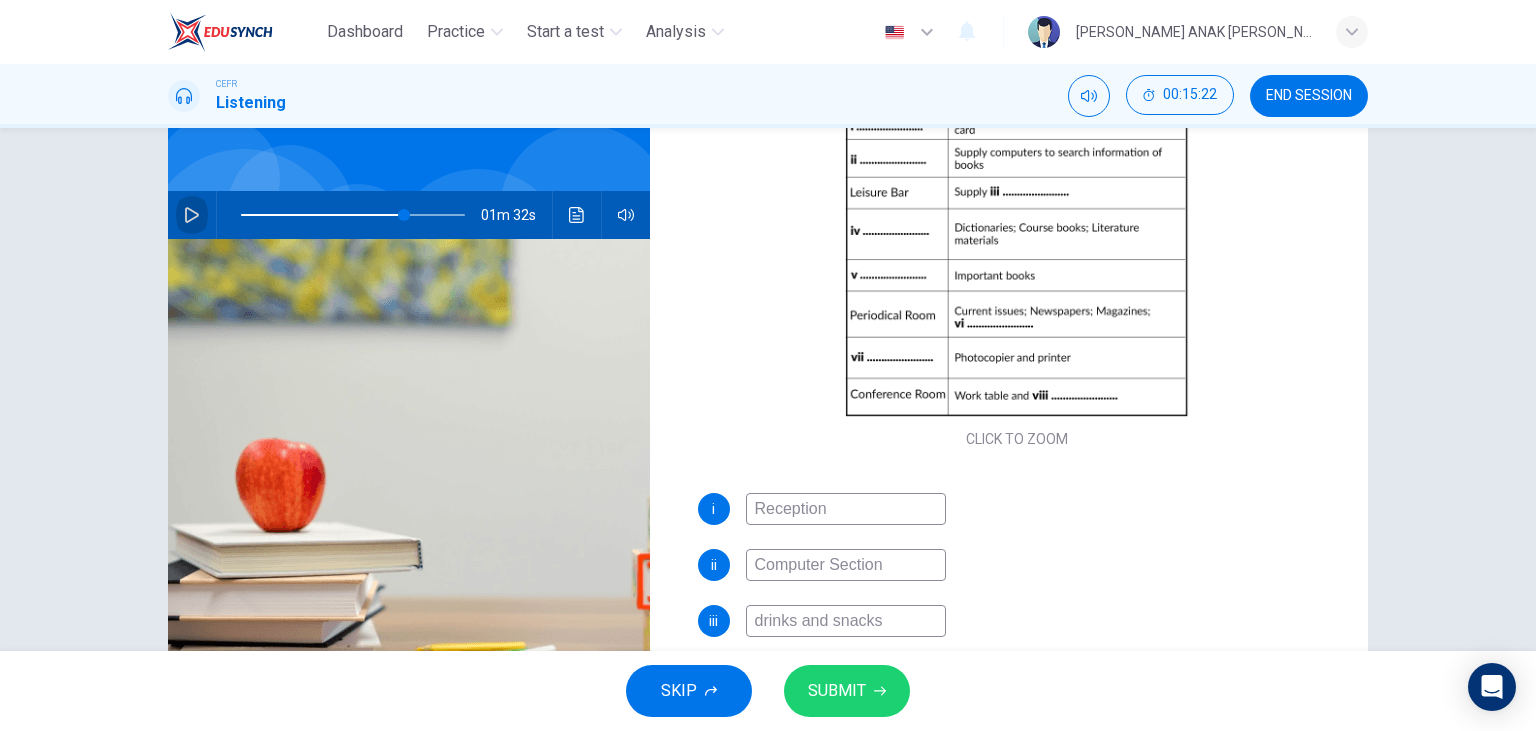 click 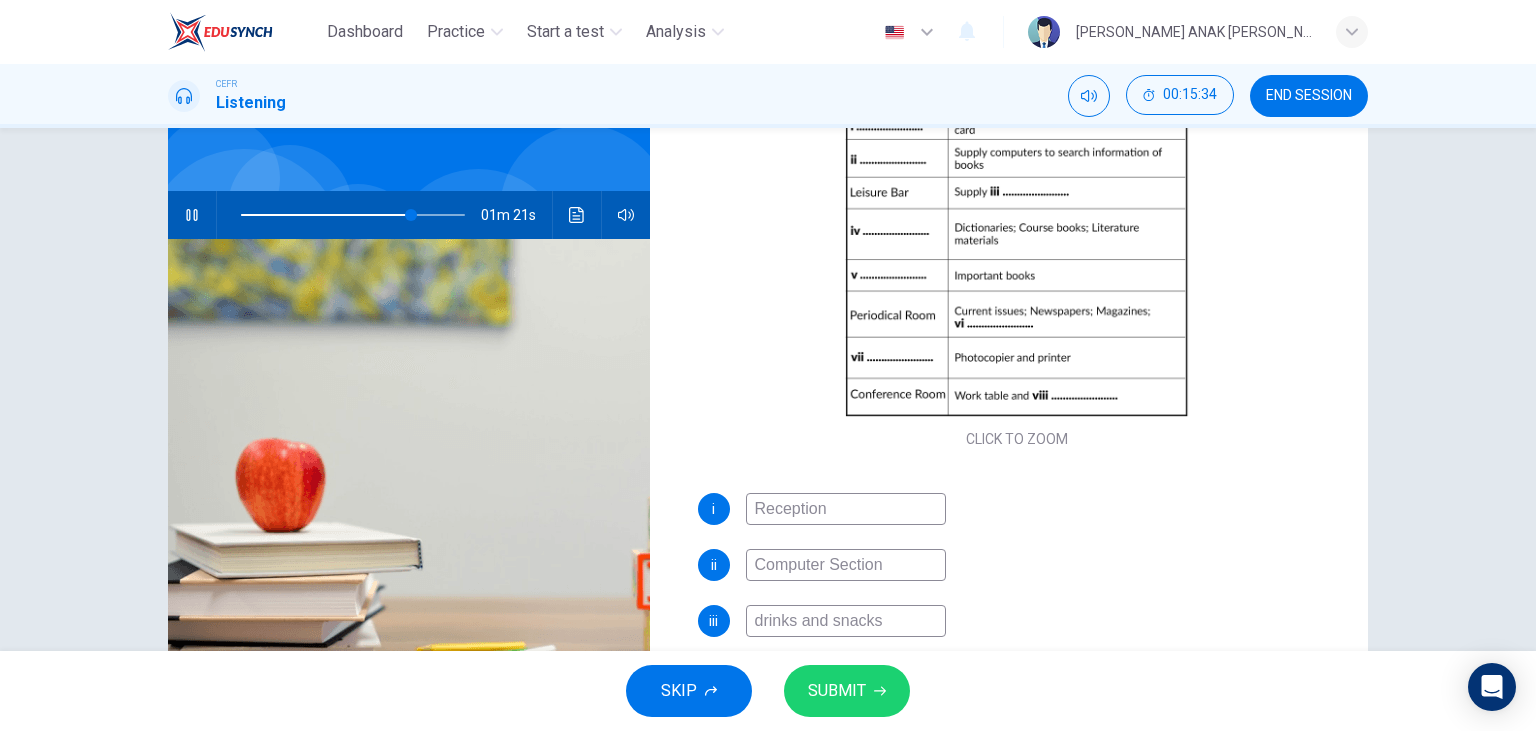 click 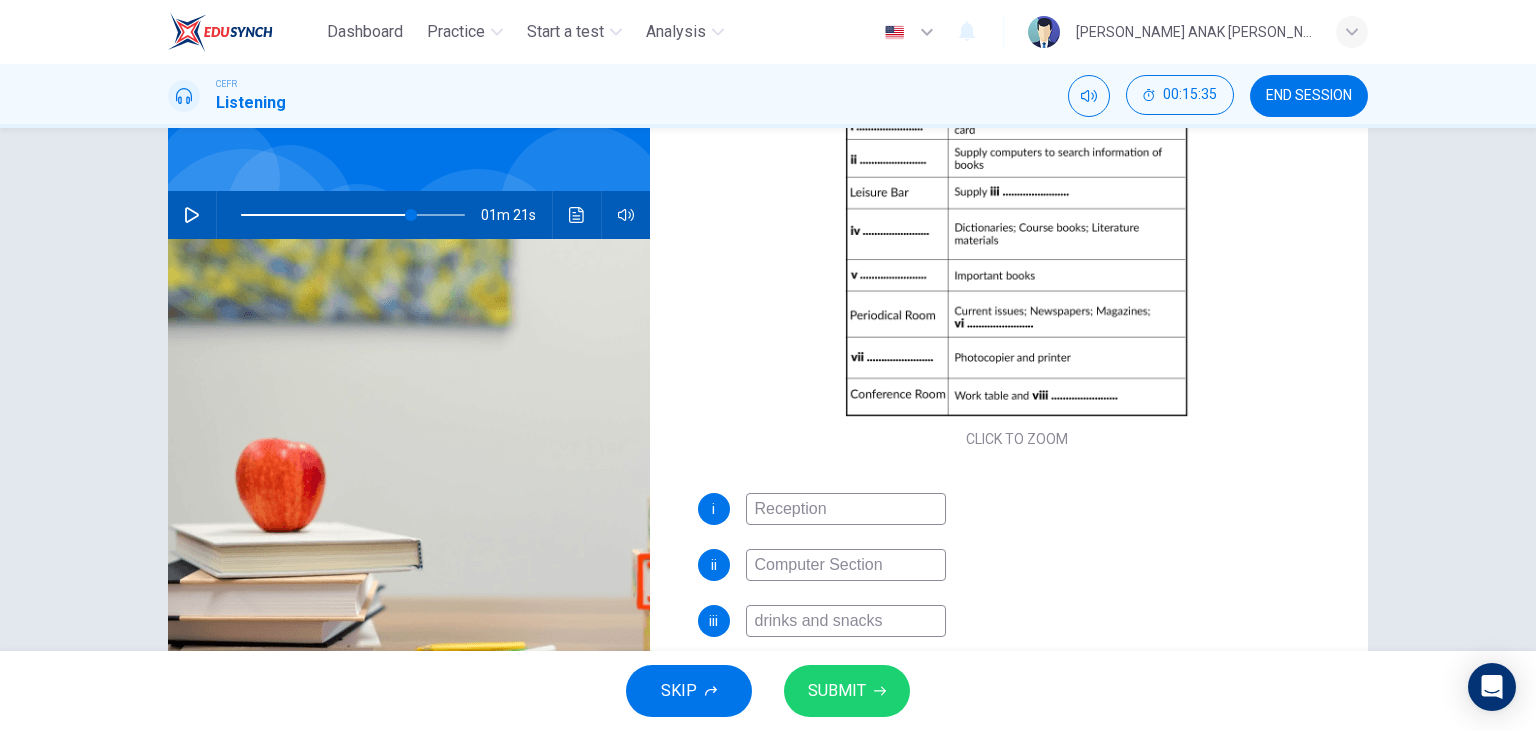 scroll, scrollTop: 0, scrollLeft: 0, axis: both 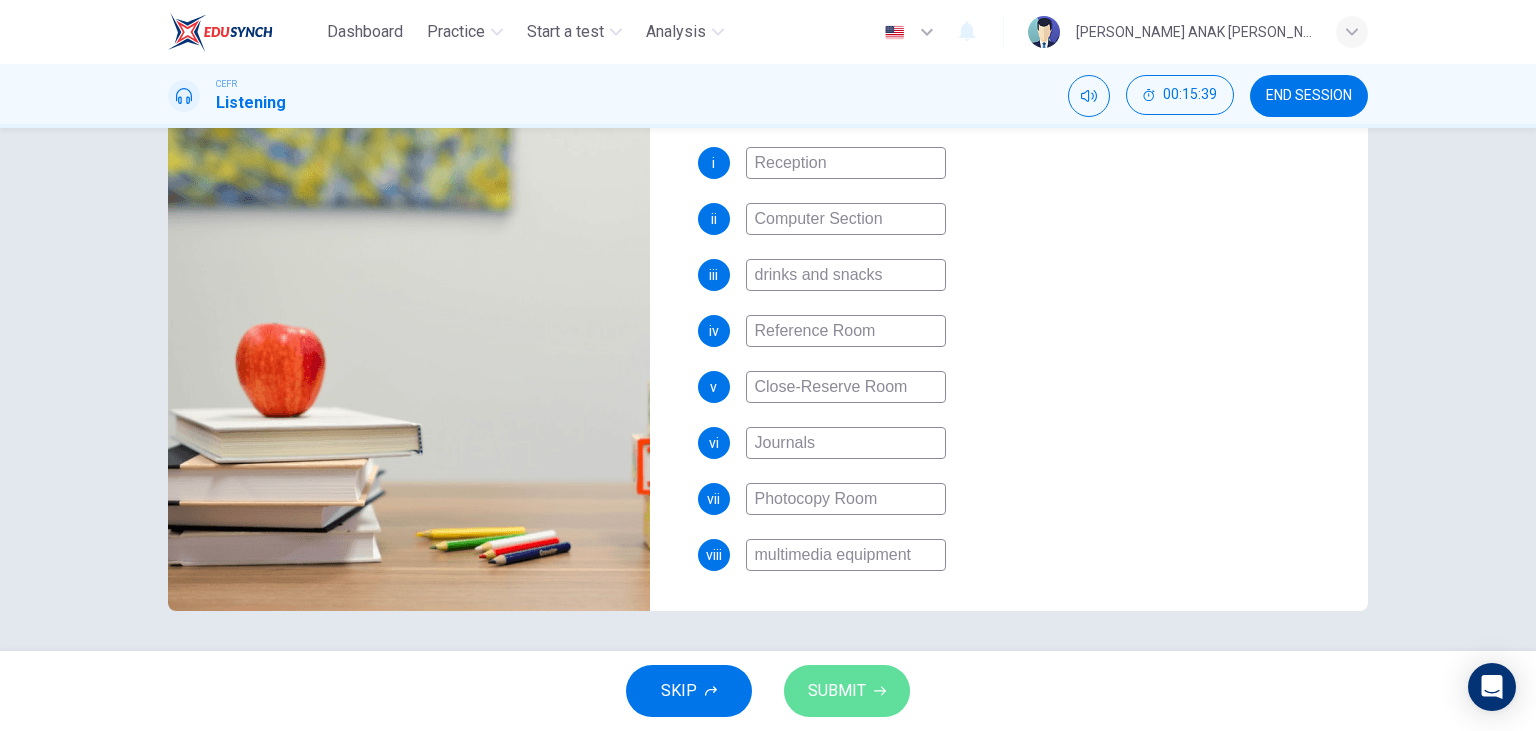 click on "SUBMIT" at bounding box center (837, 691) 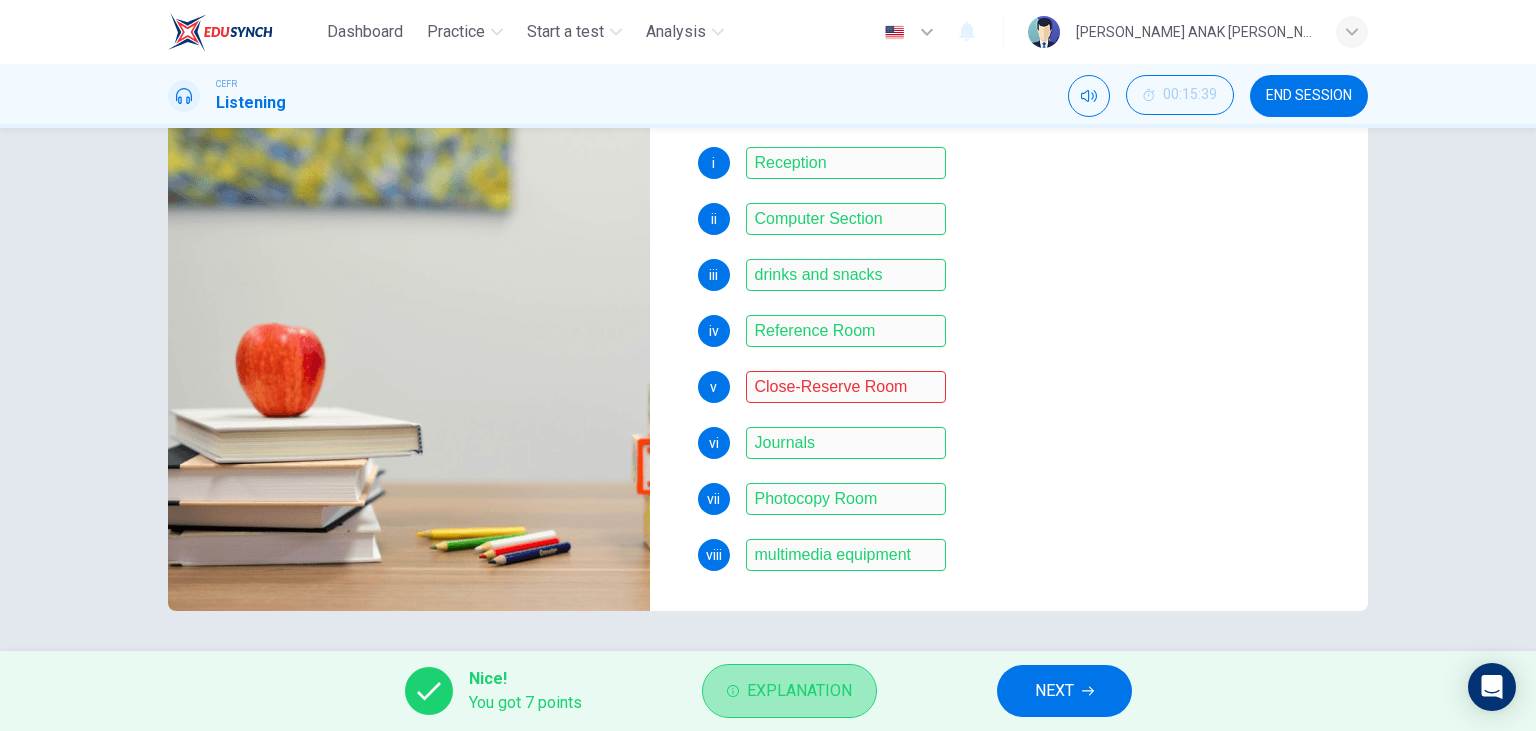 click on "Explanation" at bounding box center [799, 691] 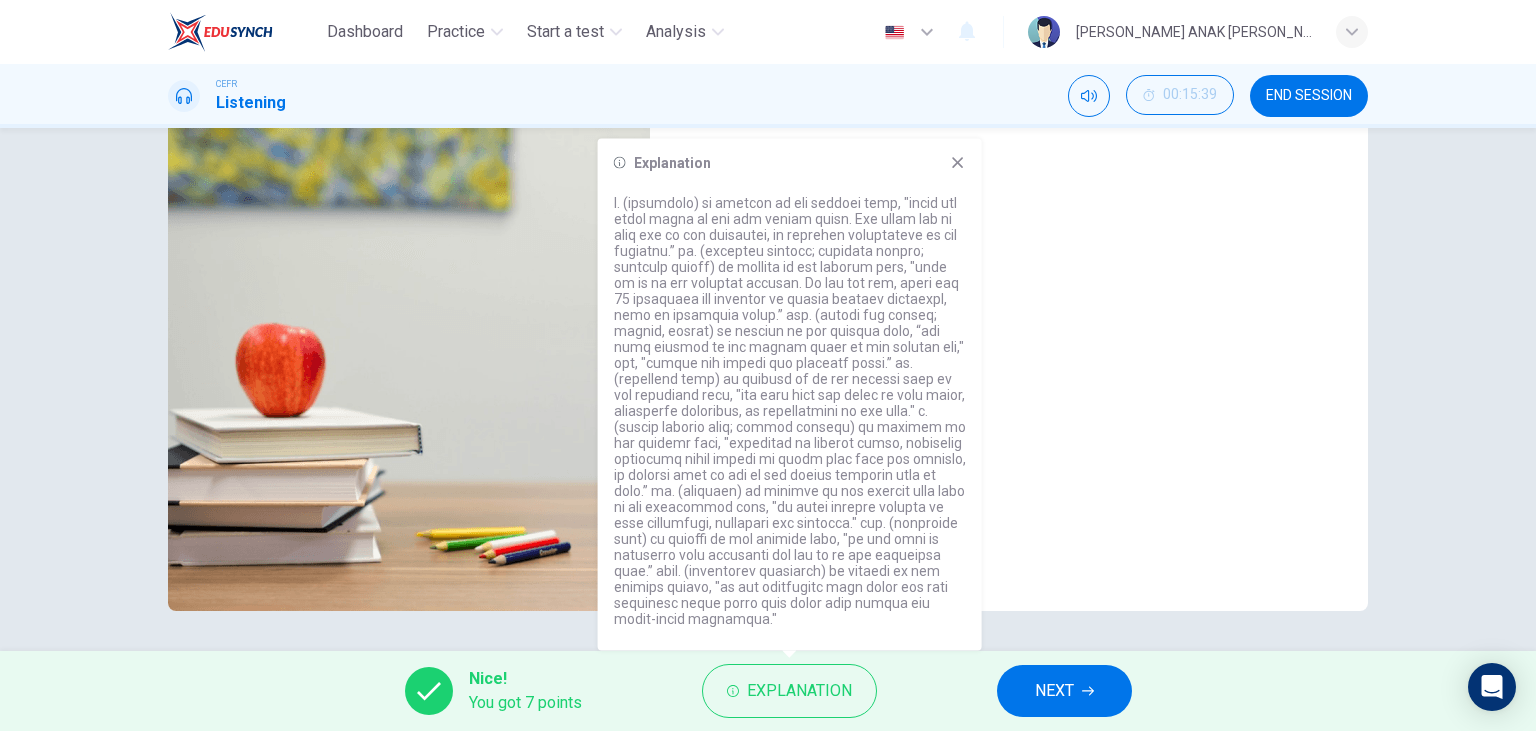 click 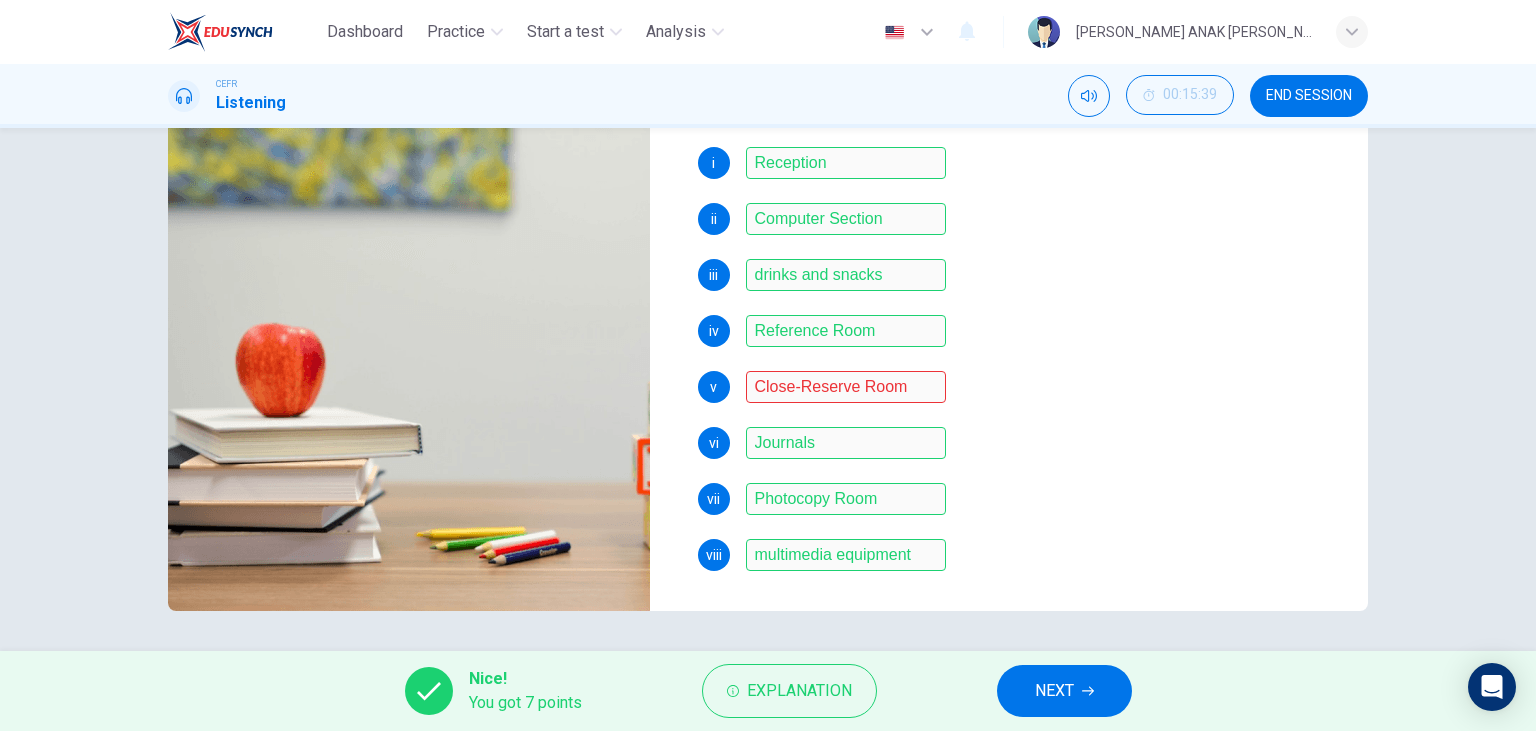 click on "NEXT" at bounding box center [1054, 691] 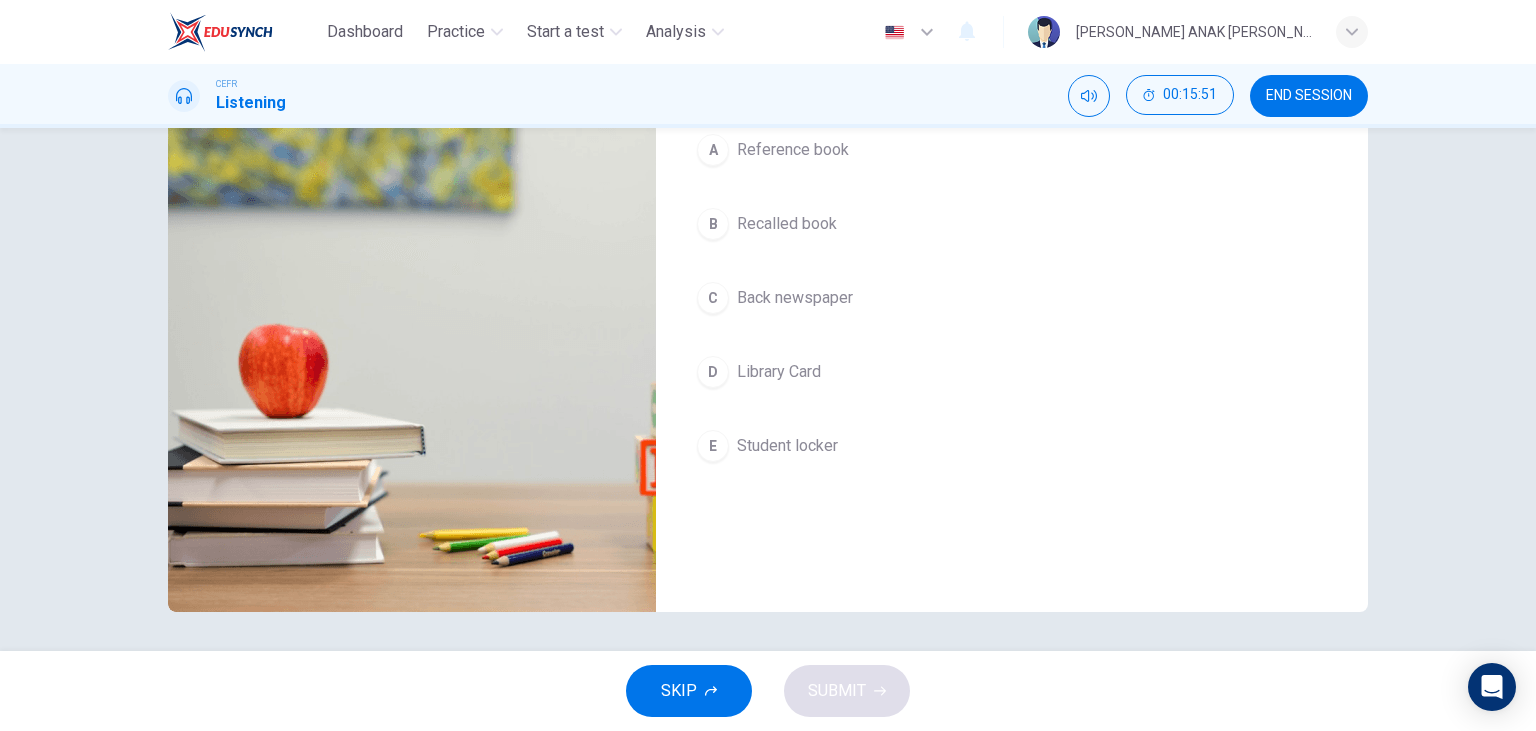 scroll, scrollTop: 252, scrollLeft: 0, axis: vertical 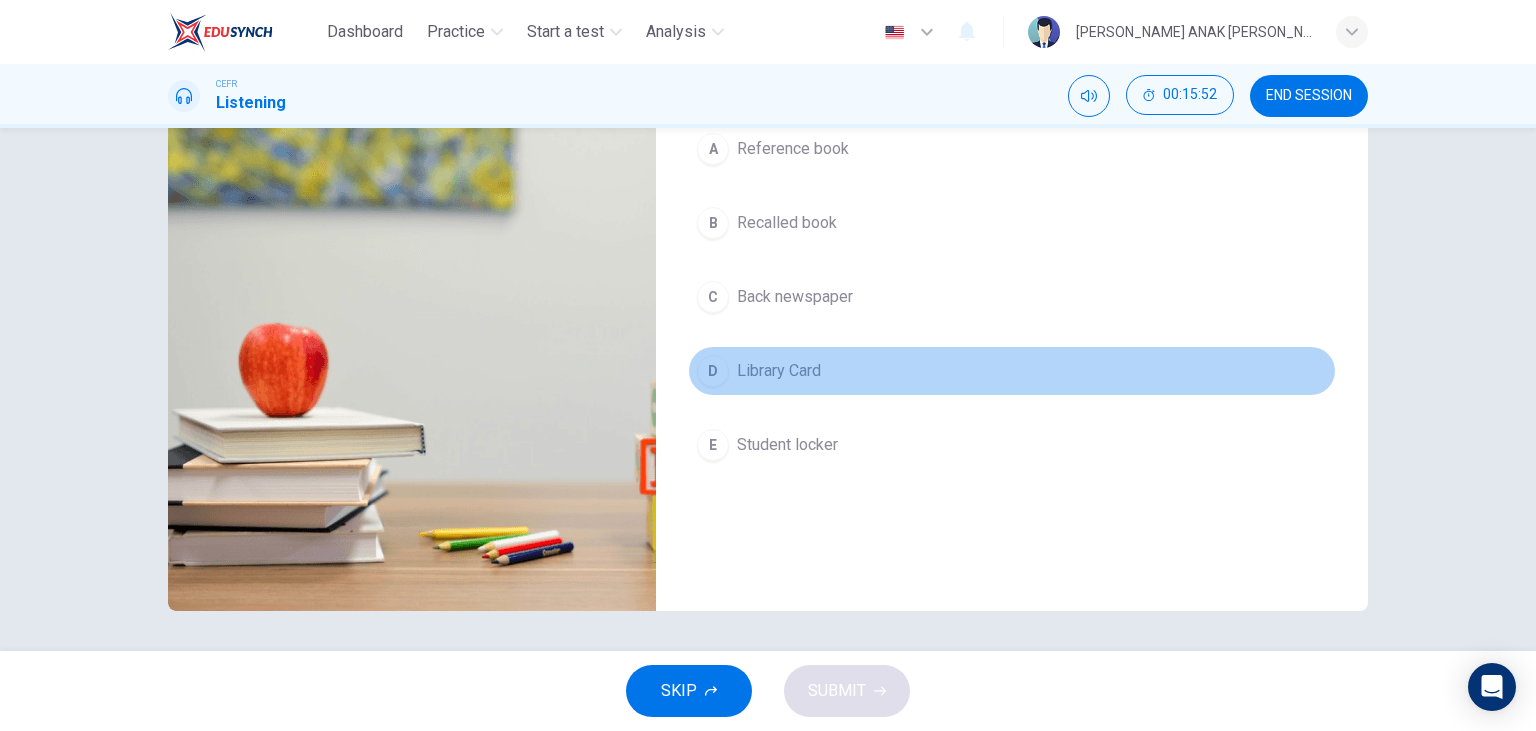 click on "D Library Card" at bounding box center (1012, 371) 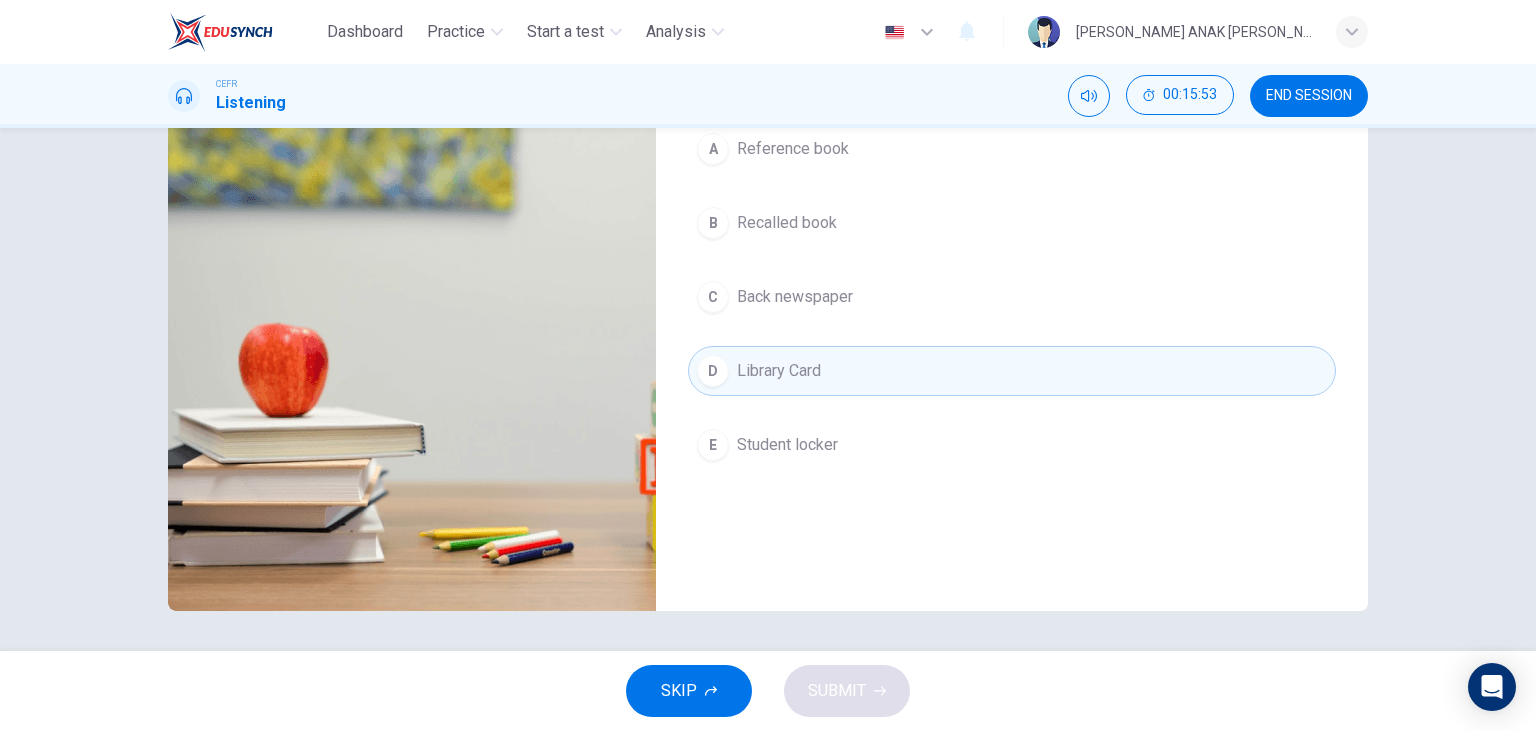 click on "Student locker" at bounding box center [787, 445] 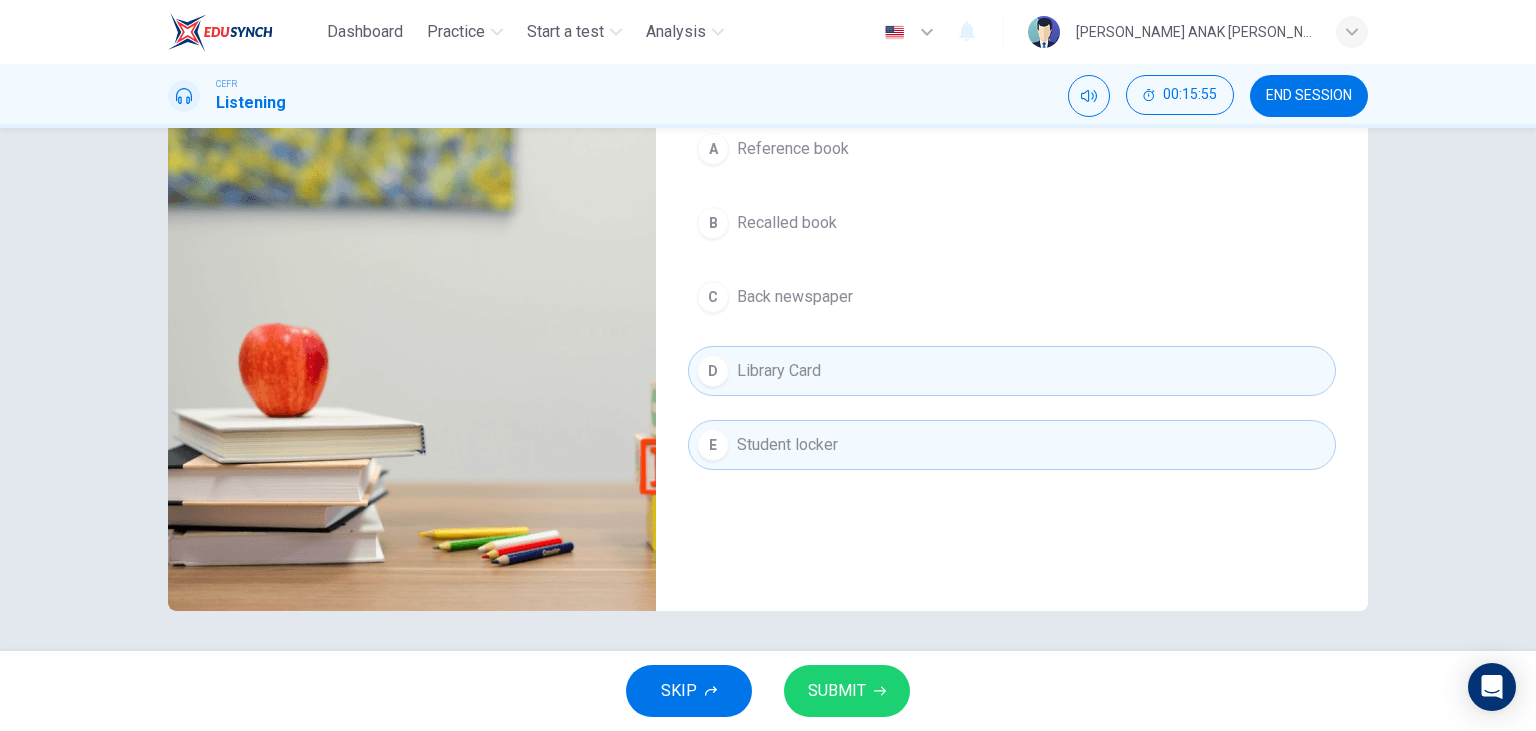 click 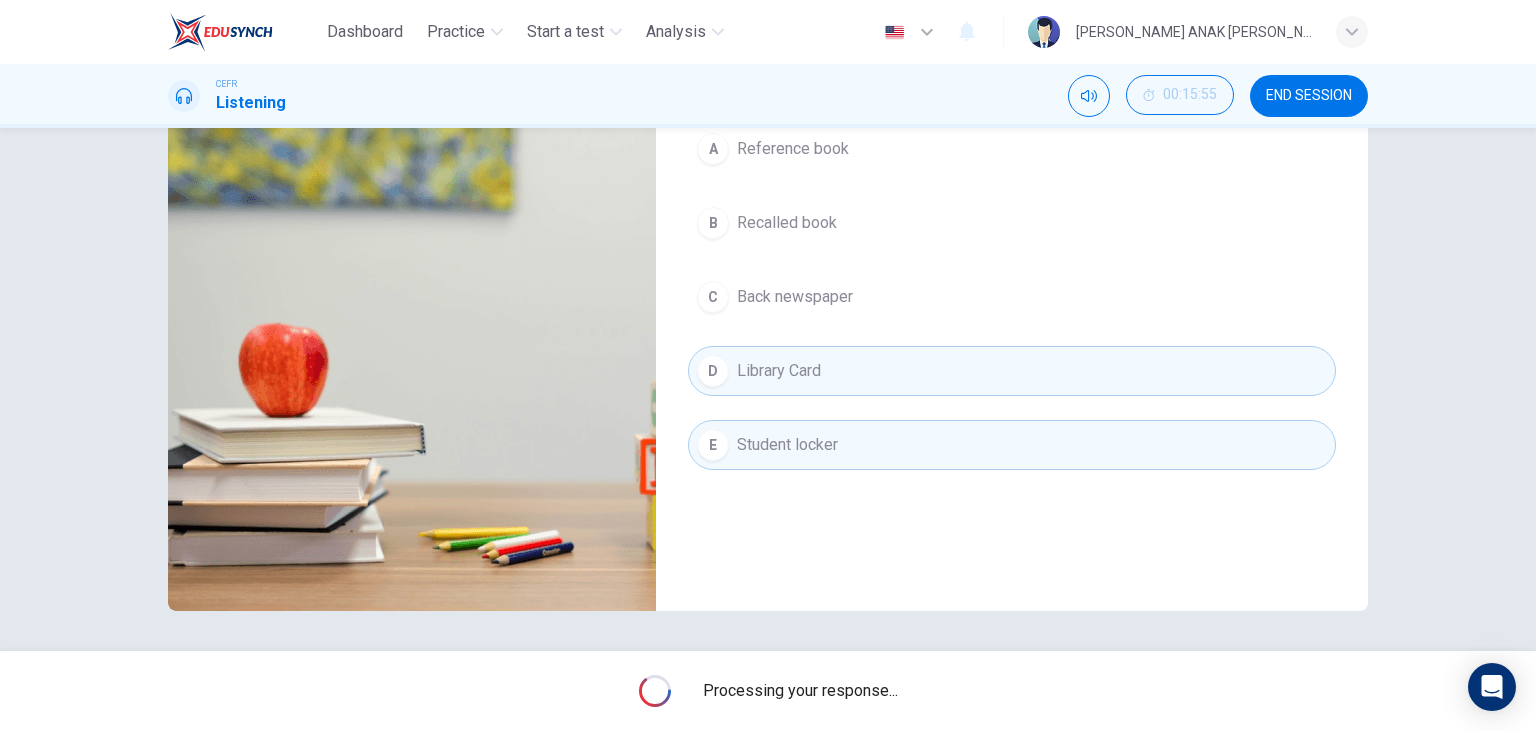 type on "76" 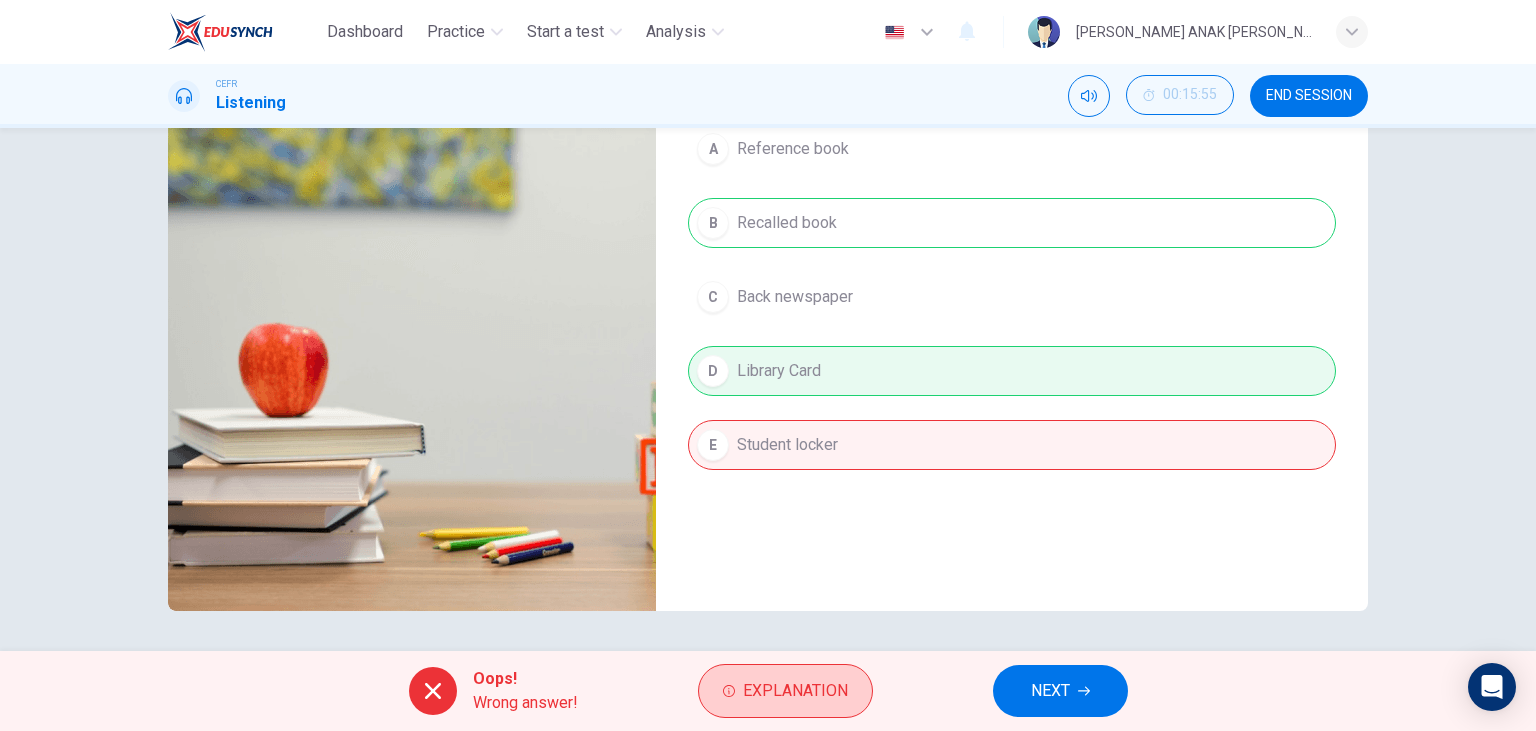click on "Explanation" at bounding box center [795, 691] 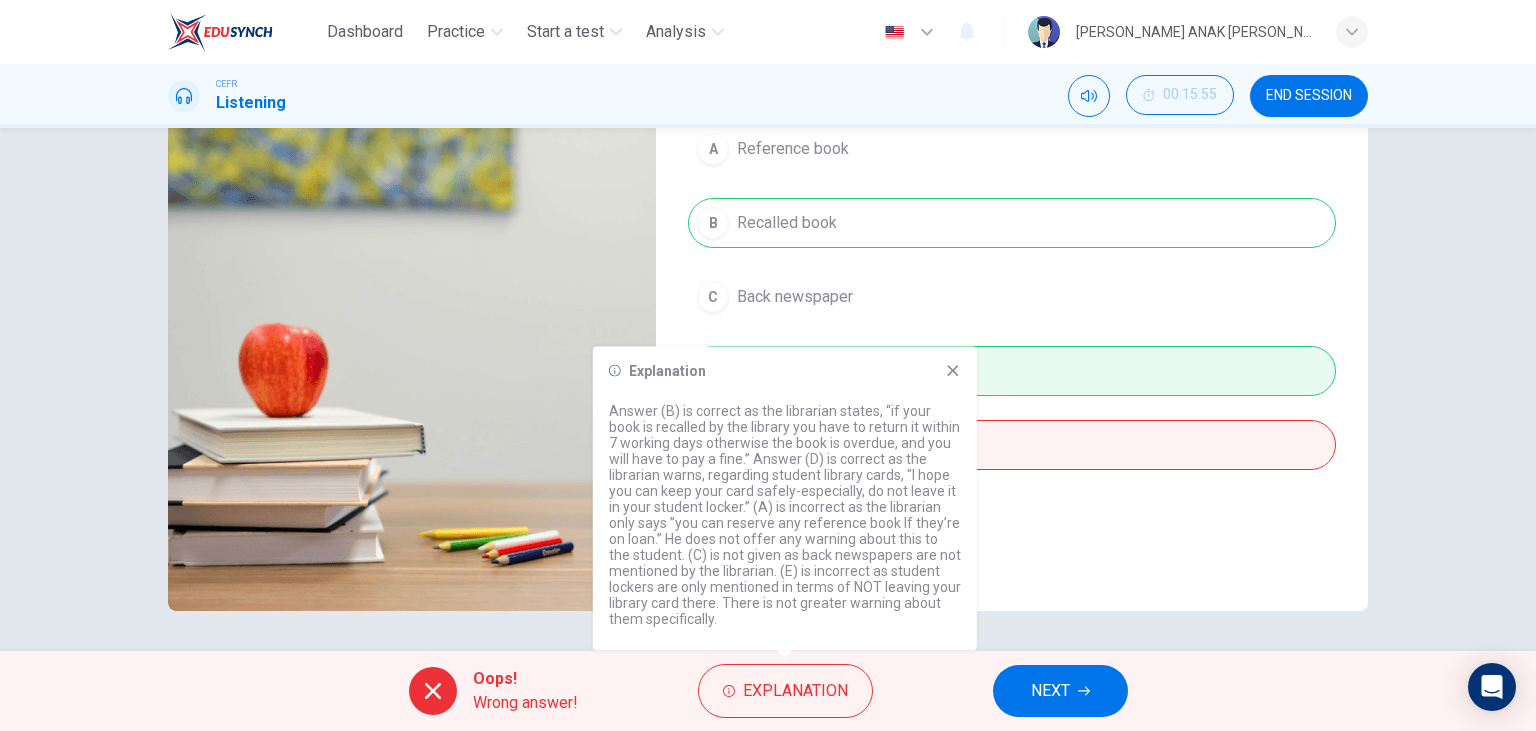click 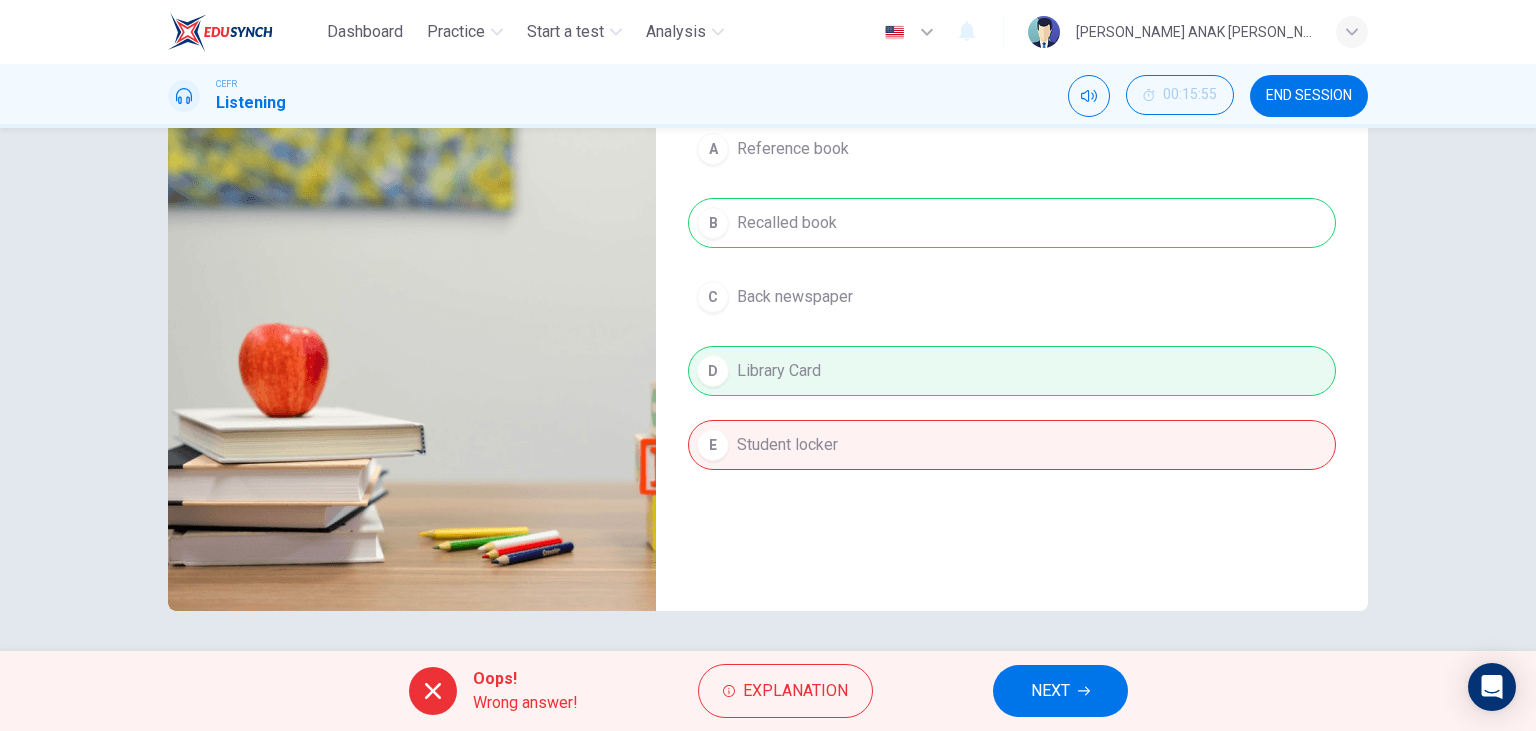 click on "NEXT" at bounding box center [1060, 691] 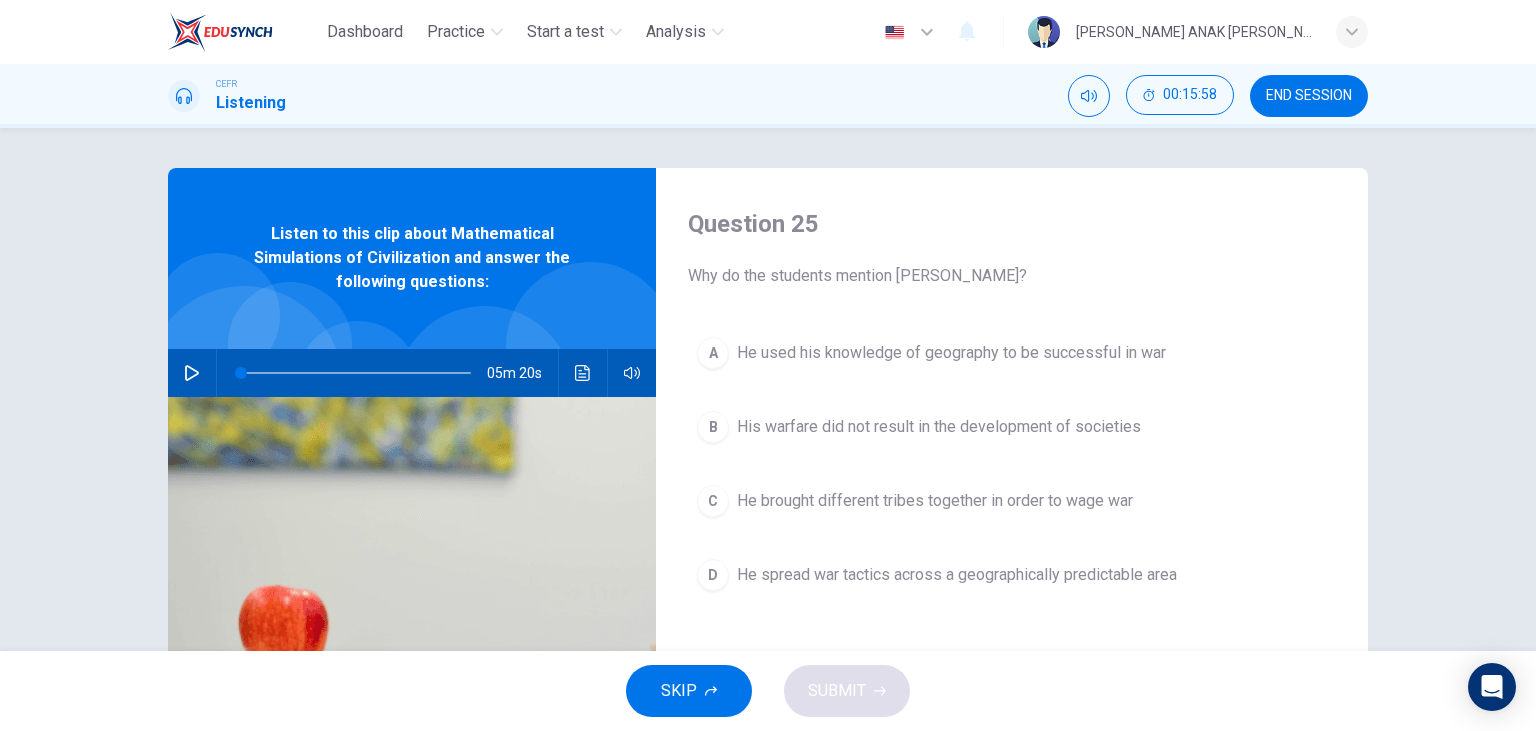 click 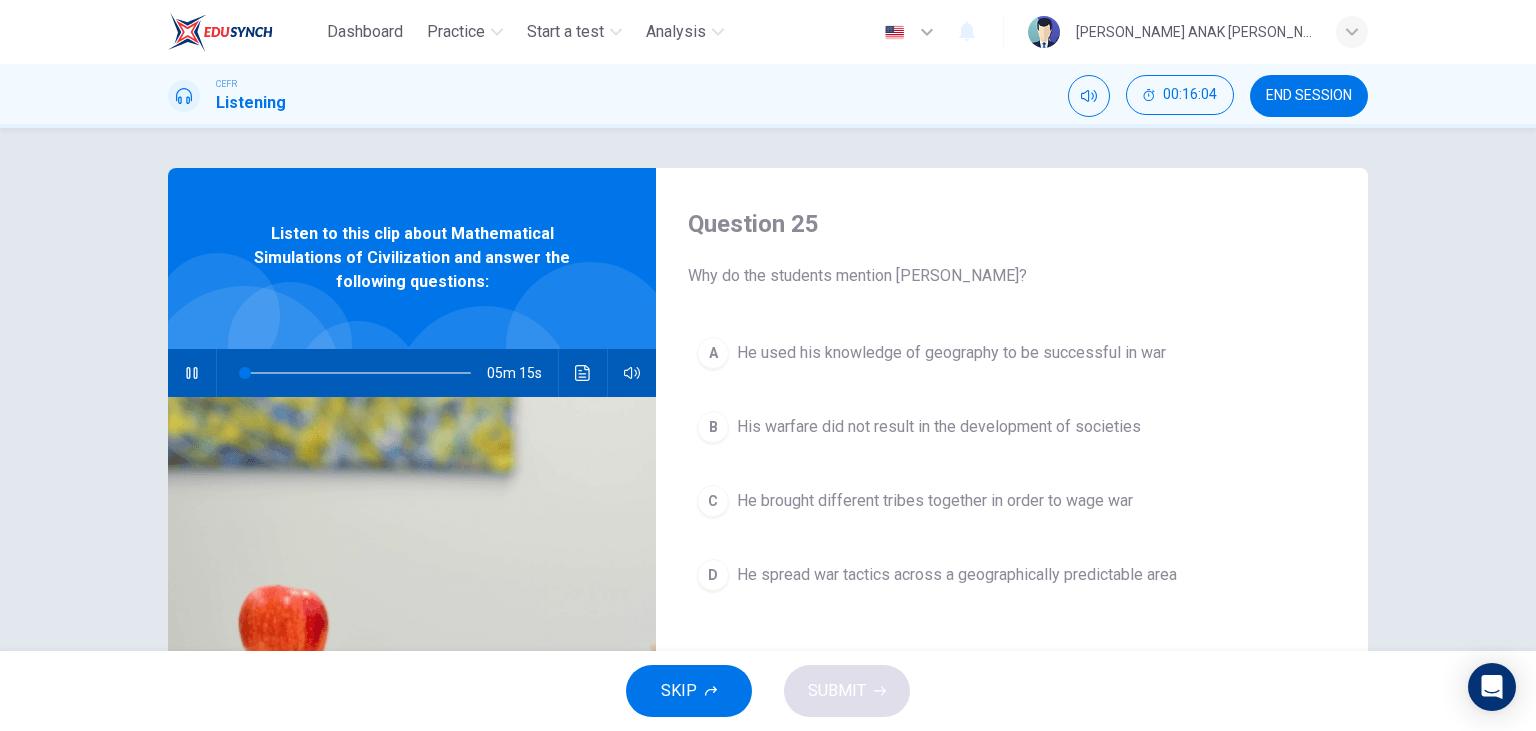 scroll, scrollTop: 115, scrollLeft: 0, axis: vertical 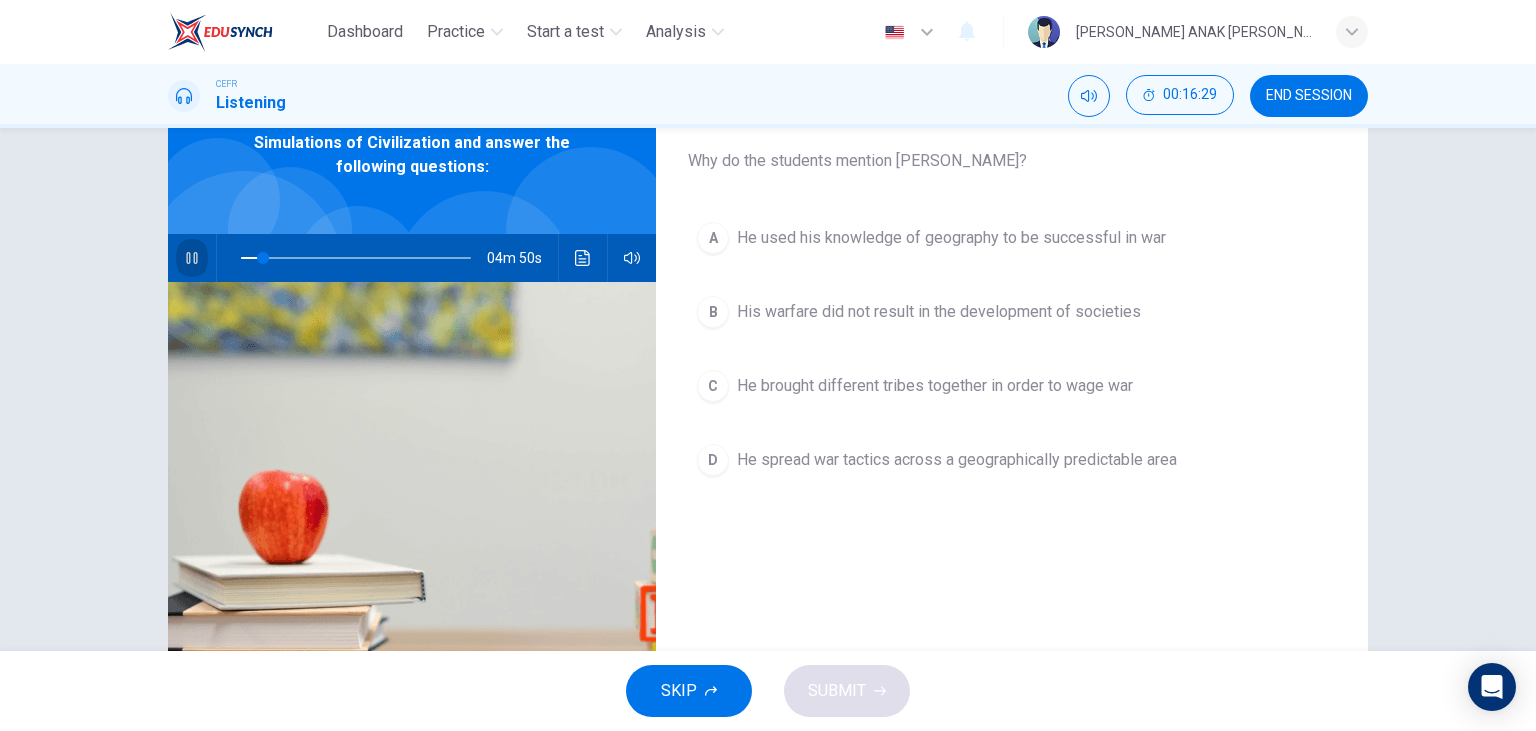 click 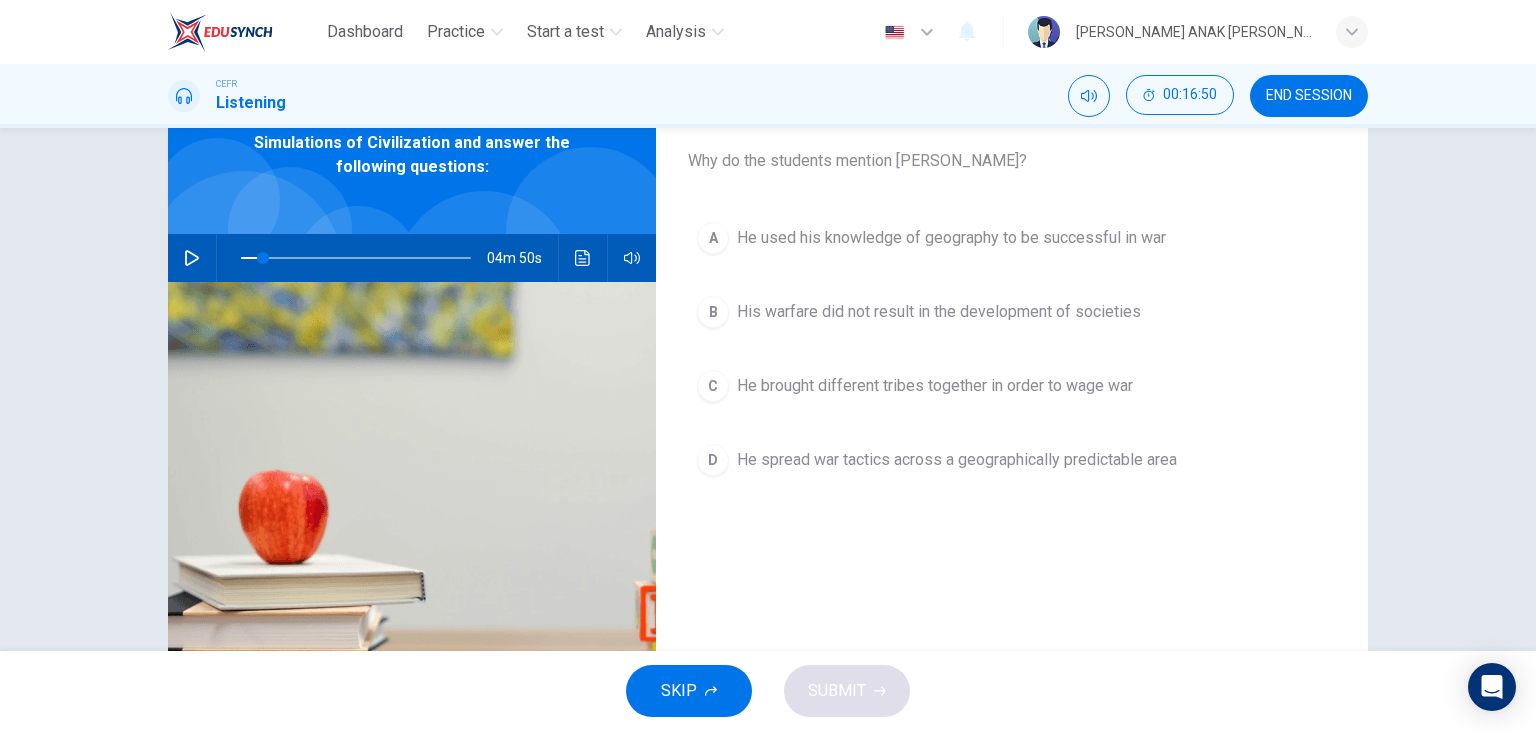 click 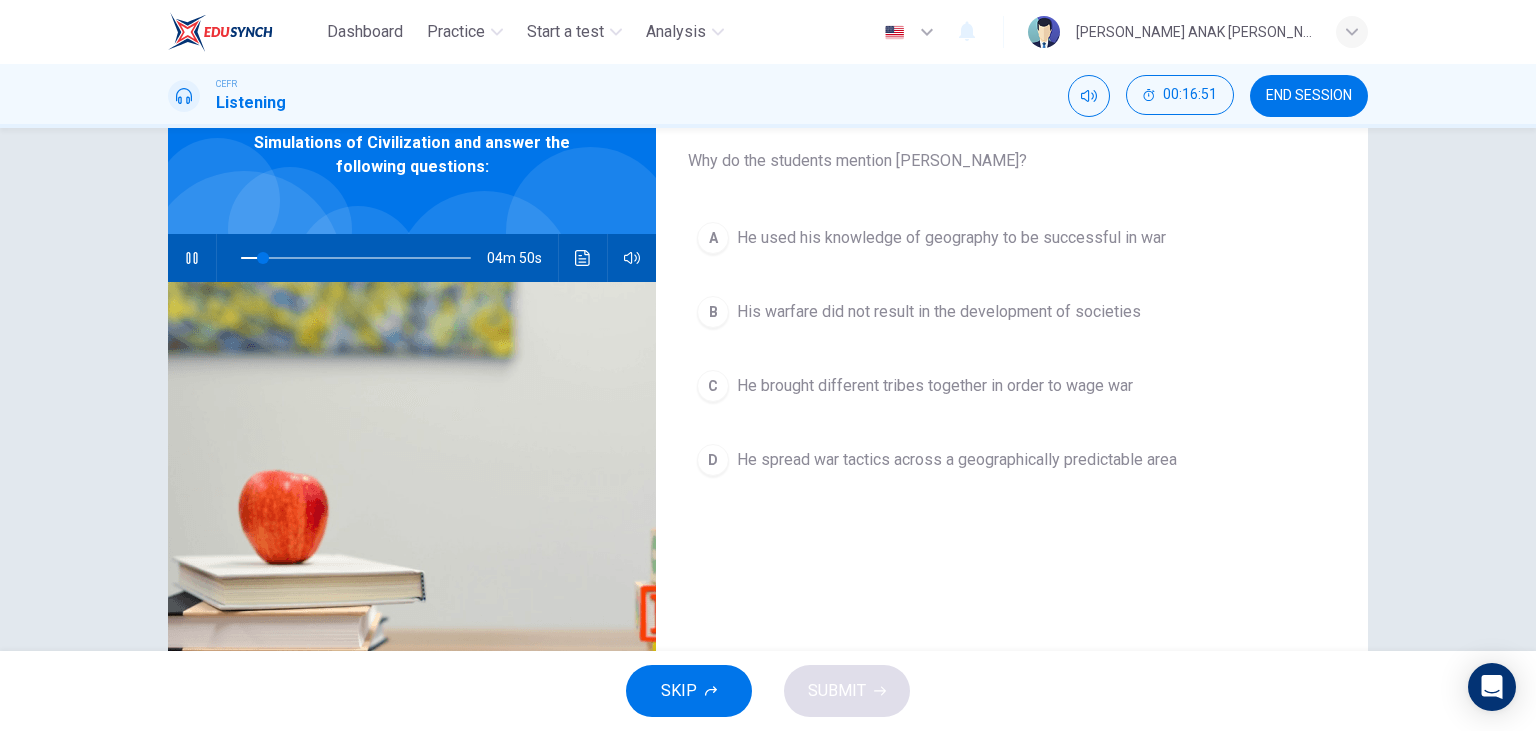 click 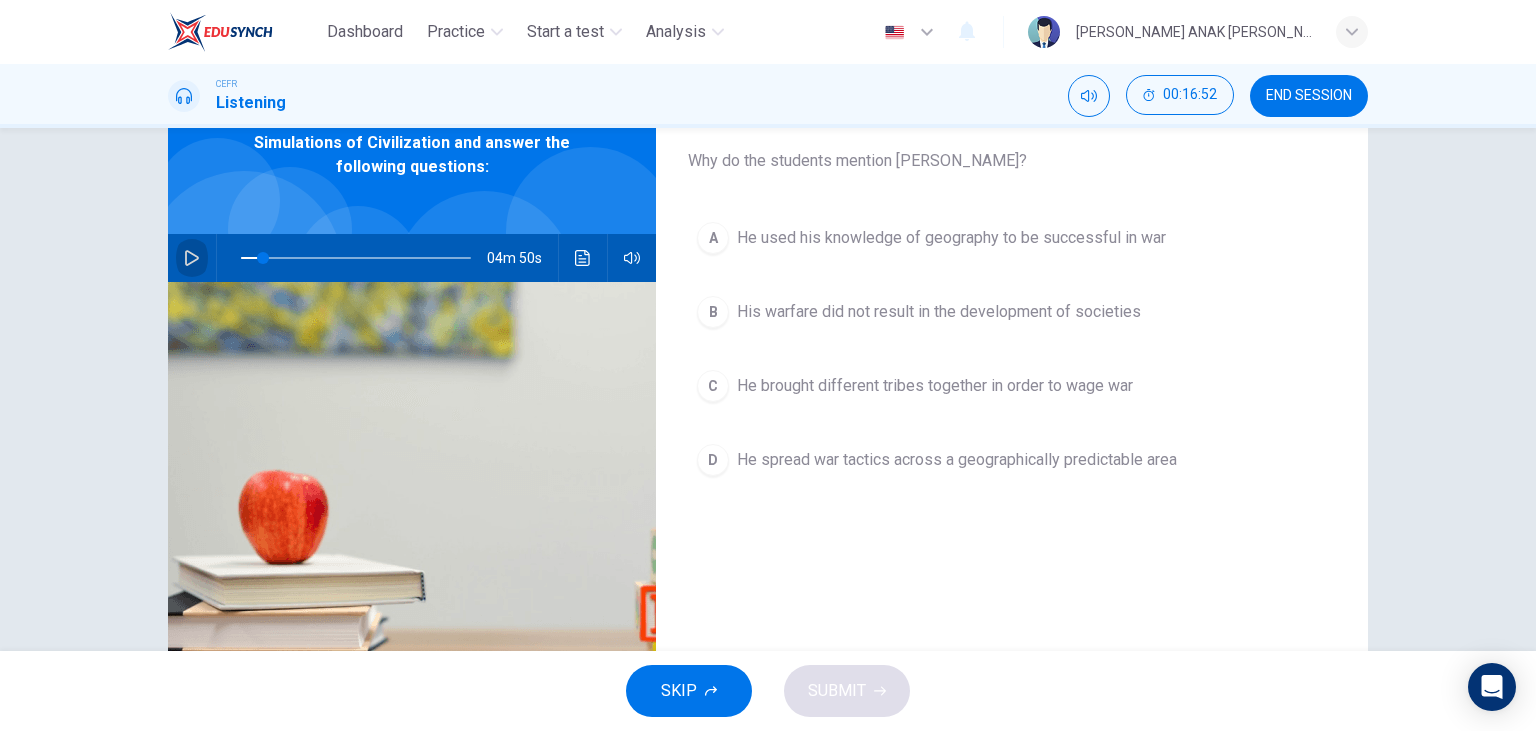 click 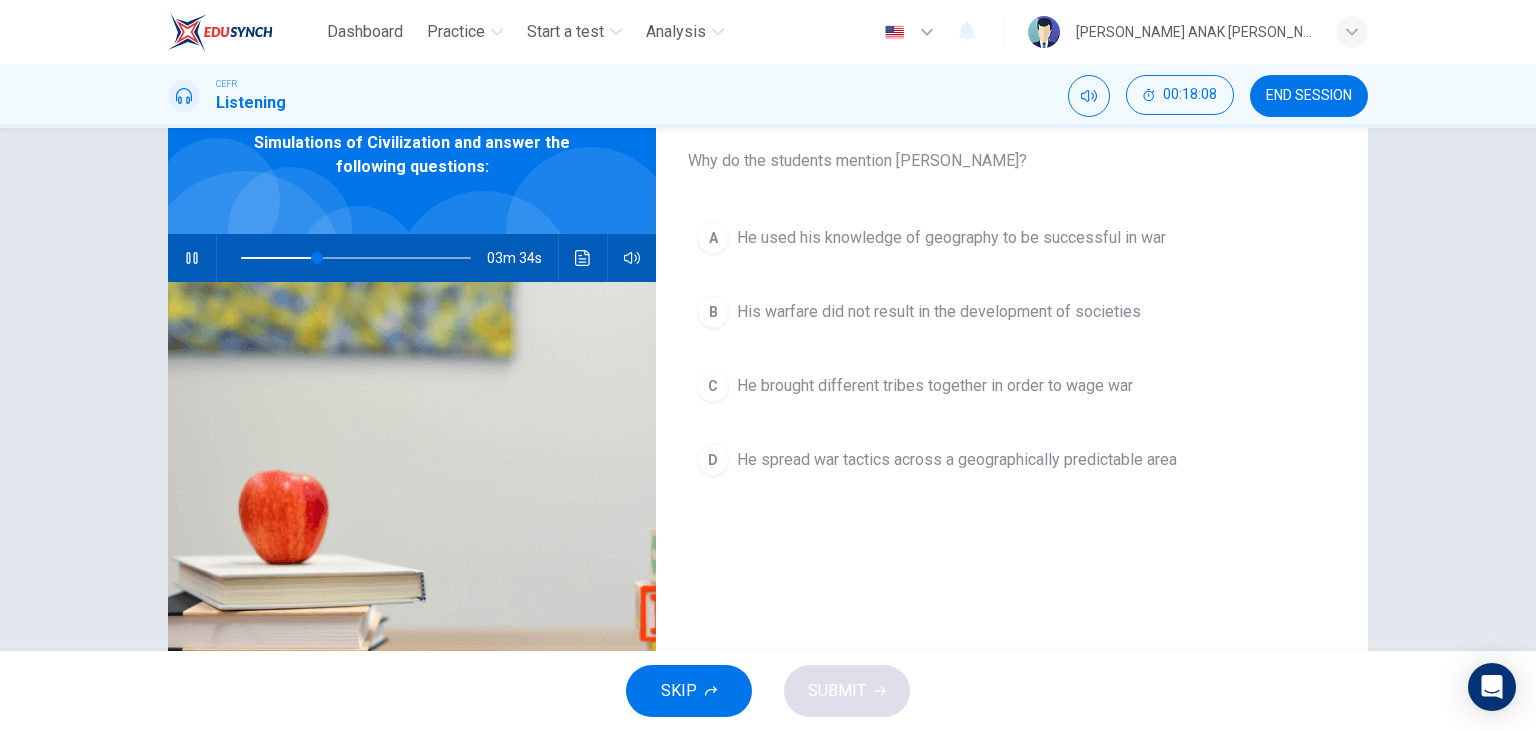 click on "He brought different tribes together in order to wage war" at bounding box center (935, 386) 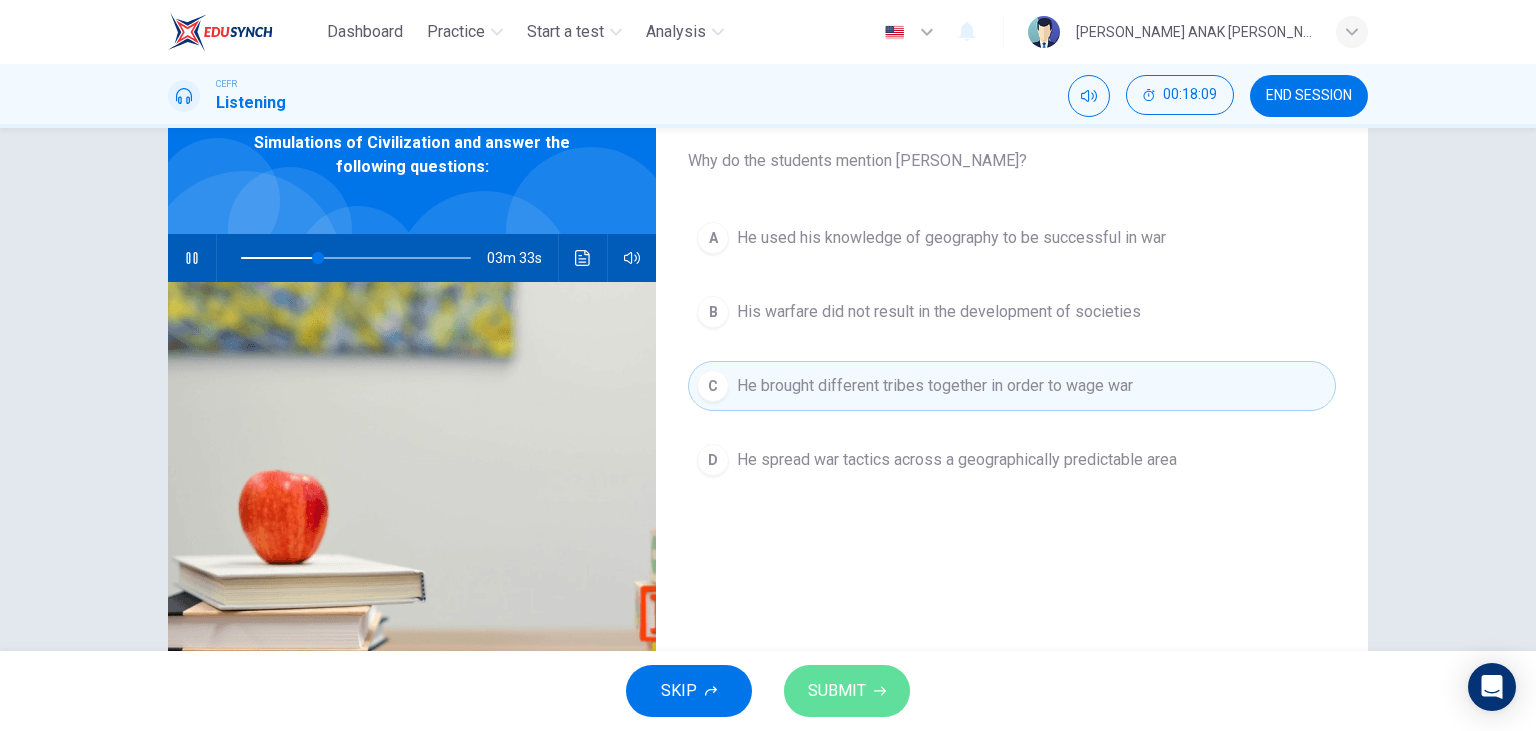 click on "SUBMIT" at bounding box center [847, 691] 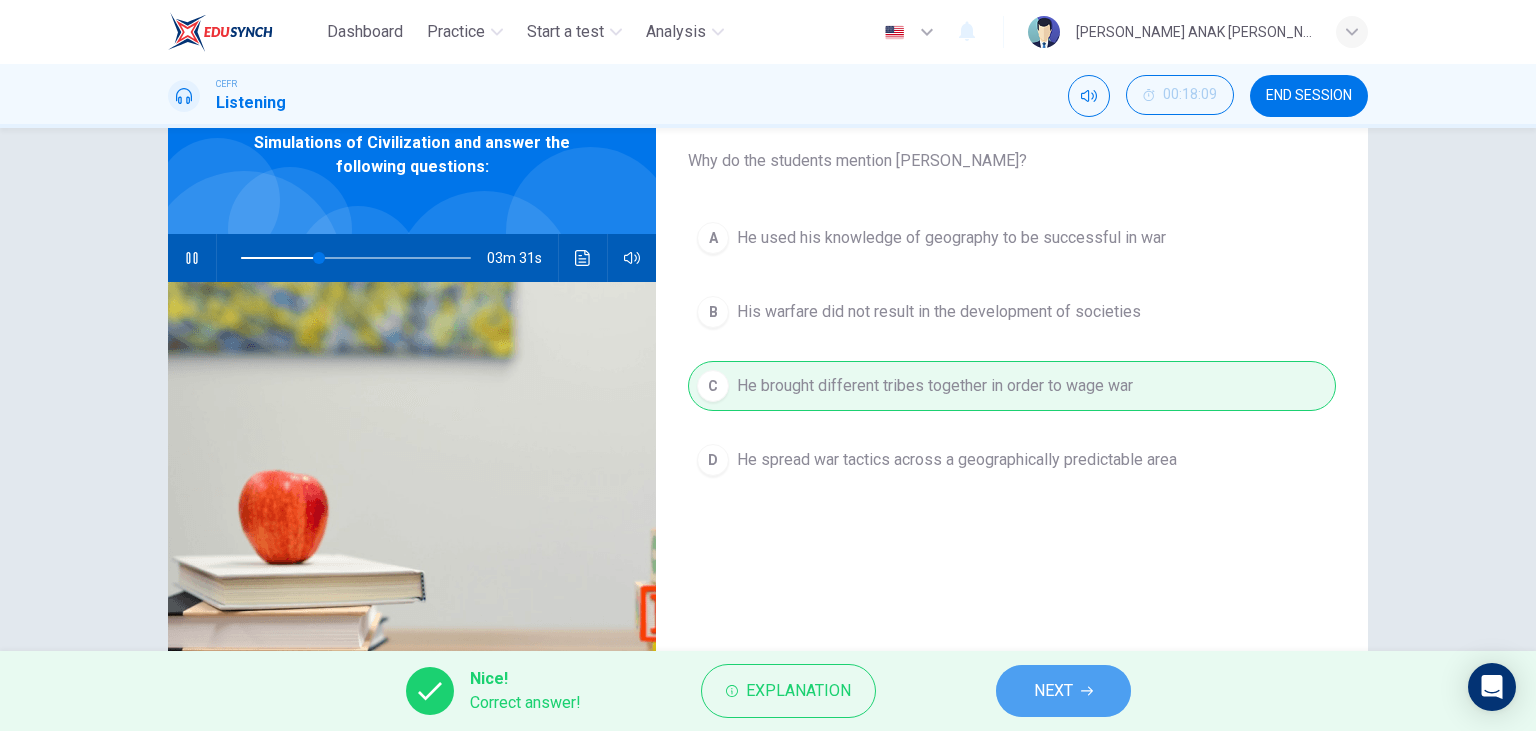 click on "NEXT" at bounding box center [1063, 691] 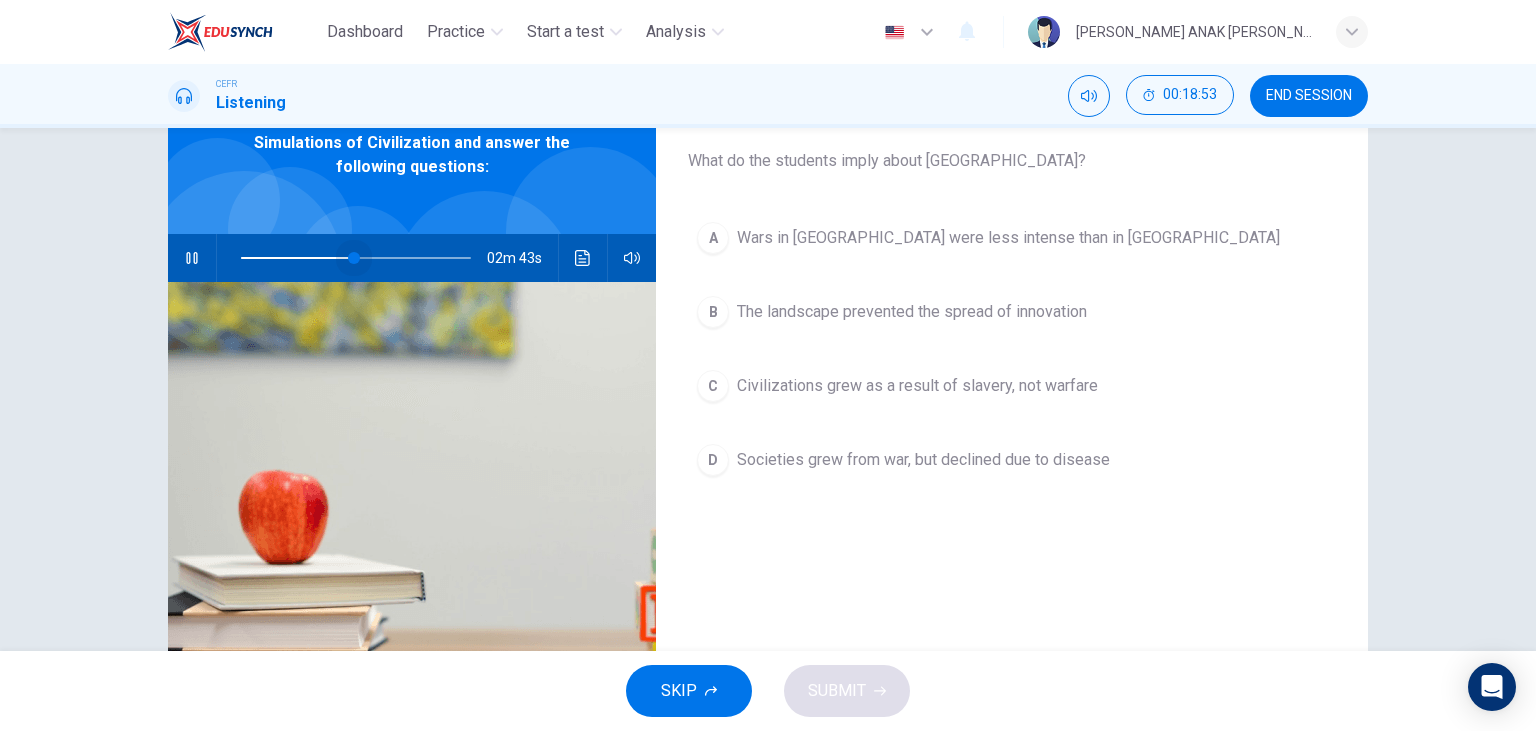 click at bounding box center (354, 258) 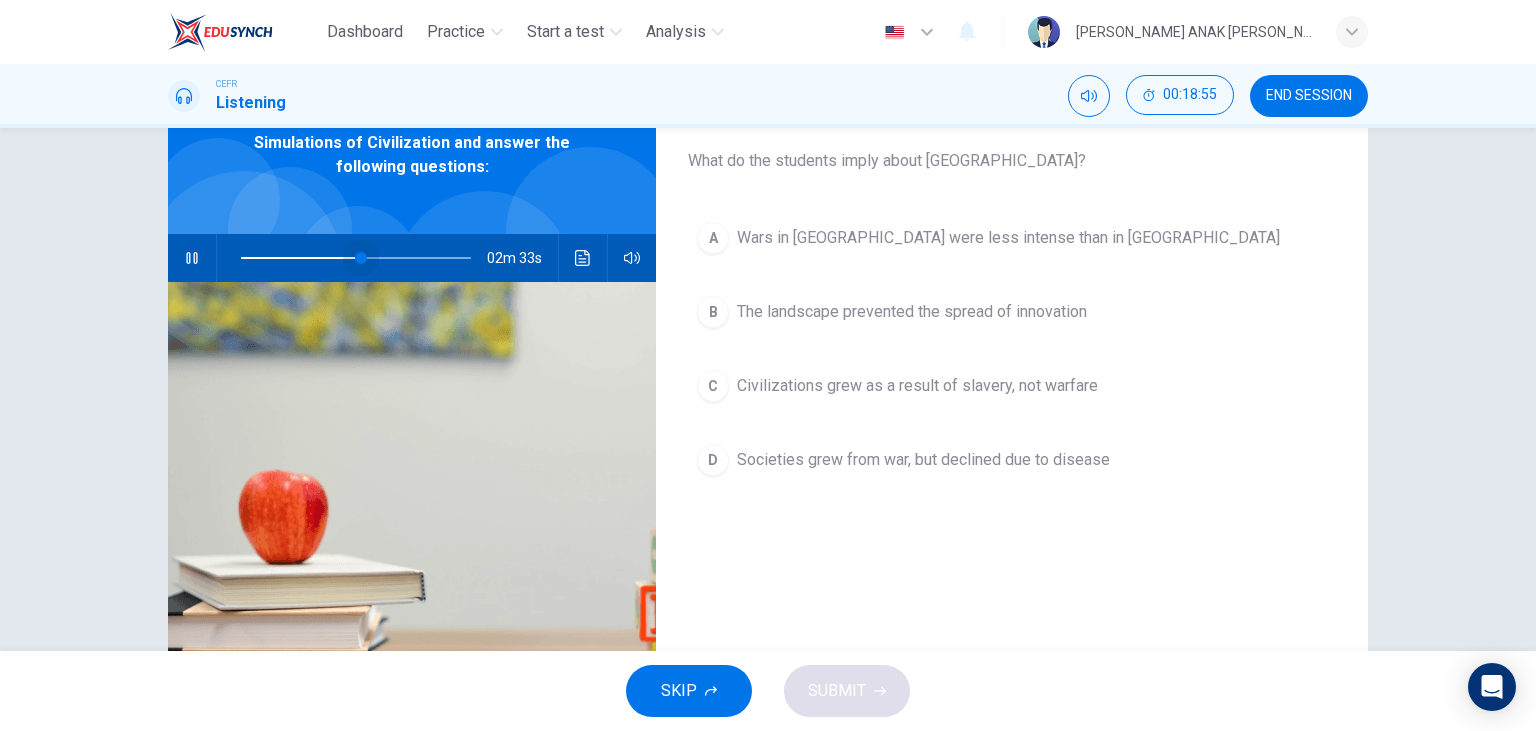 click at bounding box center (361, 258) 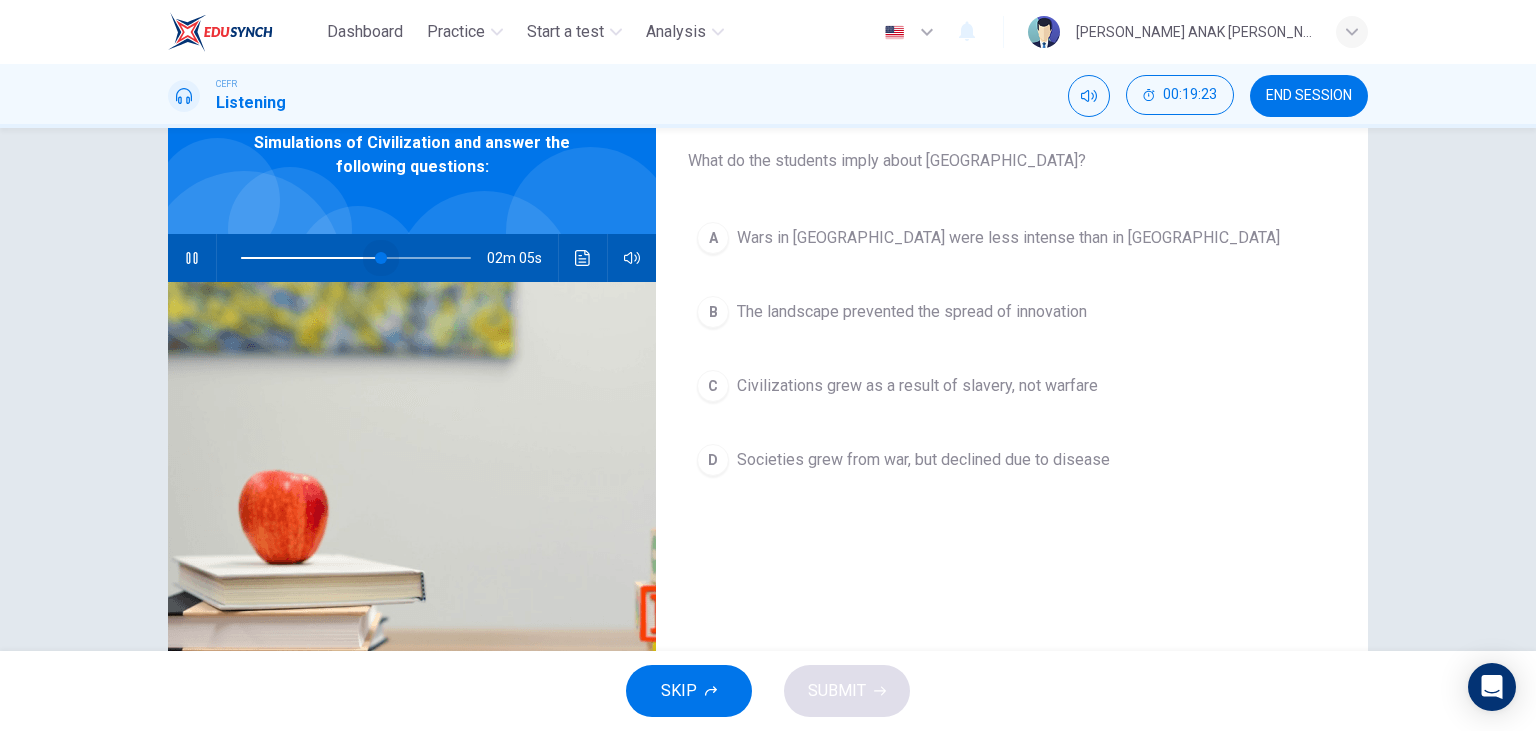 click at bounding box center (381, 258) 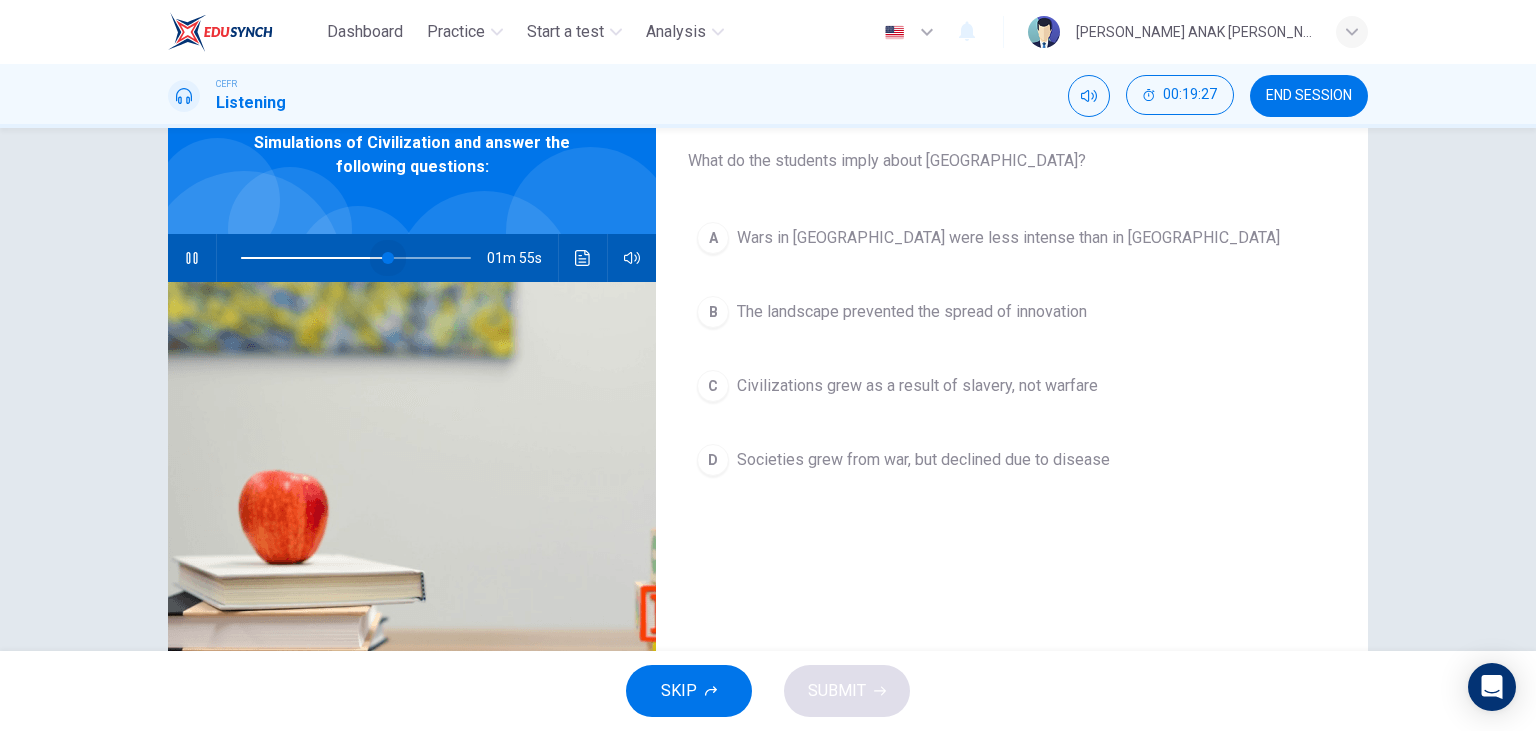 click at bounding box center (388, 258) 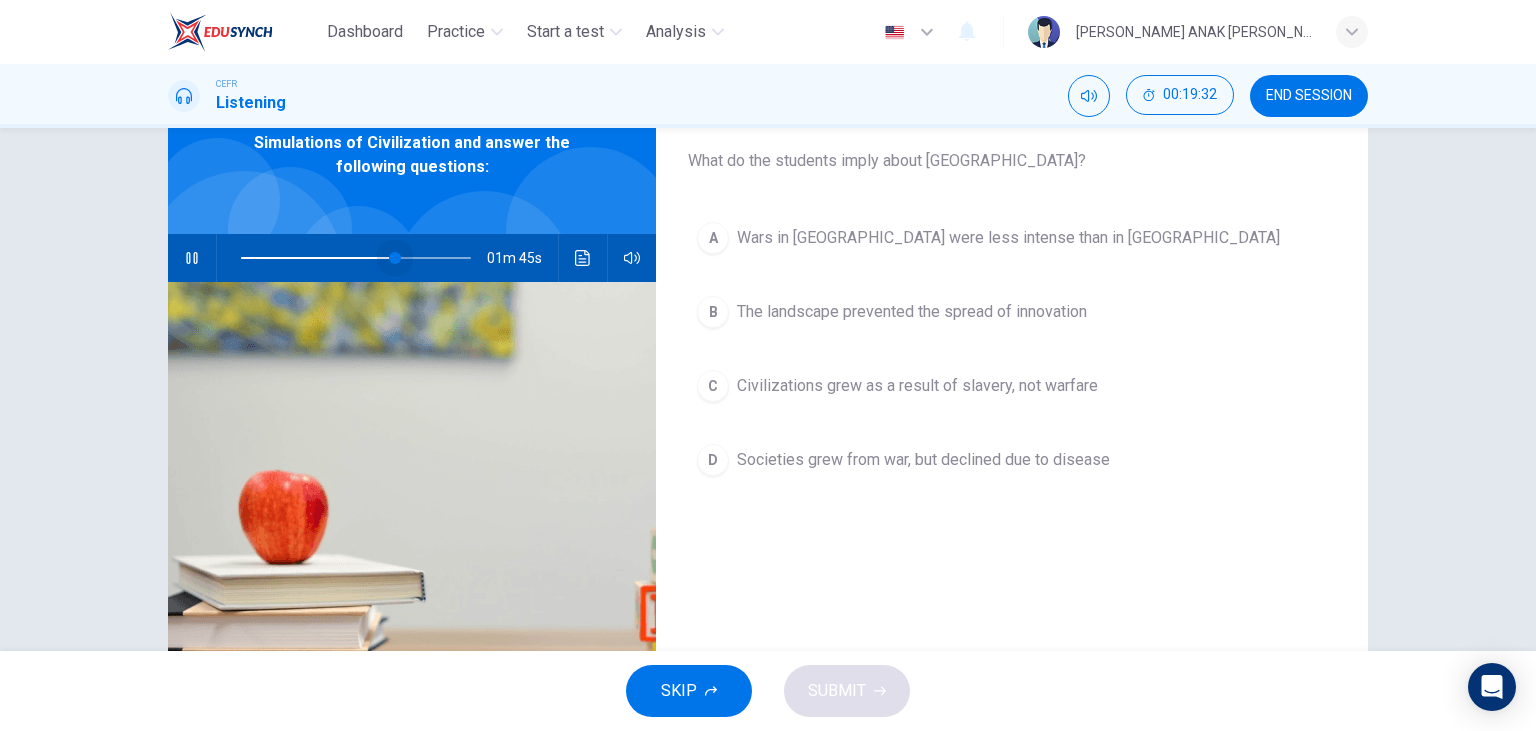 click at bounding box center (395, 258) 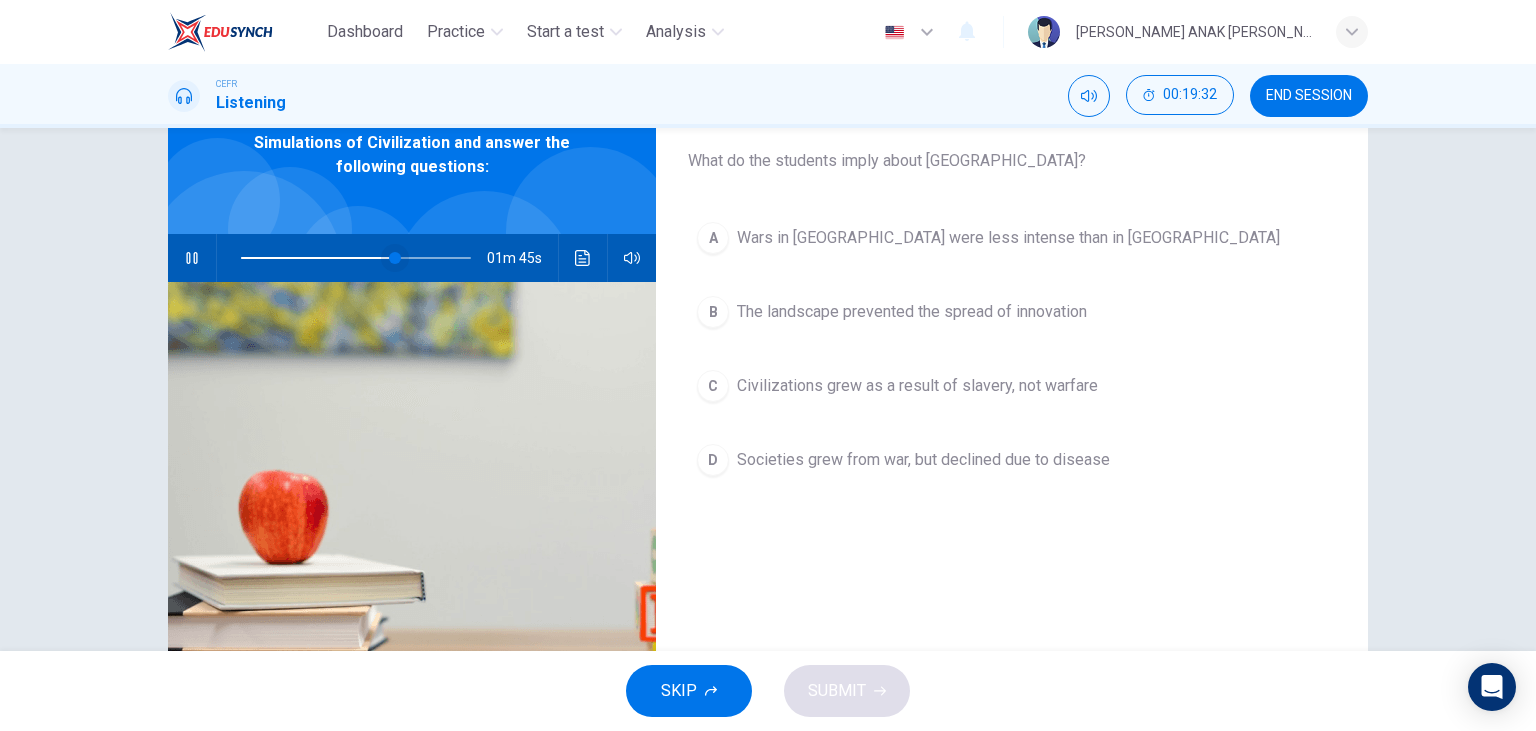 click at bounding box center [395, 258] 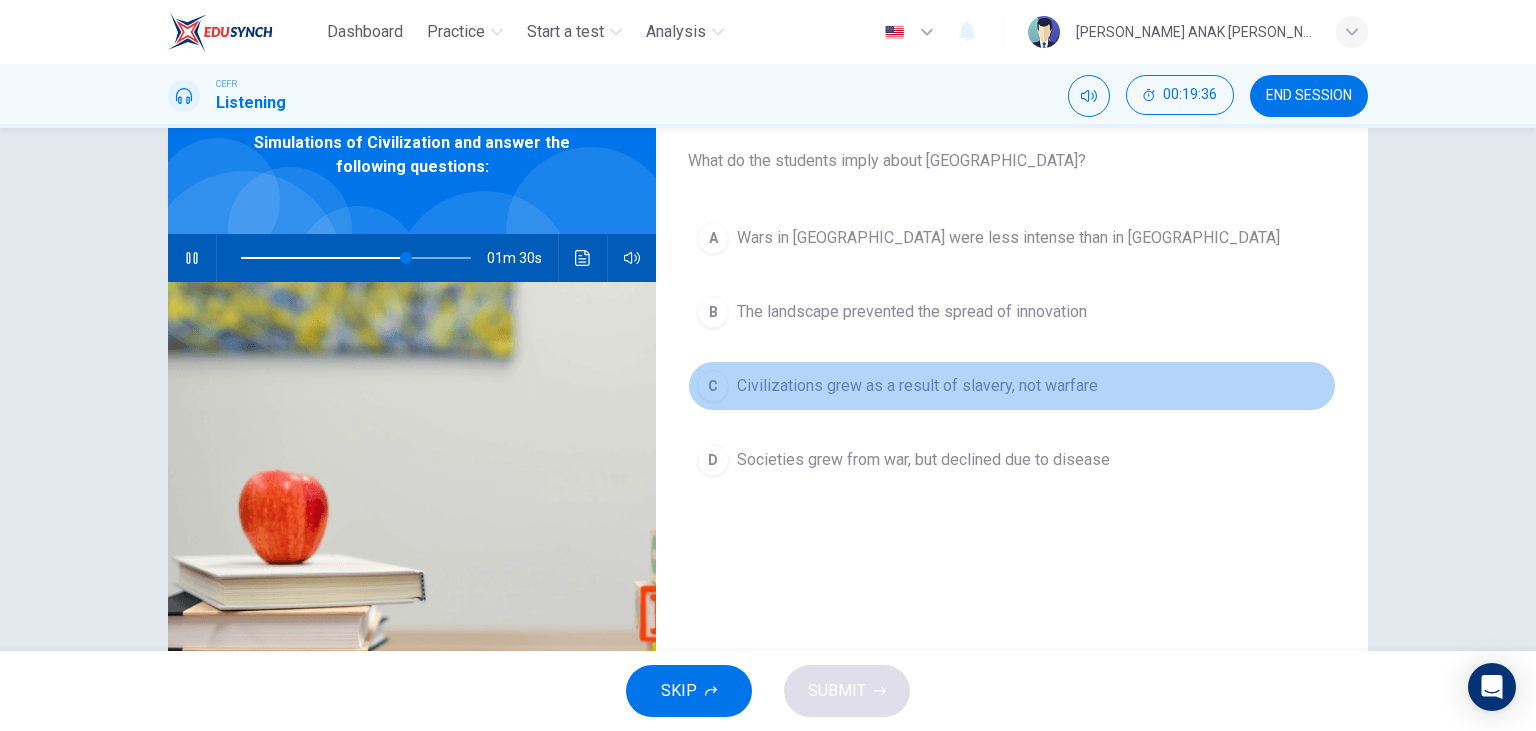 click on "C Civilizations grew as a result of slavery, not warfare" at bounding box center (1012, 386) 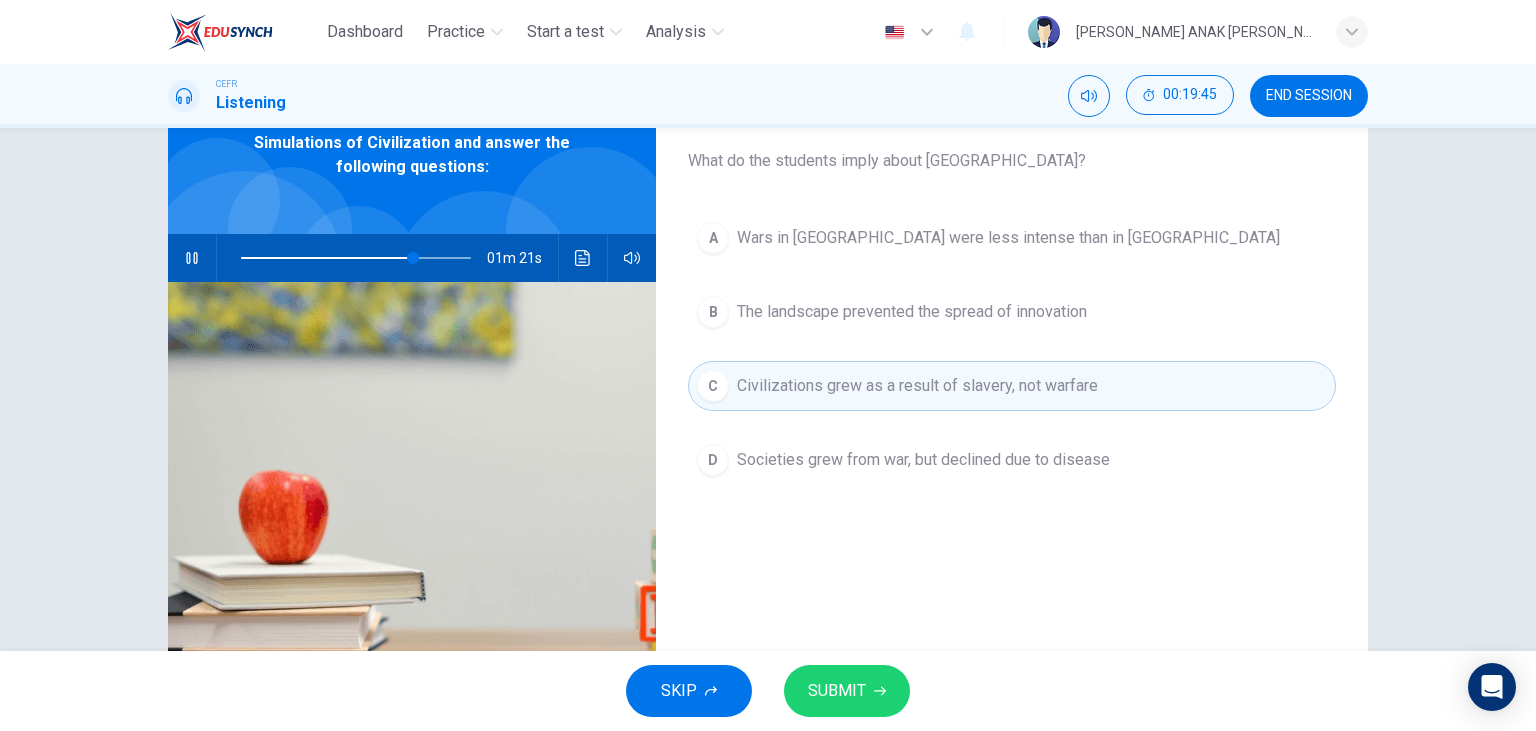 click 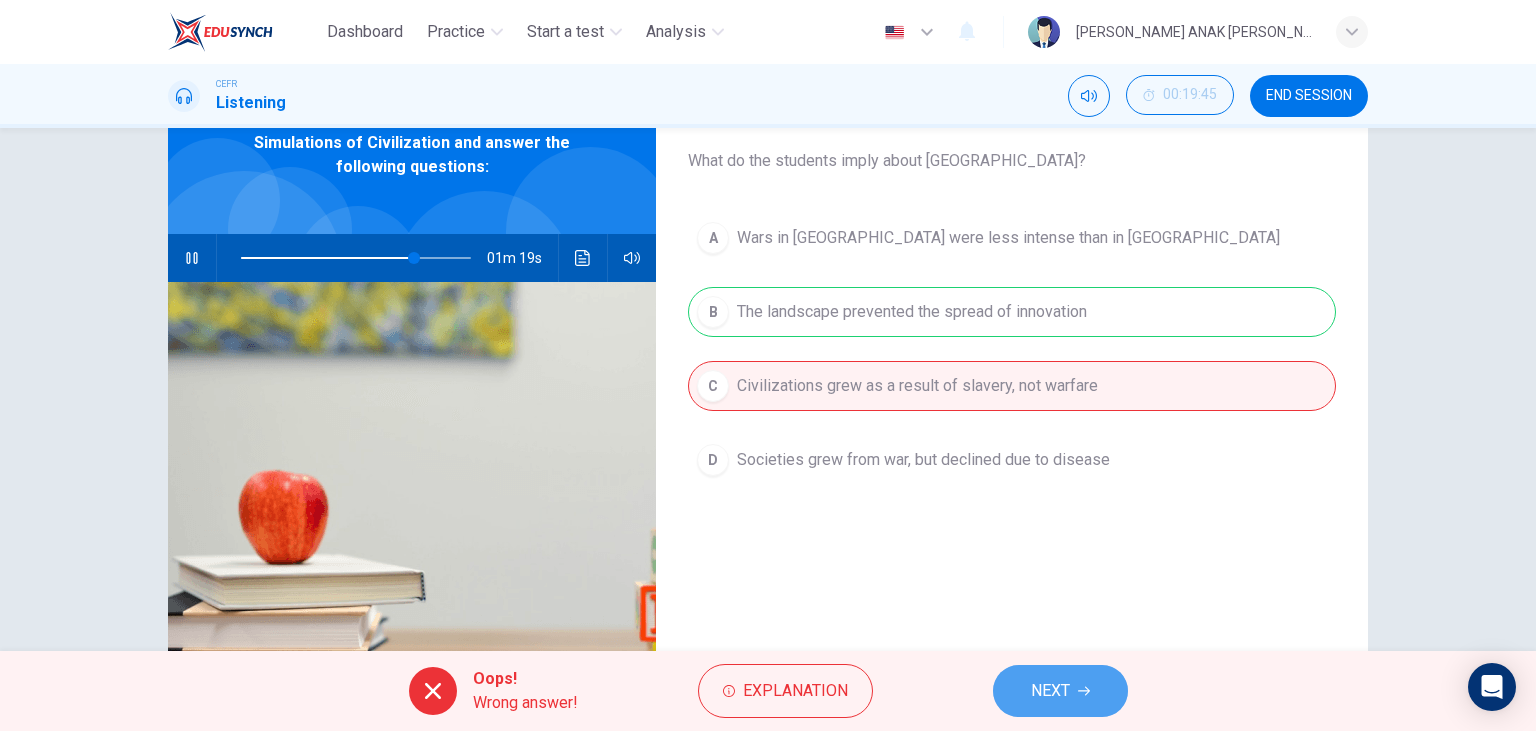 click on "NEXT" at bounding box center [1060, 691] 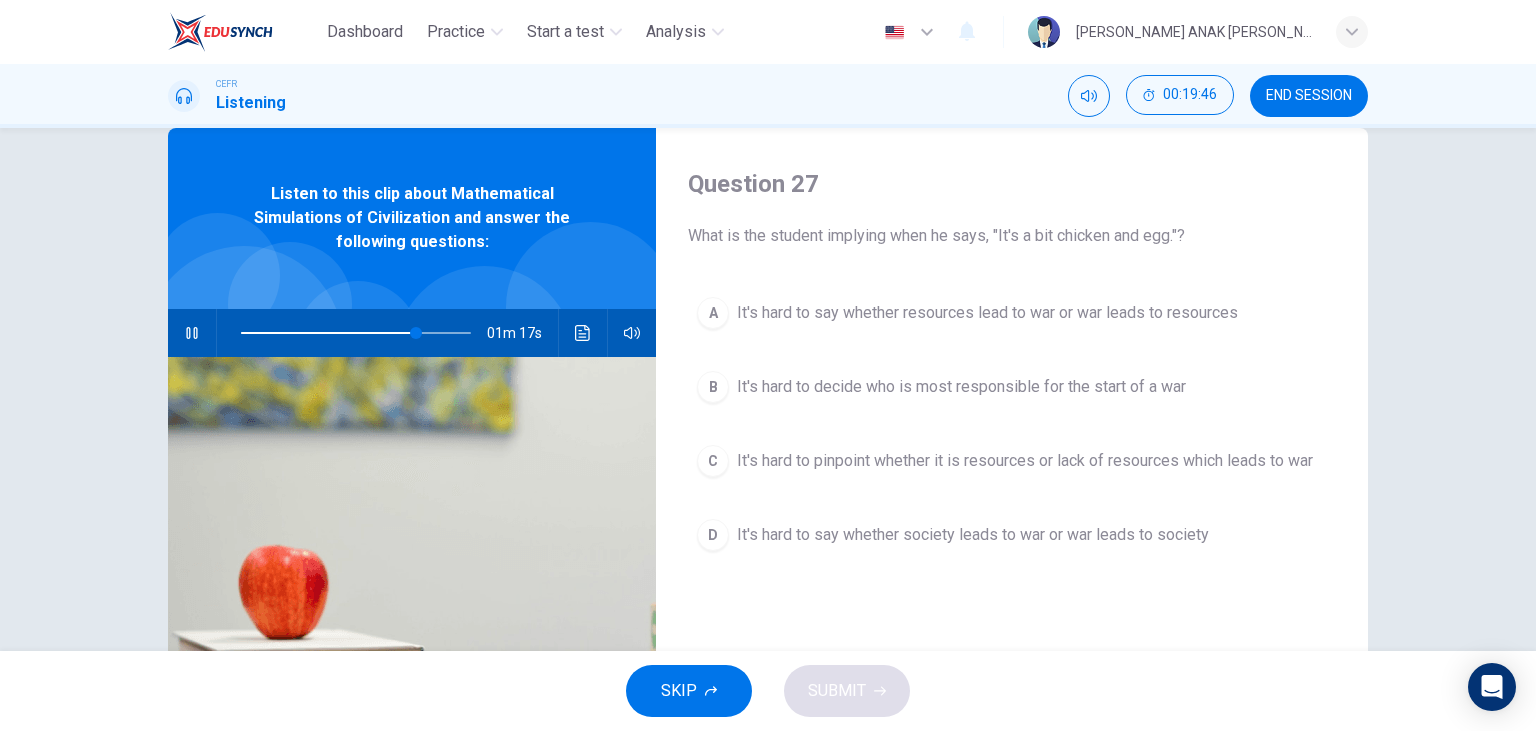 scroll, scrollTop: 0, scrollLeft: 0, axis: both 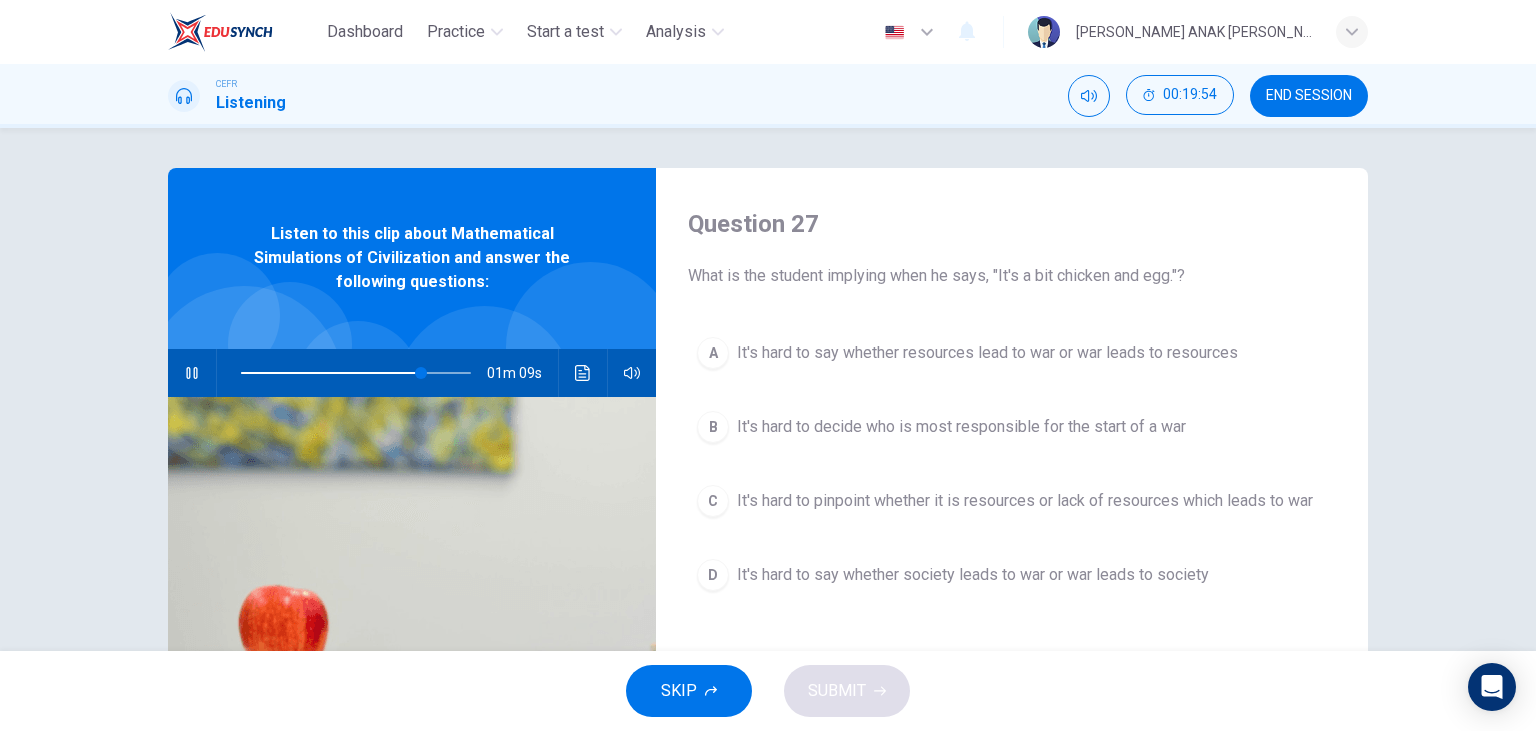click at bounding box center [356, 373] 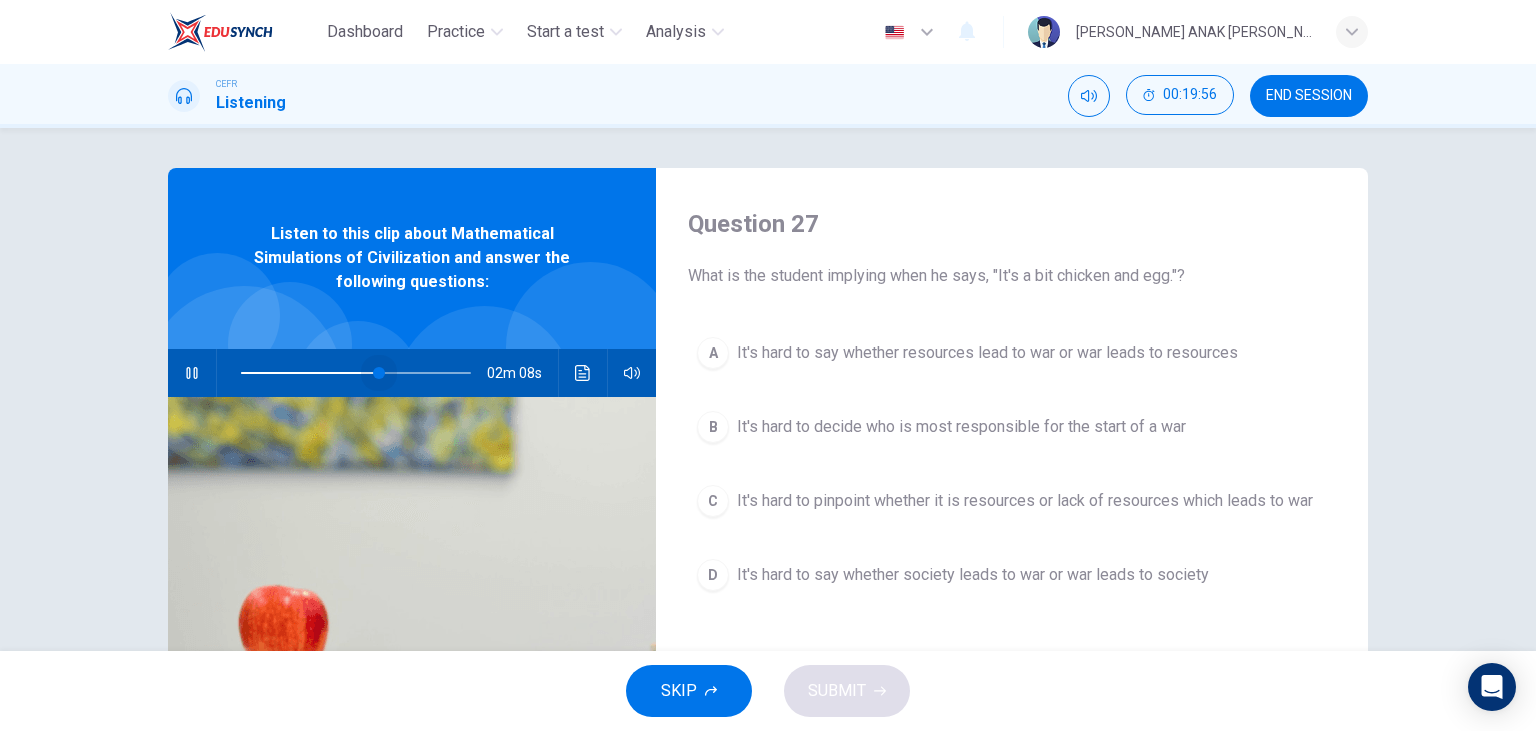 click at bounding box center [379, 373] 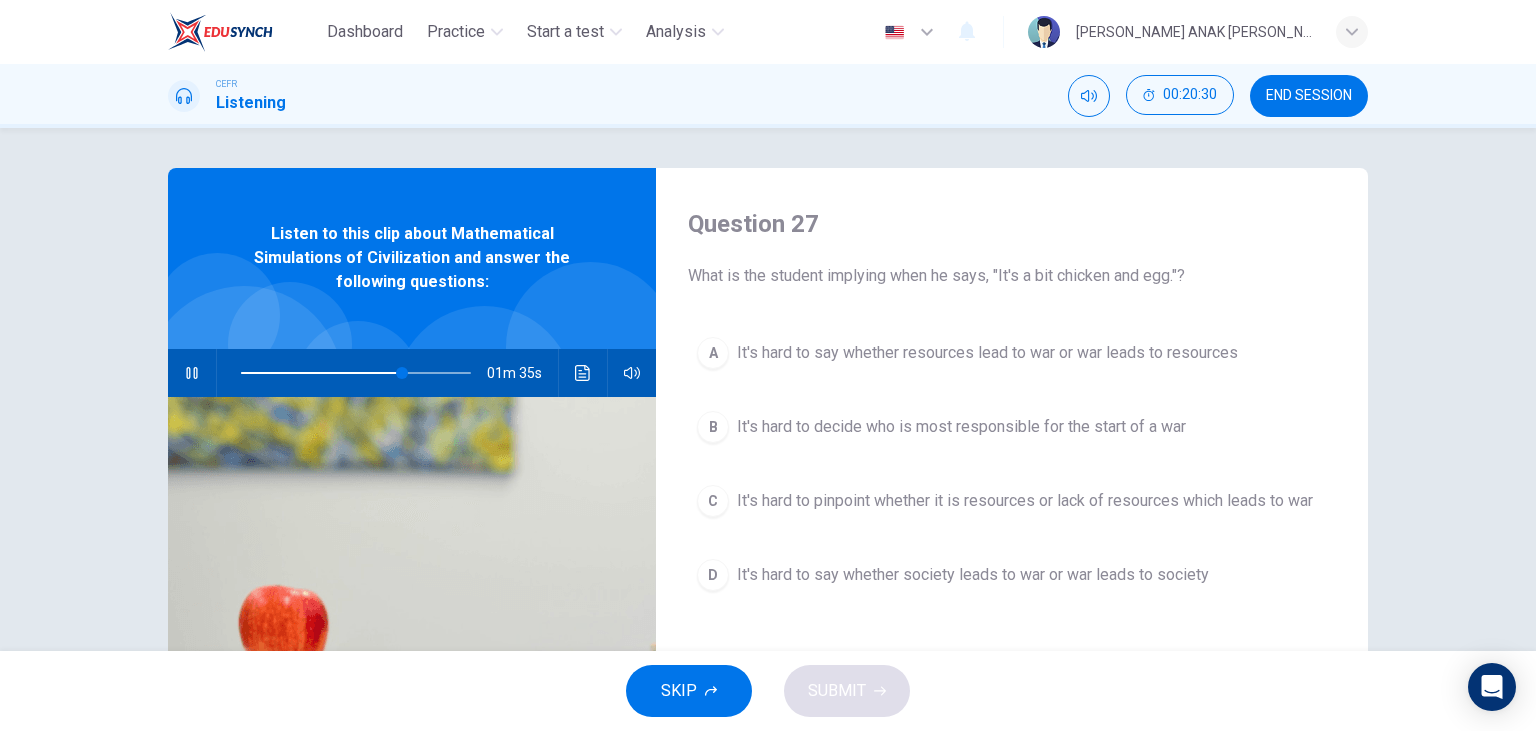 click on "It's hard to pinpoint whether it is resources or lack of resources which leads to war" at bounding box center (1025, 501) 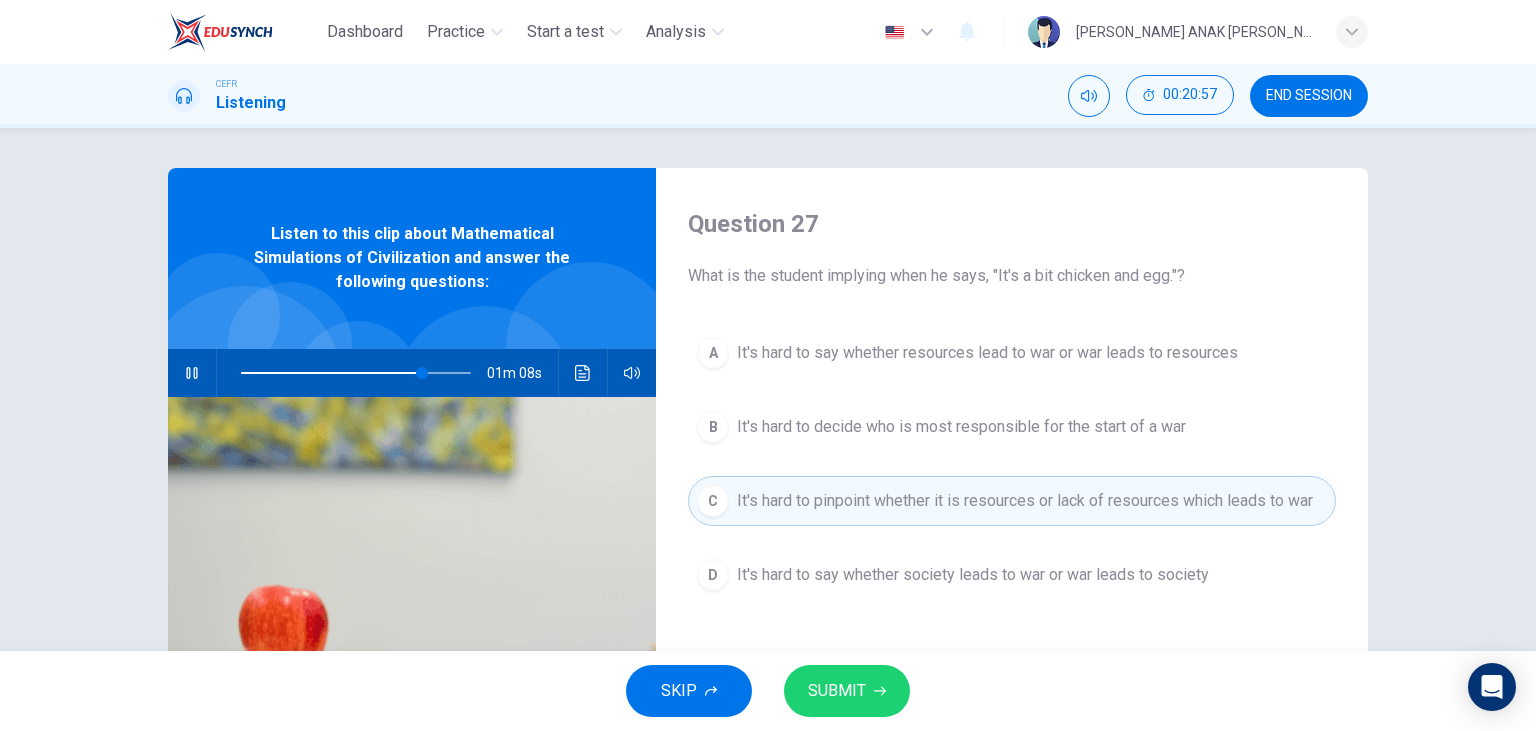 click on "It's hard to say whether resources lead to war or war leads to resources" at bounding box center [987, 353] 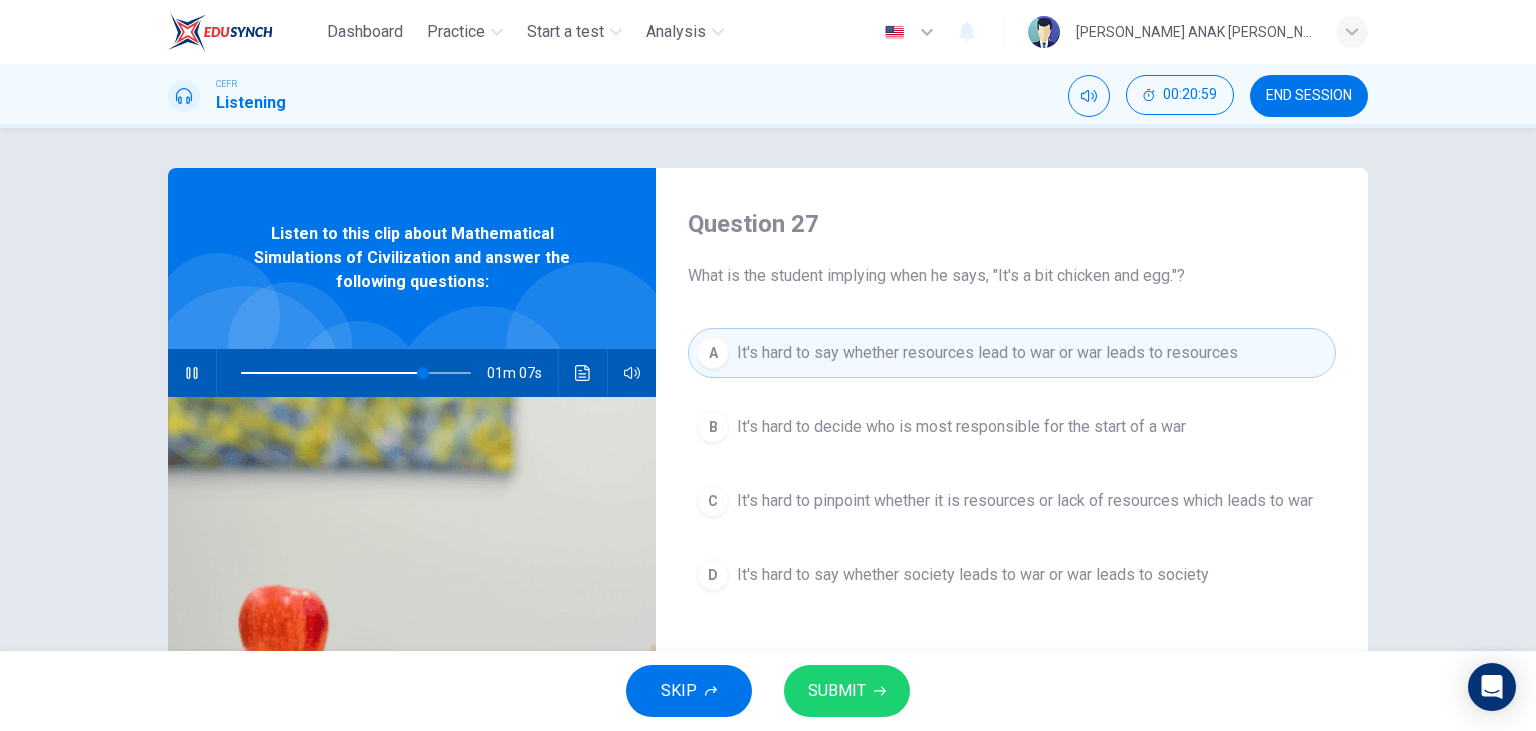 click on "SUBMIT" at bounding box center (837, 691) 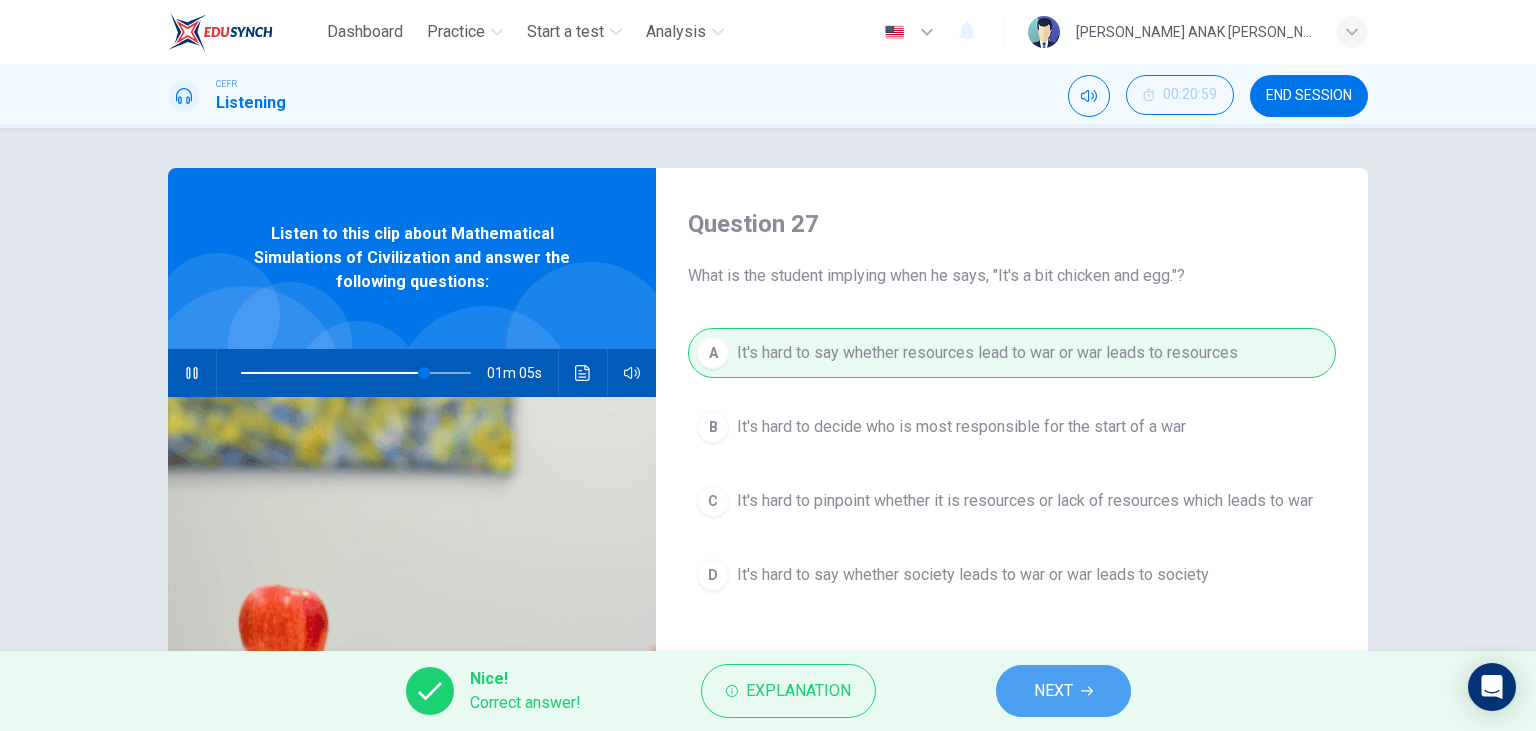 click on "NEXT" at bounding box center [1063, 691] 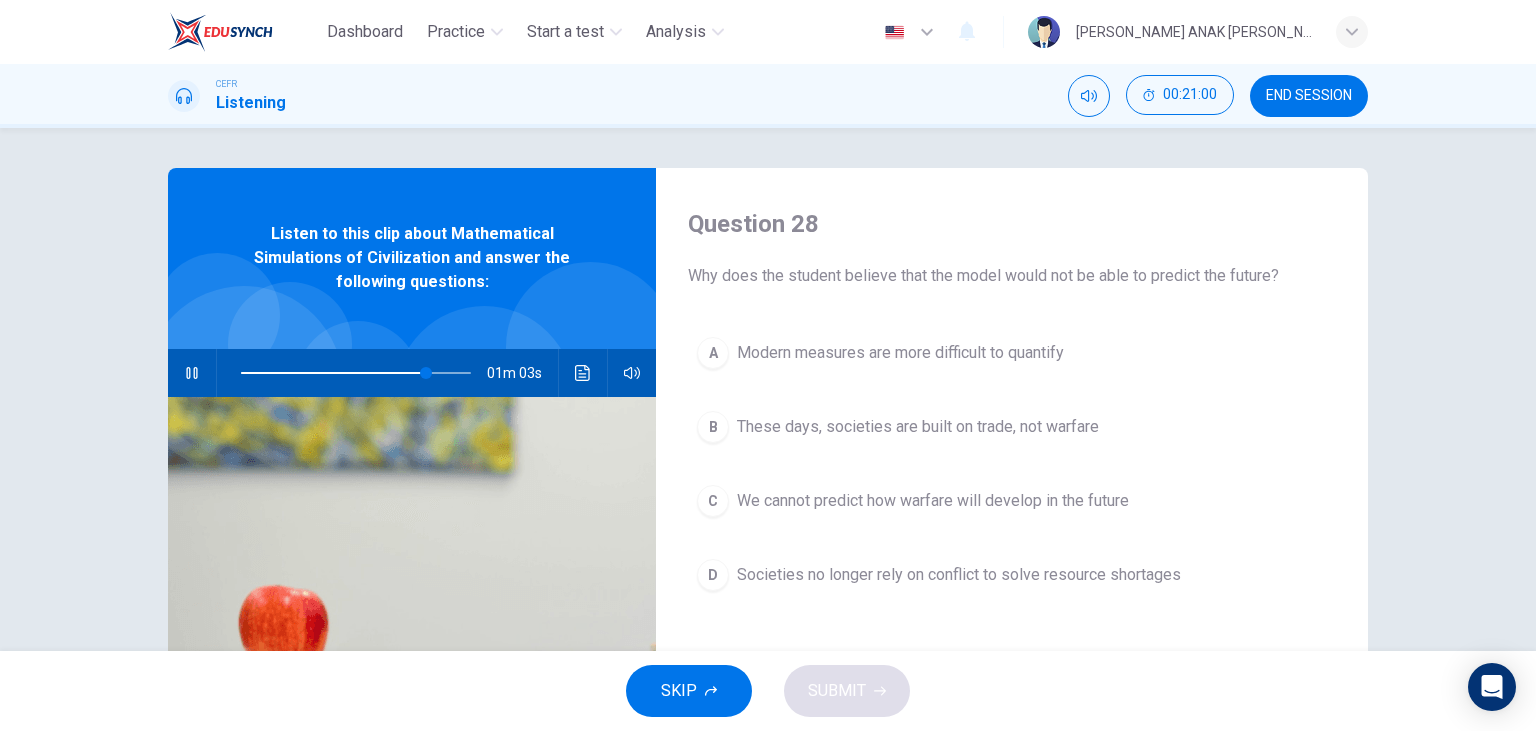 click 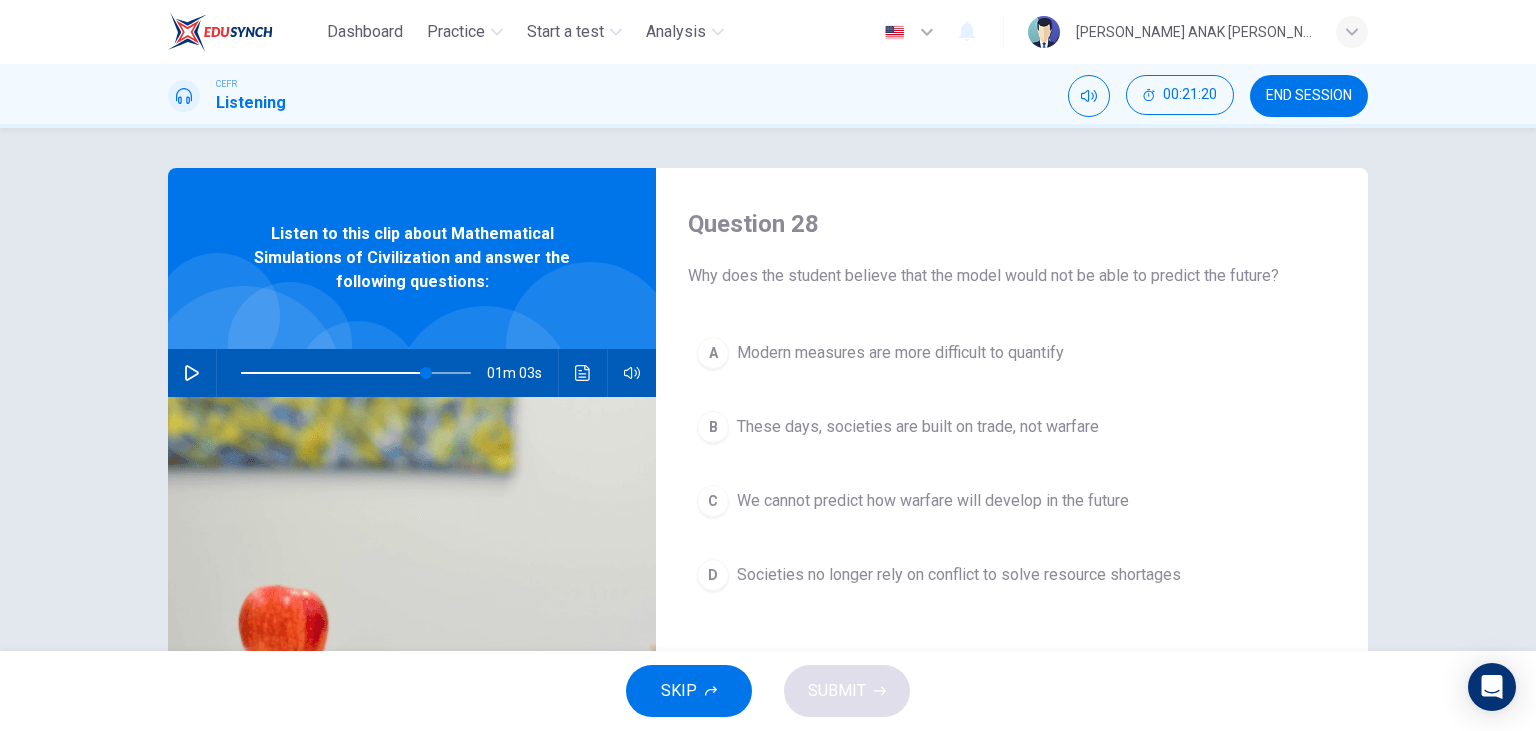 click on "These days, societies are built on trade, not warfare" at bounding box center (918, 427) 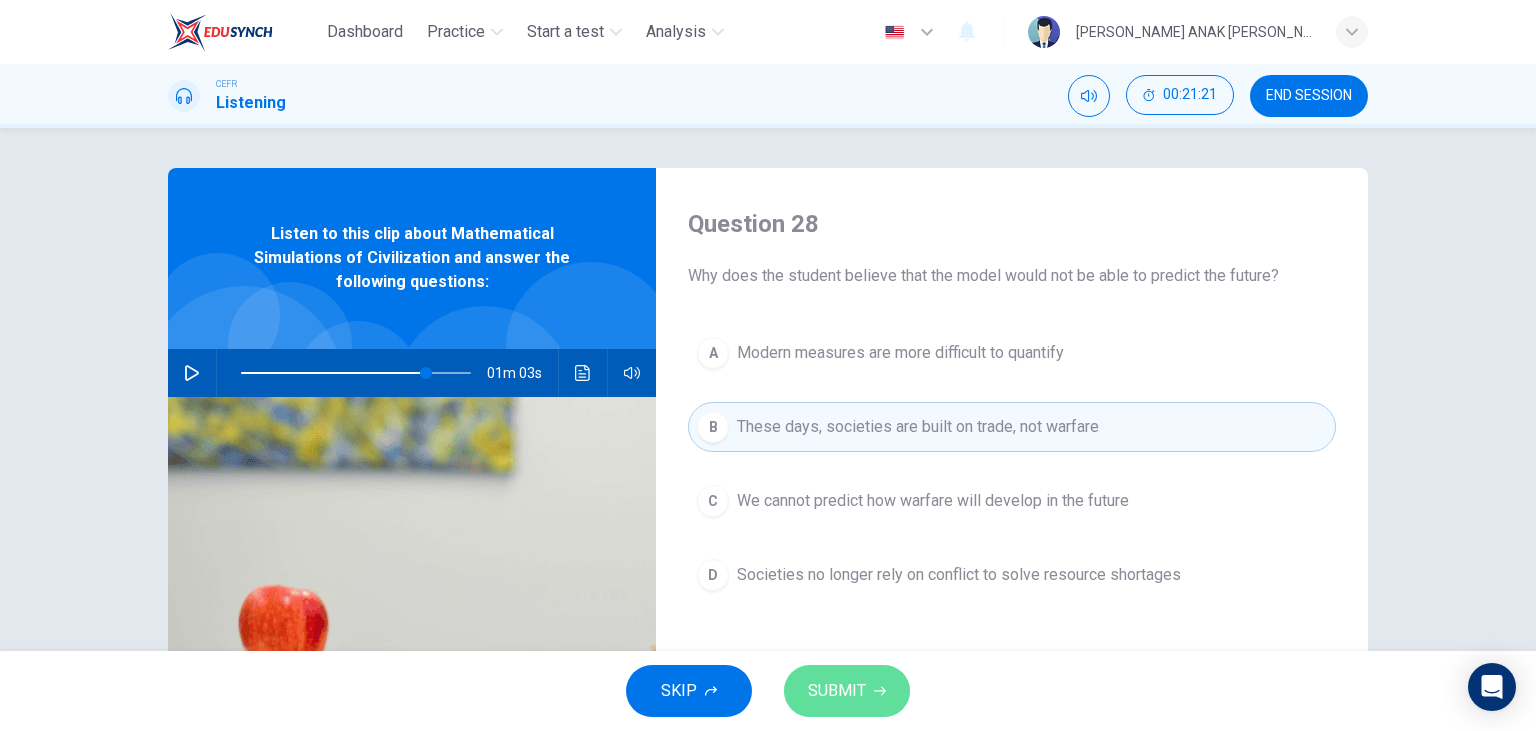 click on "SUBMIT" at bounding box center [837, 691] 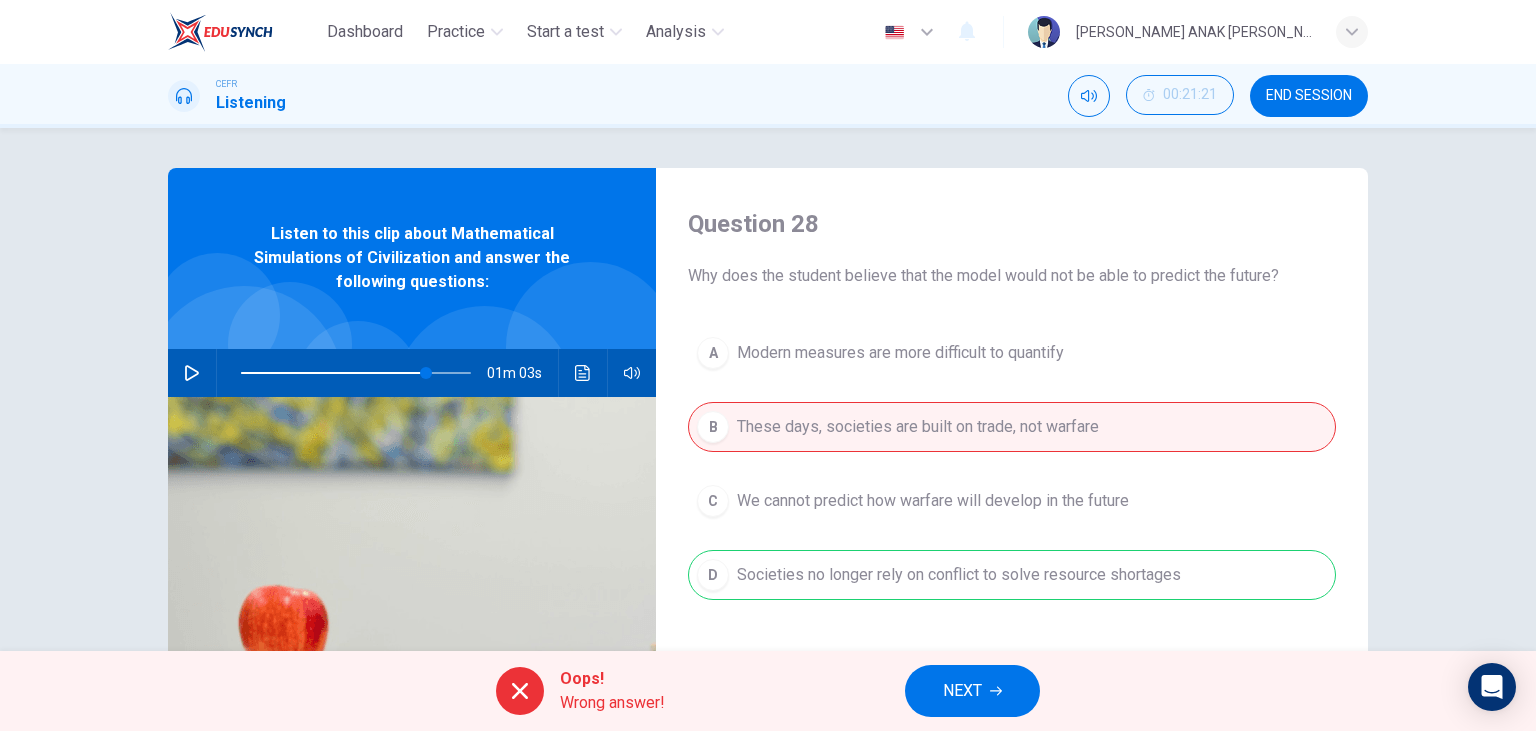 click on "NEXT" at bounding box center [972, 691] 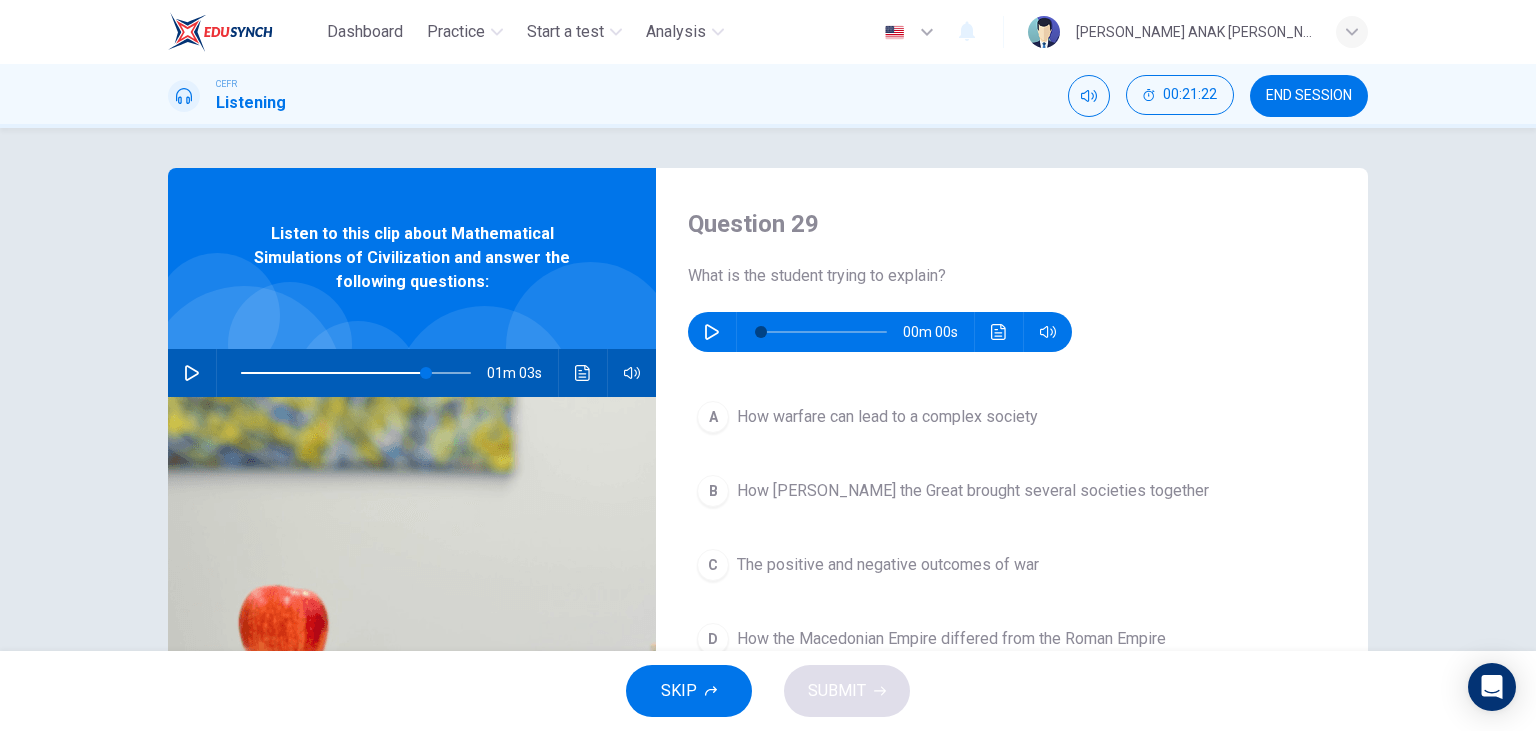 click 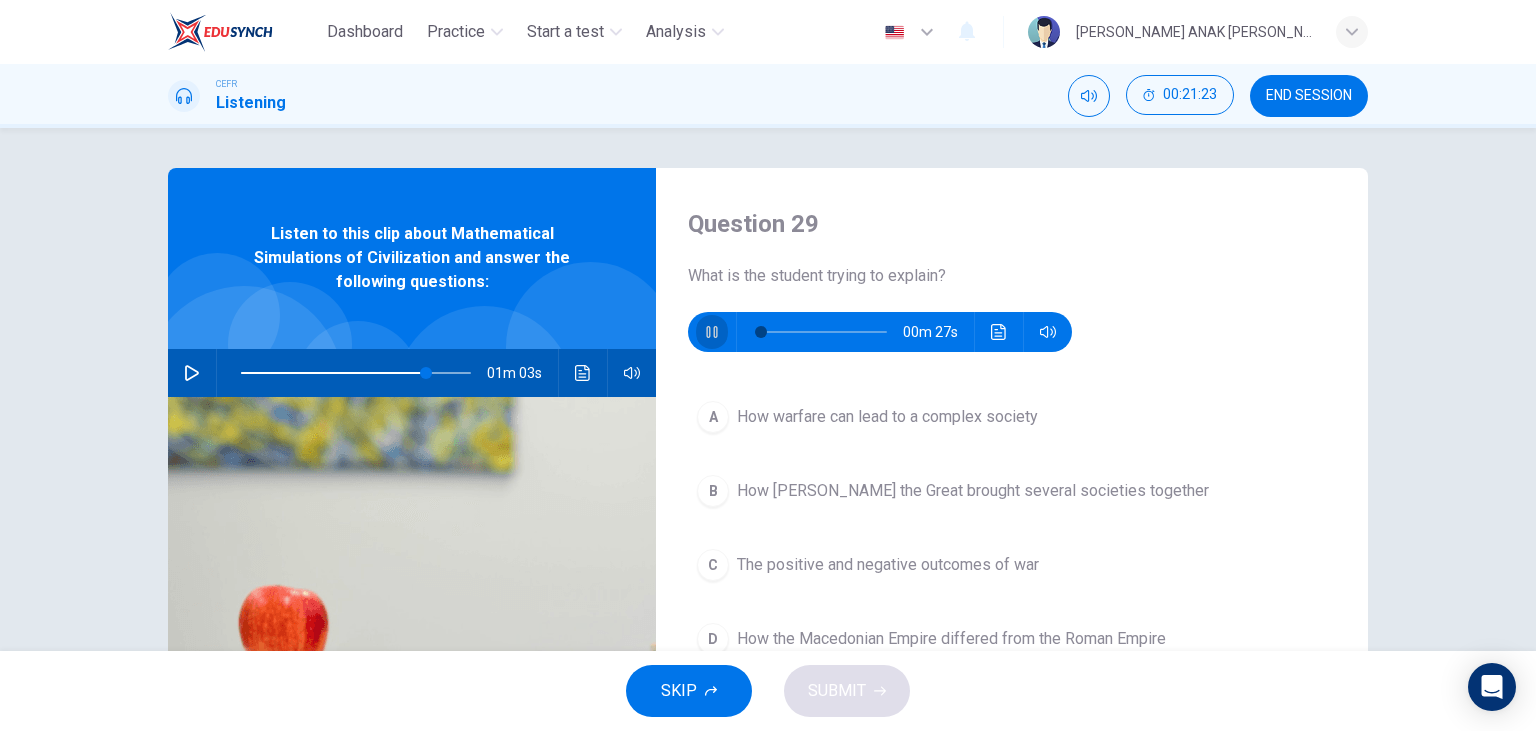 click 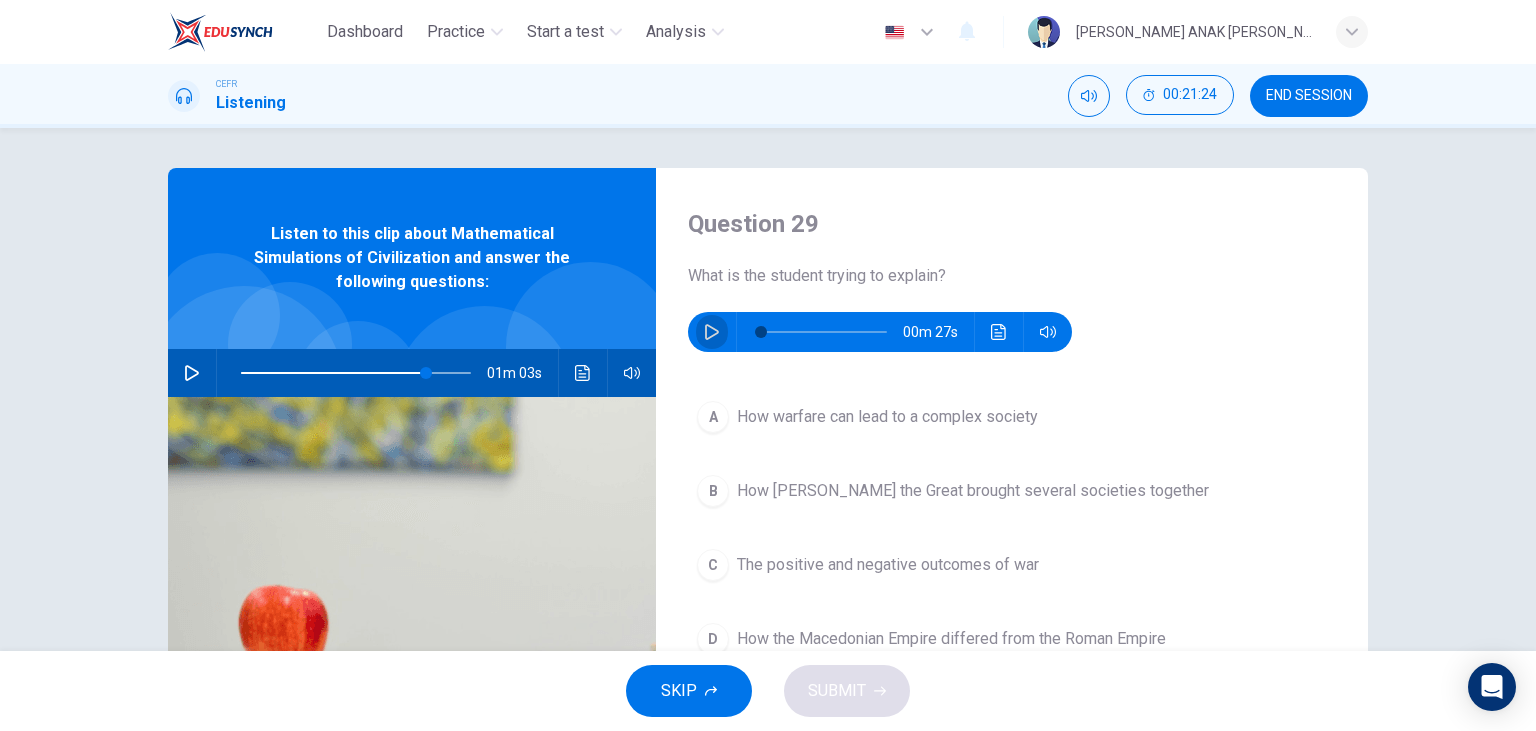 click 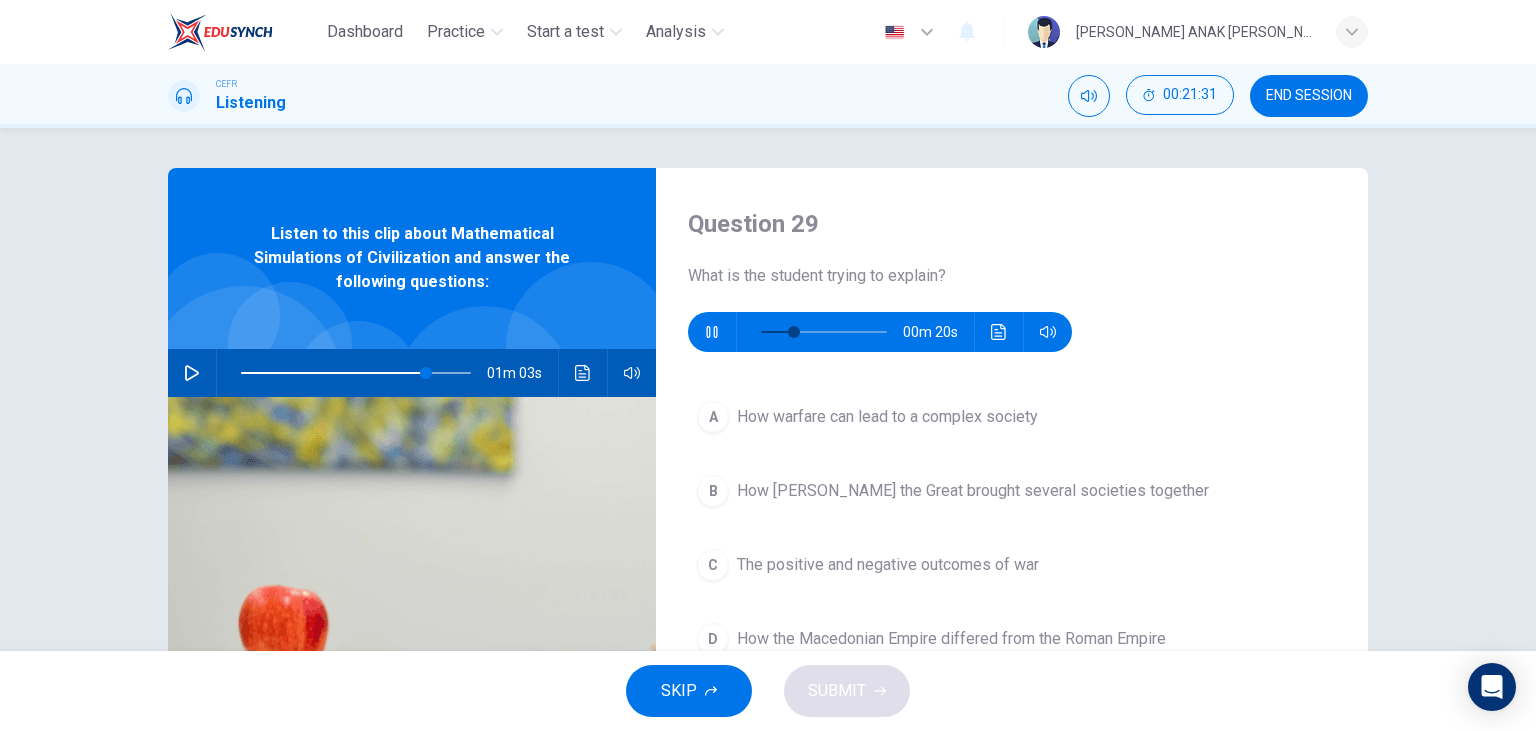 scroll, scrollTop: 115, scrollLeft: 0, axis: vertical 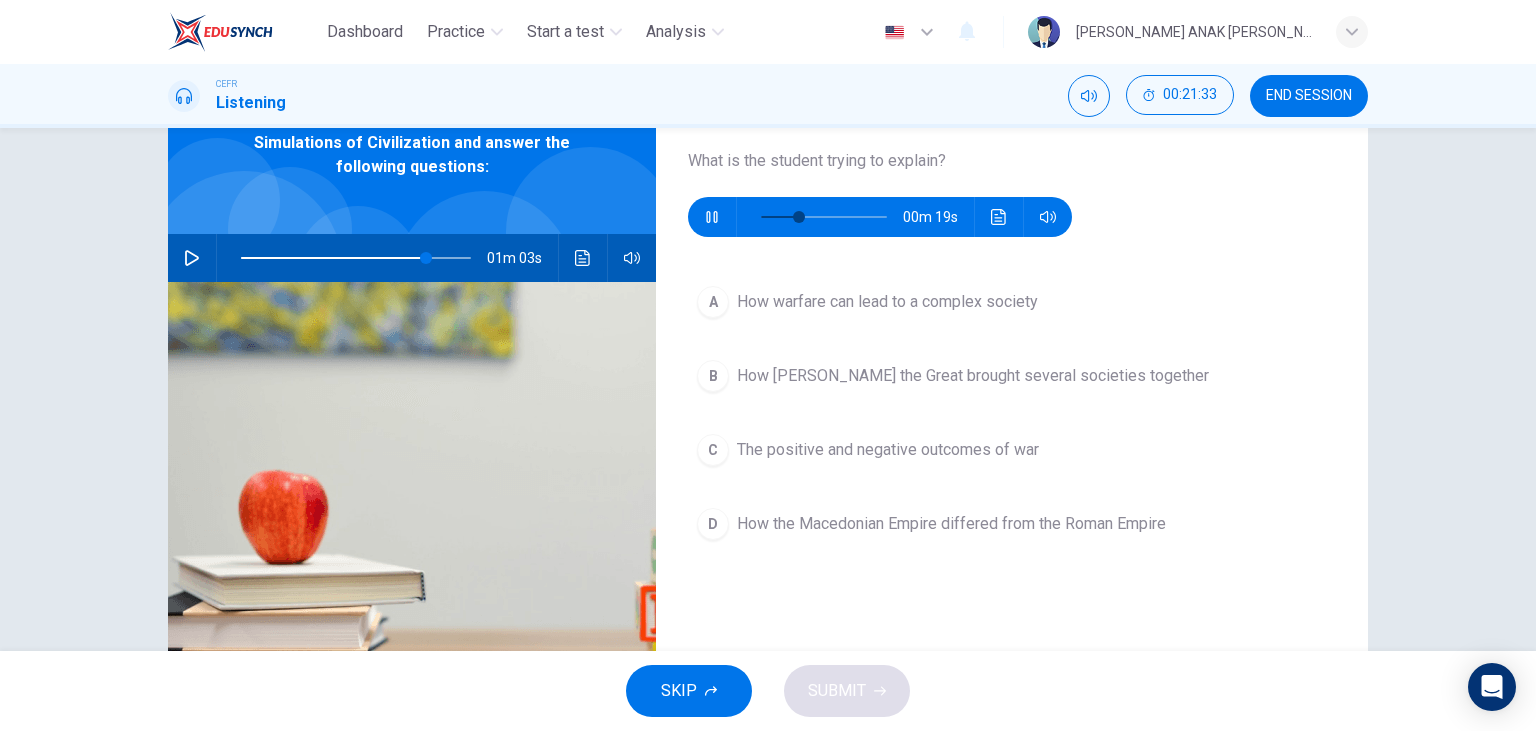 type on "33" 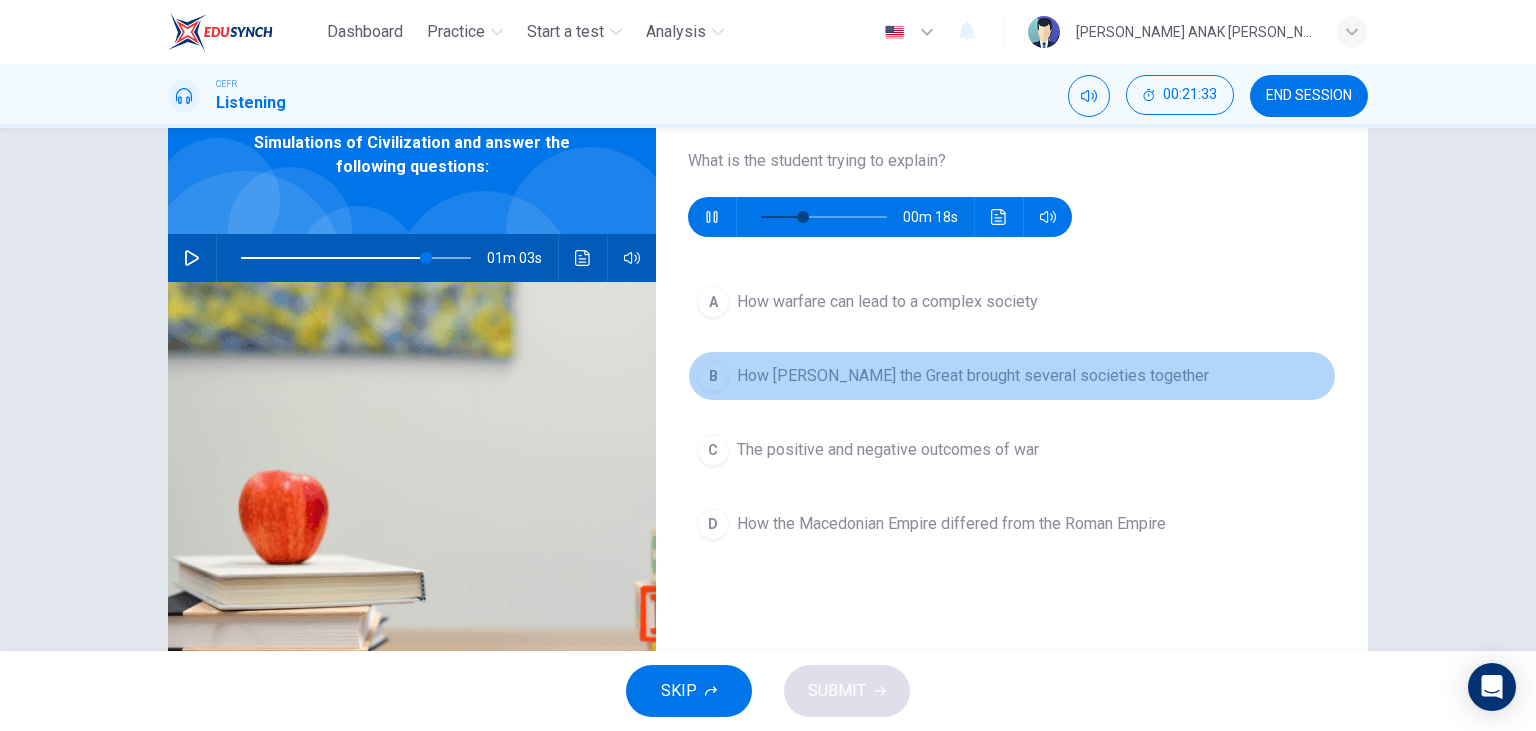 click on "How [PERSON_NAME] the Great brought several societies together" at bounding box center (973, 376) 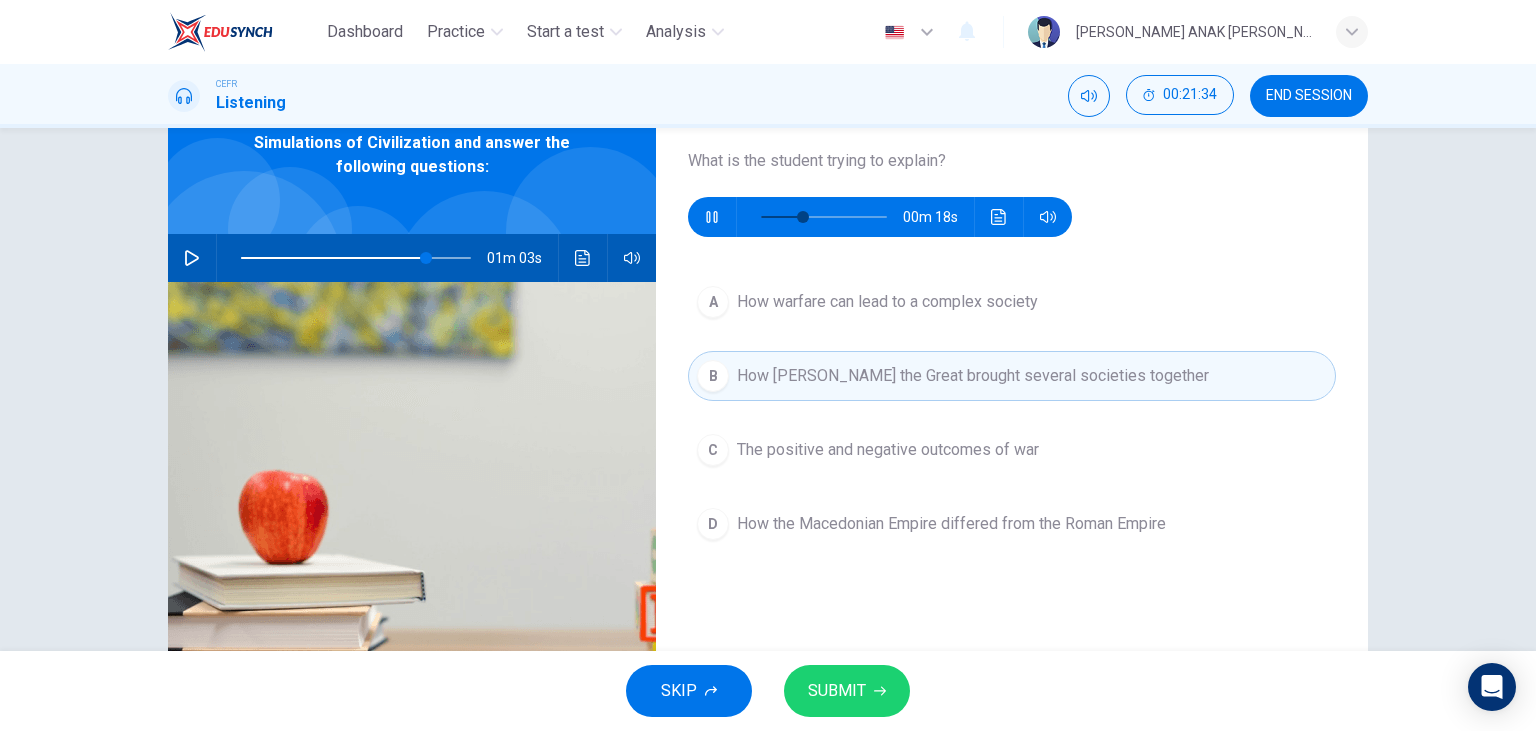 type on "37" 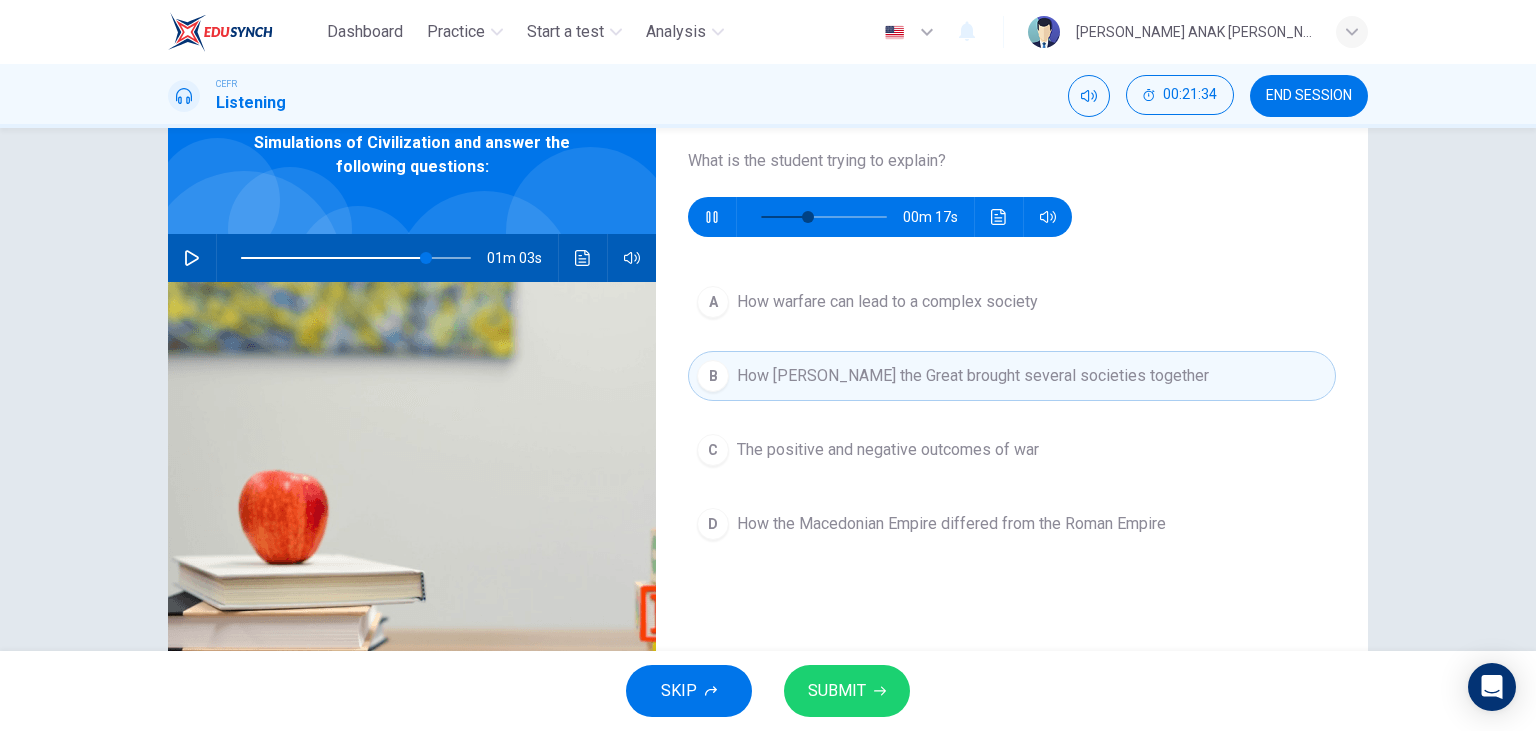 click on "SUBMIT" at bounding box center [847, 691] 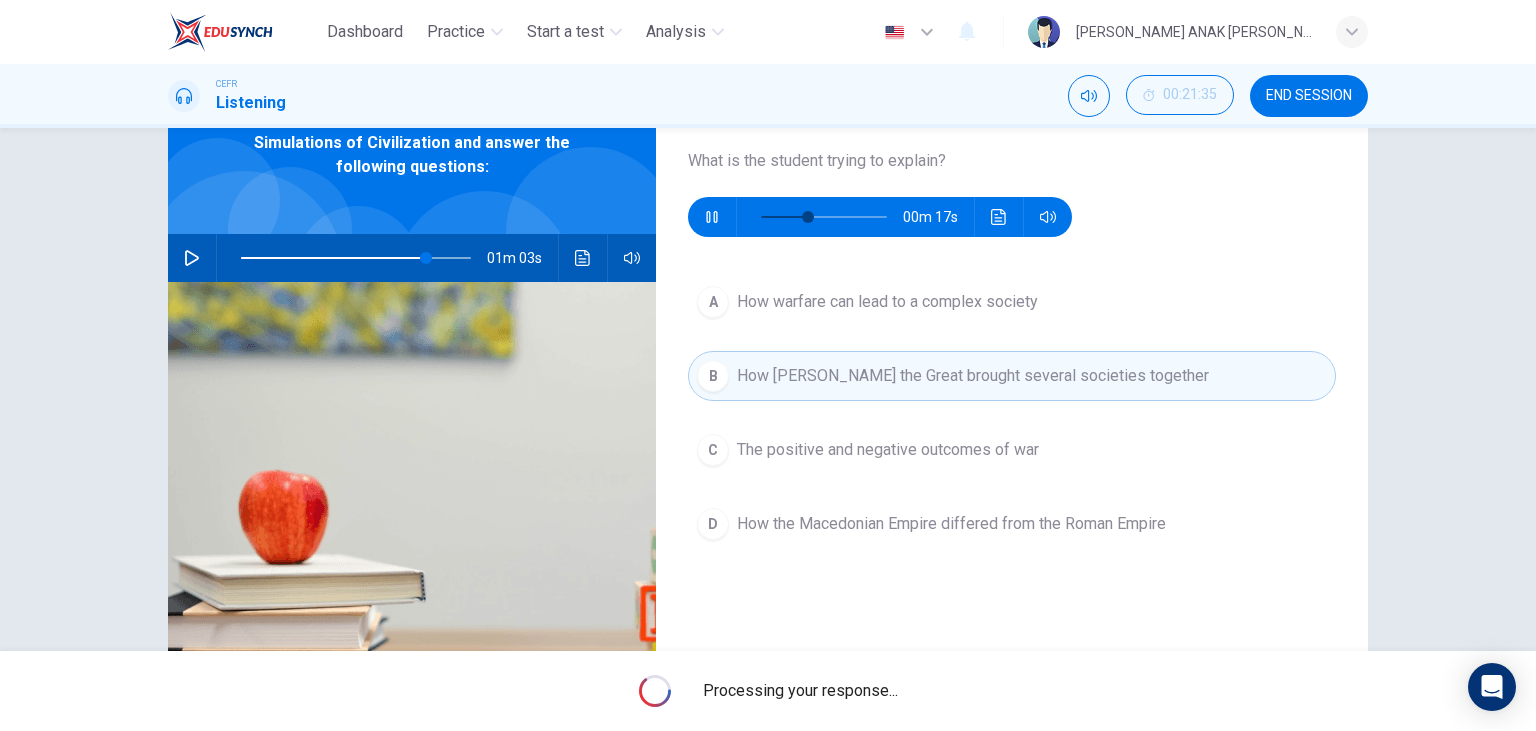 type on "41" 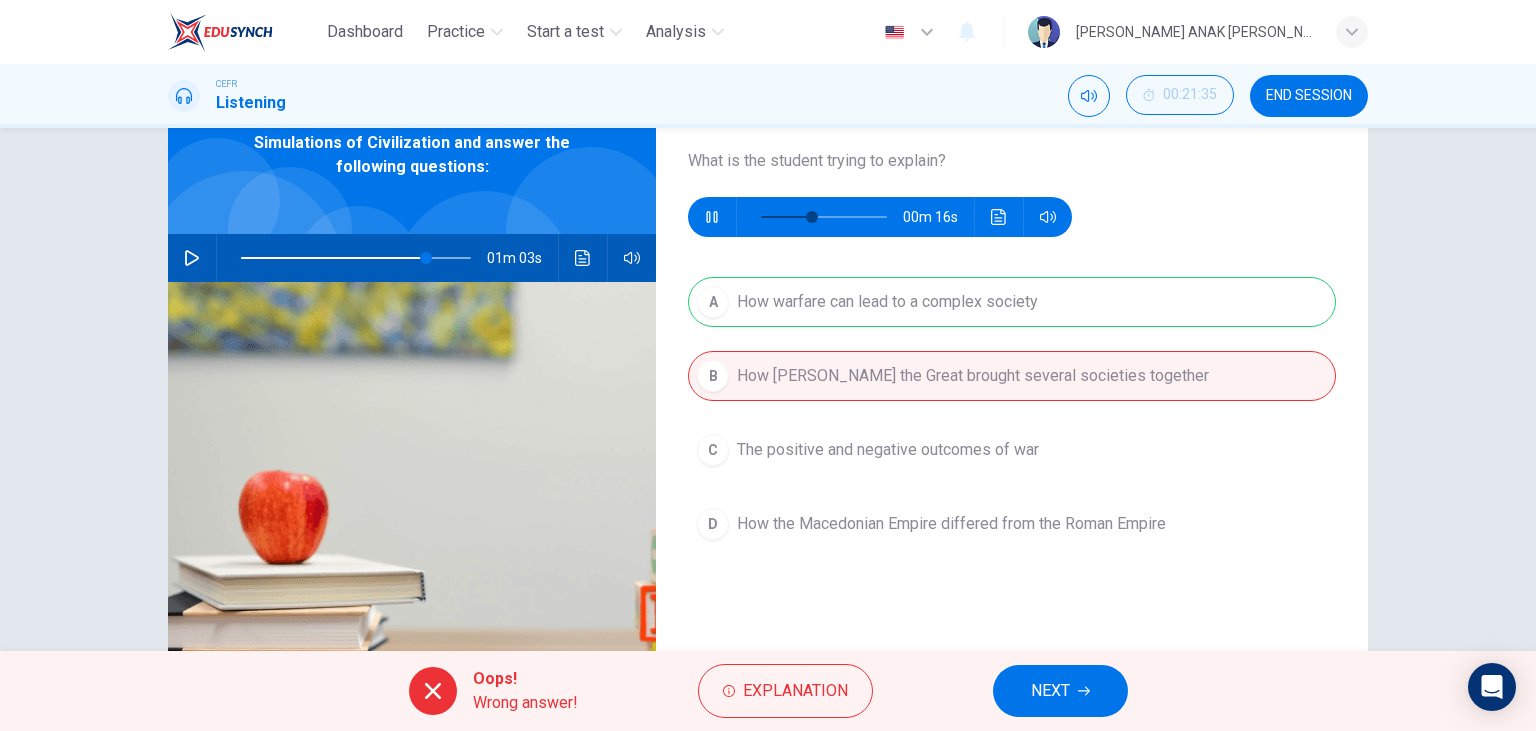 type on "80" 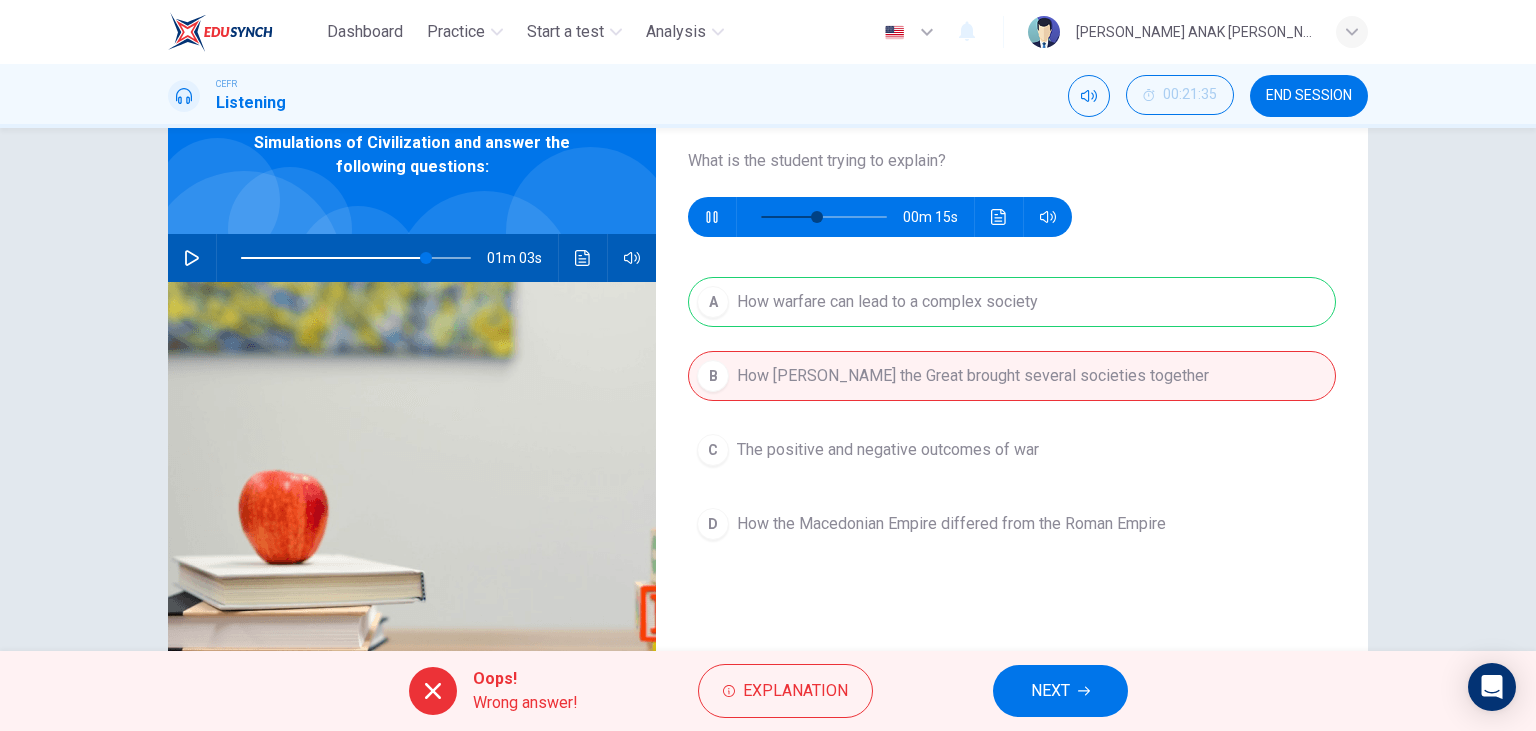 click on "NEXT" at bounding box center [1050, 691] 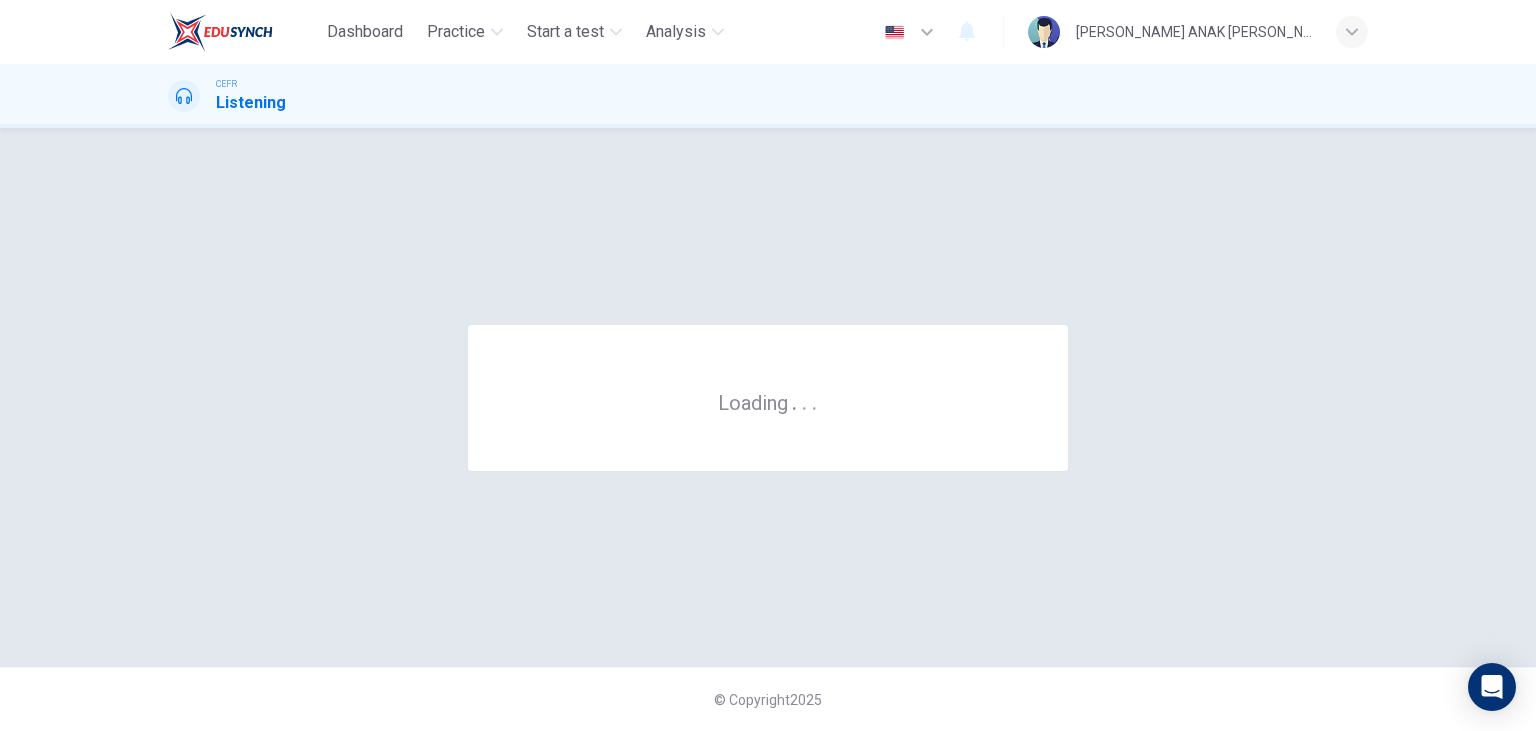 scroll, scrollTop: 0, scrollLeft: 0, axis: both 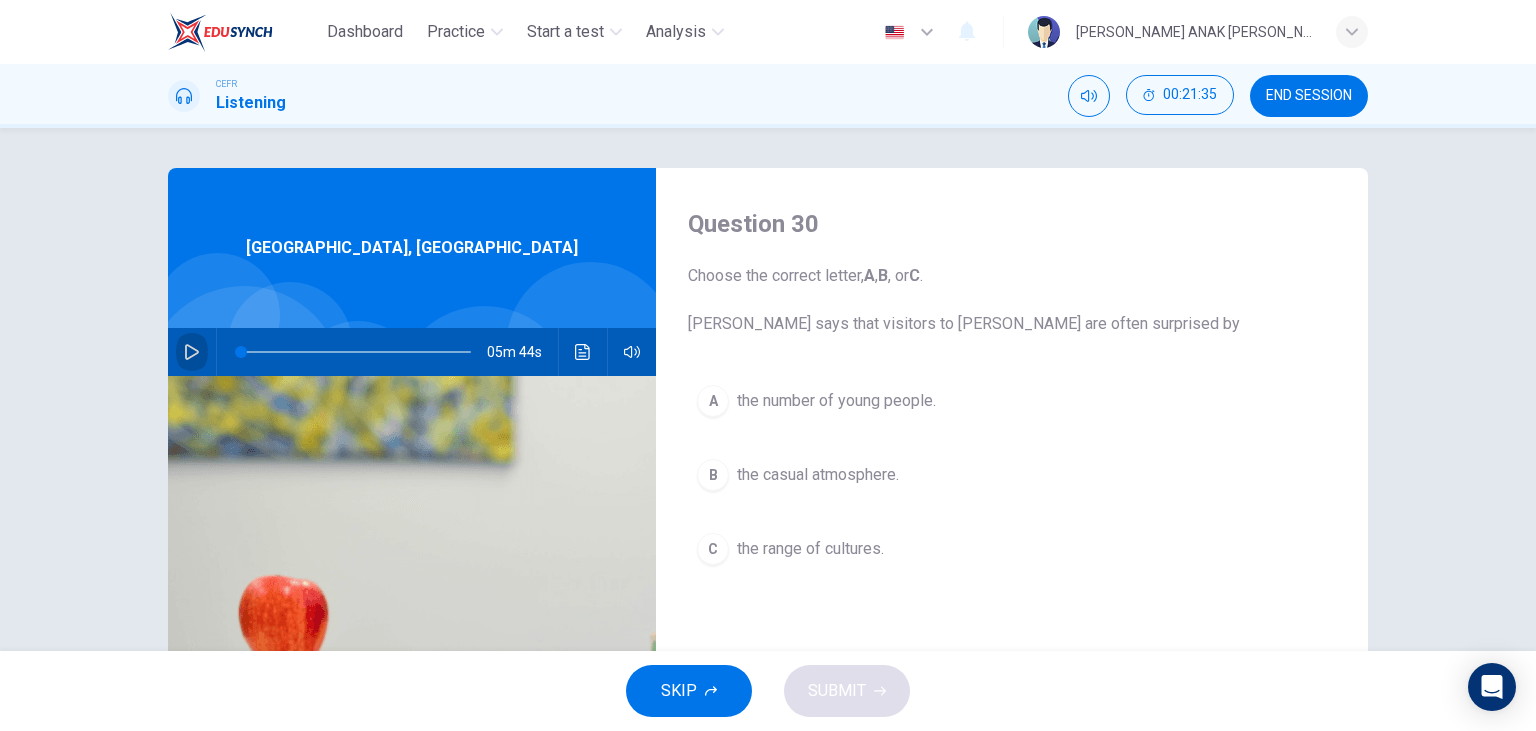 click at bounding box center (192, 352) 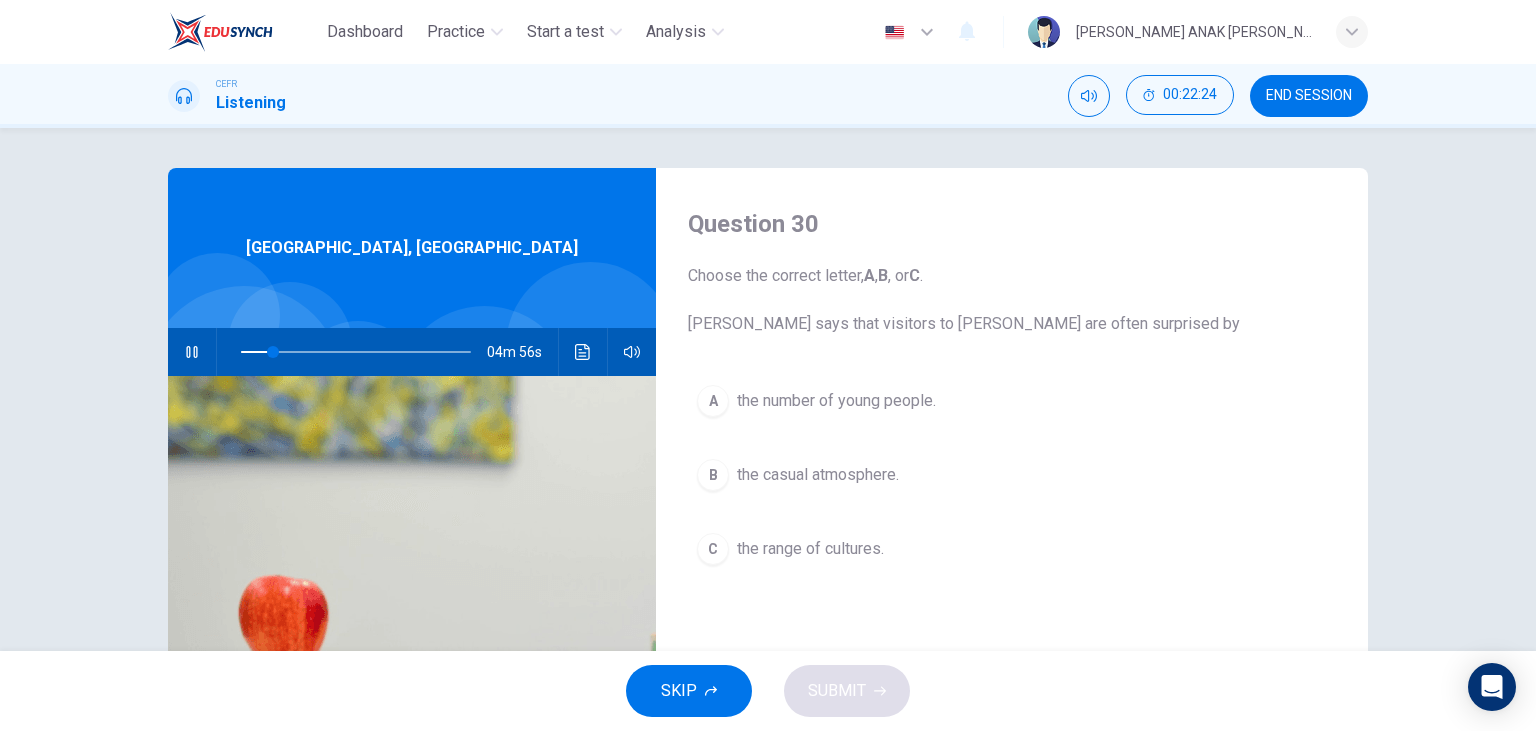 click on "C" at bounding box center (713, 549) 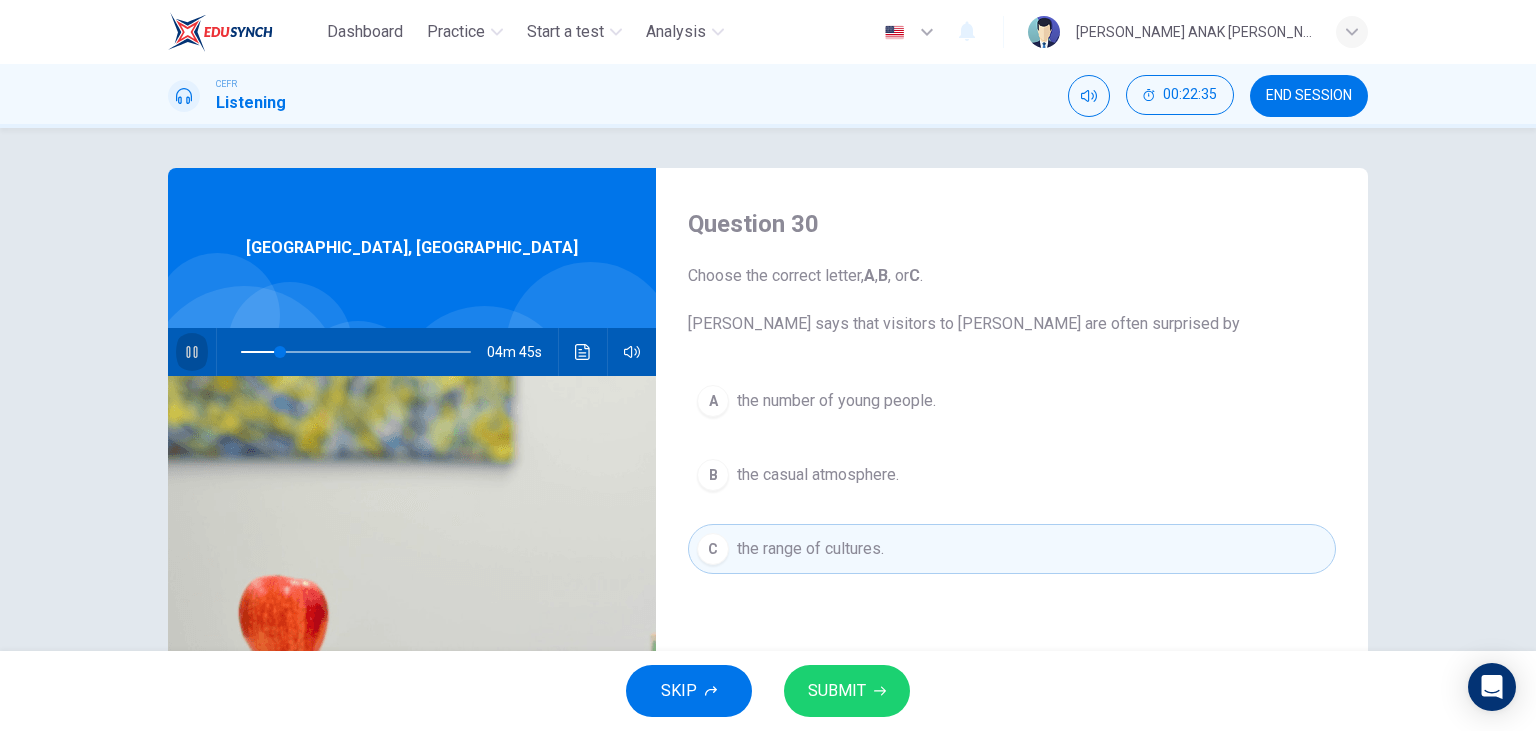 click 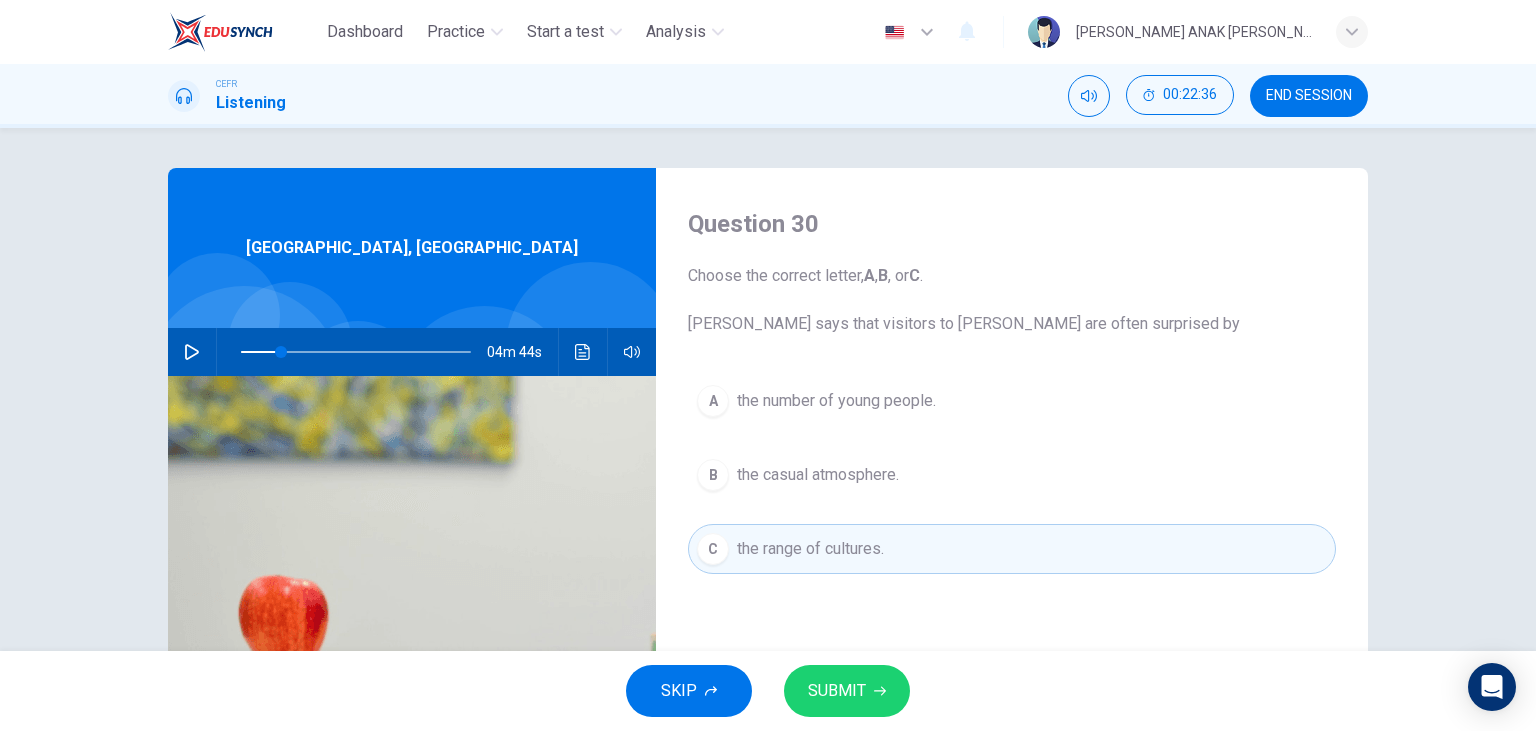 click on "SUBMIT" at bounding box center (837, 691) 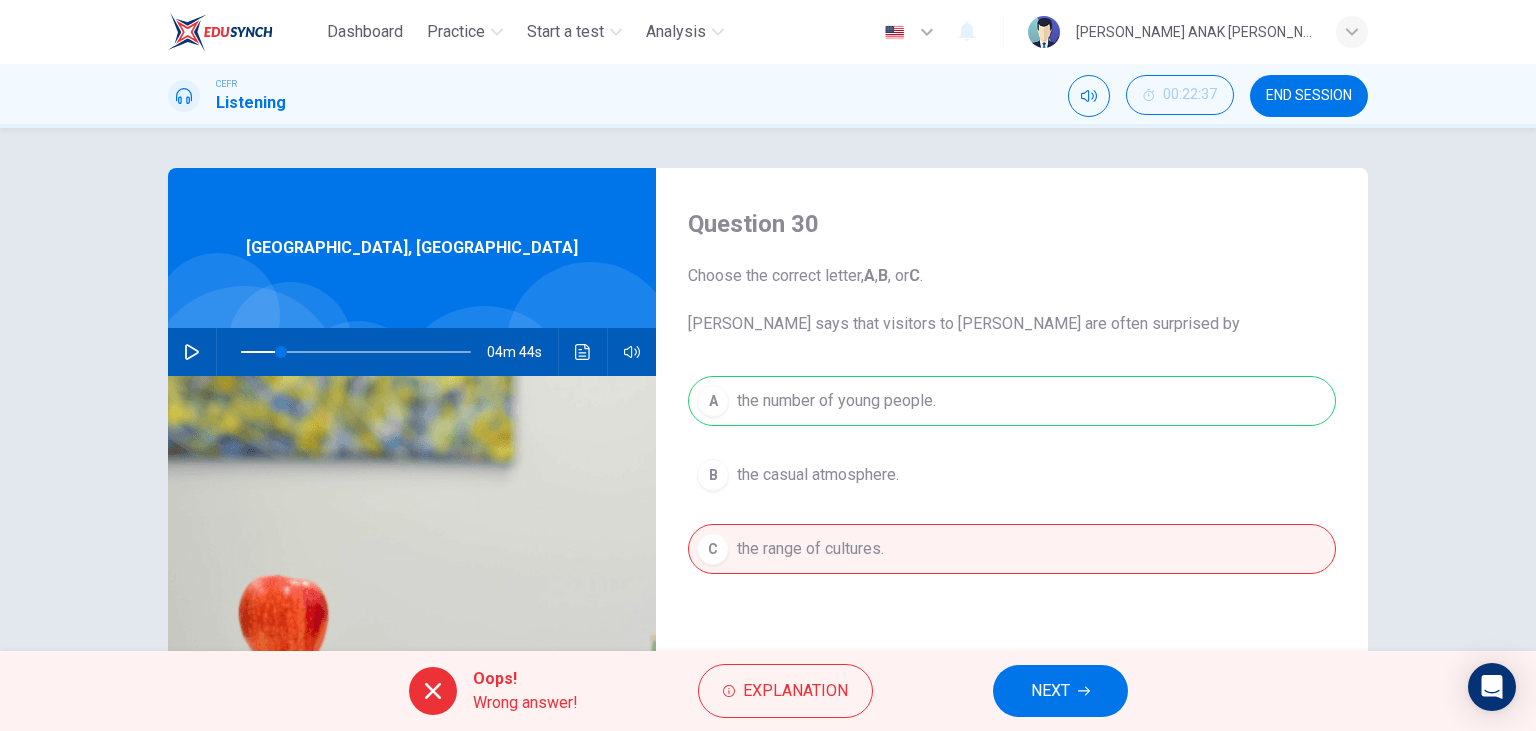 click on "NEXT" at bounding box center (1060, 691) 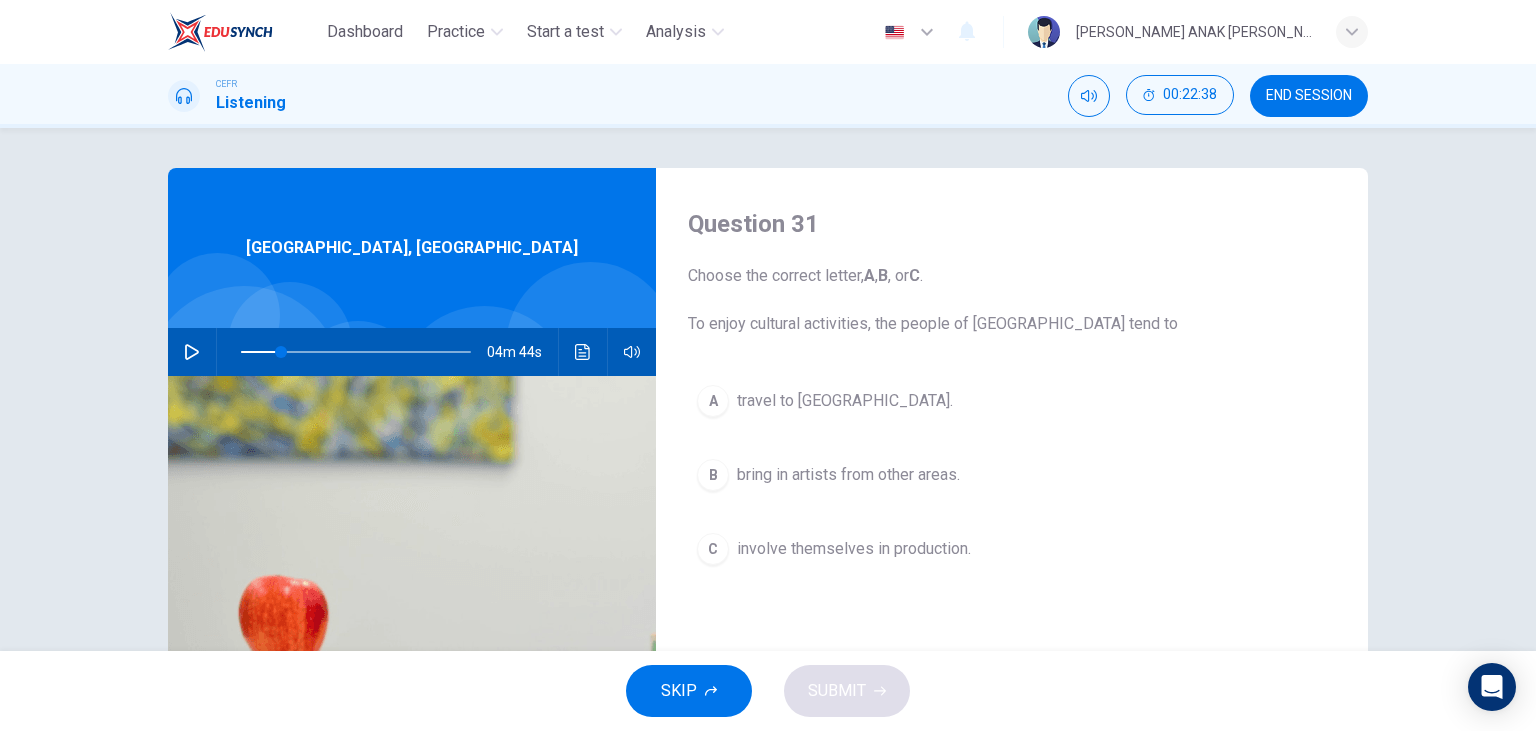 click at bounding box center (192, 352) 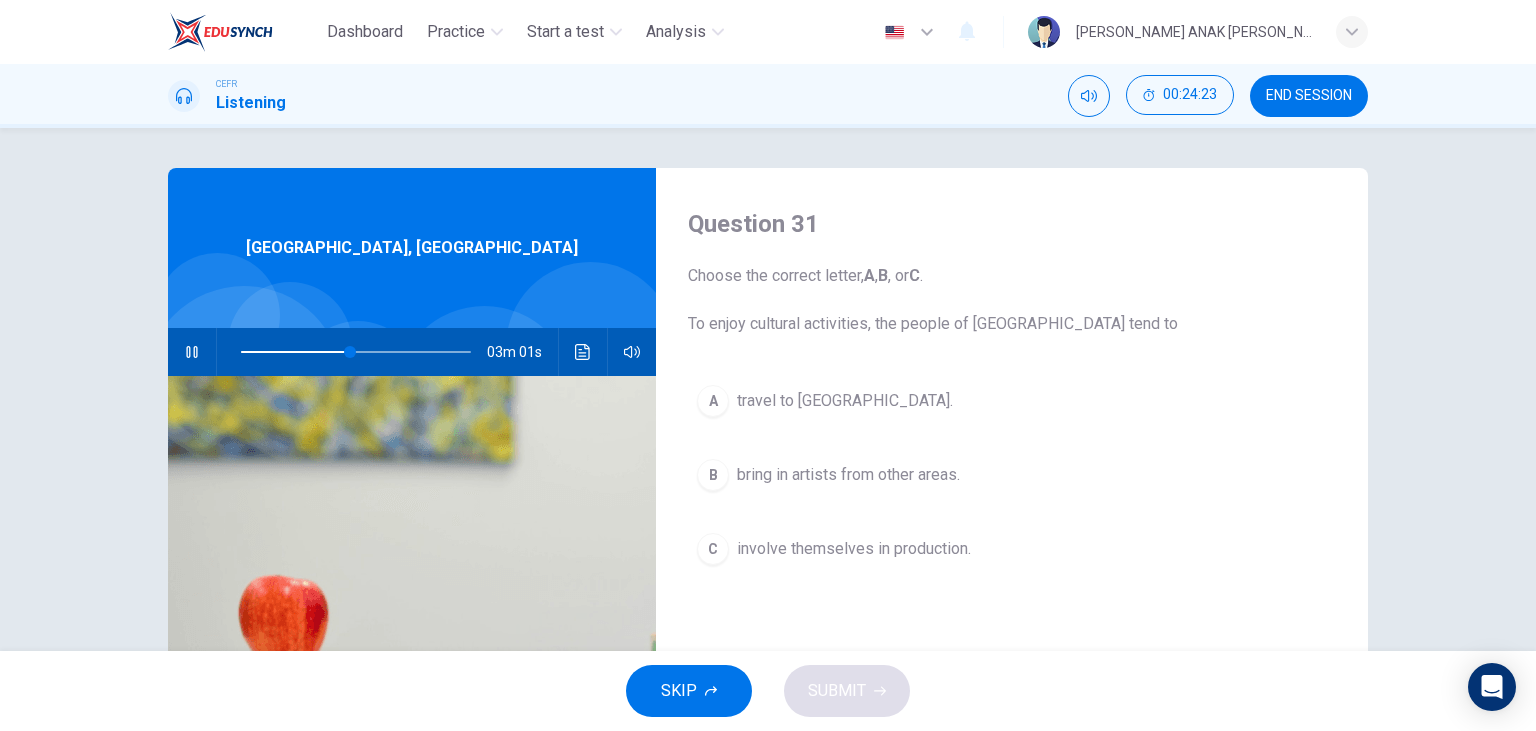 click on "involve themselves in production." at bounding box center (854, 549) 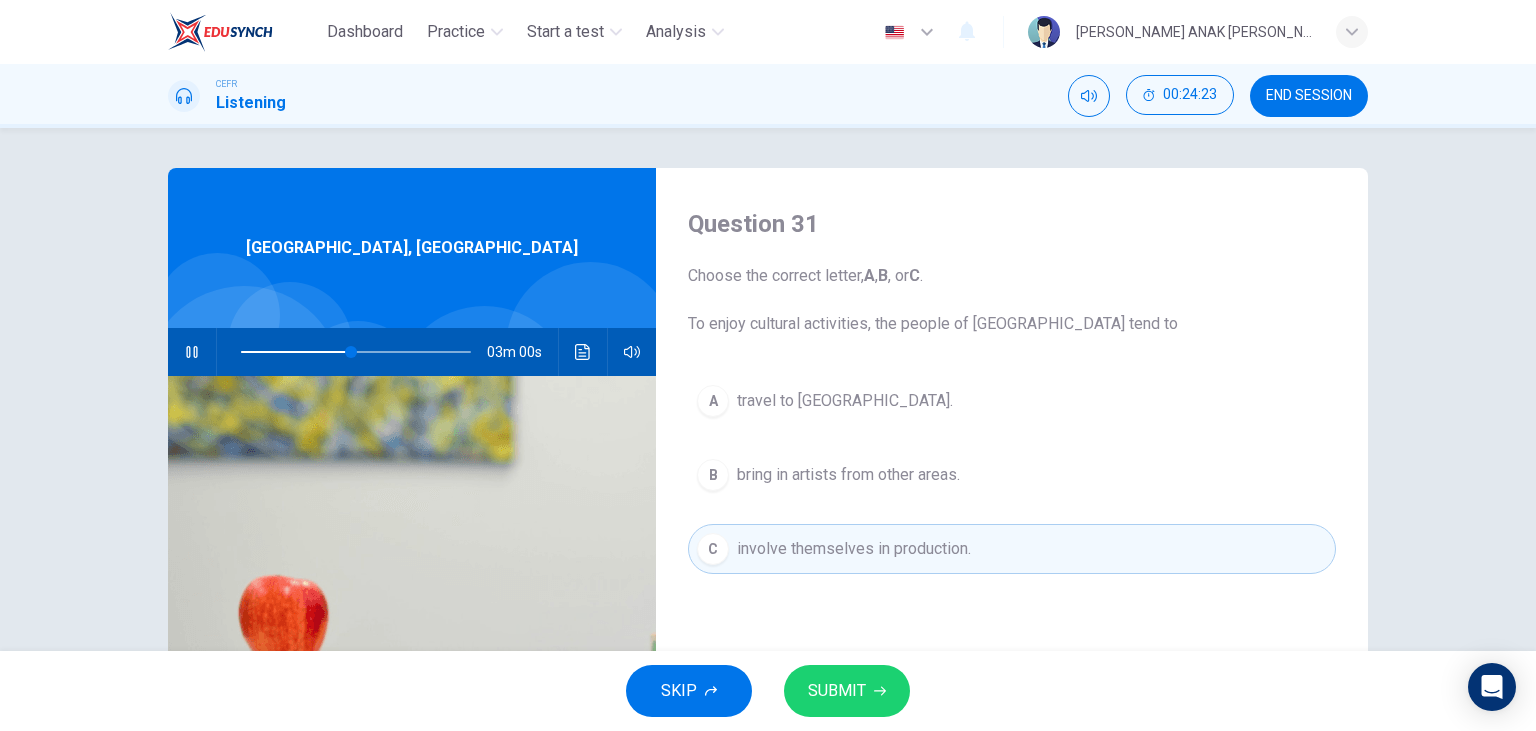 click on "SKIP SUBMIT" at bounding box center [768, 691] 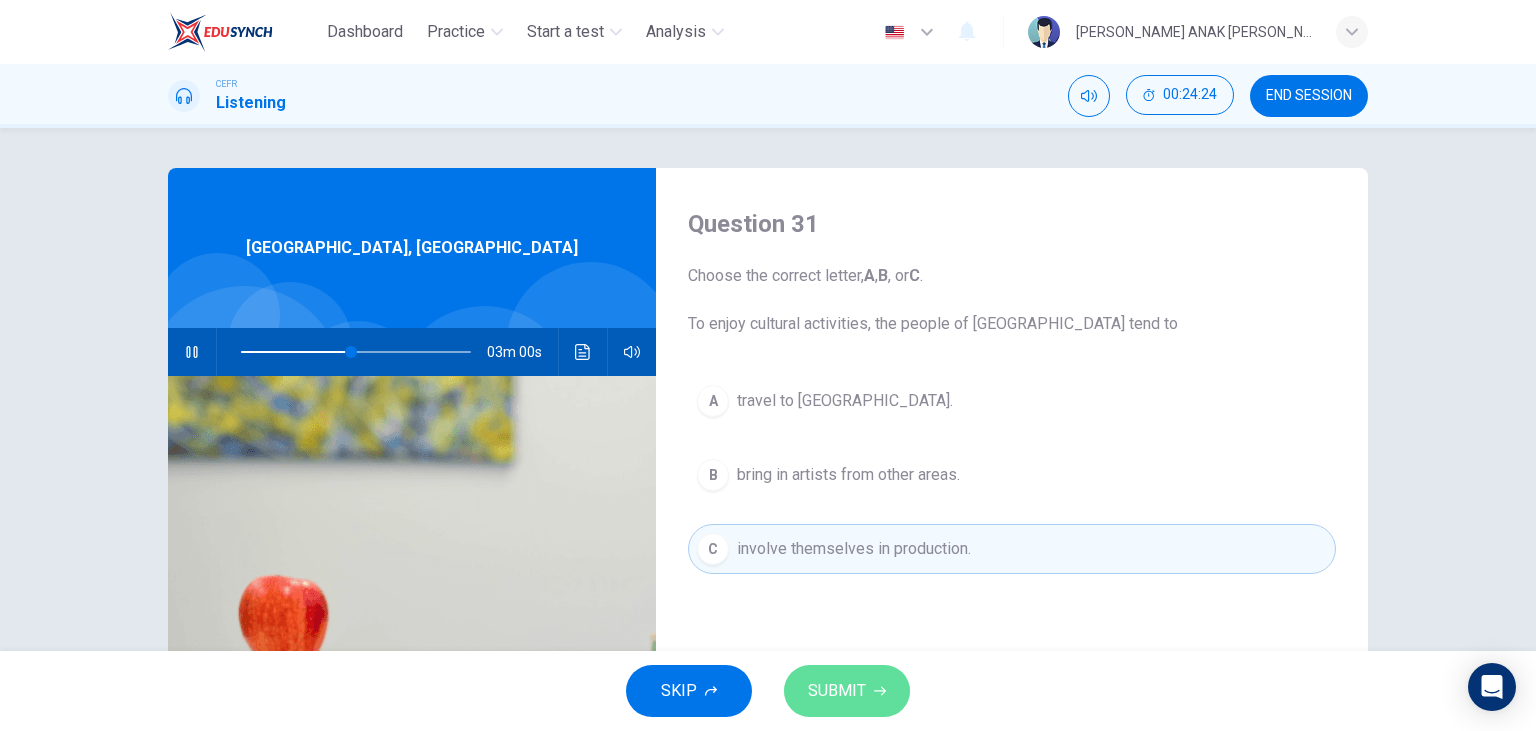 click on "SUBMIT" at bounding box center [847, 691] 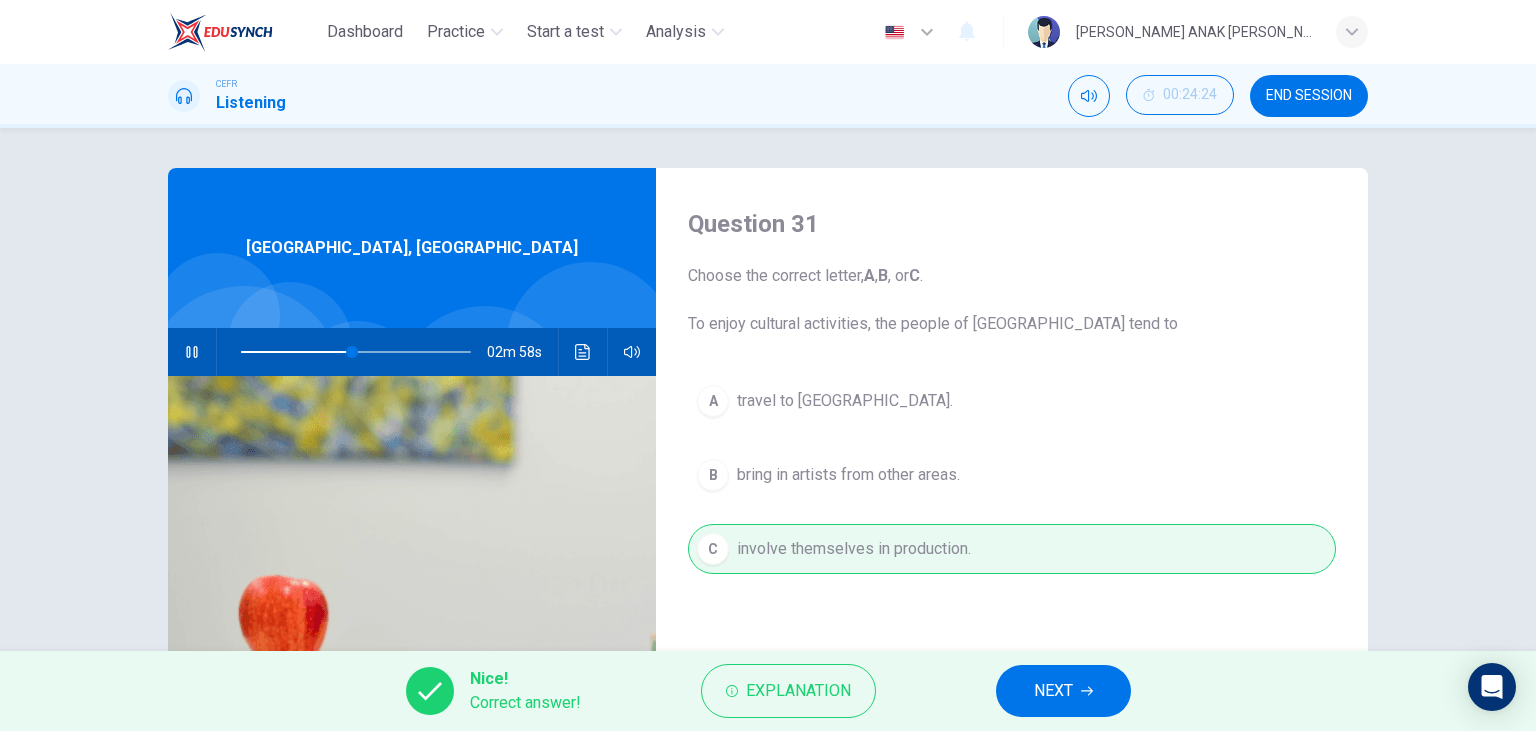 click on "NEXT" at bounding box center (1053, 691) 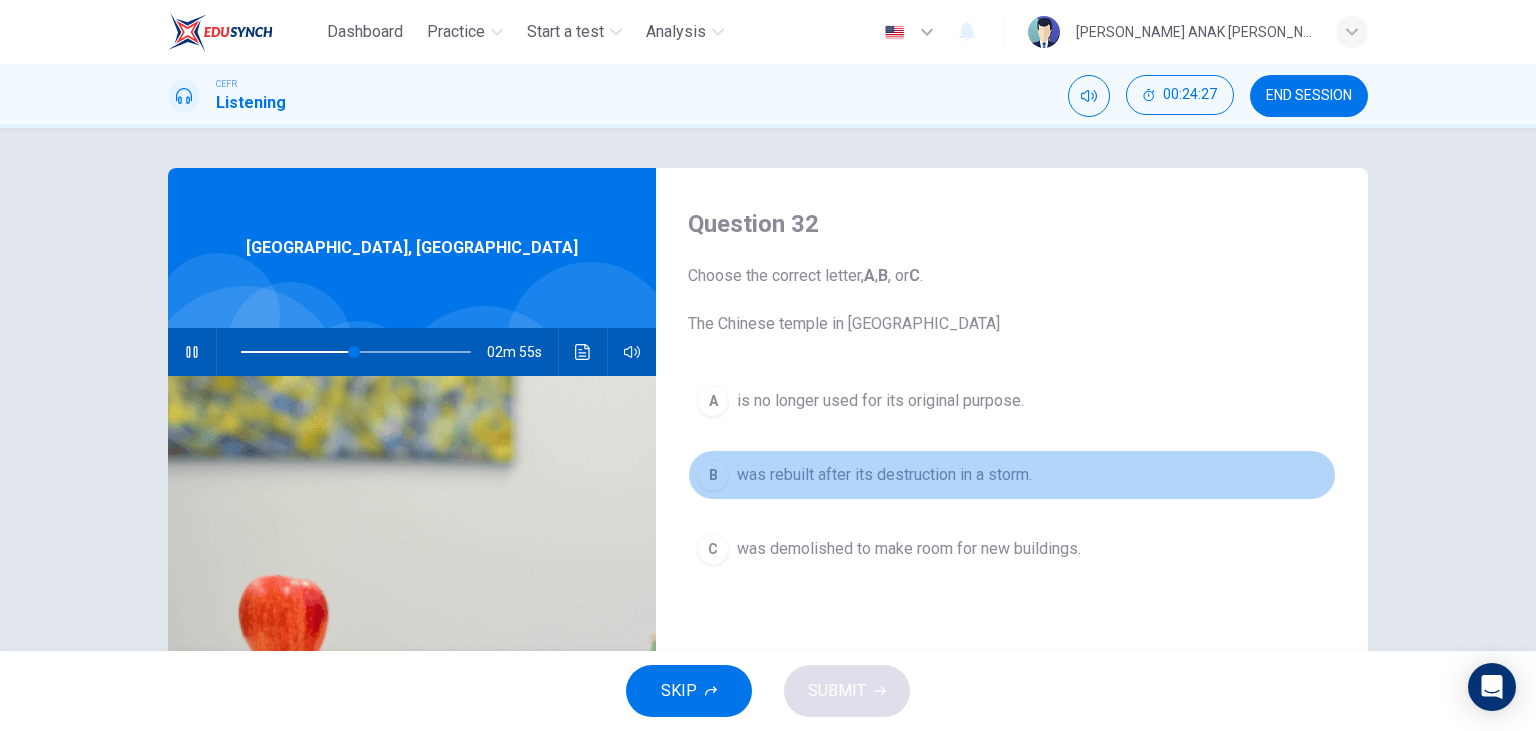 click on "was rebuilt after its destruction in a storm." at bounding box center [884, 475] 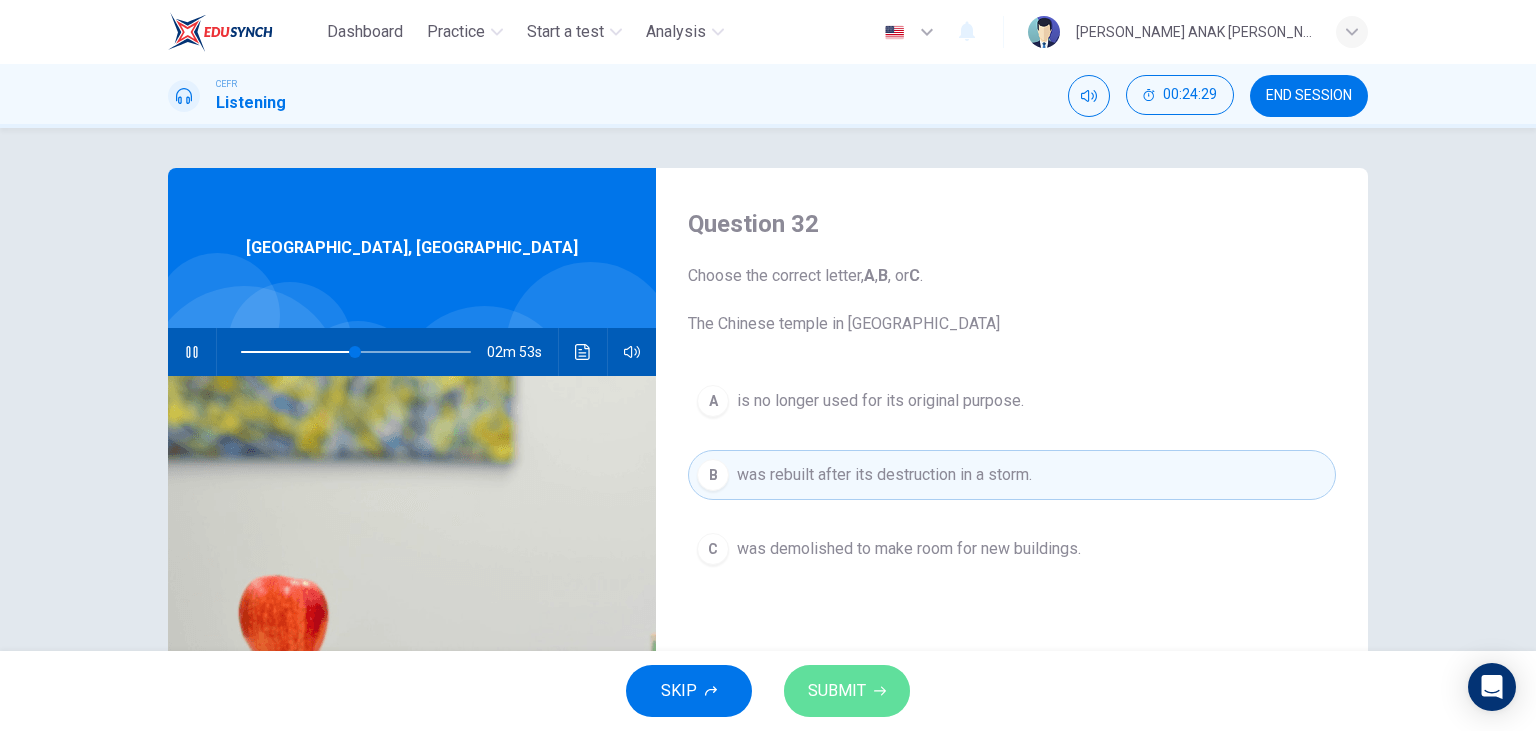 click on "SUBMIT" at bounding box center (837, 691) 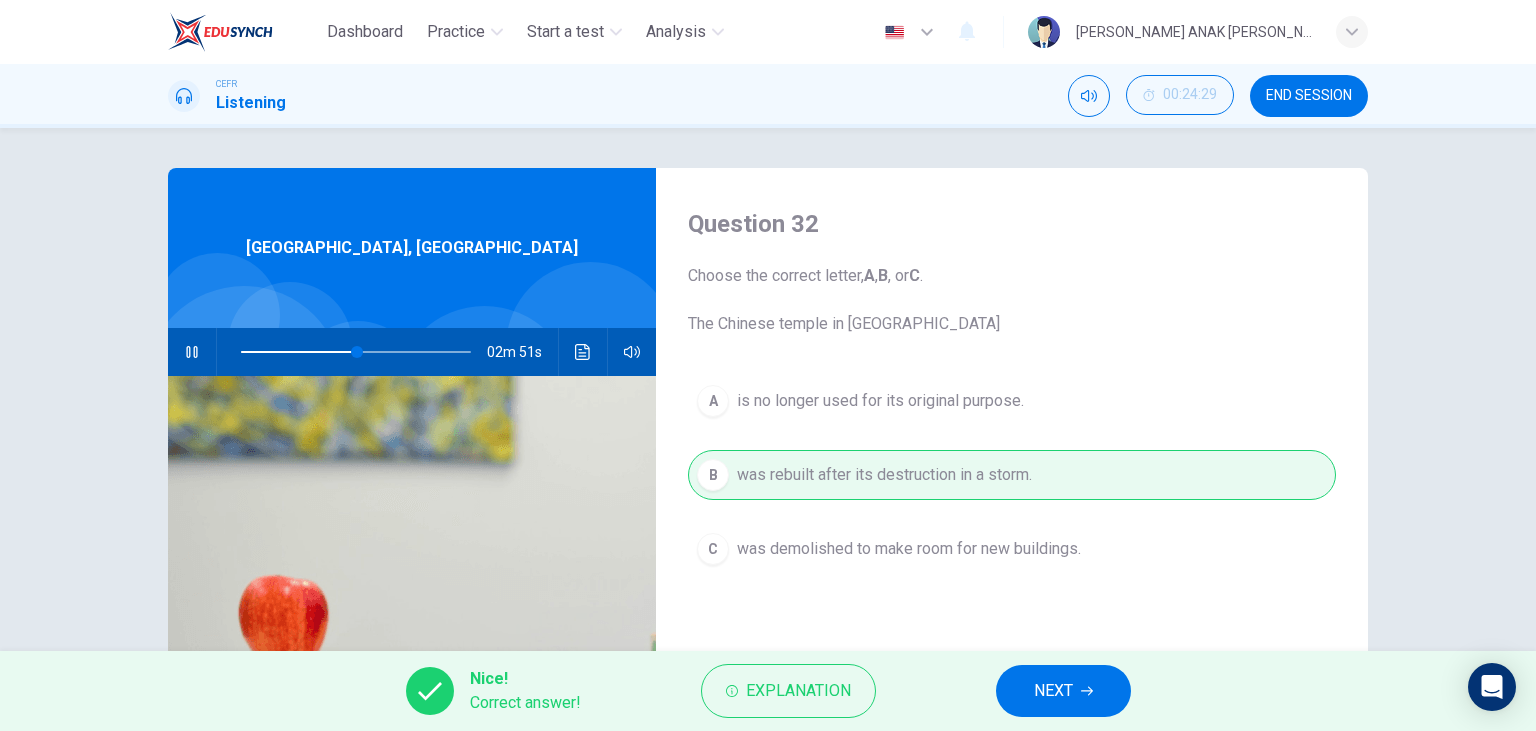 click 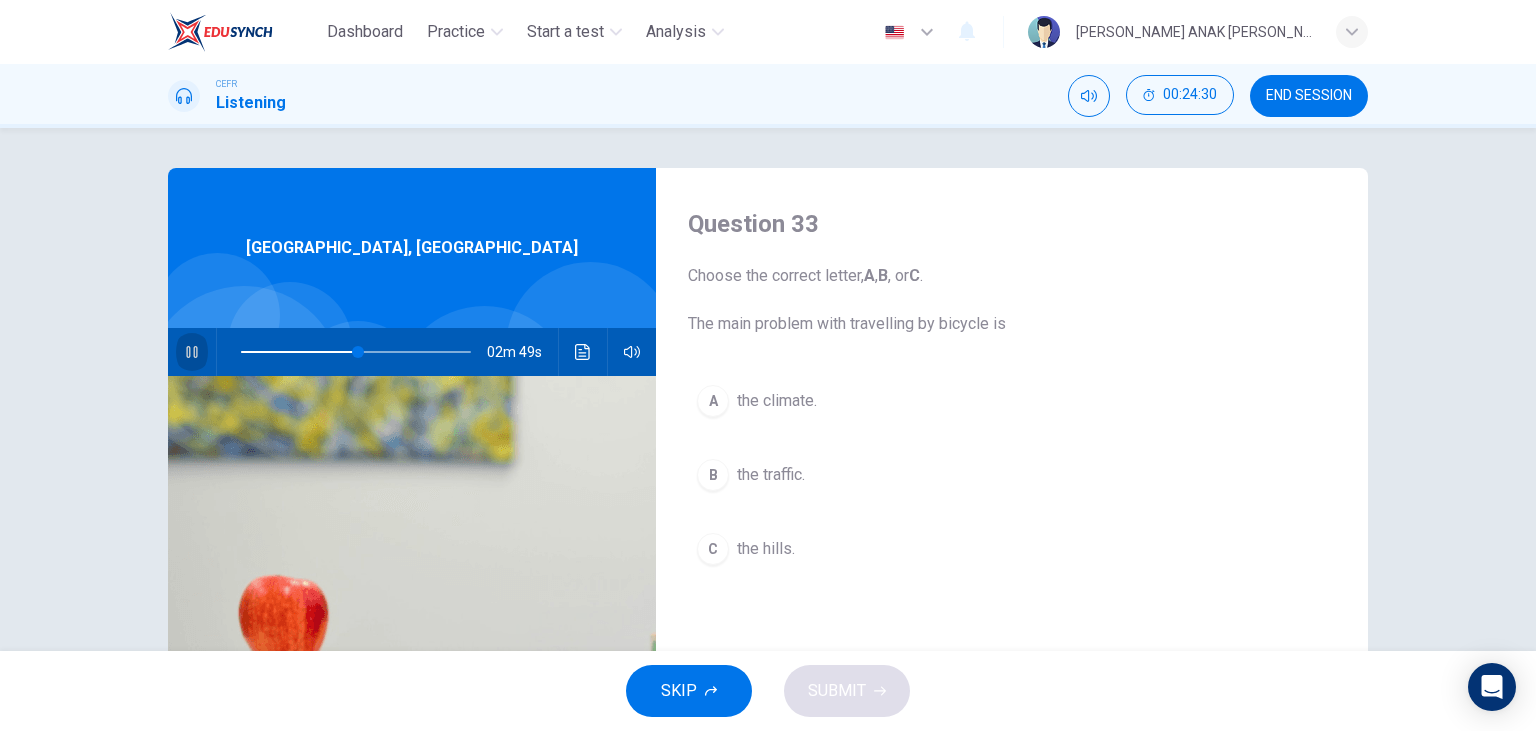 click at bounding box center (192, 352) 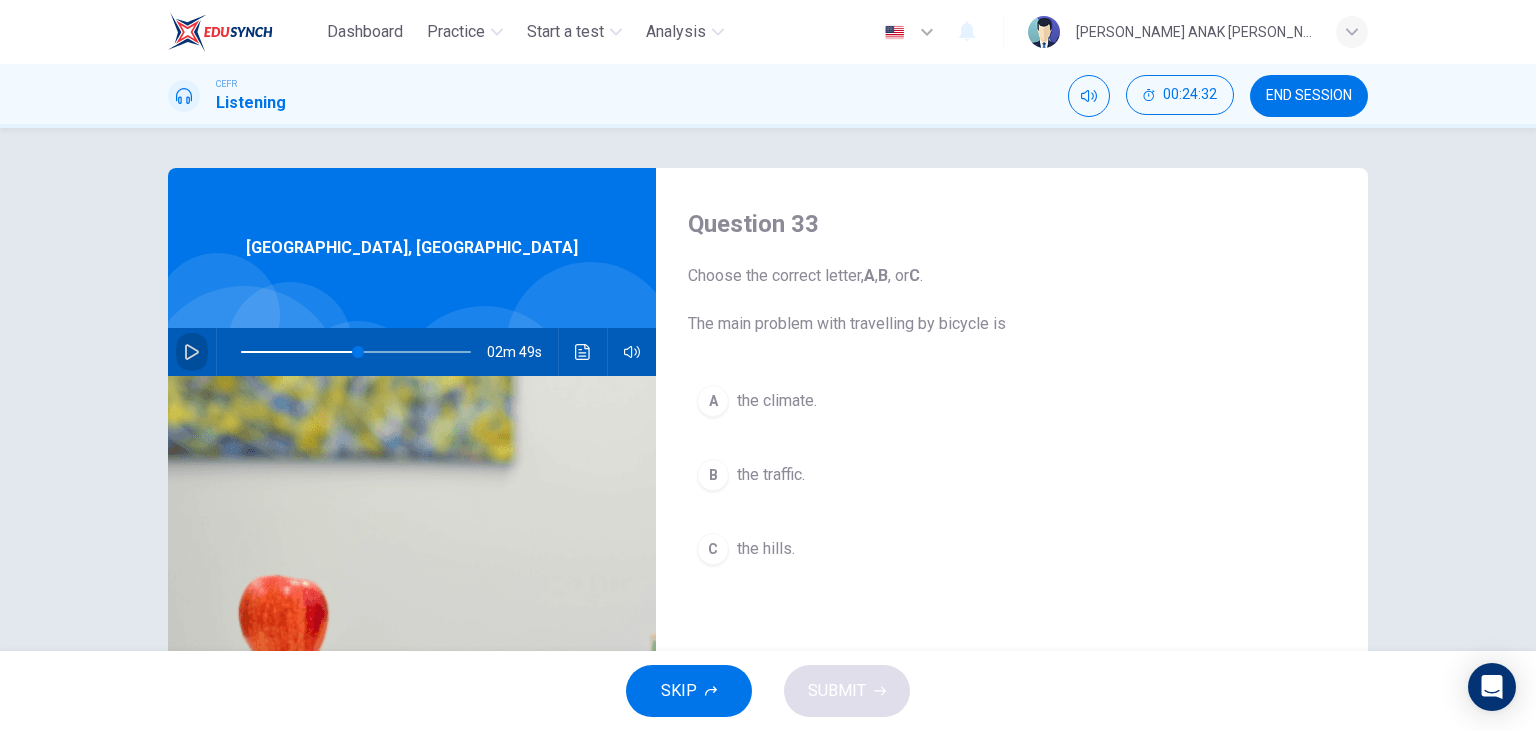 click at bounding box center [192, 352] 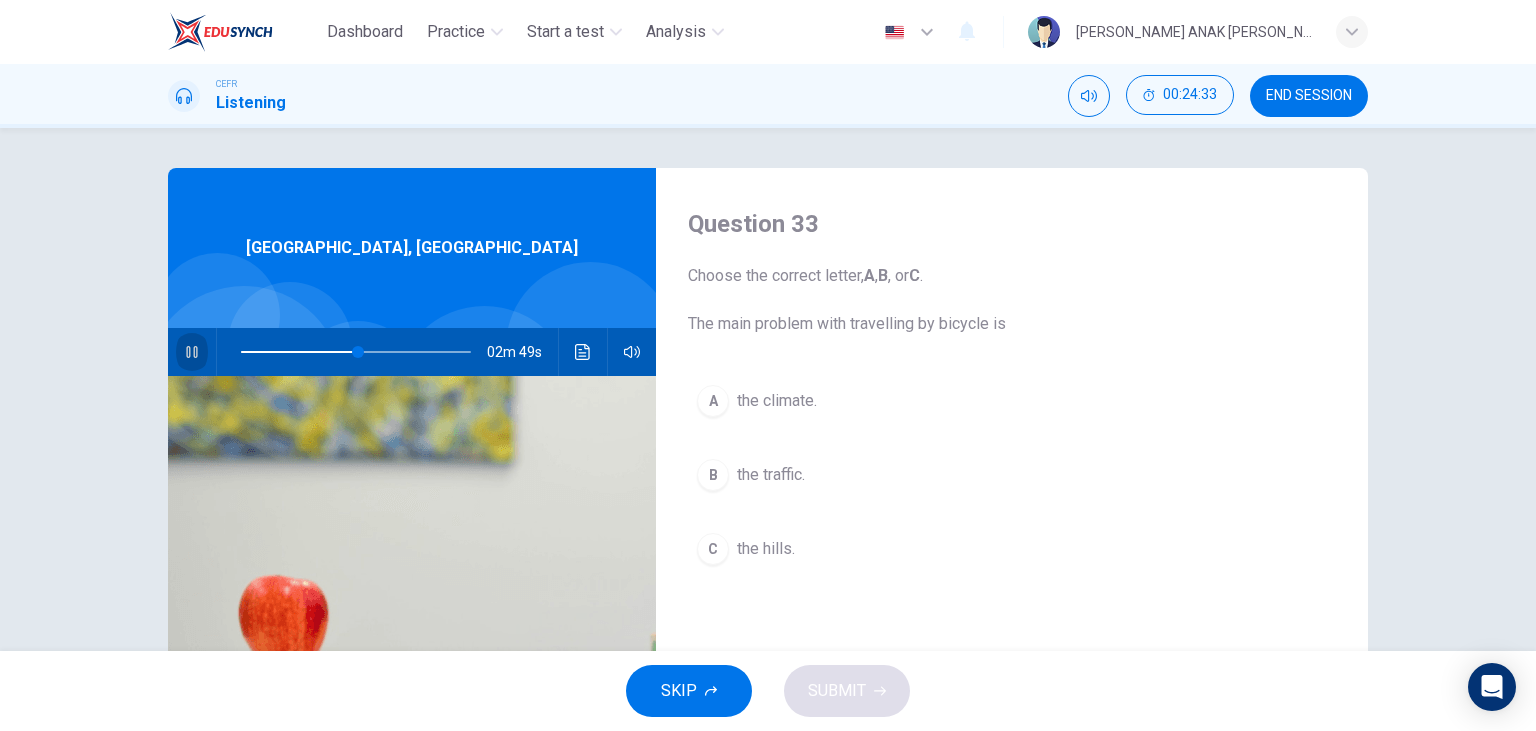 click at bounding box center [192, 352] 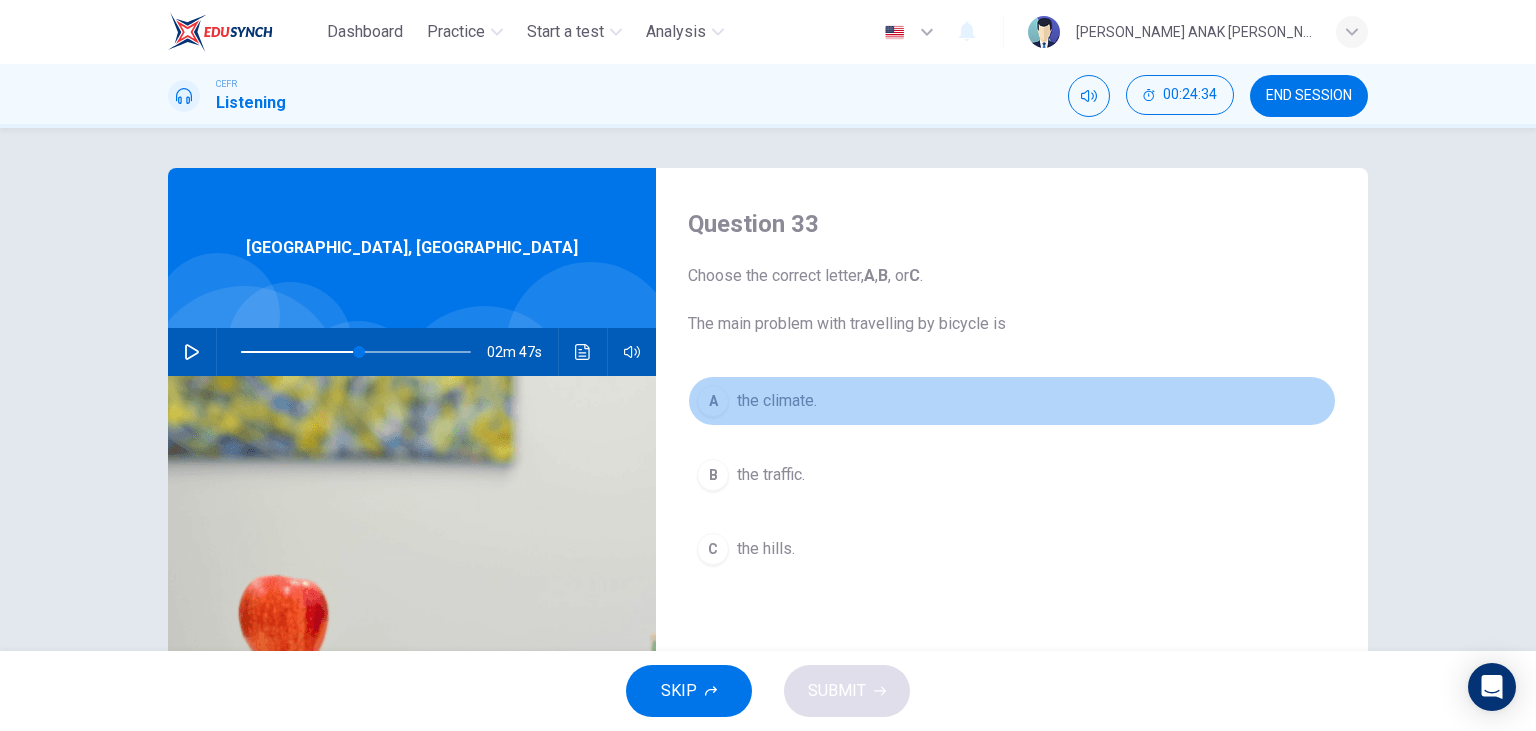 click on "A the climate." at bounding box center [1012, 401] 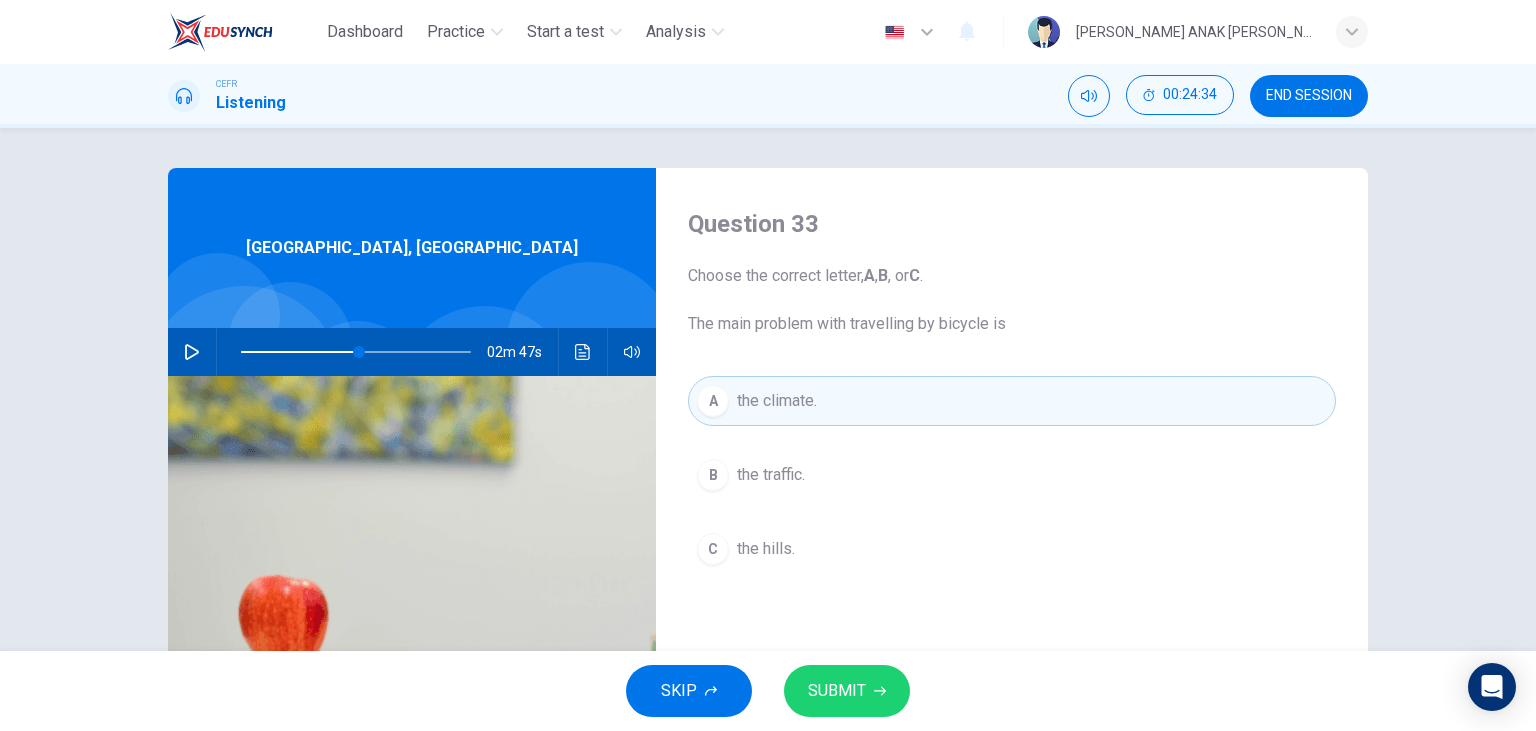 click on "SUBMIT" at bounding box center (837, 691) 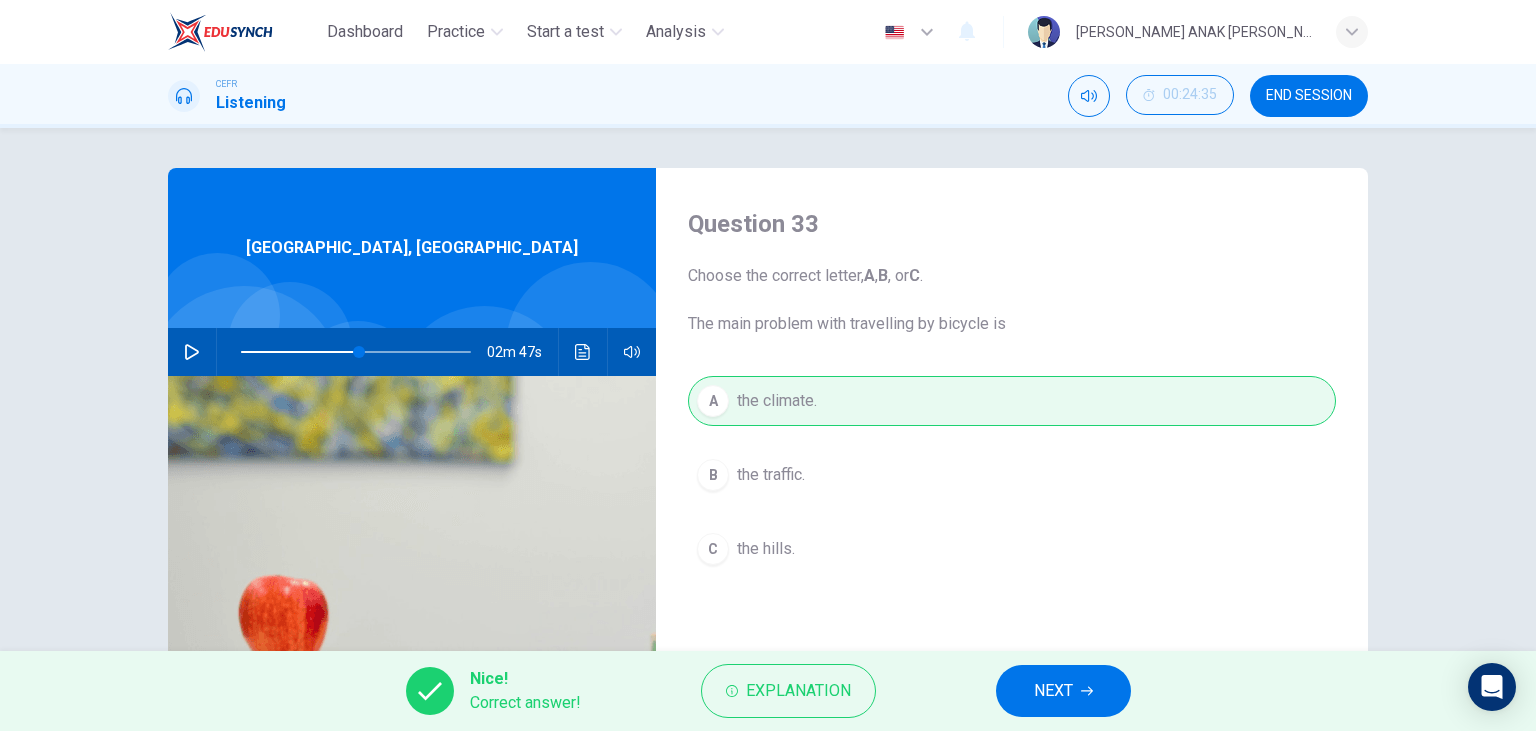 click on "NEXT" at bounding box center (1053, 691) 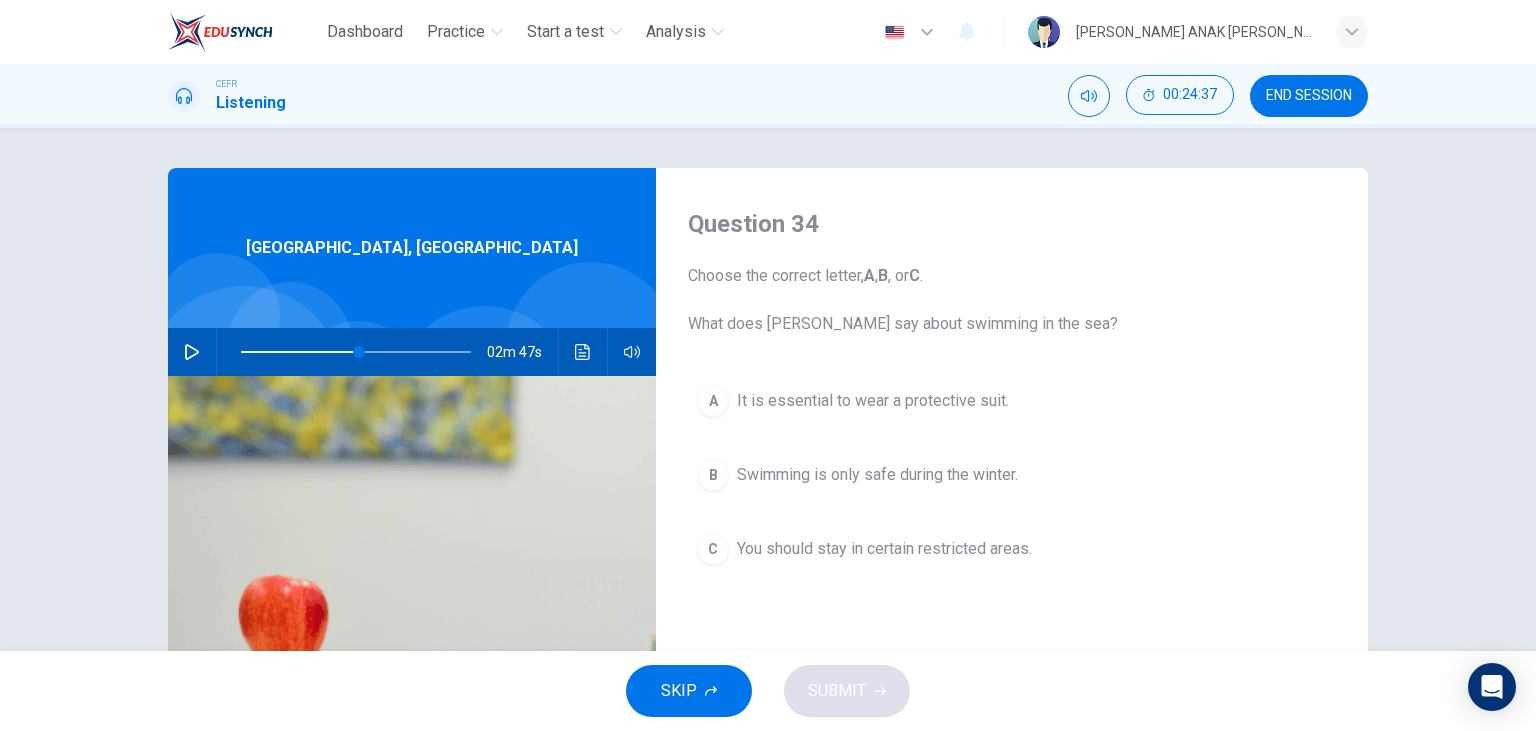 click at bounding box center [192, 352] 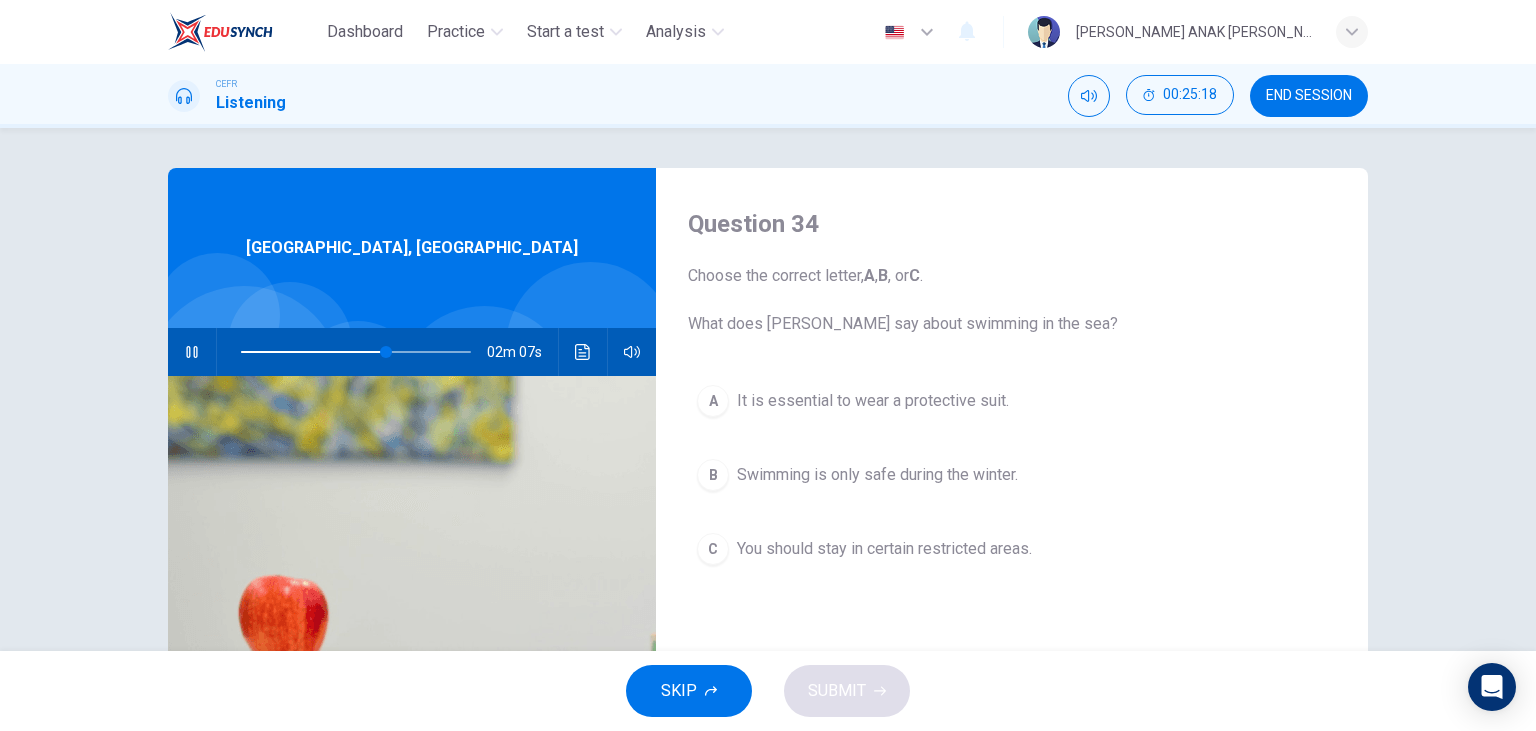 click on "A It is essential to wear a protective suit." at bounding box center [1012, 401] 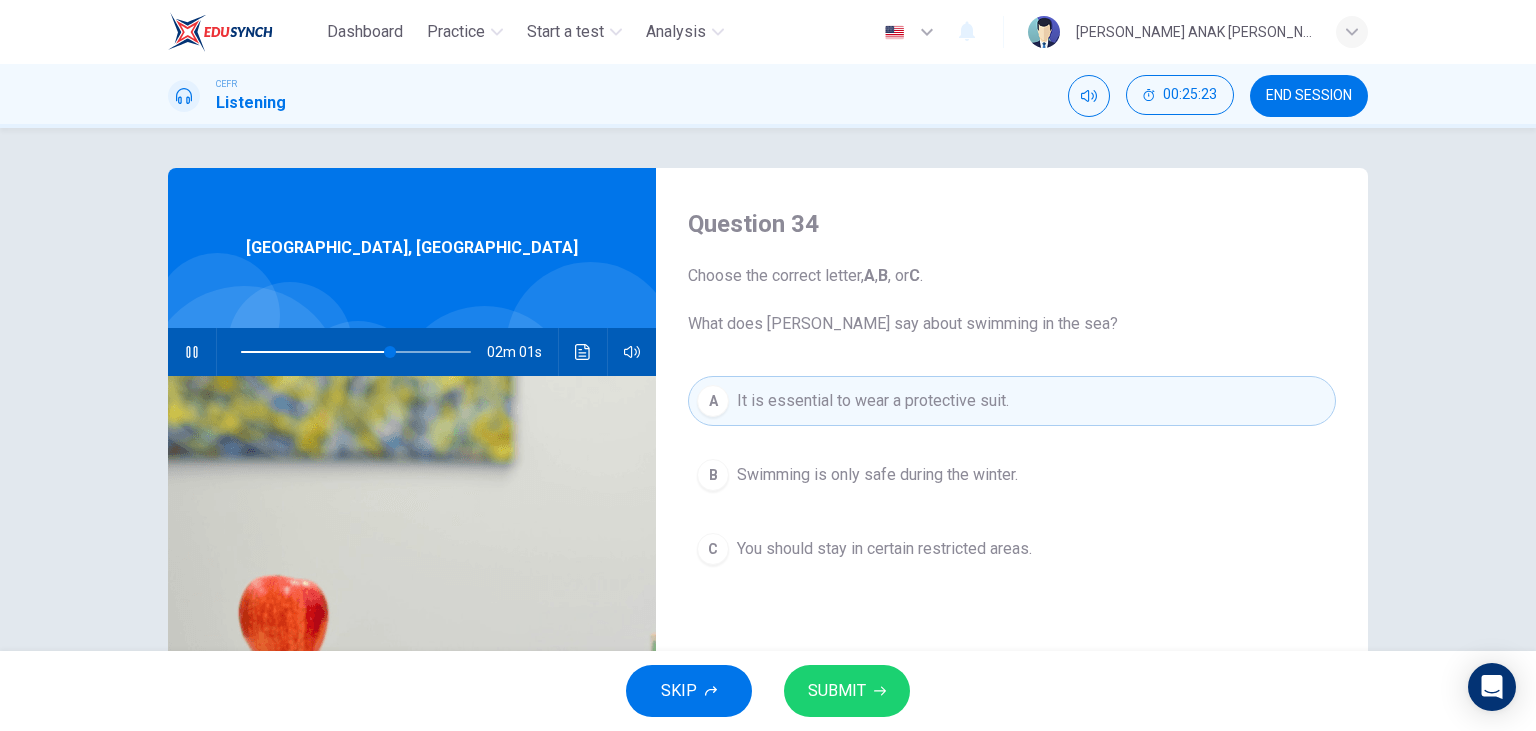 click on "SUBMIT" at bounding box center [847, 691] 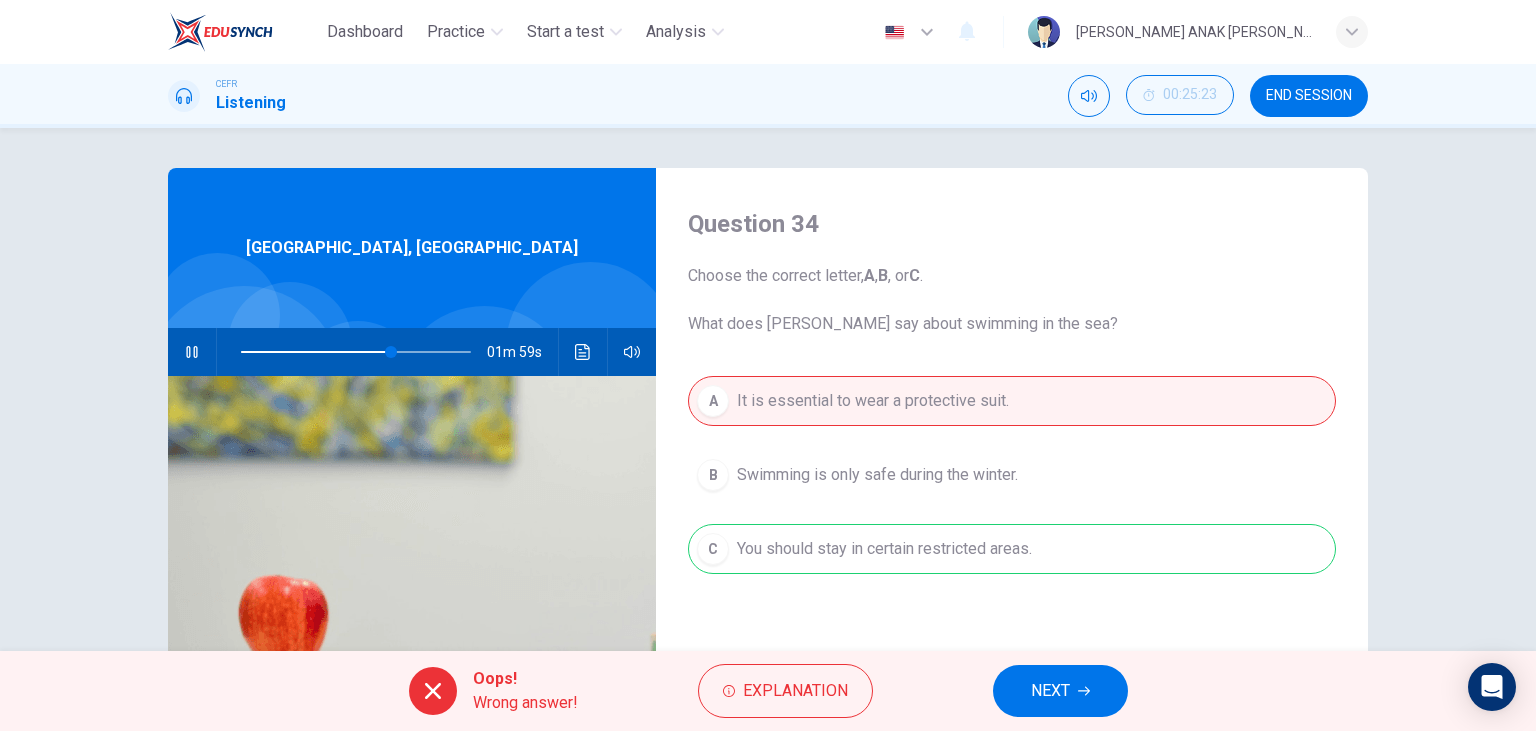 click on "Oops! Wrong answer! Explanation NEXT" at bounding box center [768, 691] 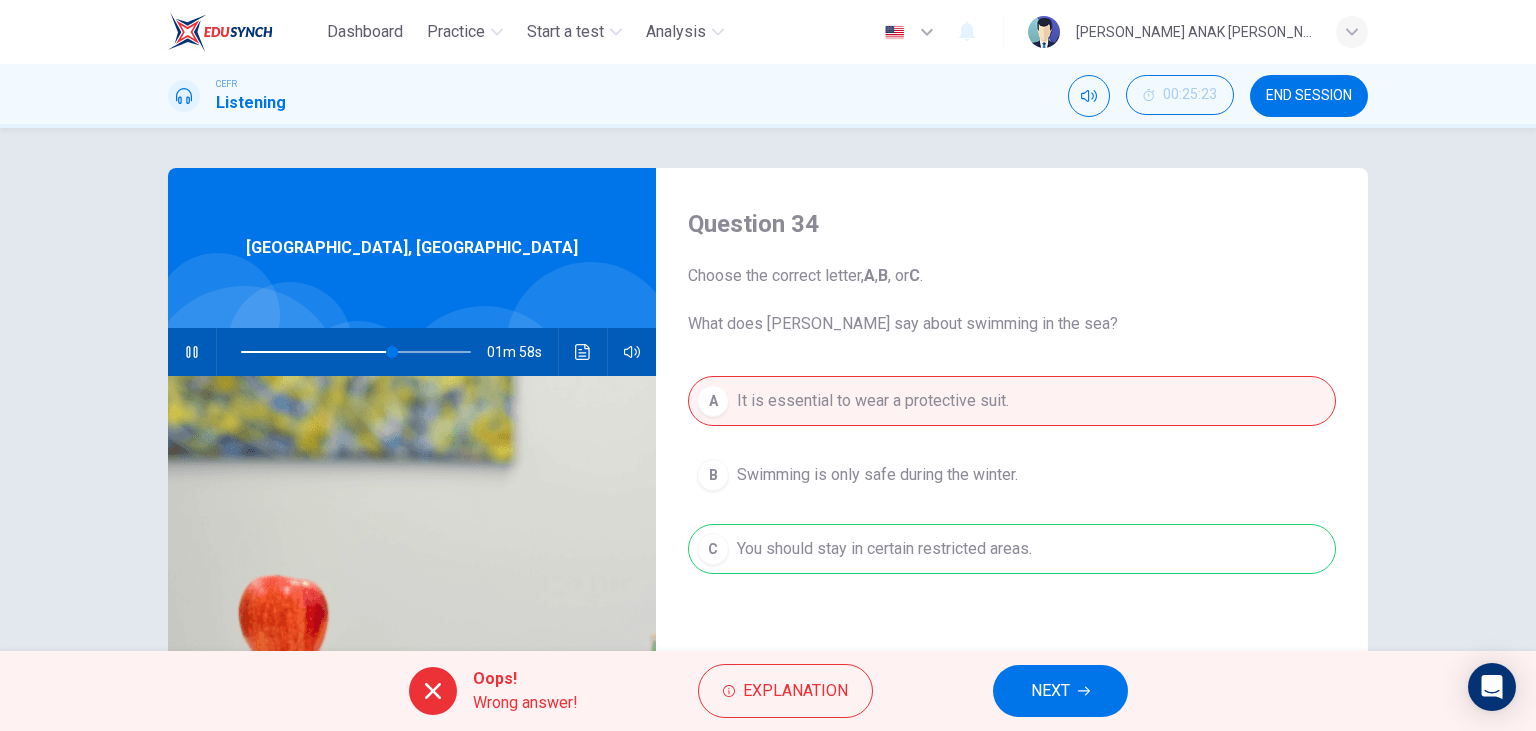 click on "NEXT" at bounding box center [1060, 691] 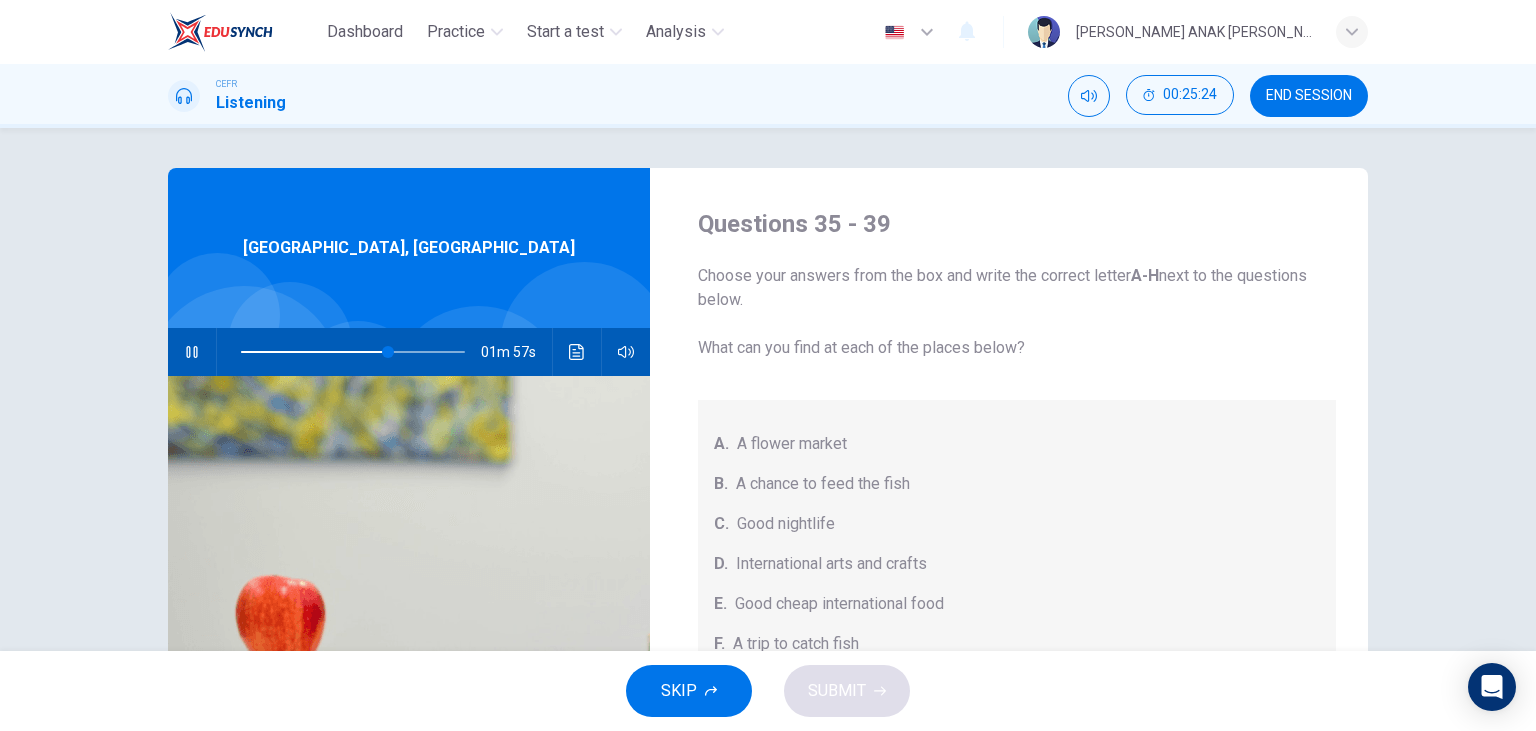 click 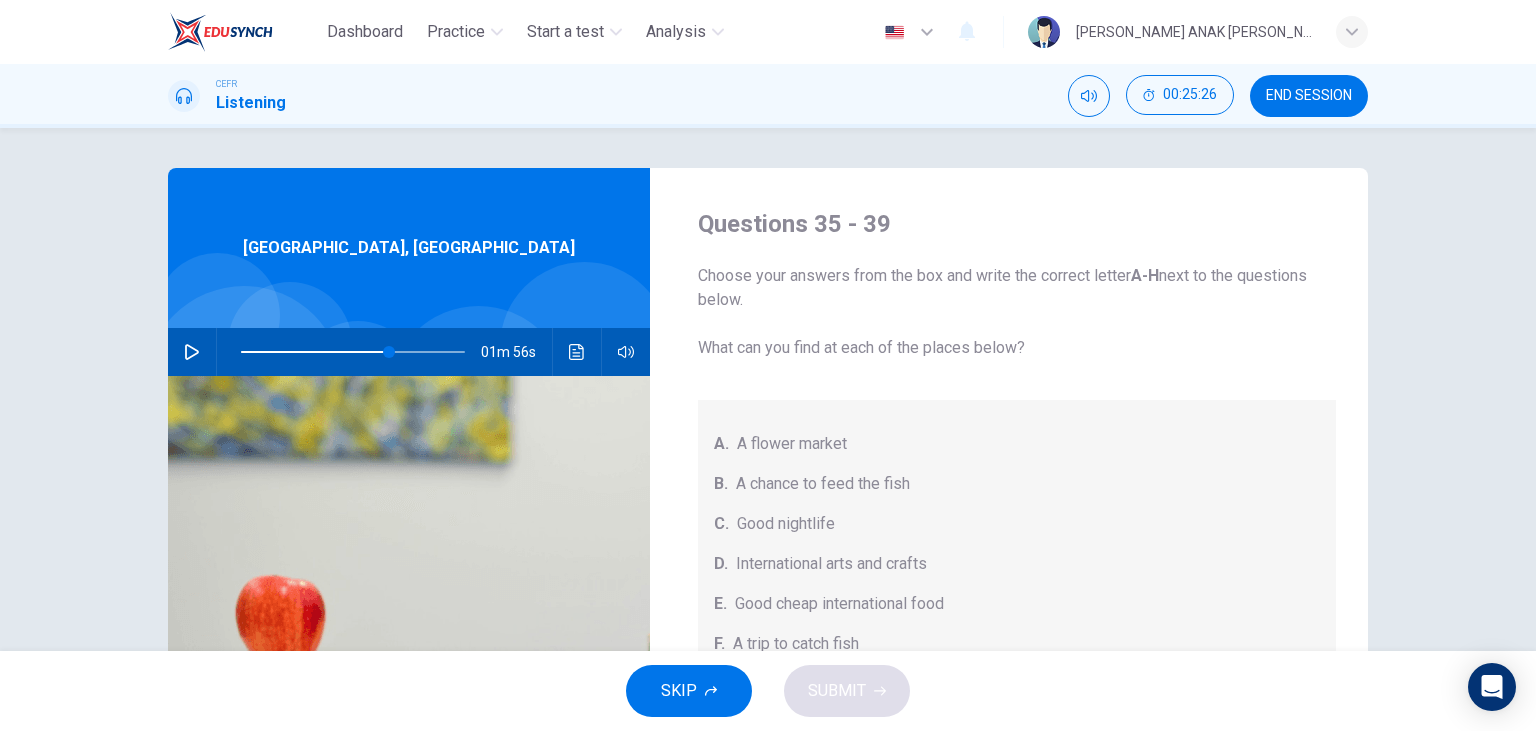 click 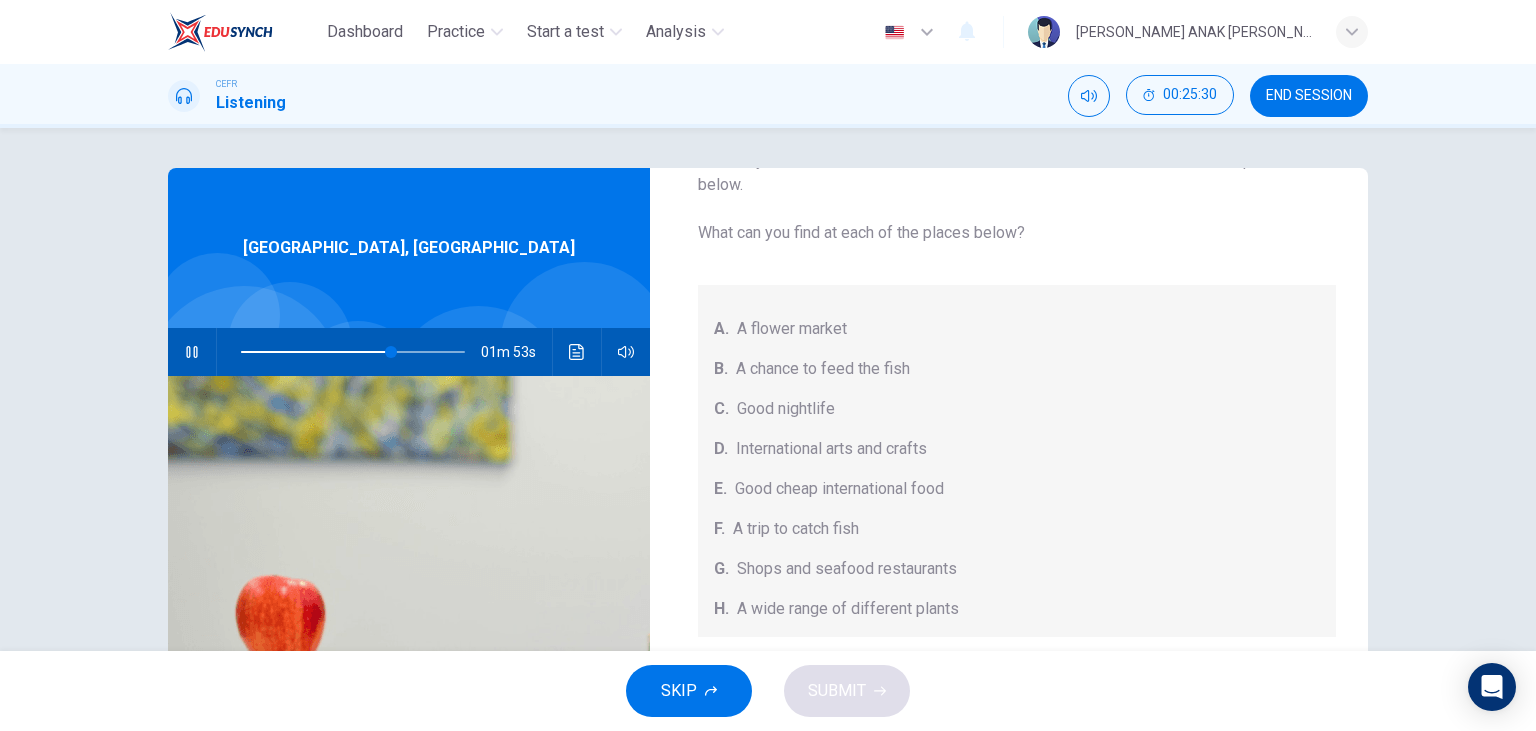 scroll, scrollTop: 225, scrollLeft: 0, axis: vertical 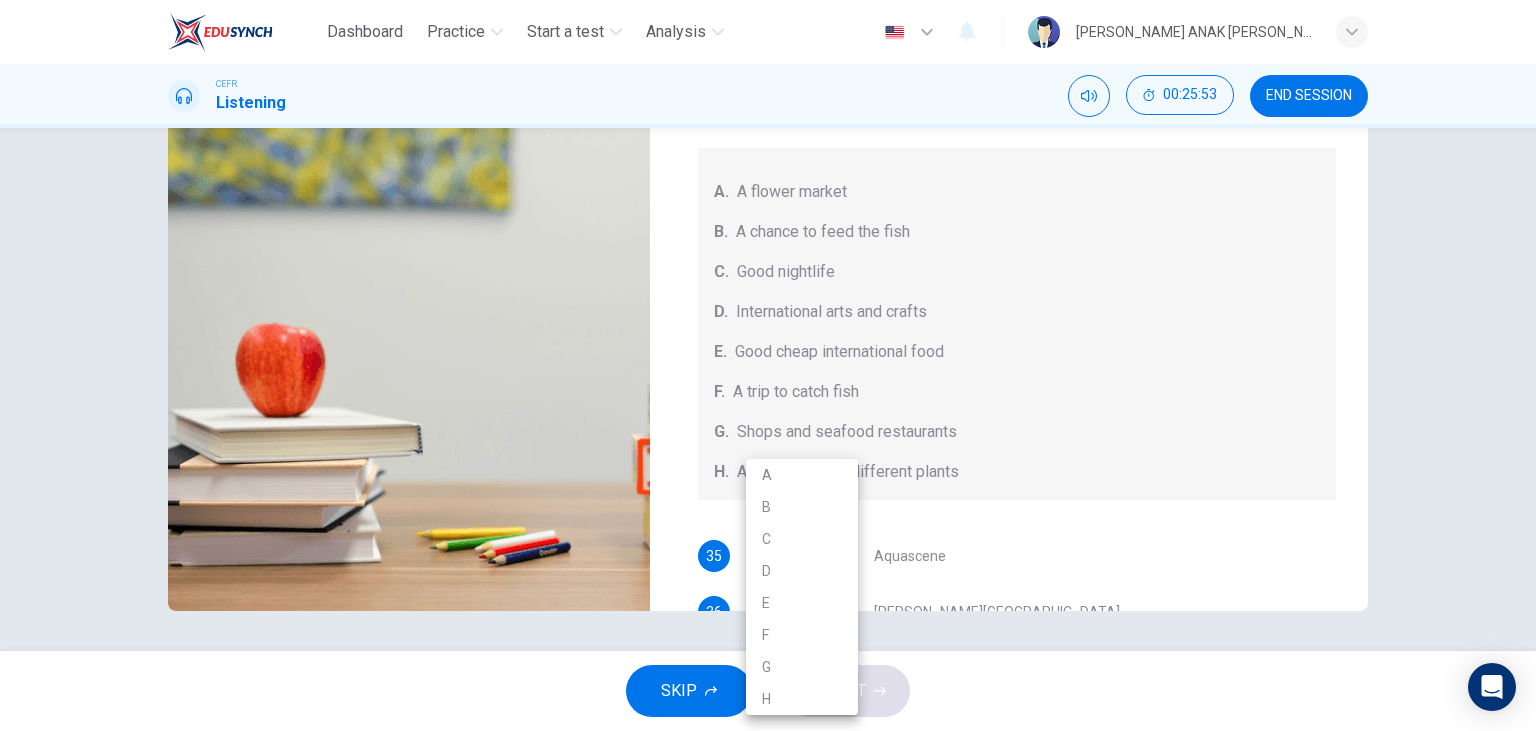 click on "Dashboard Practice Start a test Analysis English en ​ [PERSON_NAME] ANAK [PERSON_NAME] CEFR Listening 00:25:53 END SESSION Questions 35 - 39 Choose your answers from the box and write the correct letter  A-H  next to the questions below.
What can you find at each of the places below? A. A flower market B. A chance to feed the fish C. Good nightlife D. International arts and crafts E. Good cheap international food F. A trip to catch fish G. Shops and seafood restaurants H. A wide range of different plants 35 ​ ​ Aquascene 36 ​ ​ [PERSON_NAME][GEOGRAPHIC_DATA] 37 ​ ​ [GEOGRAPHIC_DATA] 38 ​ ​ [PERSON_NAME][GEOGRAPHIC_DATA] 39 ​ ​ [PERSON_NAME][GEOGRAPHIC_DATA], [GEOGRAPHIC_DATA] 01m 29s SKIP SUBMIT EduSynch - Online Language Proficiency Testing
Dashboard Practice Start a test Analysis Notifications © Copyright  2025 A B C D E F G H" at bounding box center [768, 365] 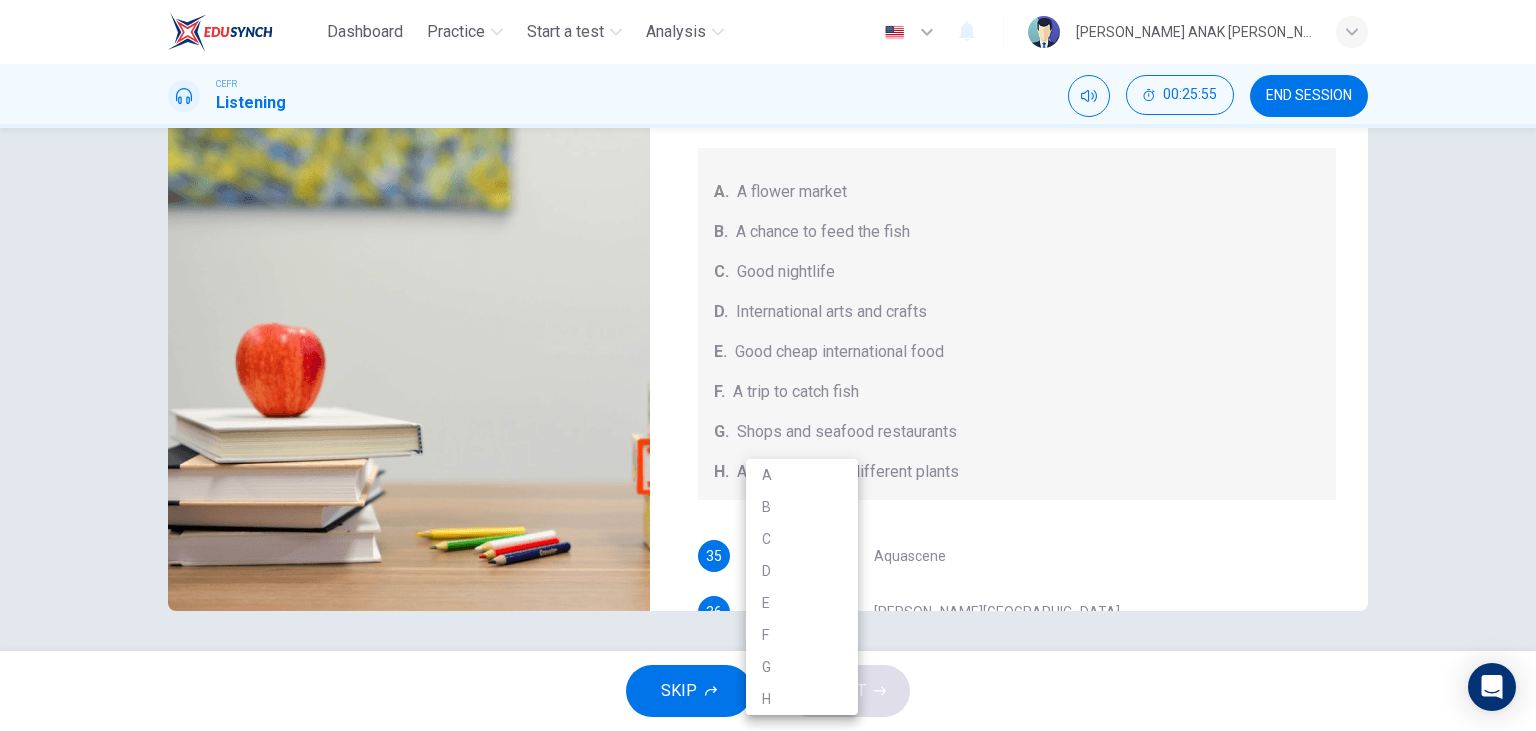 click at bounding box center (768, 365) 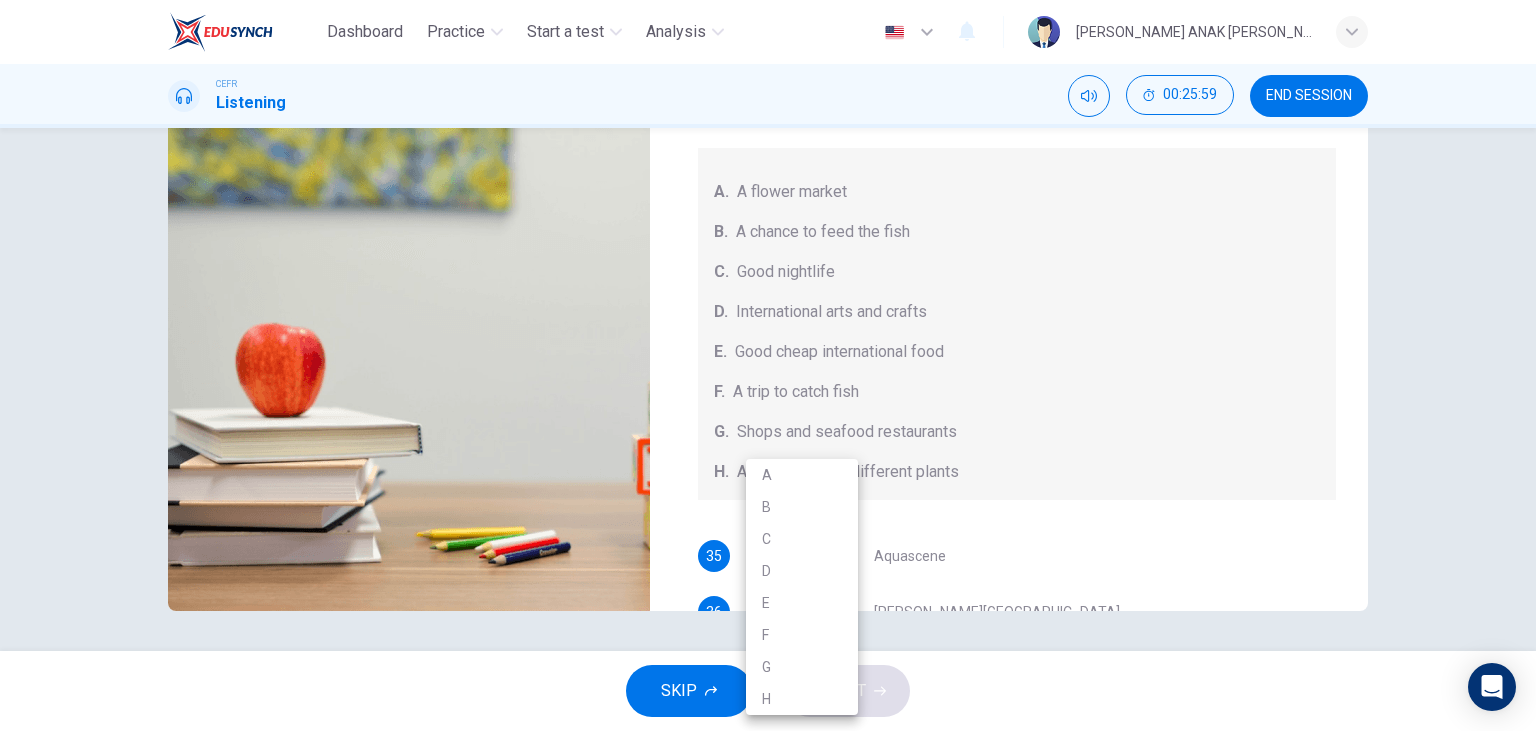 click on "Dashboard Practice Start a test Analysis English en ​ [PERSON_NAME] ANAK [PERSON_NAME] CEFR Listening 00:25:59 END SESSION Questions 35 - 39 Choose your answers from the box and write the correct letter  A-H  next to the questions below.
What can you find at each of the places below? A. A flower market B. A chance to feed the fish C. Good nightlife D. International arts and crafts E. Good cheap international food F. A trip to catch fish G. Shops and seafood restaurants H. A wide range of different plants 35 ​ ​ Aquascene 36 ​ ​ [PERSON_NAME][GEOGRAPHIC_DATA] 37 ​ ​ [GEOGRAPHIC_DATA] 38 ​ ​ [PERSON_NAME][GEOGRAPHIC_DATA] 39 ​ ​ [PERSON_NAME][GEOGRAPHIC_DATA], [GEOGRAPHIC_DATA] 01m 24s SKIP SUBMIT EduSynch - Online Language Proficiency Testing
Dashboard Practice Start a test Analysis Notifications © Copyright  2025 A B C D E F G H" at bounding box center (768, 365) 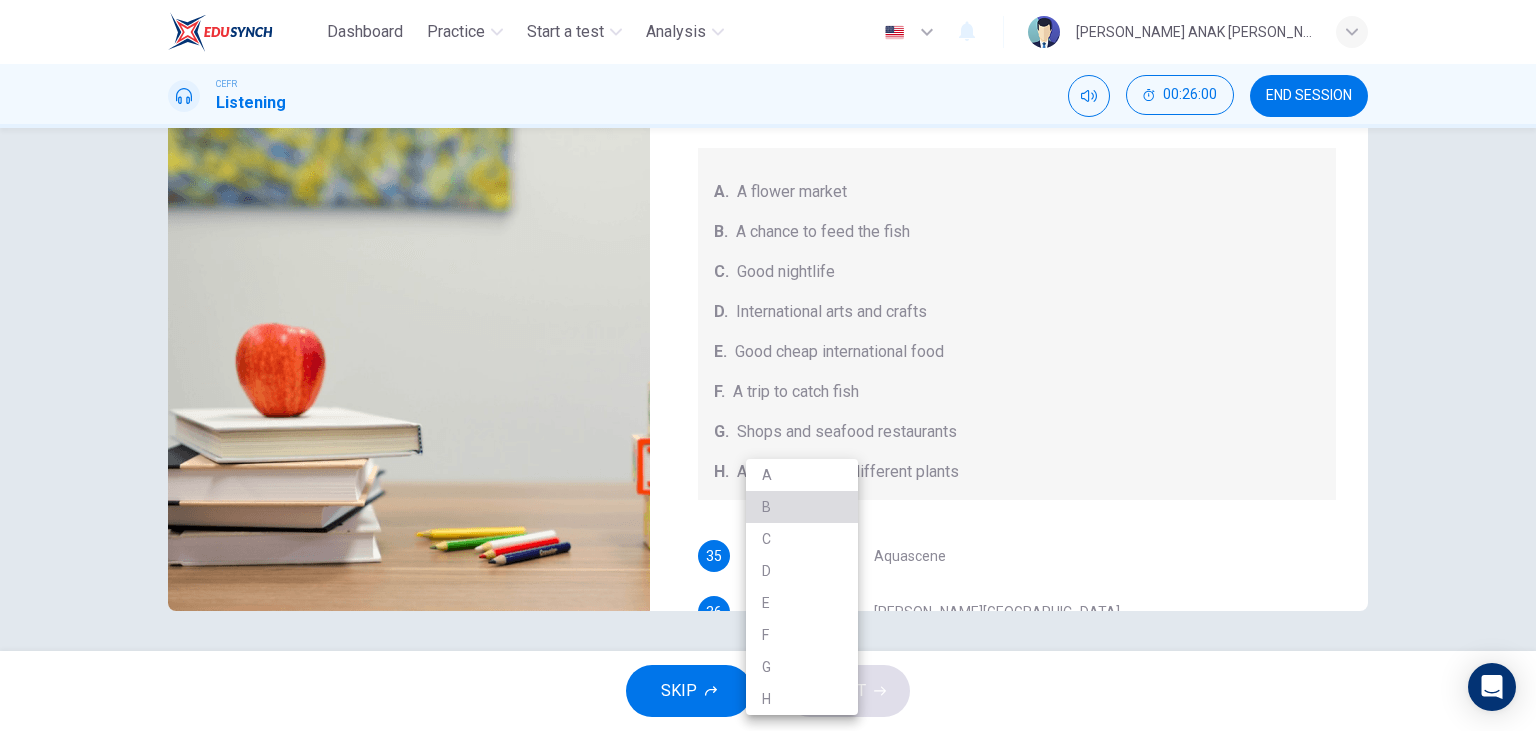 click on "B" at bounding box center (802, 507) 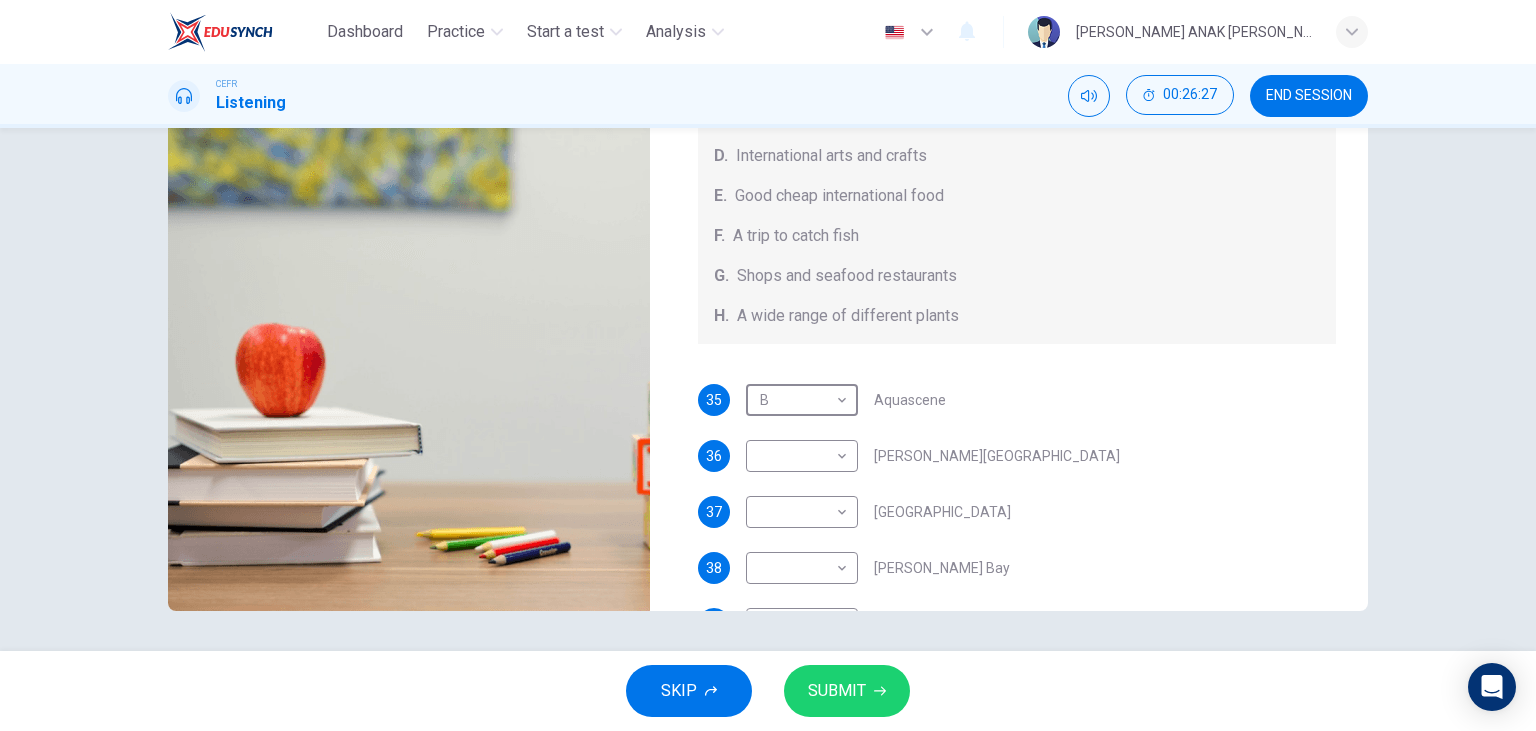 scroll, scrollTop: 110, scrollLeft: 0, axis: vertical 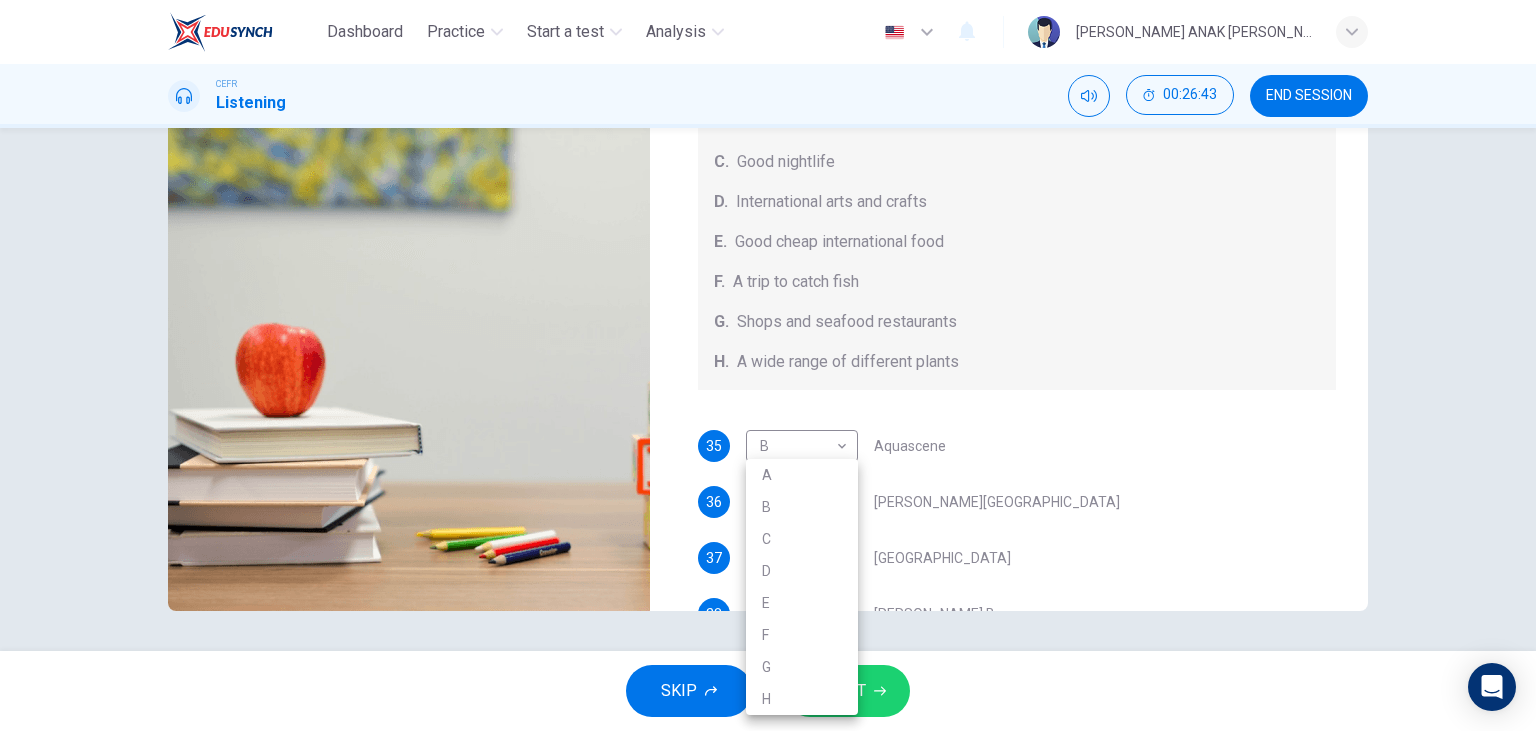 click on "Dashboard Practice Start a test Analysis English en ​ [PERSON_NAME] ANAK [PERSON_NAME] CEFR Listening 00:26:43 END SESSION Questions 35 - 39 Choose your answers from the box and write the correct letter  A-H  next to the questions below.
What can you find at each of the places below? A. A flower market B. A chance to feed the fish C. Good nightlife D. International arts and crafts E. Good cheap international food F. A trip to catch fish G. Shops and seafood restaurants H. A wide range of different plants 35 B B ​ Aquascene 36 ​ ​ [PERSON_NAME][GEOGRAPHIC_DATA] 37 ​ ​ [GEOGRAPHIC_DATA] 38 ​ ​ [PERSON_NAME][GEOGRAPHIC_DATA] 39 ​ ​ [PERSON_NAME][GEOGRAPHIC_DATA] [GEOGRAPHIC_DATA], [GEOGRAPHIC_DATA] 00m 41s SKIP SUBMIT EduSynch - Online Language Proficiency Testing
Dashboard Practice Start a test Analysis Notifications © Copyright  2025 A B C D E F G H" at bounding box center [768, 365] 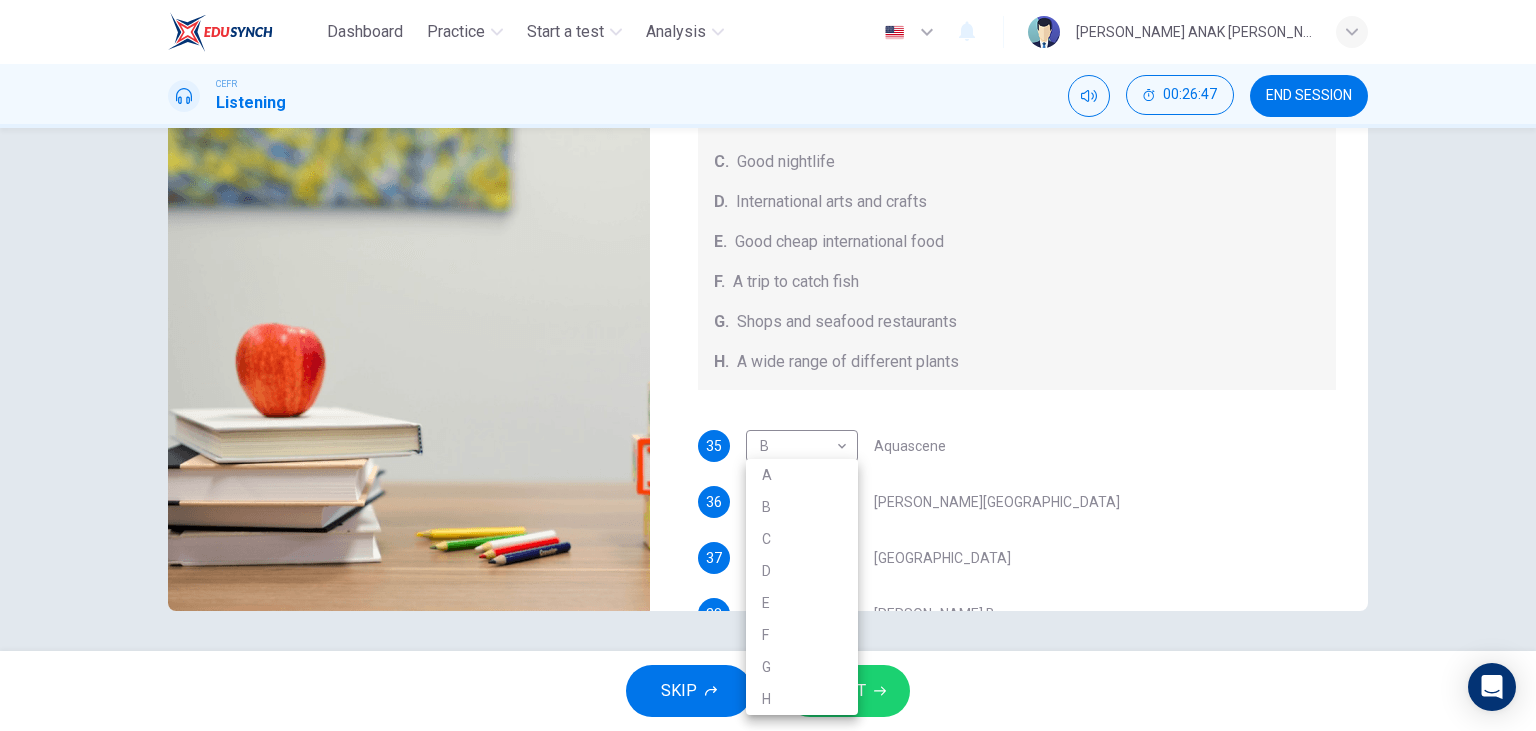 click on "G" at bounding box center [802, 667] 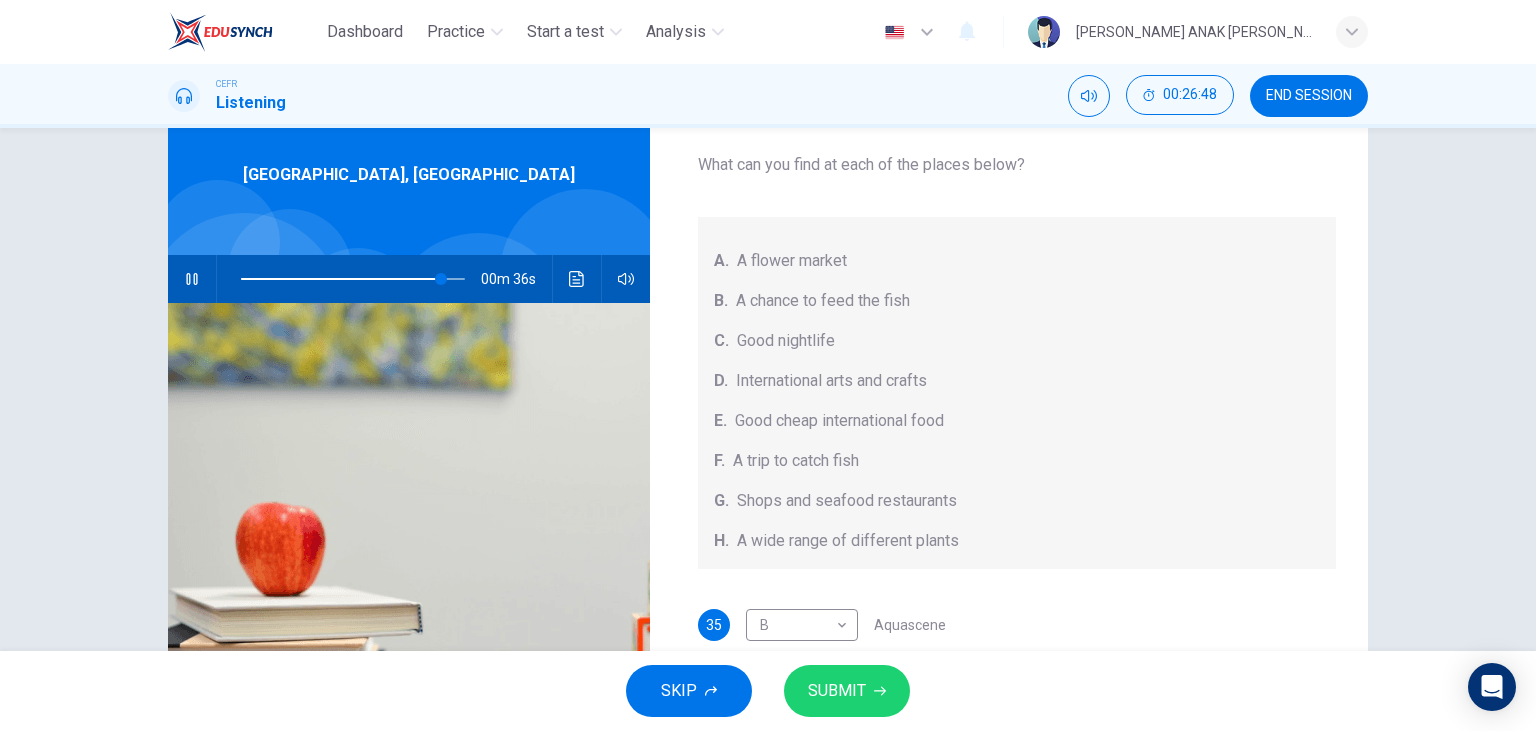 scroll, scrollTop: 22, scrollLeft: 0, axis: vertical 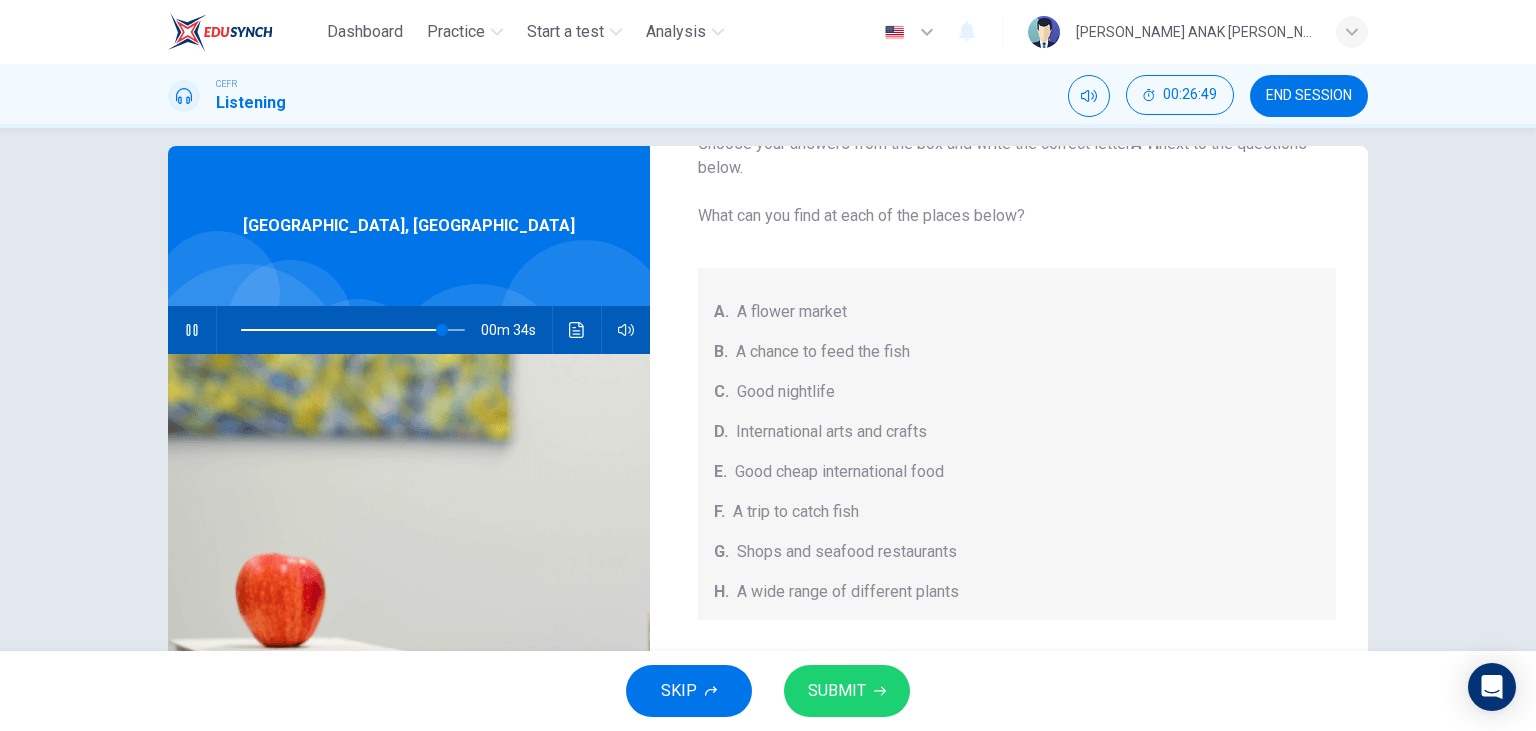 click at bounding box center [192, 330] 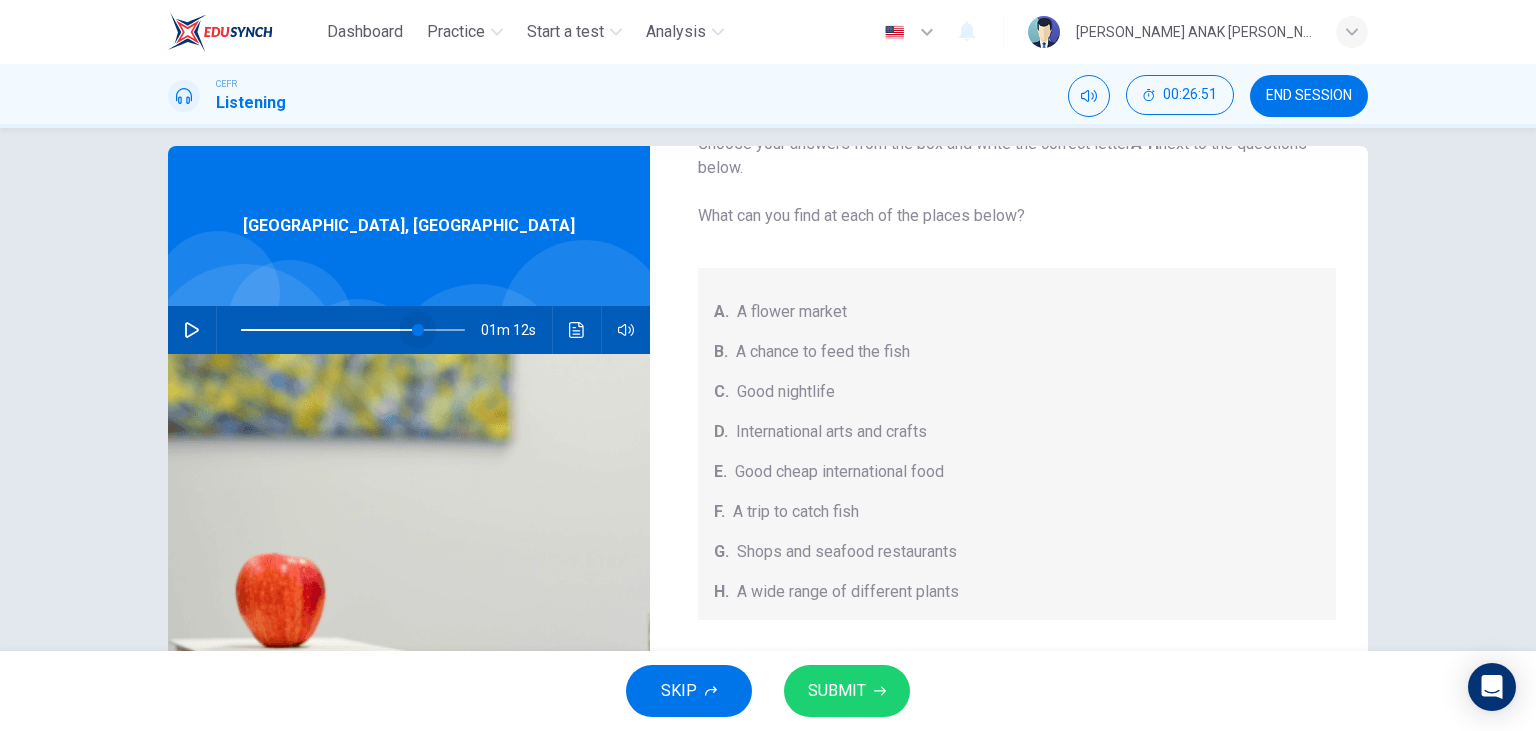 click at bounding box center [353, 330] 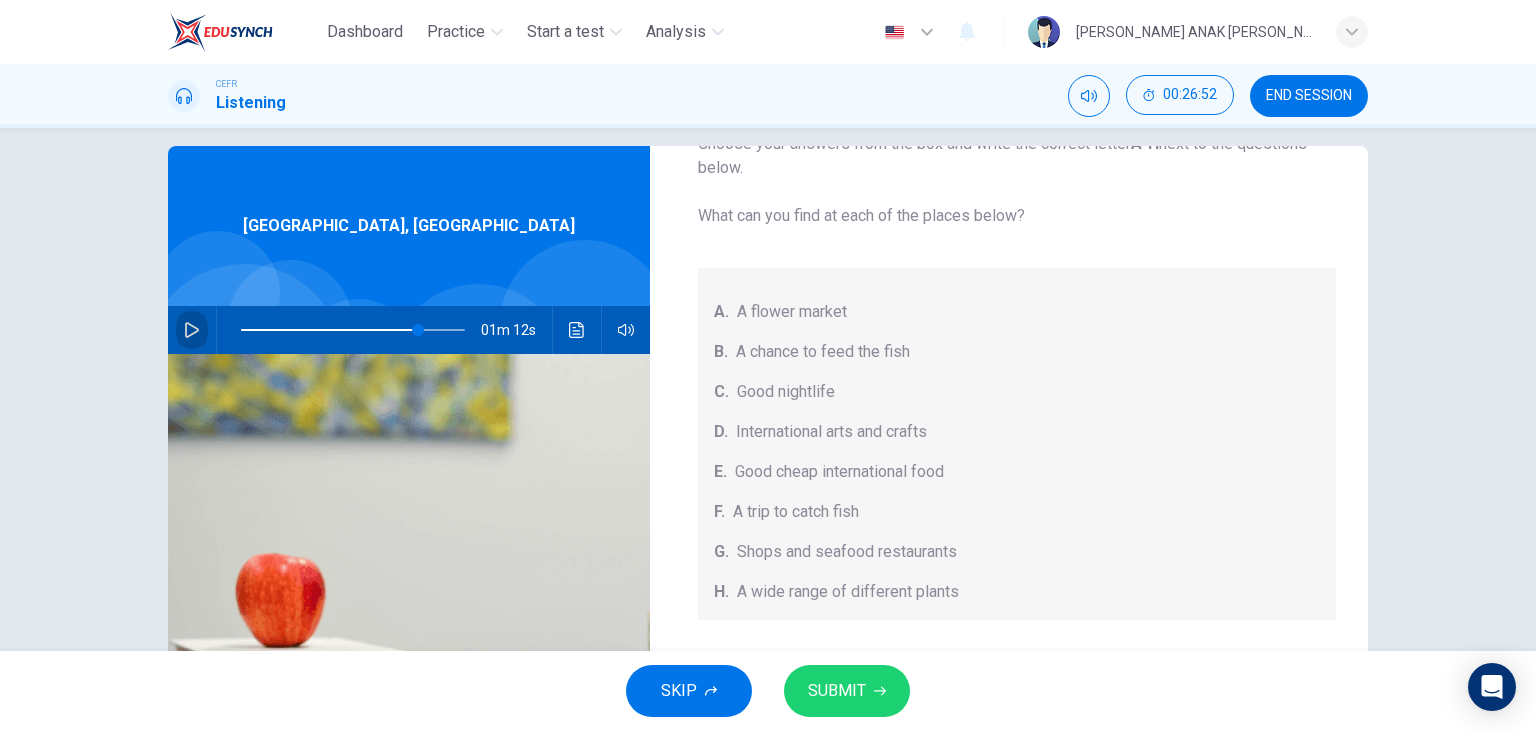 click at bounding box center [192, 330] 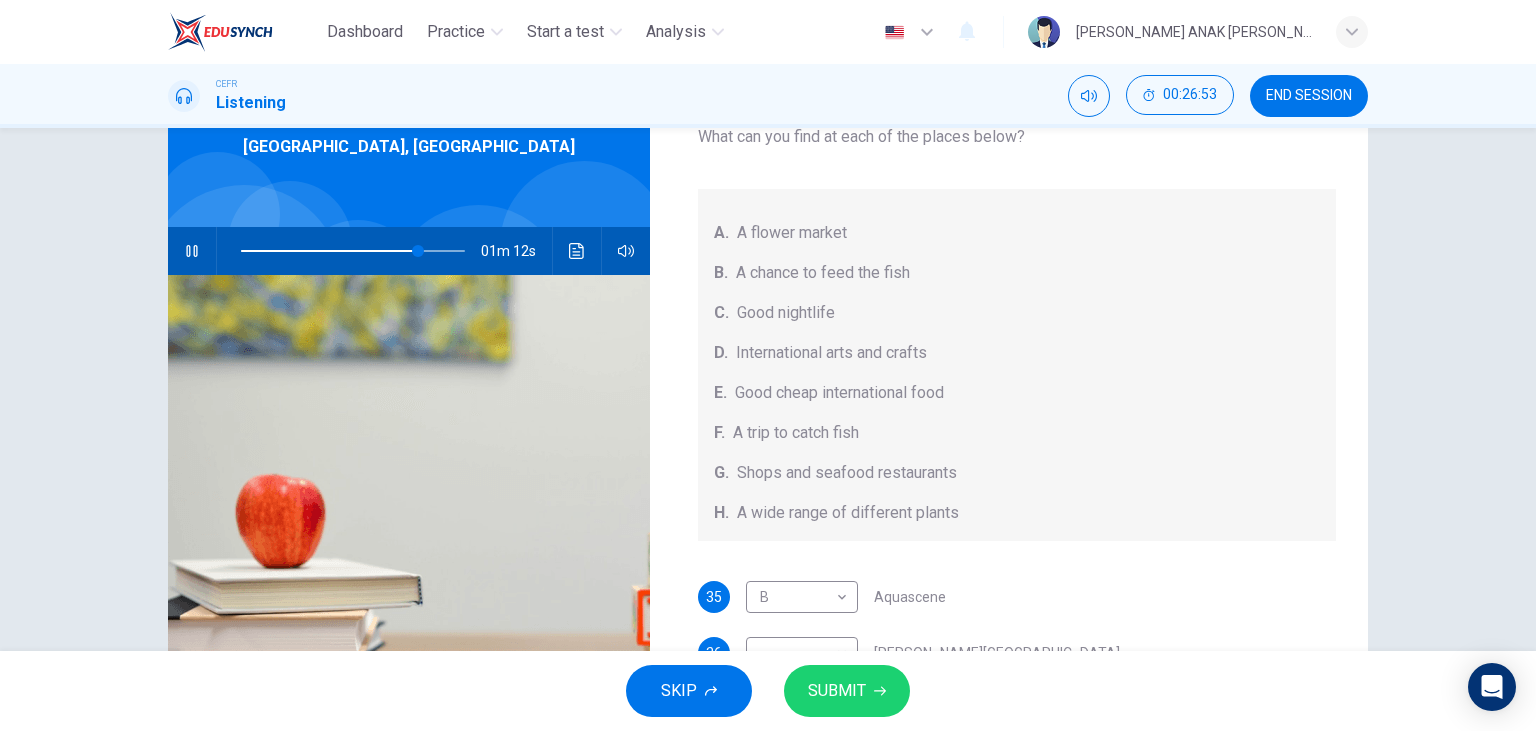 scroll, scrollTop: 137, scrollLeft: 0, axis: vertical 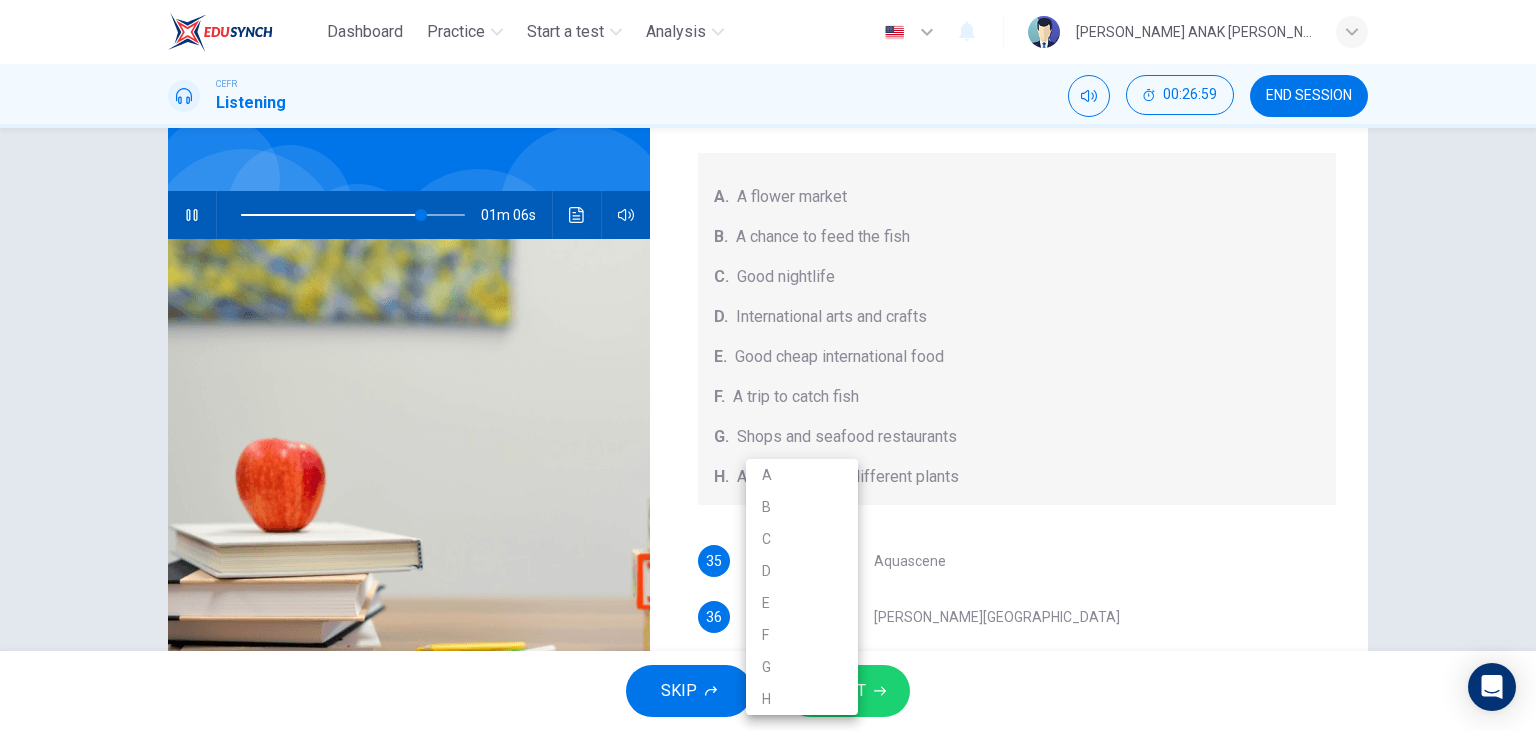click on "Dashboard Practice Start a test Analysis English en ​ [PERSON_NAME] ANAK [PERSON_NAME] CEFR Listening 00:26:59 END SESSION Questions 35 - 39 Choose your answers from the box and write the correct letter  A-H  next to the questions below.
What can you find at each of the places below? A. A flower market B. A chance to feed the fish C. Good nightlife D. International arts and crafts E. Good cheap international food F. A trip to catch fish G. Shops and seafood restaurants H. A wide range of different plants 35 B B ​ Aquascene 36 ​ ​ [PERSON_NAME][GEOGRAPHIC_DATA] 37 G G ​ [GEOGRAPHIC_DATA] 38 ​ ​ [PERSON_NAME][GEOGRAPHIC_DATA] 39 ​ ​ [PERSON_NAME][GEOGRAPHIC_DATA], [GEOGRAPHIC_DATA] 01m 06s SKIP SUBMIT EduSynch - Online Language Proficiency Testing
Dashboard Practice Start a test Analysis Notifications © Copyright  2025 A B C D E F G H" at bounding box center [768, 365] 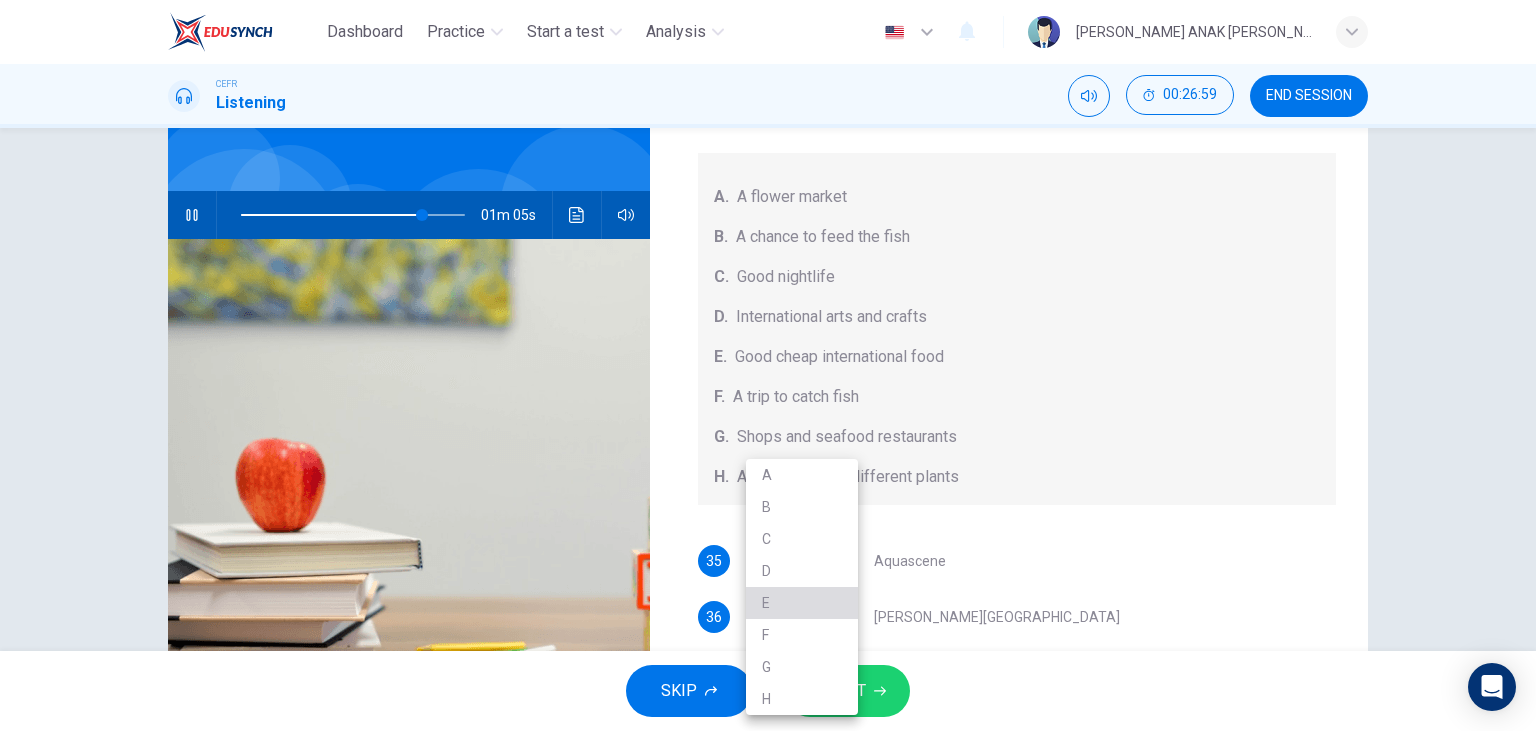 click on "E" at bounding box center [802, 603] 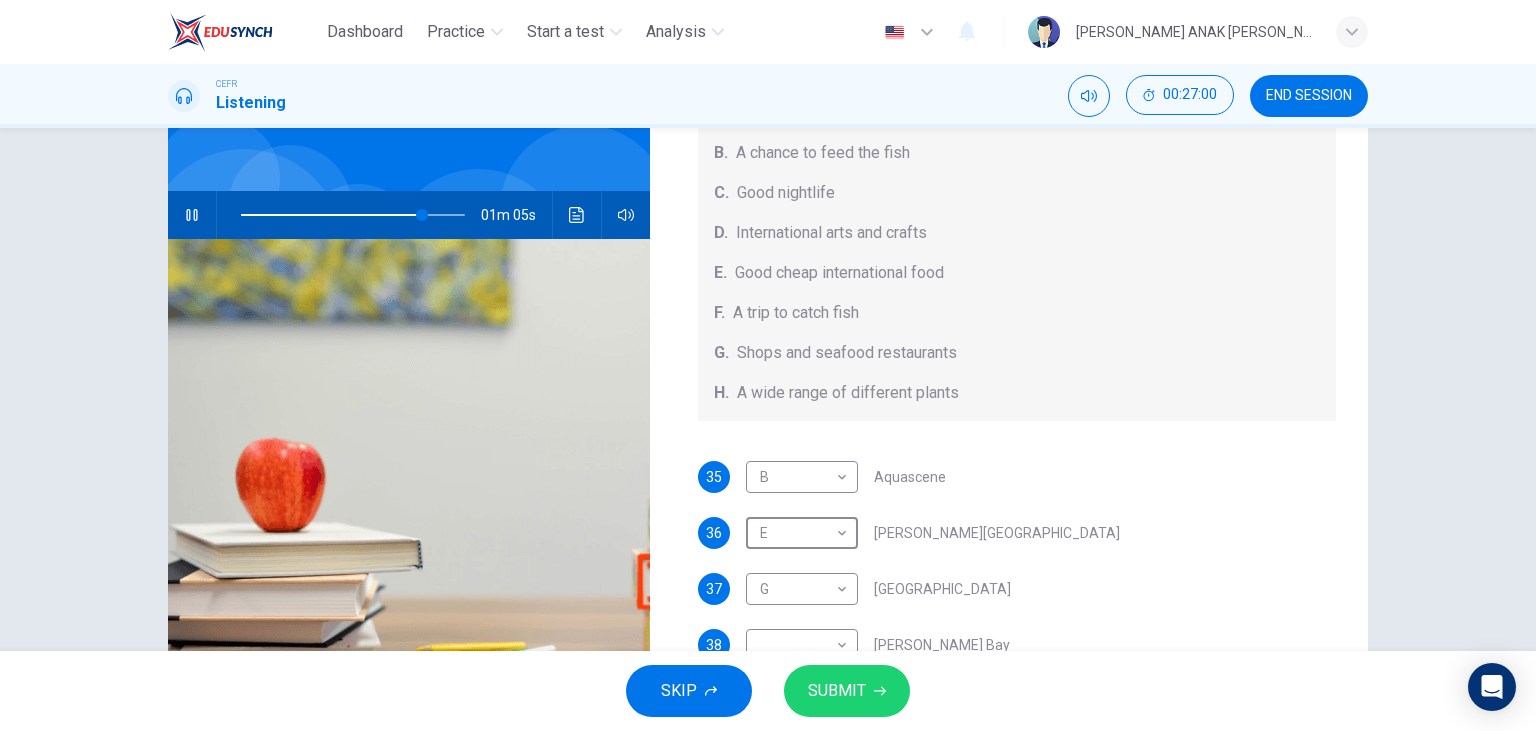 scroll, scrollTop: 225, scrollLeft: 0, axis: vertical 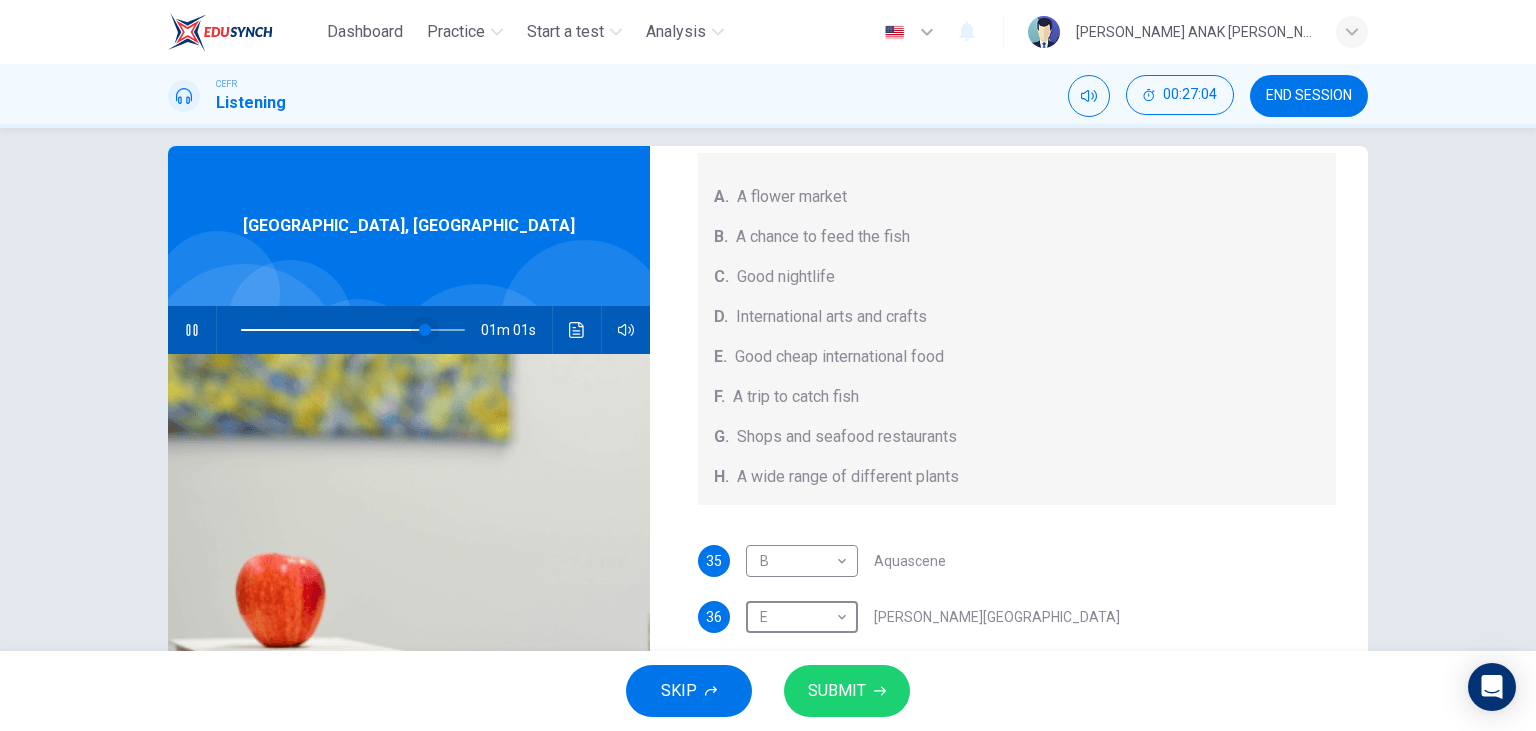 click at bounding box center [425, 330] 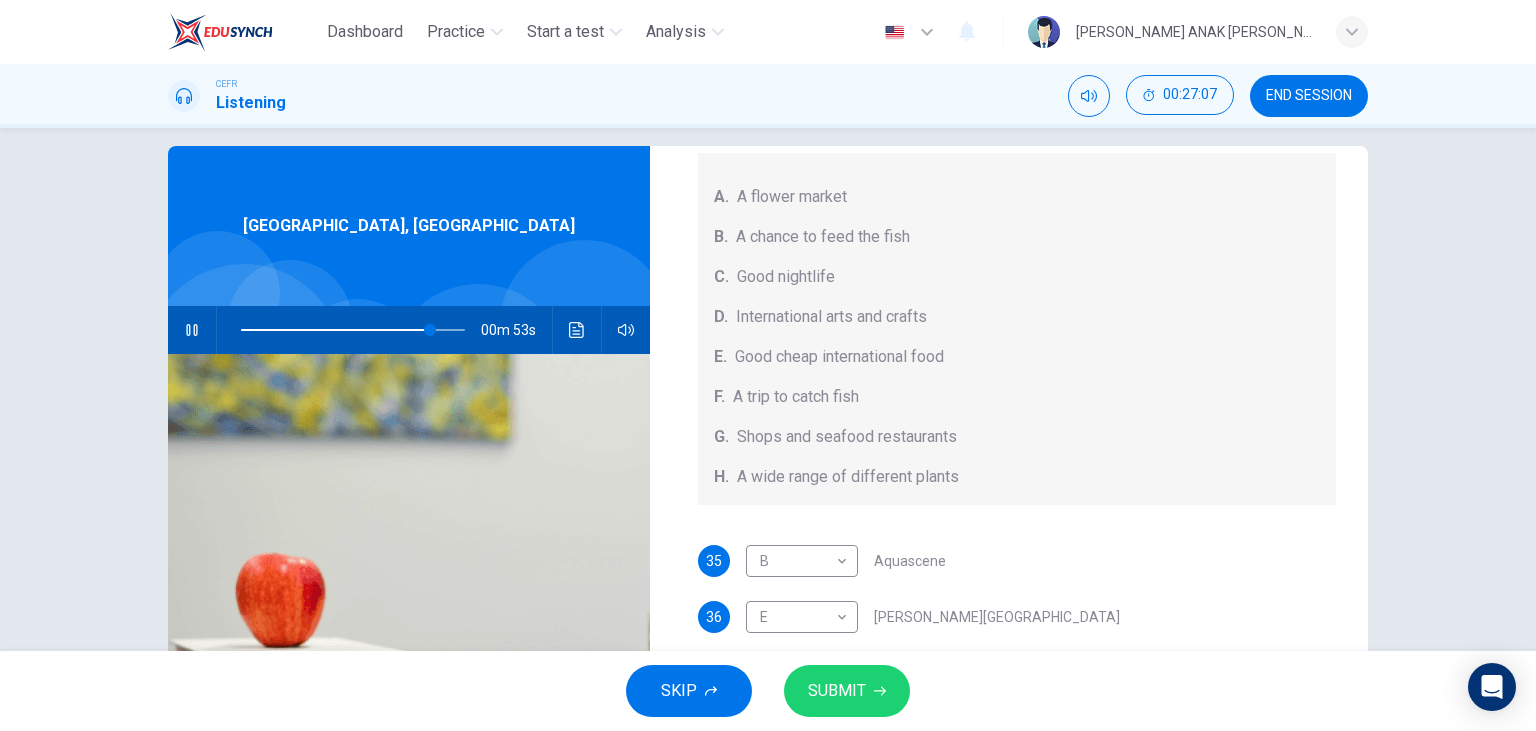 scroll, scrollTop: 252, scrollLeft: 0, axis: vertical 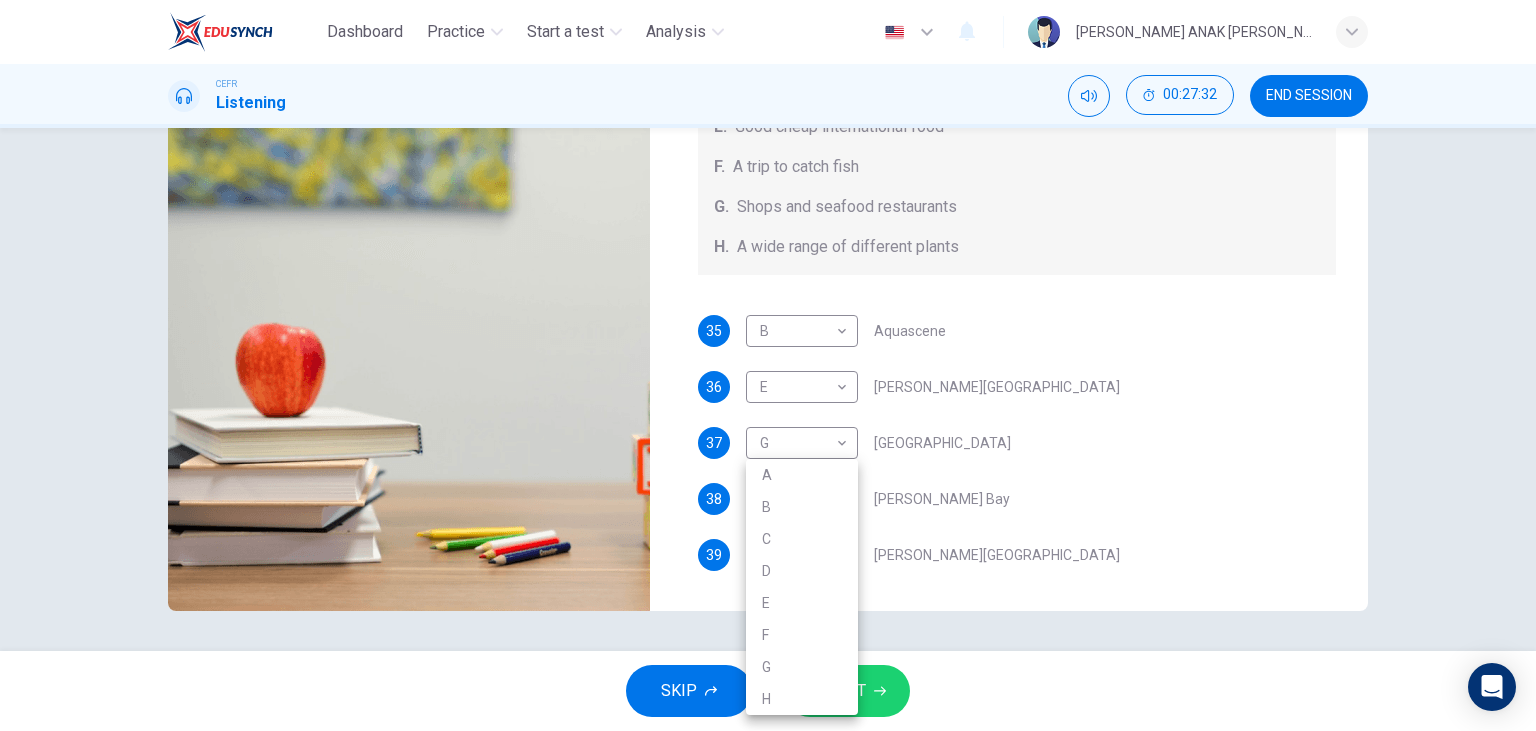 click on "Dashboard Practice Start a test Analysis English en ​ [PERSON_NAME] ANAK [PERSON_NAME] CEFR Listening 00:27:32 END SESSION Questions 35 - 39 Choose your answers from the box and write the correct letter  A-H  next to the questions below.
What can you find at each of the places below? A. A flower market B. A chance to feed the fish C. Good nightlife D. International arts and crafts E. Good cheap international food F. A trip to catch fish G. Shops and seafood restaurants H. A wide range of different plants 35 B B ​ Aquascene 36 E E ​ [PERSON_NAME][GEOGRAPHIC_DATA] 37 G G ​ [GEOGRAPHIC_DATA] 38 ​ ​ [PERSON_NAME][GEOGRAPHIC_DATA] 39 ​ ​ [PERSON_NAME][GEOGRAPHIC_DATA], [GEOGRAPHIC_DATA] 00m 28s SKIP SUBMIT EduSynch - Online Language Proficiency Testing
Dashboard Practice Start a test Analysis Notifications © Copyright  2025 A B C D E F G H" at bounding box center [768, 365] 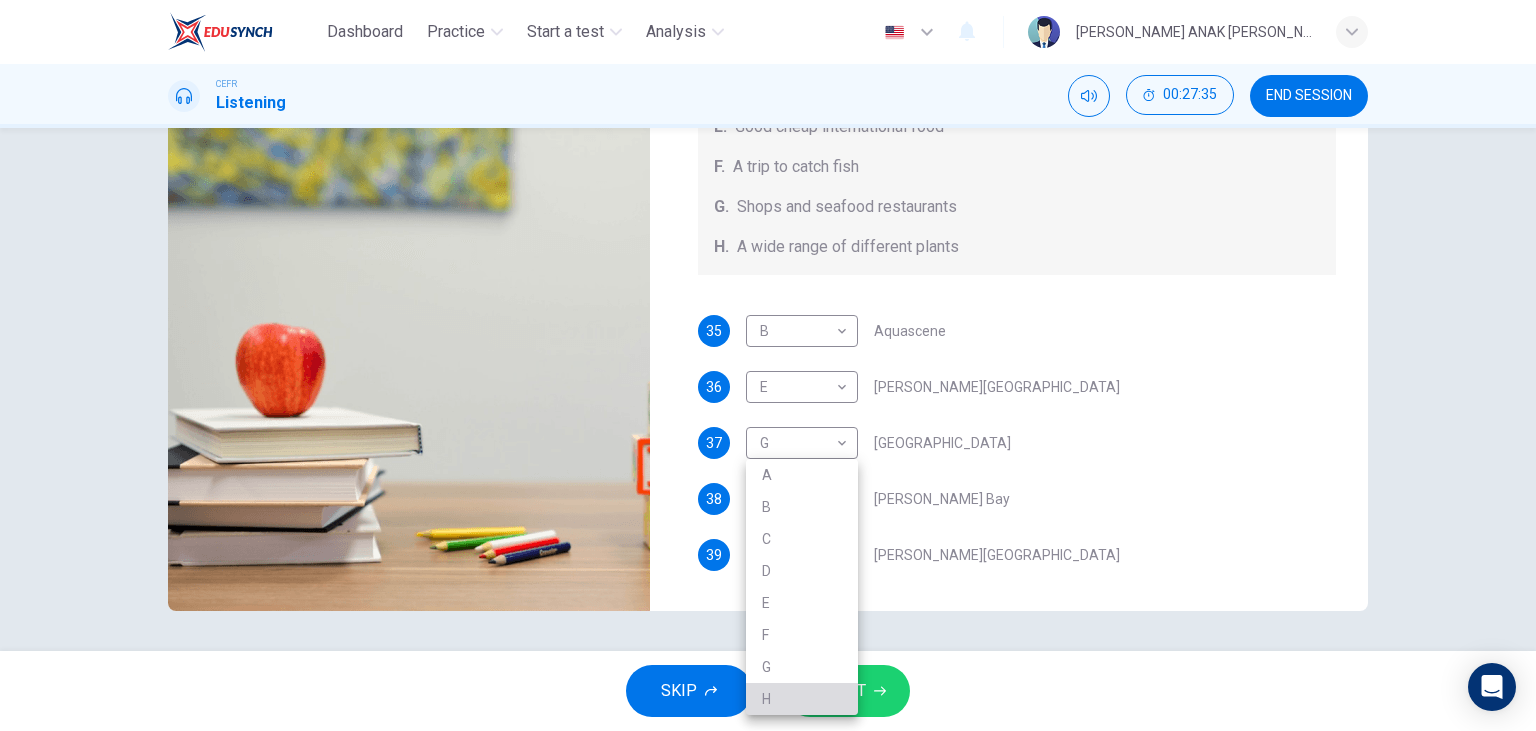 click on "H" at bounding box center [802, 699] 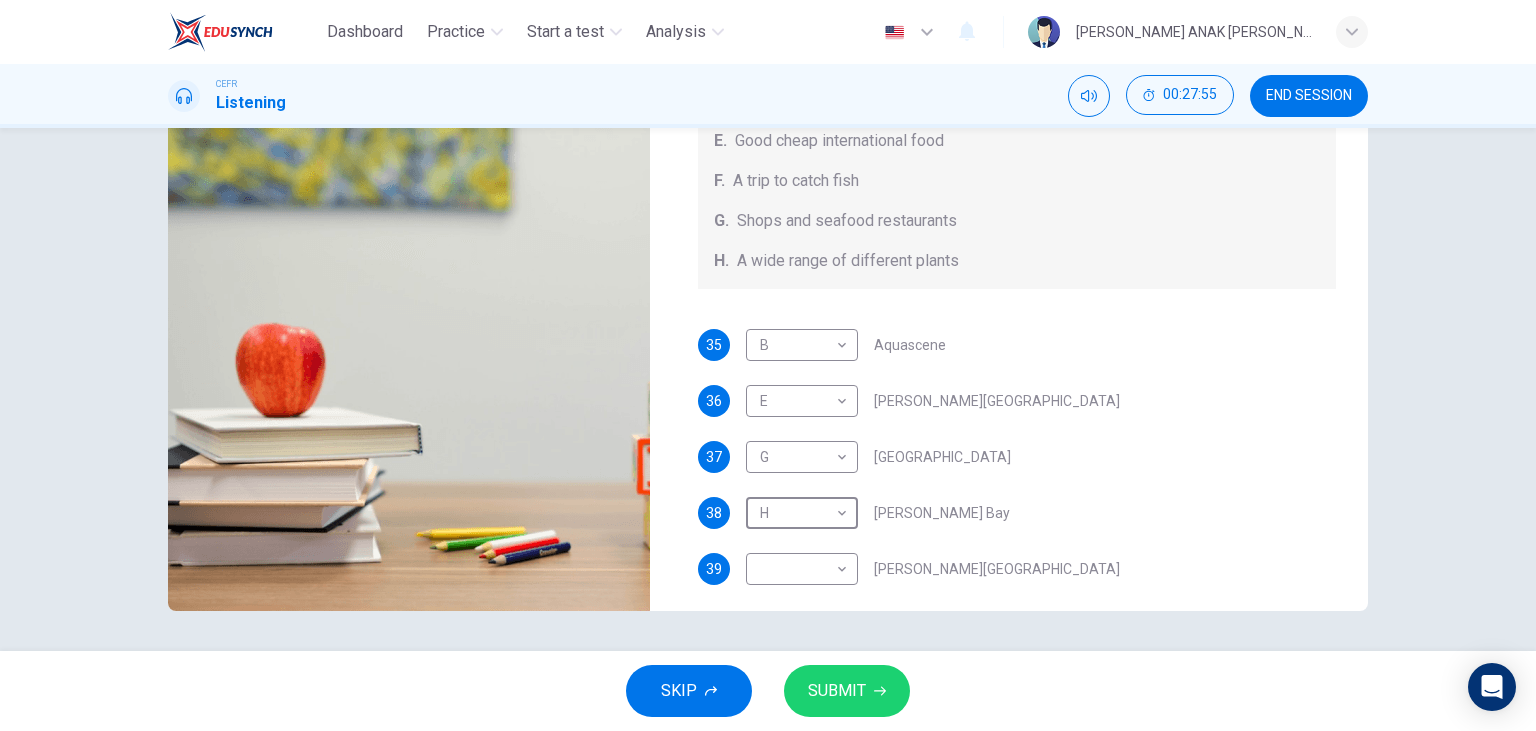 scroll, scrollTop: 225, scrollLeft: 0, axis: vertical 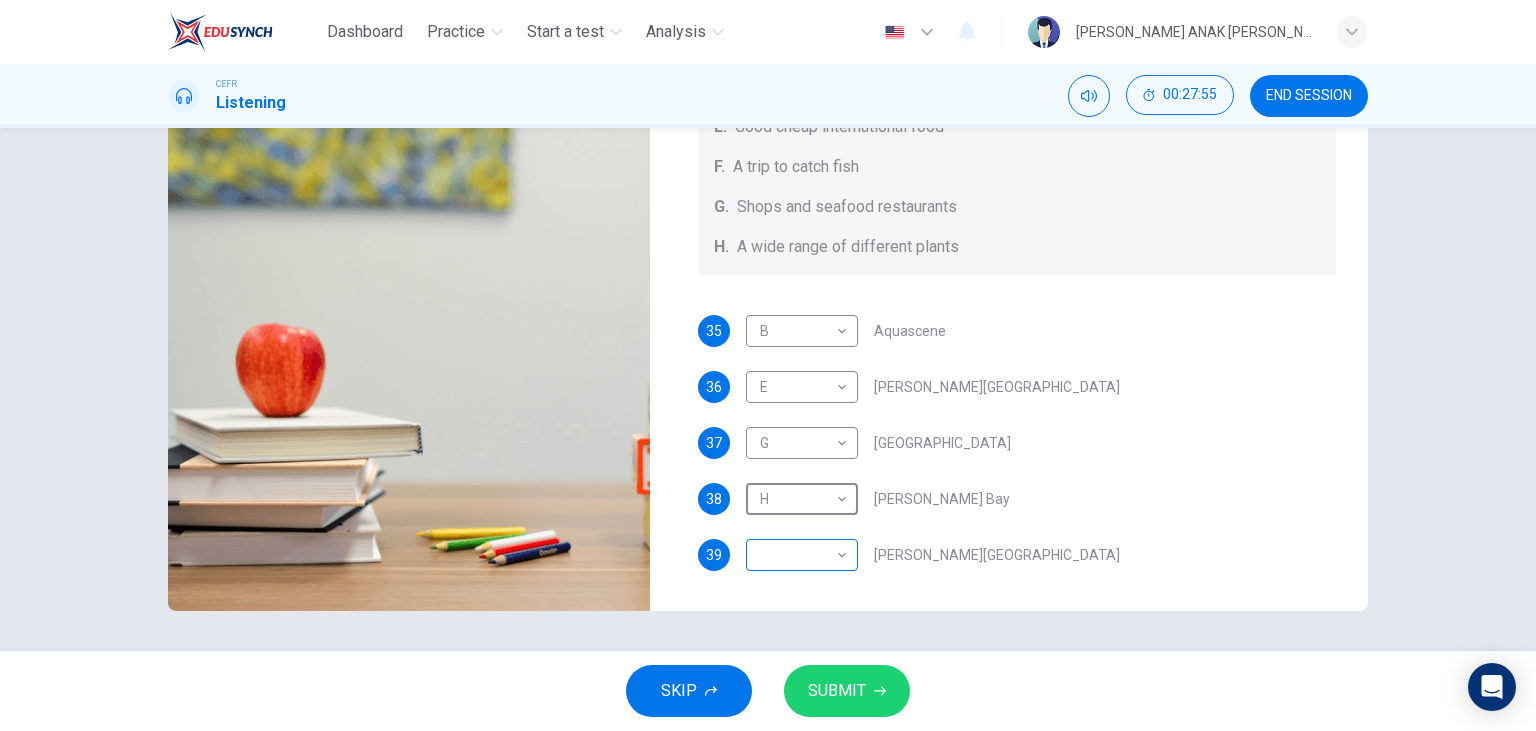 click on "Dashboard Practice Start a test Analysis English en ​ [PERSON_NAME] ANAK [PERSON_NAME] CEFR Listening 00:27:55 END SESSION Questions 35 - 39 Choose your answers from the box and write the correct letter  A-H  next to the questions below.
What can you find at each of the places below? A. A flower market B. A chance to feed the fish C. Good nightlife D. International arts and crafts E. Good cheap international food F. A trip to catch fish G. Shops and seafood restaurants H. A wide range of different plants 35 B B ​ Aquascene 36 E E ​ [PERSON_NAME][GEOGRAPHIC_DATA] 37 G G ​ [GEOGRAPHIC_DATA] 38 H H ​ [PERSON_NAME] Bay 39 ​ ​ [PERSON_NAME][GEOGRAPHIC_DATA], [GEOGRAPHIC_DATA] 00m 03s SKIP SUBMIT EduSynch - Online Language Proficiency Testing
Dashboard Practice Start a test Analysis Notifications © Copyright  2025" at bounding box center (768, 365) 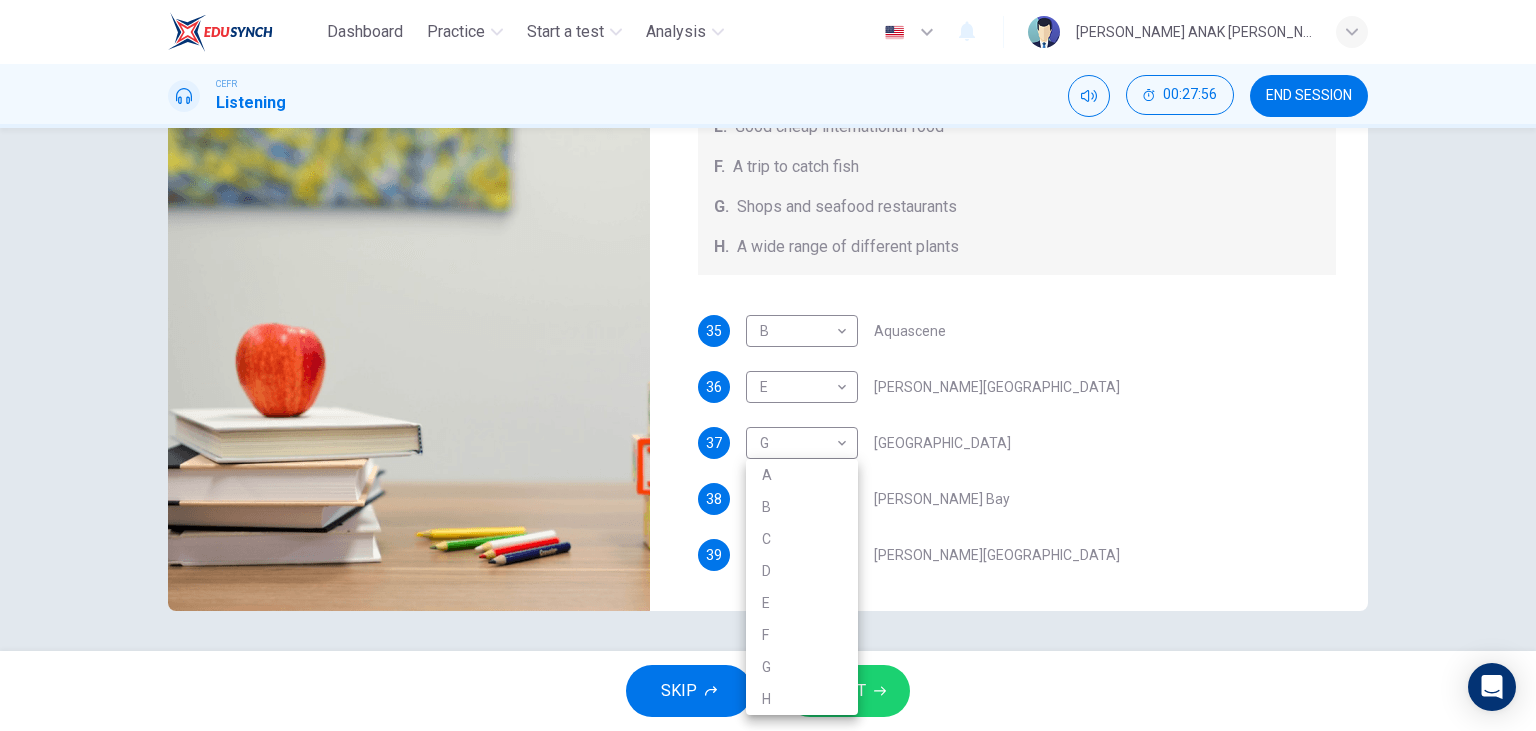 click on "C" at bounding box center [802, 539] 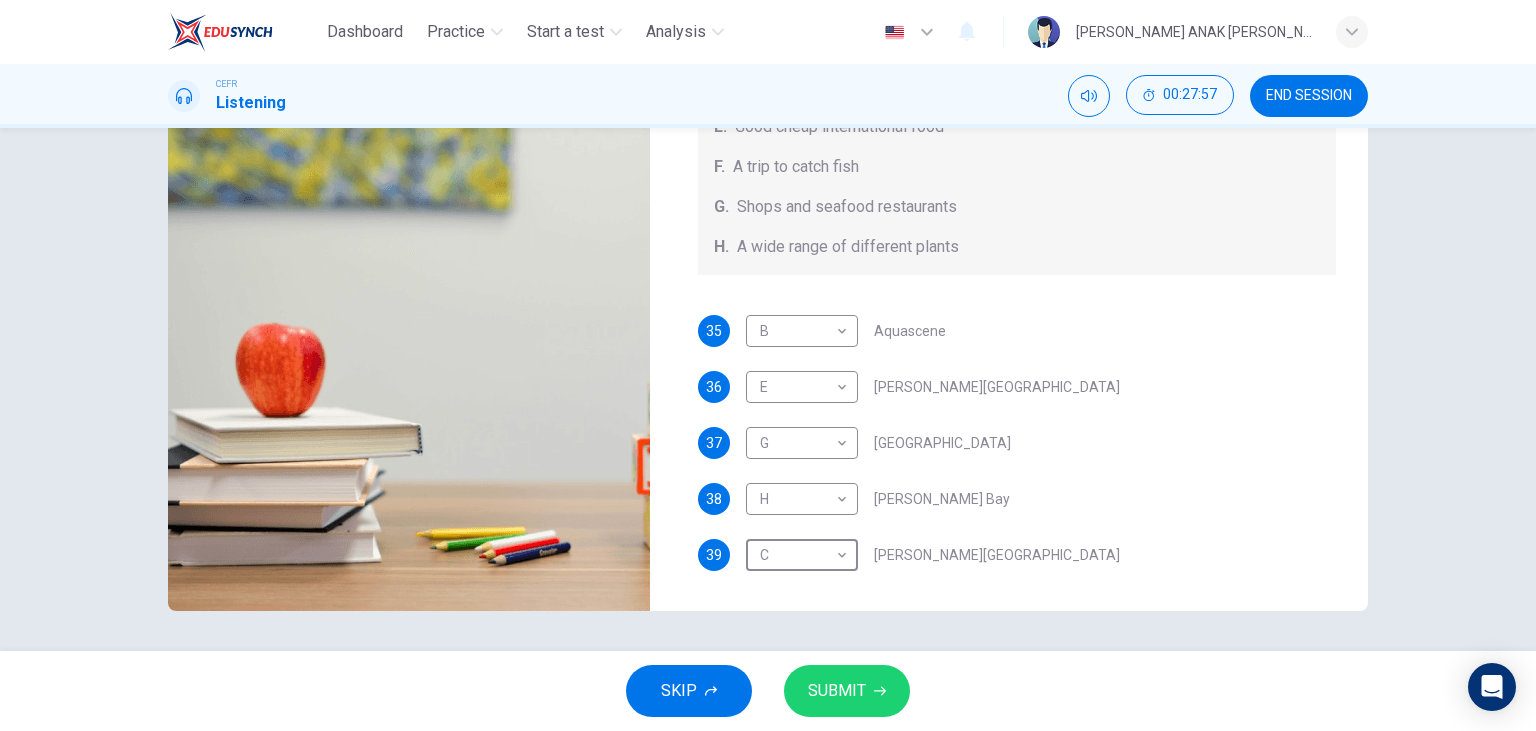 click on "SUBMIT" at bounding box center (837, 691) 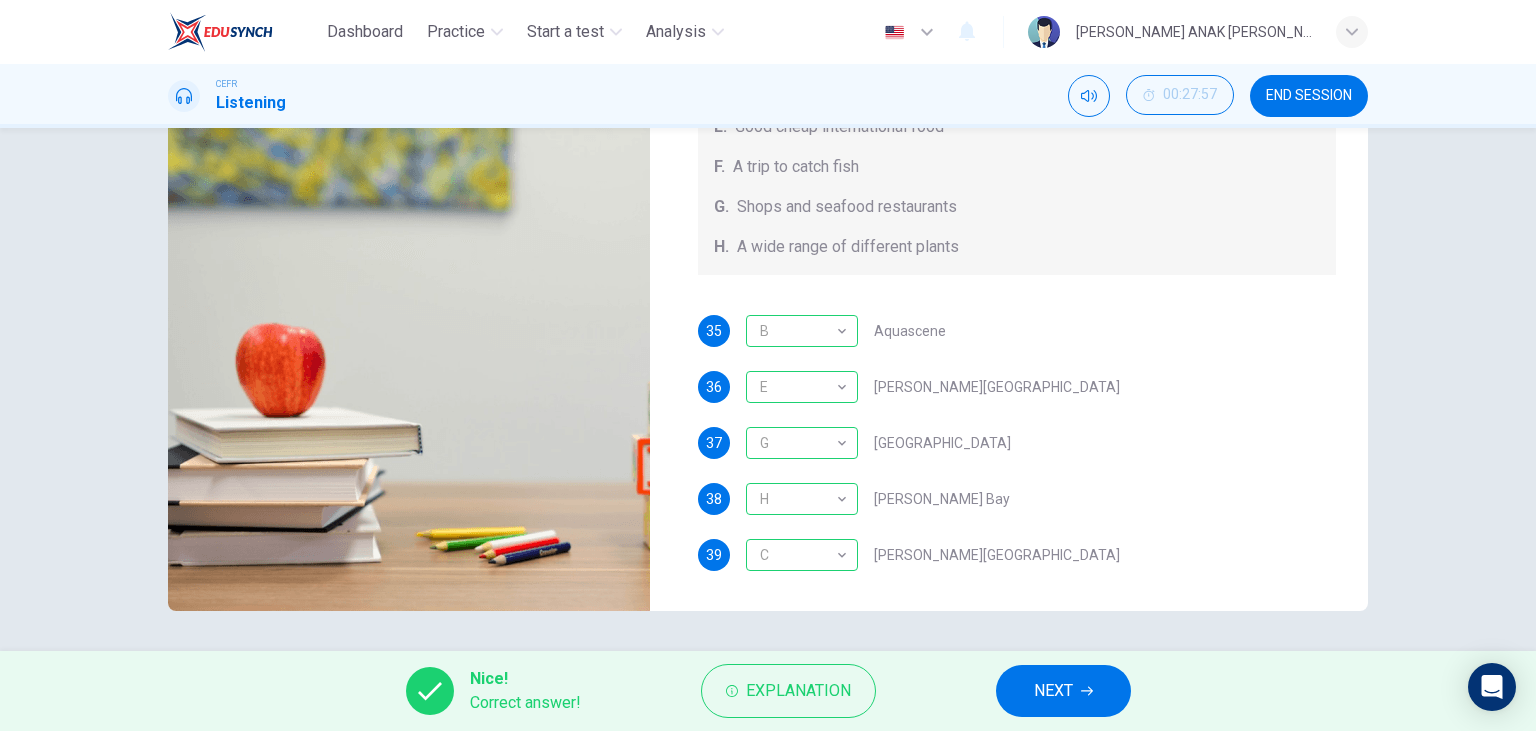 type on "0" 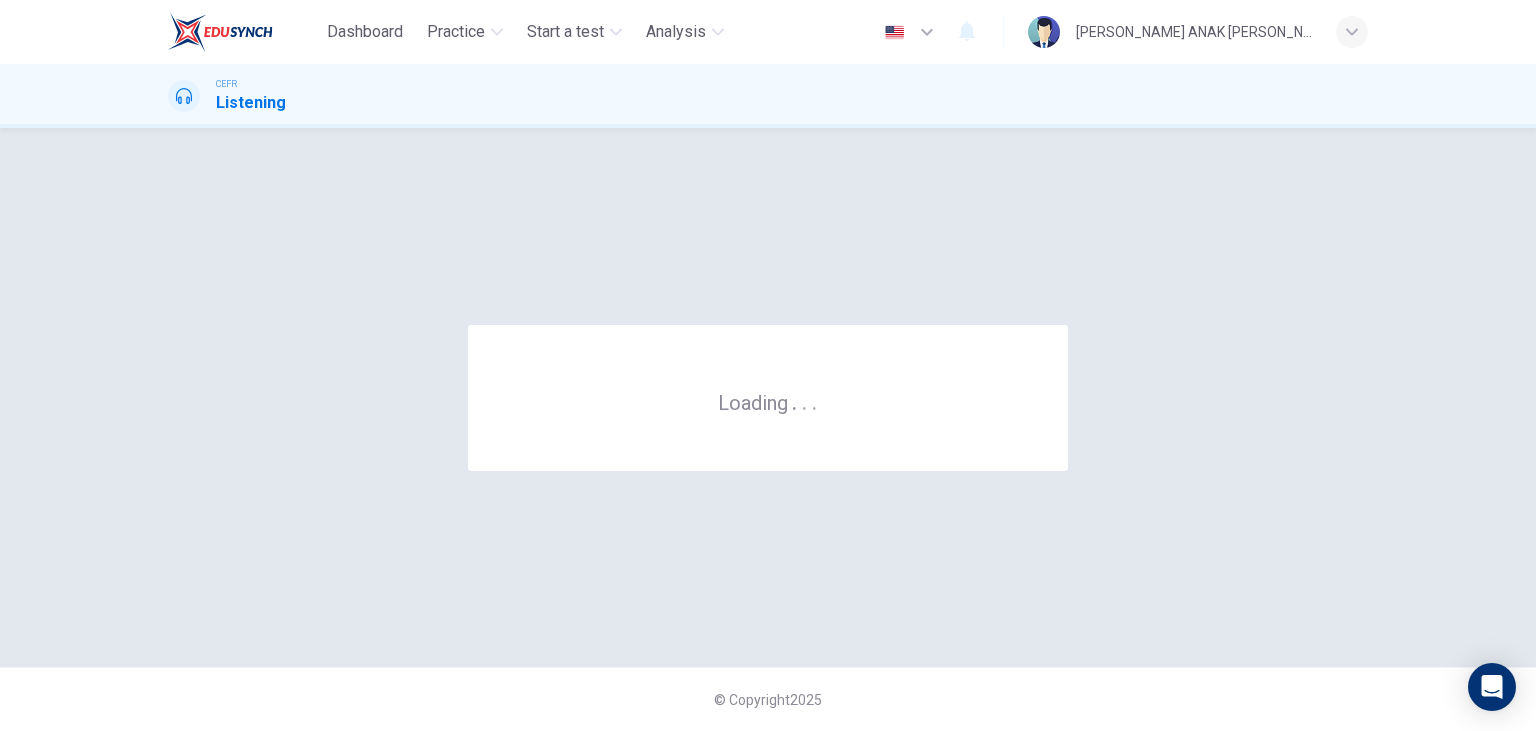 scroll, scrollTop: 0, scrollLeft: 0, axis: both 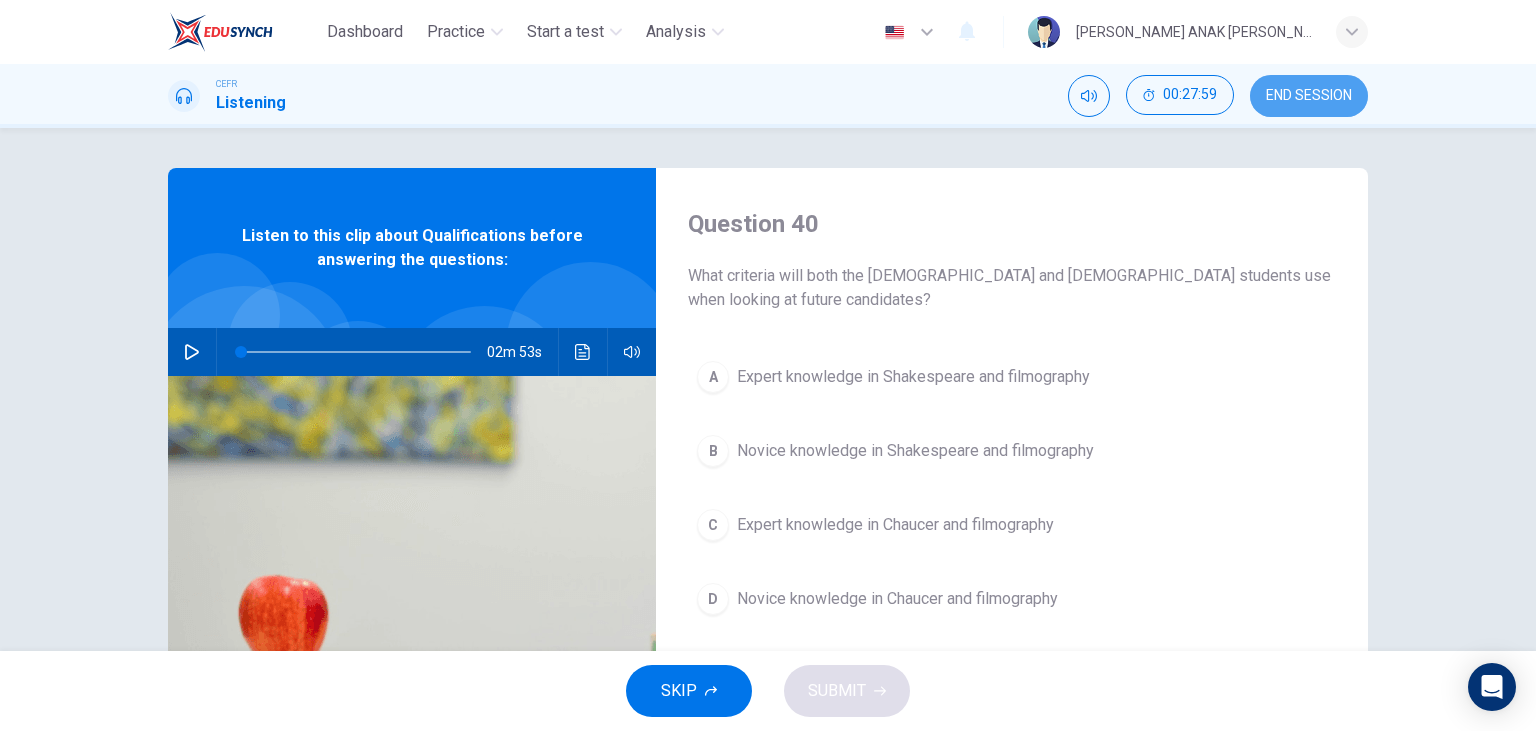 click on "END SESSION" at bounding box center [1309, 96] 